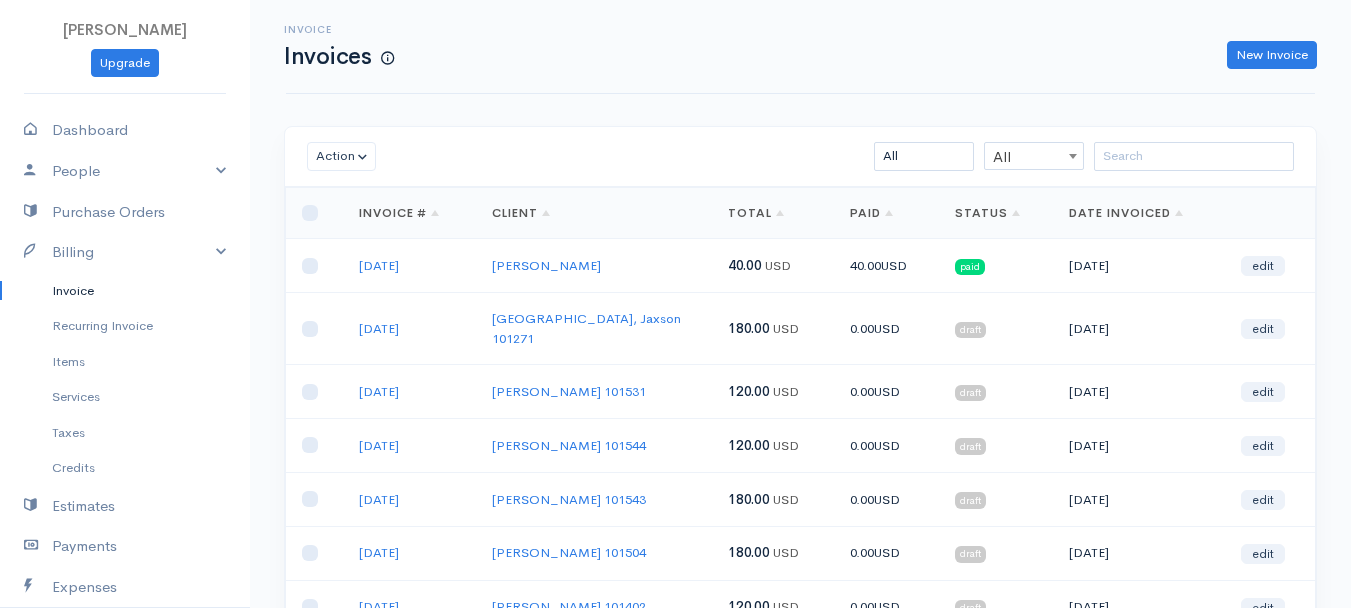click at bounding box center [1194, 156] 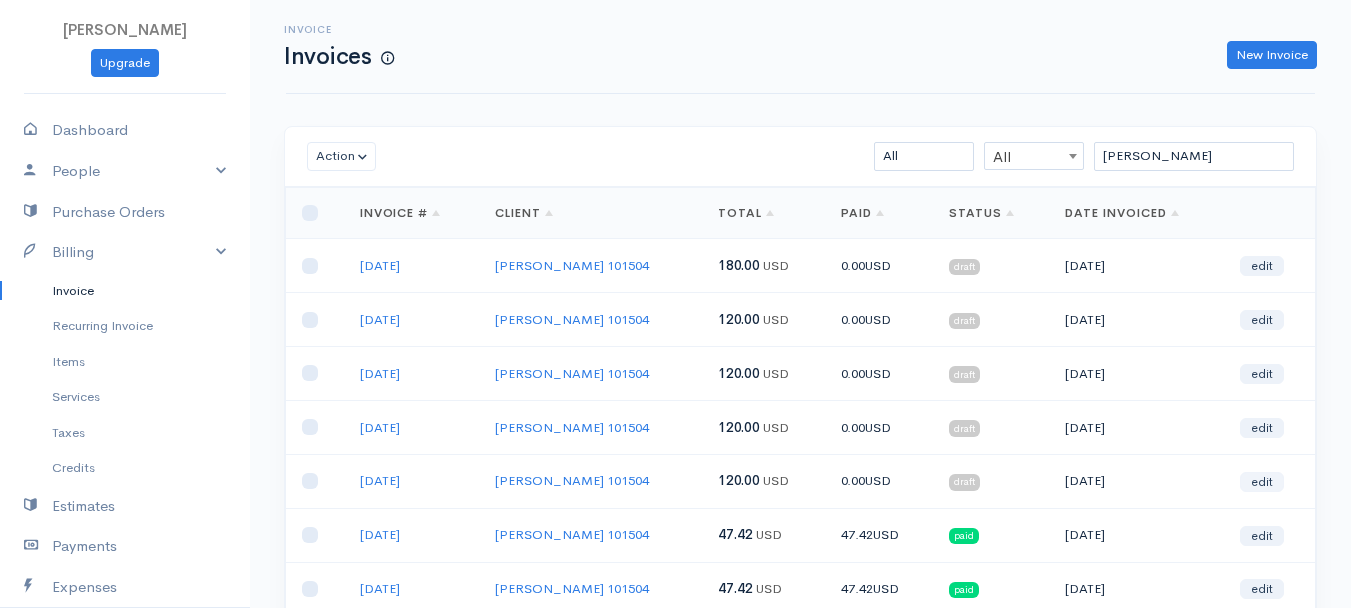 type on "[PERSON_NAME]" 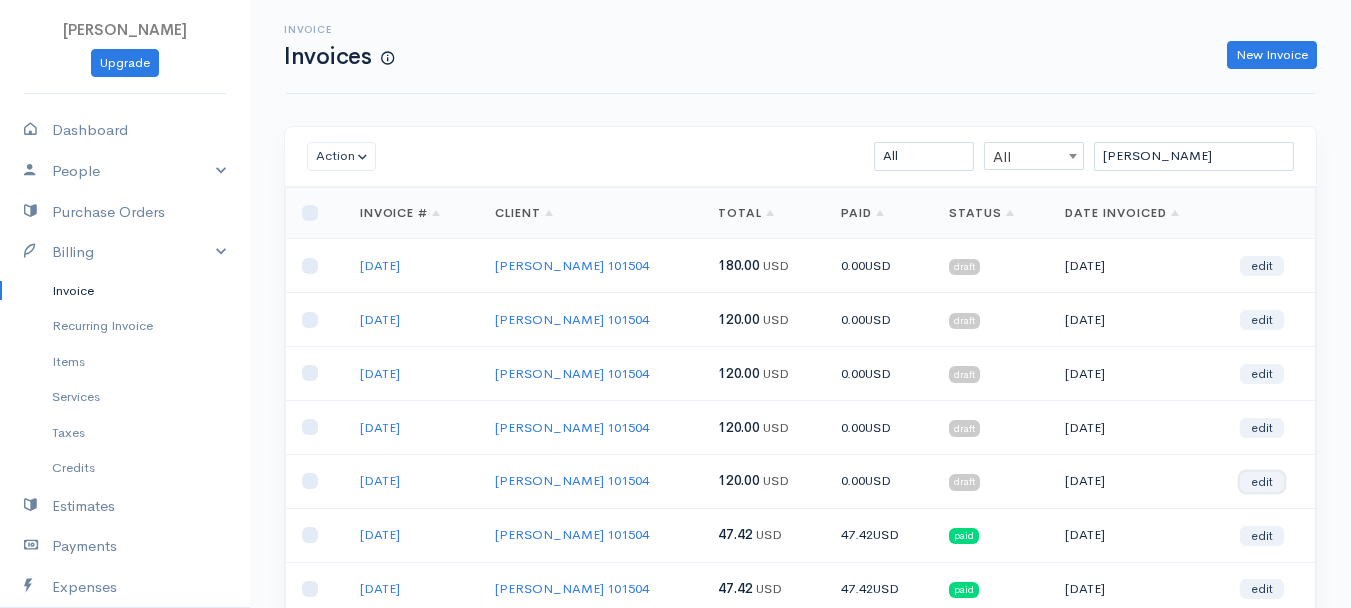 click on "edit" at bounding box center (1262, 482) 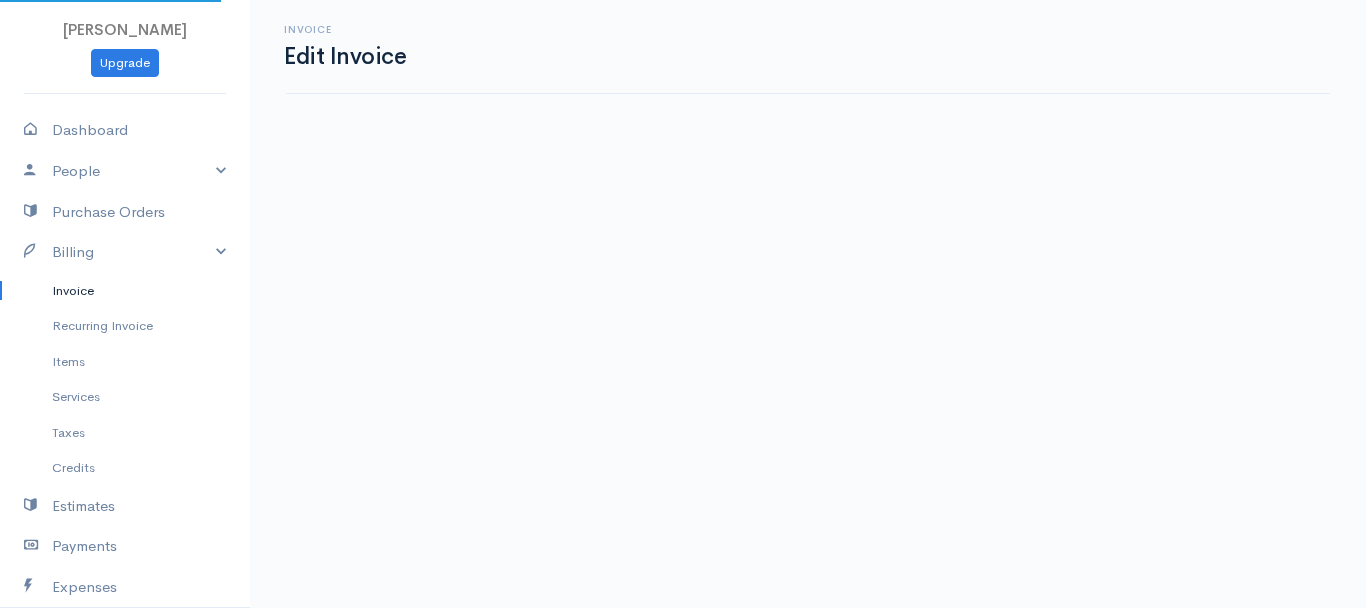 select on "2" 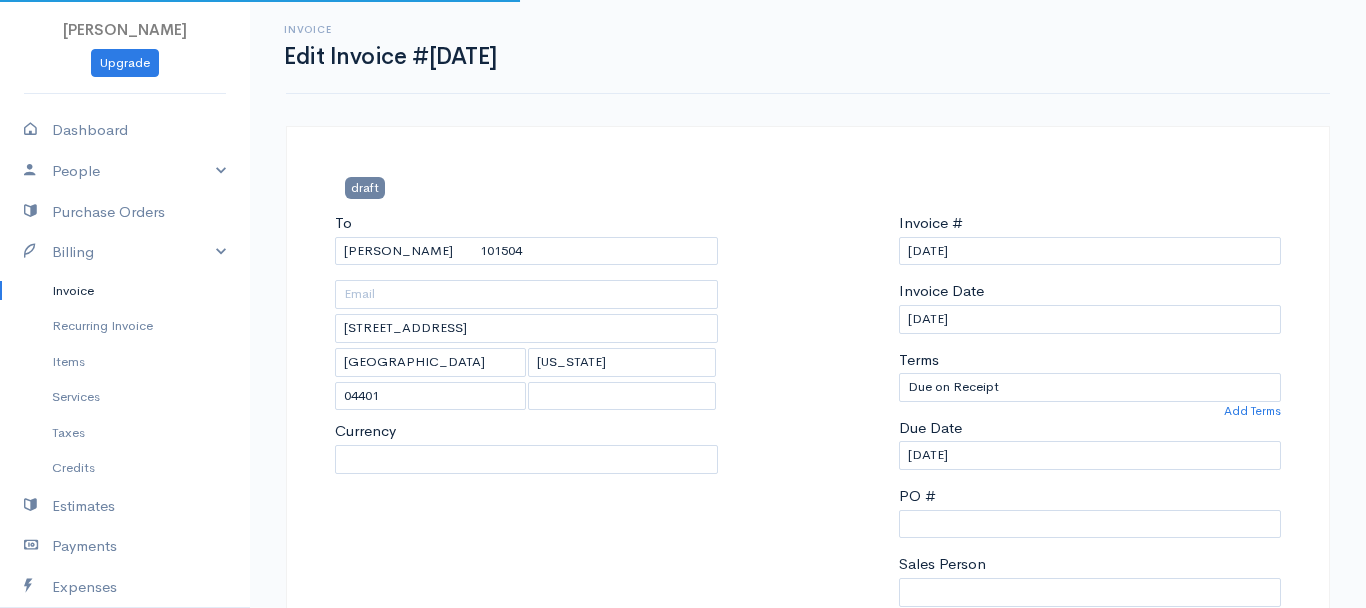 select on "0" 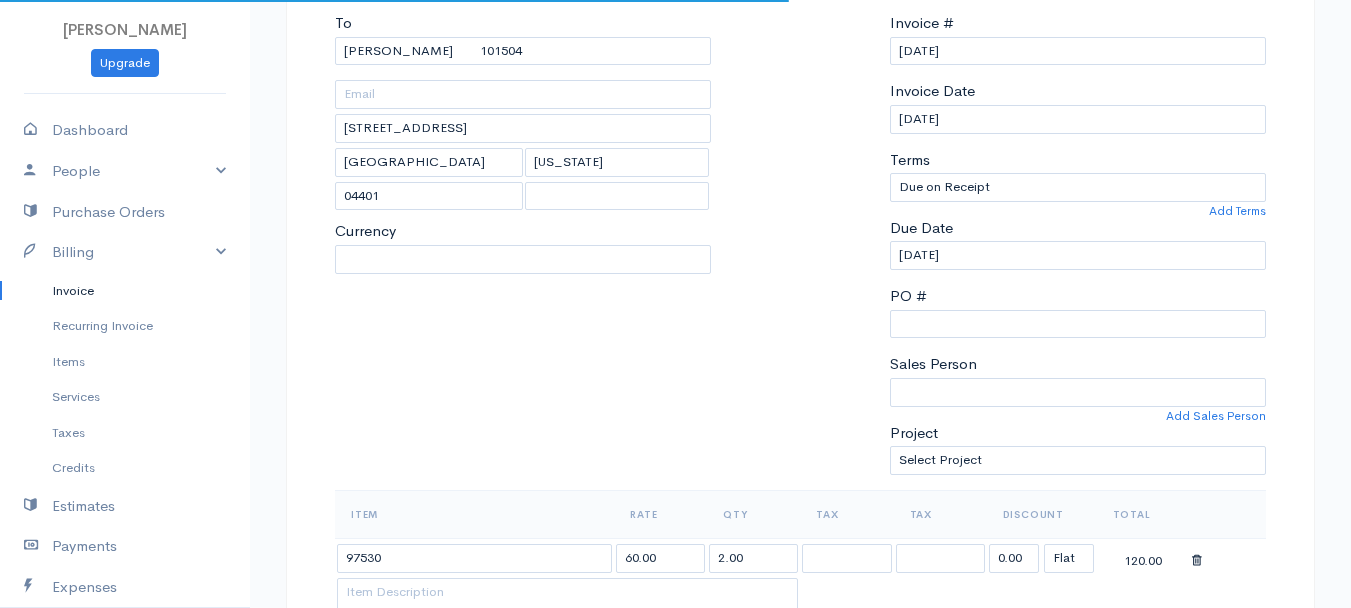 scroll, scrollTop: 400, scrollLeft: 0, axis: vertical 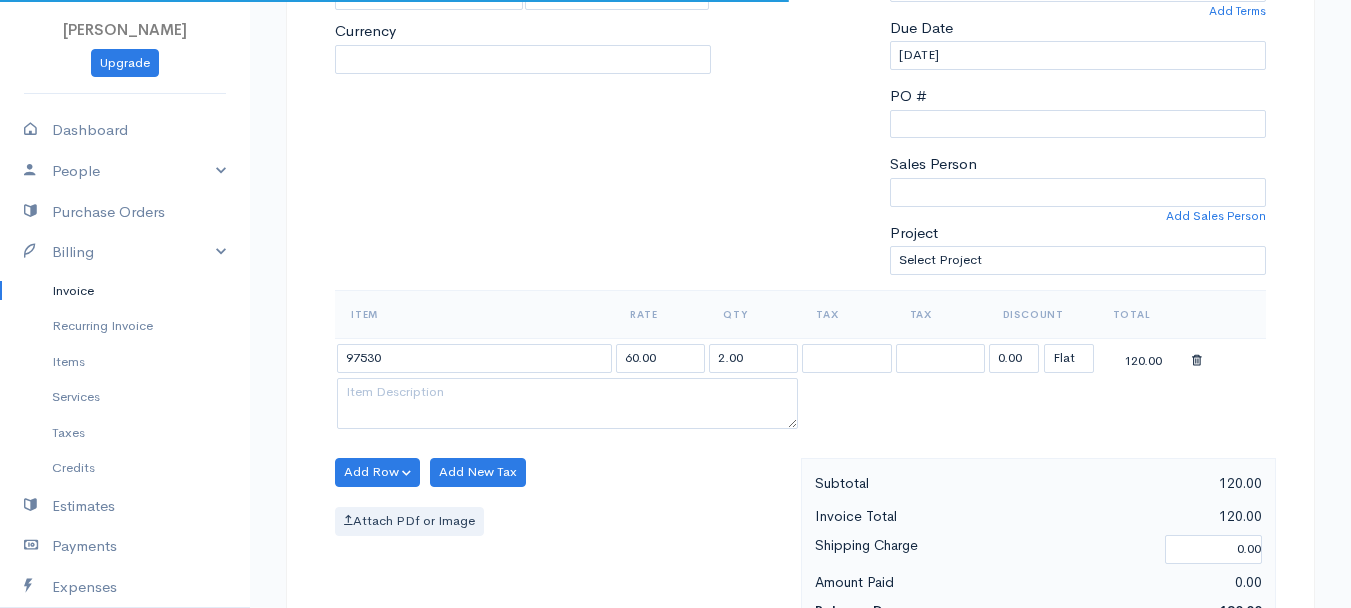 select on "[GEOGRAPHIC_DATA]" 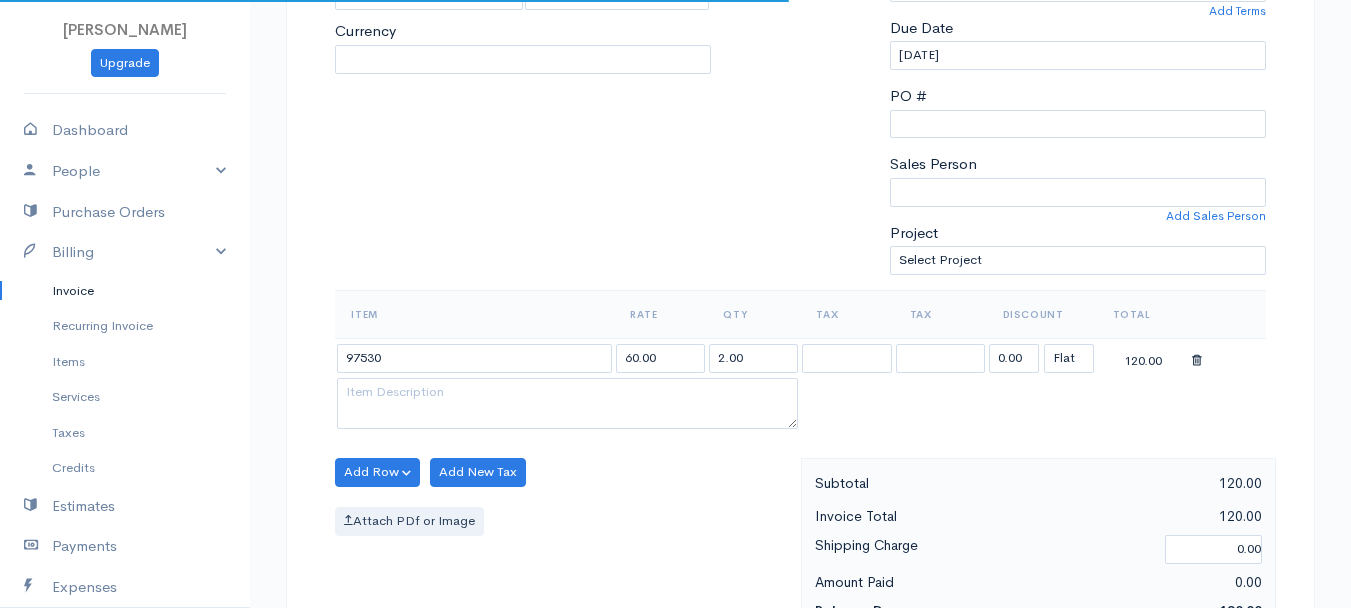 select on "USD" 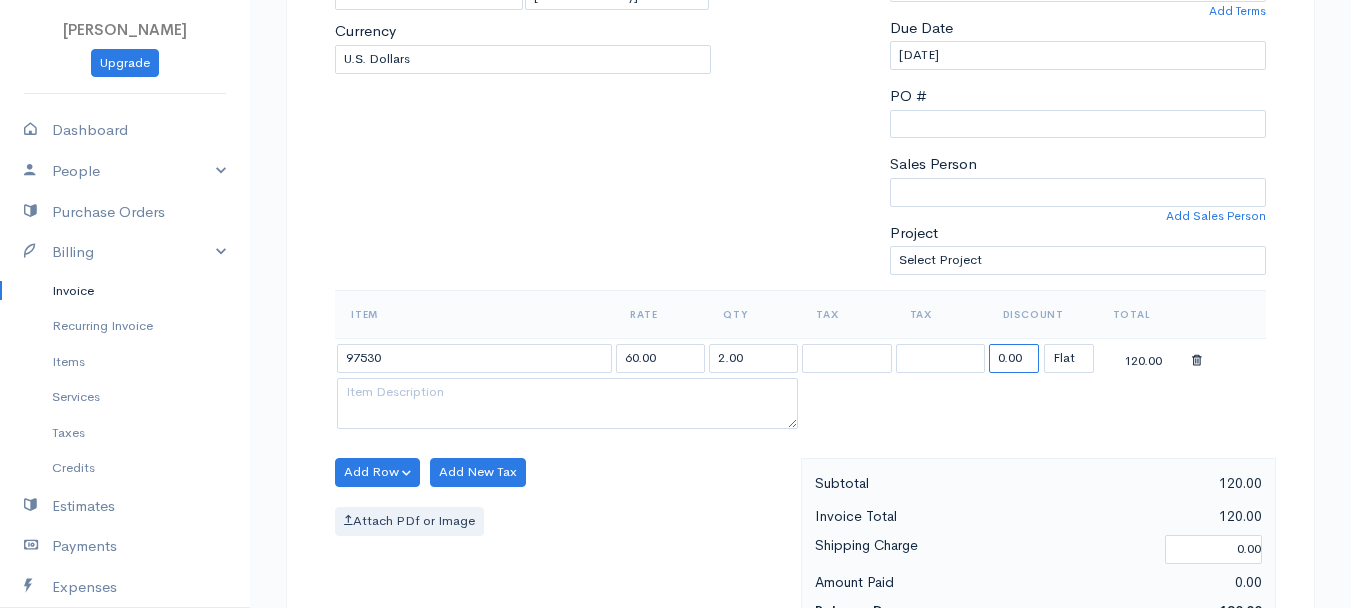 click on "0.00" at bounding box center [1014, 358] 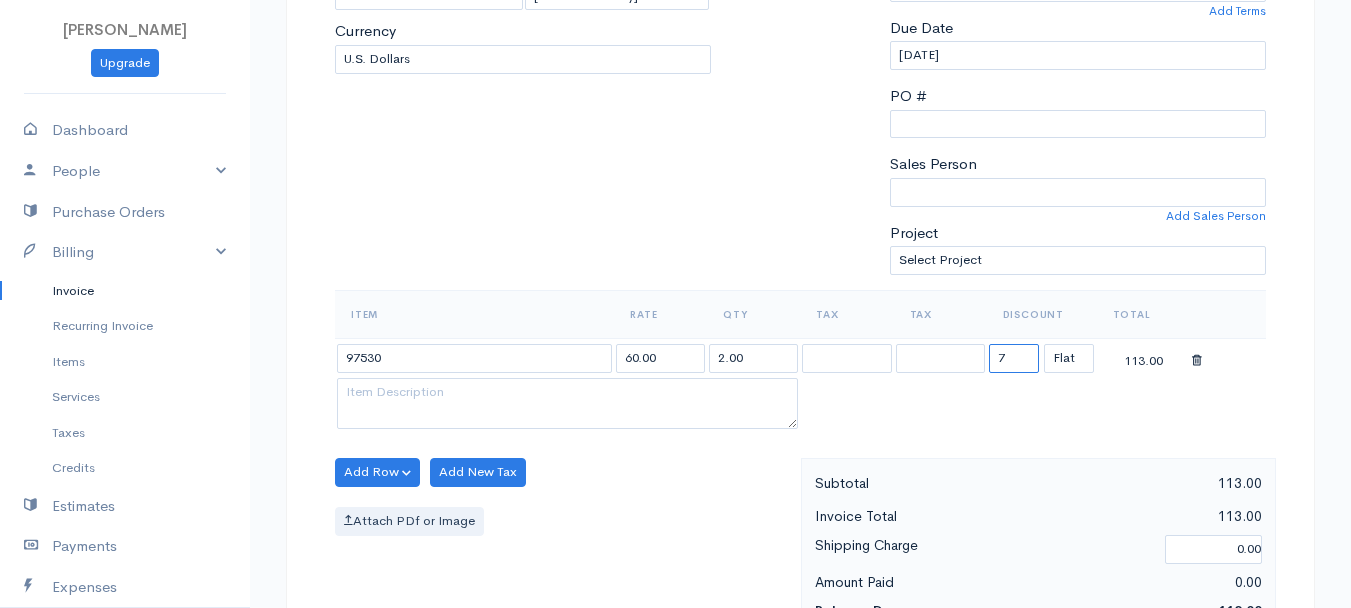 type on "72.58" 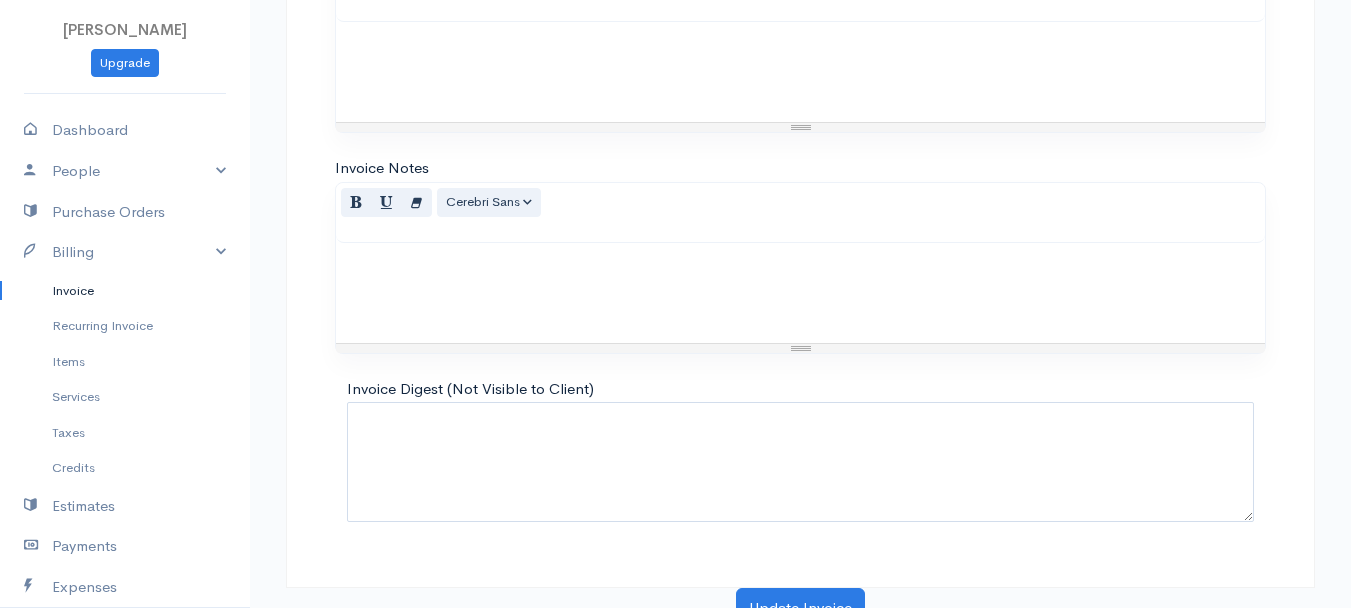 scroll, scrollTop: 1121, scrollLeft: 0, axis: vertical 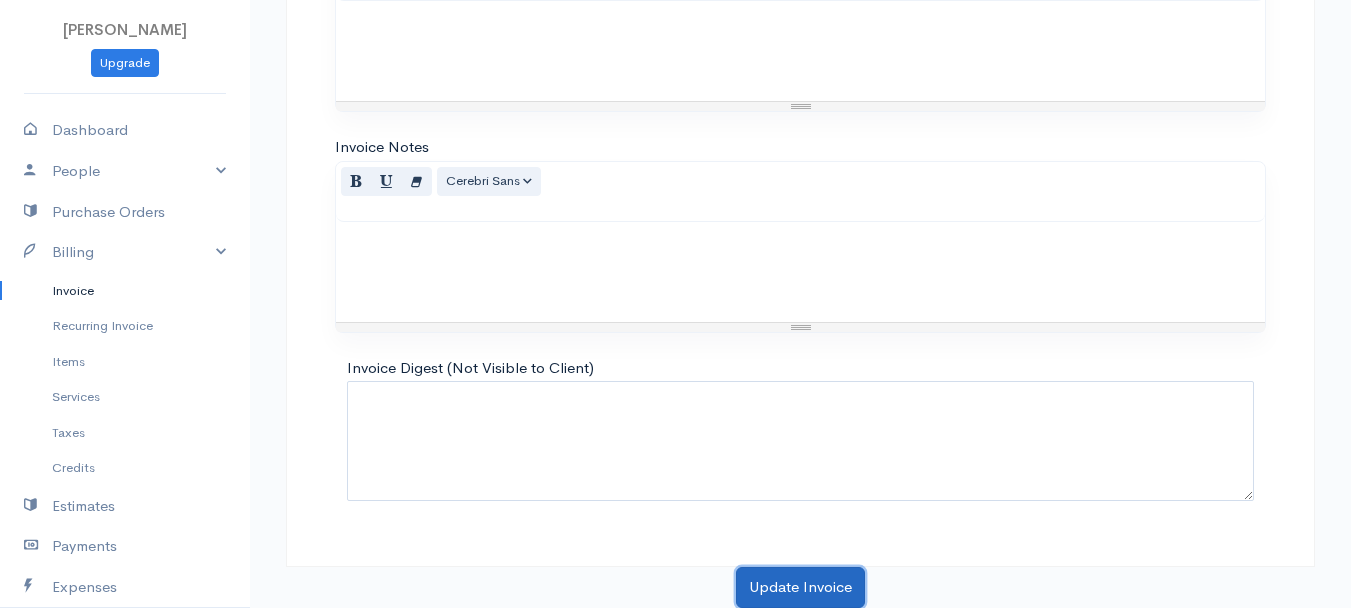 click on "Update Invoice" at bounding box center [800, 587] 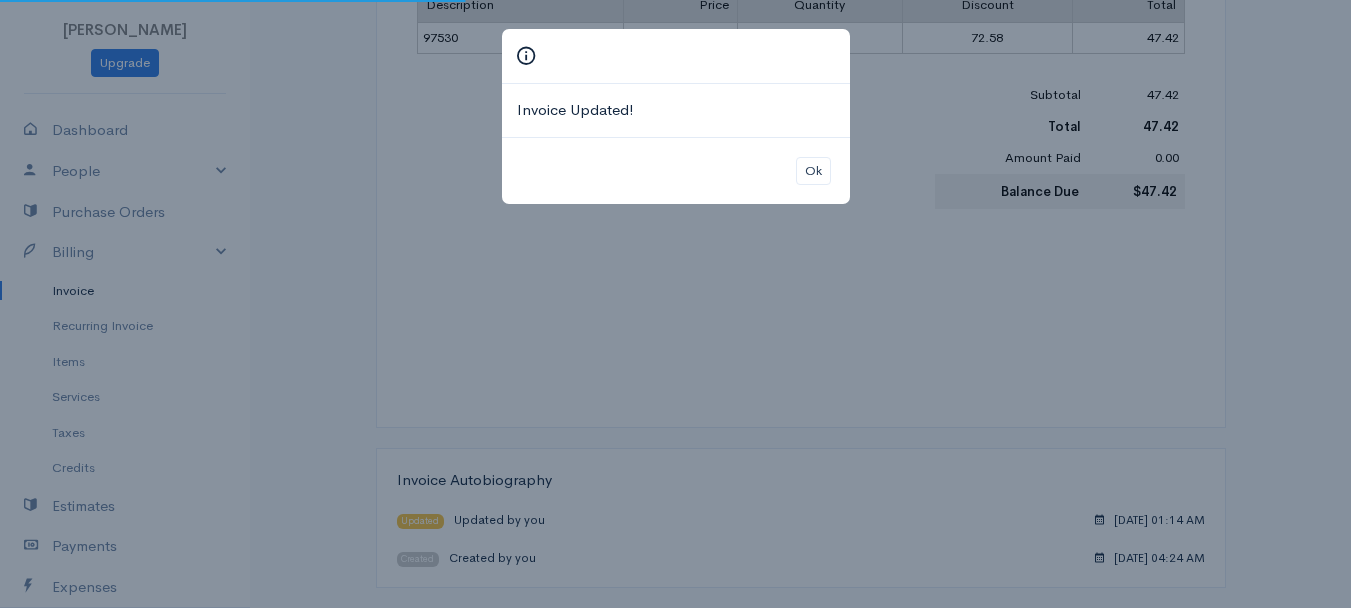 scroll, scrollTop: 0, scrollLeft: 0, axis: both 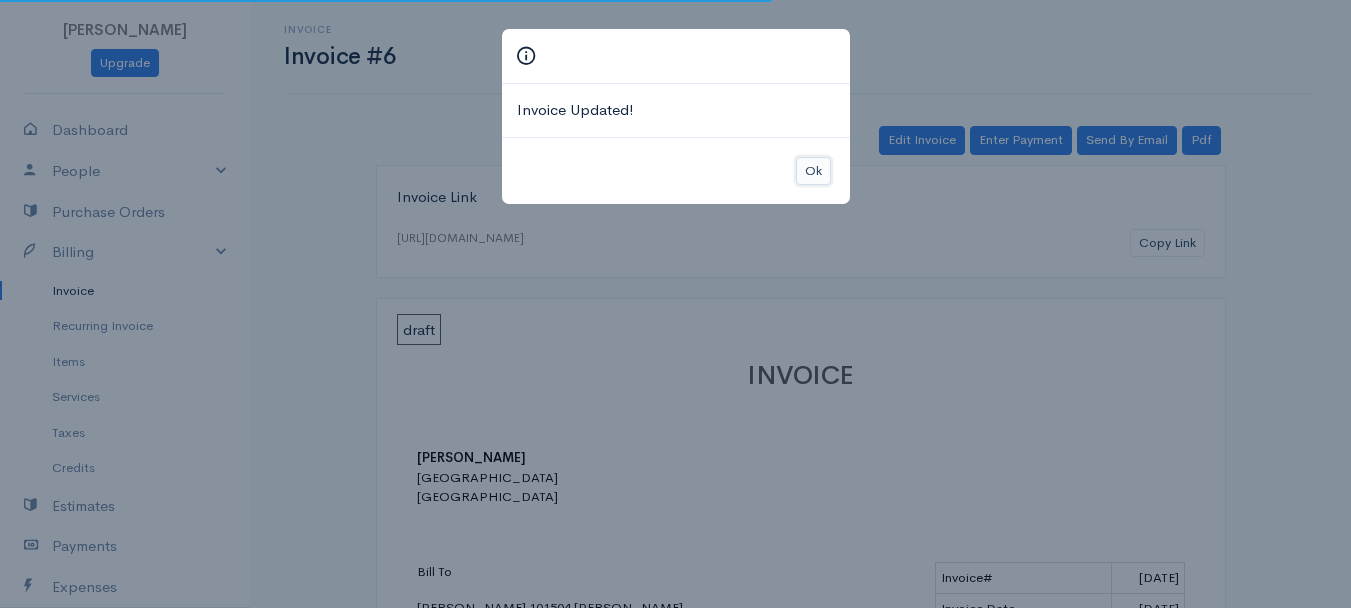 click on "Ok" at bounding box center (813, 171) 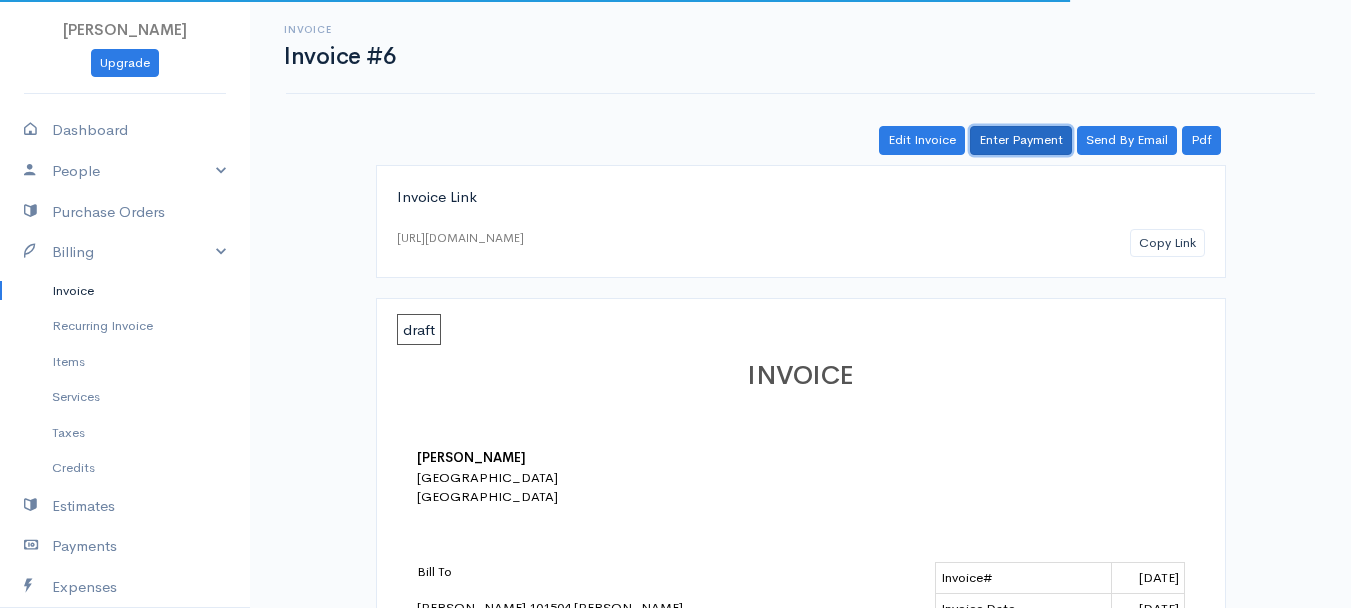 click on "Enter Payment" at bounding box center (1021, 140) 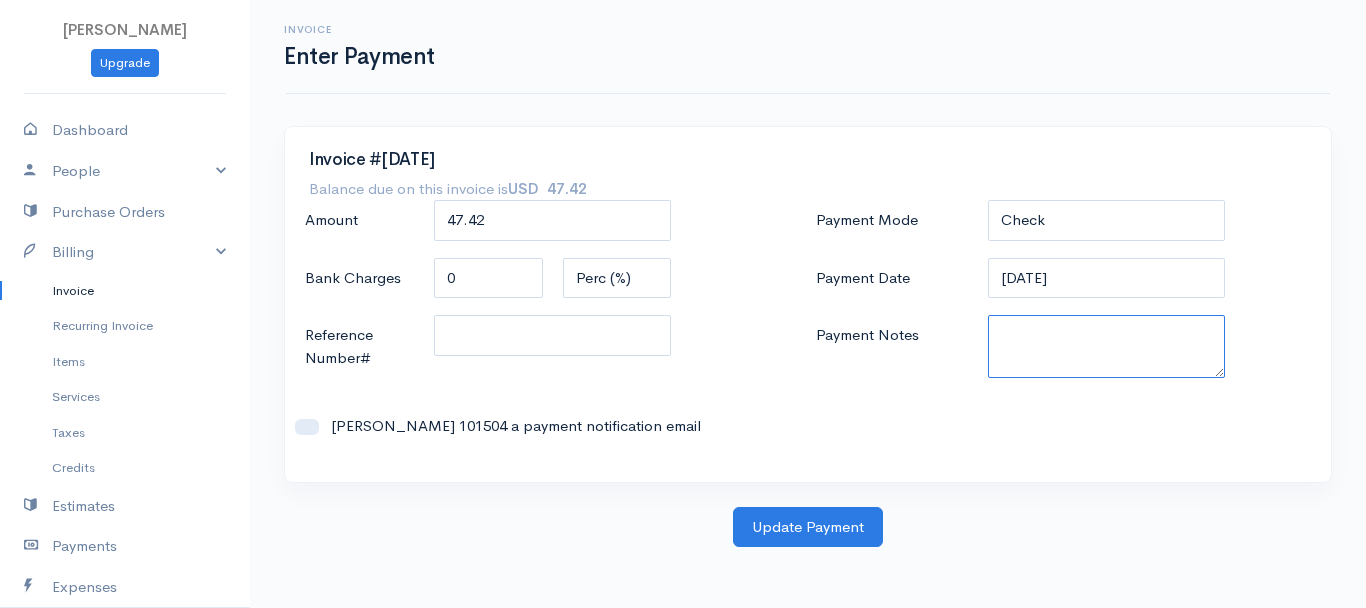 paste on "6170327463" 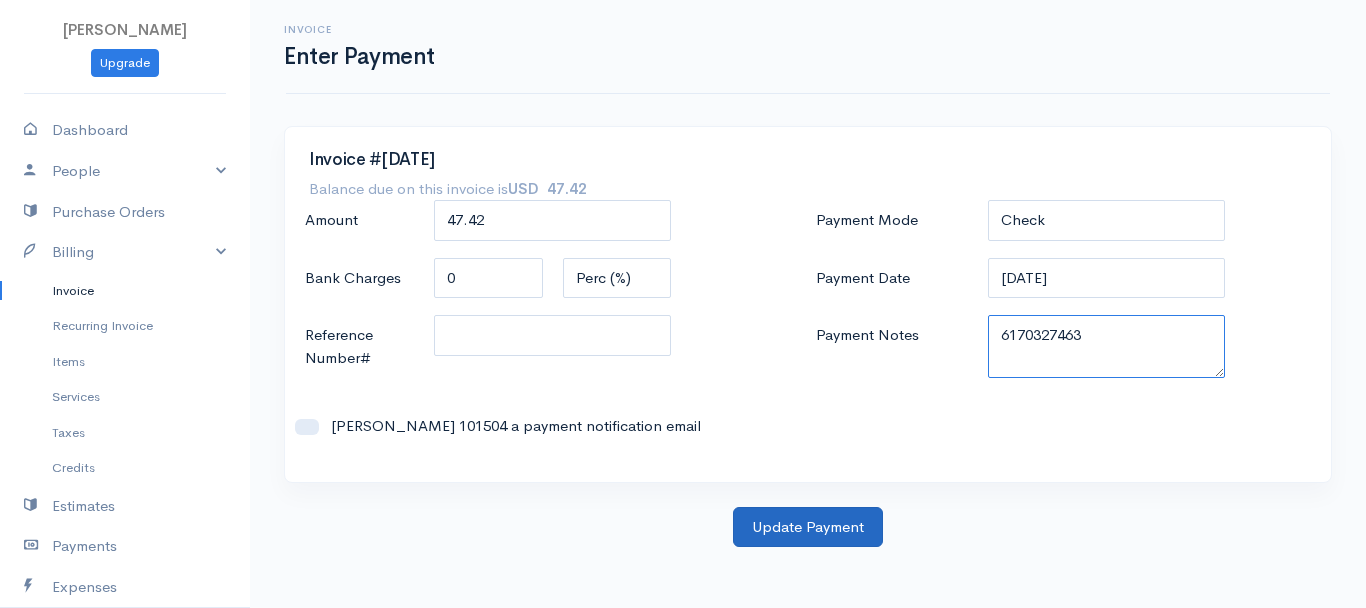 type on "6170327463" 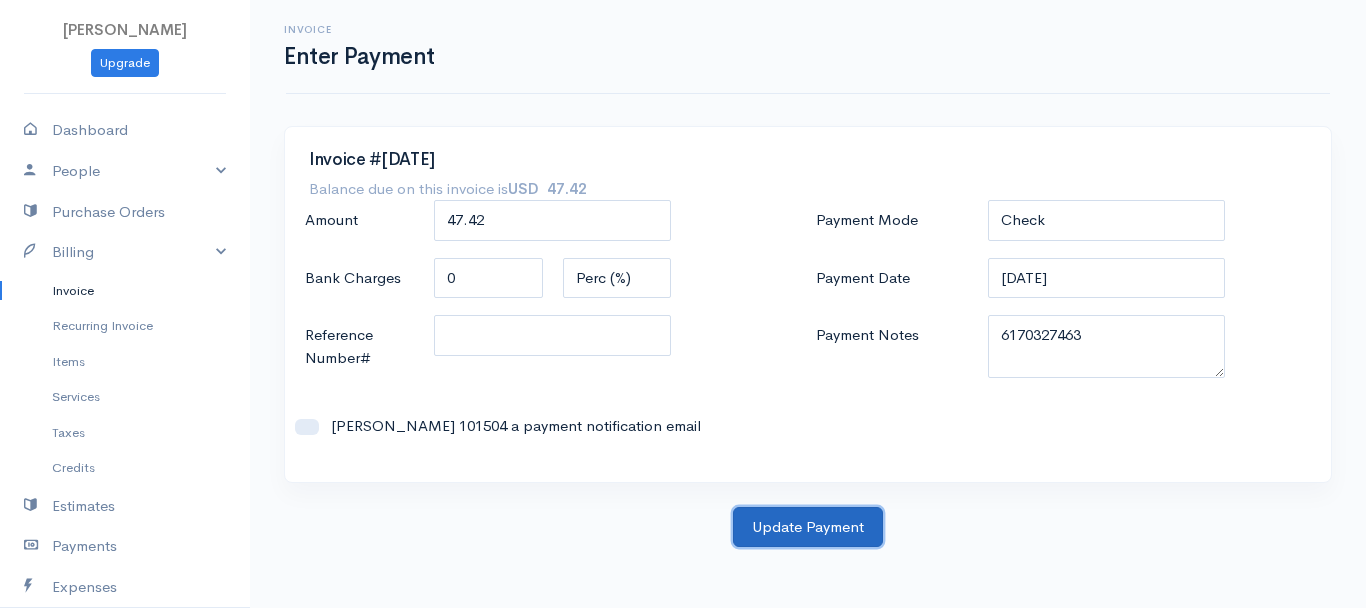 click on "Update Payment" at bounding box center [808, 527] 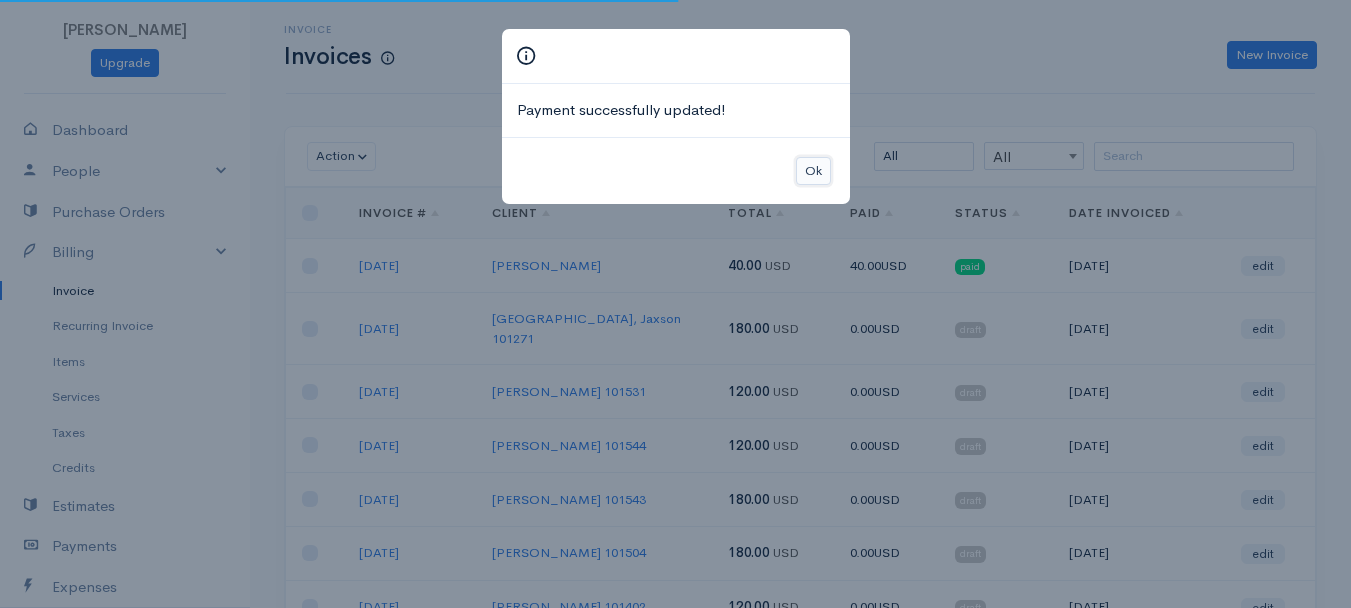 click on "Ok" at bounding box center [813, 171] 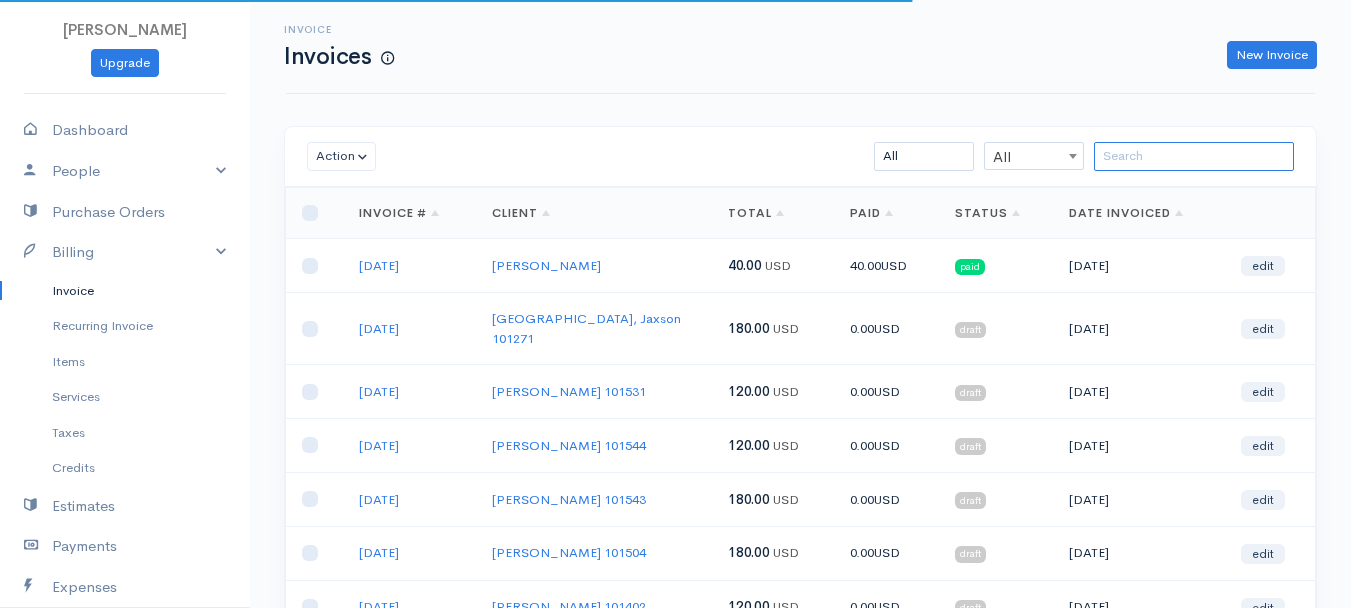 click at bounding box center (1194, 156) 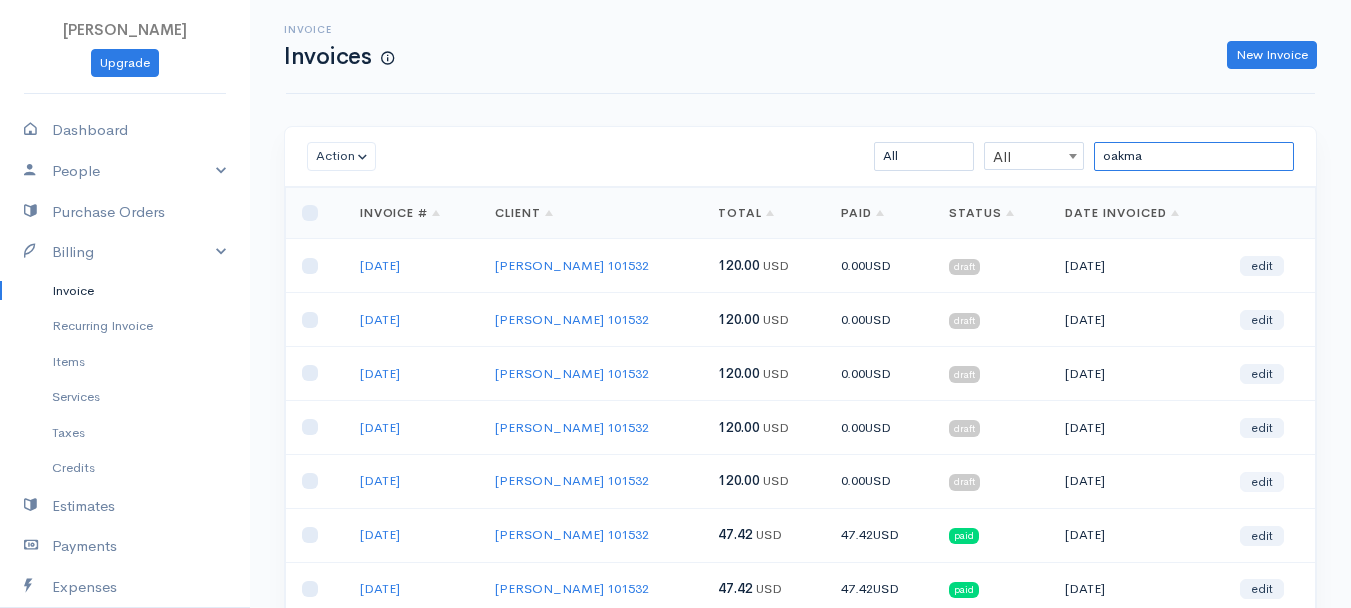 type on "oakma" 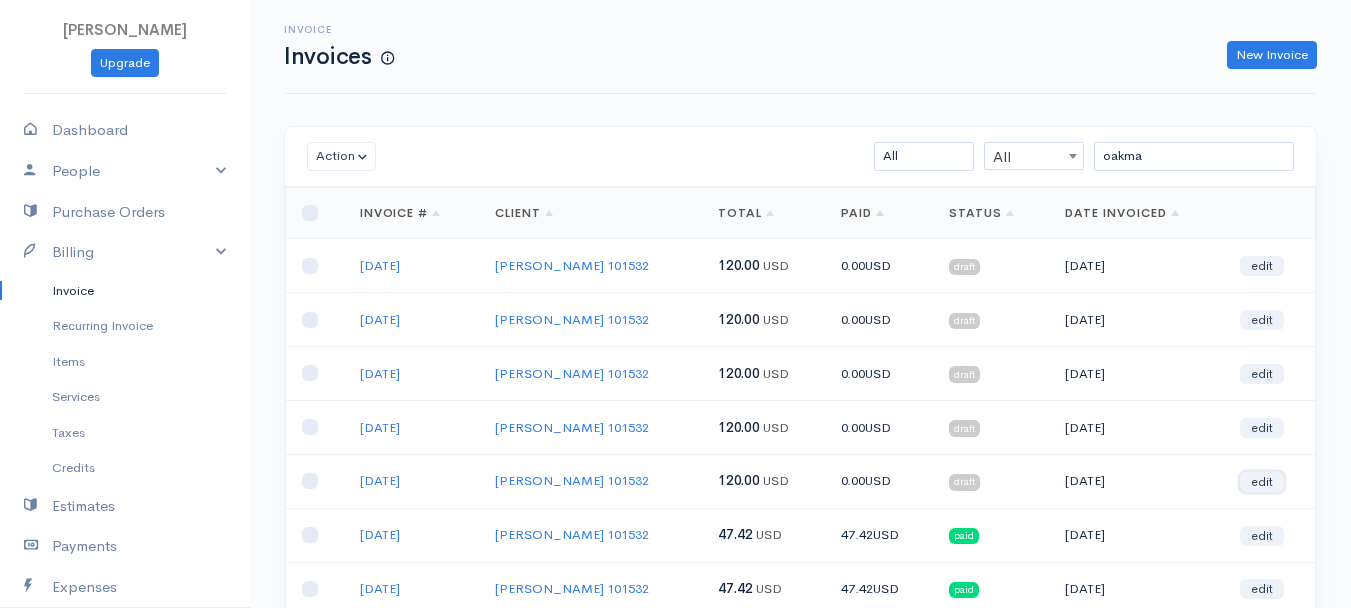 click on "edit" at bounding box center [1262, 482] 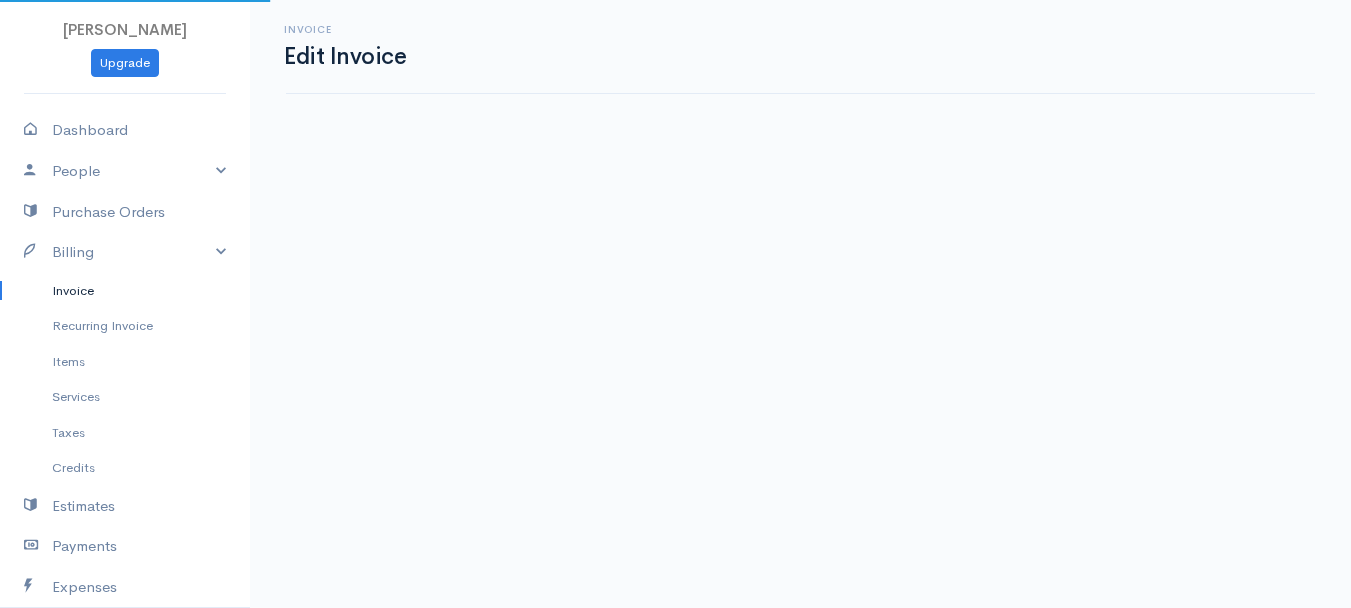 select on "2" 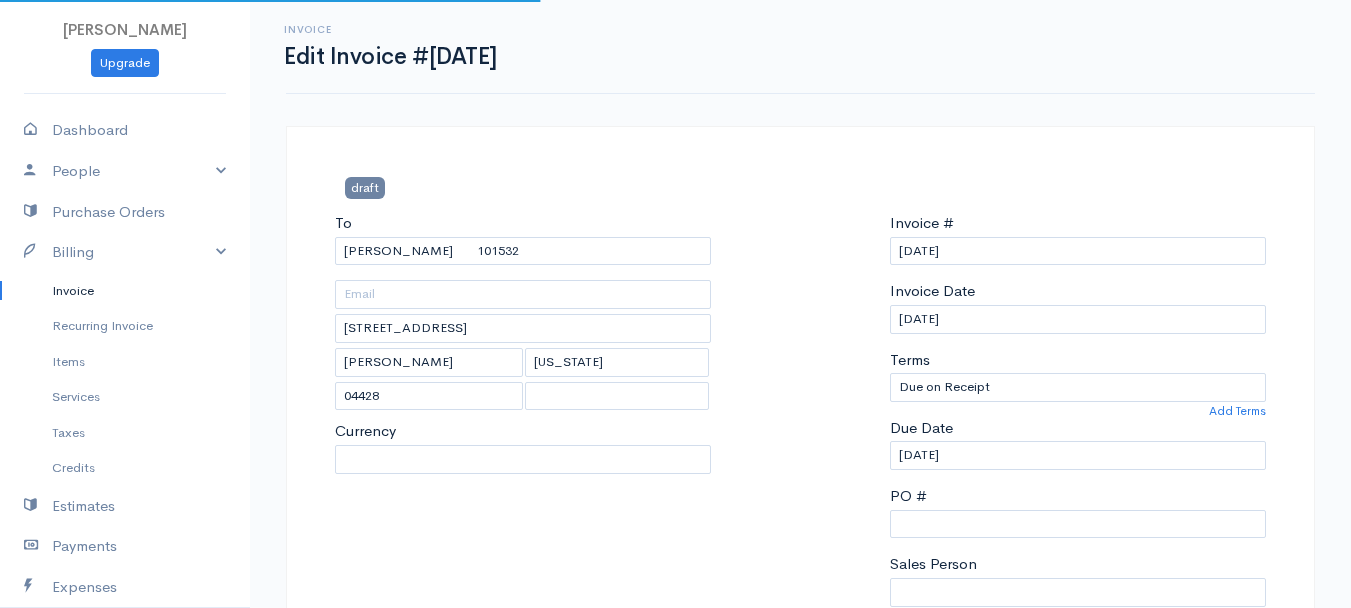 select on "[GEOGRAPHIC_DATA]" 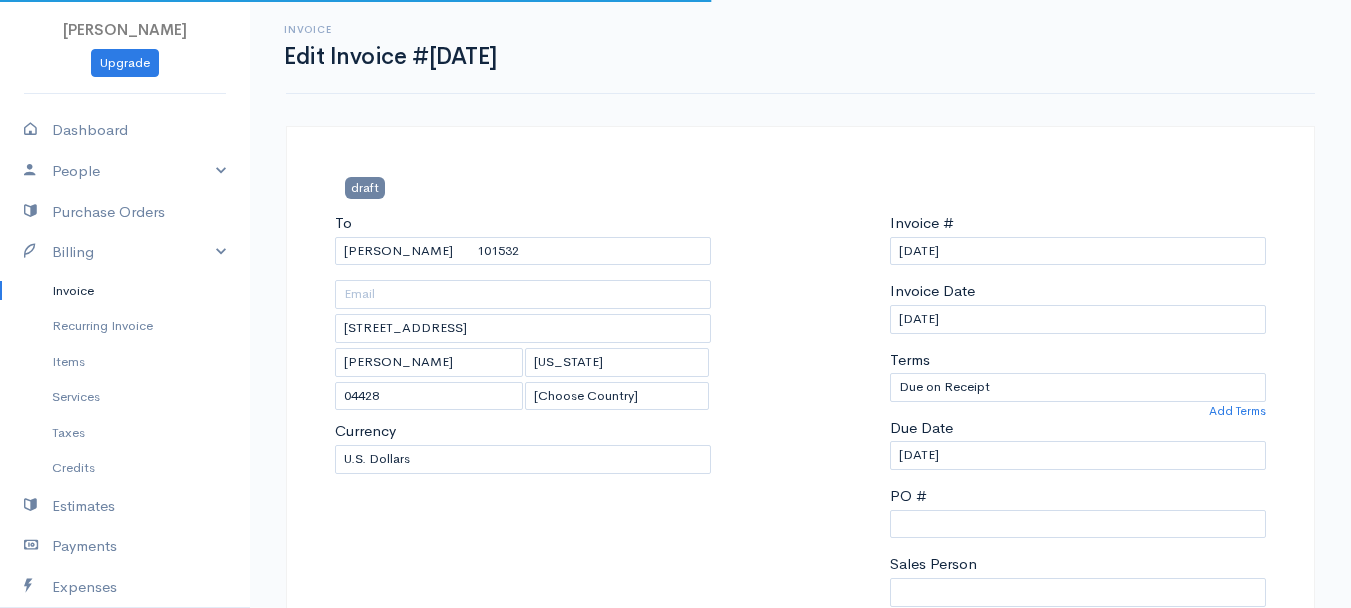 scroll, scrollTop: 300, scrollLeft: 0, axis: vertical 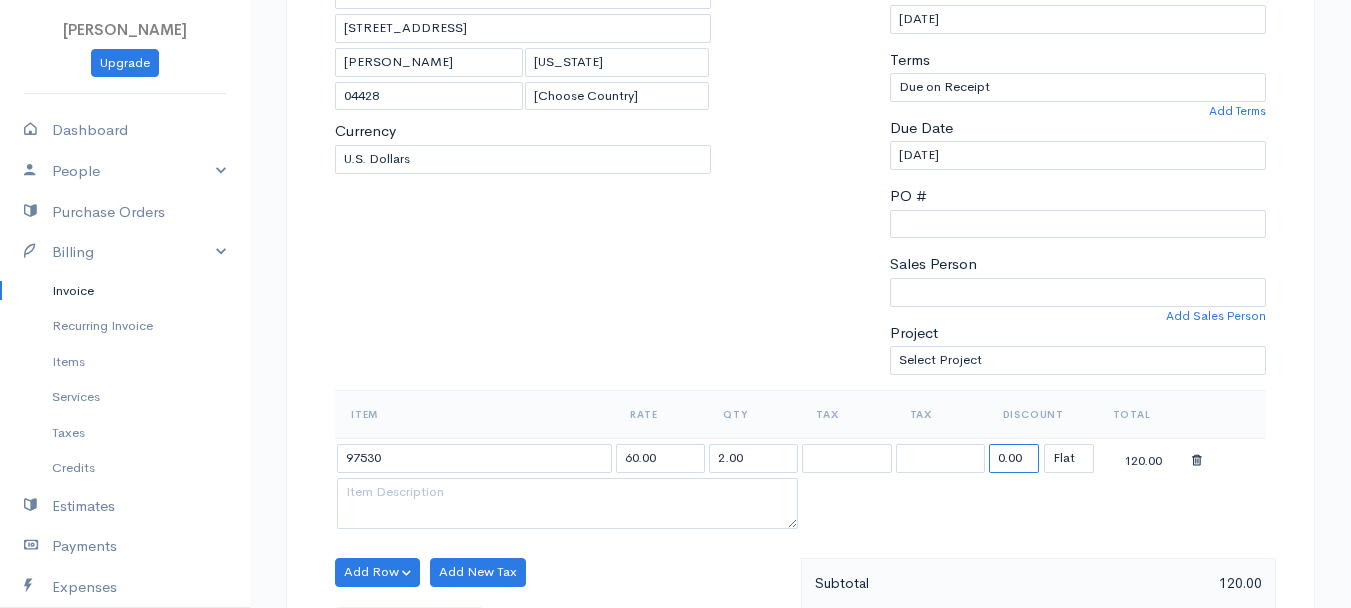 click on "0.00" at bounding box center (1014, 458) 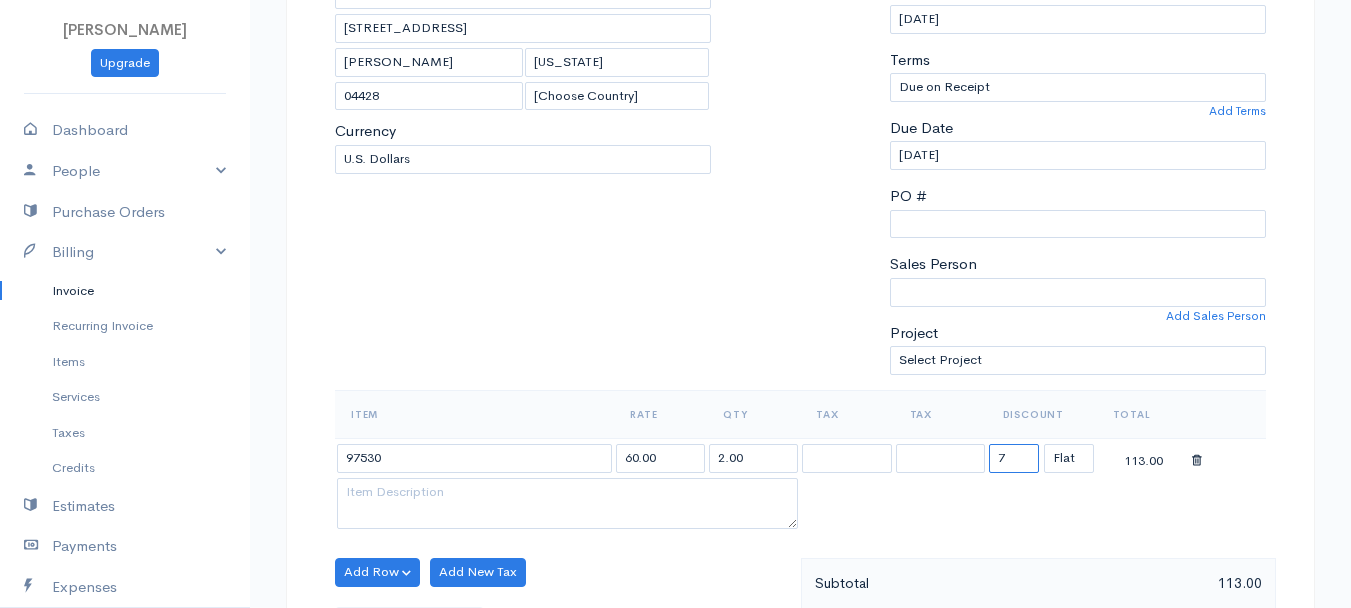 type on "72.58" 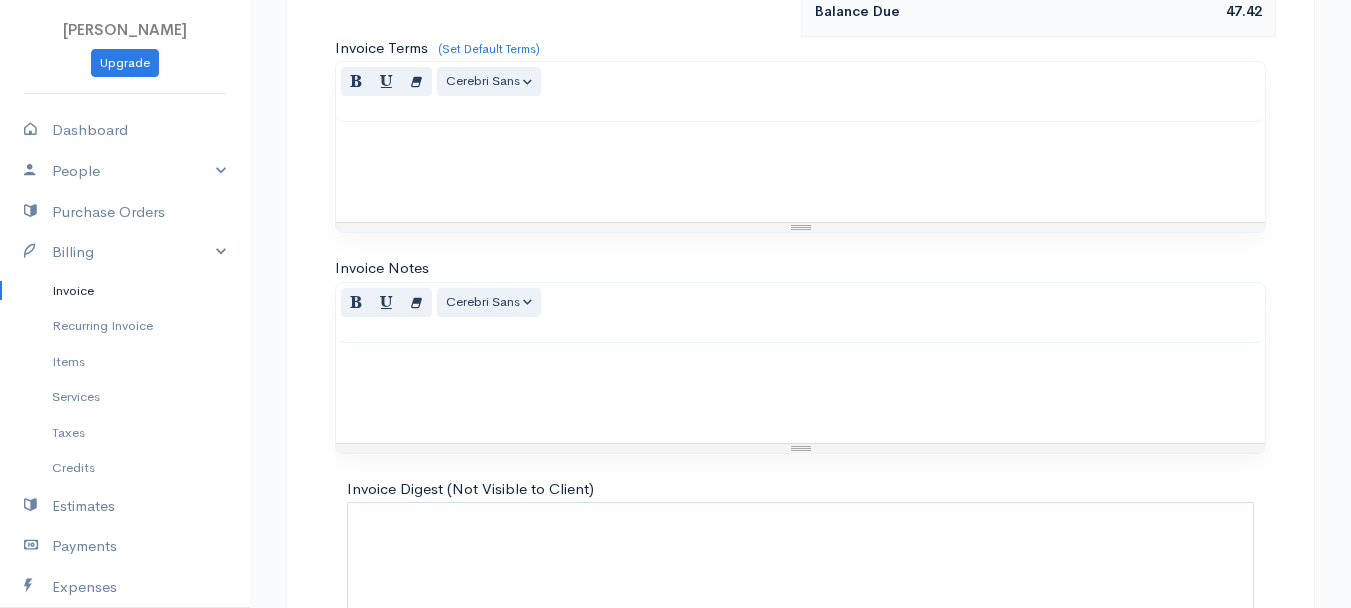 scroll, scrollTop: 1121, scrollLeft: 0, axis: vertical 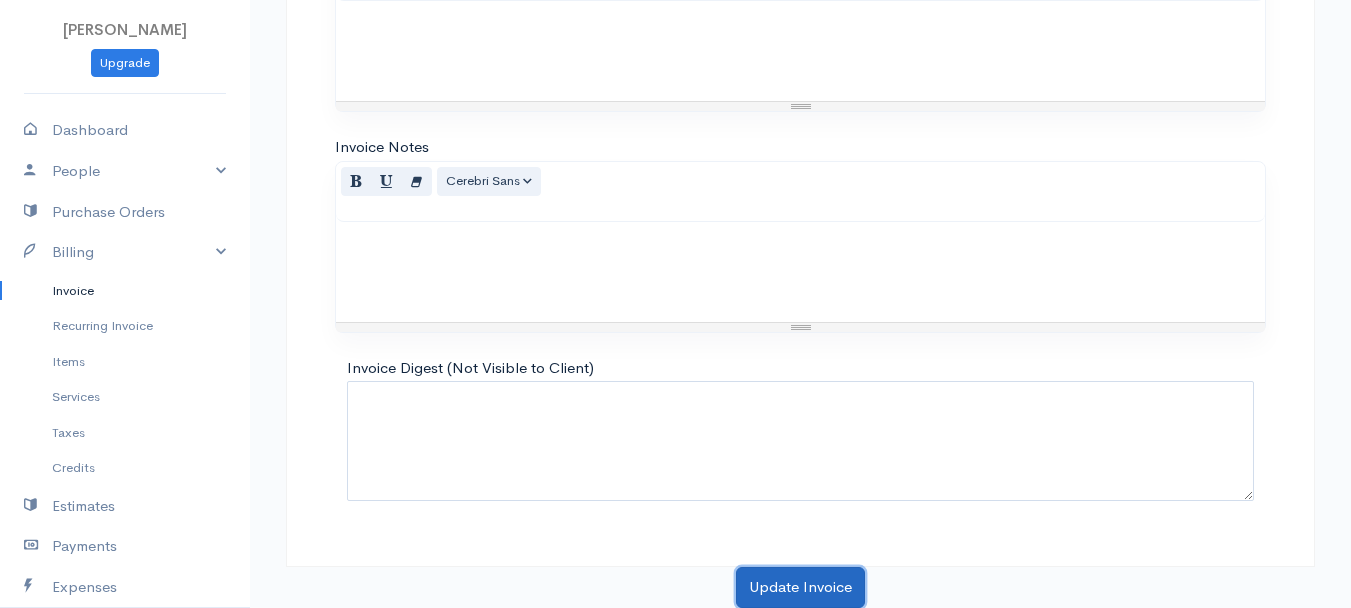 click on "Update Invoice" at bounding box center [800, 587] 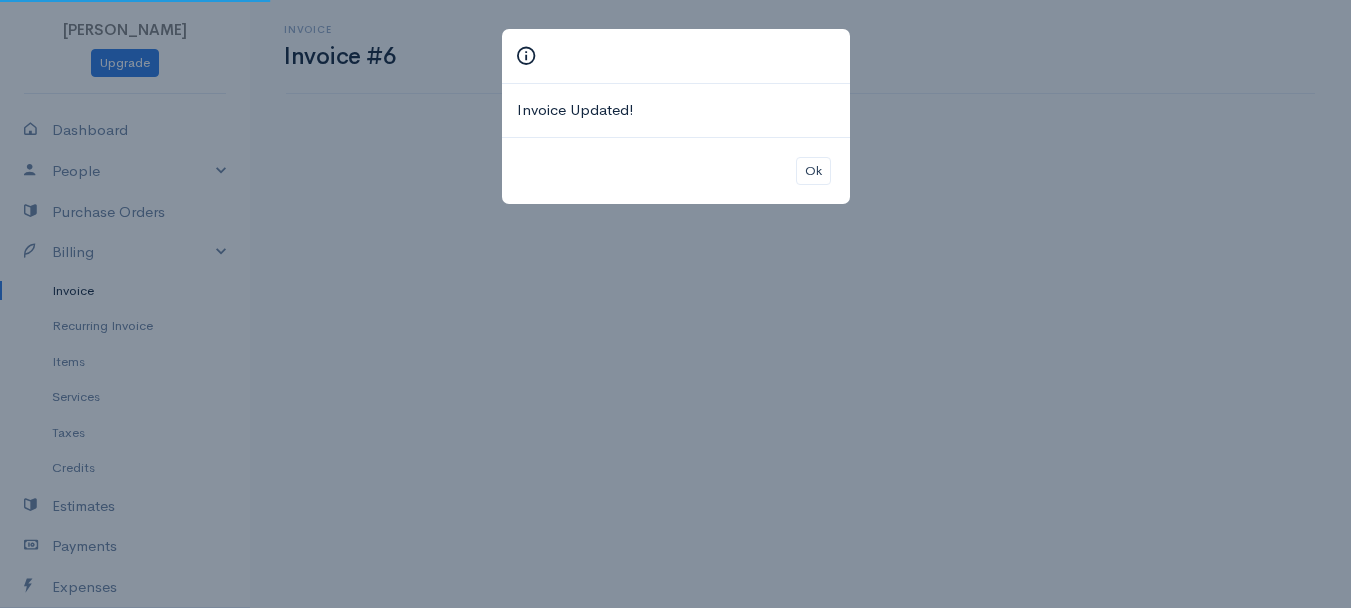 scroll, scrollTop: 0, scrollLeft: 0, axis: both 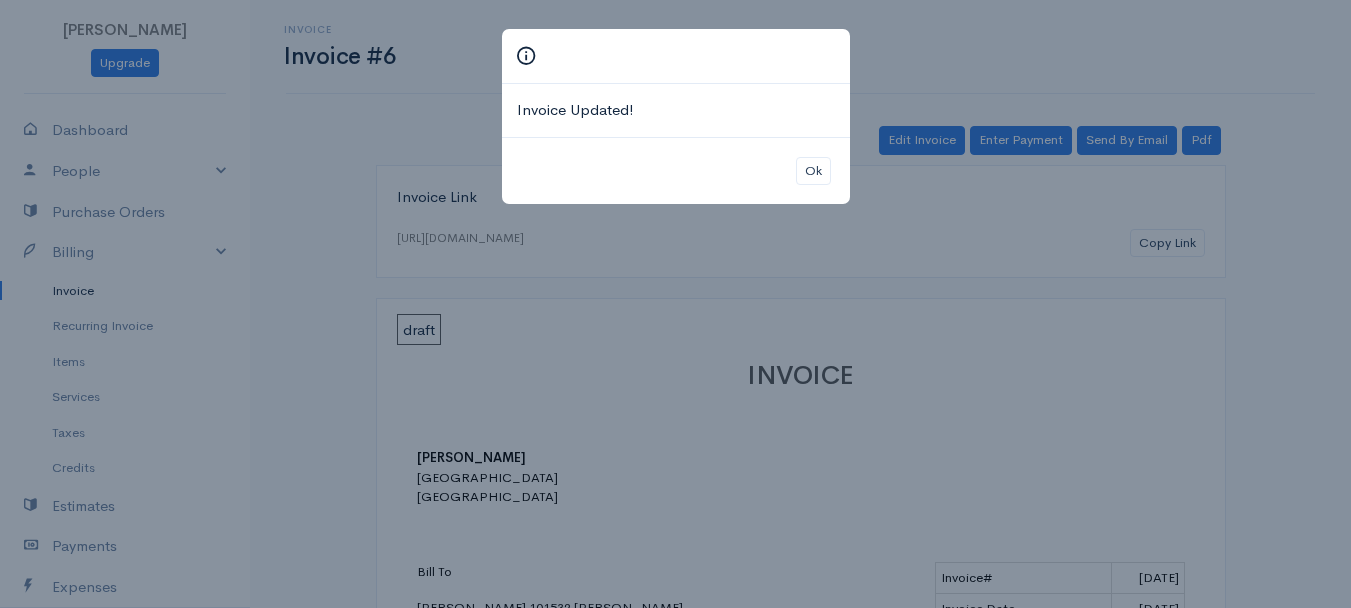 click on "Invoice Updated!
Ok" at bounding box center [675, 304] 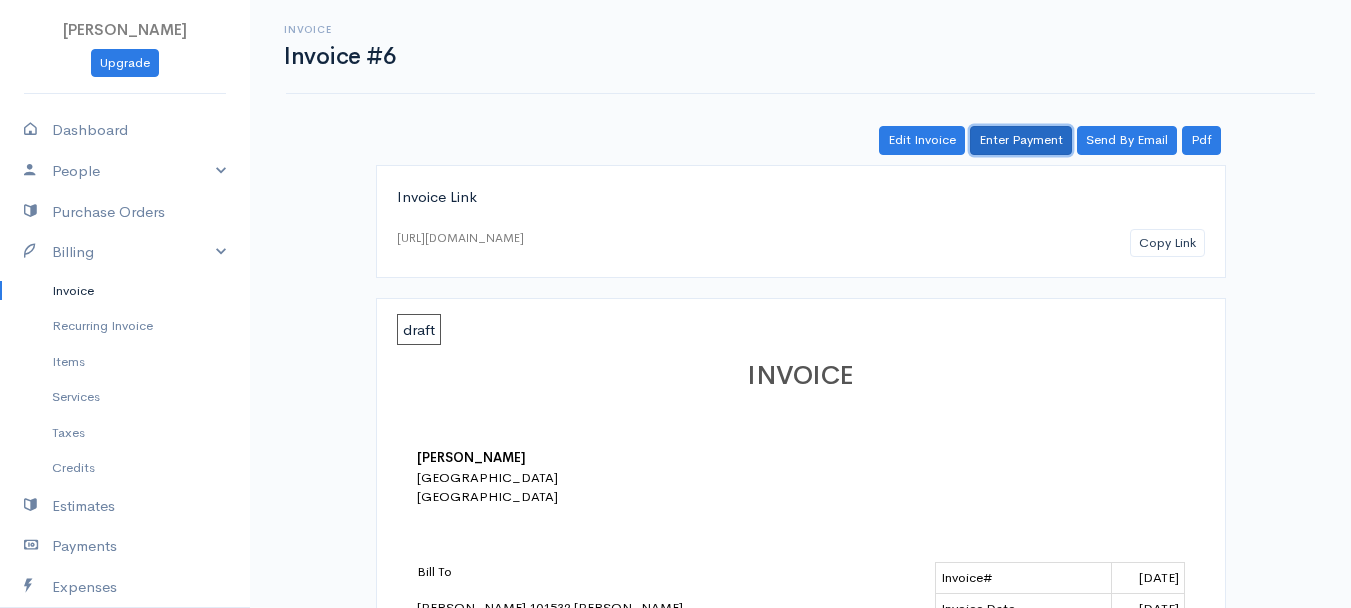 click on "Enter Payment" at bounding box center (1021, 140) 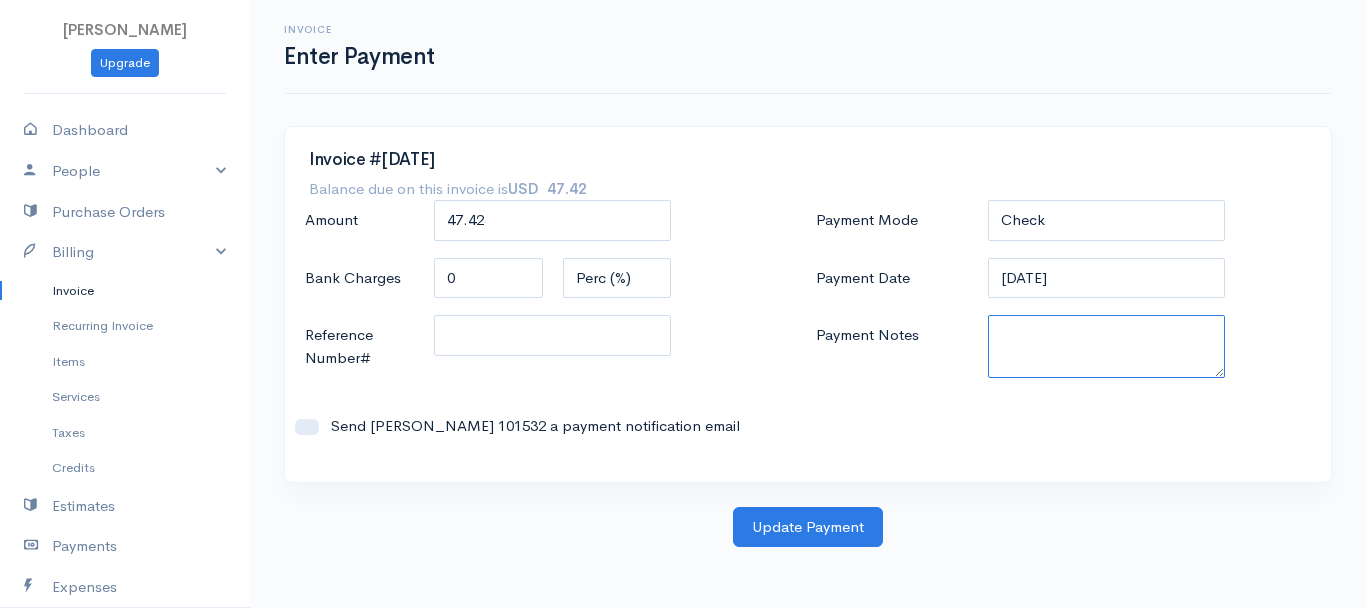 paste on "6170327463" 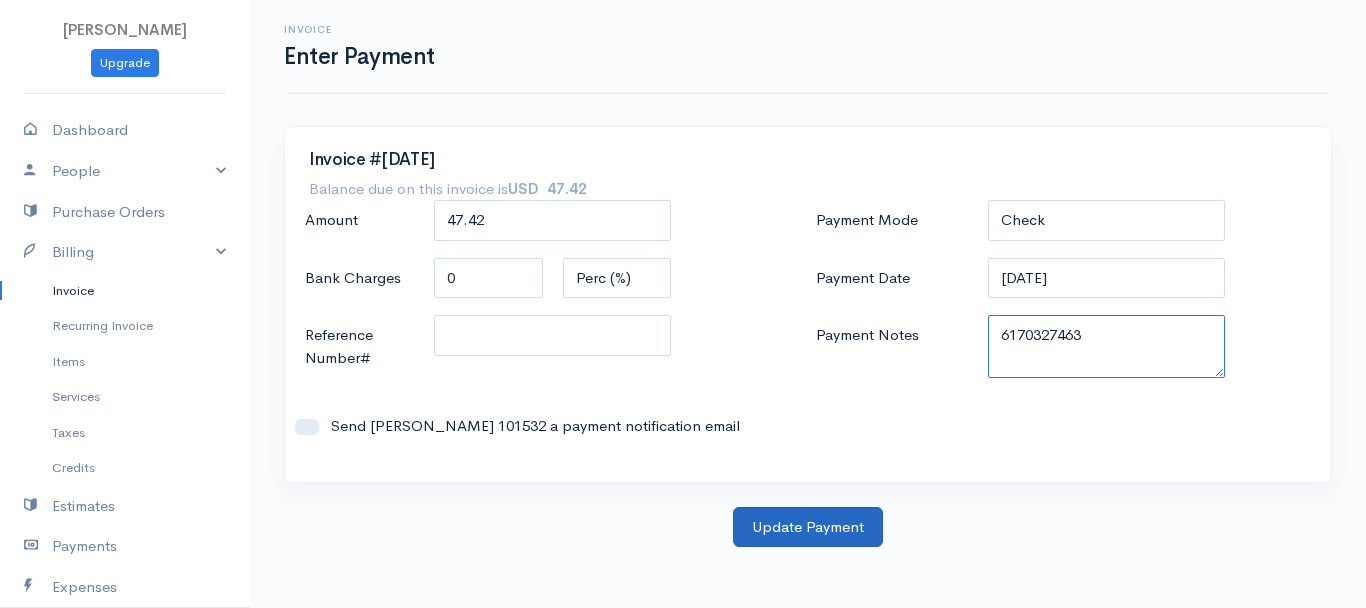type on "6170327463" 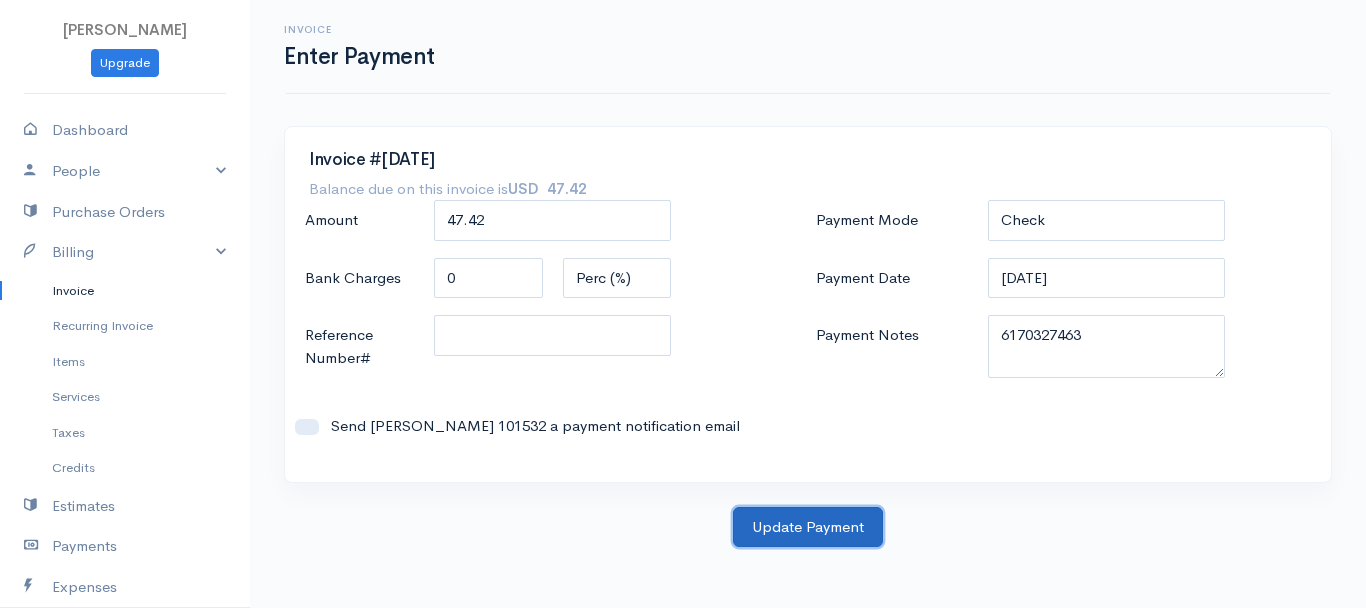 click on "Update Payment" at bounding box center [808, 527] 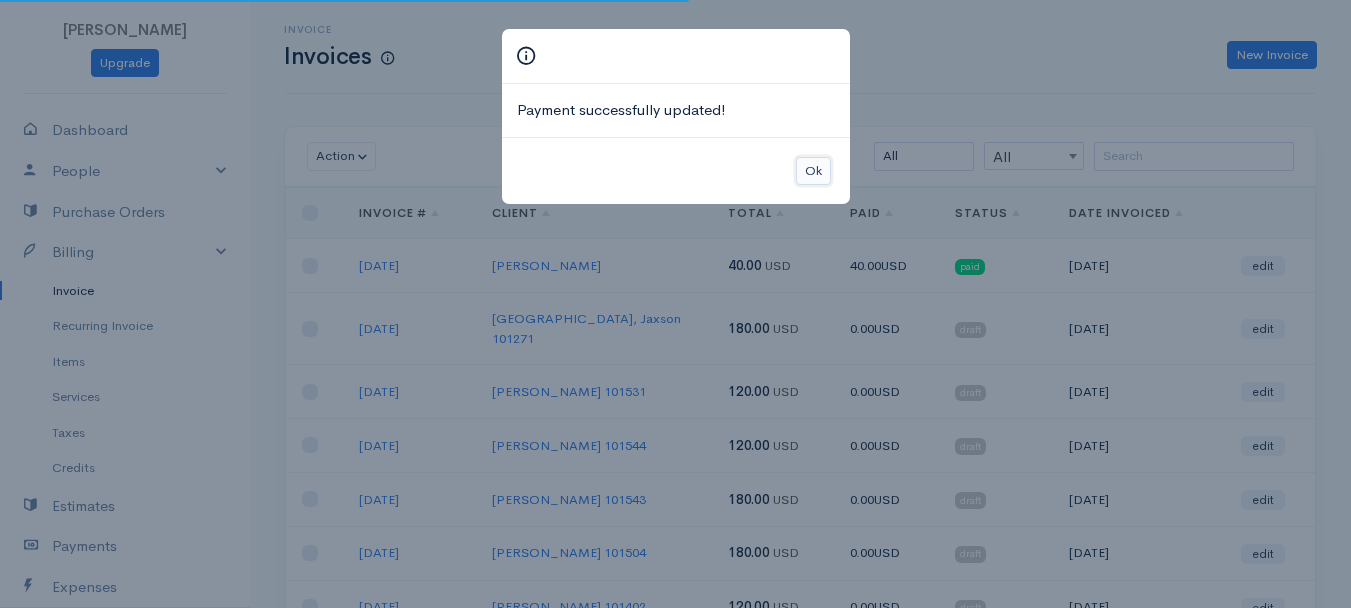 click on "Ok" at bounding box center [813, 171] 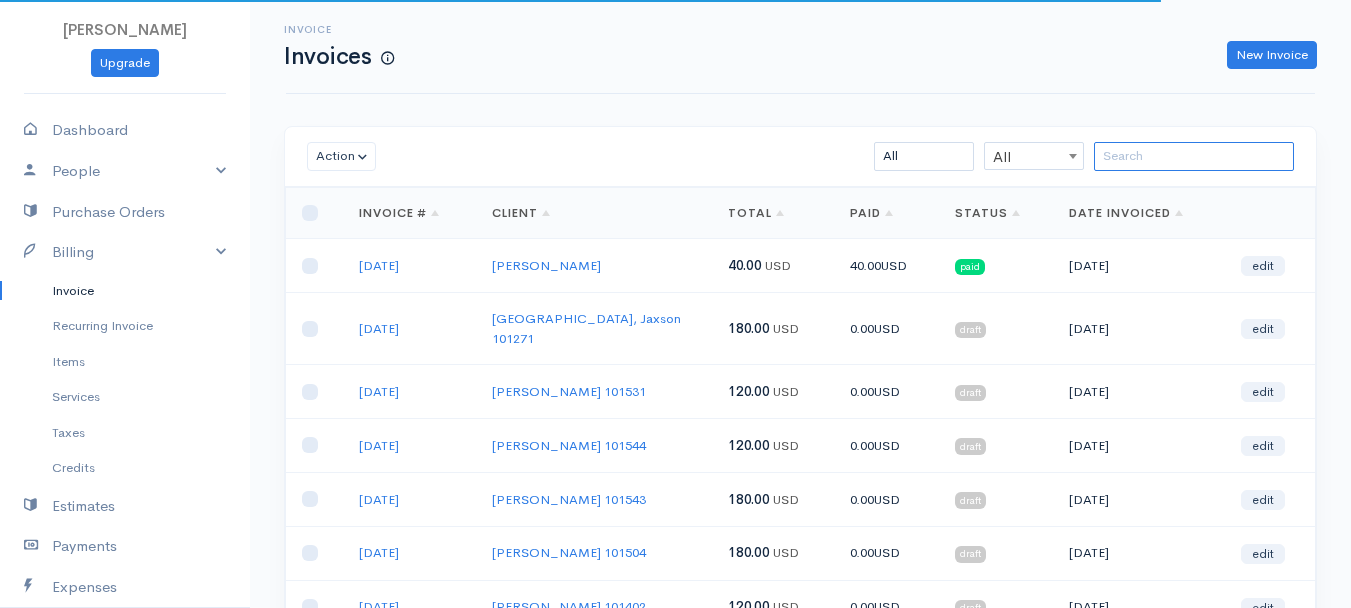 click at bounding box center (1194, 156) 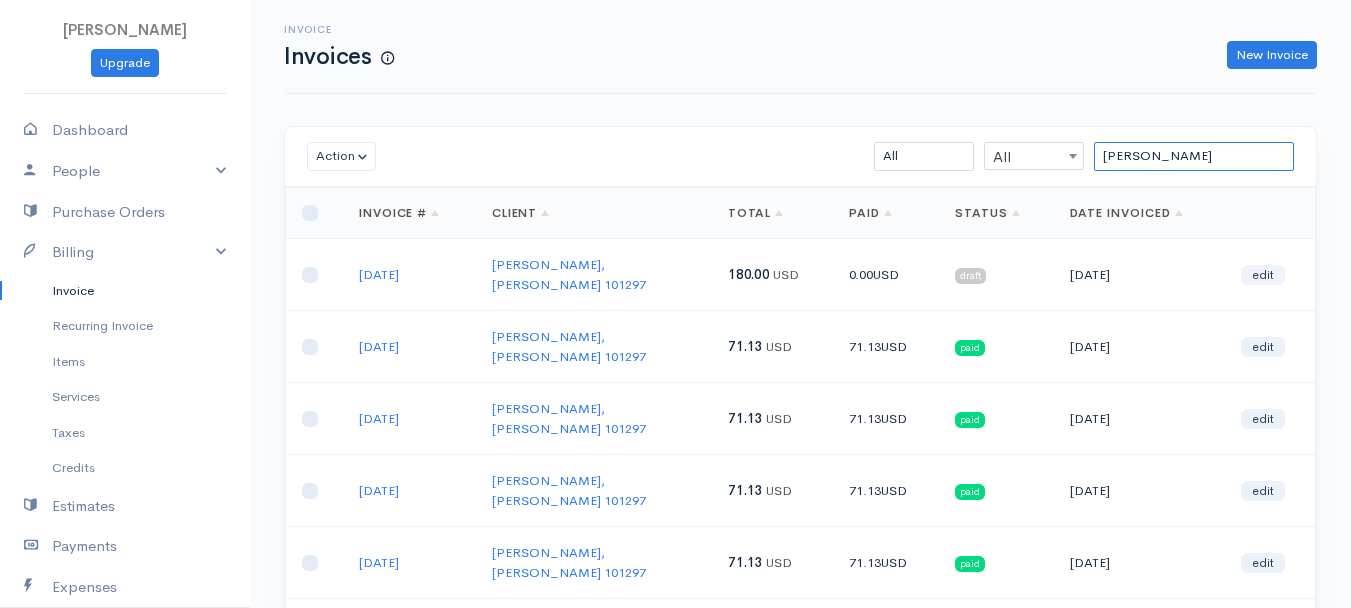 type on "[PERSON_NAME]" 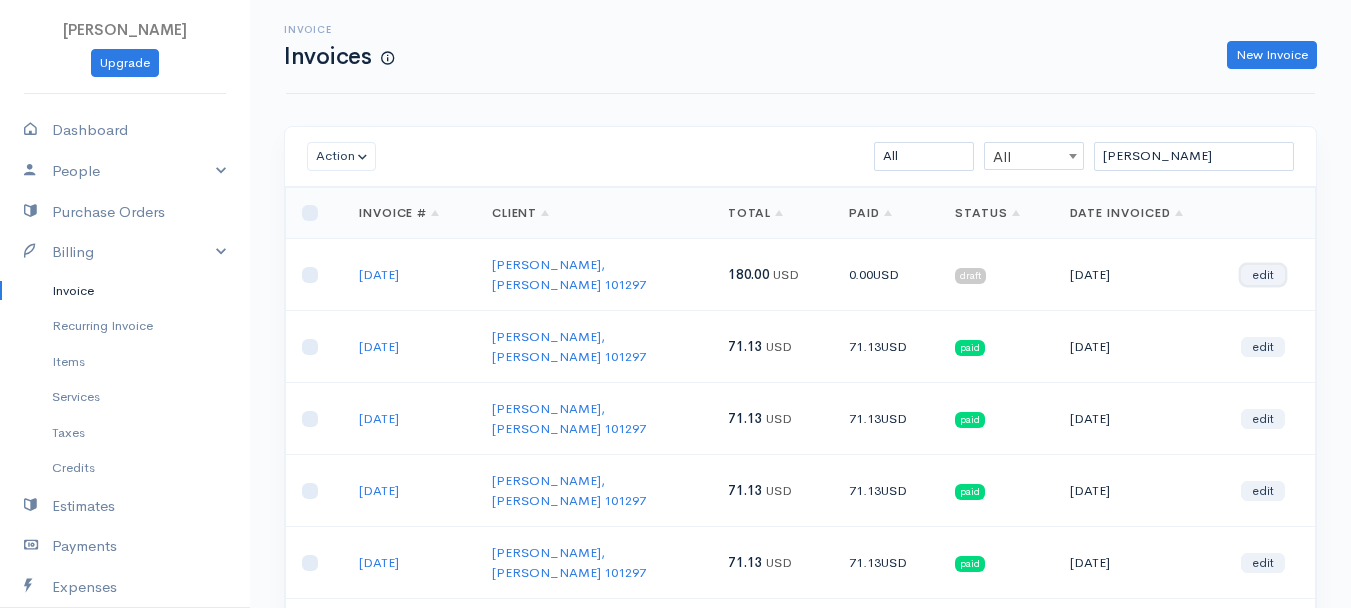 click on "edit" at bounding box center [1263, 275] 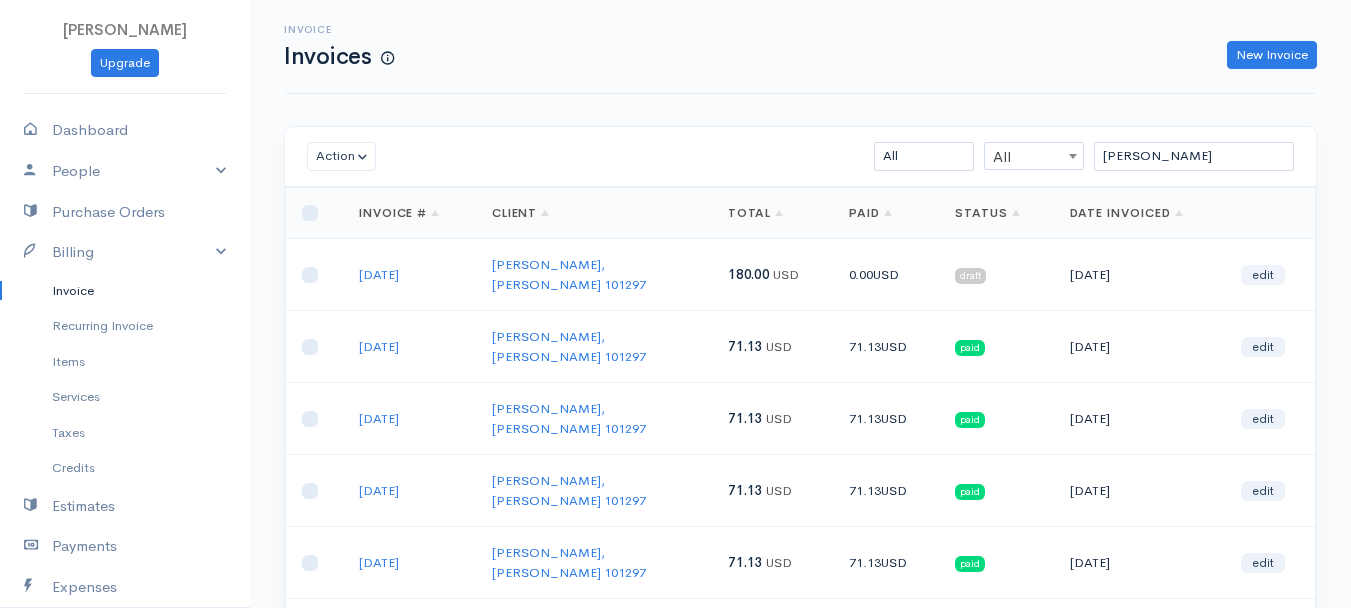 select on "2" 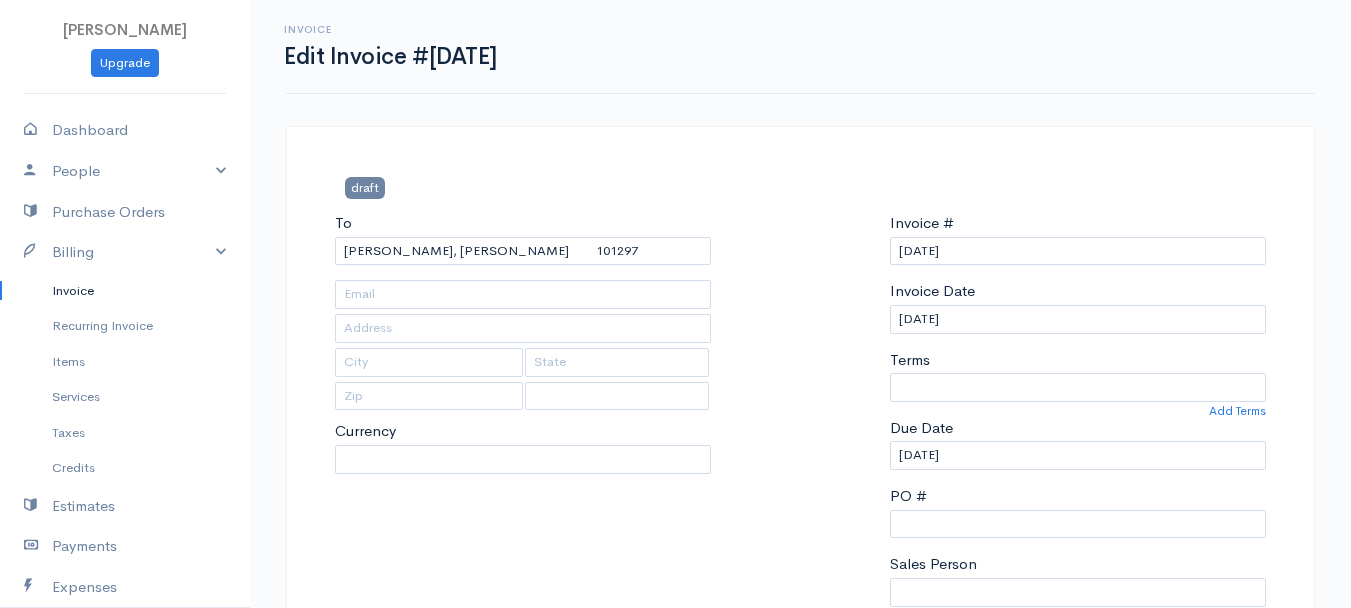 type on "[STREET_ADDRESS][PERSON_NAME]" 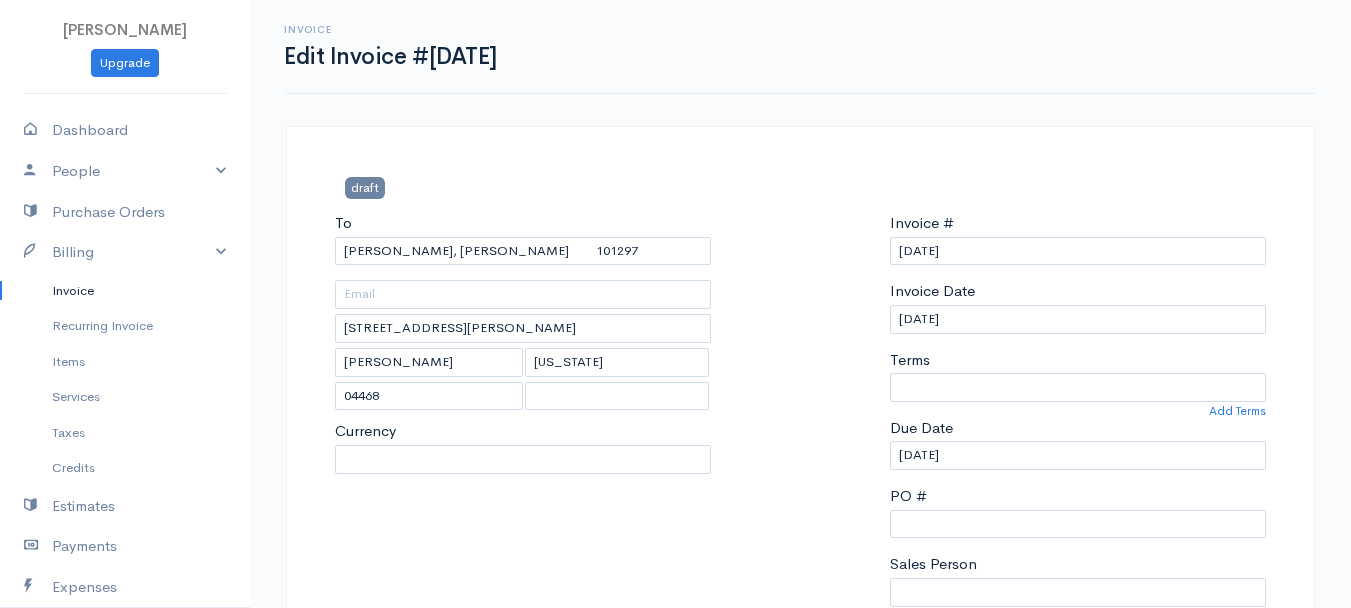 select on "0" 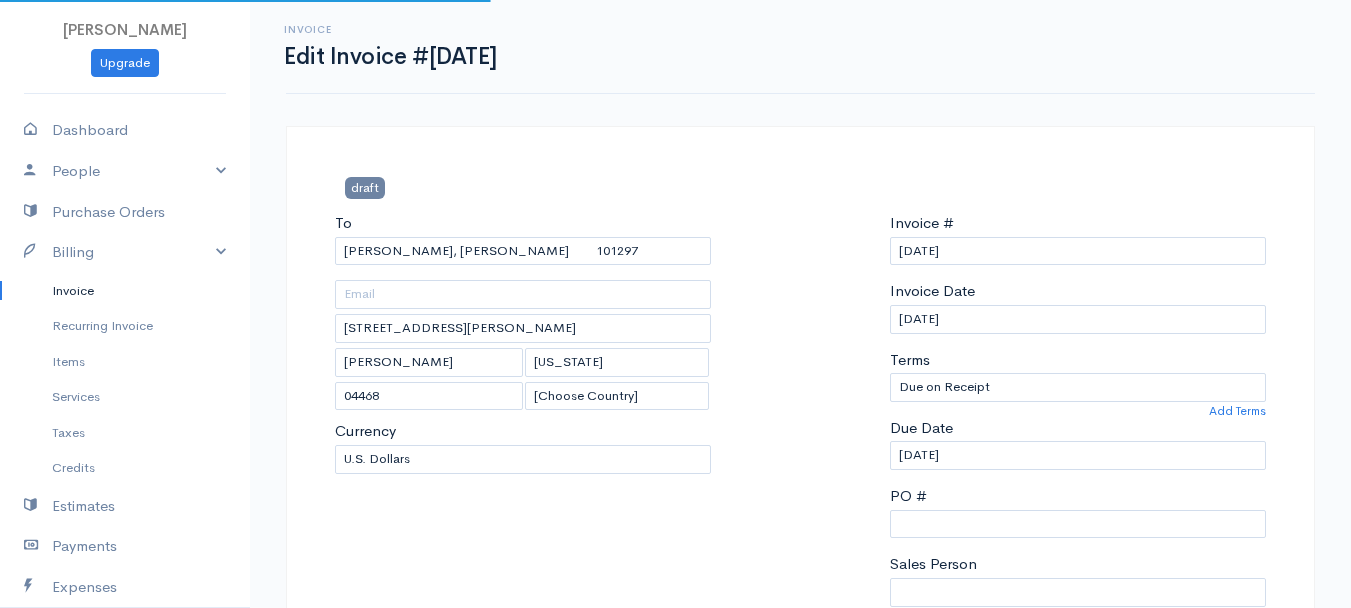 select on "[GEOGRAPHIC_DATA]" 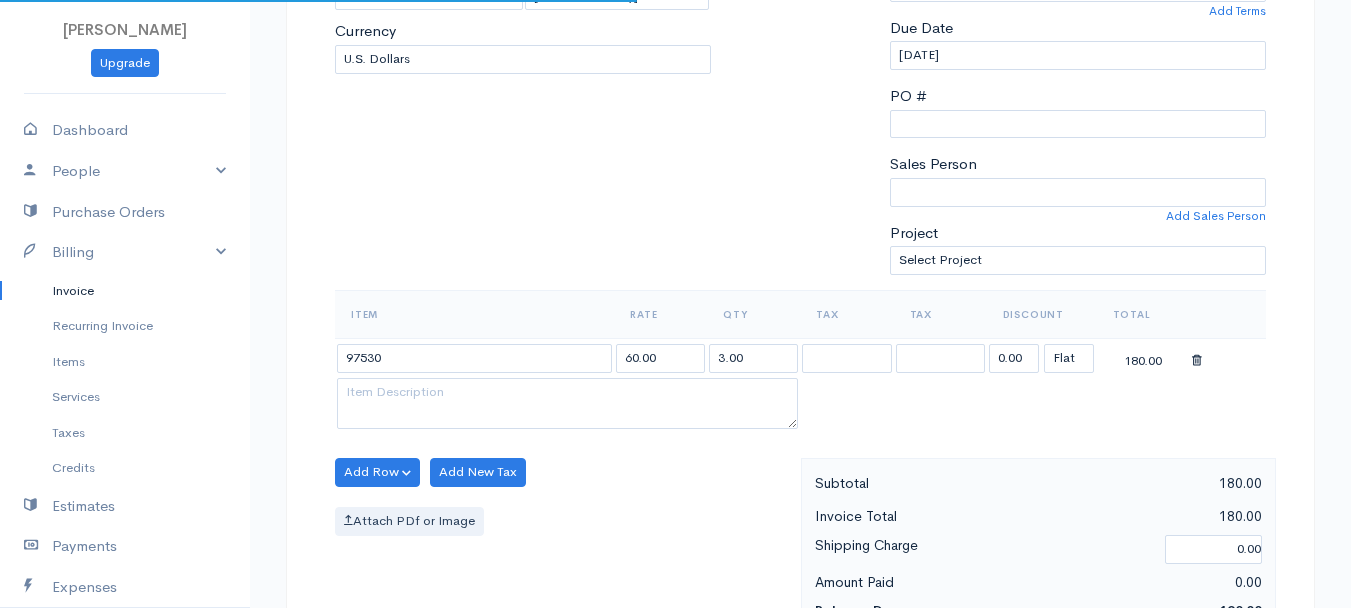 scroll, scrollTop: 500, scrollLeft: 0, axis: vertical 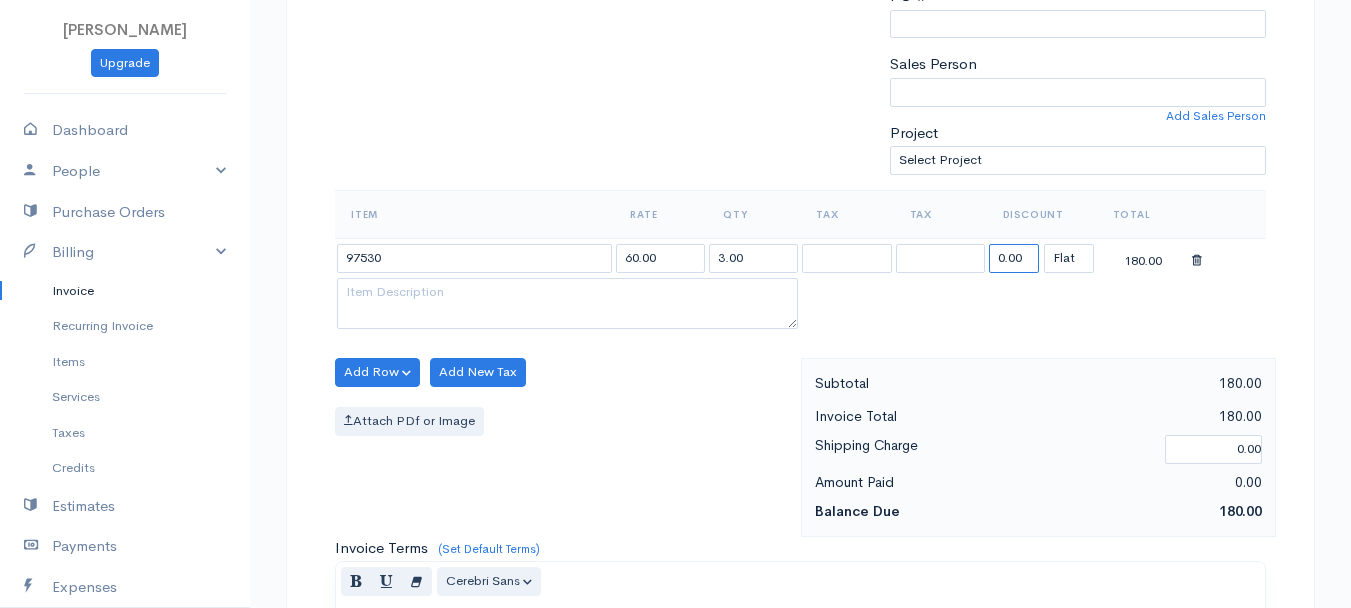 click on "0.00" at bounding box center (1014, 258) 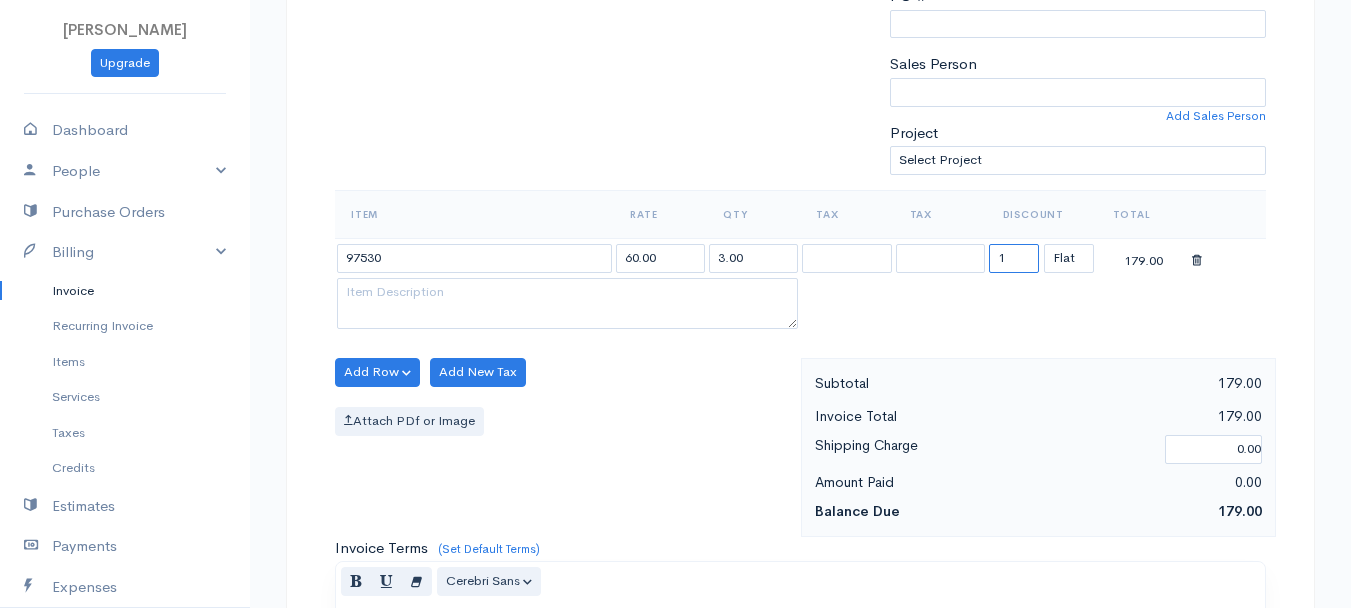 type on "108.87" 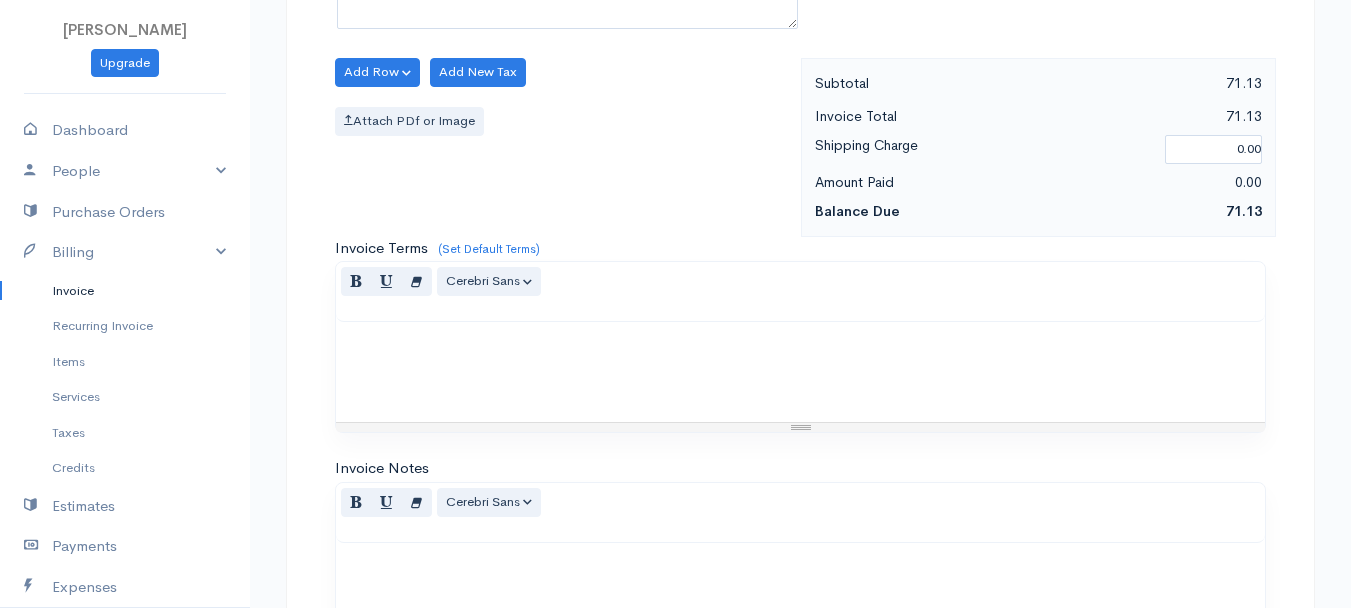 scroll, scrollTop: 1121, scrollLeft: 0, axis: vertical 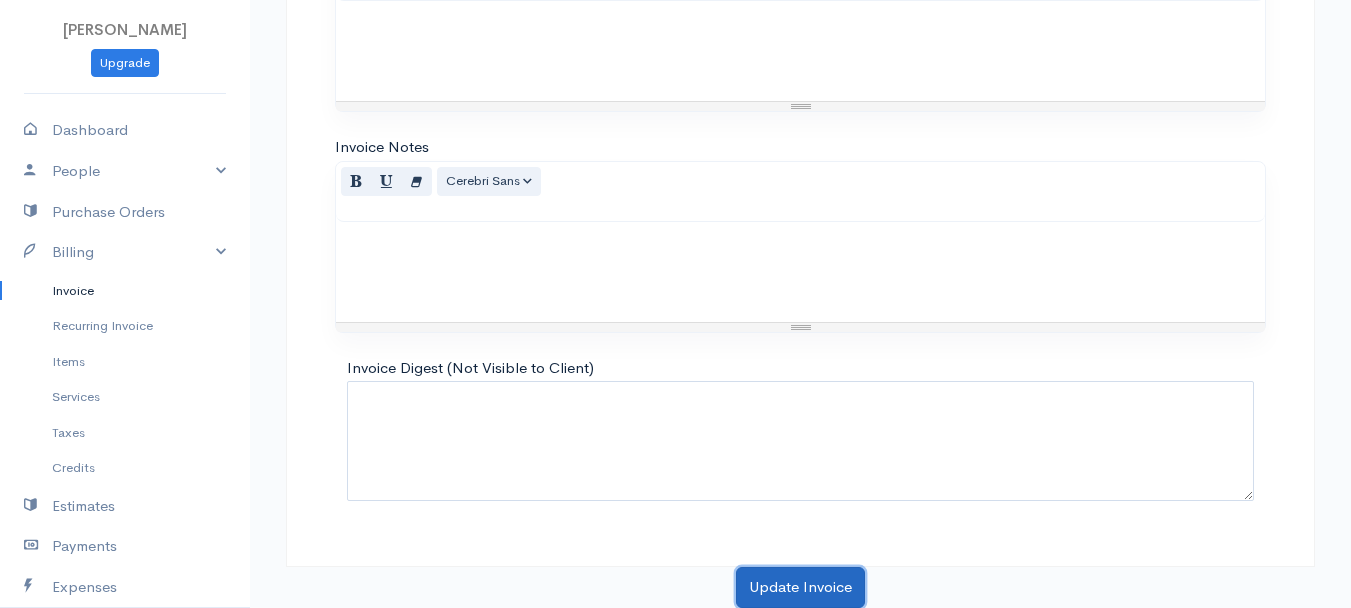 click on "Update Invoice" at bounding box center (800, 587) 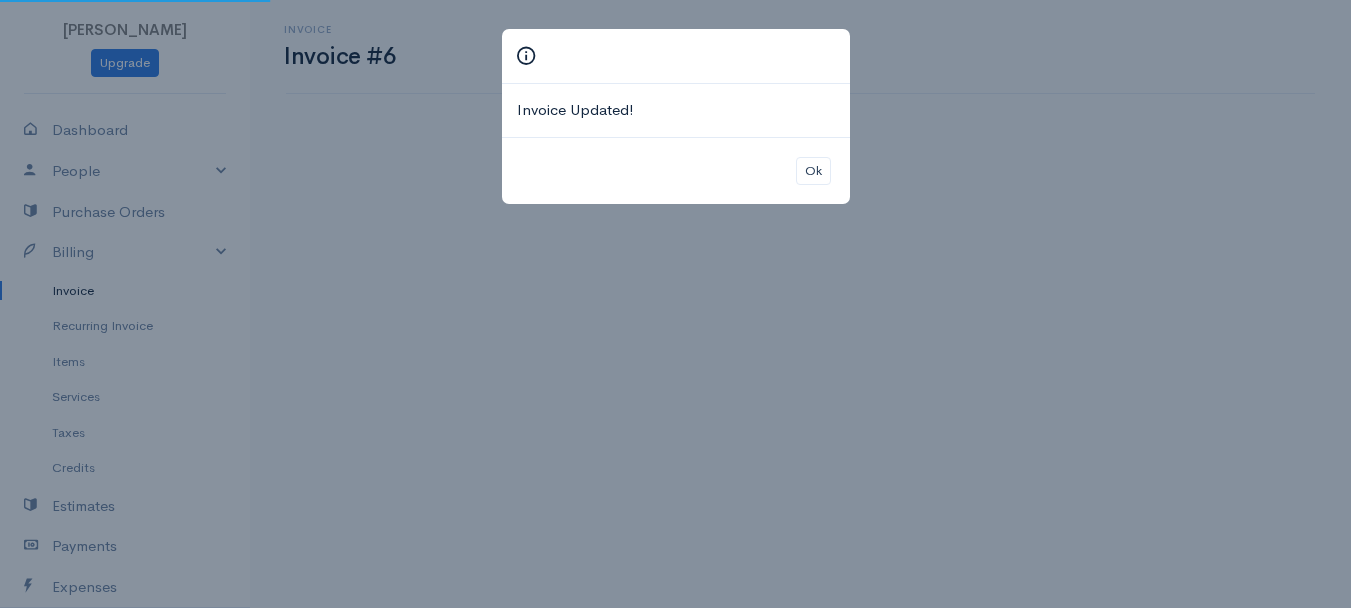 scroll, scrollTop: 0, scrollLeft: 0, axis: both 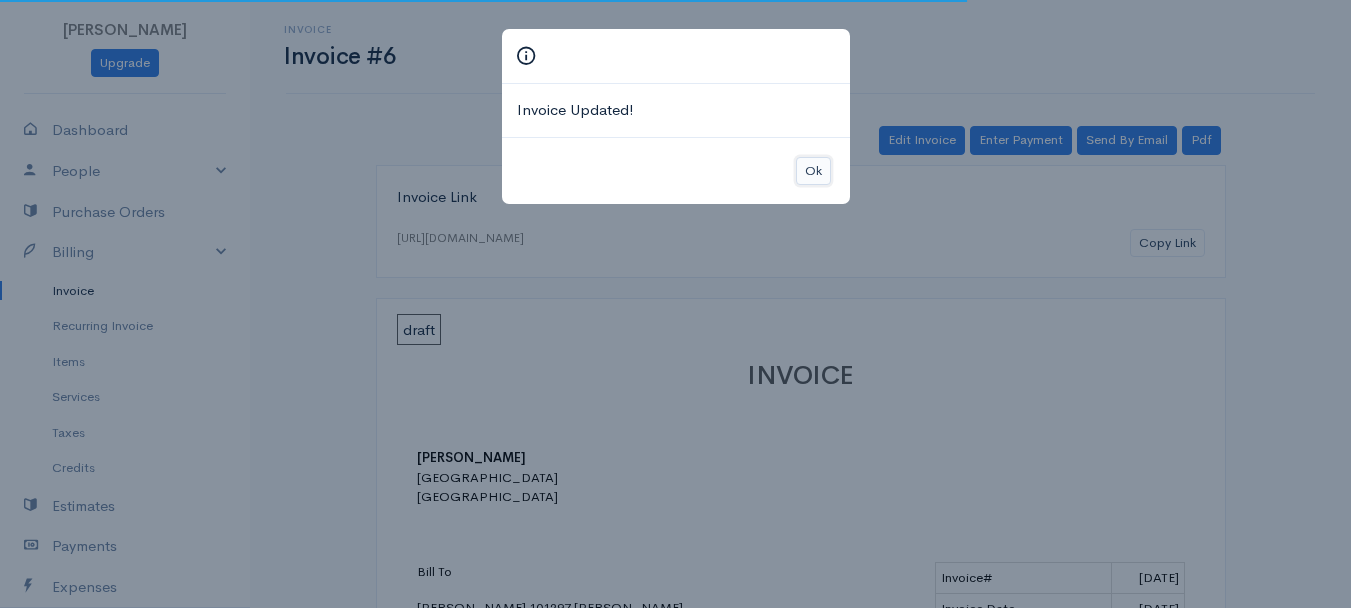 click on "Ok" at bounding box center [813, 171] 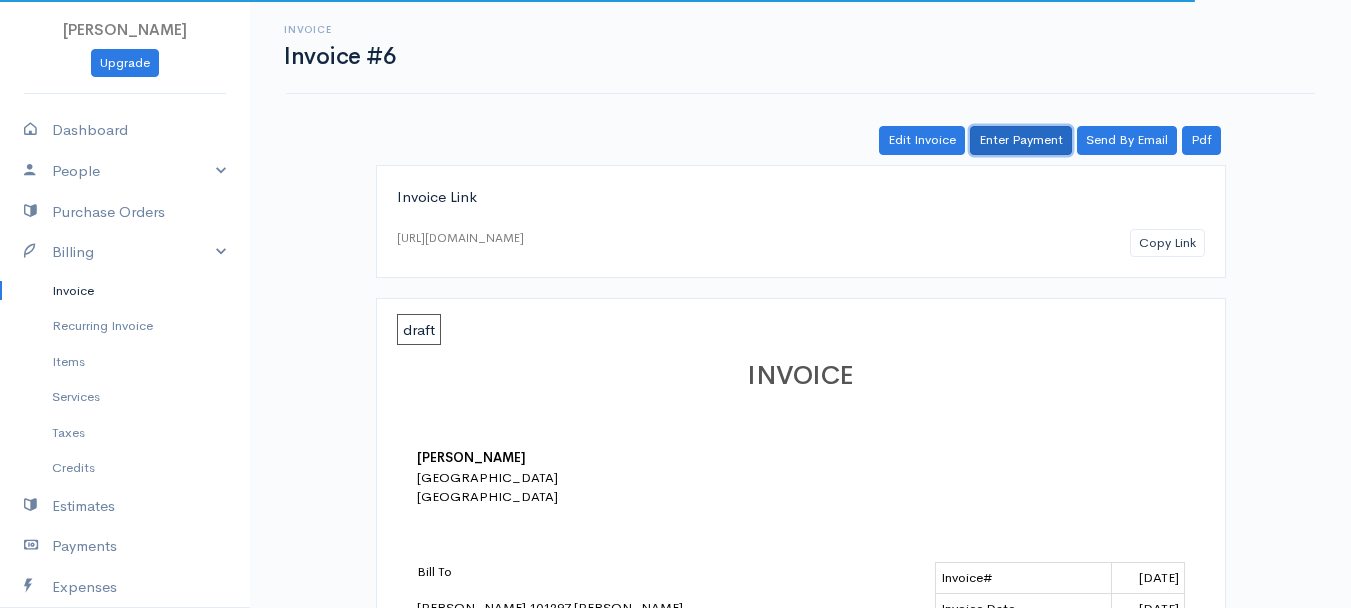 click on "Enter Payment" at bounding box center (1021, 140) 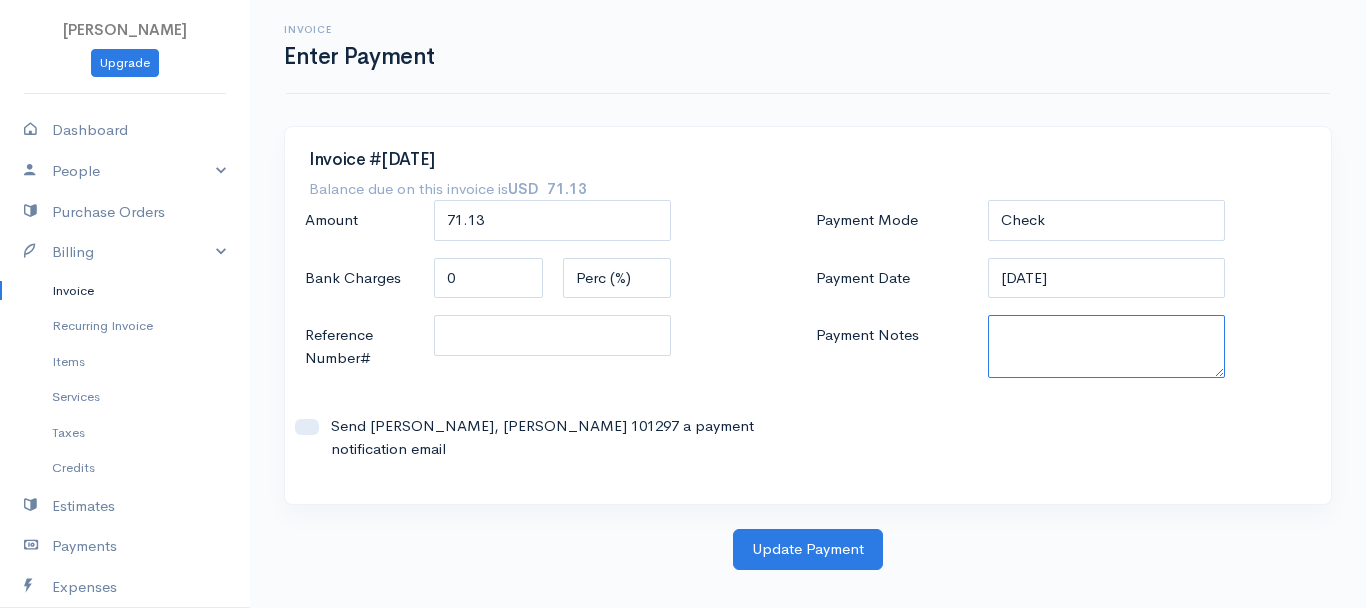 paste on "6170327463" 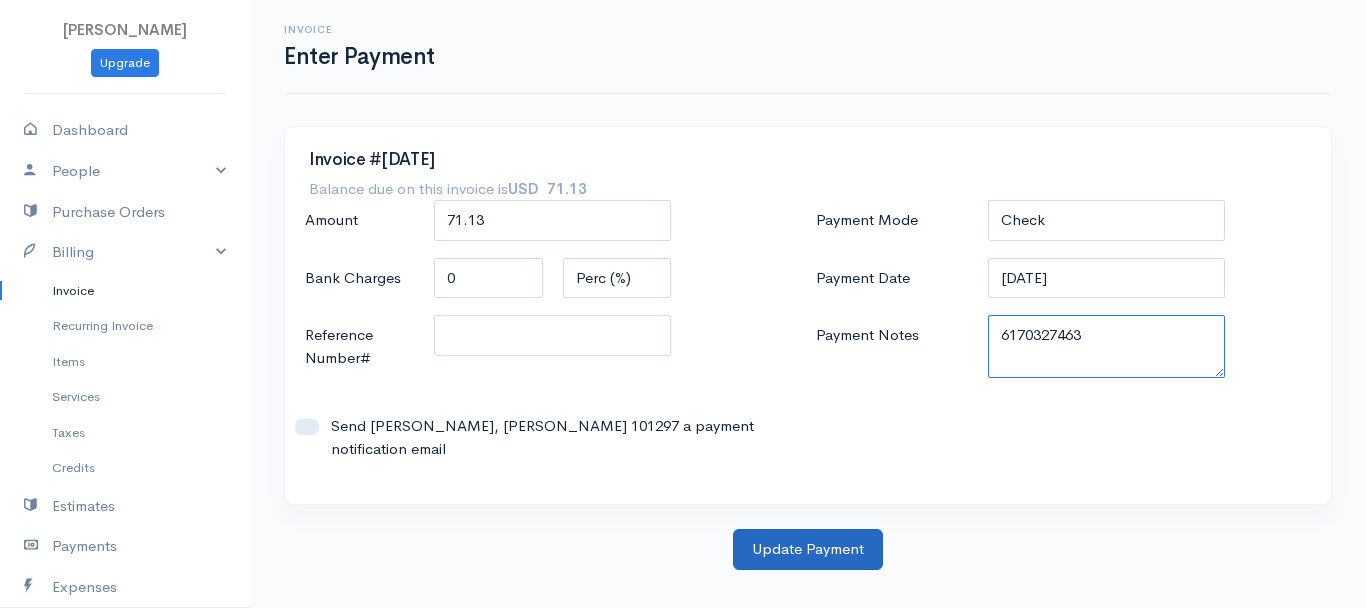 type on "6170327463" 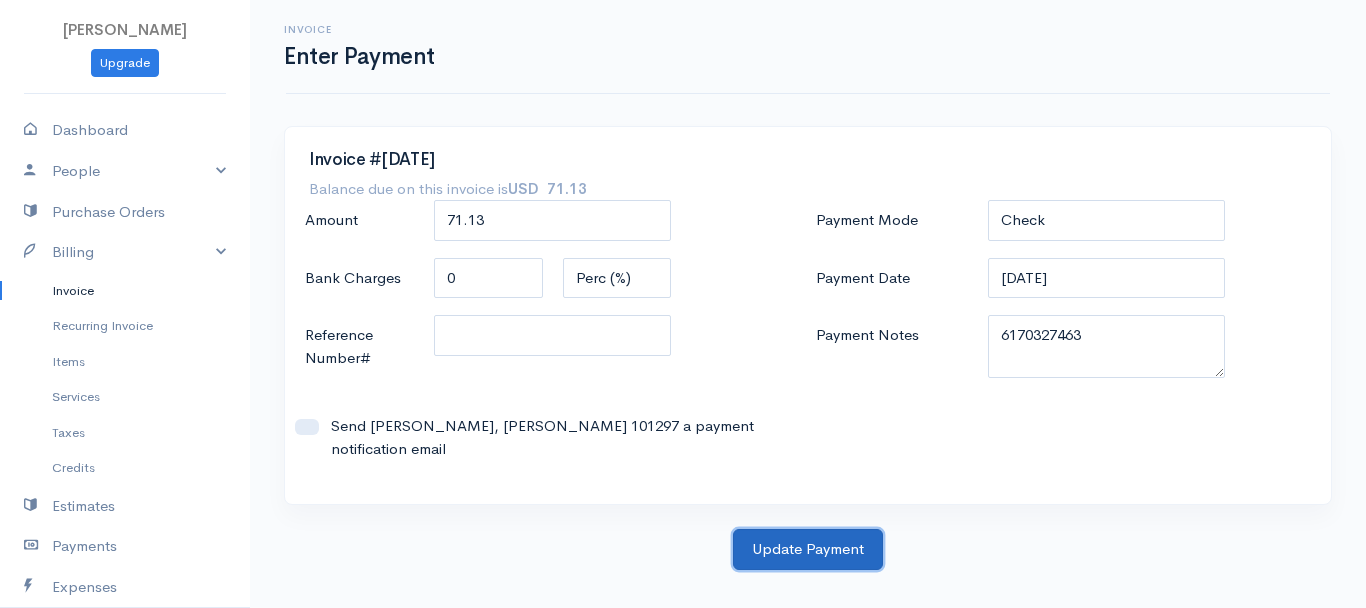 click on "Update Payment" at bounding box center [808, 549] 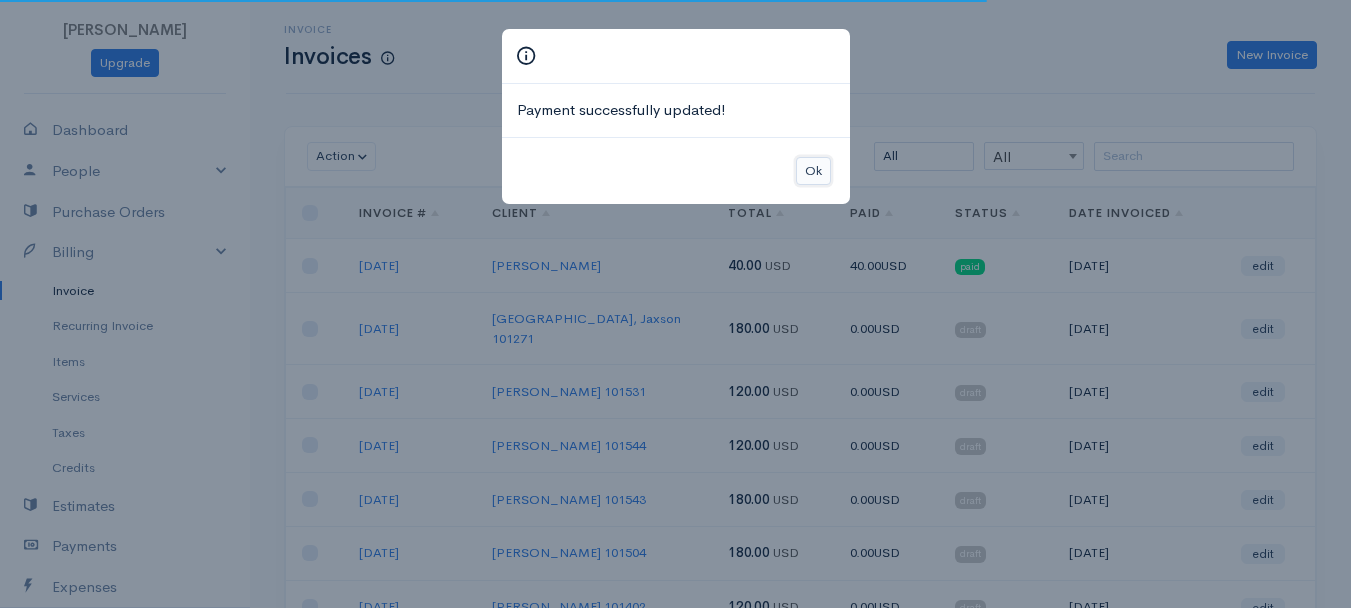 click on "Ok" at bounding box center [813, 171] 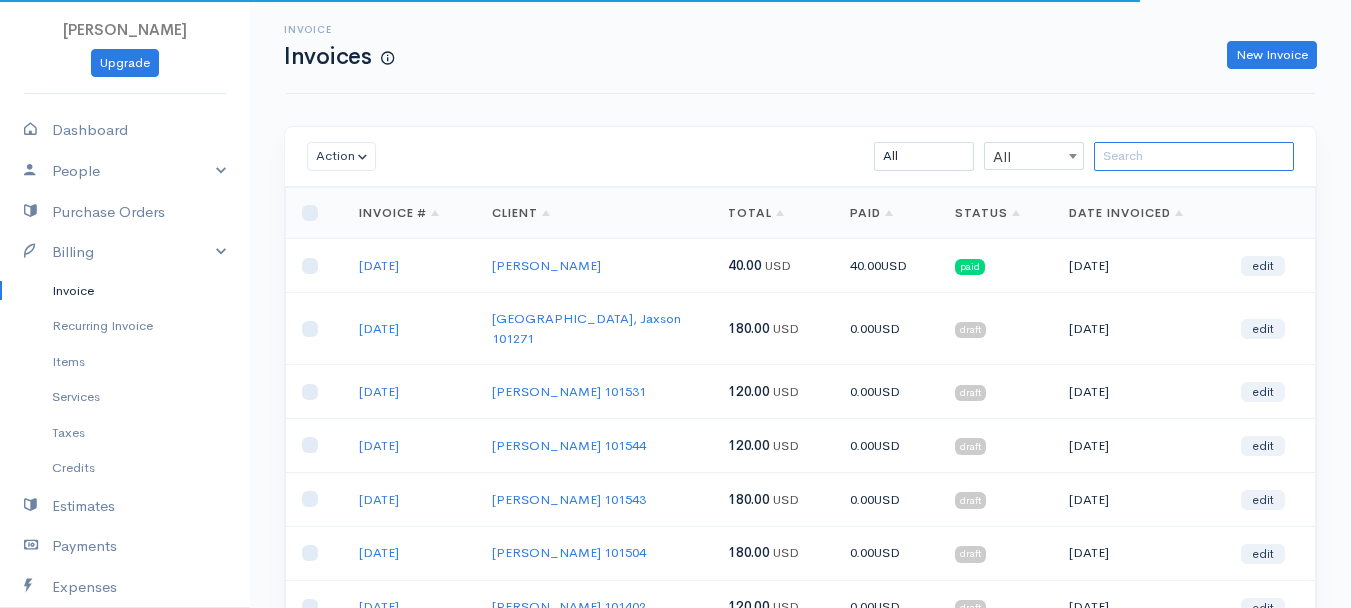 click at bounding box center (1194, 156) 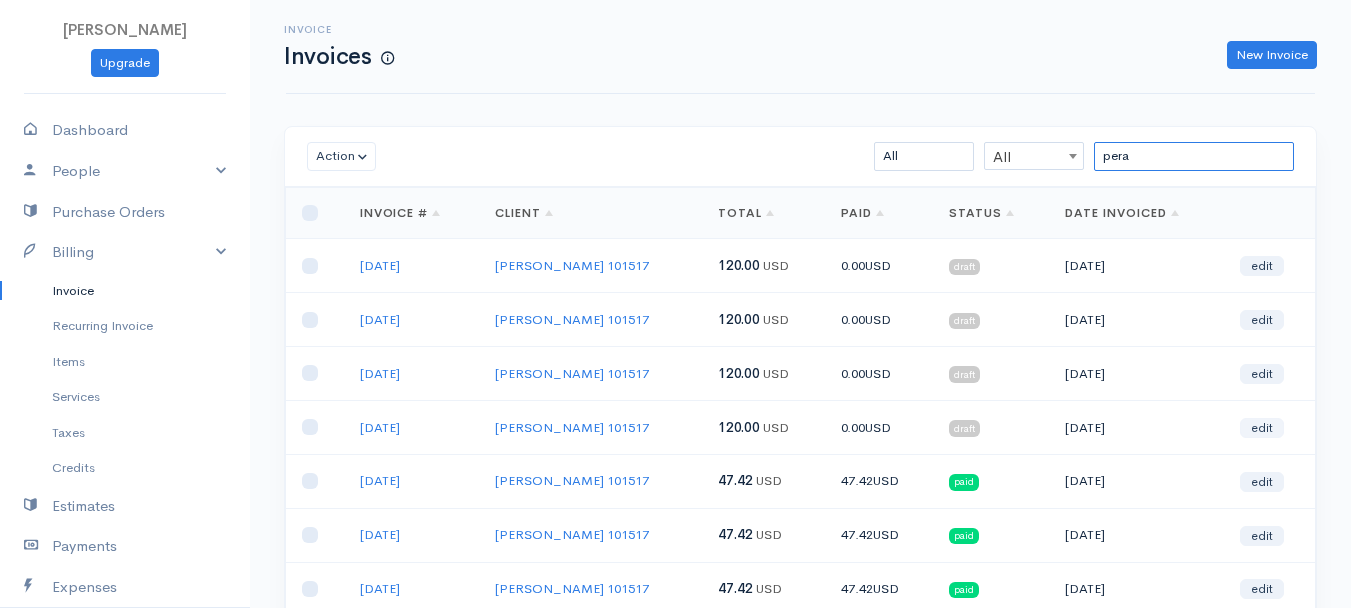 type on "pera" 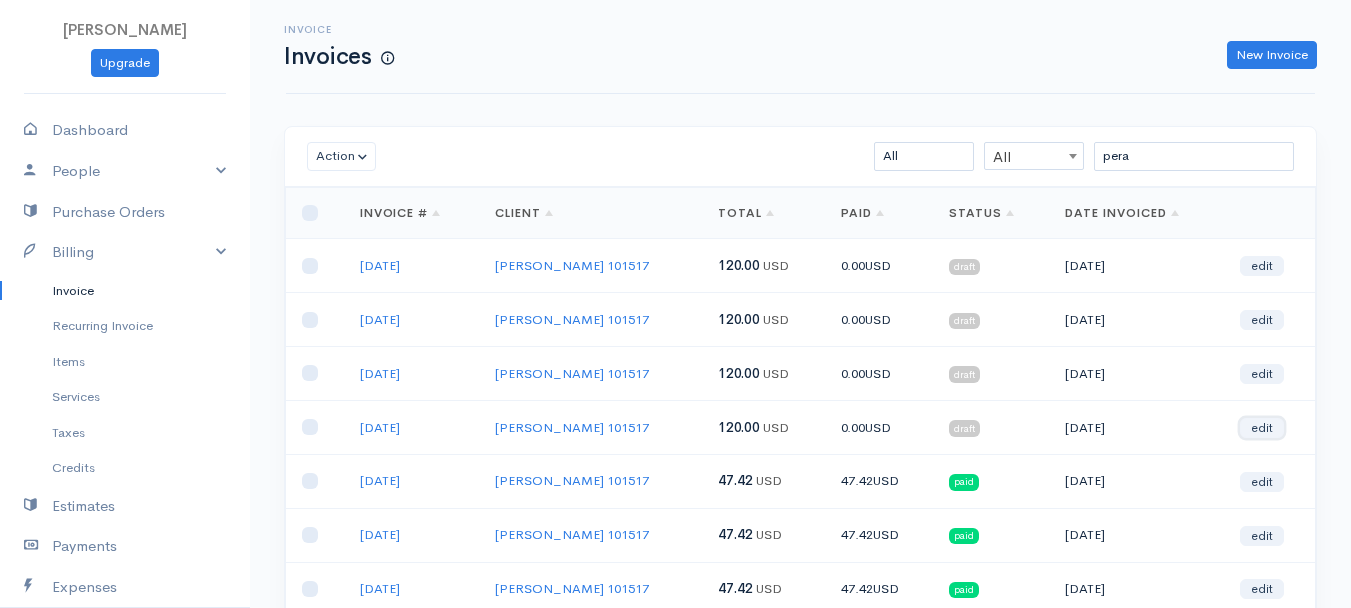 click on "edit" at bounding box center (1262, 428) 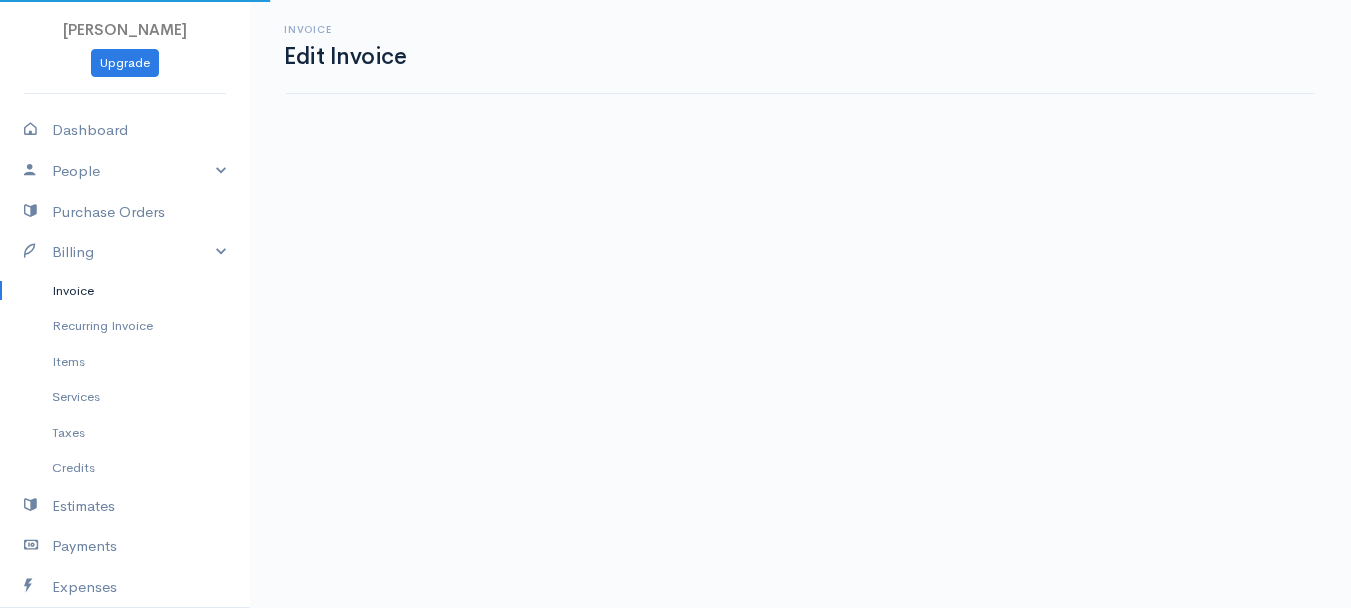 select on "2" 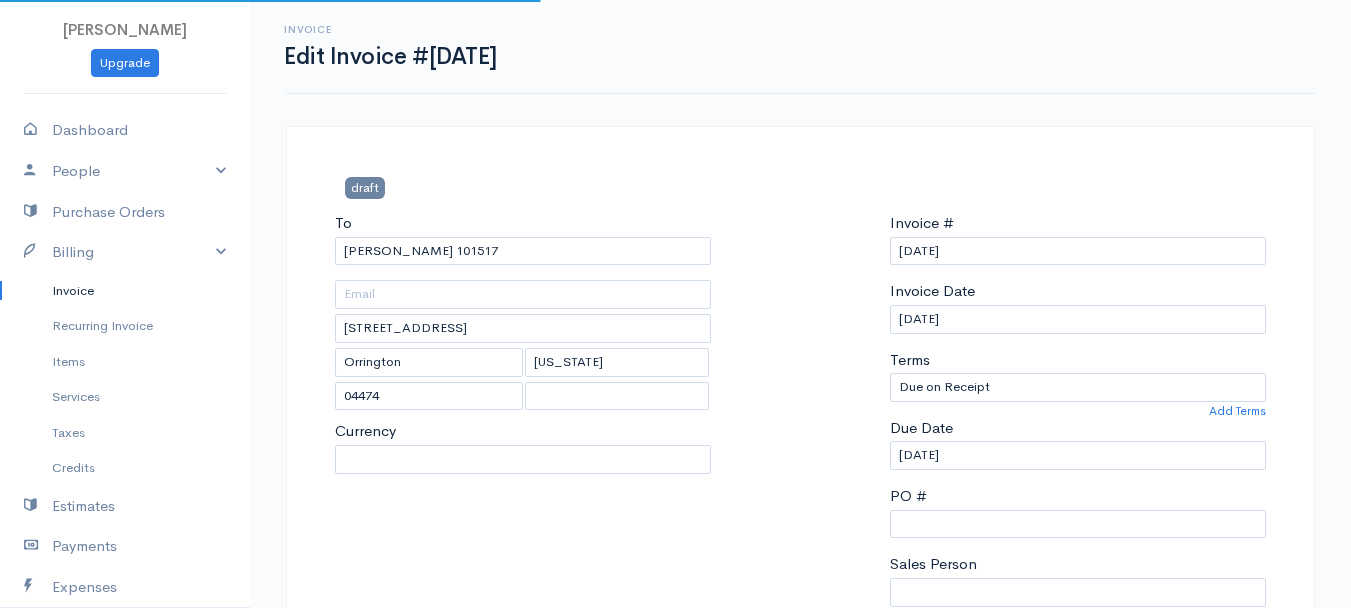 select on "[GEOGRAPHIC_DATA]" 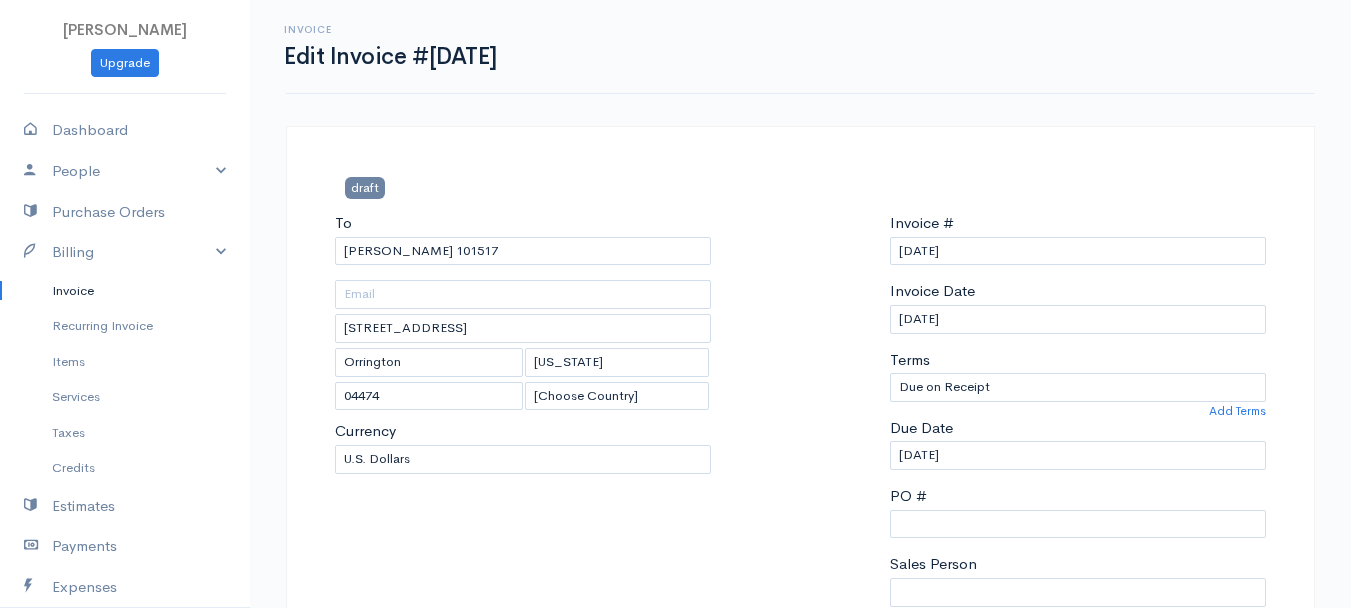 scroll, scrollTop: 400, scrollLeft: 0, axis: vertical 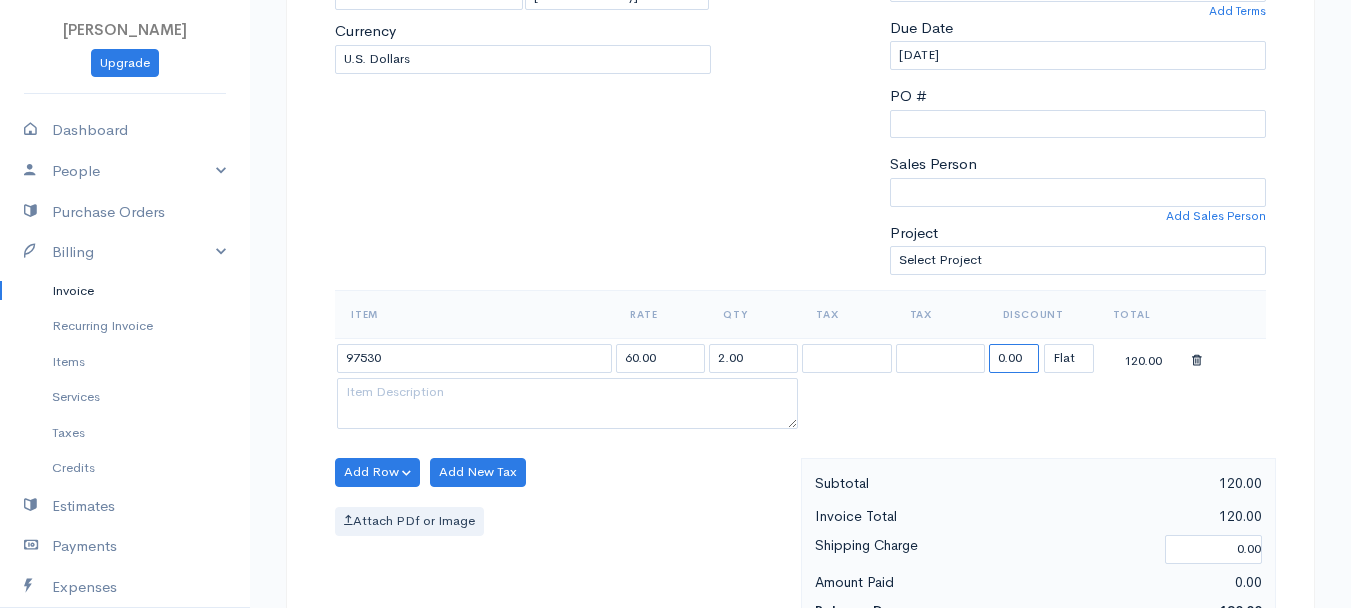 click on "0.00" at bounding box center [1014, 358] 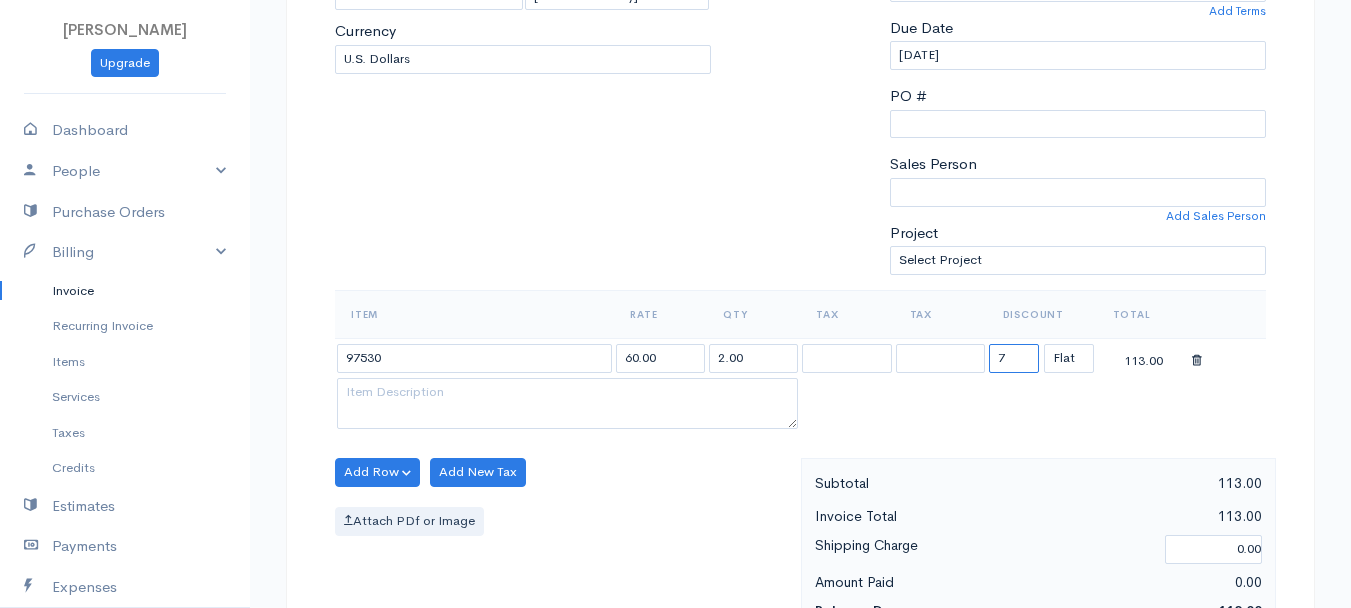 type on "72.58" 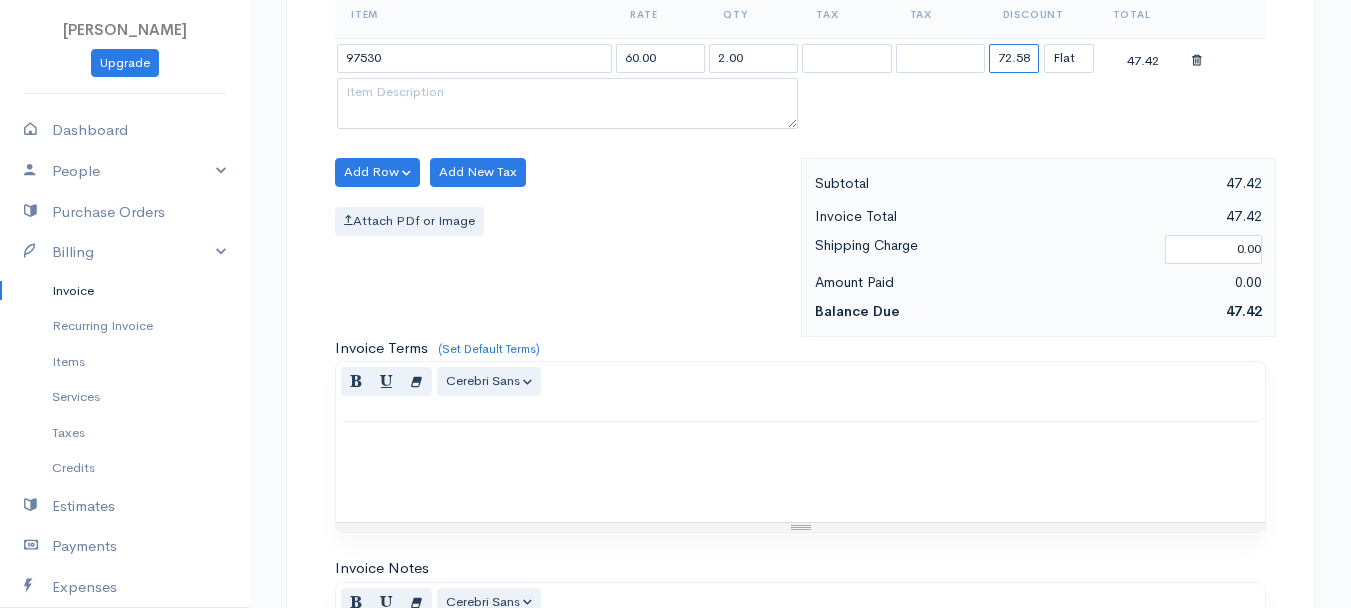 scroll, scrollTop: 1121, scrollLeft: 0, axis: vertical 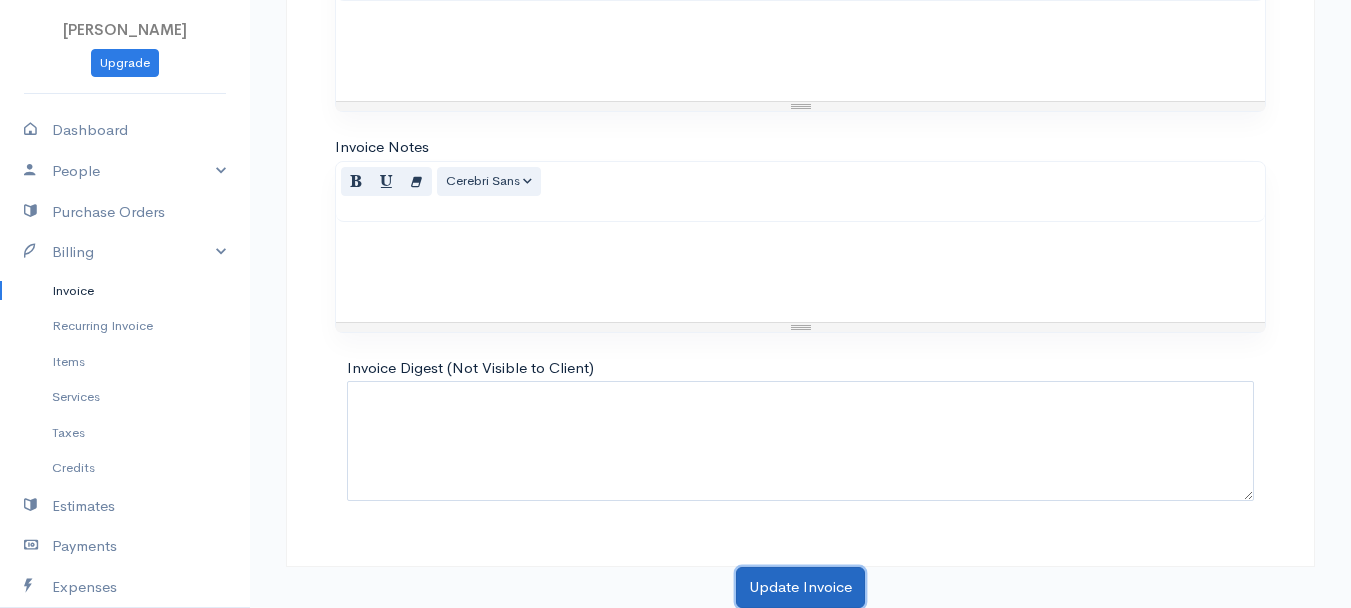 click on "Update Invoice" at bounding box center [800, 587] 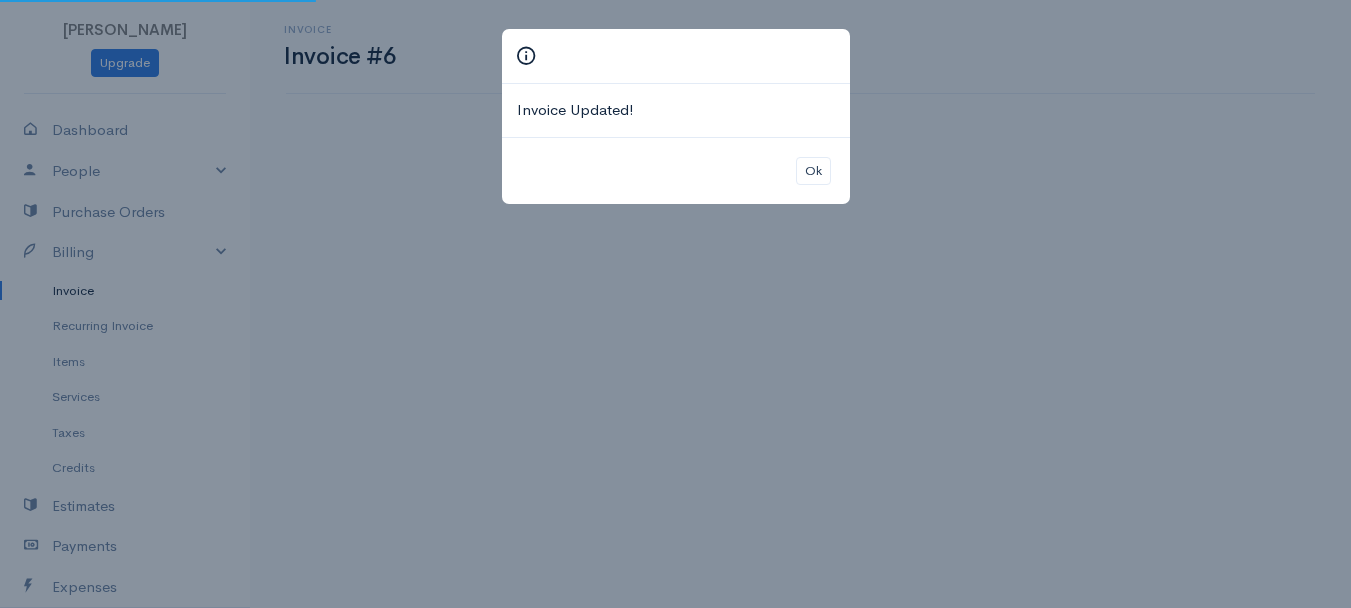 scroll, scrollTop: 0, scrollLeft: 0, axis: both 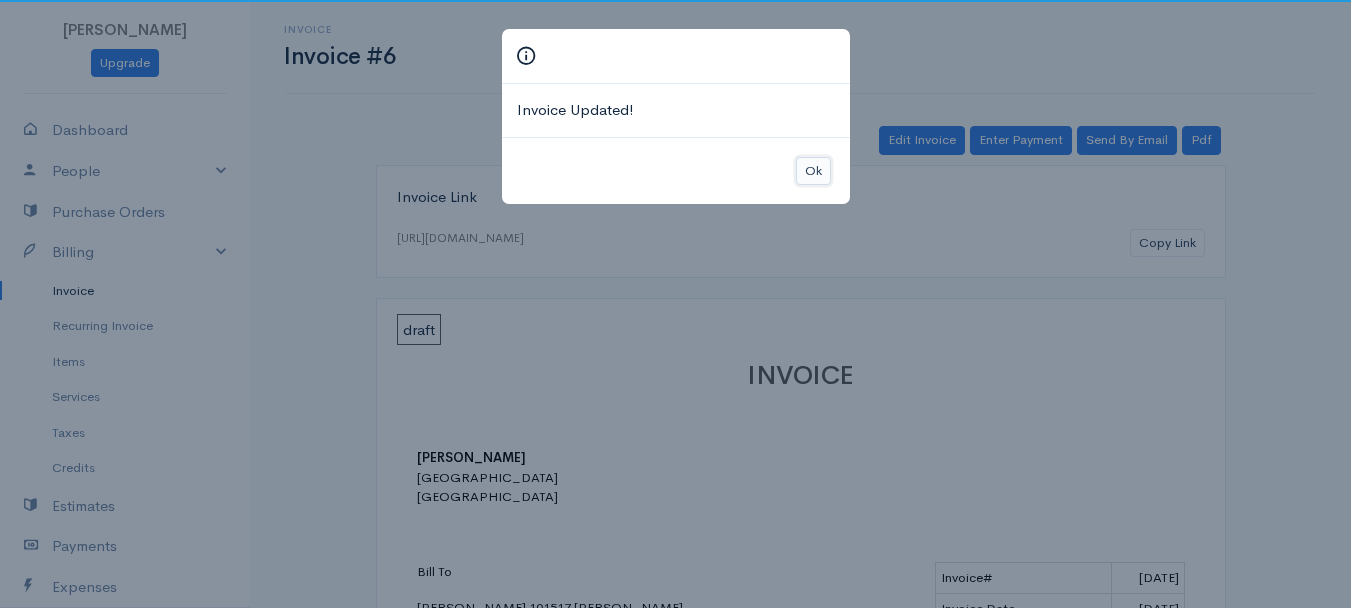 click on "Ok" at bounding box center (813, 171) 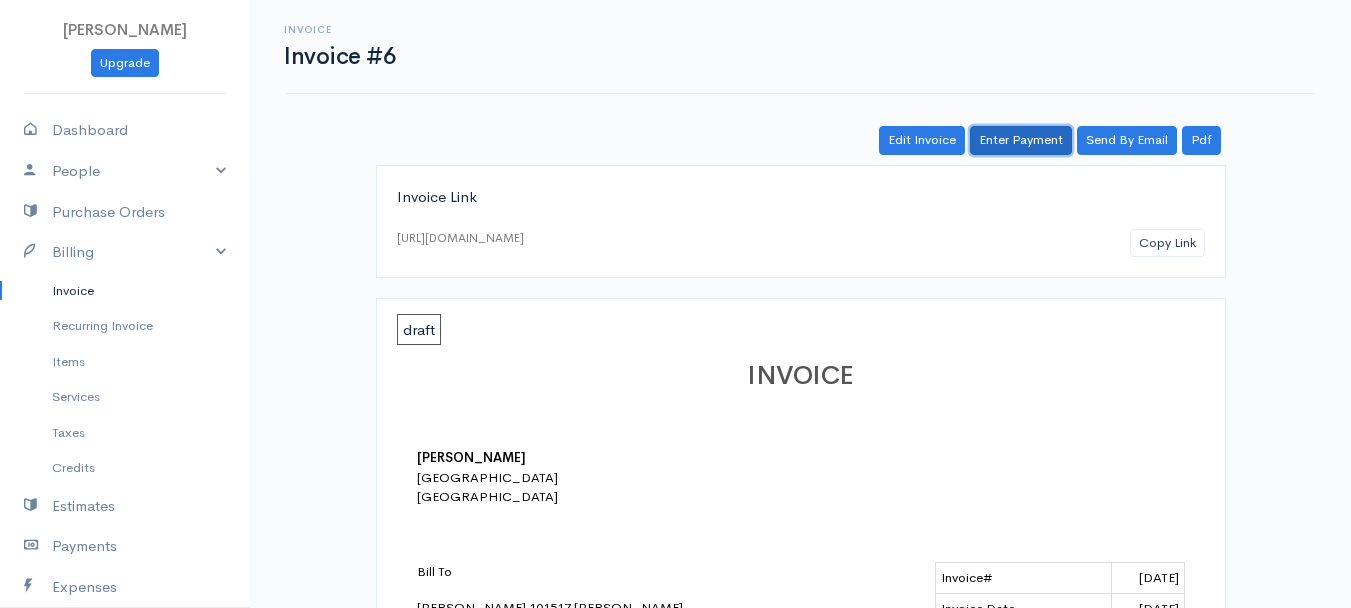 click on "Enter Payment" at bounding box center [1021, 140] 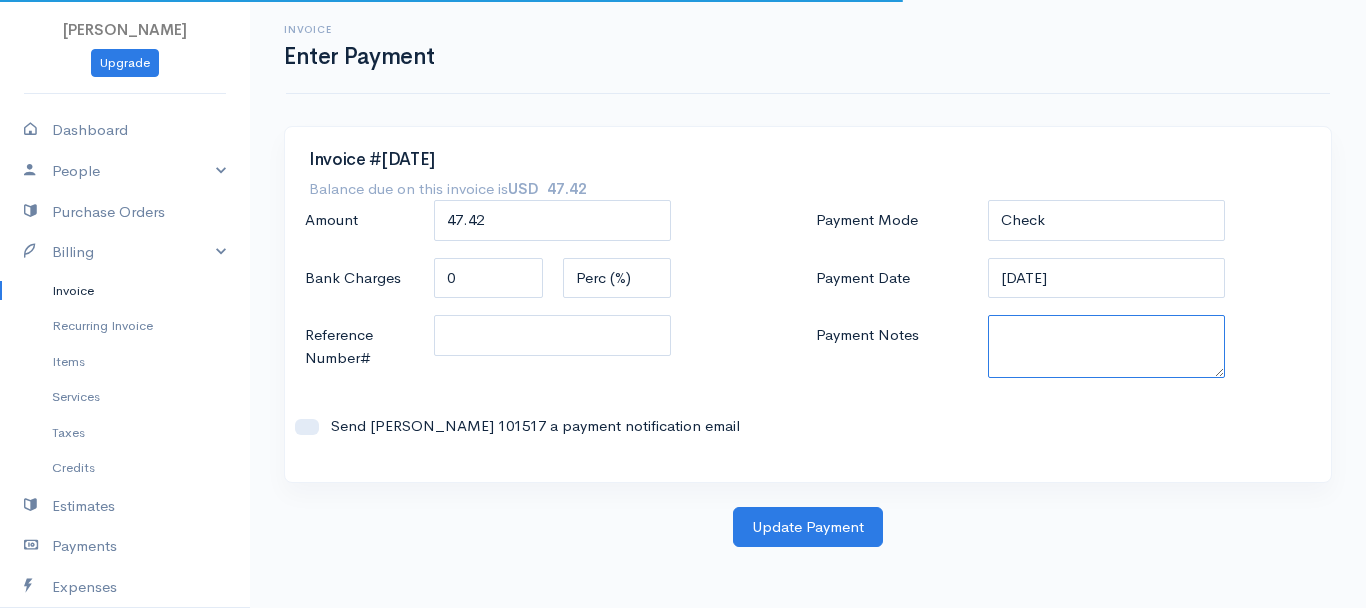 paste on "6170327463" 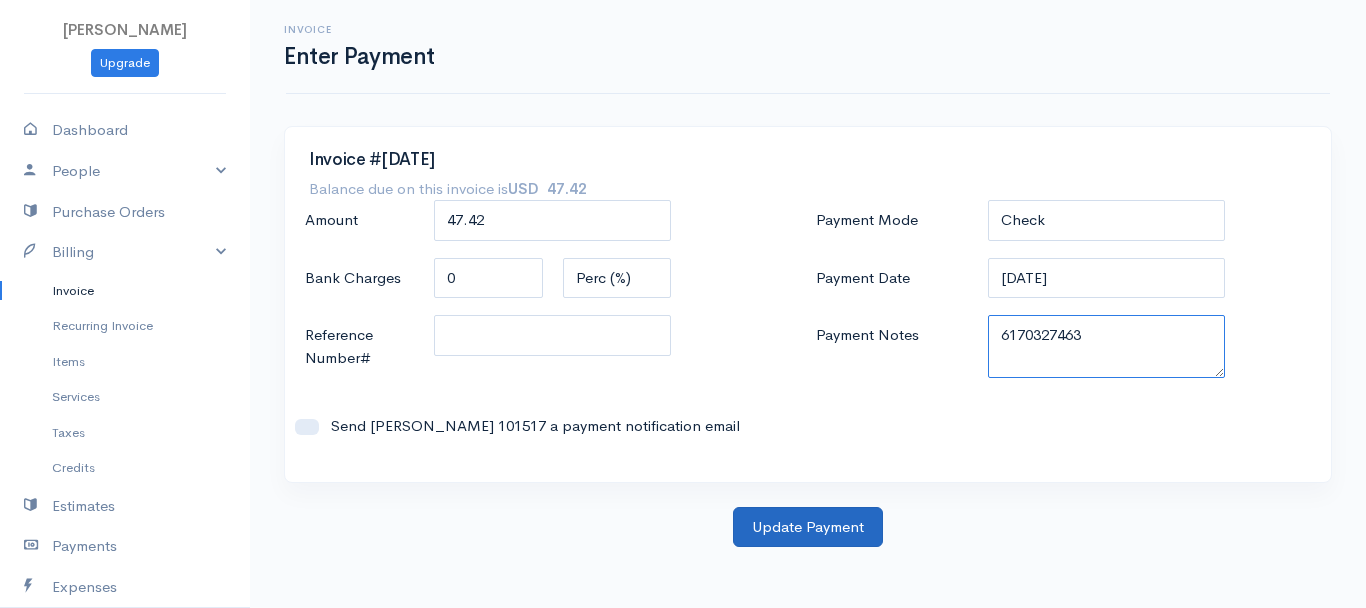 type on "6170327463" 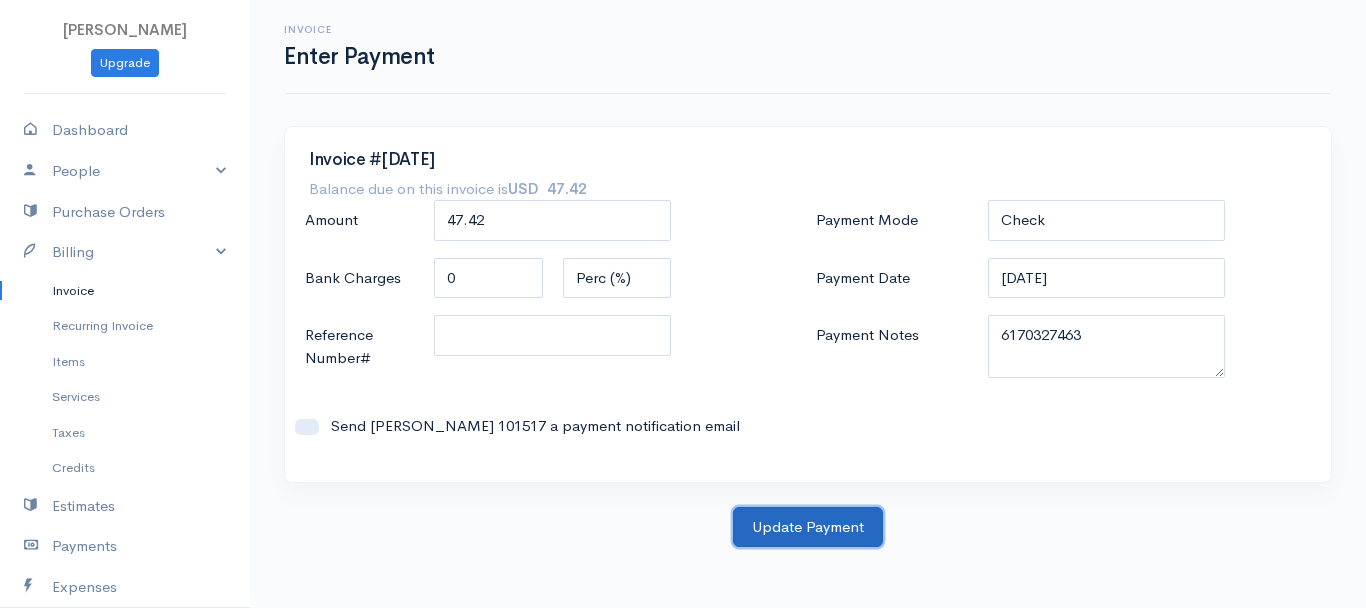 click on "Update Payment" at bounding box center (808, 527) 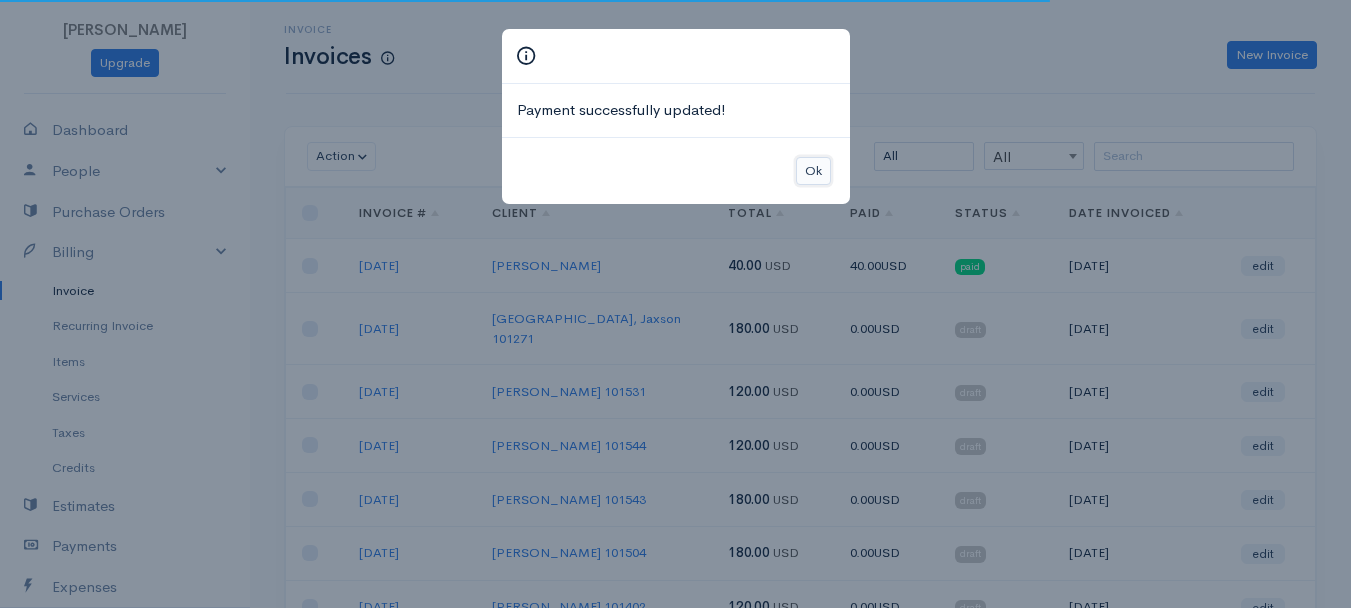 click on "Ok" at bounding box center [813, 171] 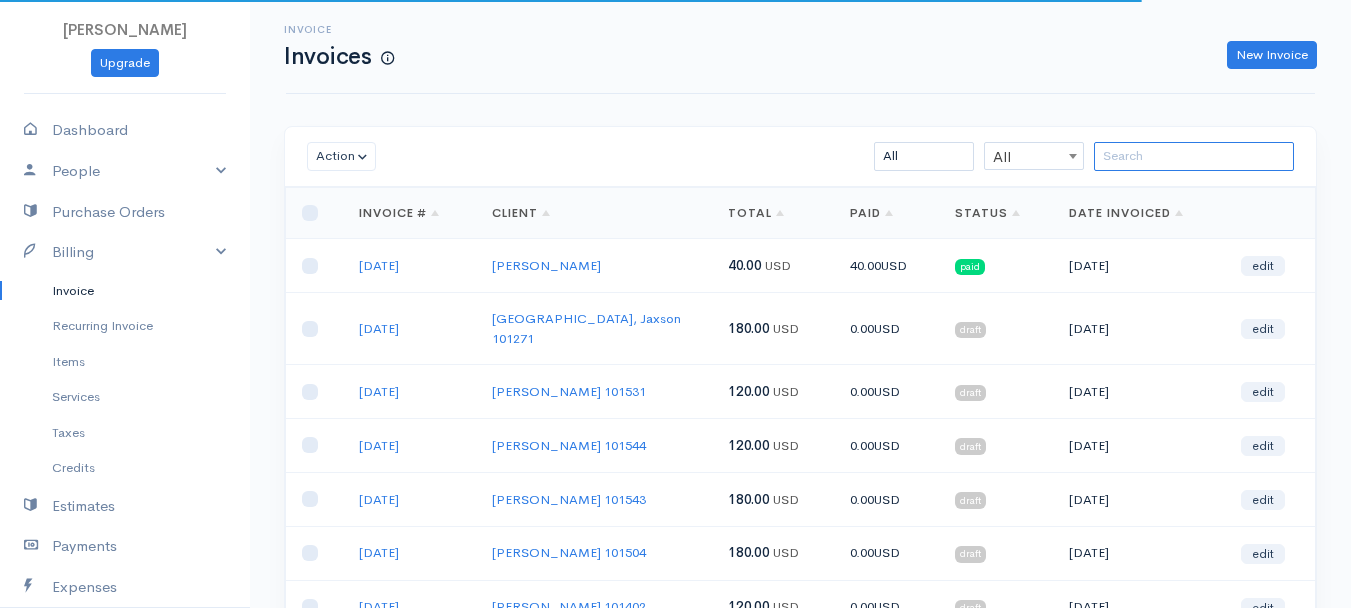click at bounding box center (1194, 156) 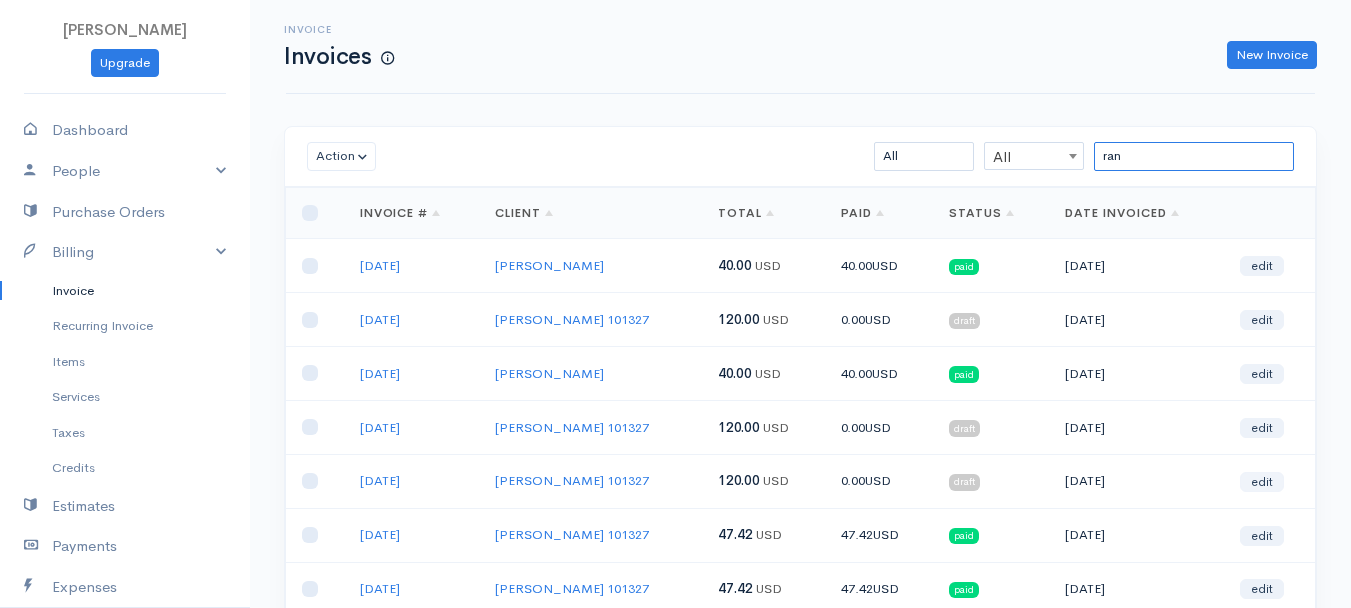 type on "ran" 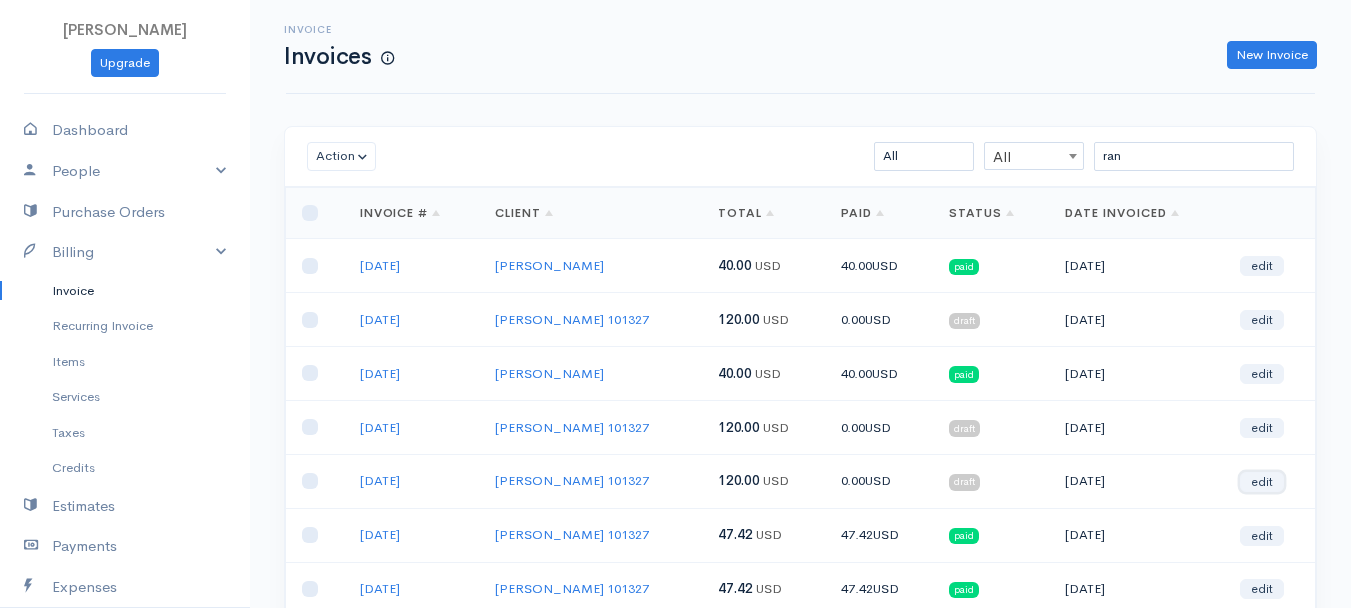 click on "edit" at bounding box center [1262, 482] 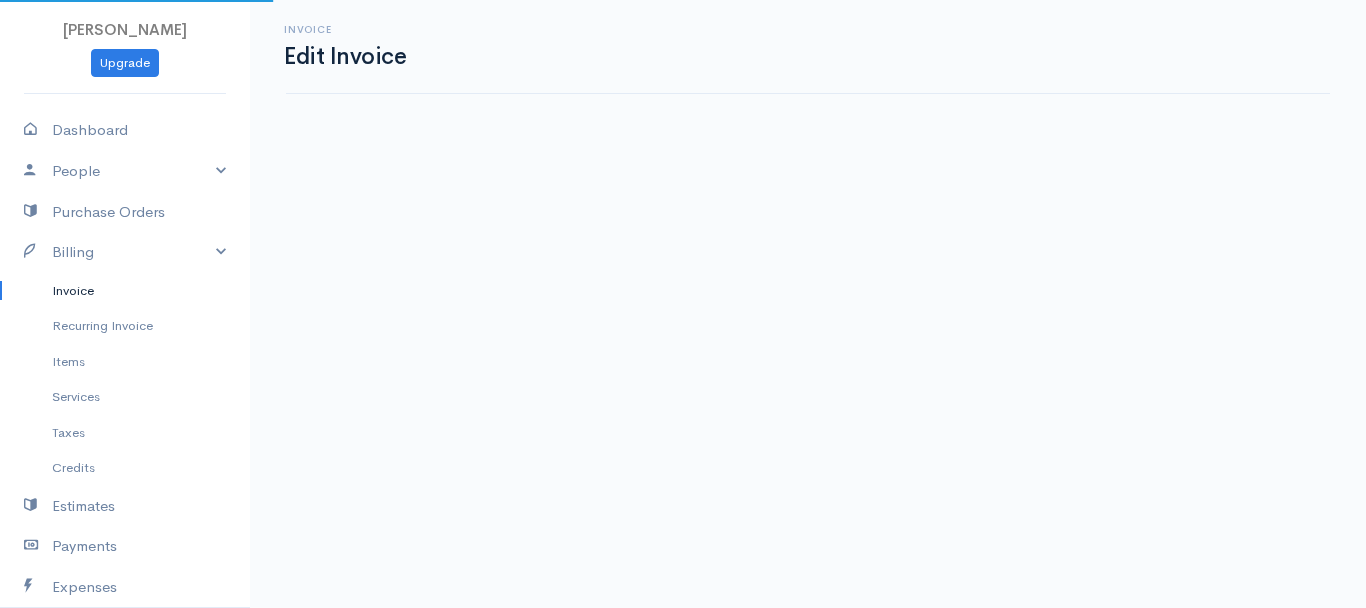 select on "2" 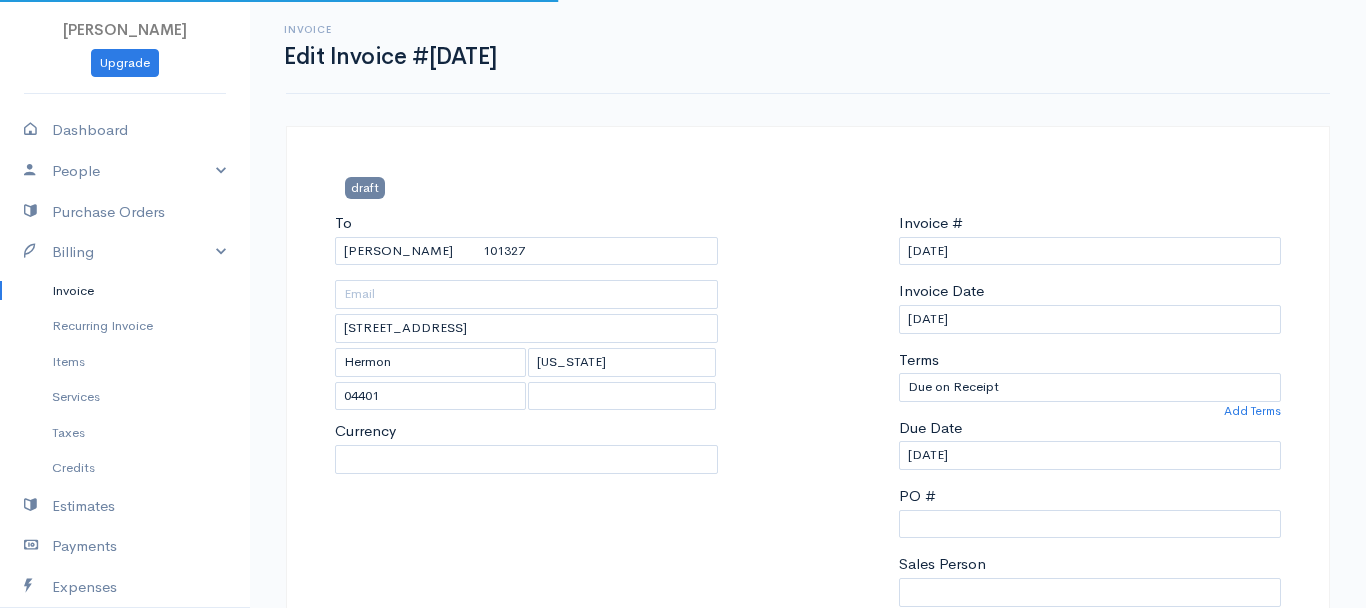 select on "0" 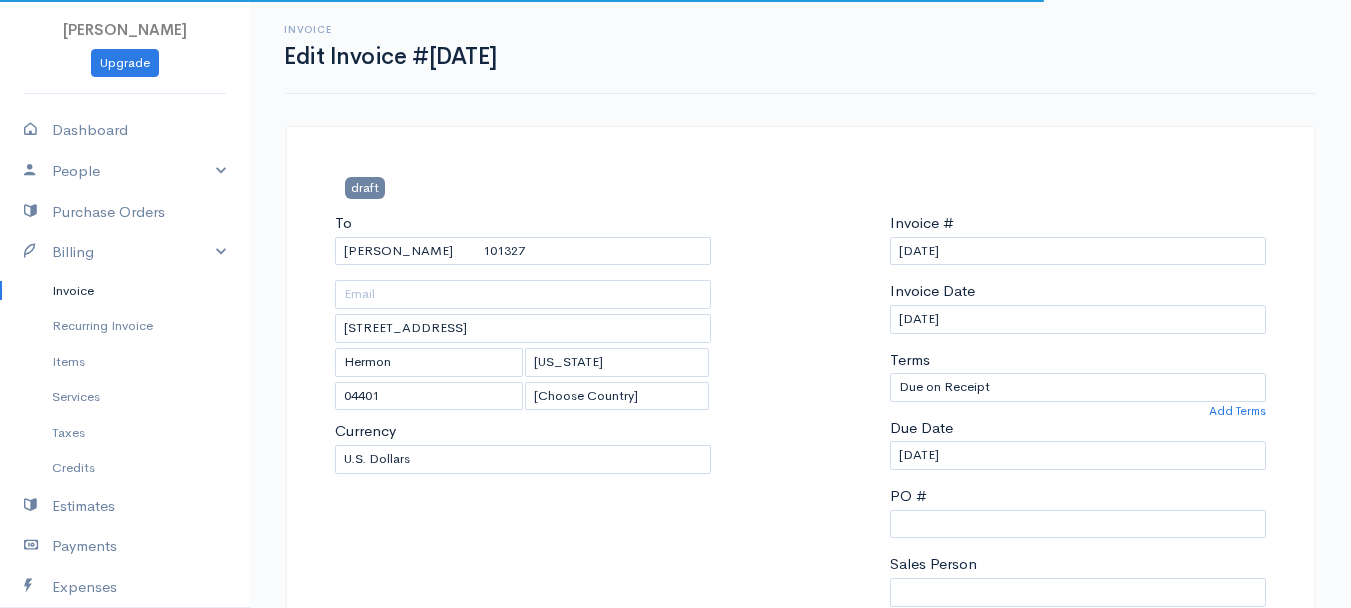 scroll, scrollTop: 500, scrollLeft: 0, axis: vertical 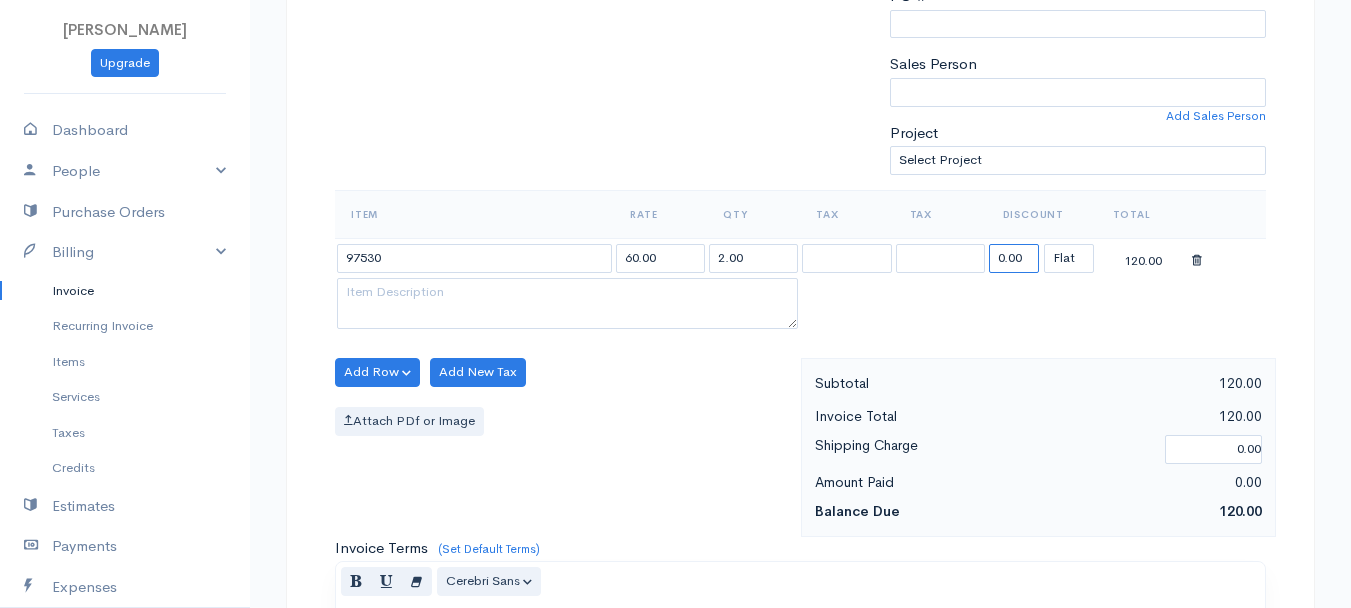 click on "0.00" at bounding box center [1014, 258] 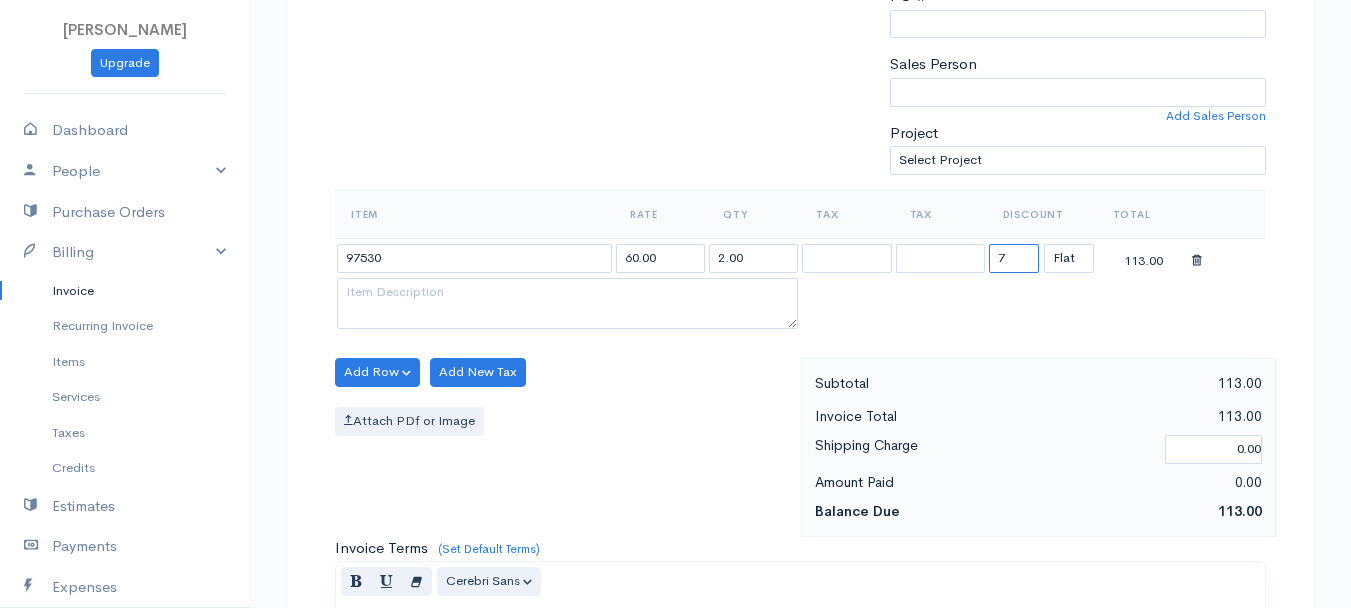type on "72.58" 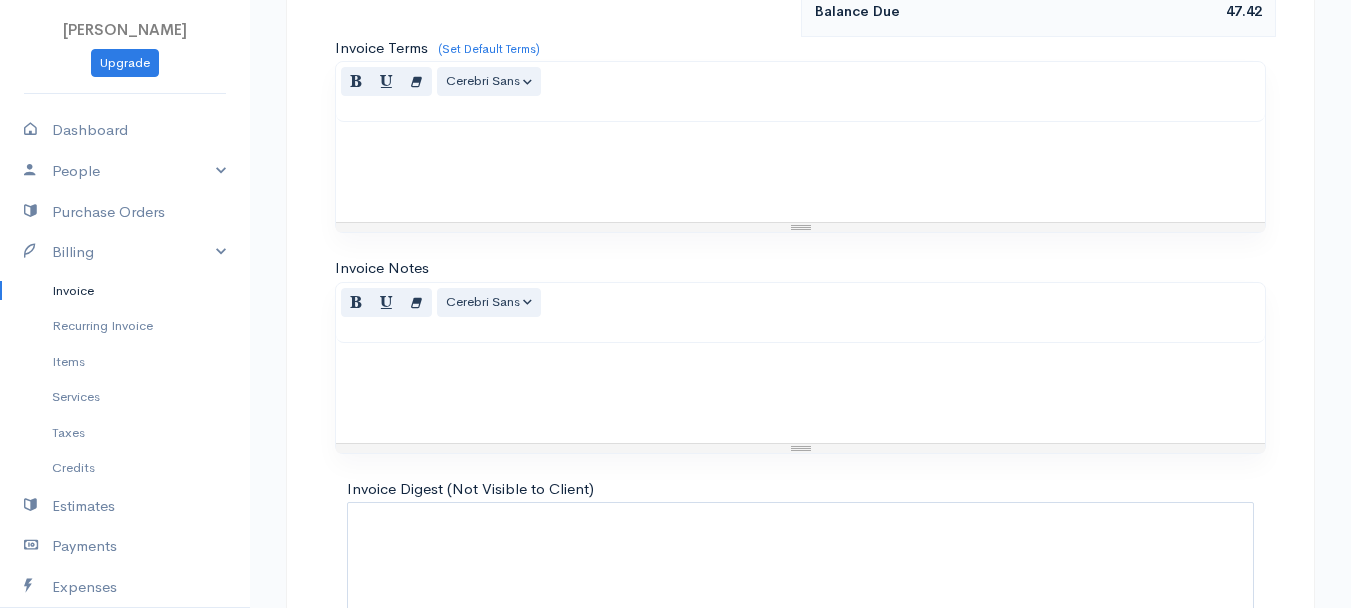 scroll, scrollTop: 1121, scrollLeft: 0, axis: vertical 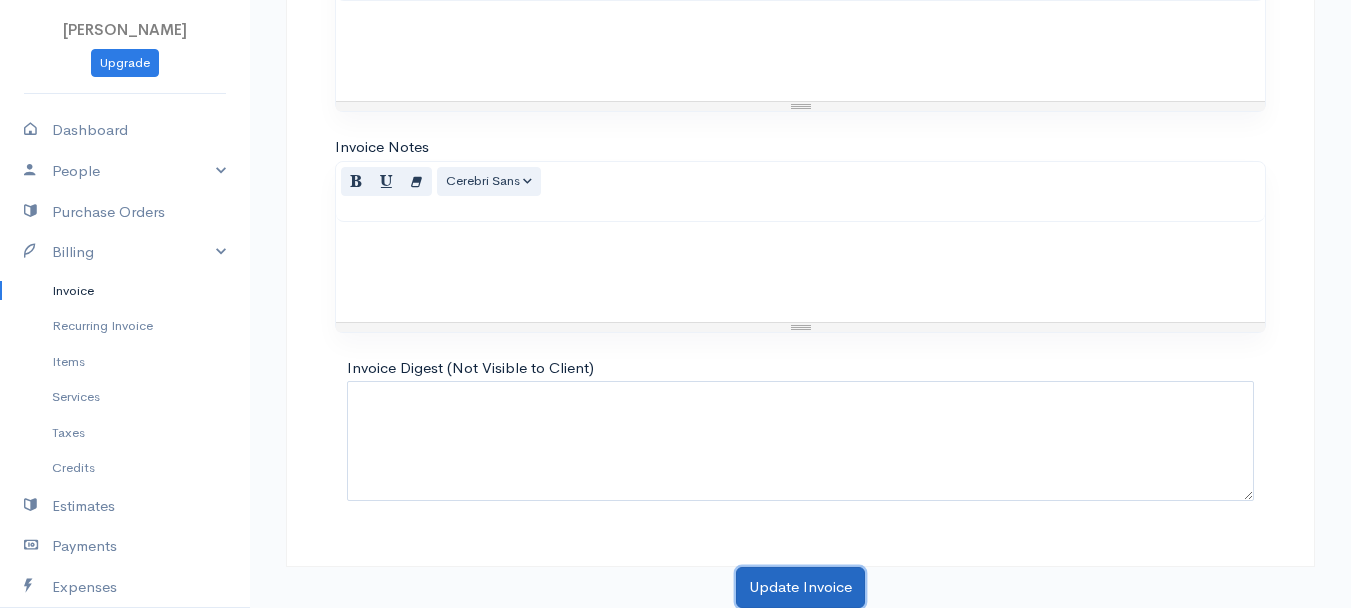 click on "Update Invoice" at bounding box center (800, 587) 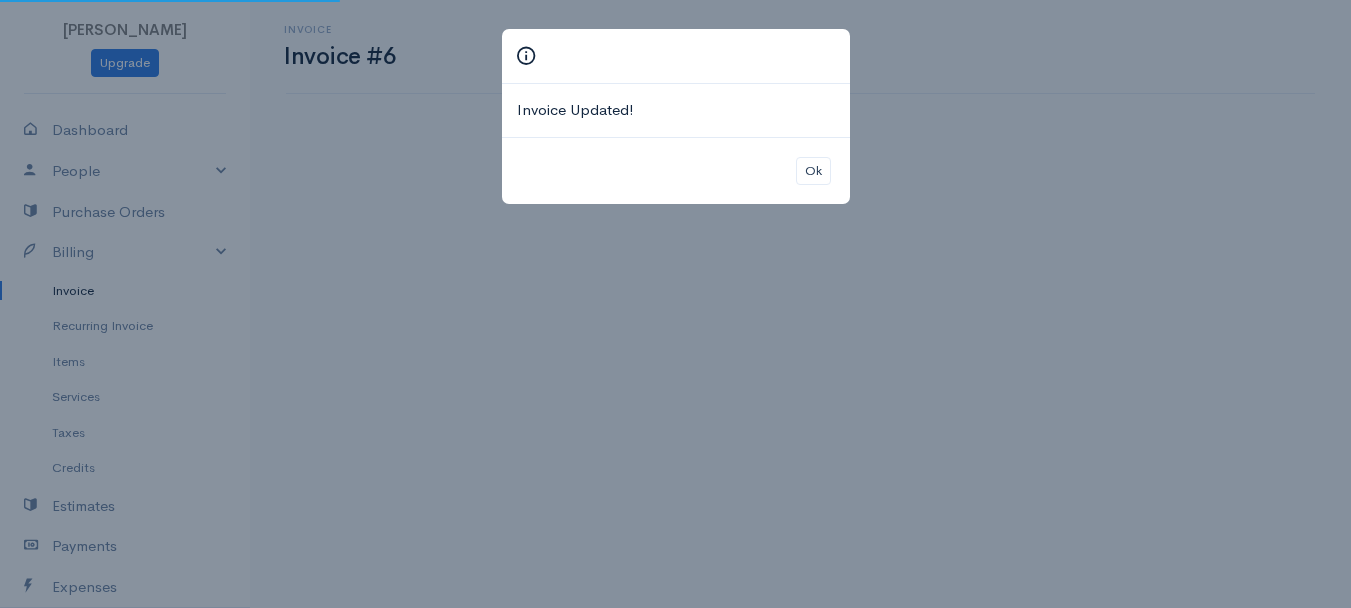 scroll, scrollTop: 0, scrollLeft: 0, axis: both 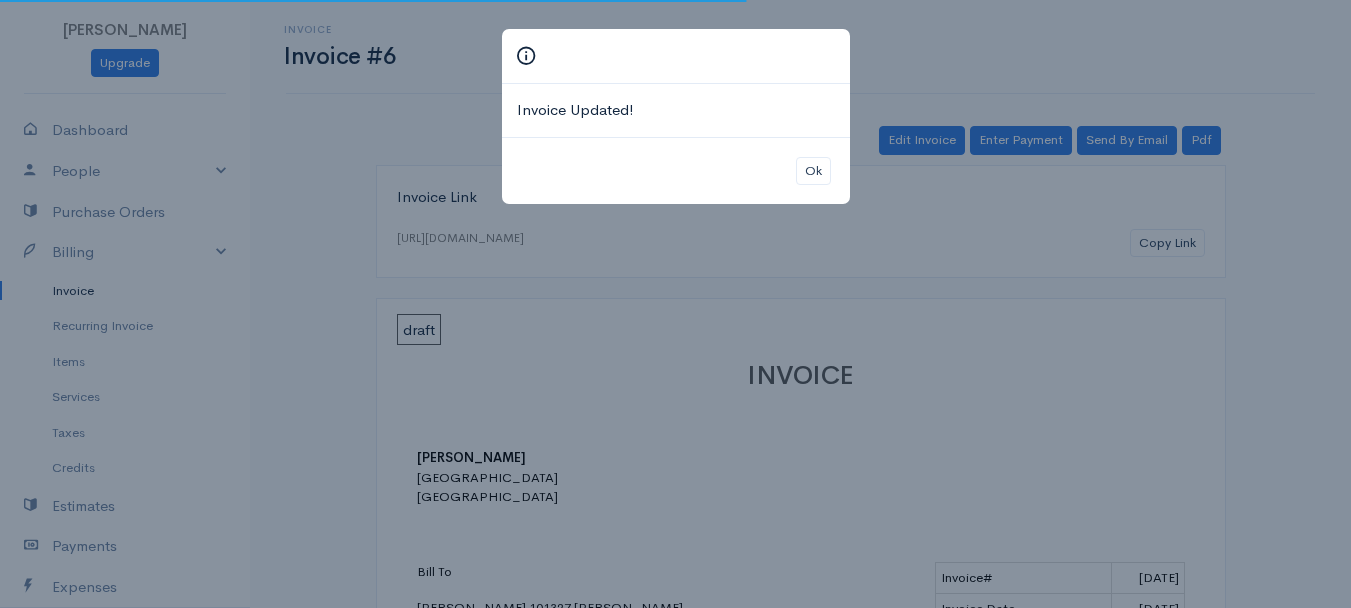 click on "Ok" at bounding box center (676, 171) 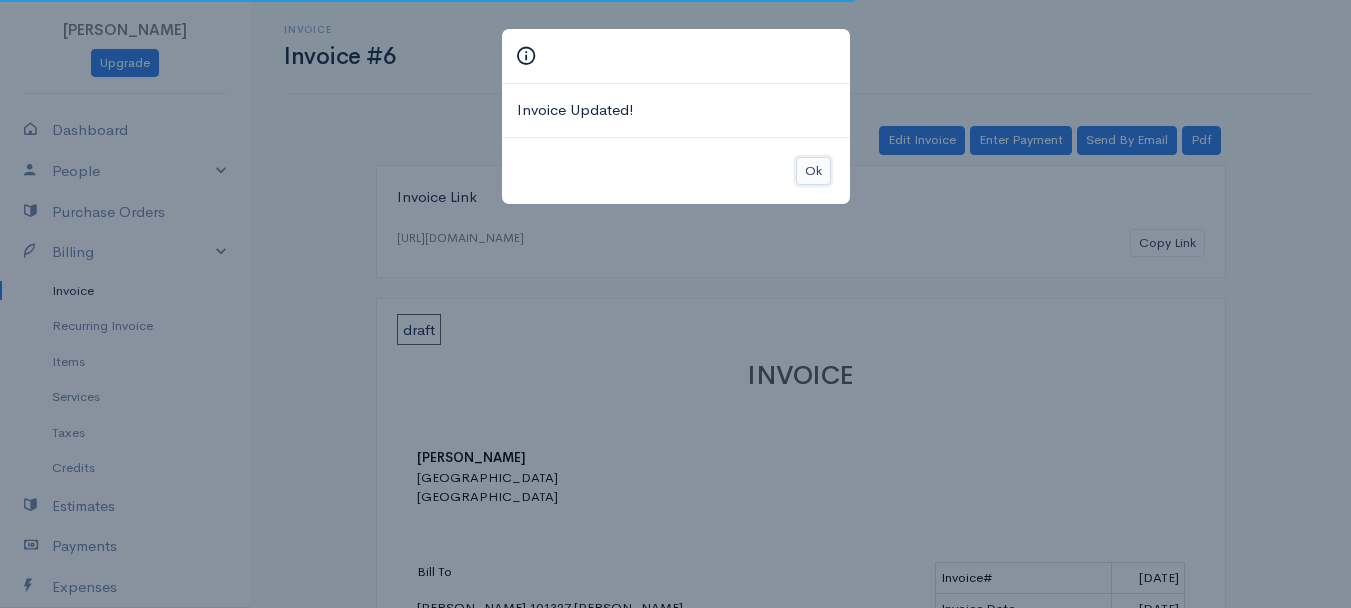 click on "Ok" at bounding box center (813, 171) 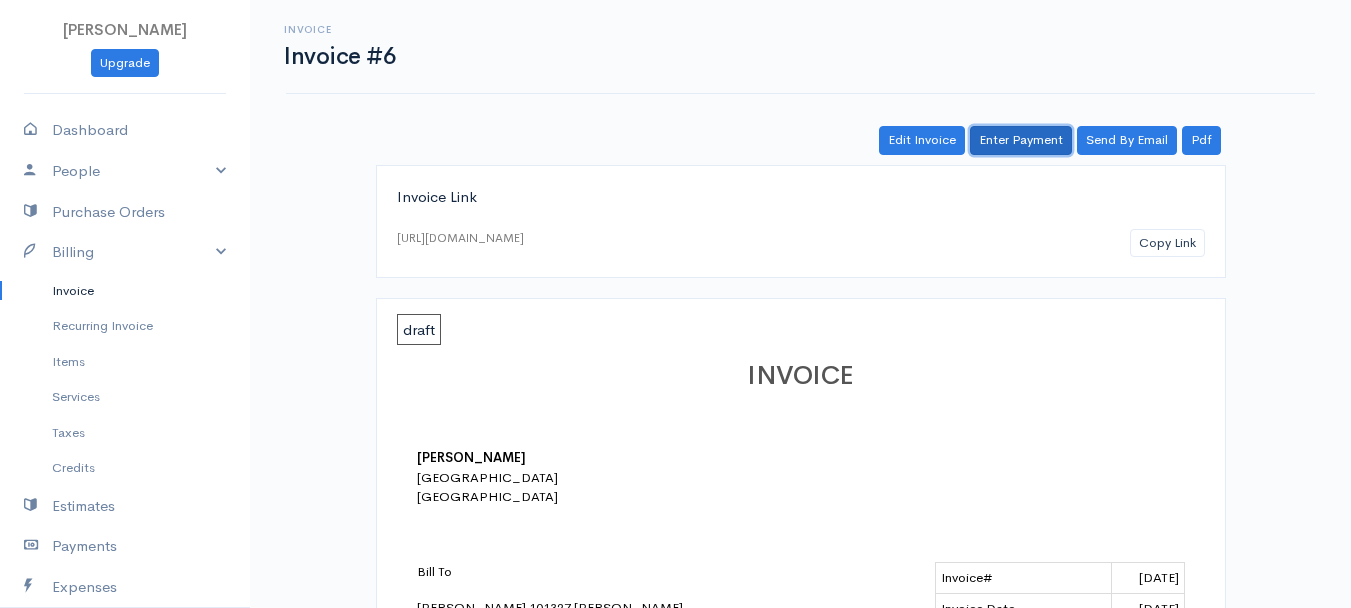 click on "Enter Payment" at bounding box center [1021, 140] 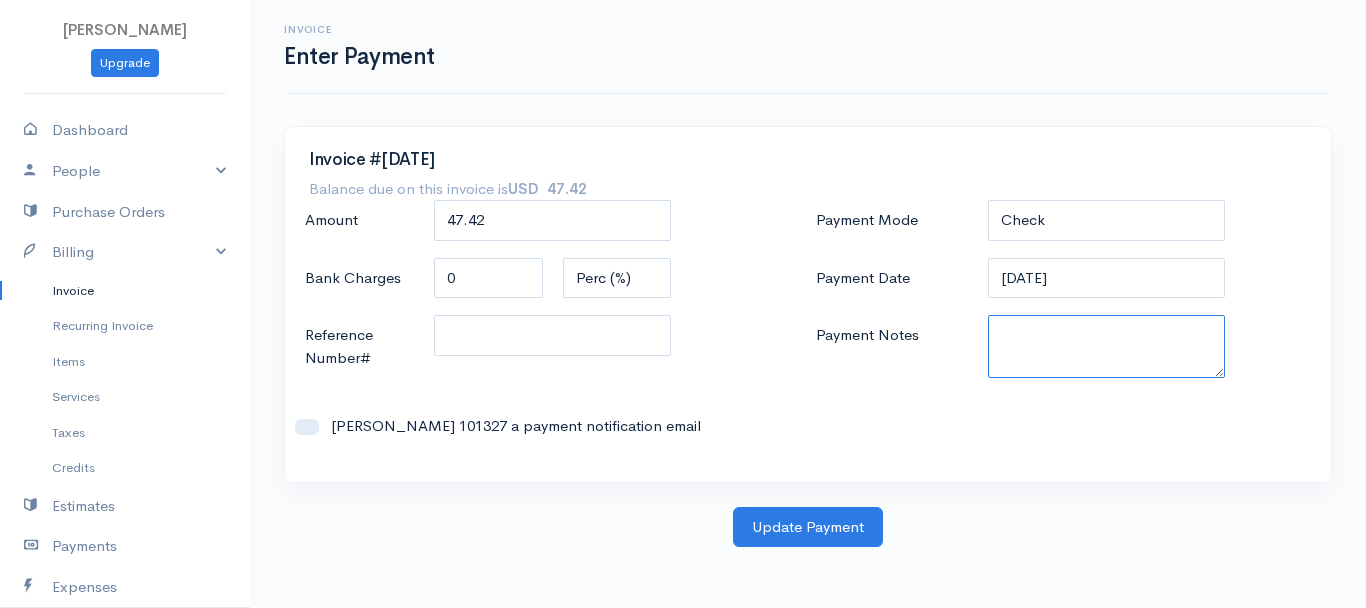 paste on "6170327463" 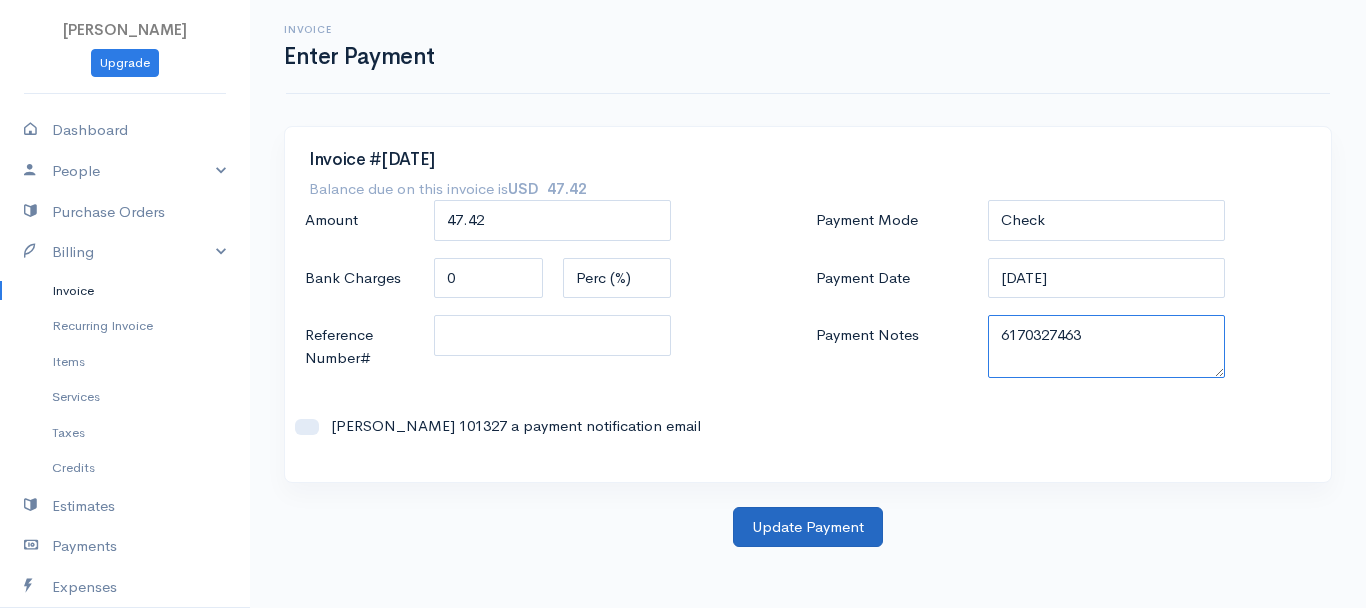 type on "6170327463" 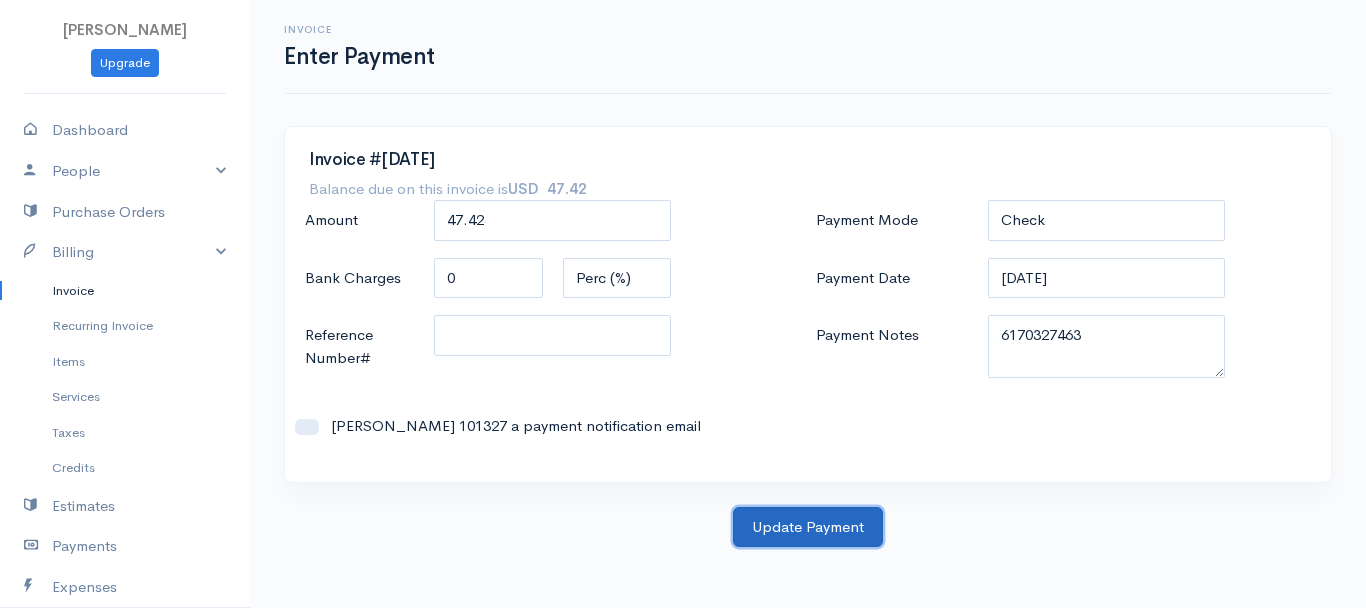 click on "Update Payment" at bounding box center (808, 527) 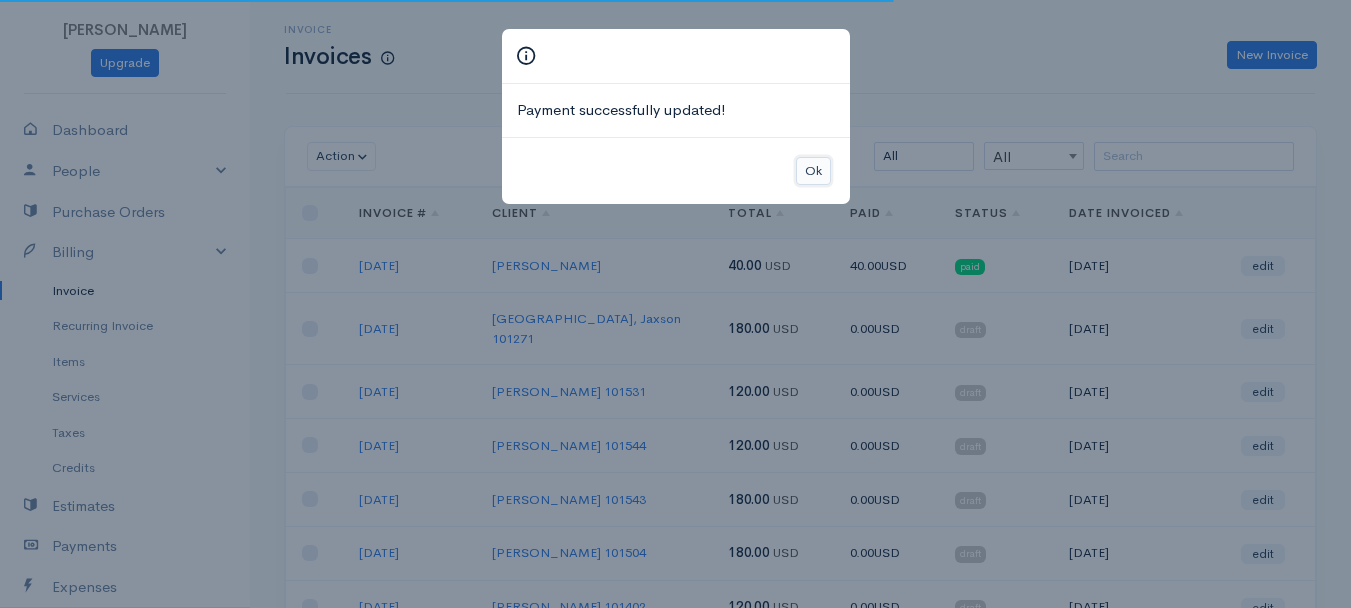 click on "Ok" at bounding box center (813, 171) 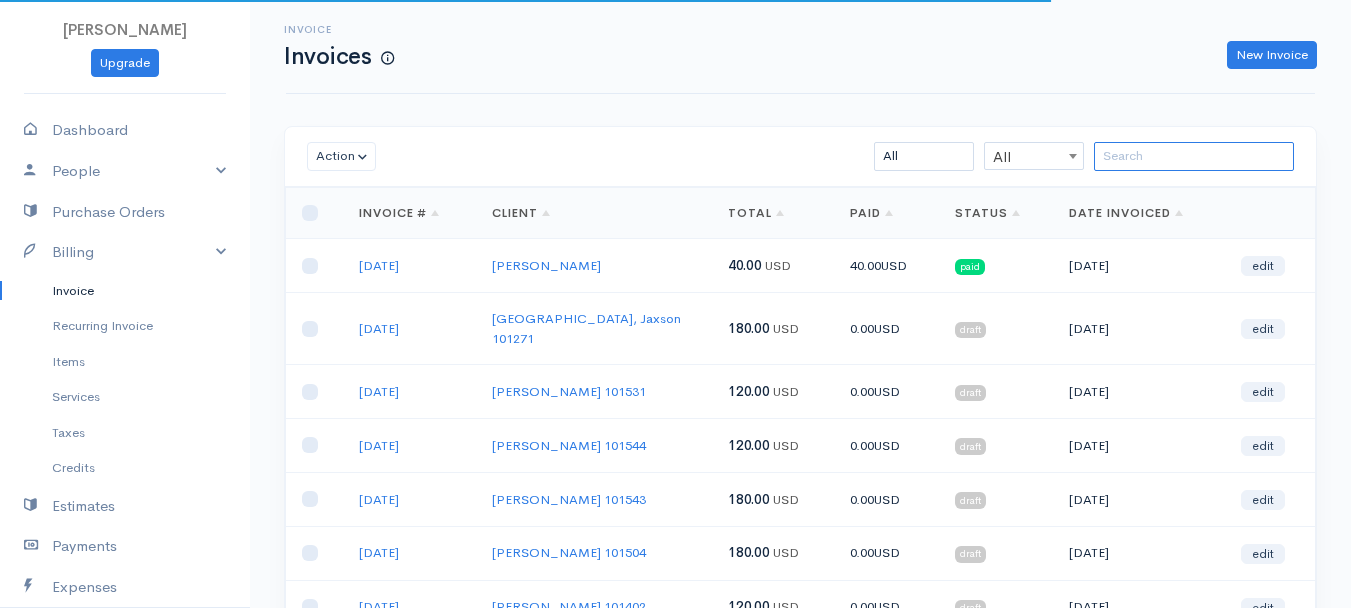 click at bounding box center (1194, 156) 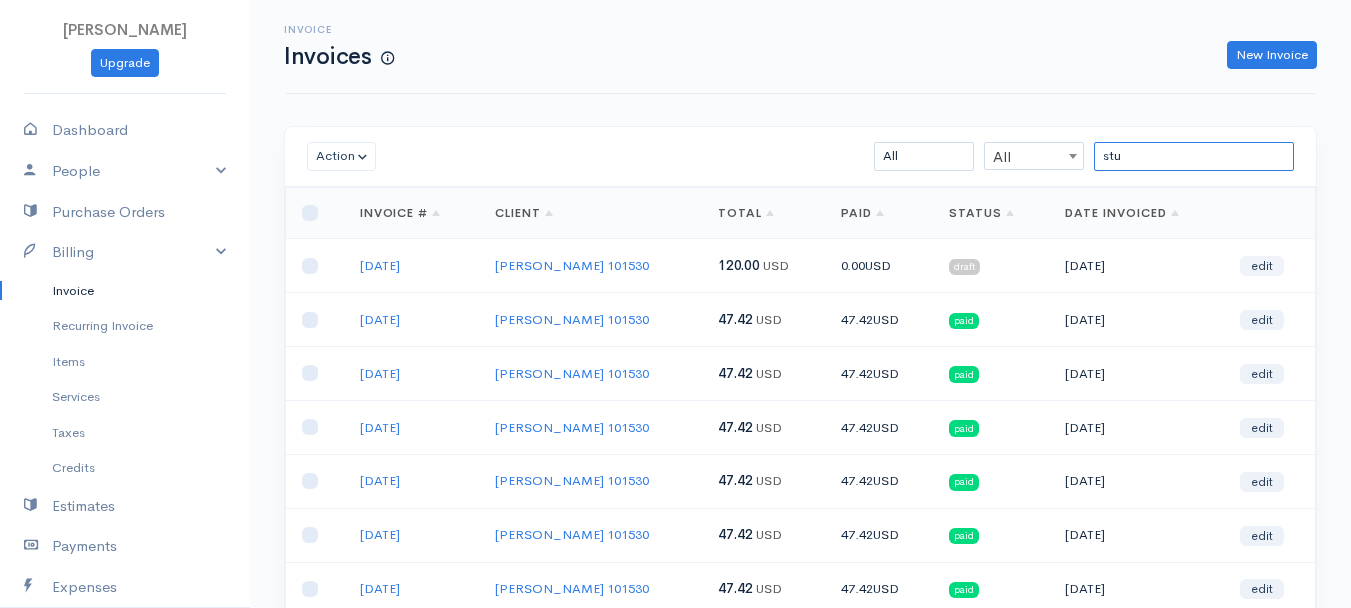 type on "stu" 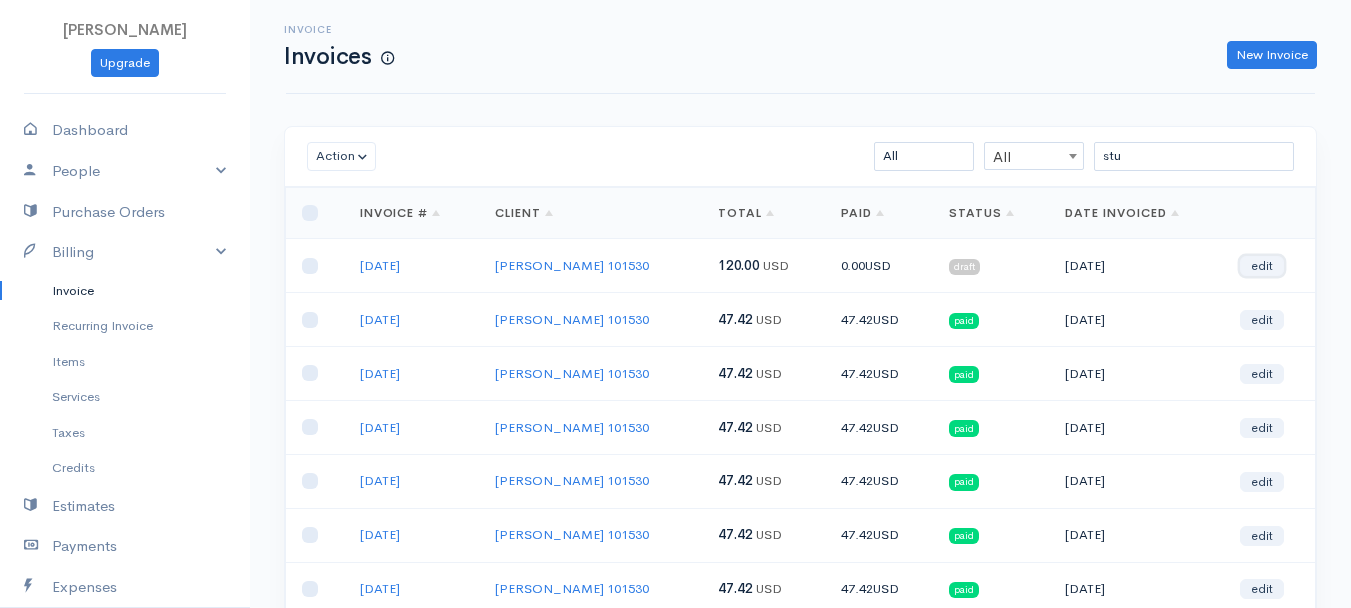 click on "edit" at bounding box center [1262, 266] 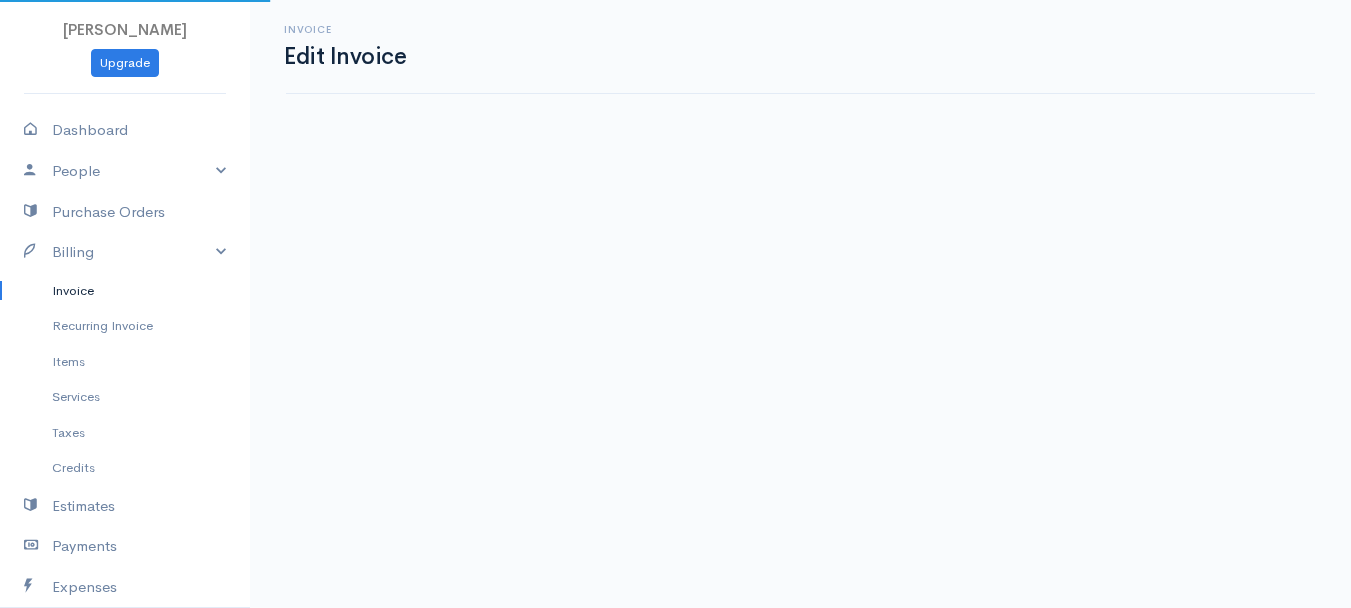 select on "2" 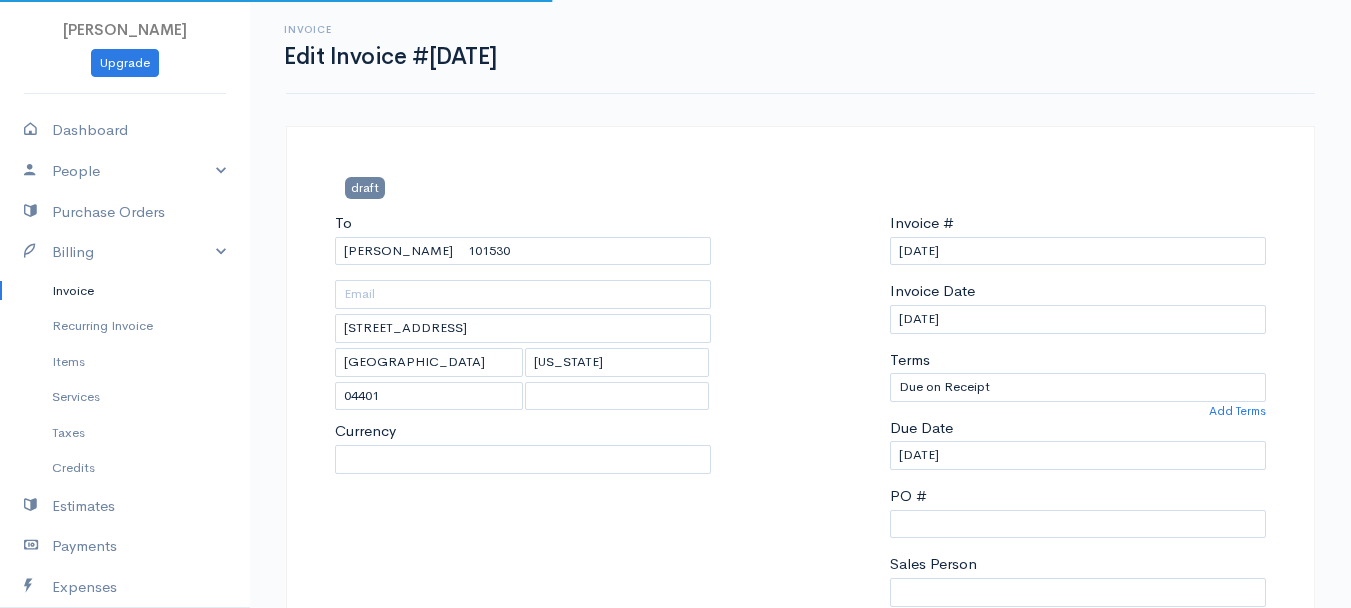 select on "0" 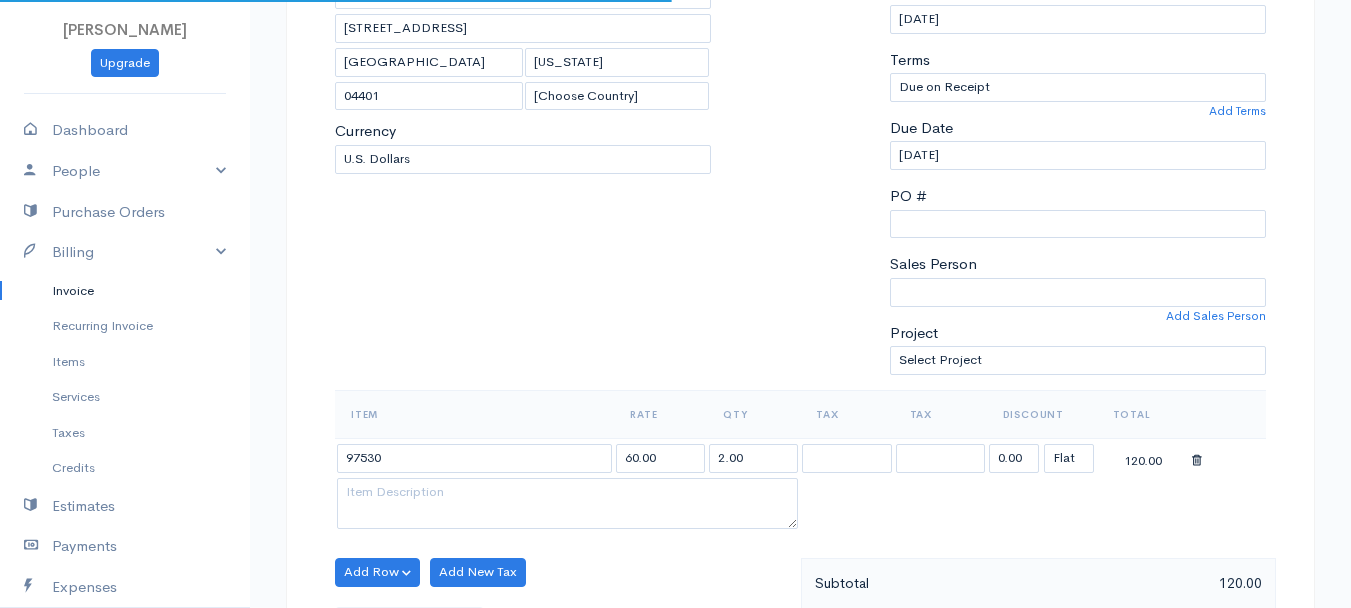 scroll, scrollTop: 500, scrollLeft: 0, axis: vertical 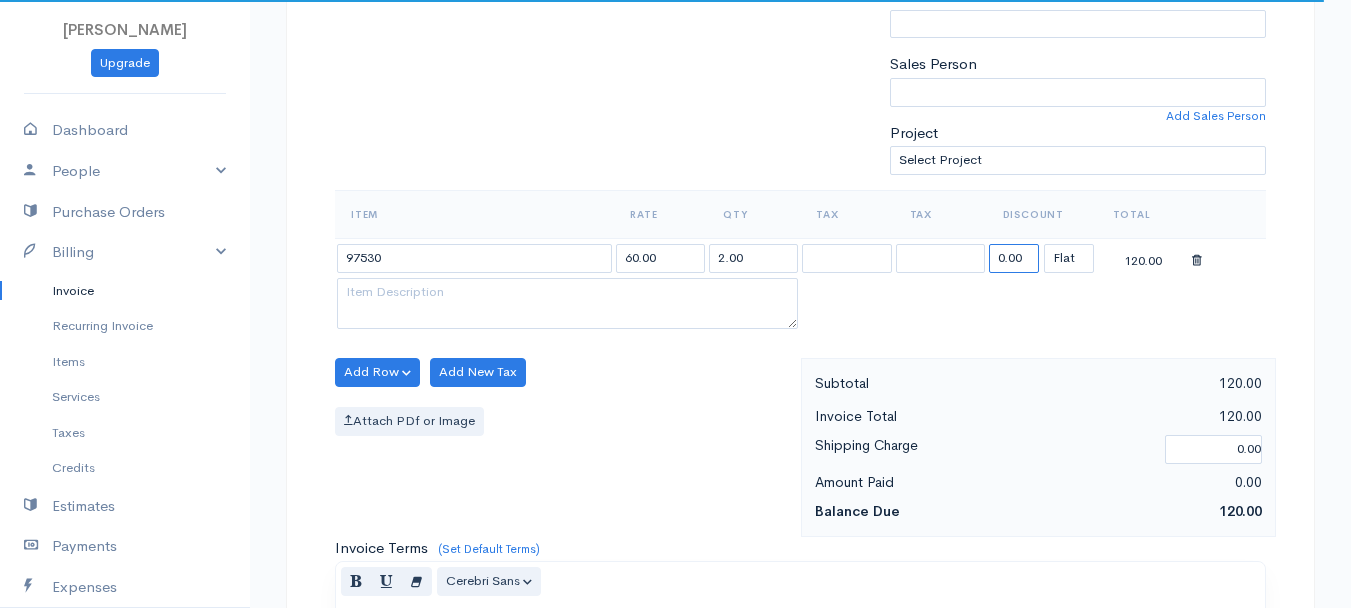 click on "0.00" at bounding box center (1014, 258) 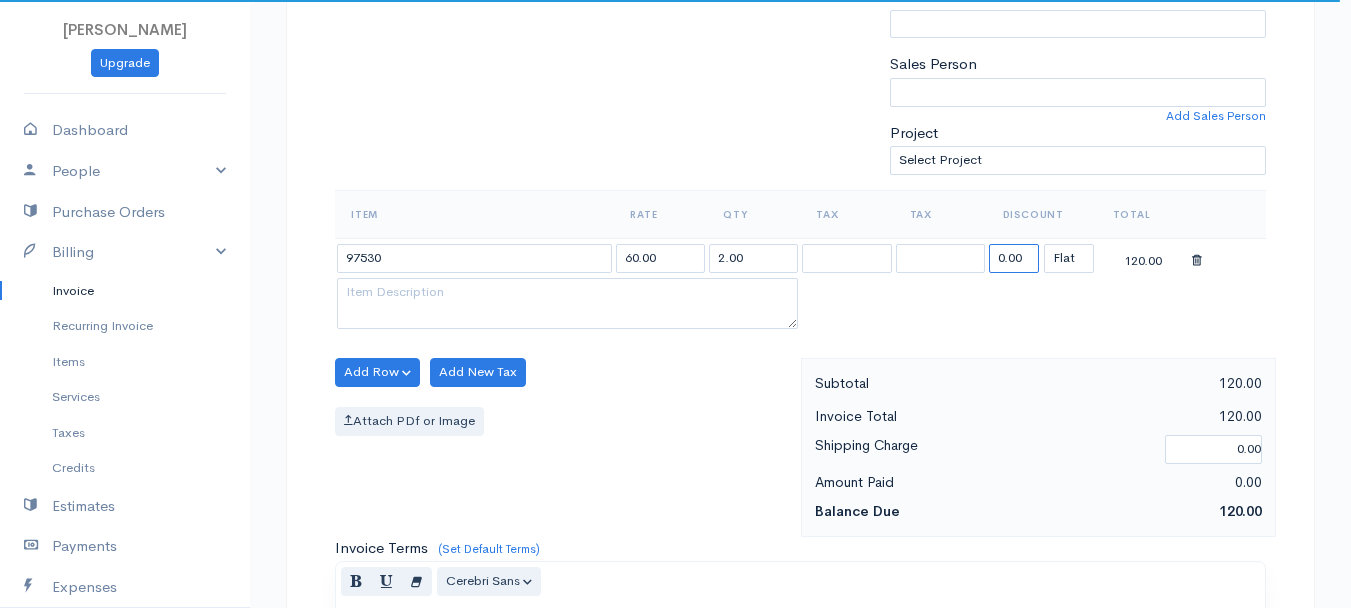 click on "0.00" at bounding box center [1014, 258] 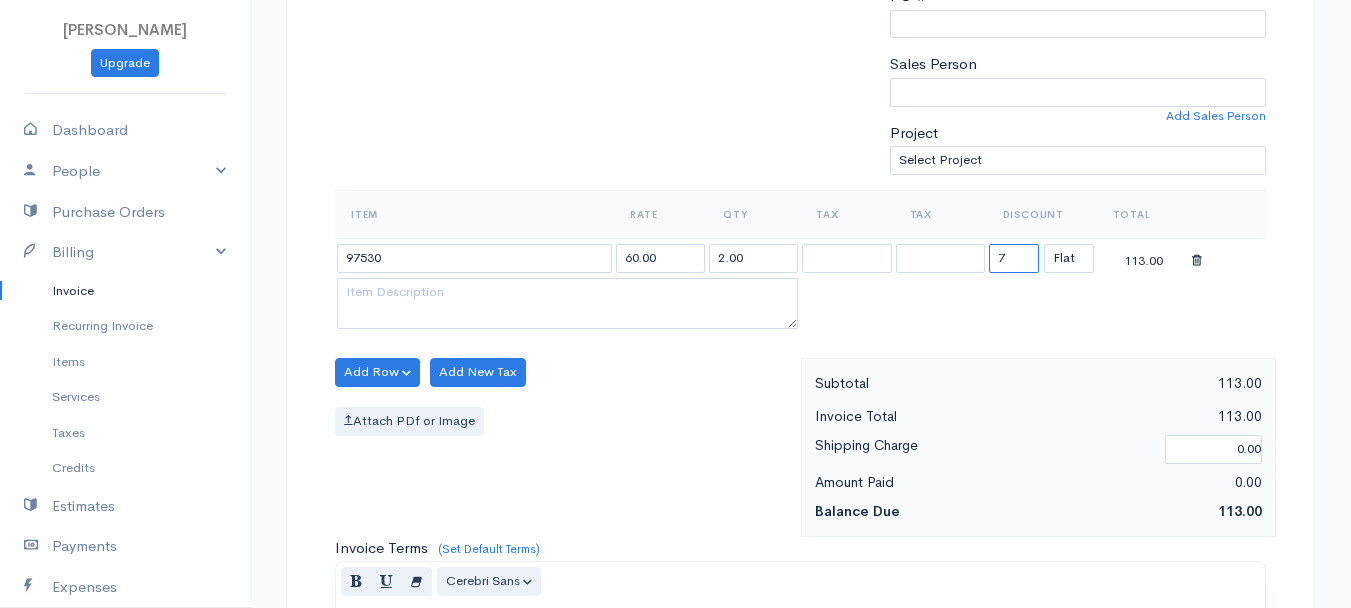 type on "72.58" 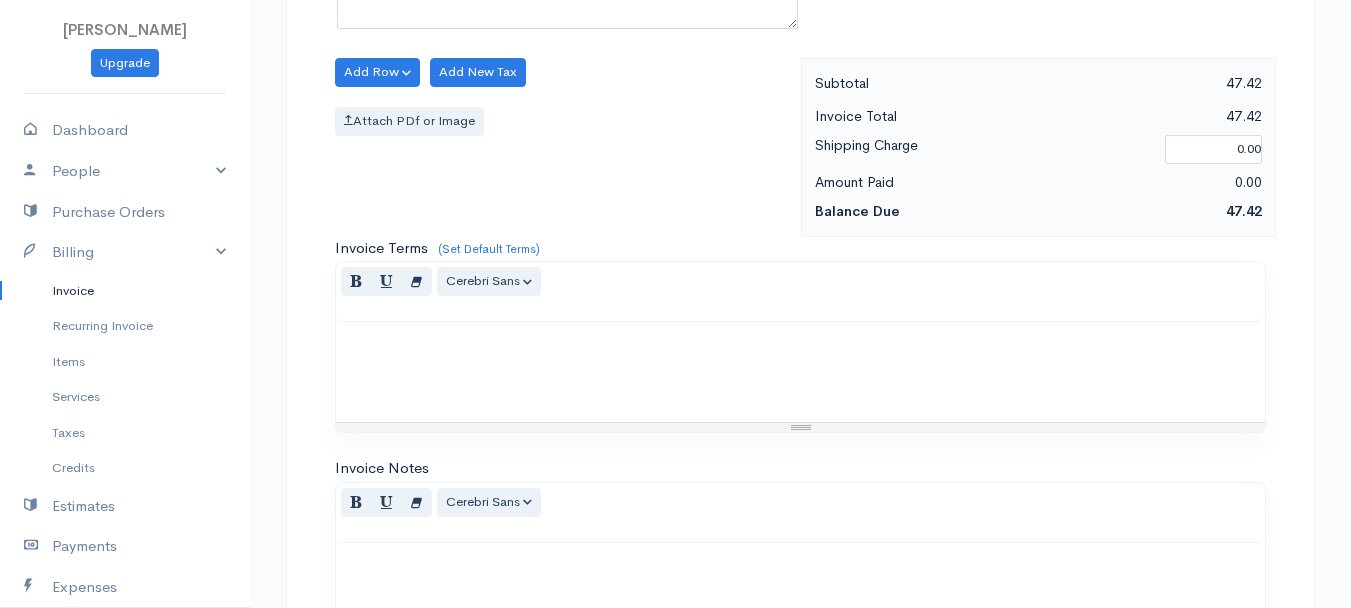 scroll, scrollTop: 1121, scrollLeft: 0, axis: vertical 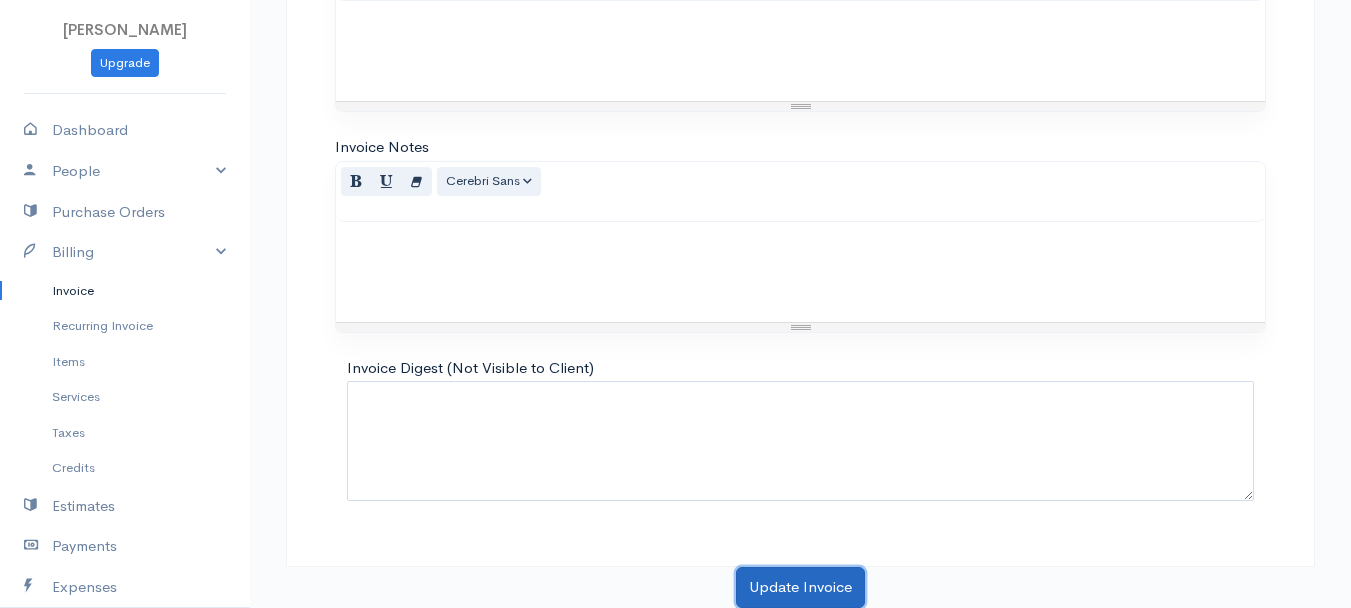click on "Update Invoice" at bounding box center (800, 587) 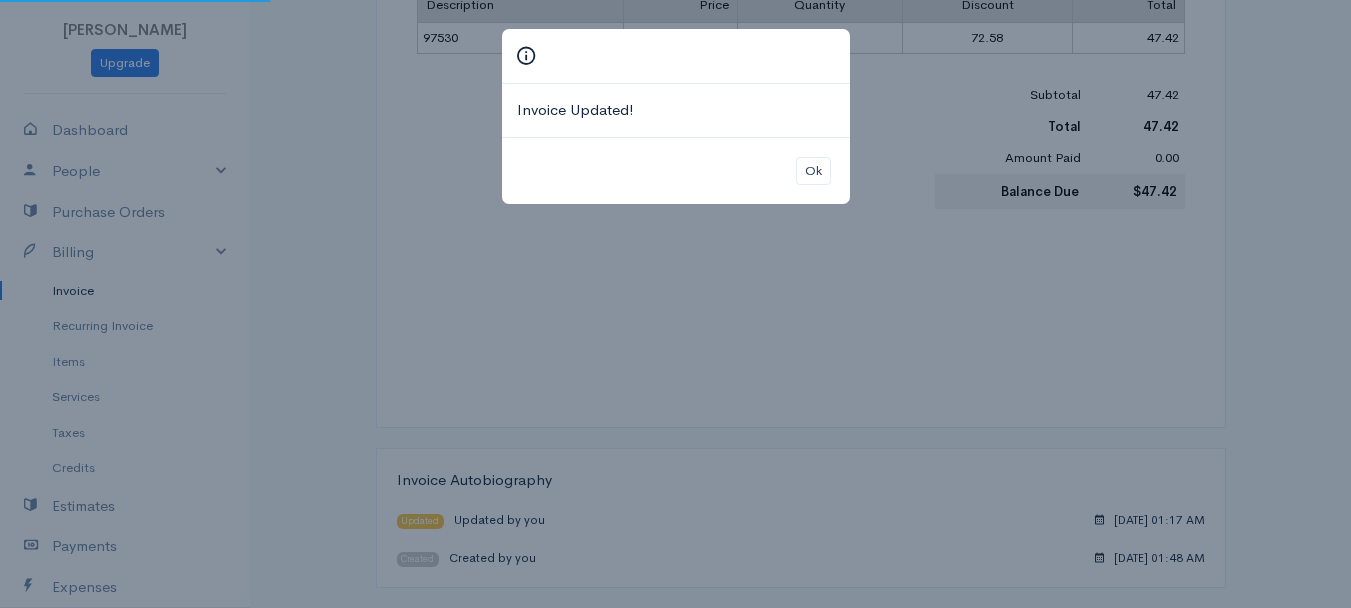 scroll, scrollTop: 0, scrollLeft: 0, axis: both 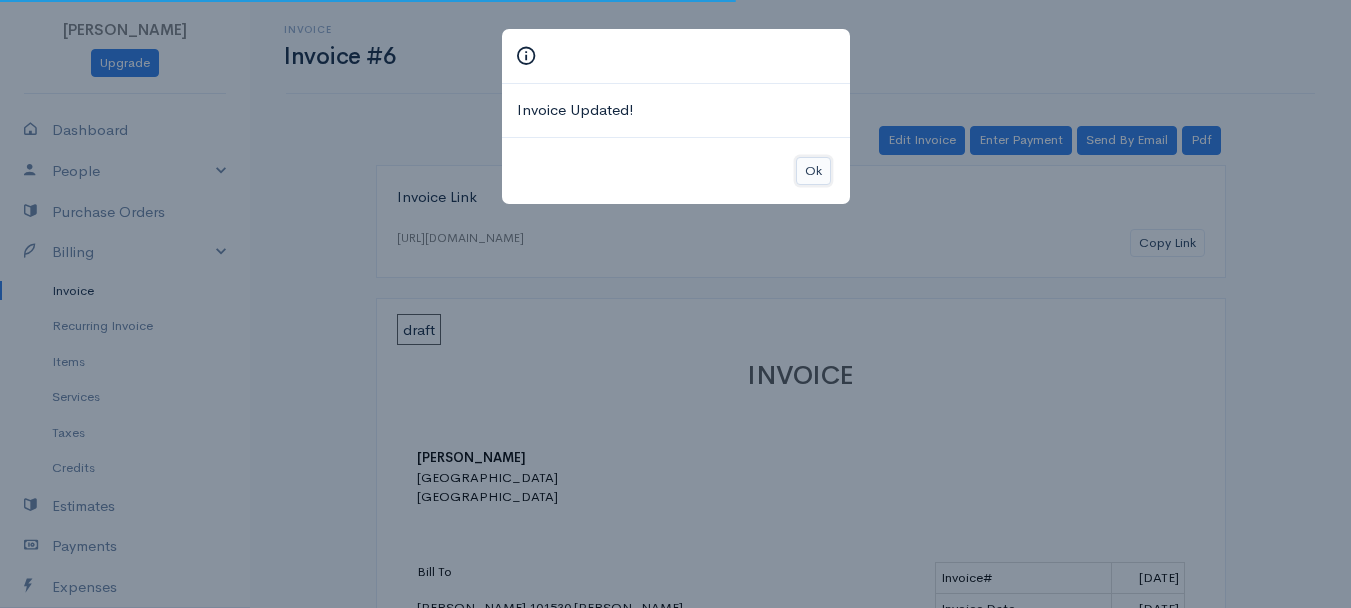 click on "Ok" at bounding box center [813, 171] 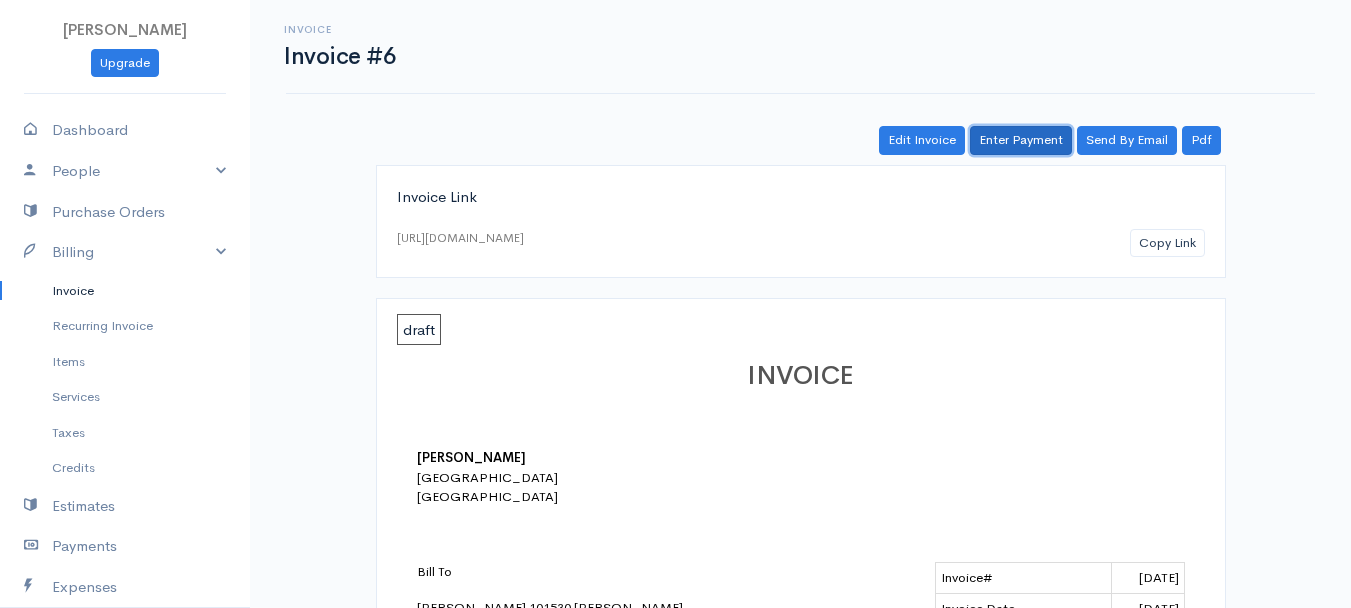 click on "Enter Payment" at bounding box center (1021, 140) 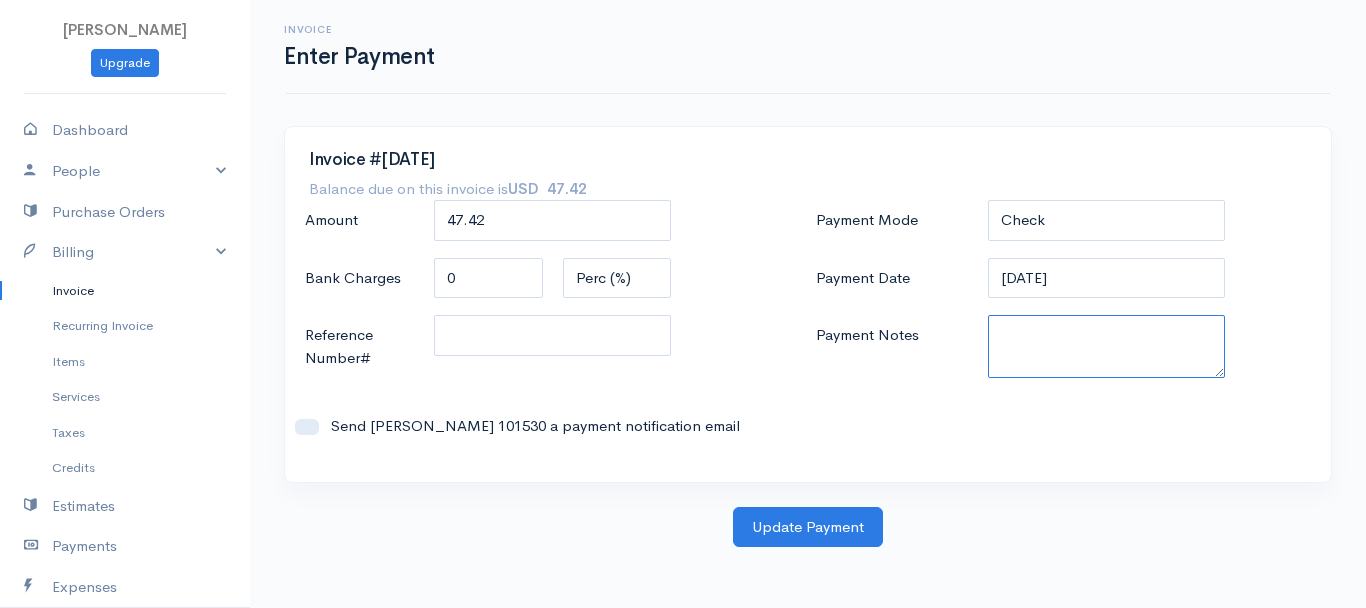 paste on "6170327463" 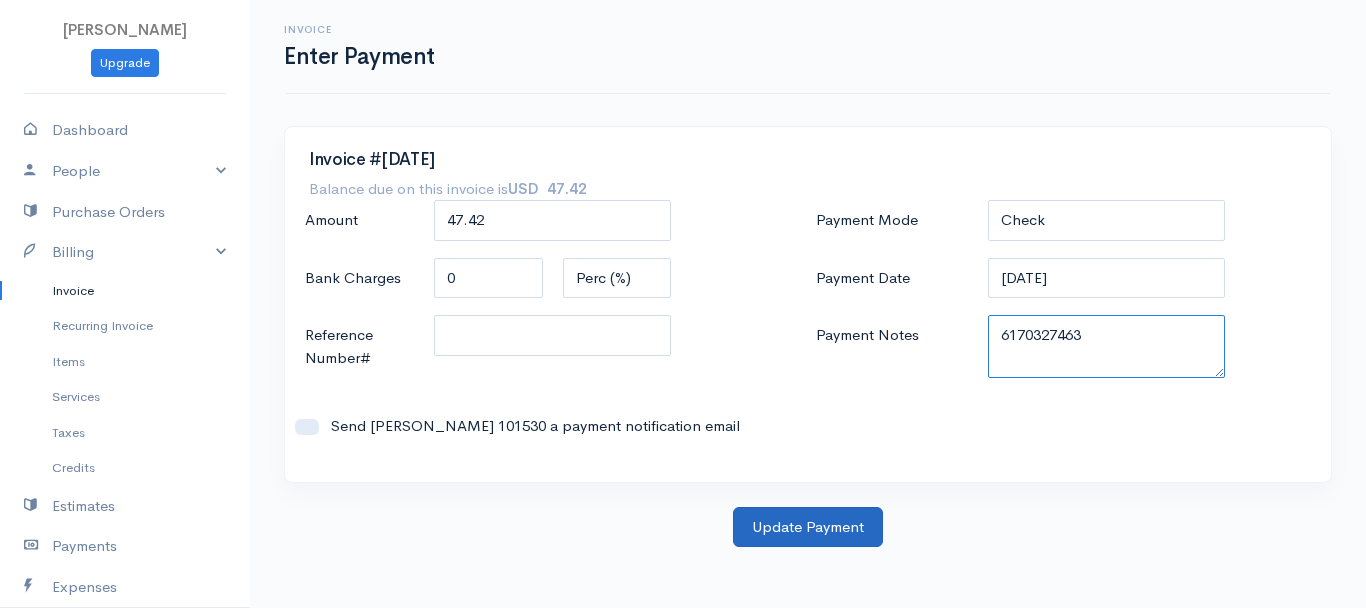 type on "6170327463" 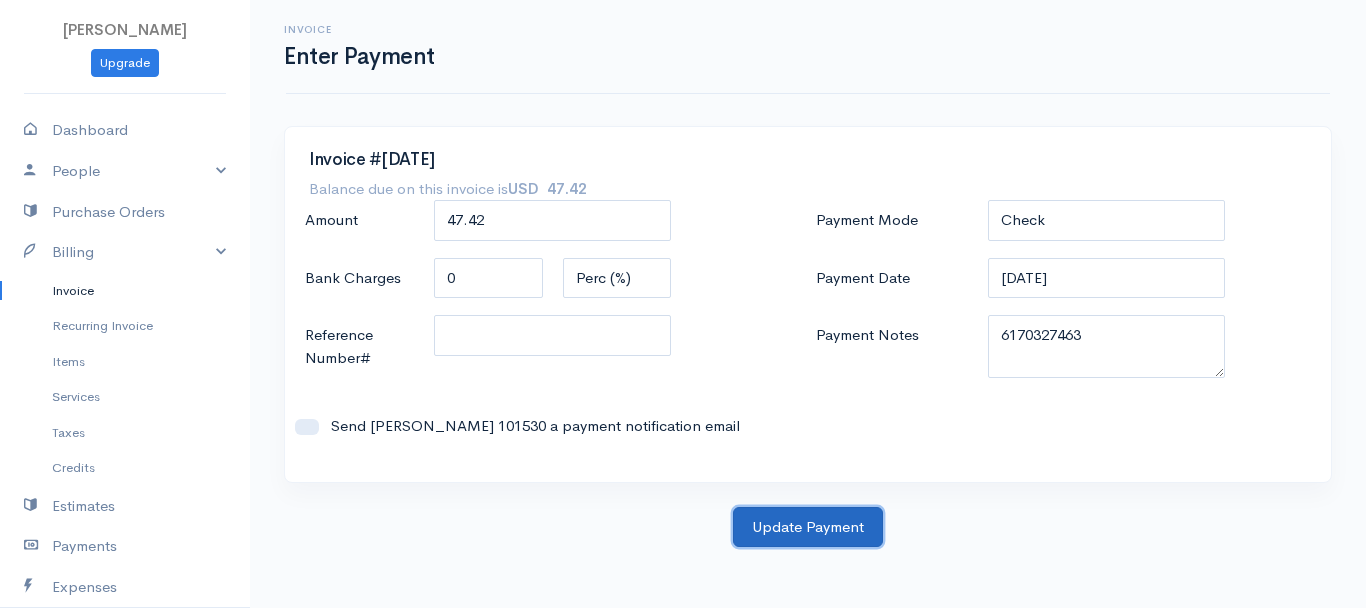 click on "Update Payment" at bounding box center [808, 527] 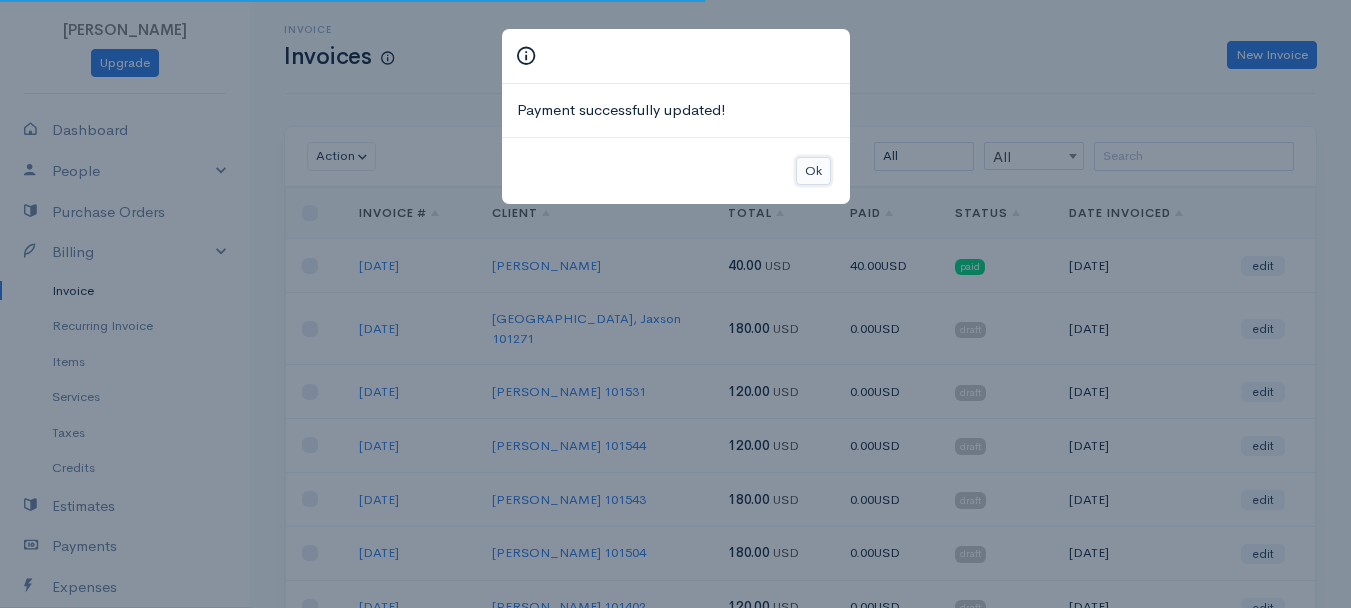 click on "Ok" at bounding box center (813, 171) 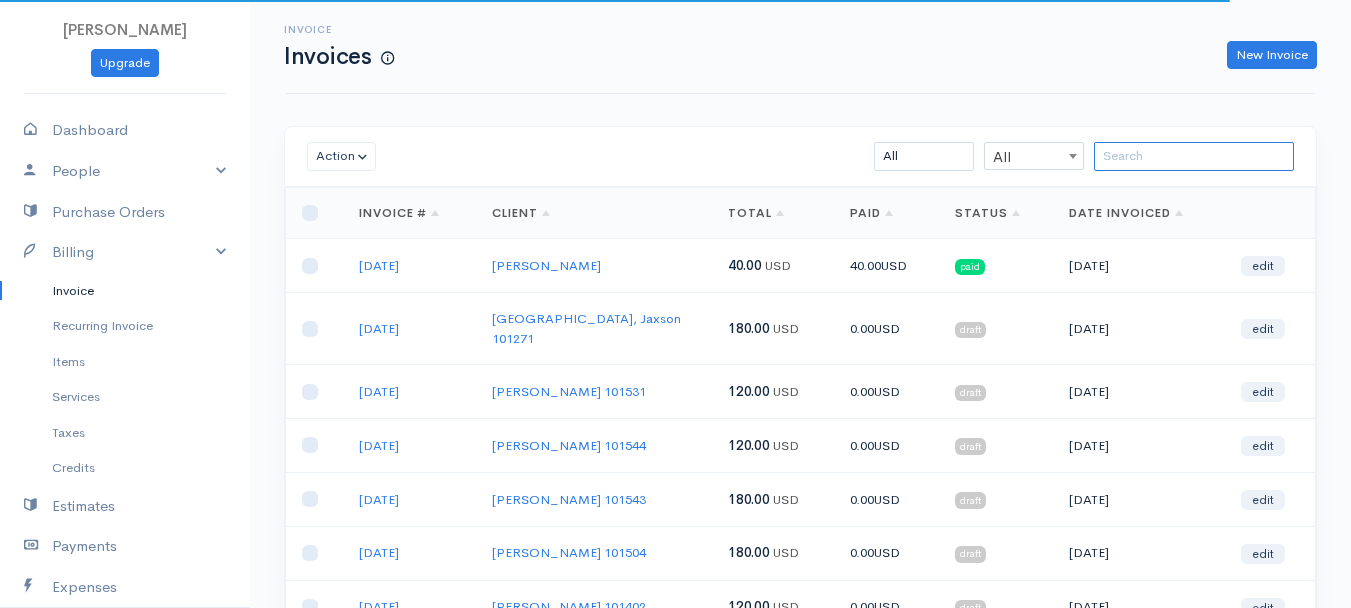 click at bounding box center [1194, 156] 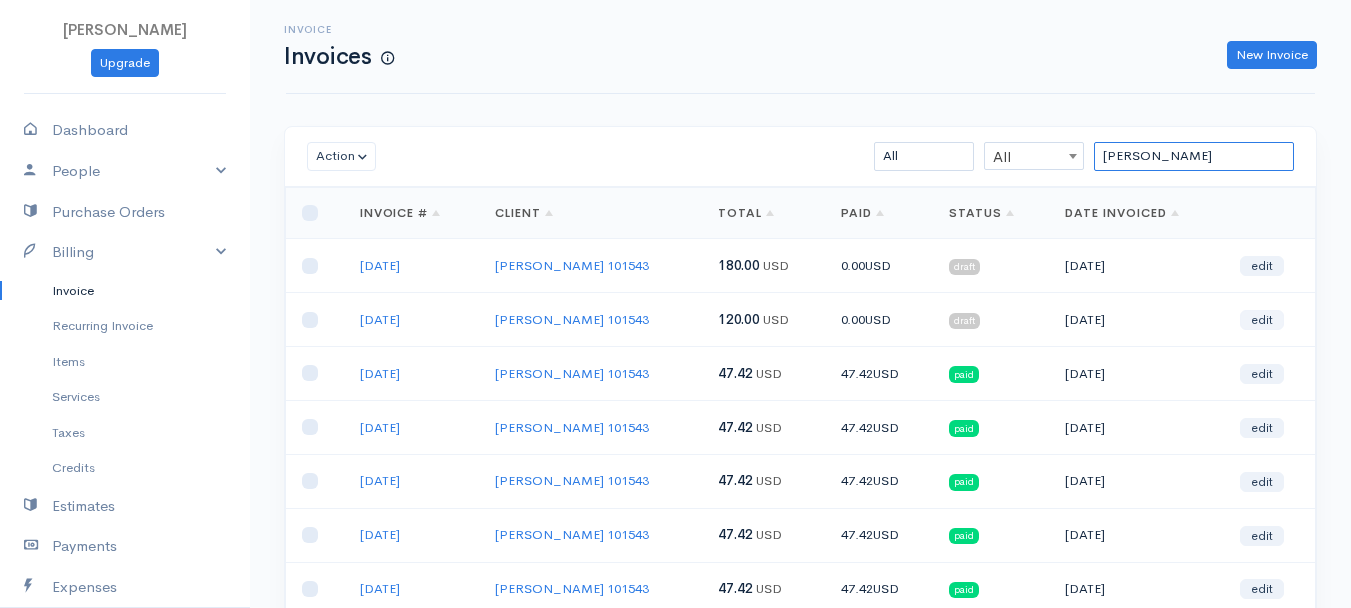 type on "[PERSON_NAME]" 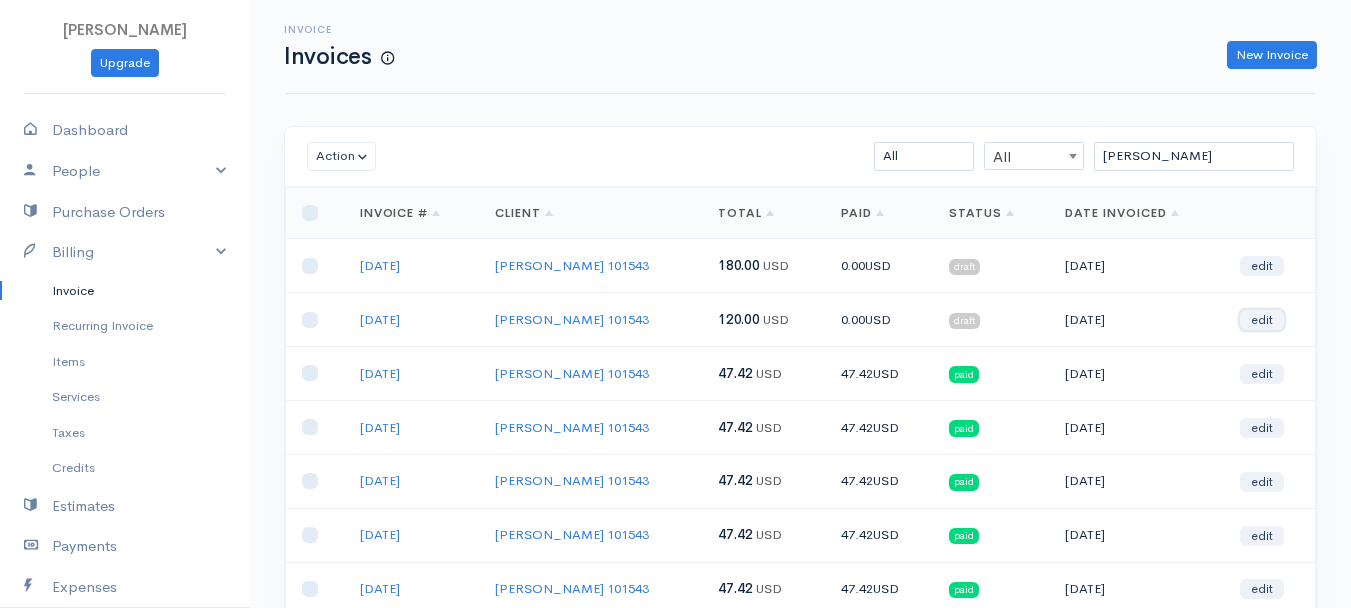 click on "edit" at bounding box center [1262, 320] 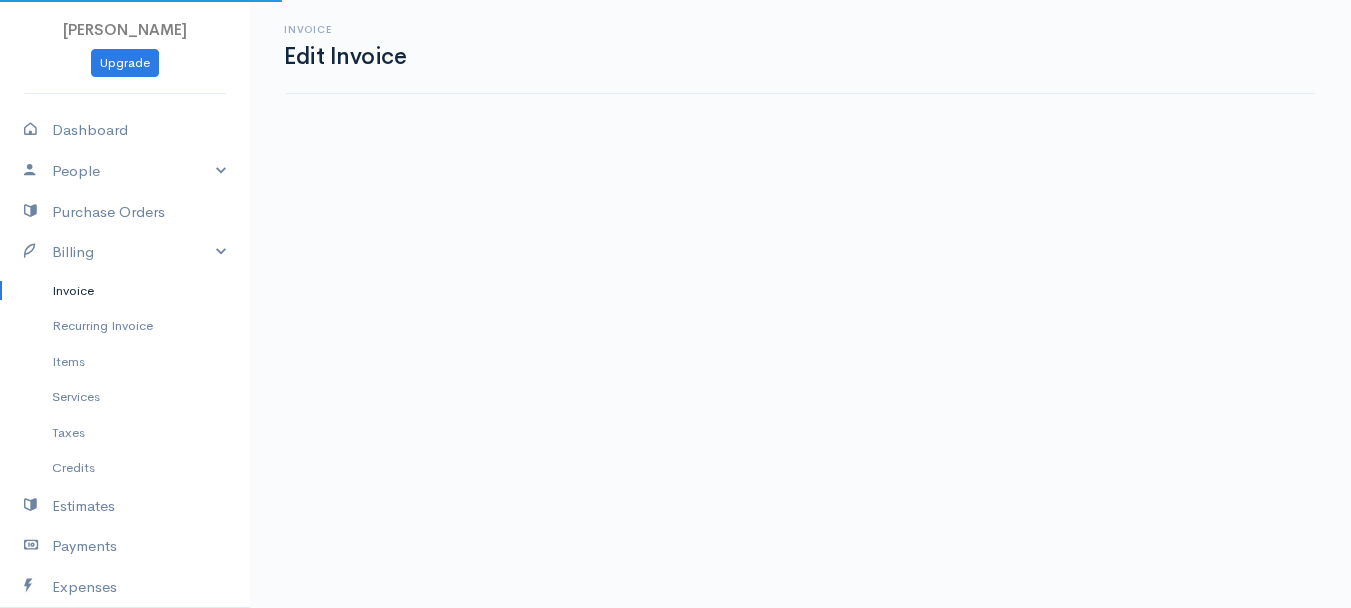 select on "2" 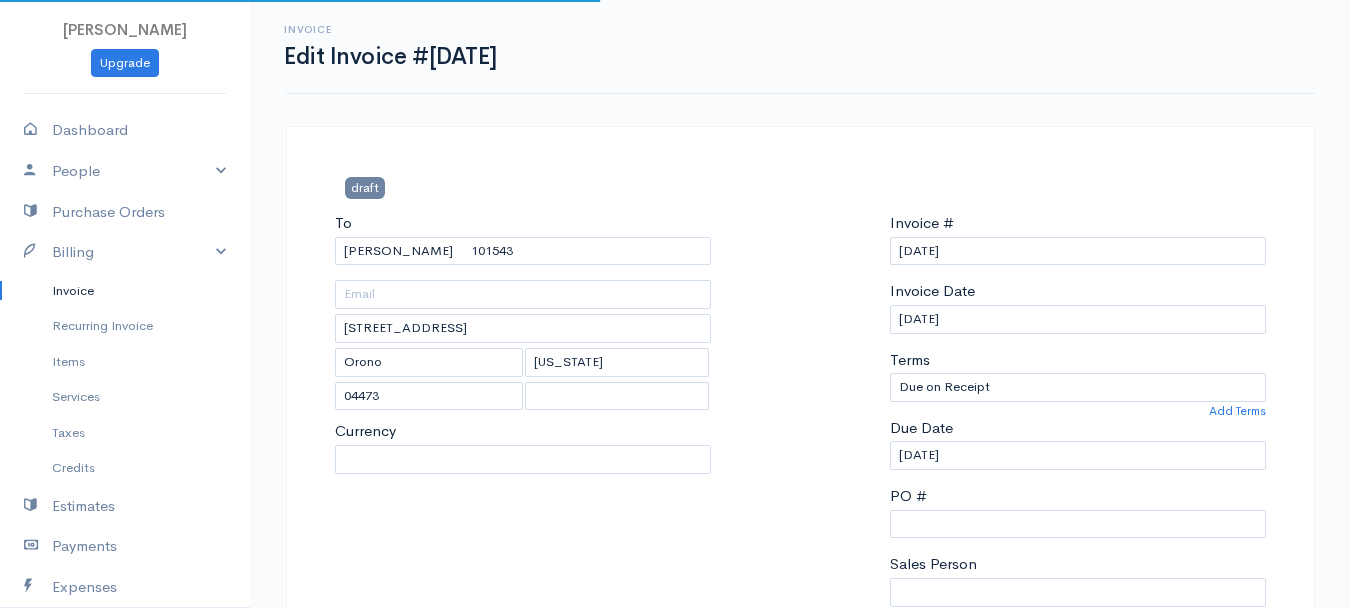 select on "[GEOGRAPHIC_DATA]" 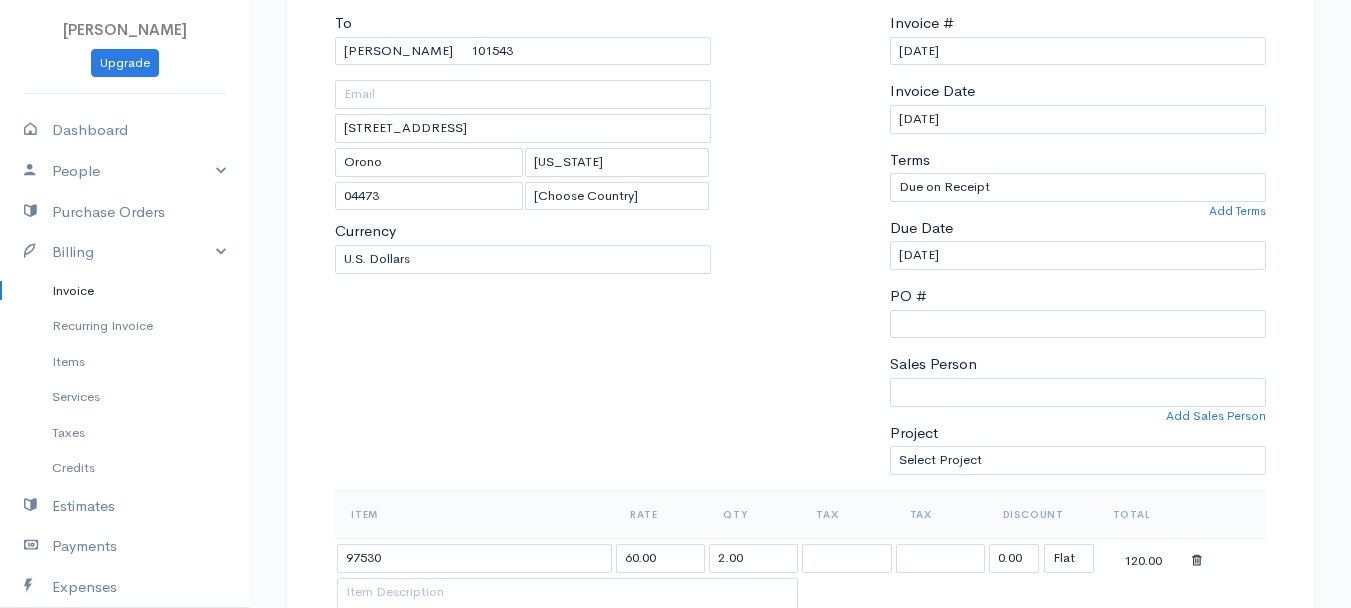 scroll, scrollTop: 300, scrollLeft: 0, axis: vertical 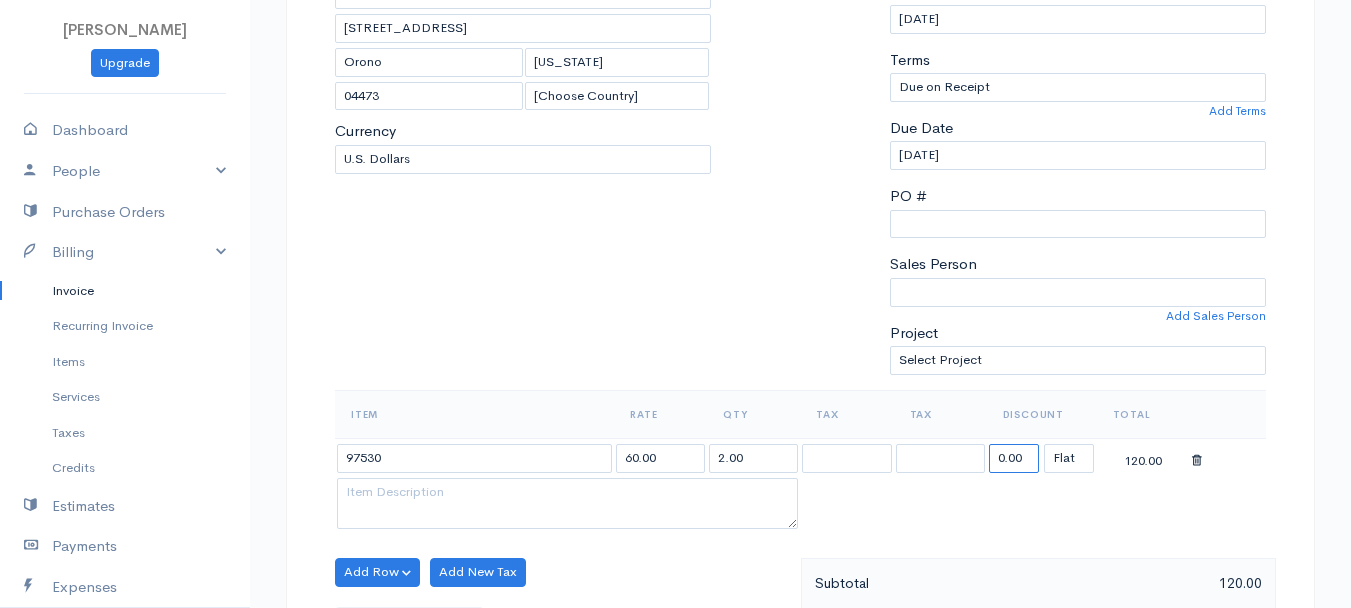 click on "0.00" at bounding box center (1014, 458) 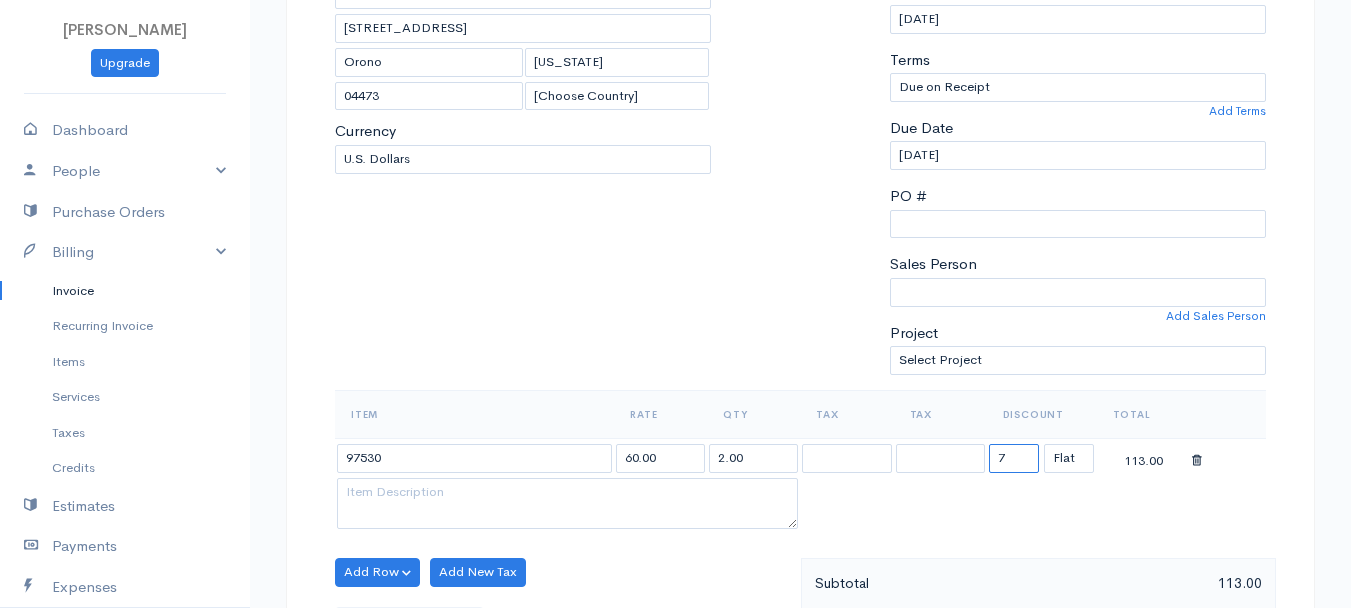 type on "72.58" 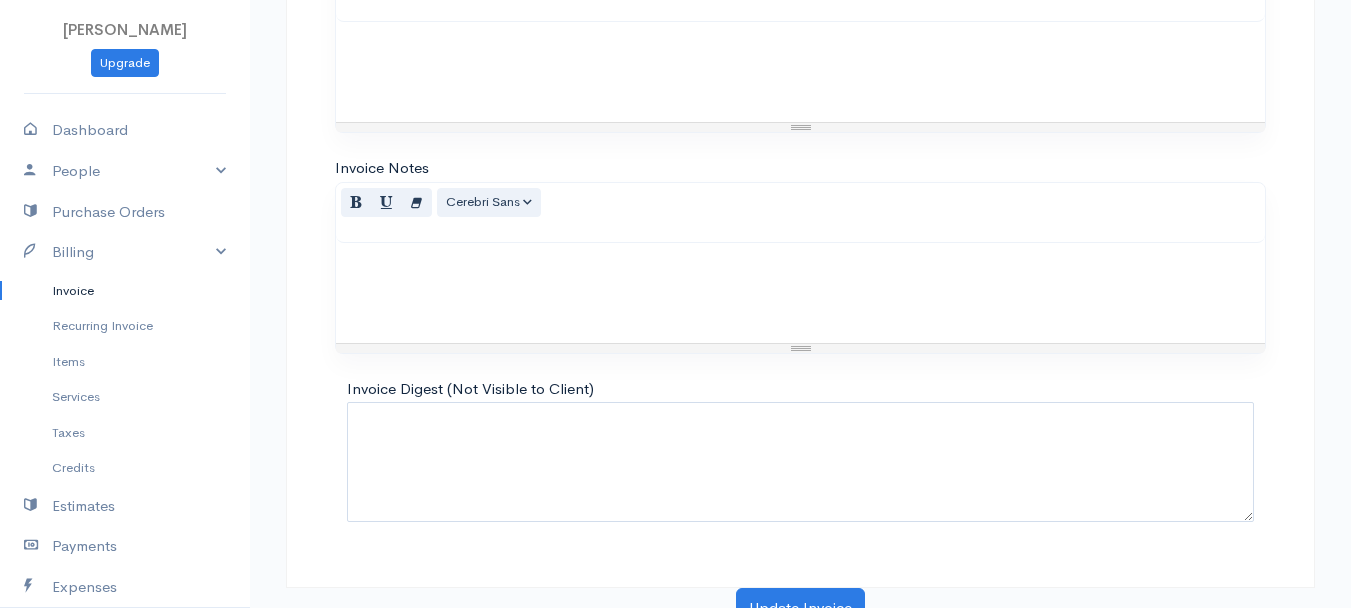 scroll, scrollTop: 1121, scrollLeft: 0, axis: vertical 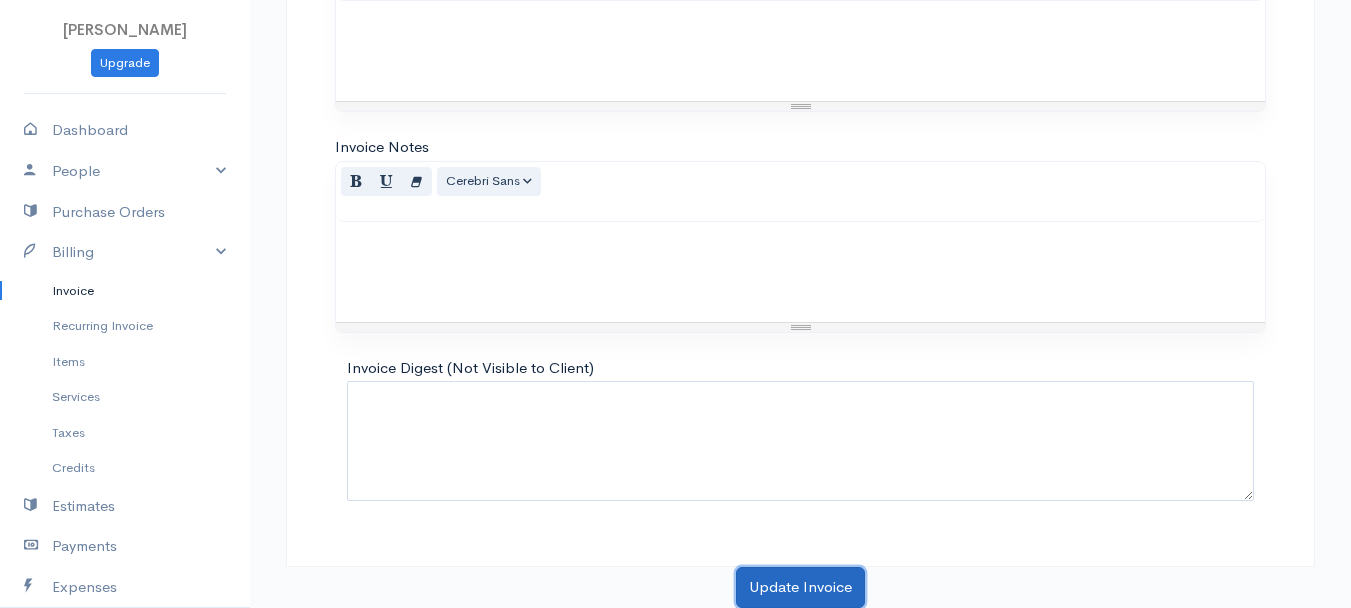 click on "Update Invoice" at bounding box center [800, 587] 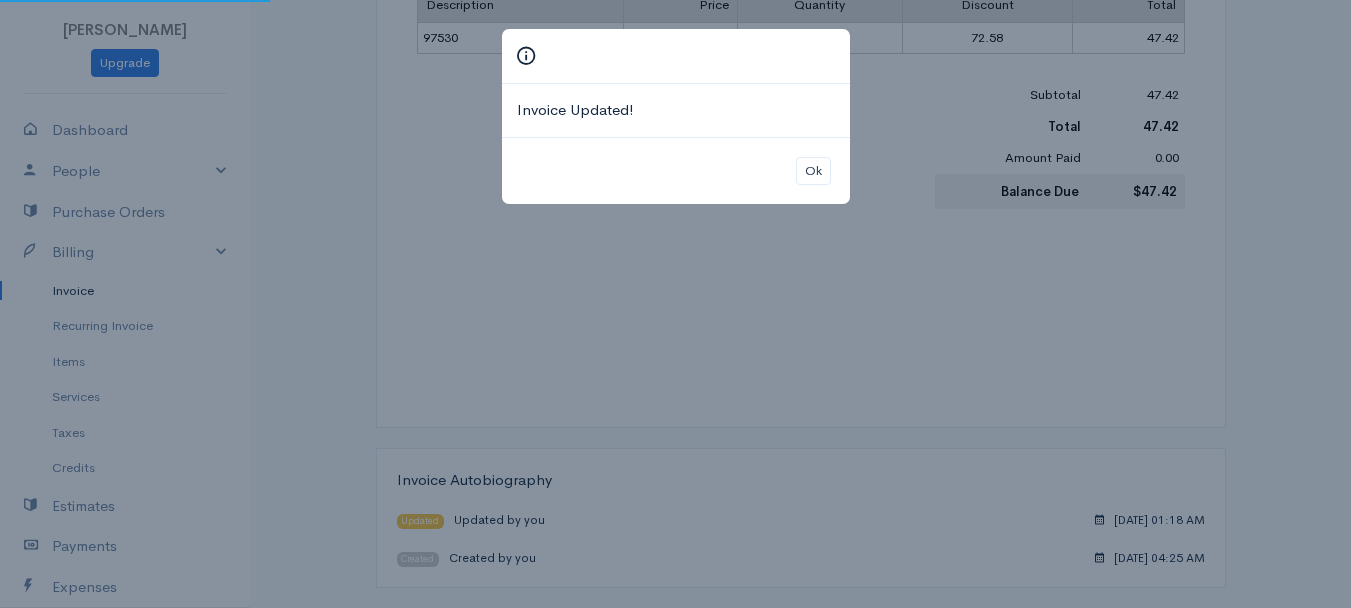 scroll, scrollTop: 0, scrollLeft: 0, axis: both 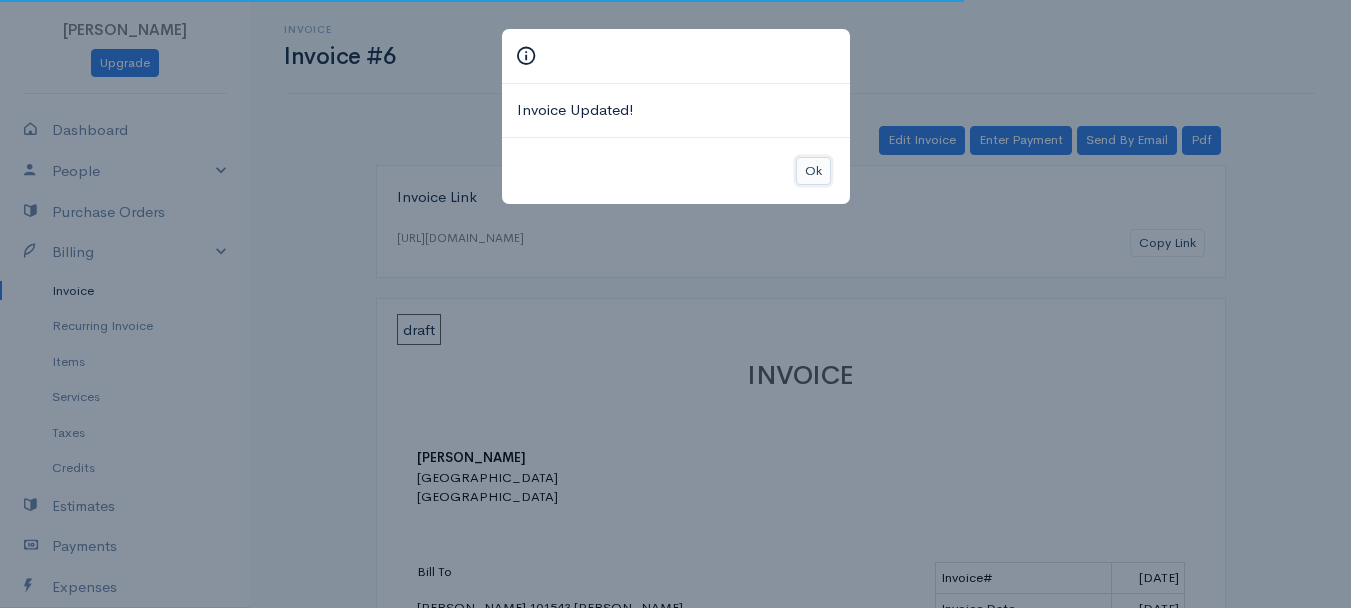 click on "Ok" at bounding box center (813, 171) 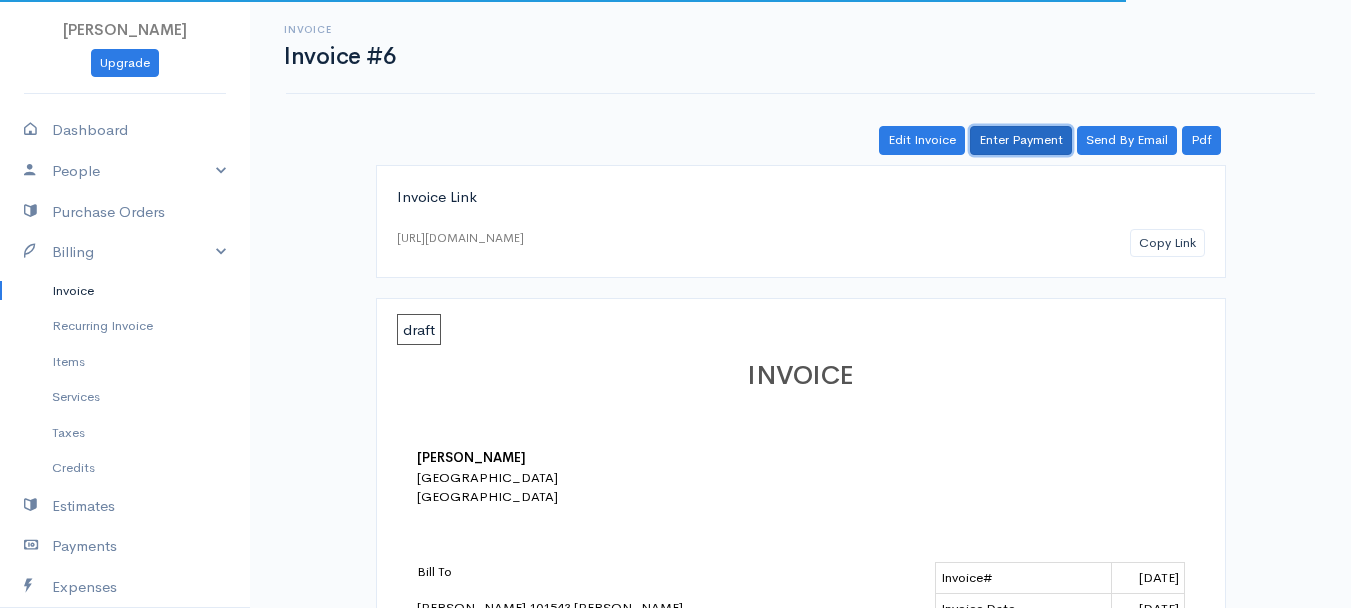 click on "Enter Payment" at bounding box center [1021, 140] 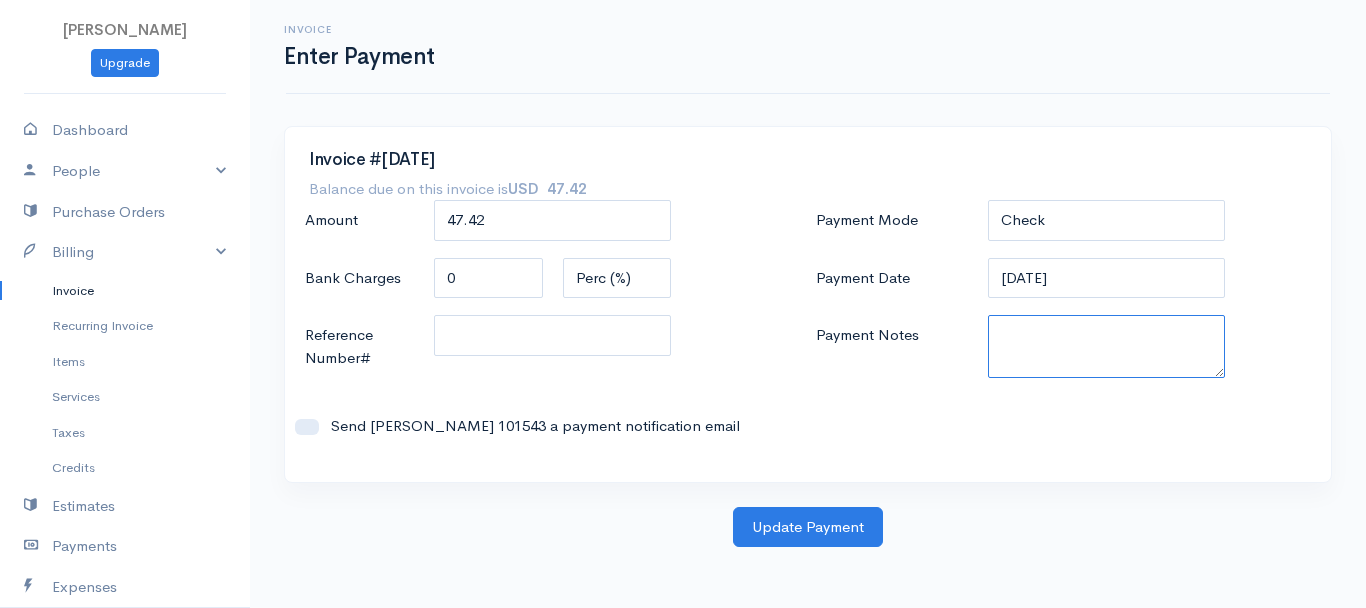 paste on "6170327463" 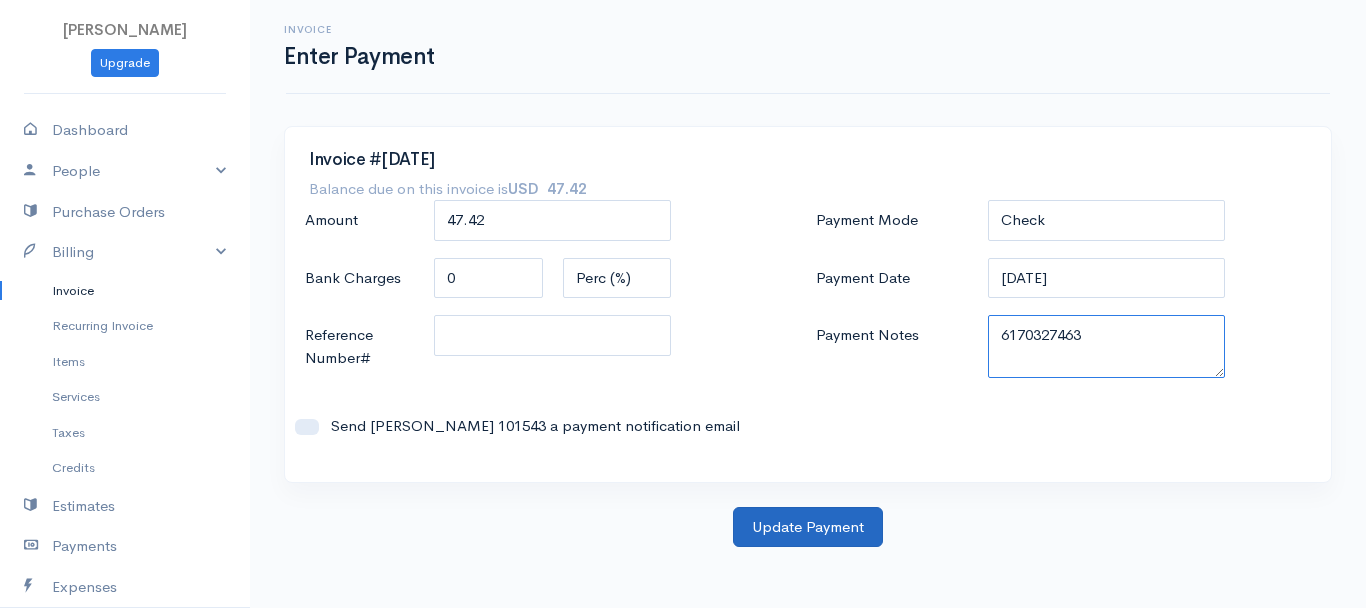 type on "6170327463" 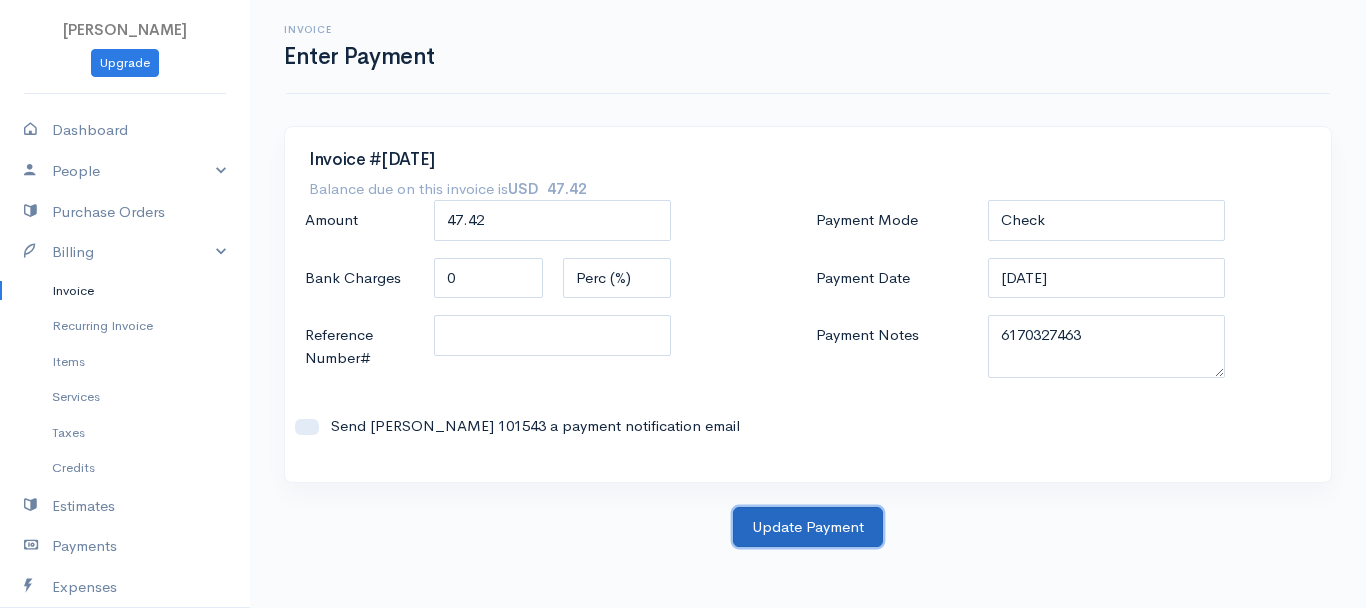 click on "Update Payment" at bounding box center (808, 527) 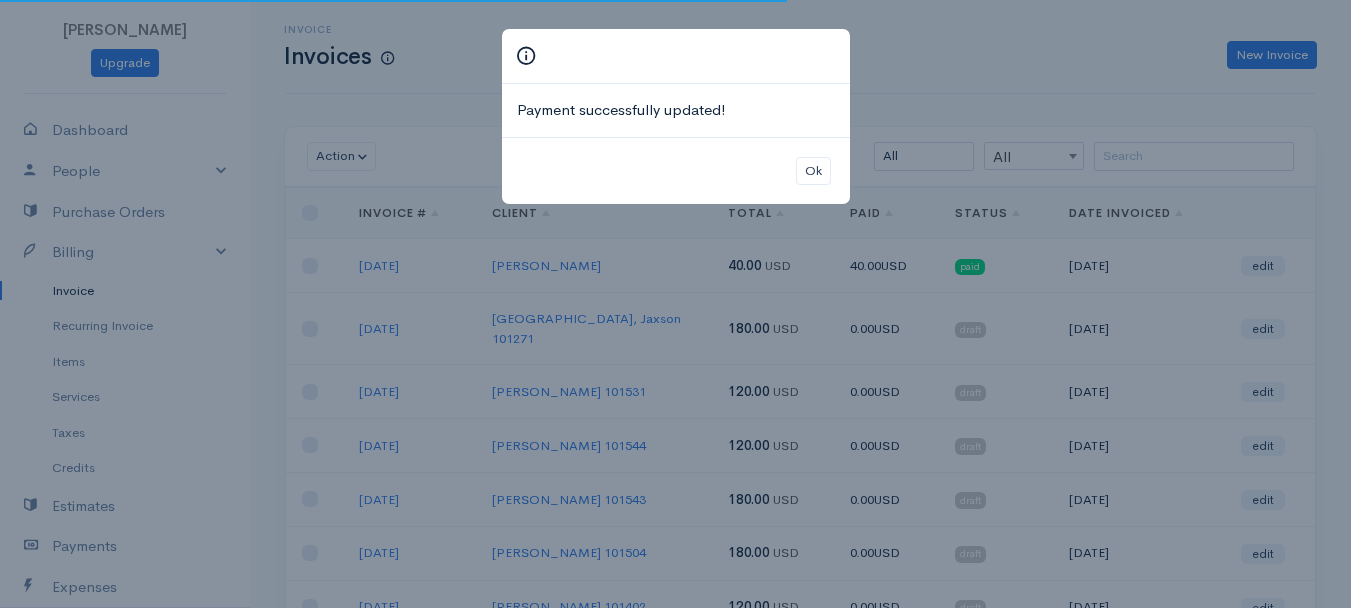 click on "Ok" at bounding box center (676, 171) 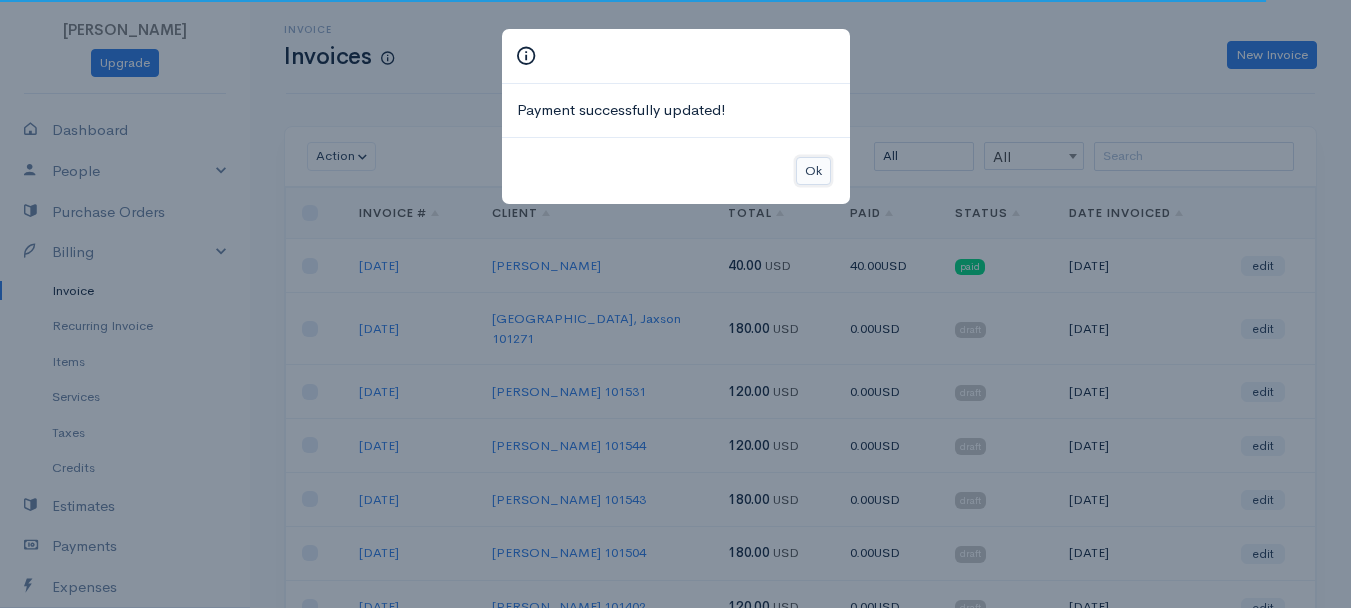 click on "Ok" at bounding box center (813, 171) 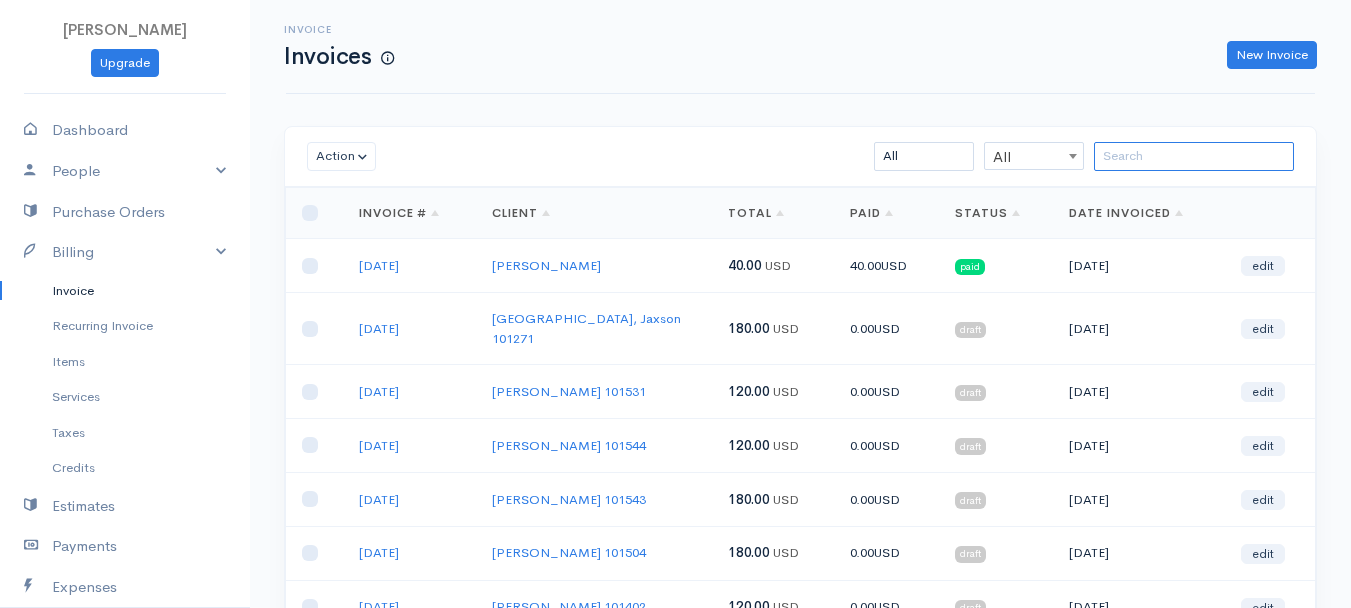 click at bounding box center (1194, 156) 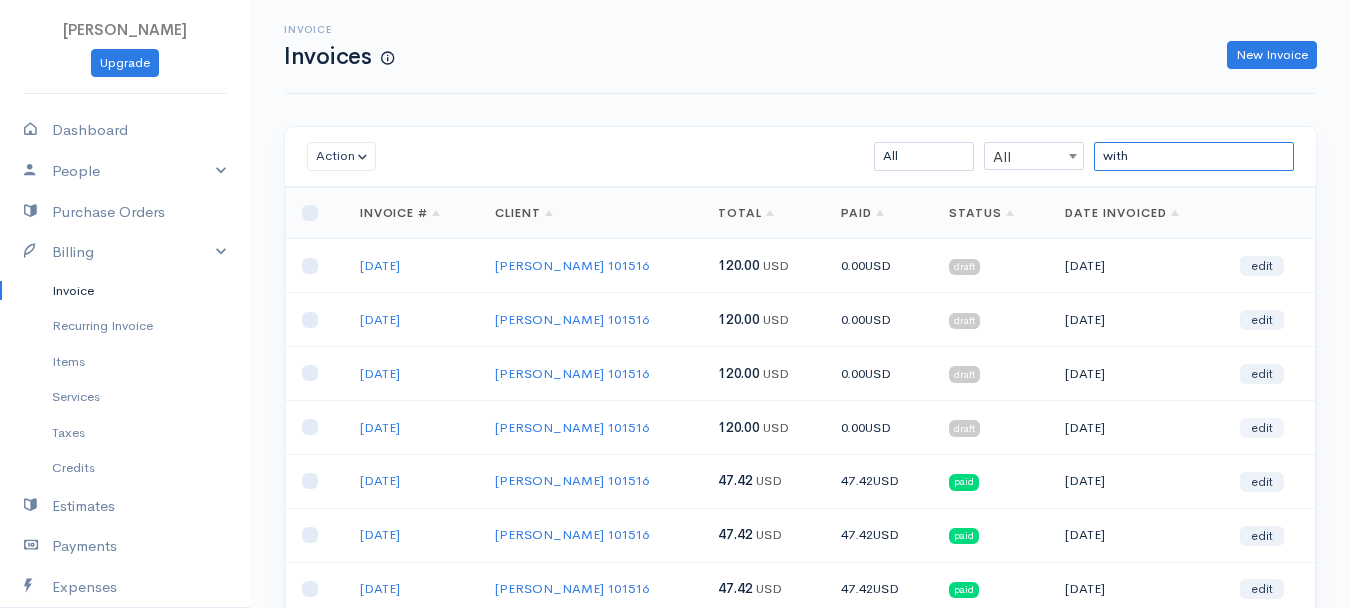type on "with" 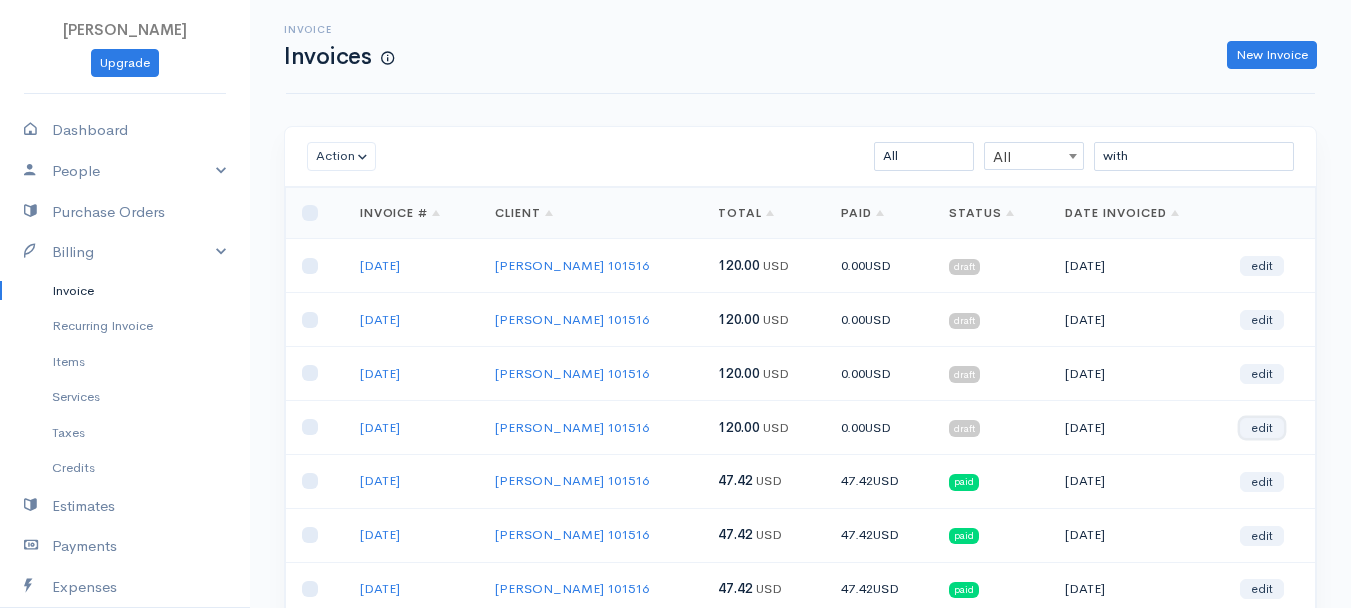 click on "edit" at bounding box center (1262, 428) 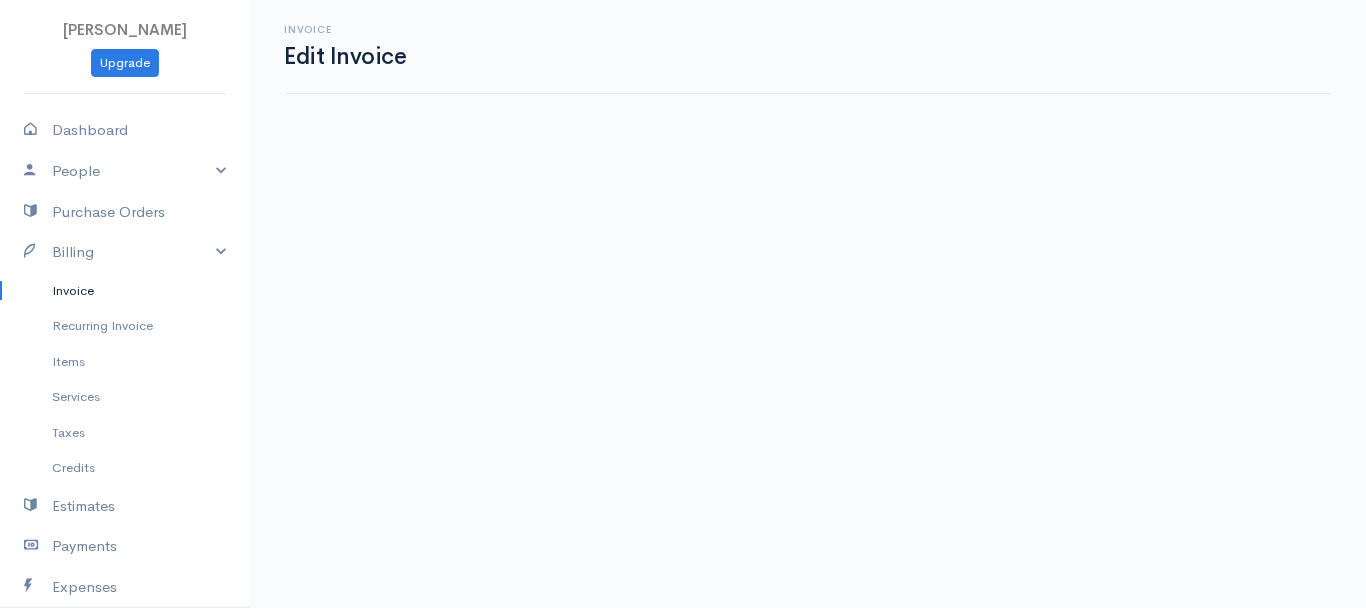 select on "2" 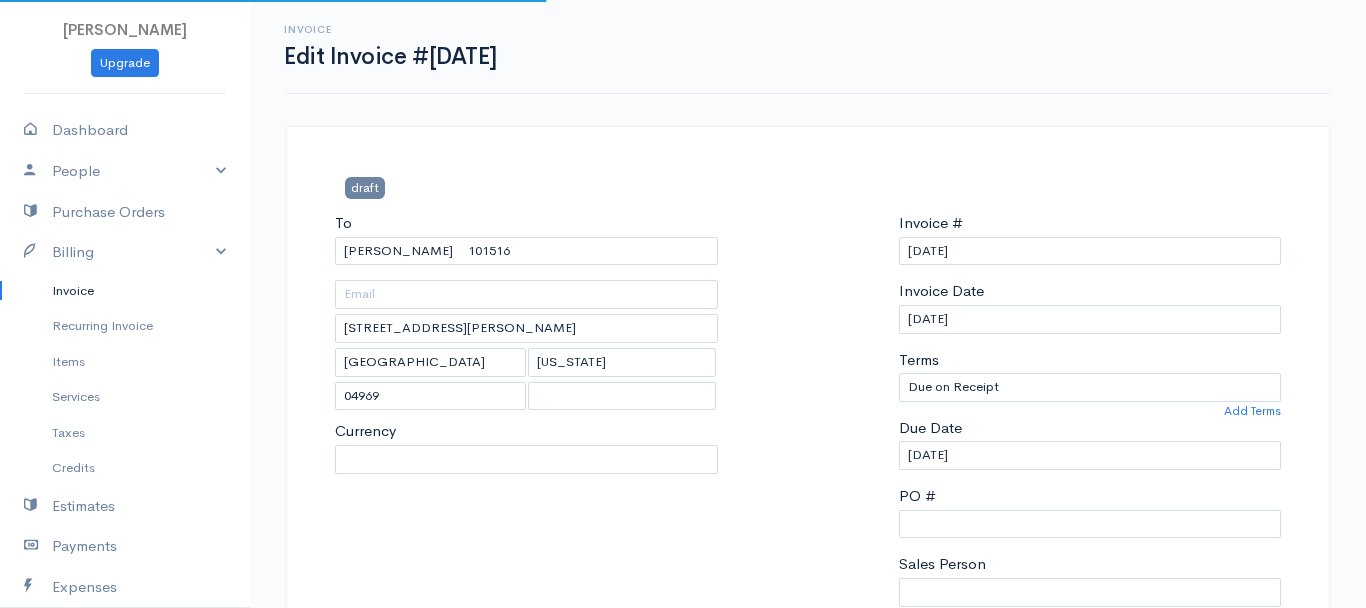 select on "[GEOGRAPHIC_DATA]" 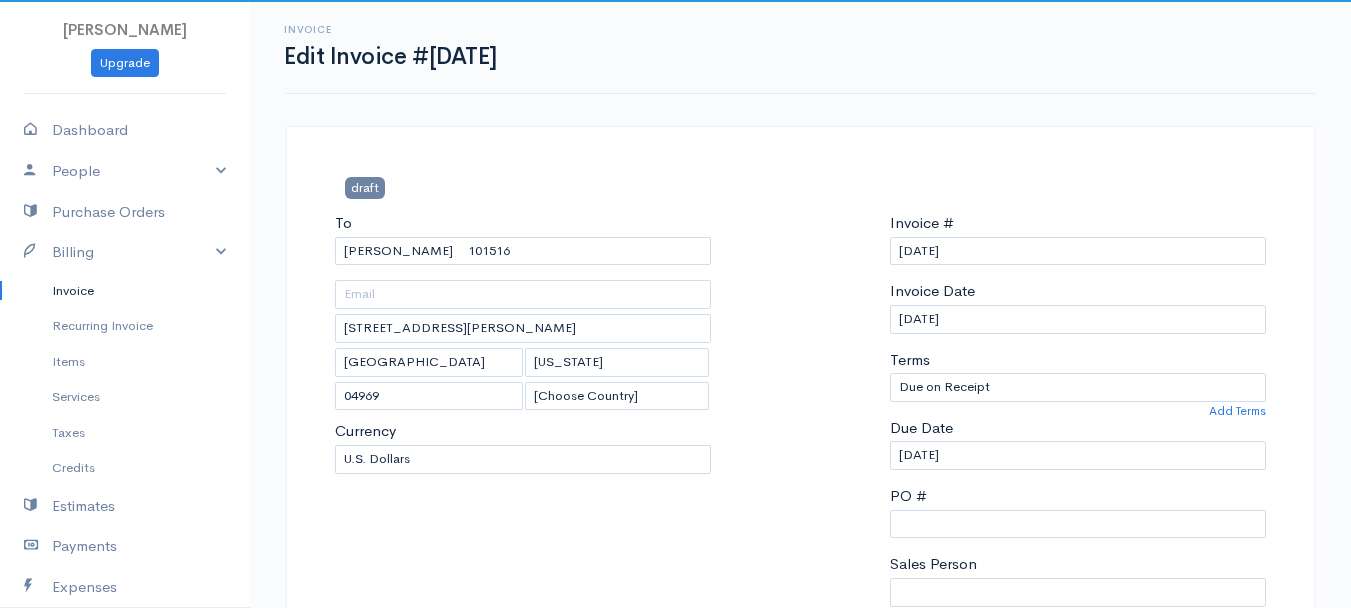 scroll, scrollTop: 300, scrollLeft: 0, axis: vertical 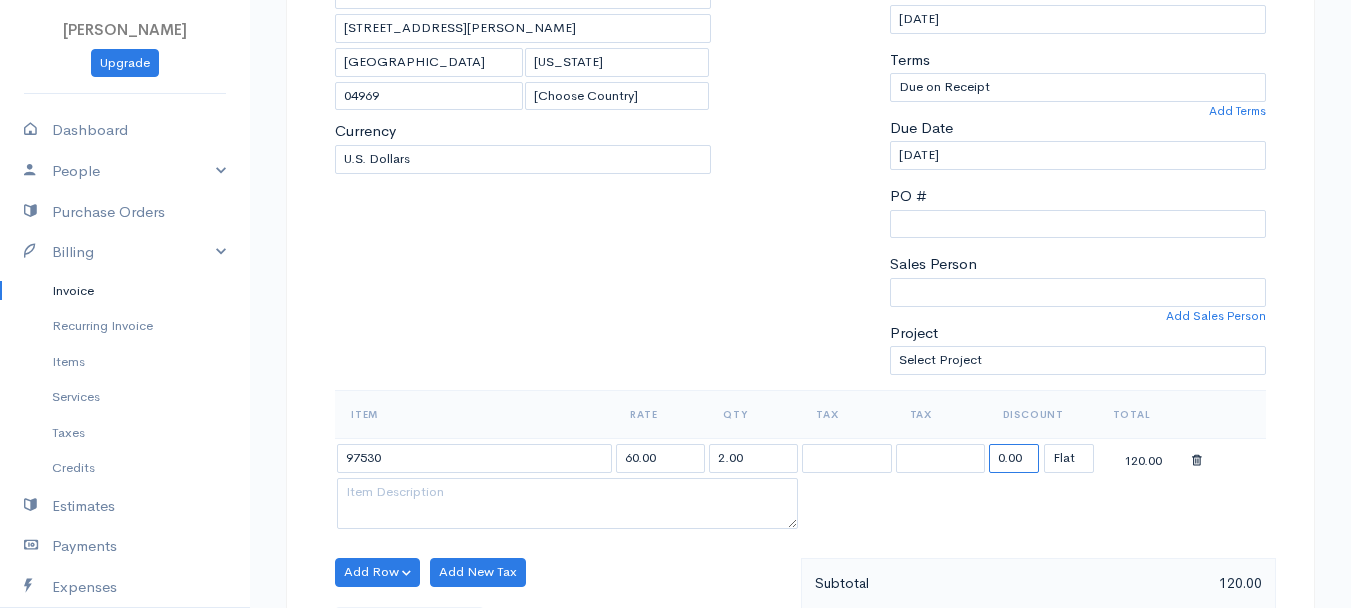click on "0.00" at bounding box center (1014, 458) 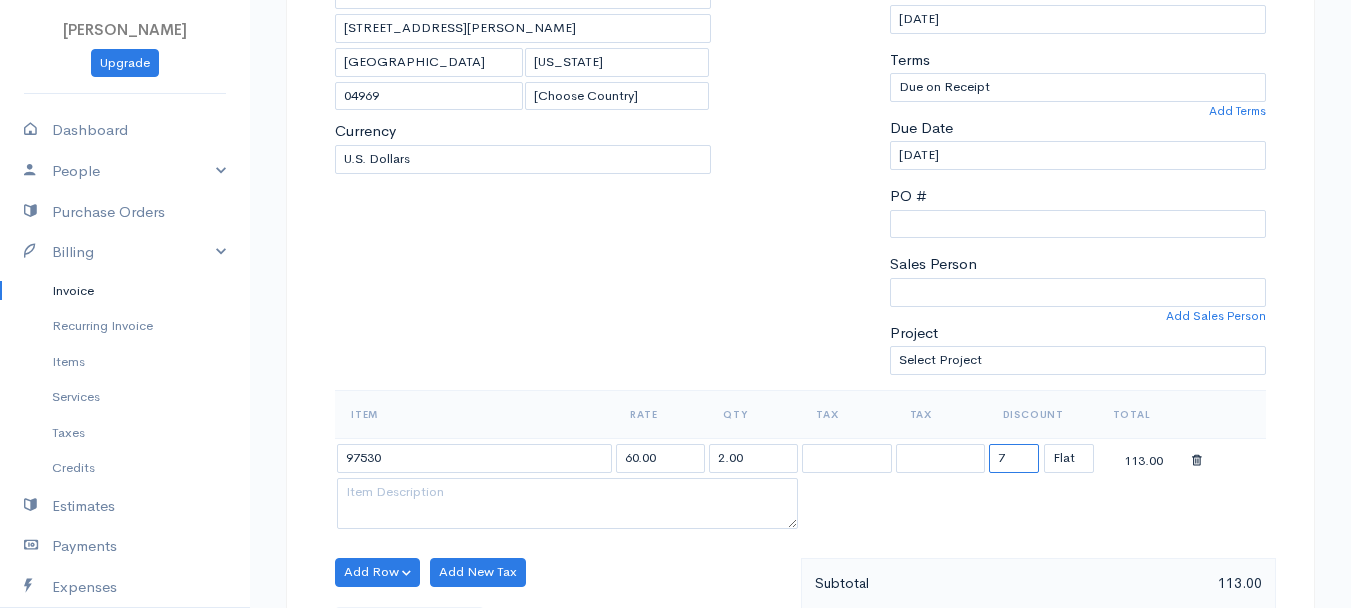 type on "72.58" 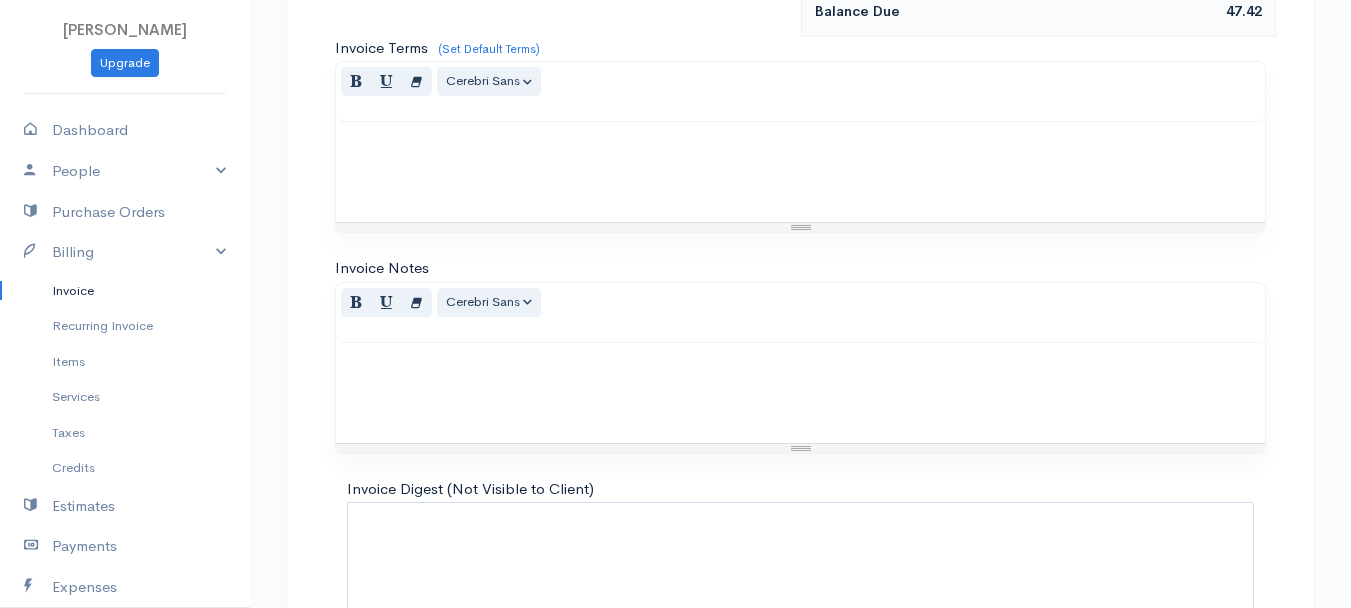scroll, scrollTop: 1121, scrollLeft: 0, axis: vertical 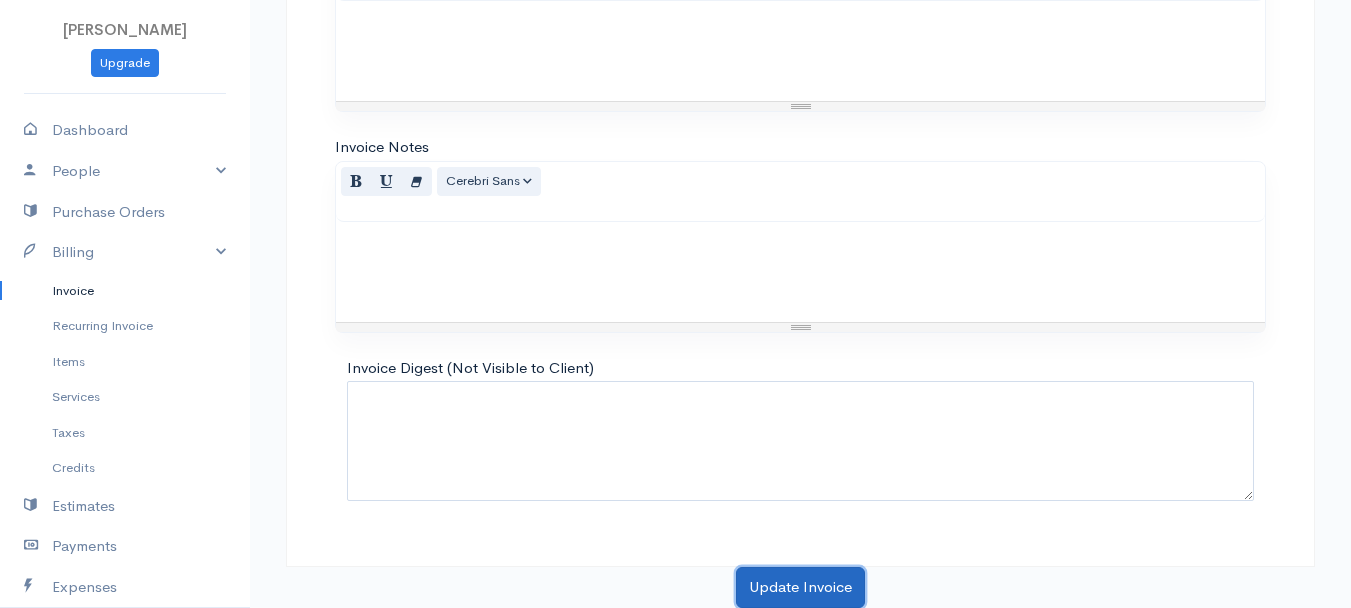 click on "Update Invoice" at bounding box center [800, 587] 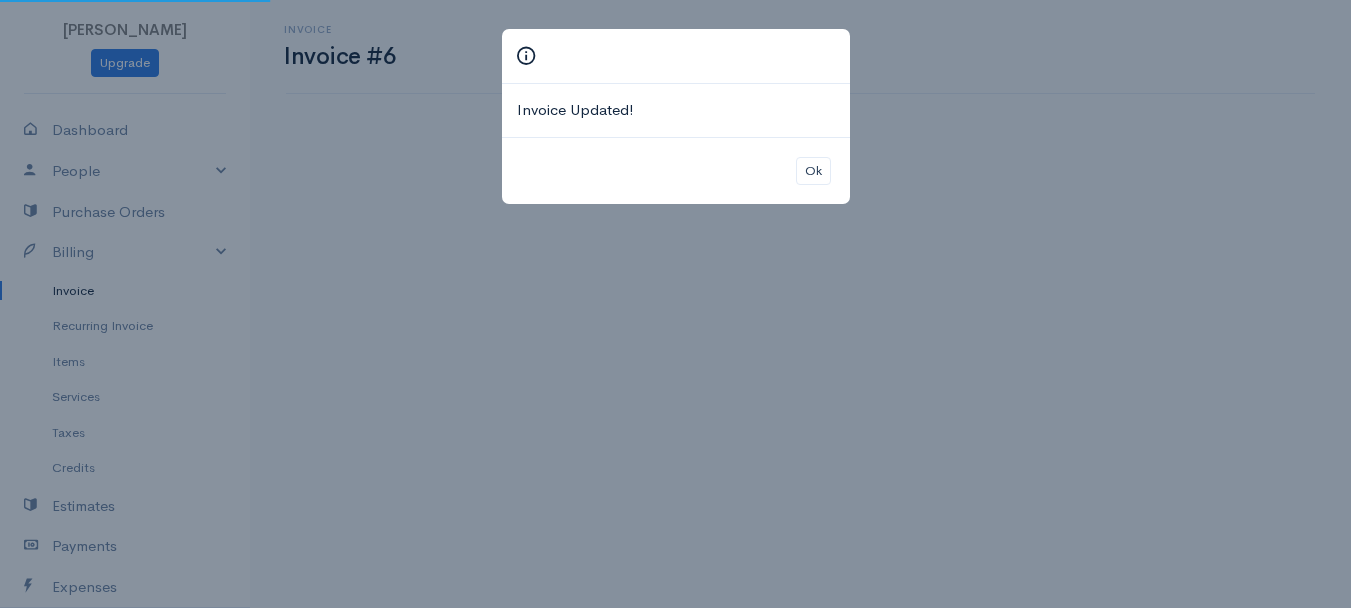 scroll, scrollTop: 0, scrollLeft: 0, axis: both 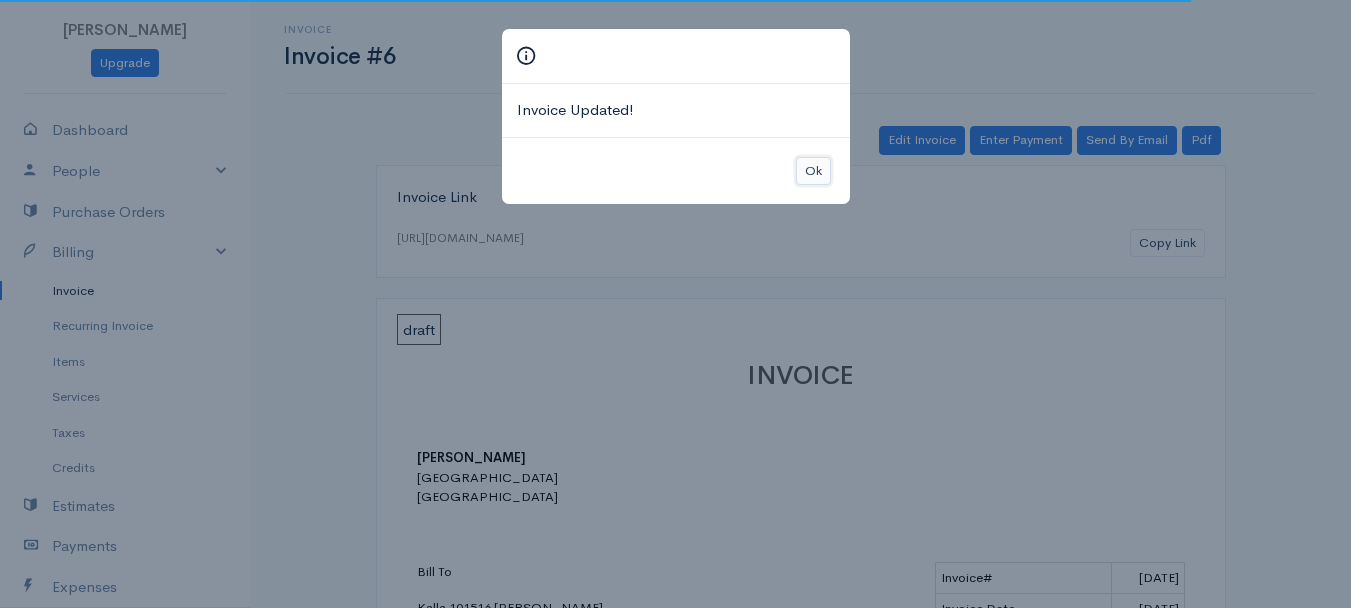 click on "Ok" at bounding box center (813, 171) 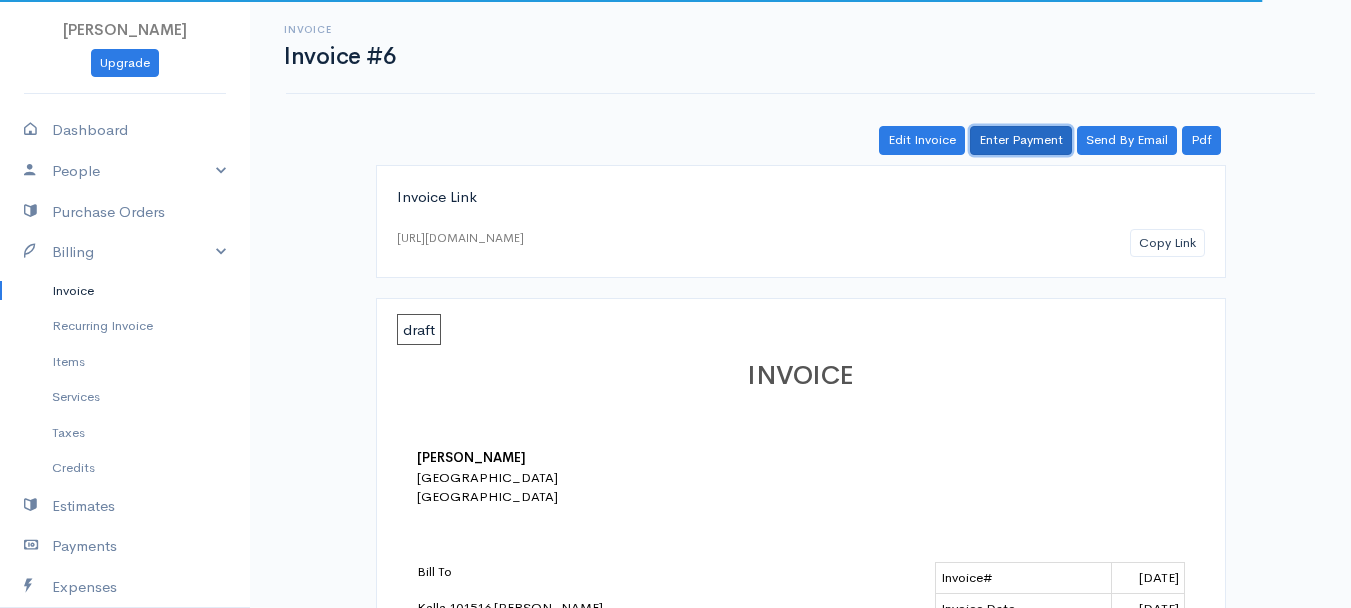 click on "Enter Payment" at bounding box center (1021, 140) 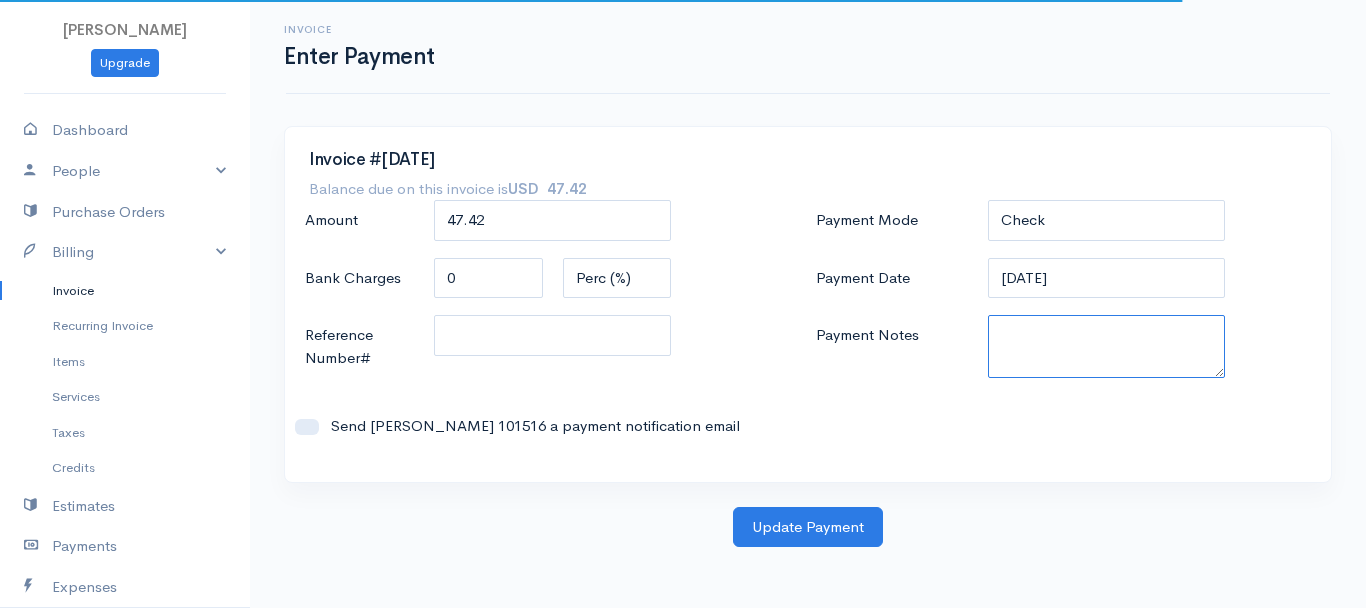 paste on "6170327463" 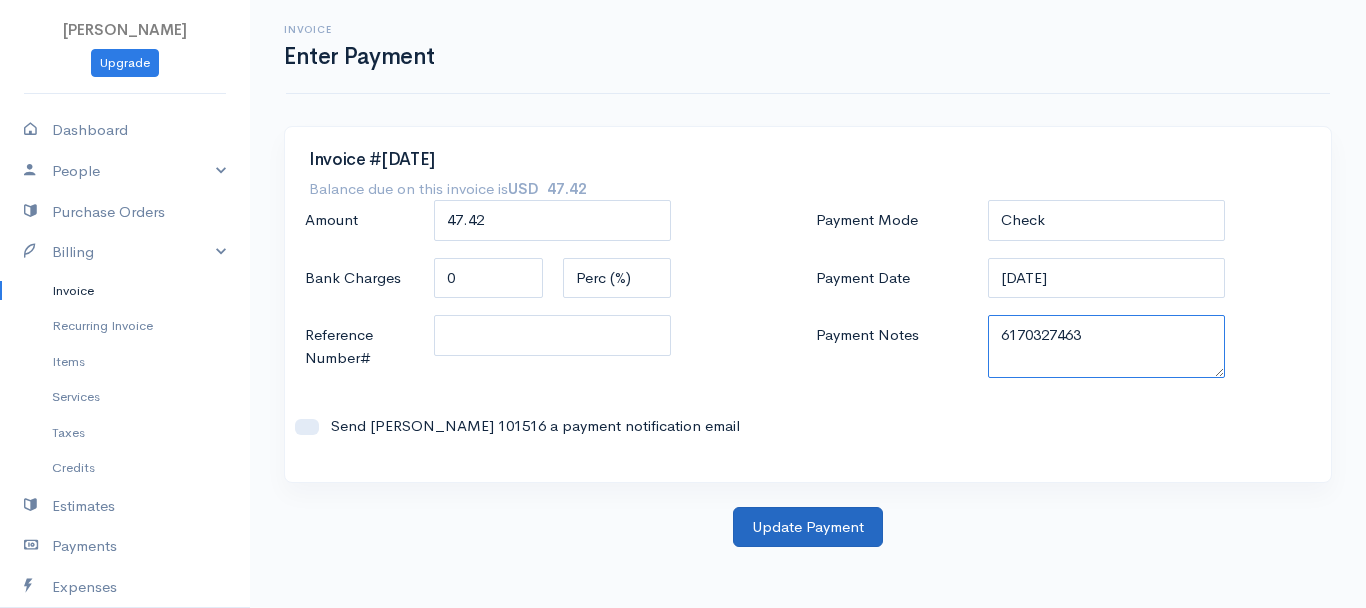 type on "6170327463" 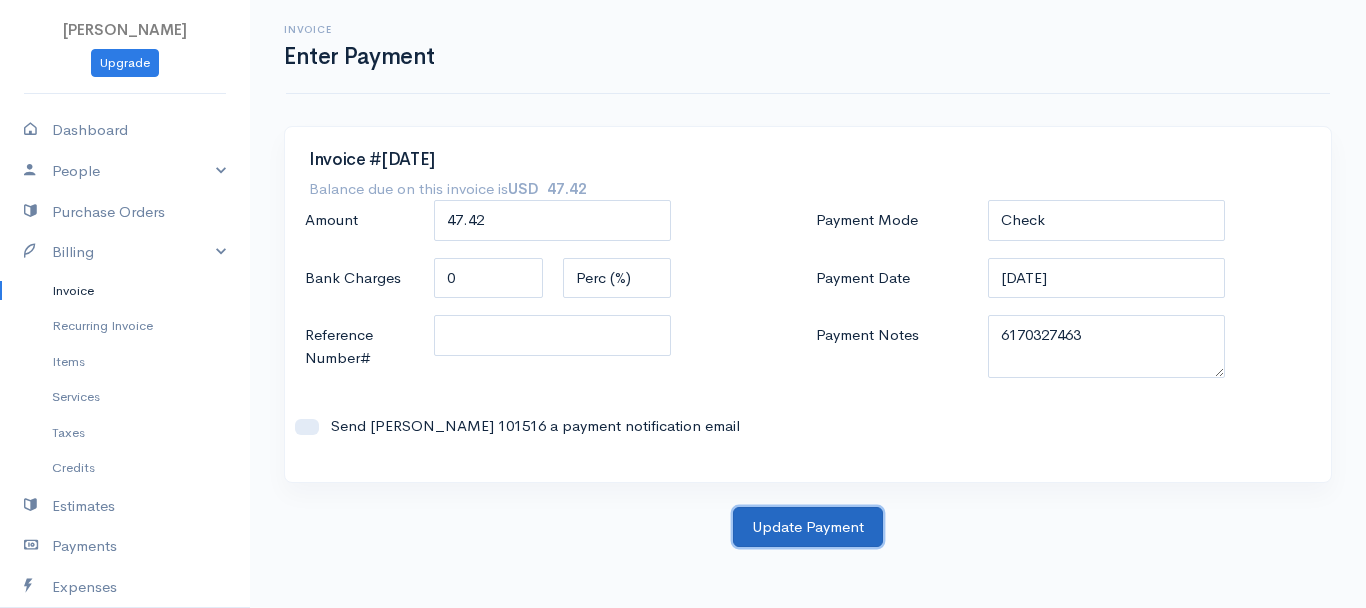 click on "Update Payment" at bounding box center [808, 527] 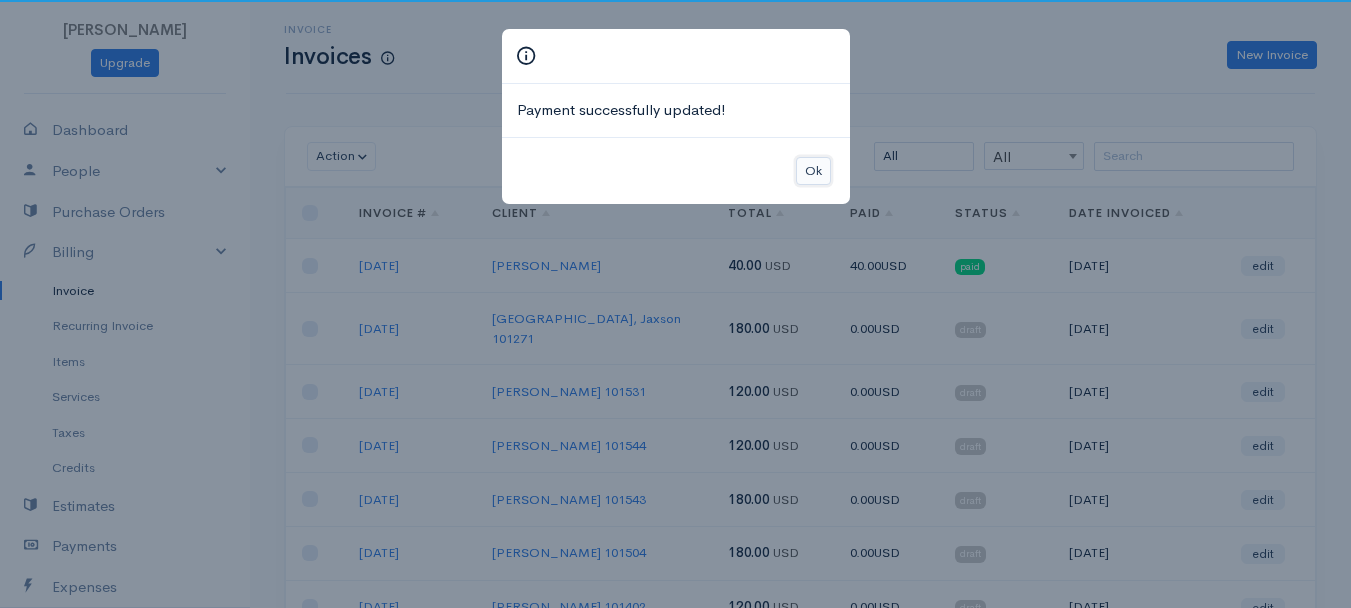 click on "Ok" at bounding box center (813, 171) 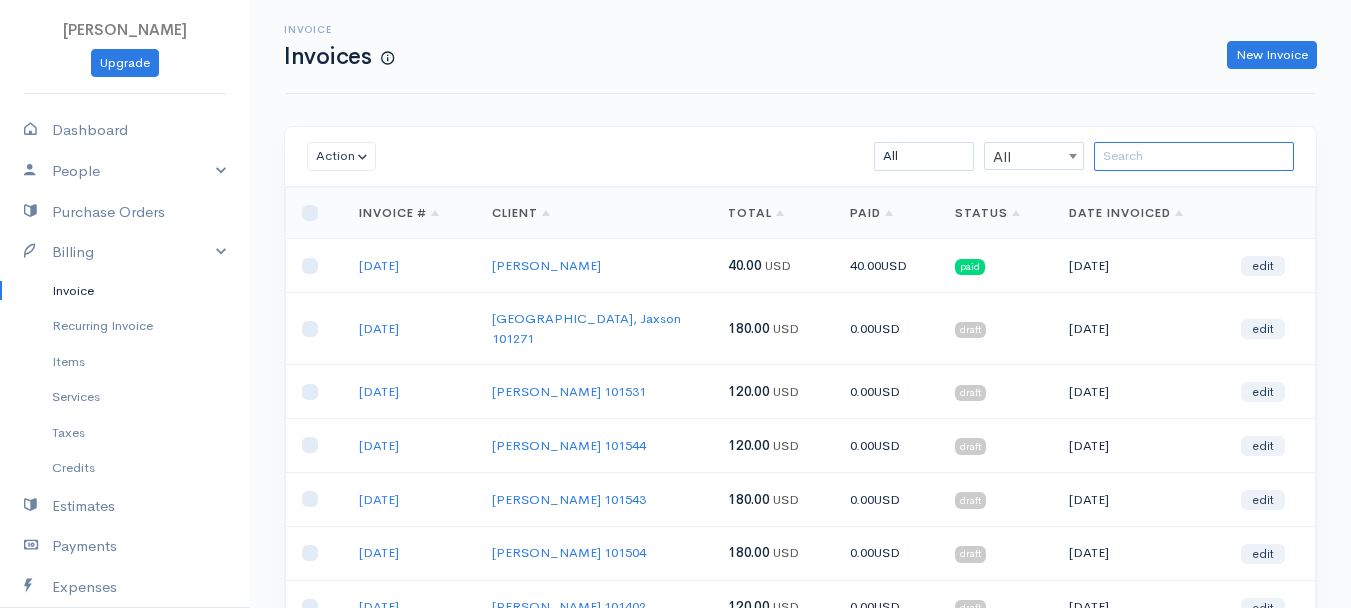 click at bounding box center [1194, 156] 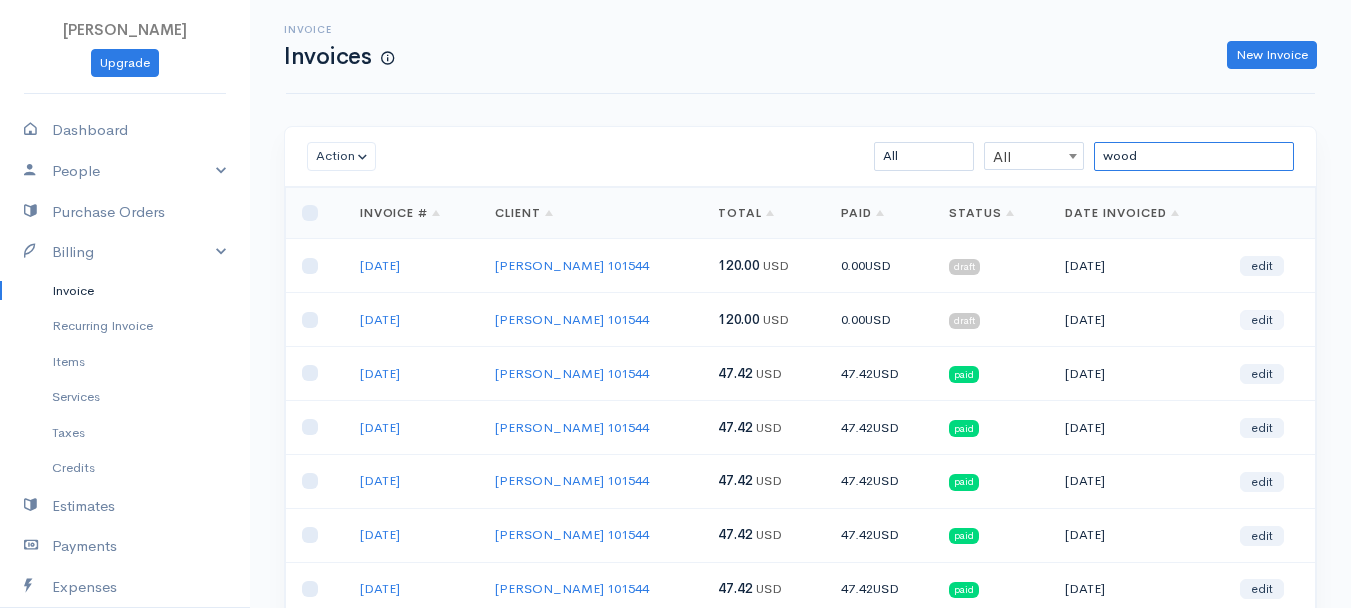 type on "wood" 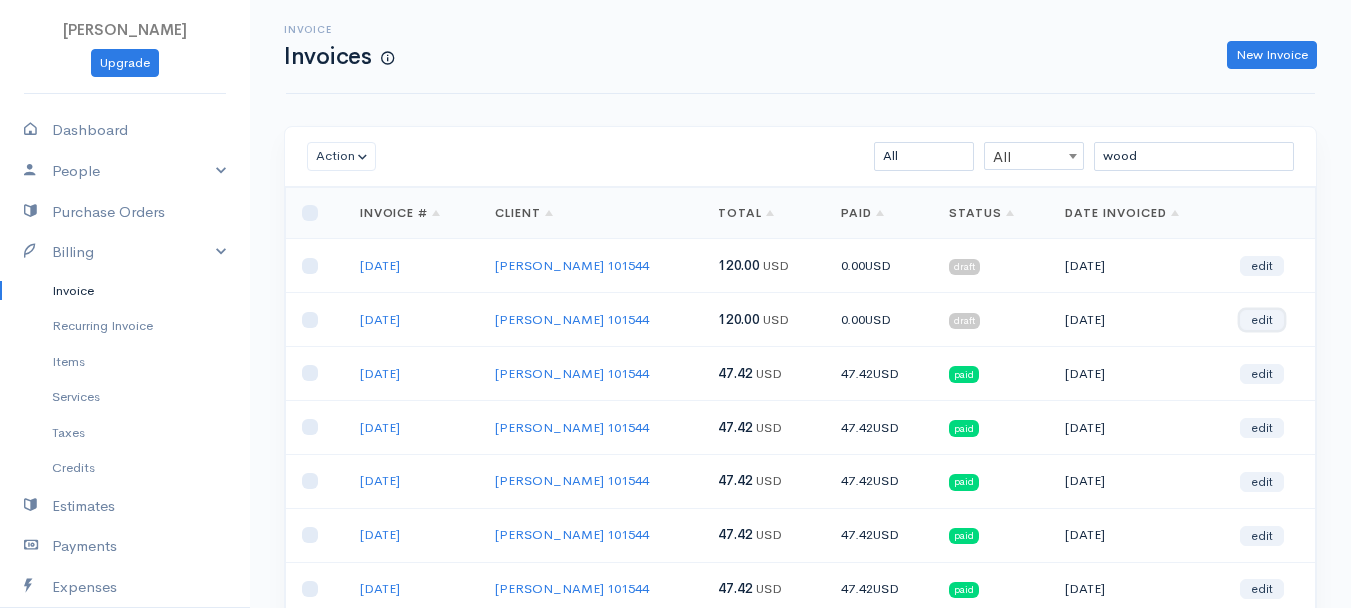 click on "edit" at bounding box center [1262, 320] 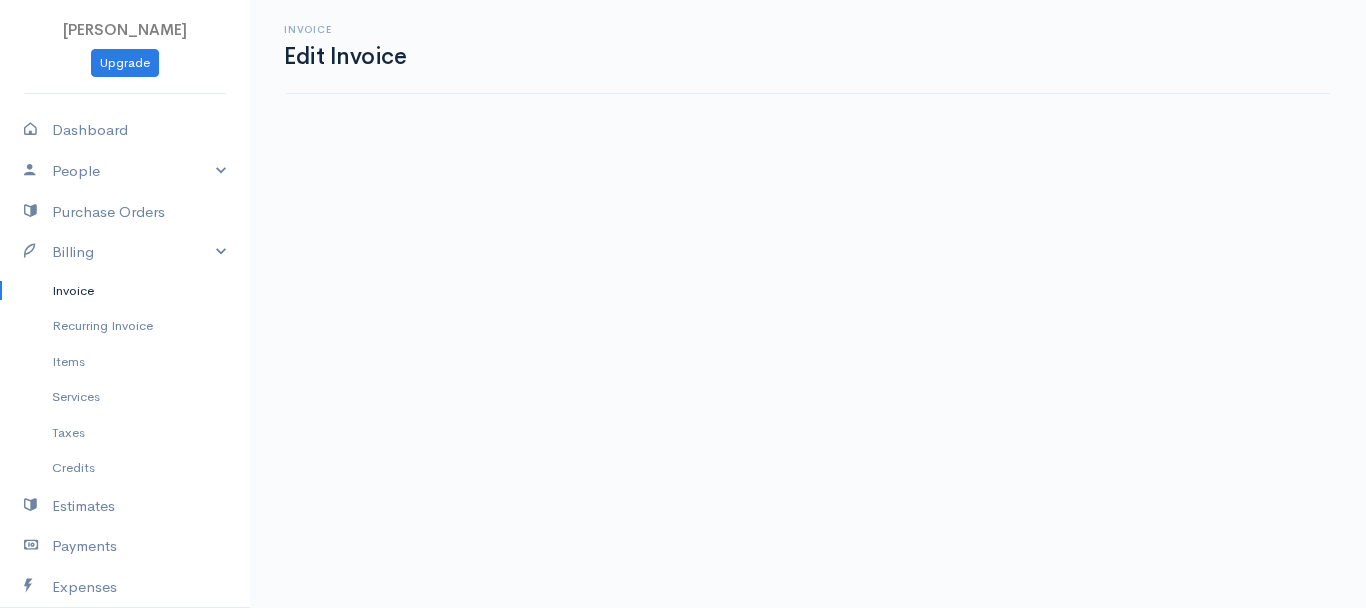 select on "2" 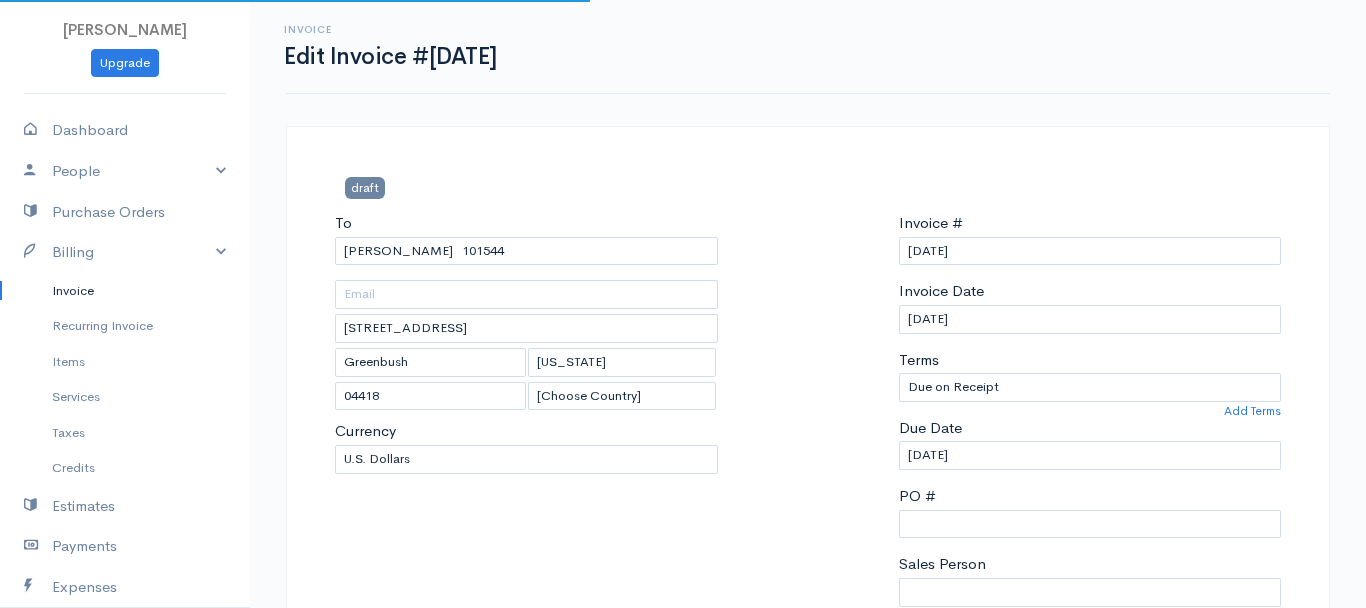 select on "[GEOGRAPHIC_DATA]" 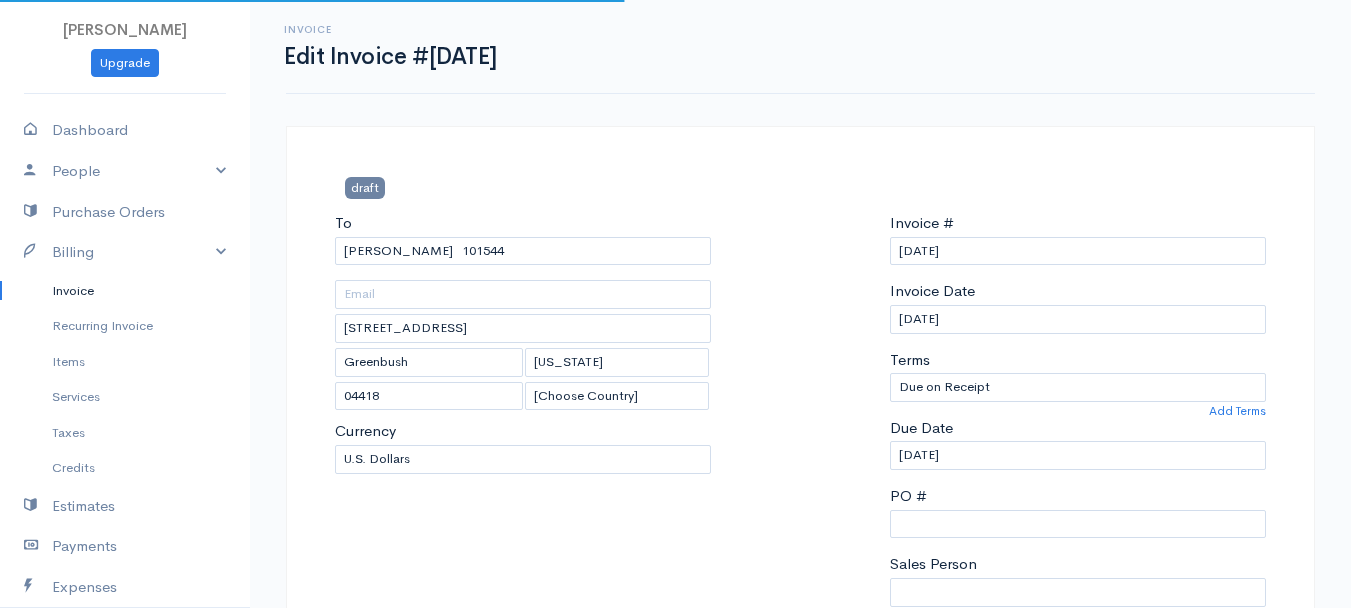 scroll, scrollTop: 400, scrollLeft: 0, axis: vertical 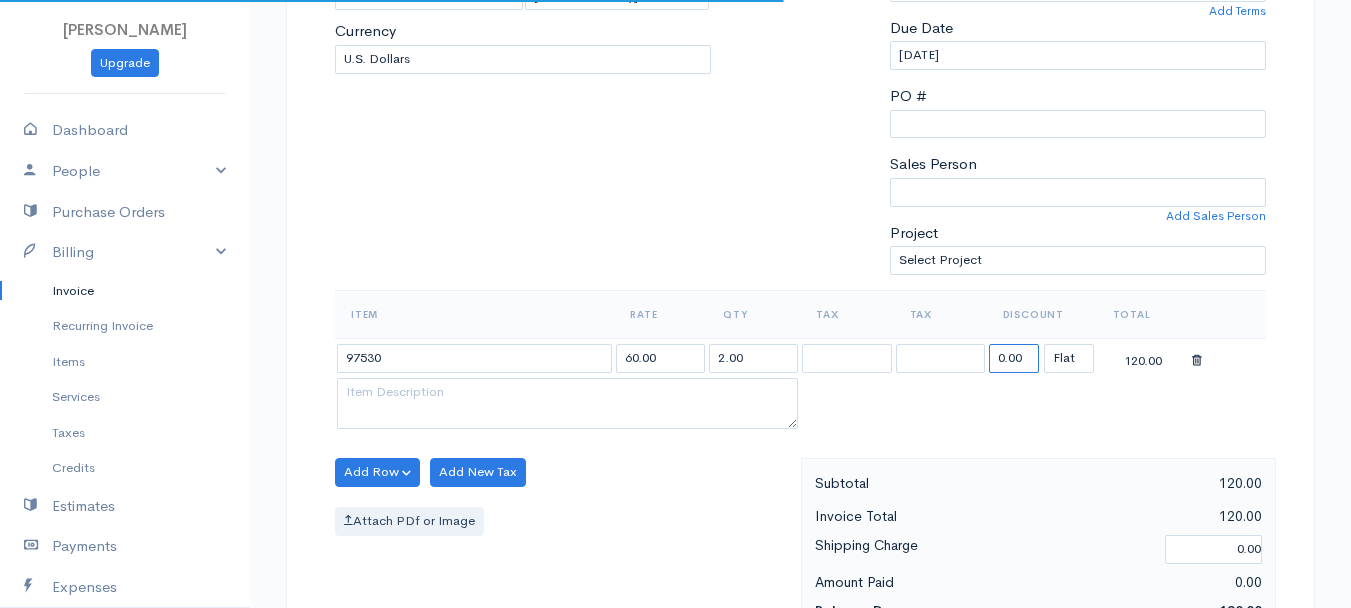 click on "0.00" at bounding box center (1014, 358) 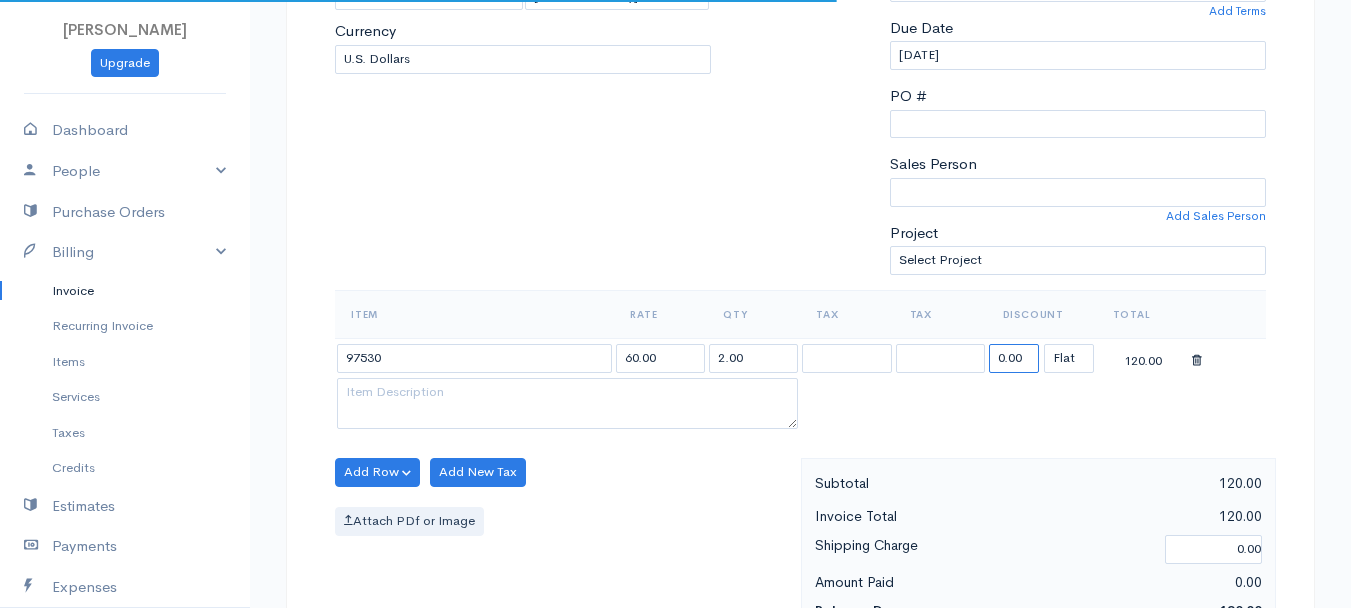 click on "0.00" at bounding box center [1014, 358] 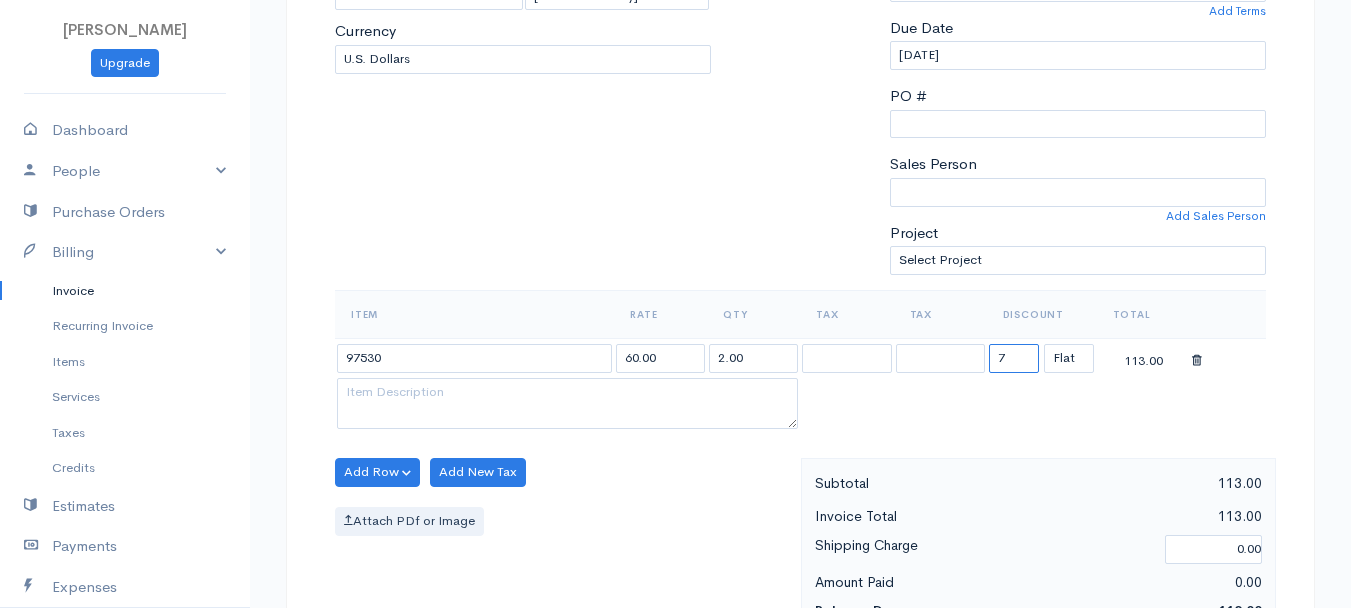 type on "72.58" 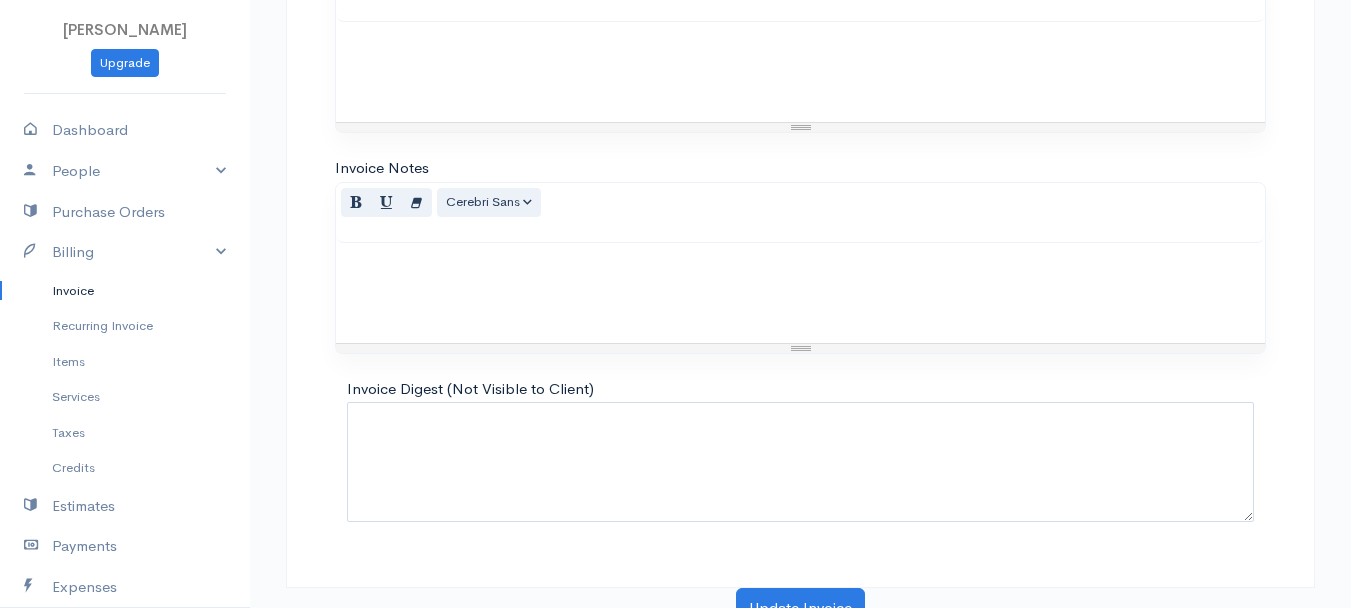 scroll, scrollTop: 1121, scrollLeft: 0, axis: vertical 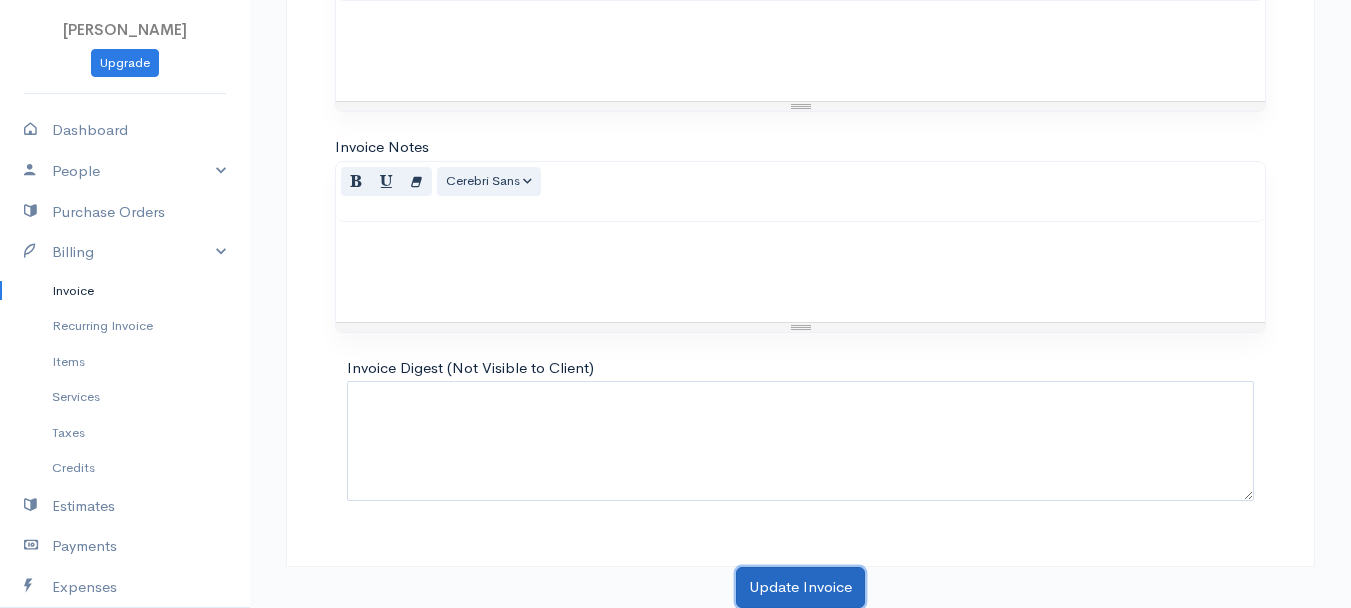 click on "Update Invoice" at bounding box center (800, 587) 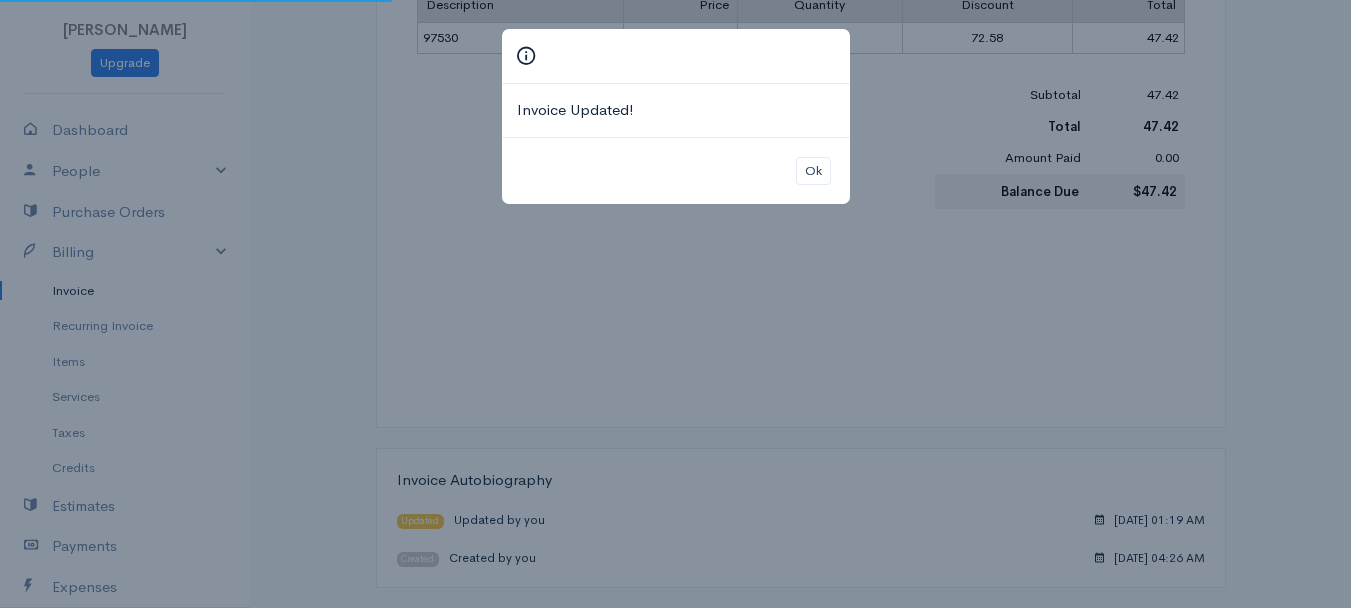 scroll, scrollTop: 0, scrollLeft: 0, axis: both 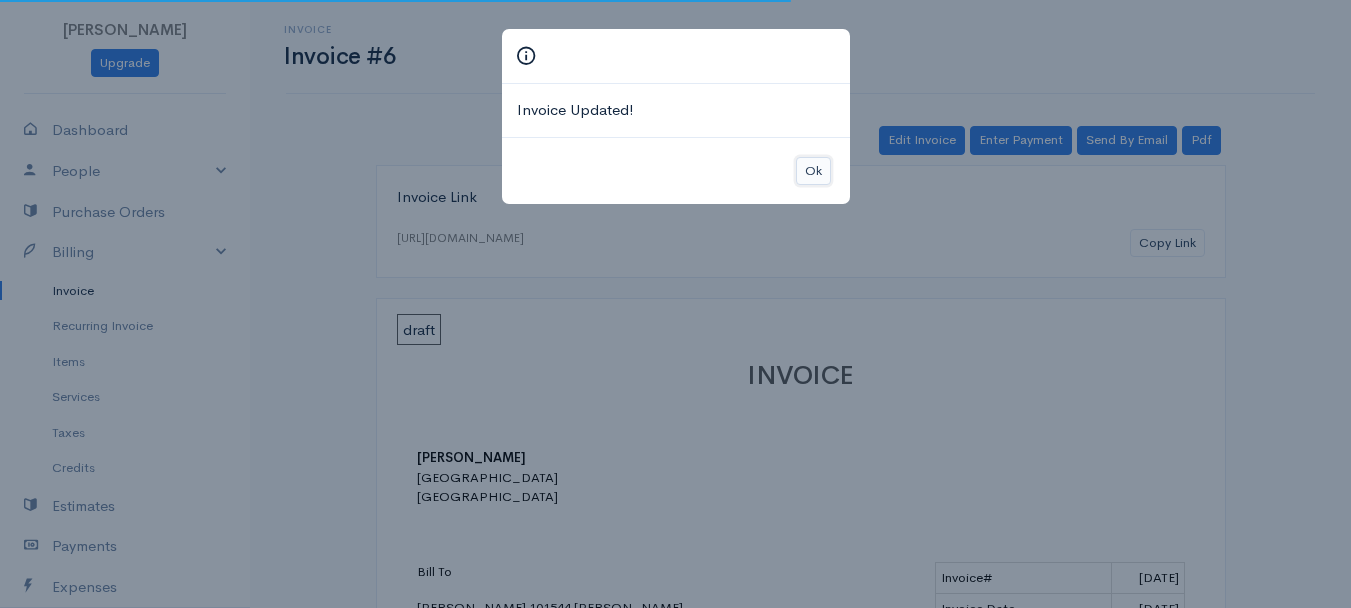 click on "Ok" at bounding box center (813, 171) 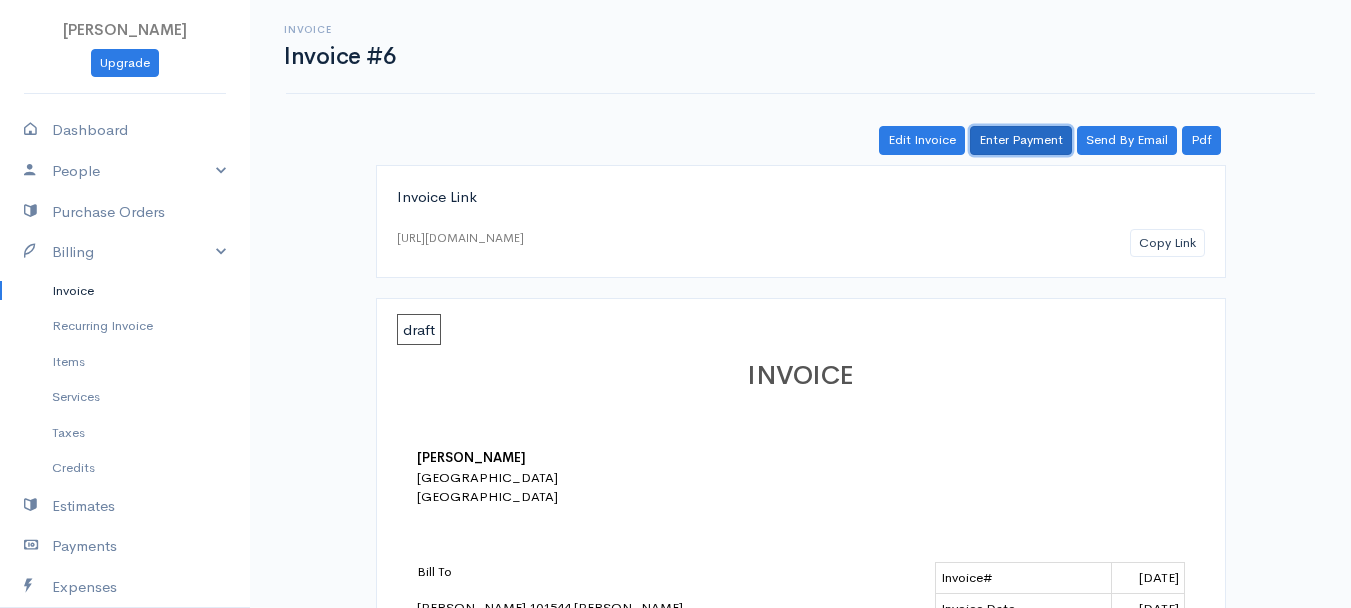 click on "Enter Payment" at bounding box center (1021, 140) 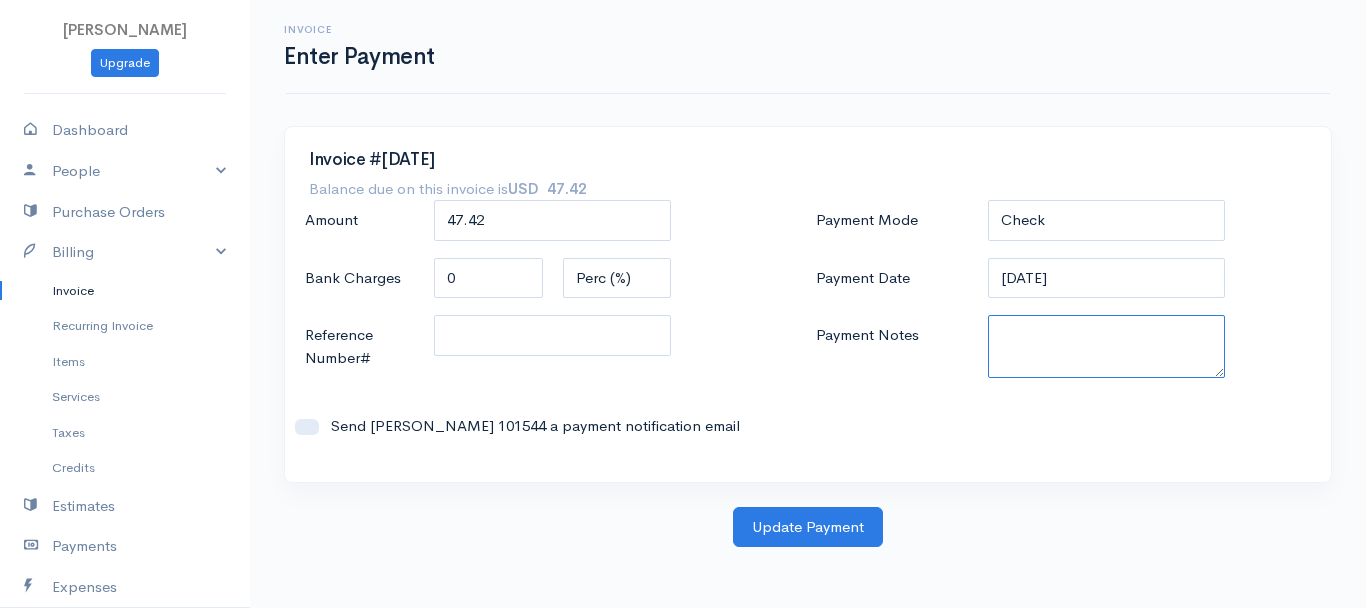 paste on "6170327463" 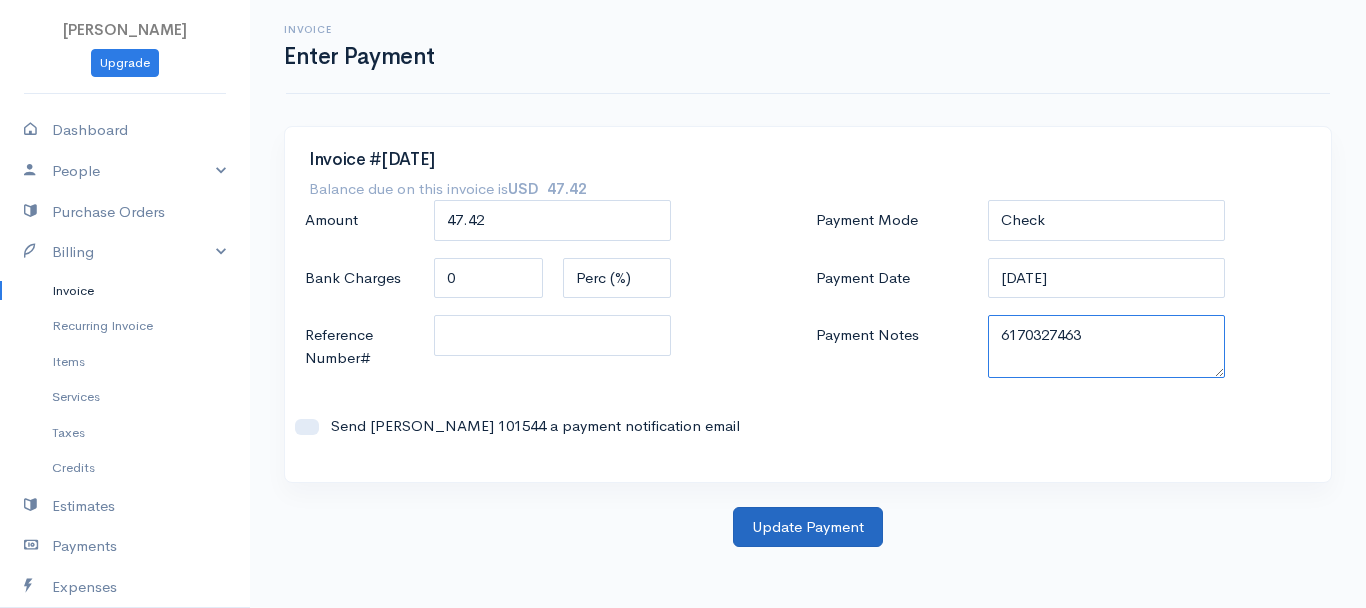 type on "6170327463" 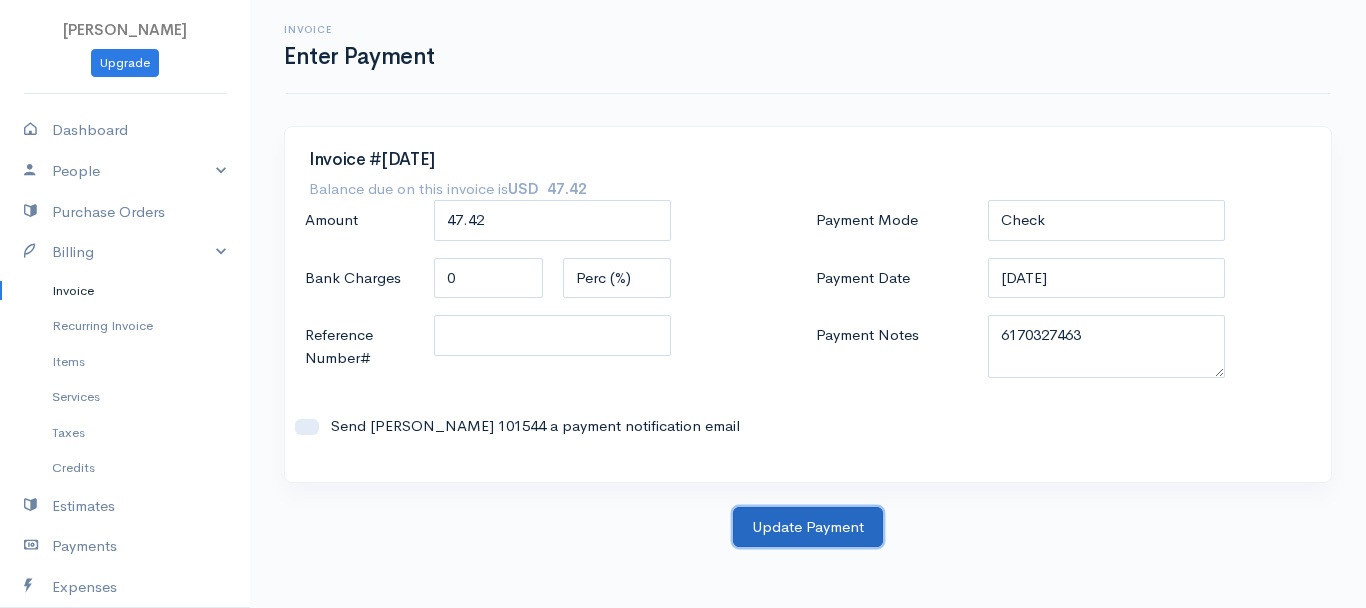 click on "Update Payment" at bounding box center [808, 527] 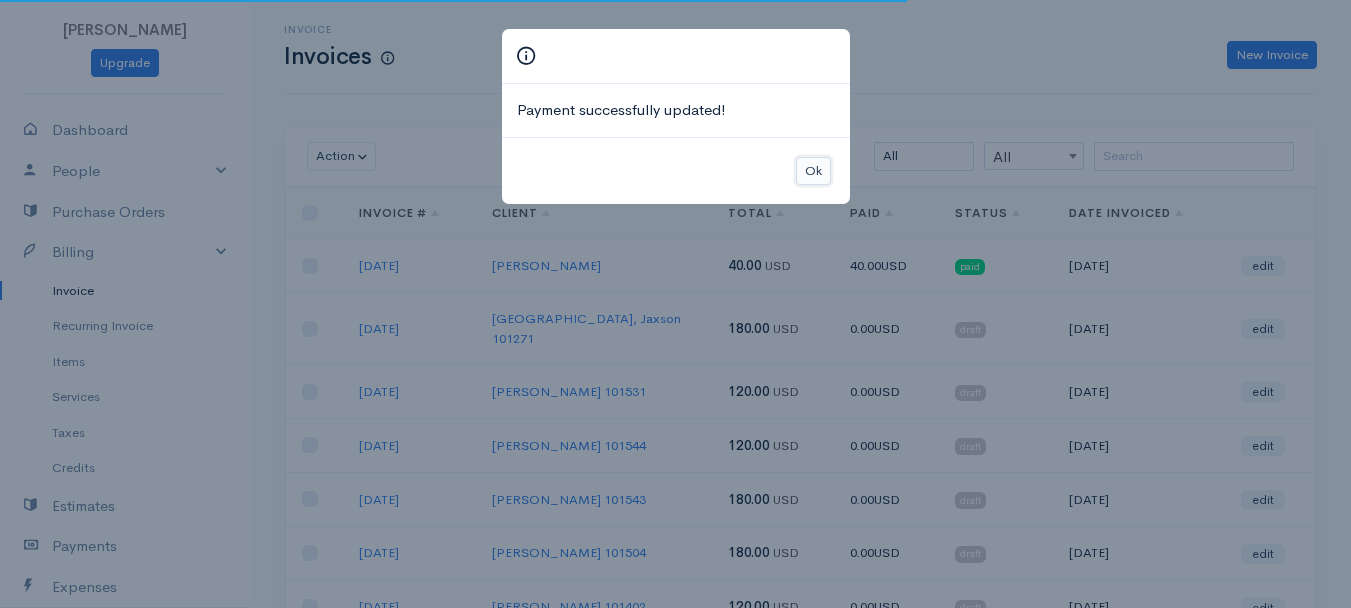 click on "Ok" at bounding box center [813, 171] 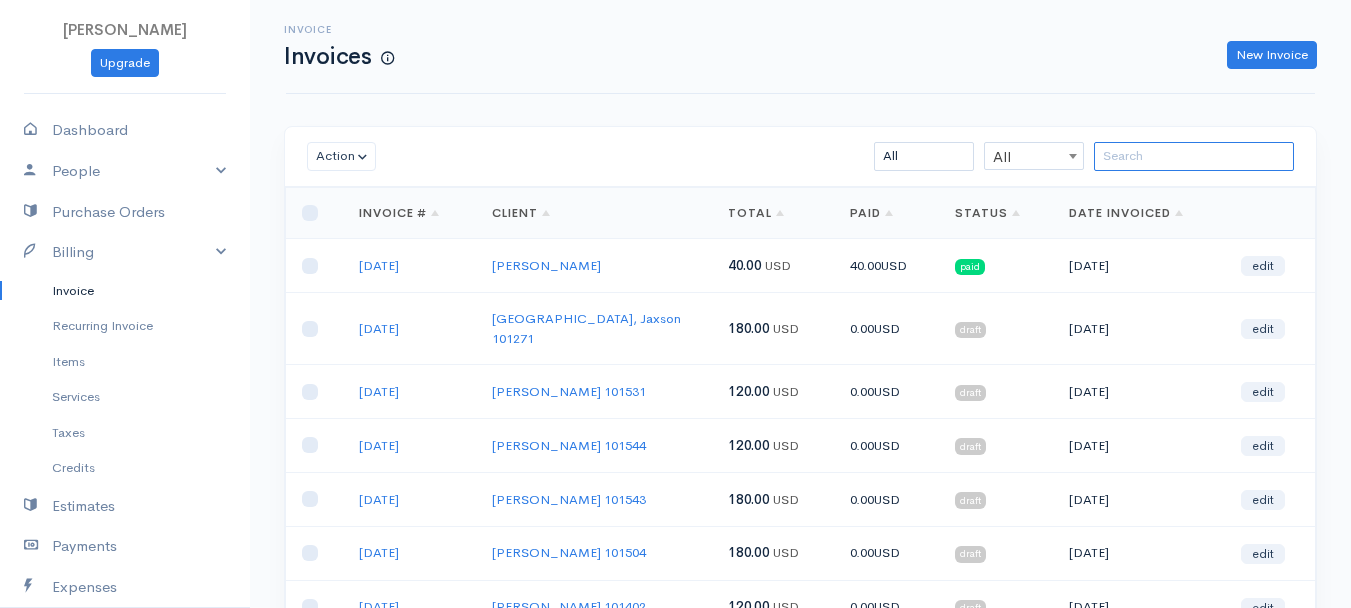 click at bounding box center (1194, 156) 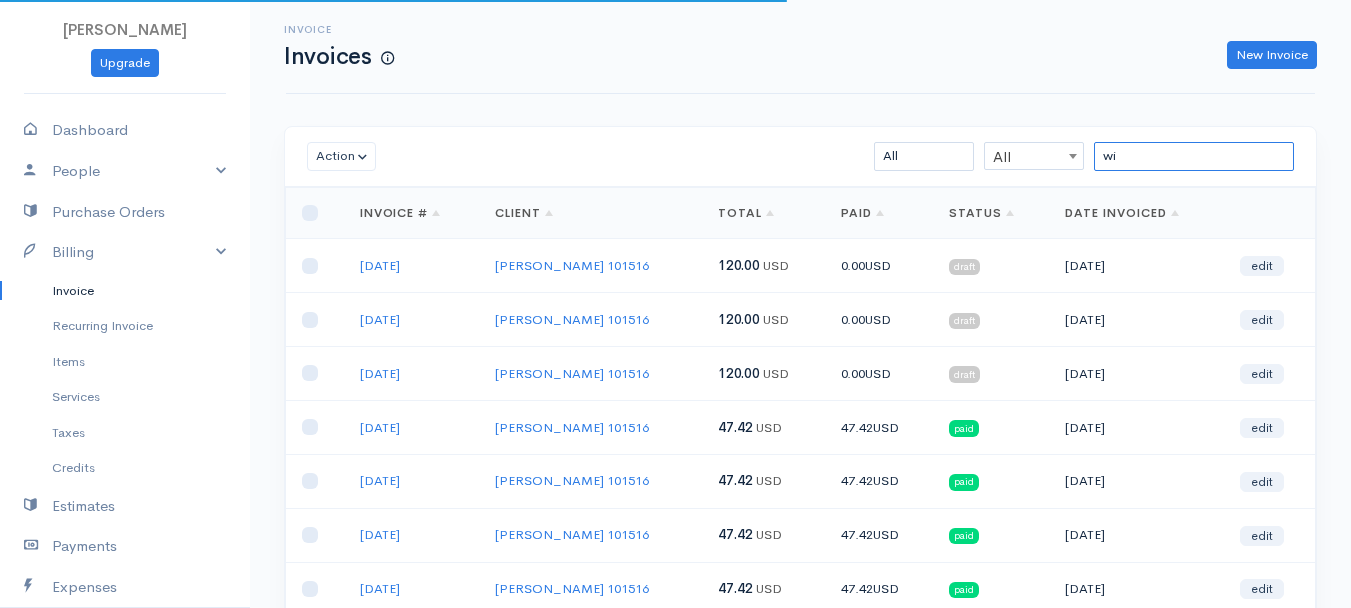 type on "w" 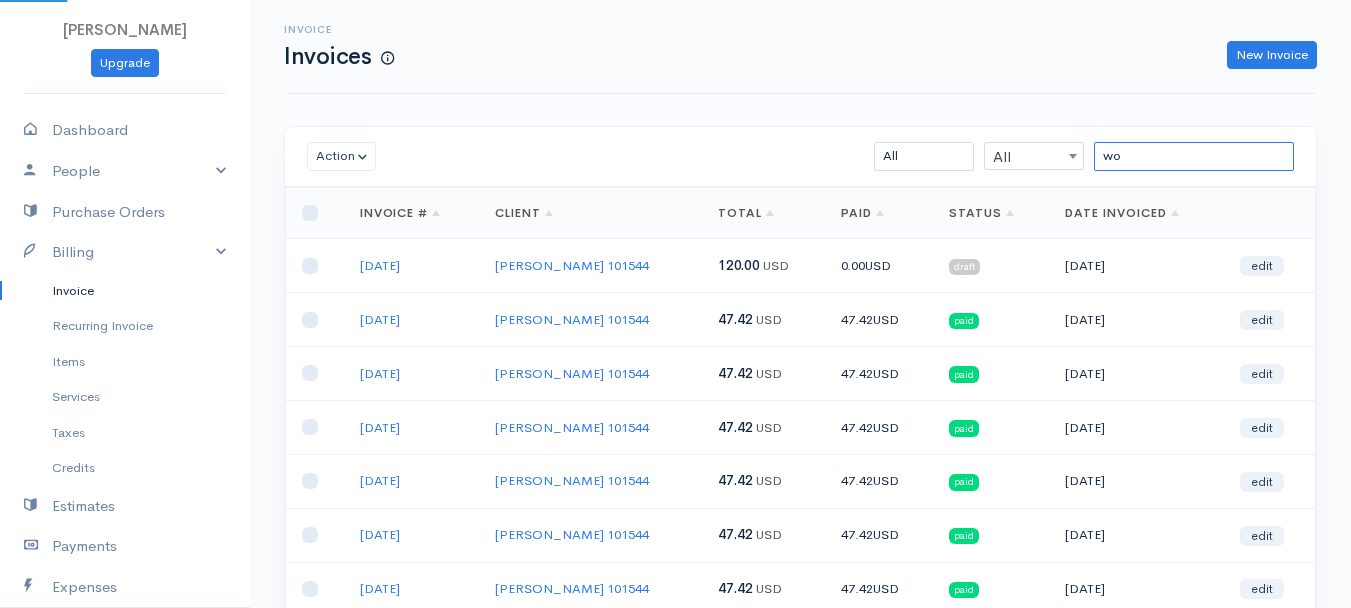 type on "w" 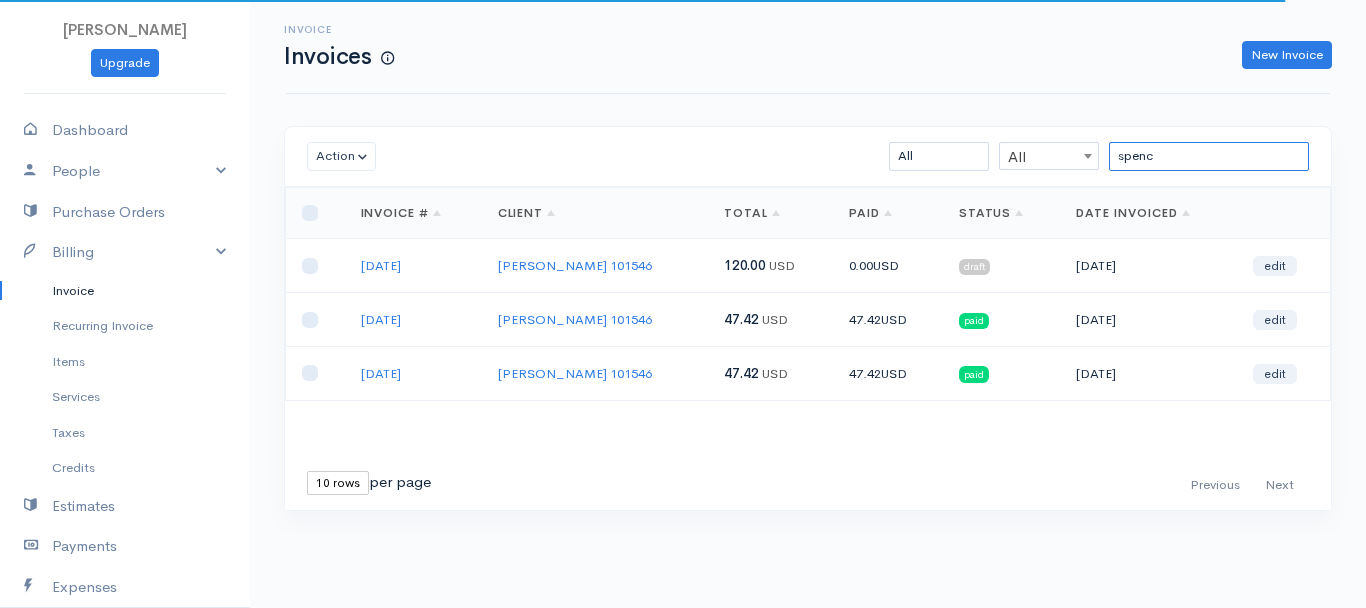 type on "spenc" 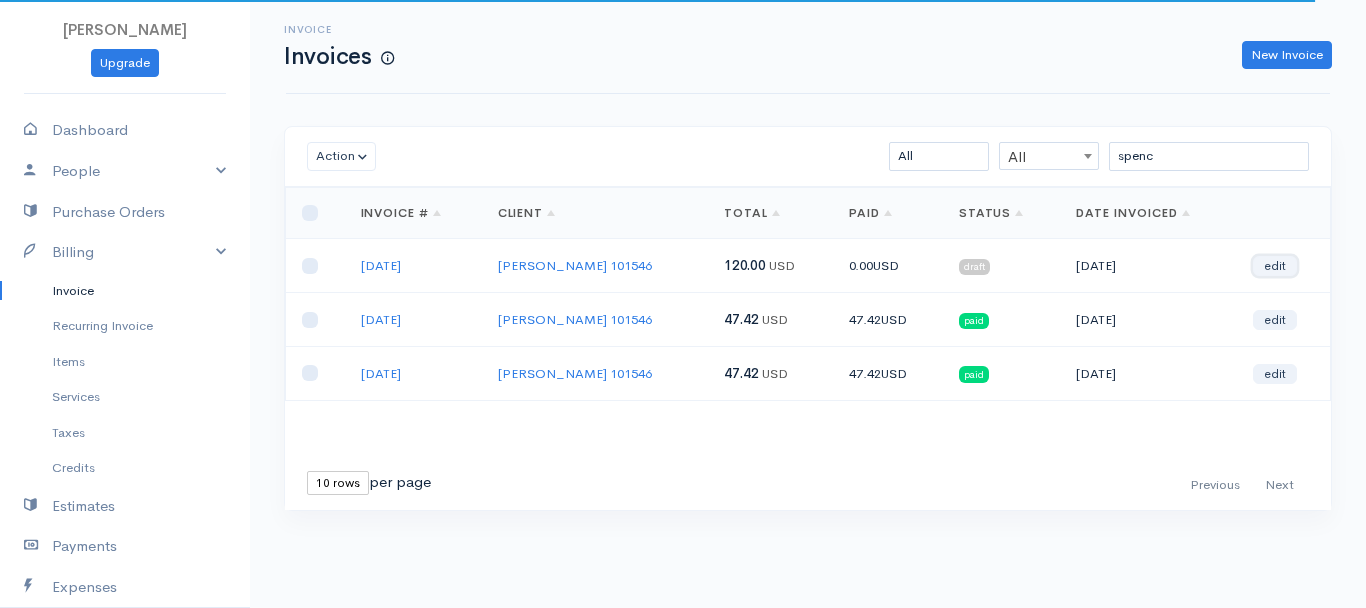 click on "edit" at bounding box center (1275, 266) 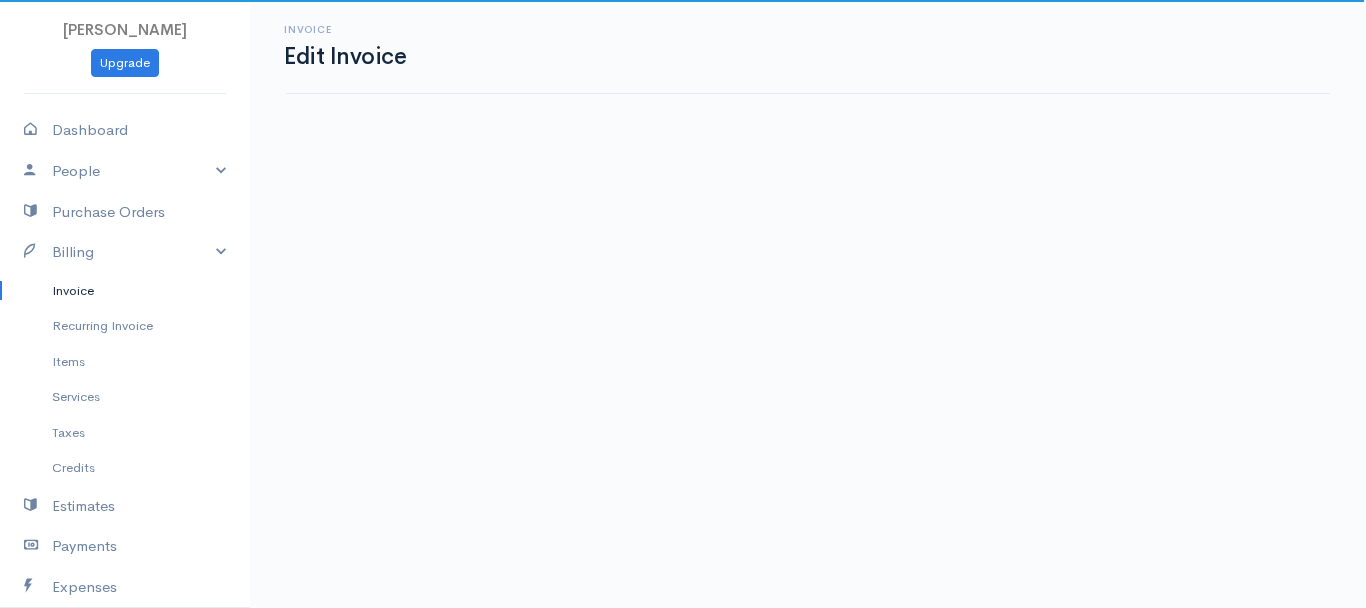 select on "2" 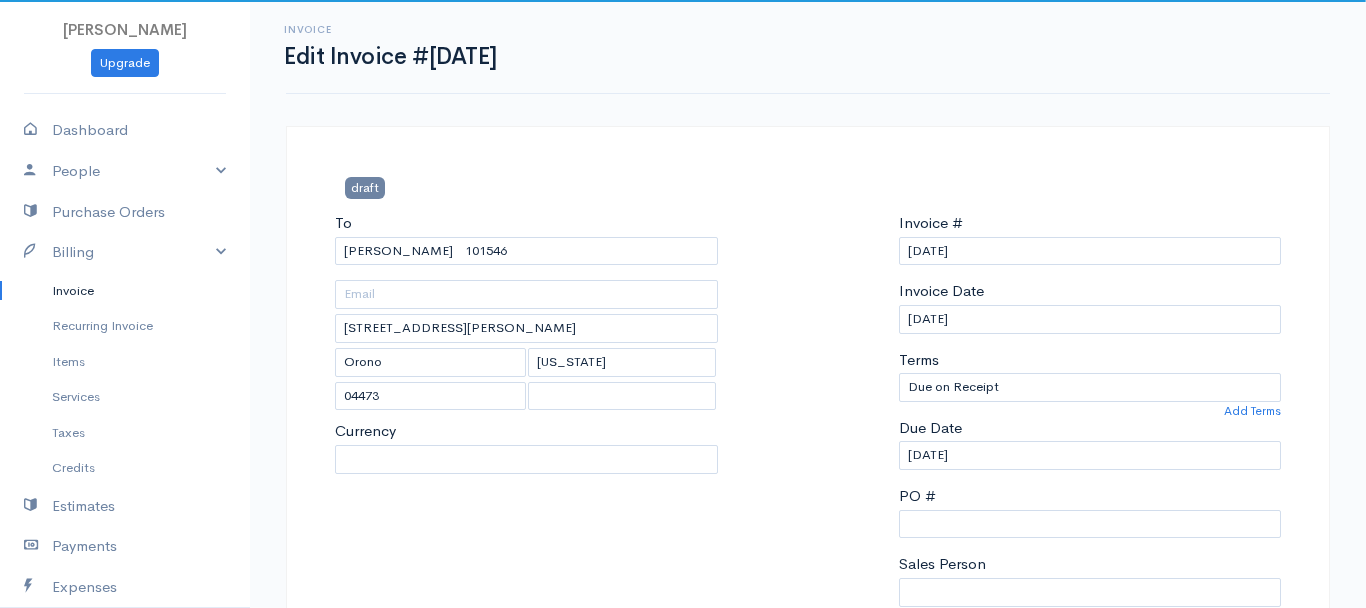 select on "[GEOGRAPHIC_DATA]" 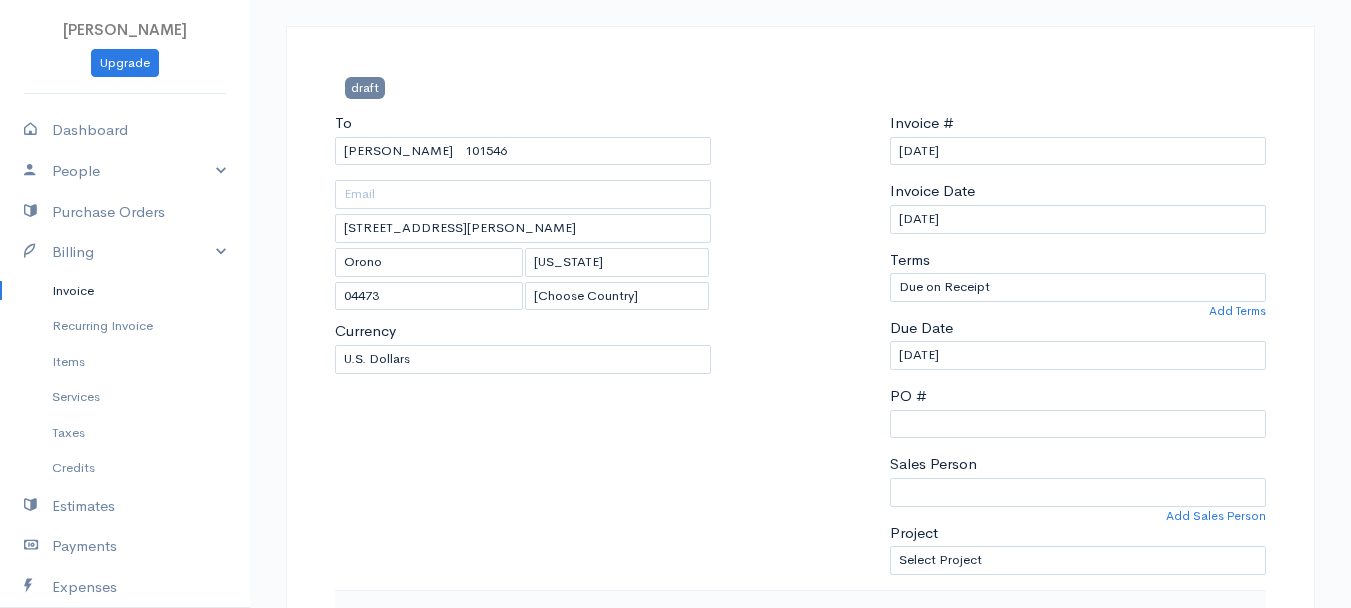 scroll, scrollTop: 400, scrollLeft: 0, axis: vertical 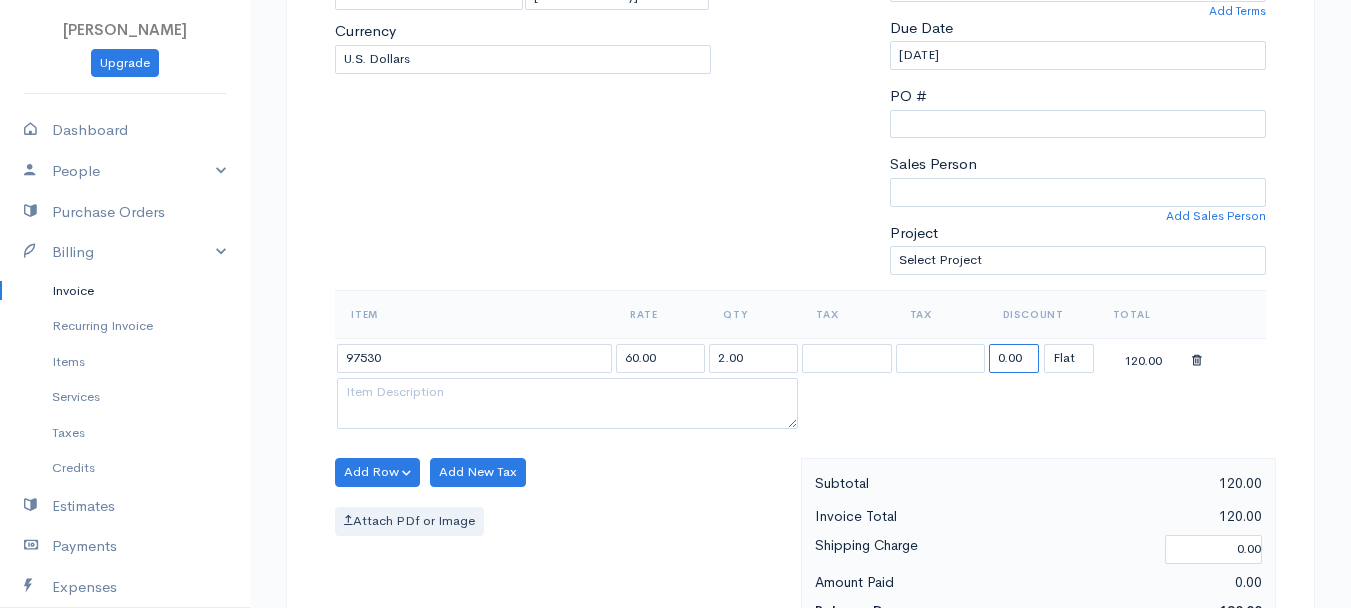 click on "0.00" at bounding box center (1014, 358) 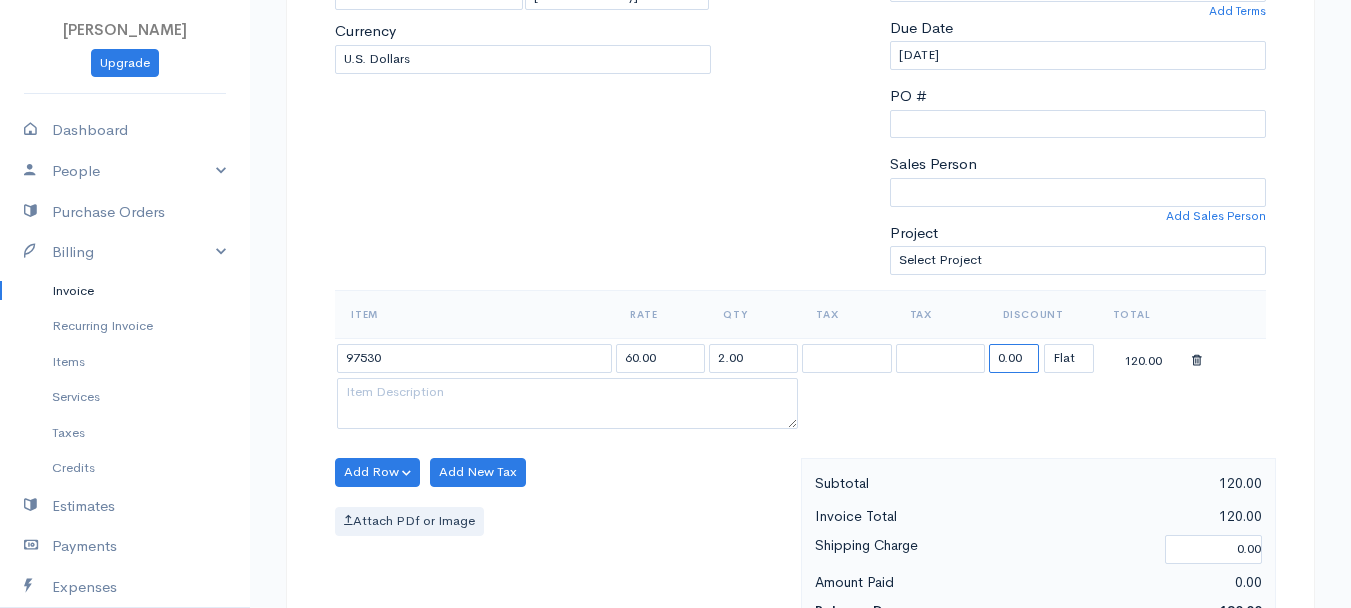click on "0.00" at bounding box center (1014, 358) 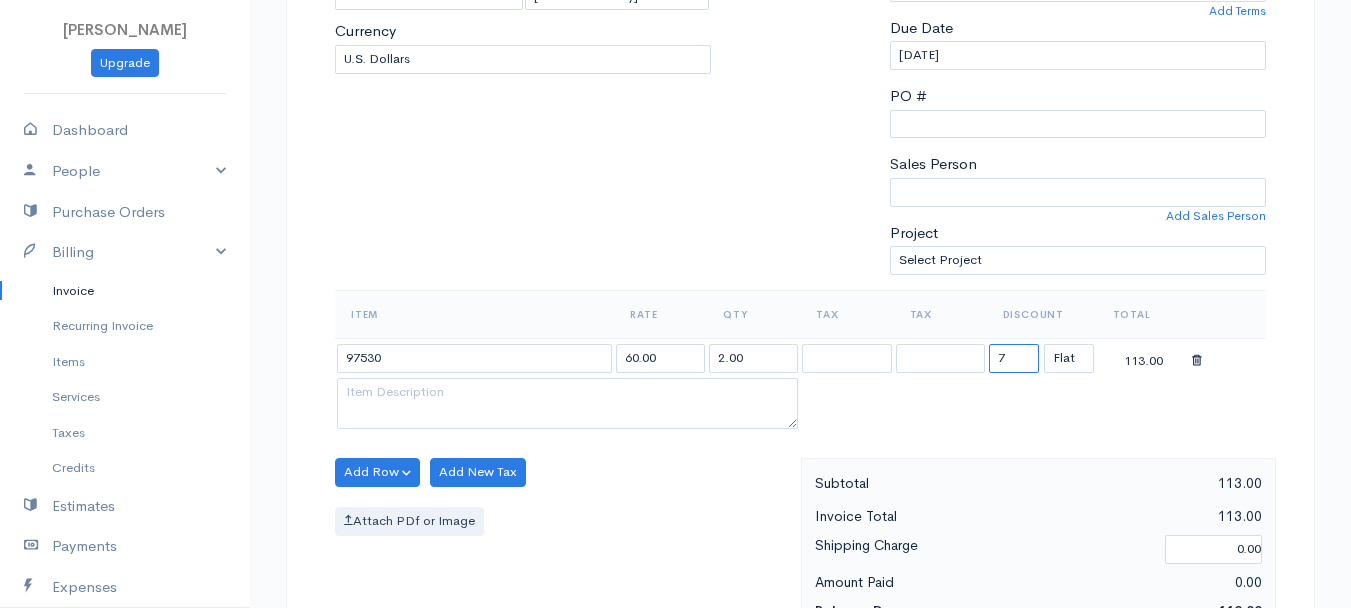 type on "72.58" 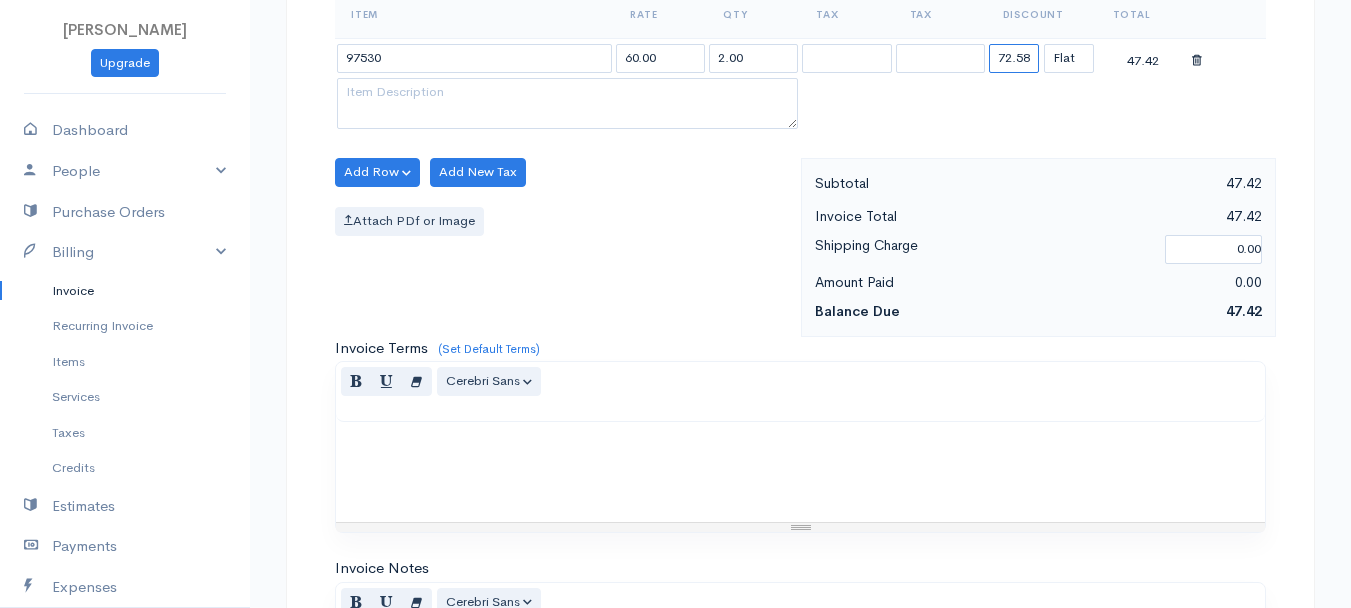 scroll, scrollTop: 1121, scrollLeft: 0, axis: vertical 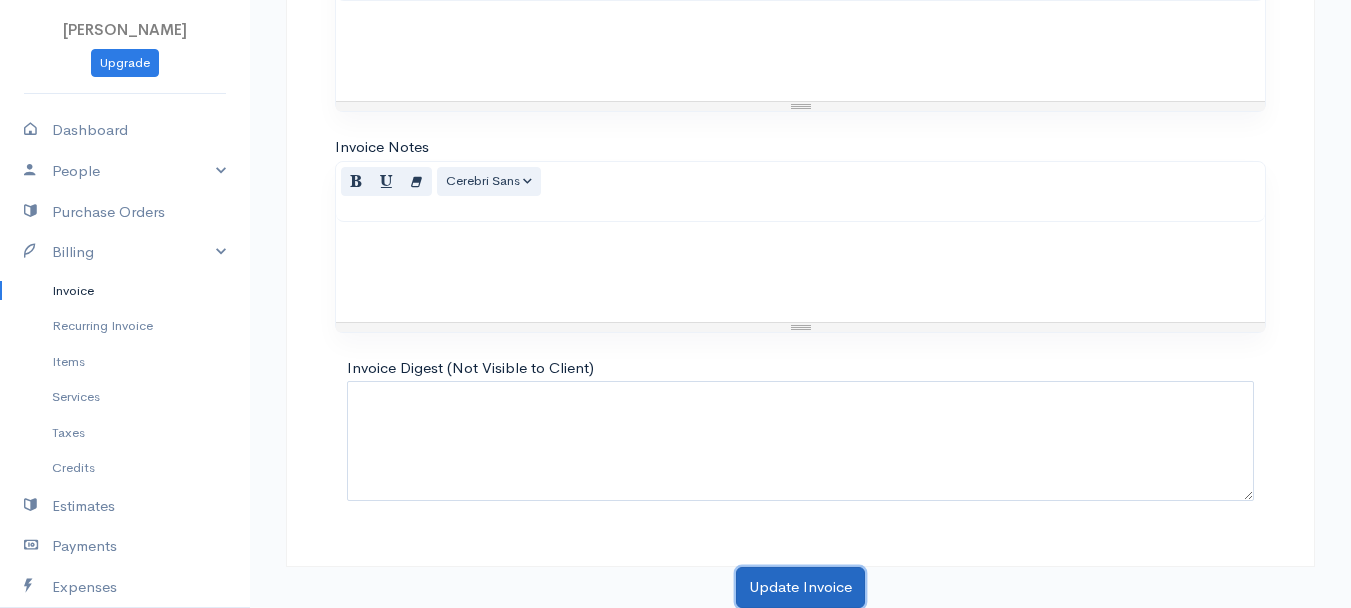click on "Update Invoice" at bounding box center [800, 587] 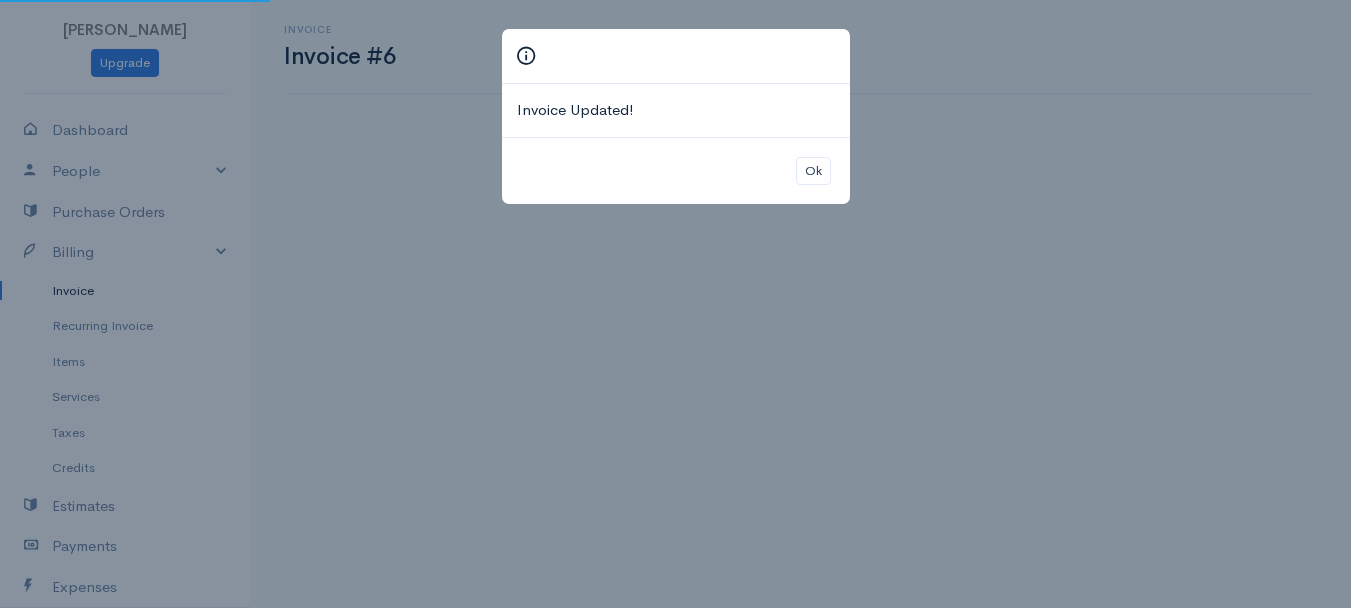 scroll, scrollTop: 0, scrollLeft: 0, axis: both 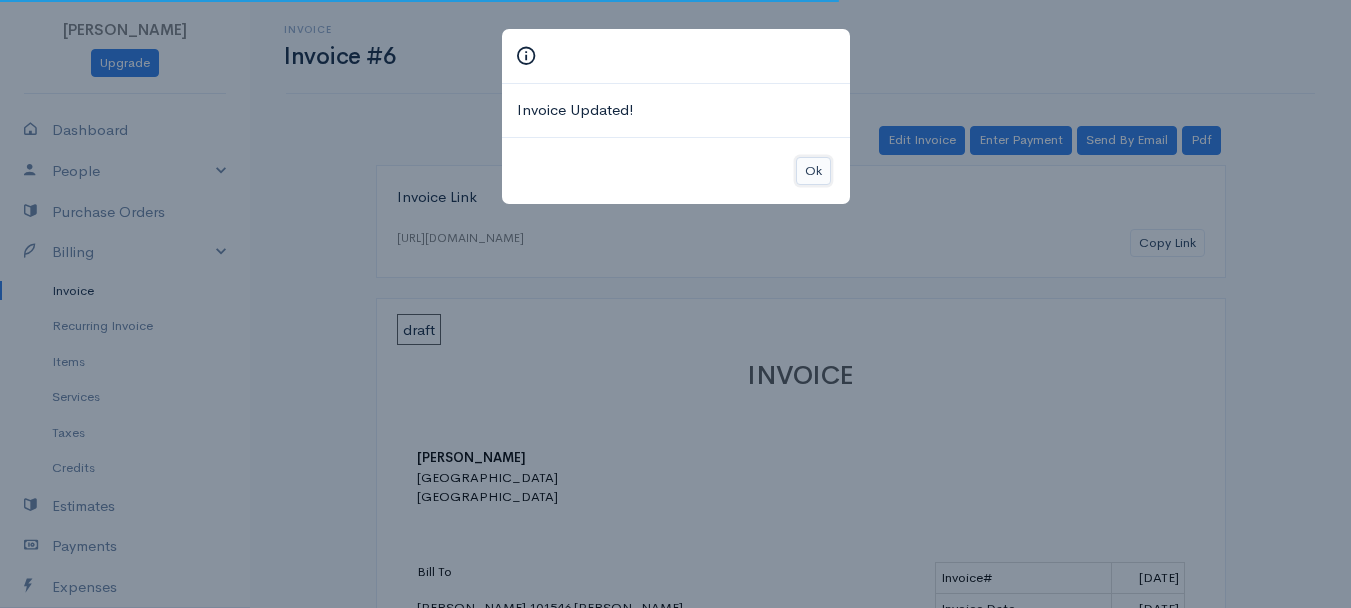 click on "Ok" at bounding box center (813, 171) 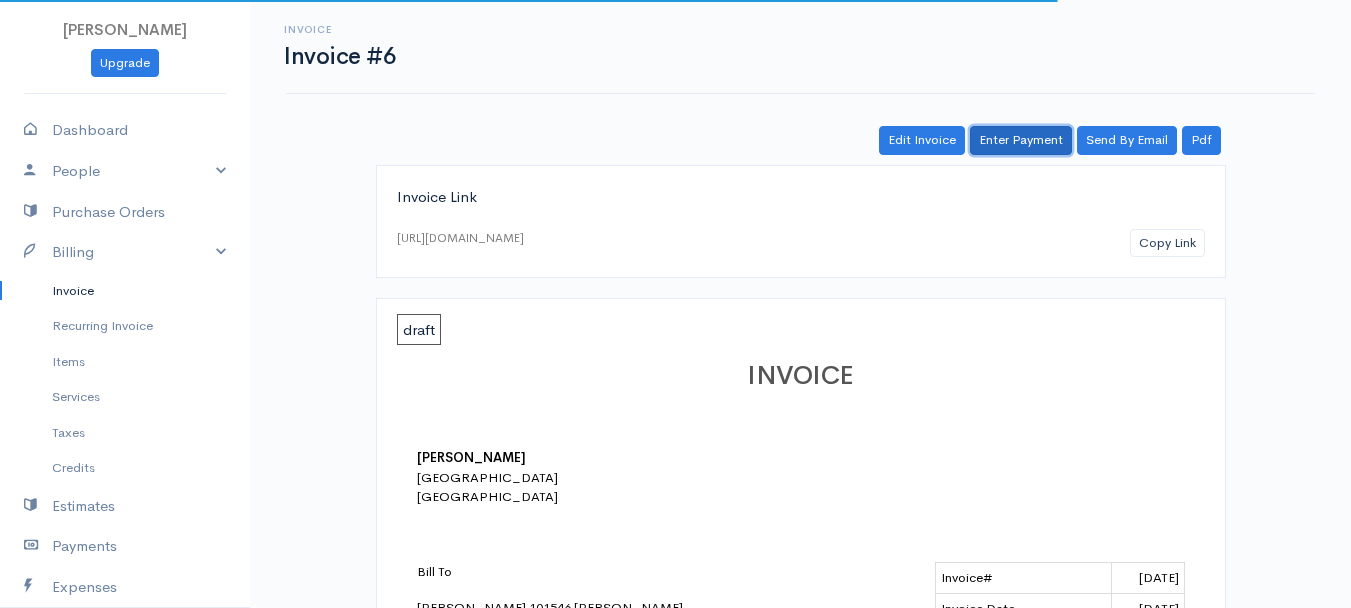 click on "Enter Payment" at bounding box center (1021, 140) 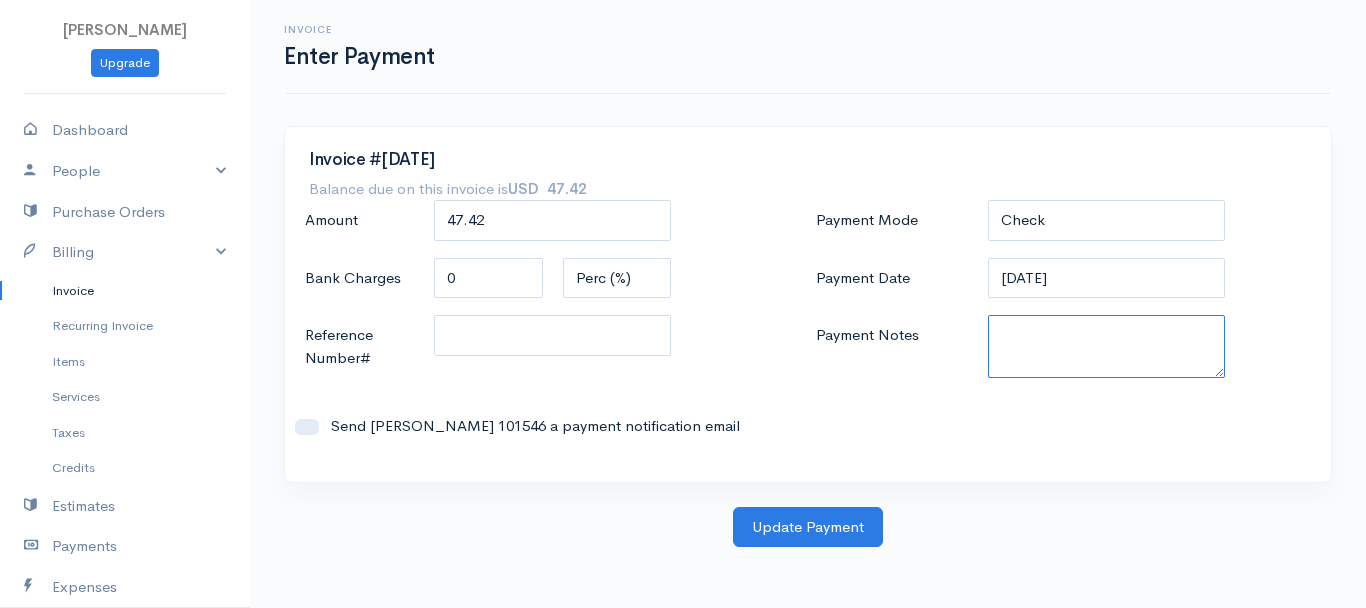paste on "6170327463" 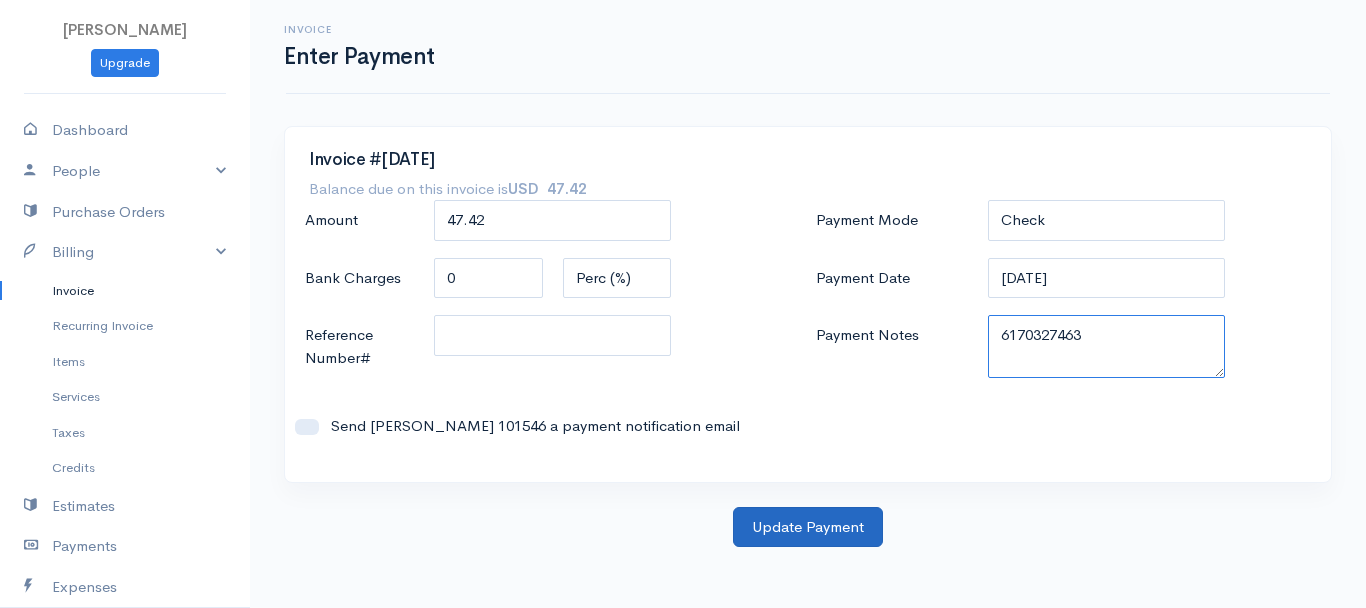 type on "6170327463" 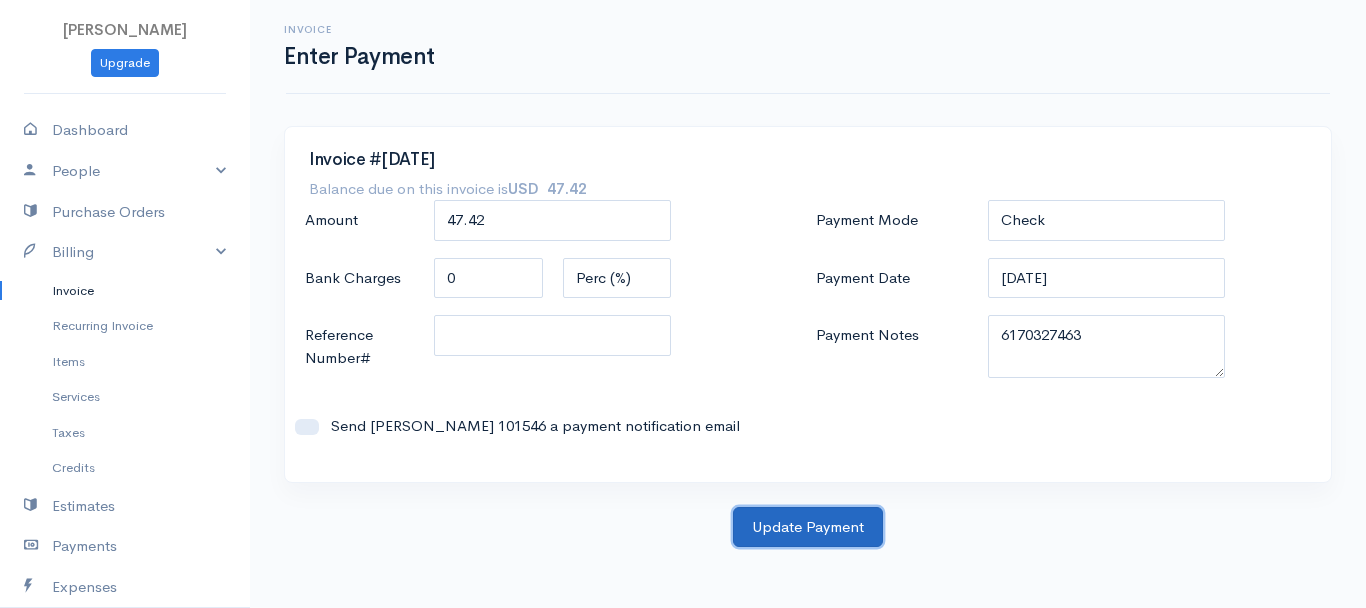 drag, startPoint x: 803, startPoint y: 523, endPoint x: 817, endPoint y: 457, distance: 67.46851 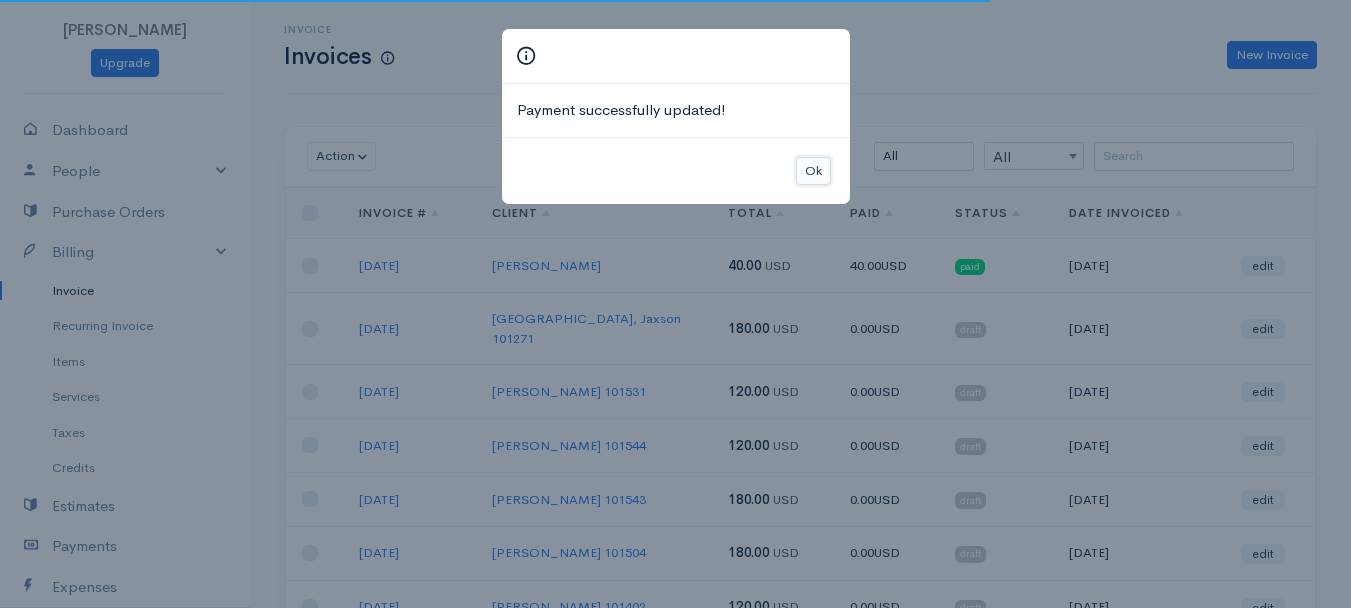 click on "Ok" at bounding box center [813, 171] 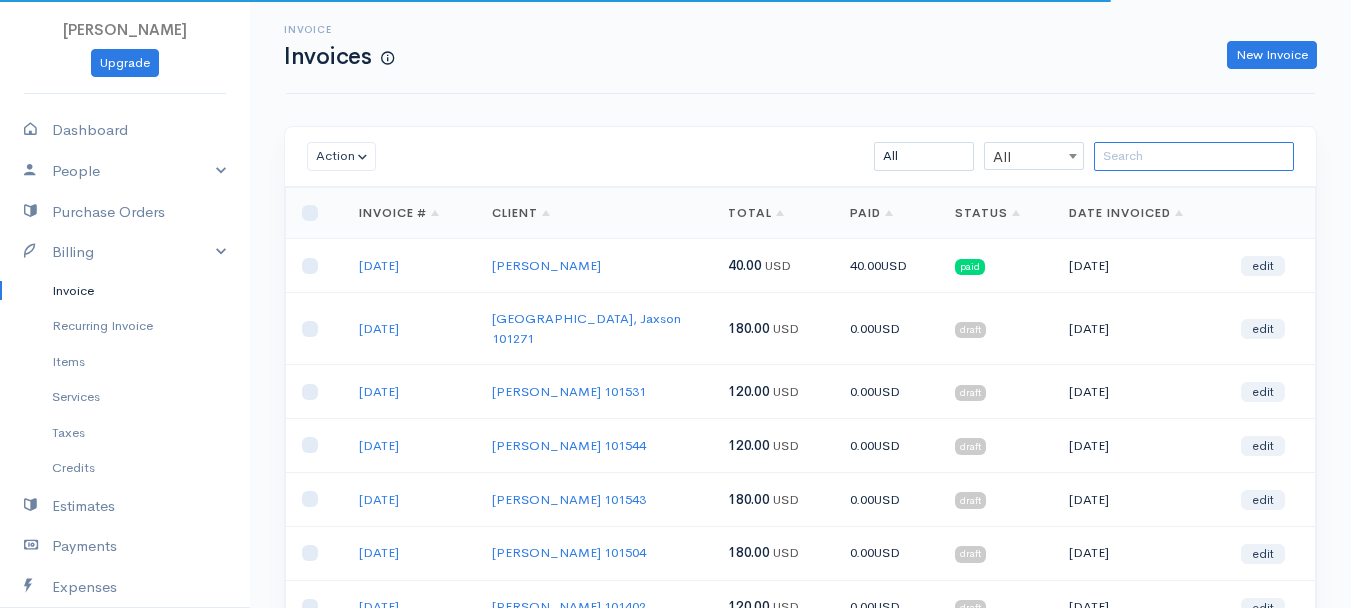 click at bounding box center [1194, 156] 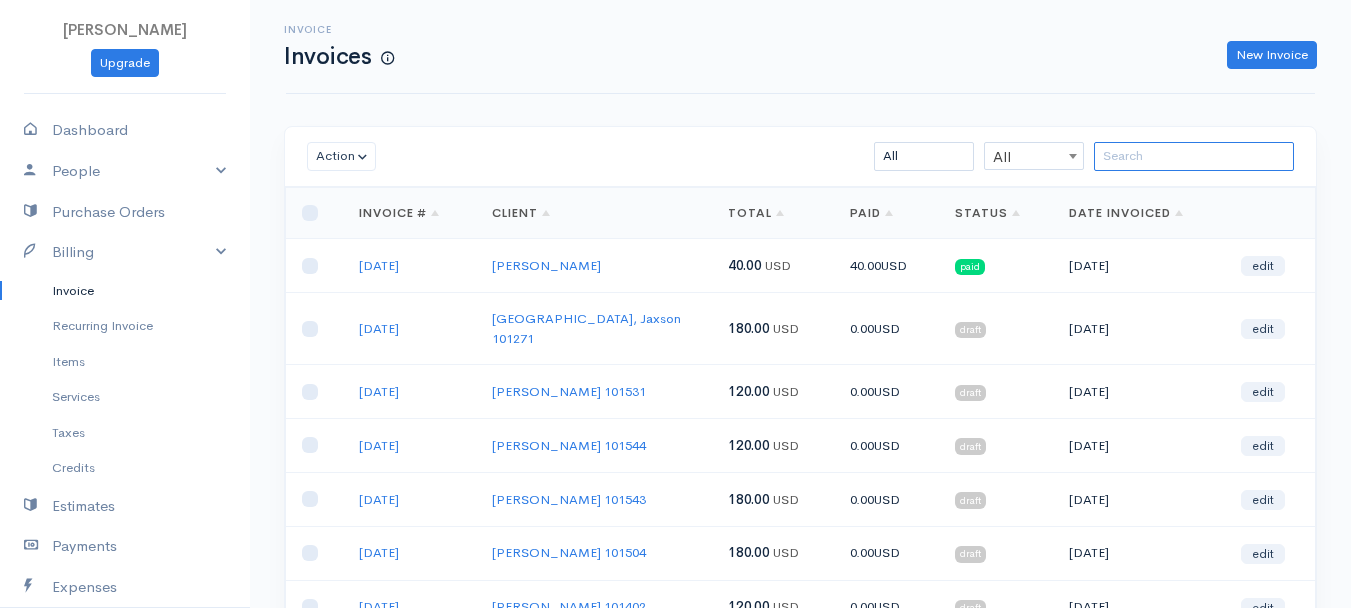 click at bounding box center [1194, 156] 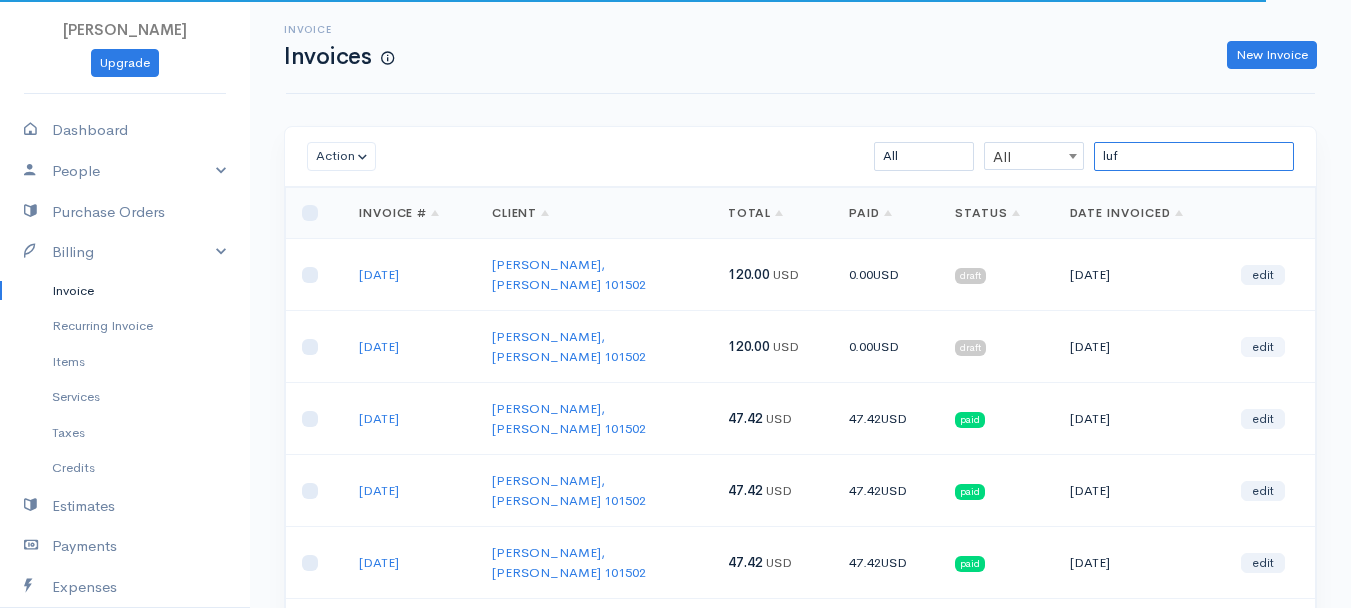 type on "luf" 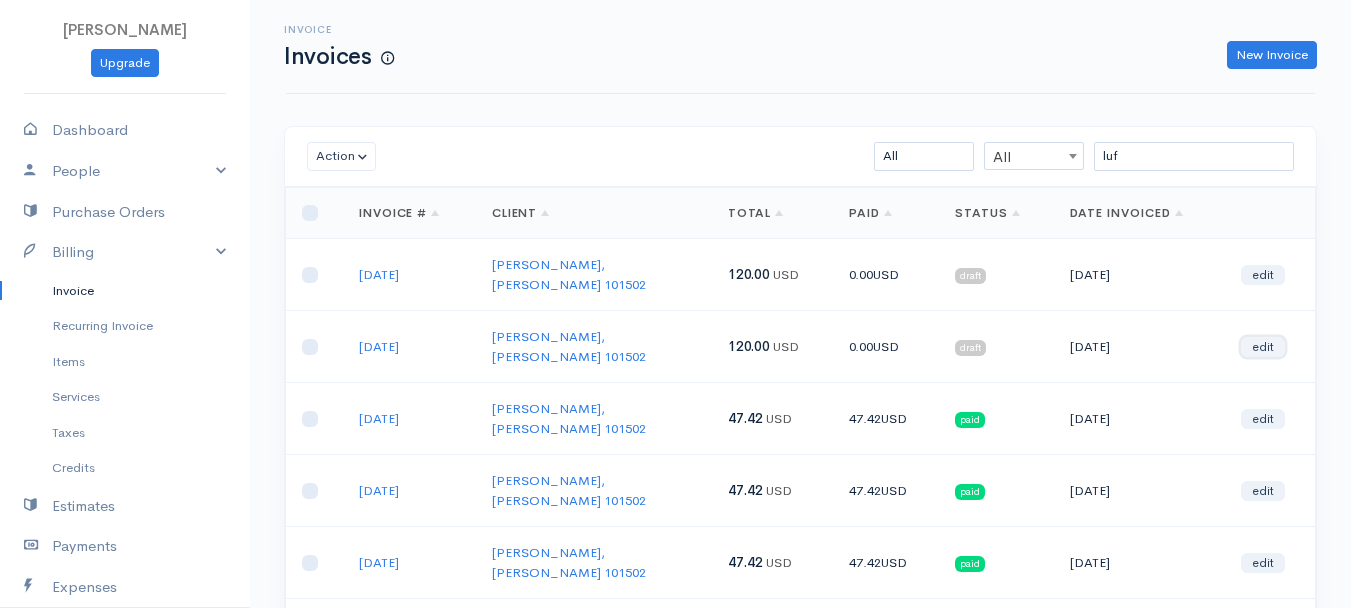 click on "edit" at bounding box center (1263, 347) 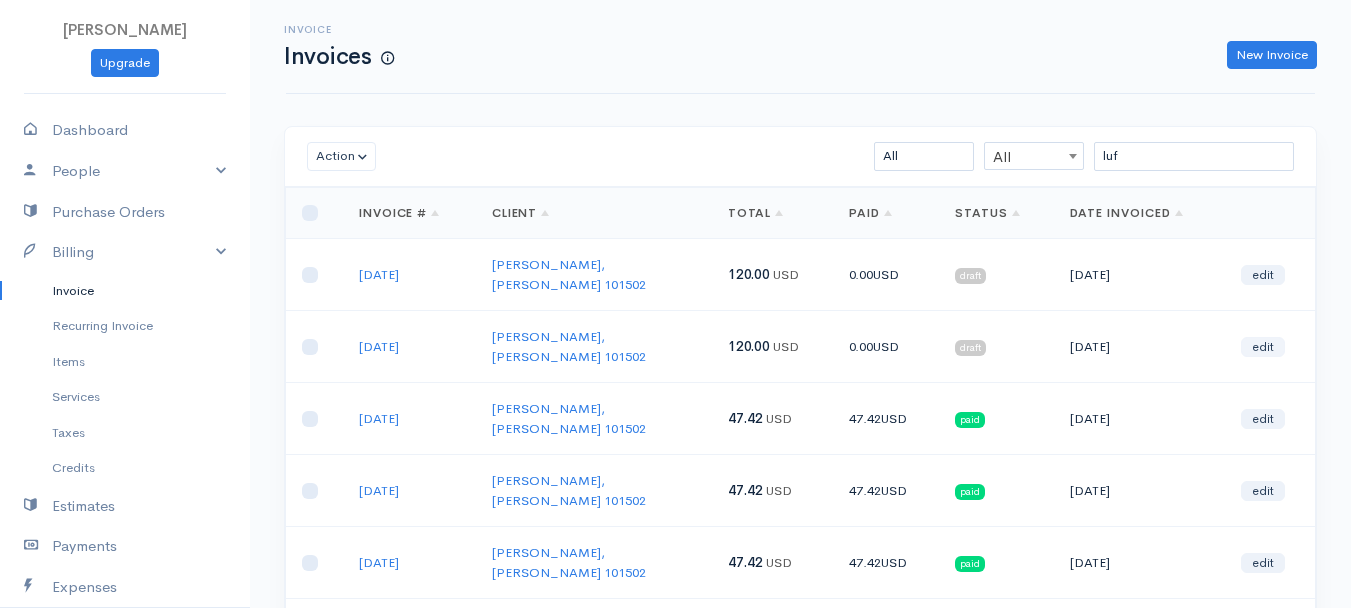 select on "2" 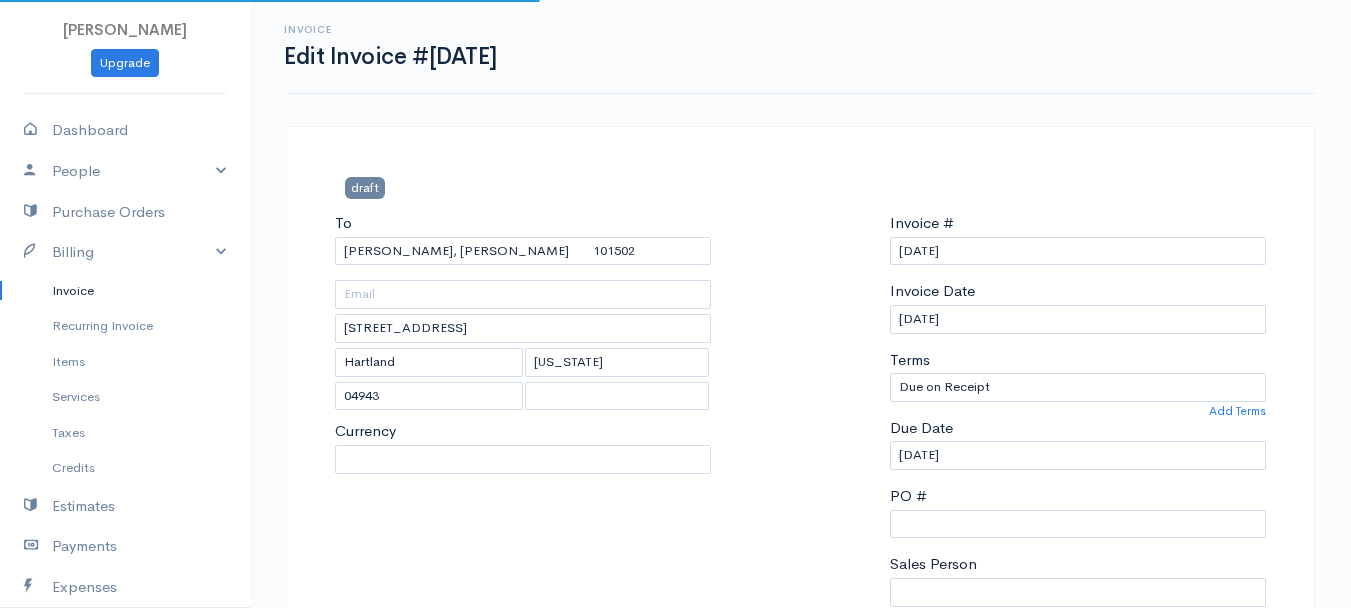 select on "0" 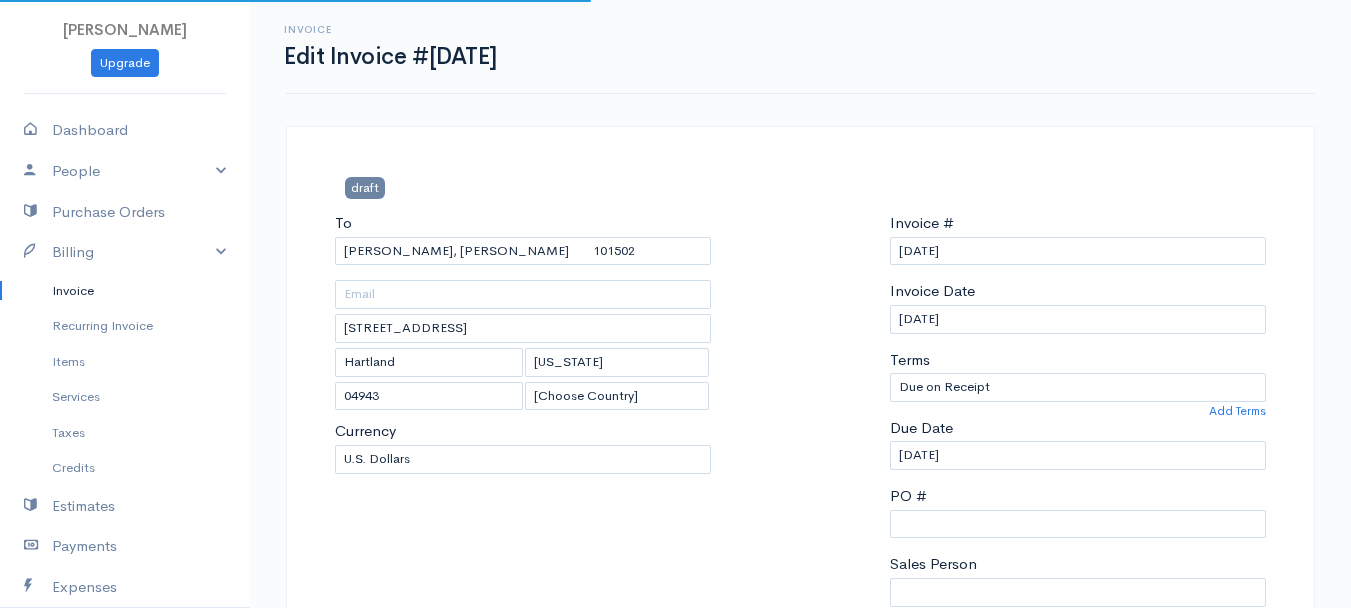 select on "USD" 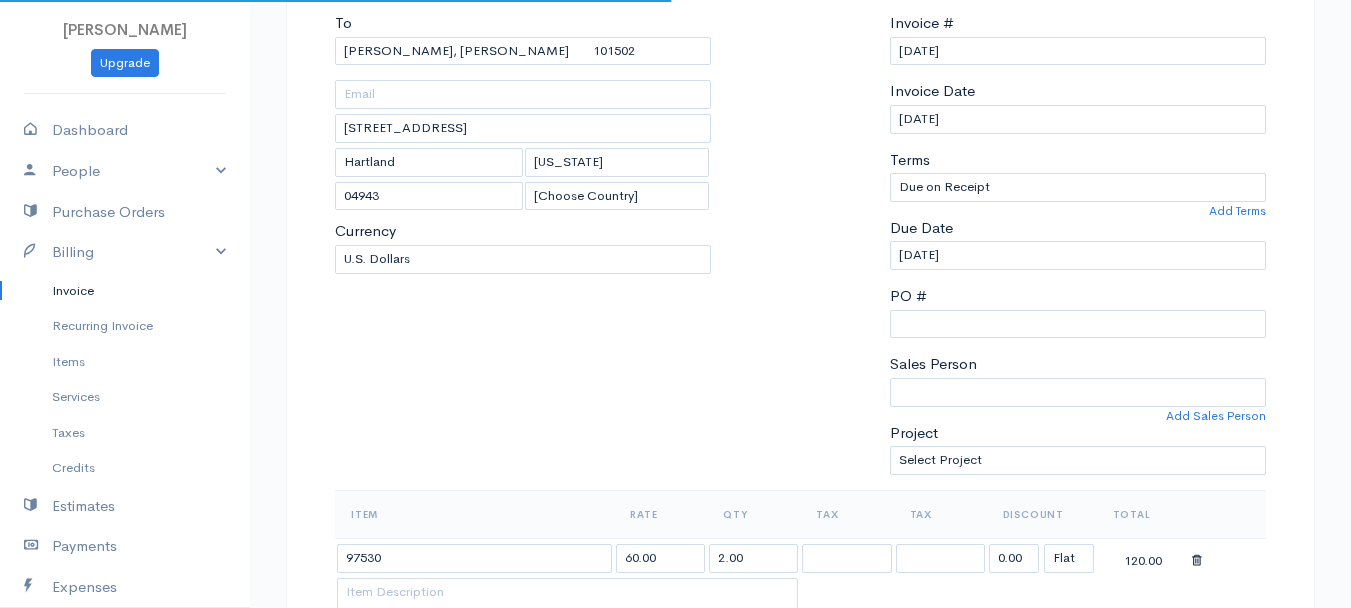 scroll, scrollTop: 400, scrollLeft: 0, axis: vertical 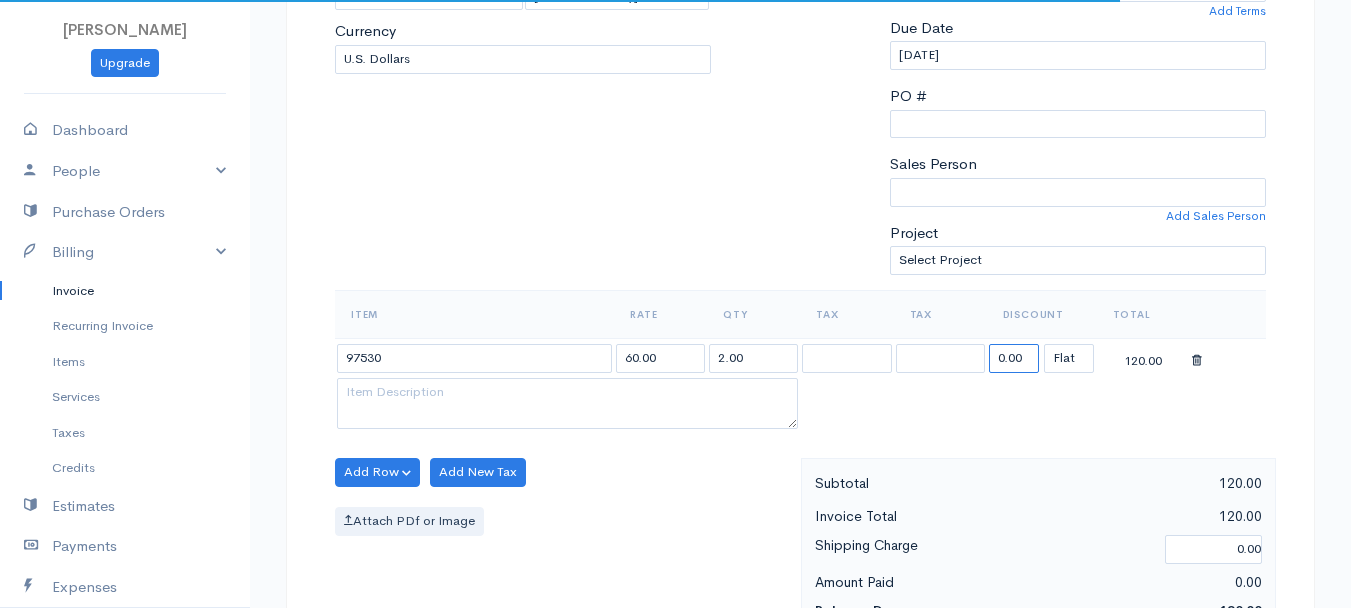 click on "0.00" at bounding box center [1014, 358] 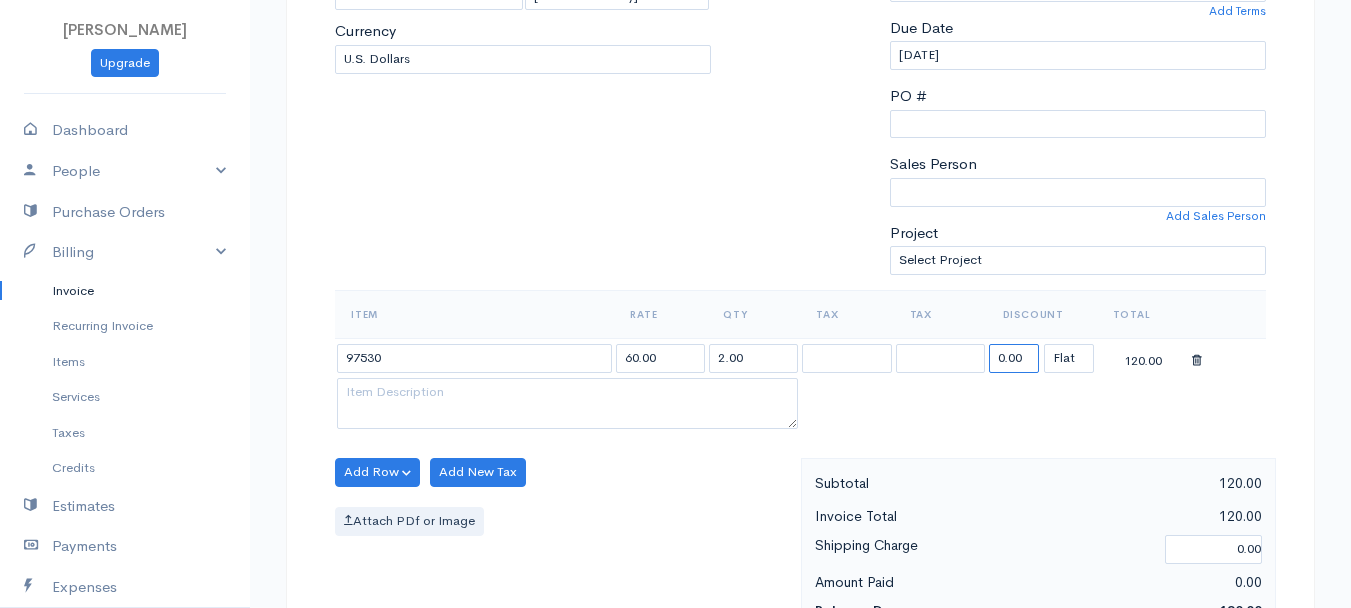 click on "0.00" at bounding box center [1014, 358] 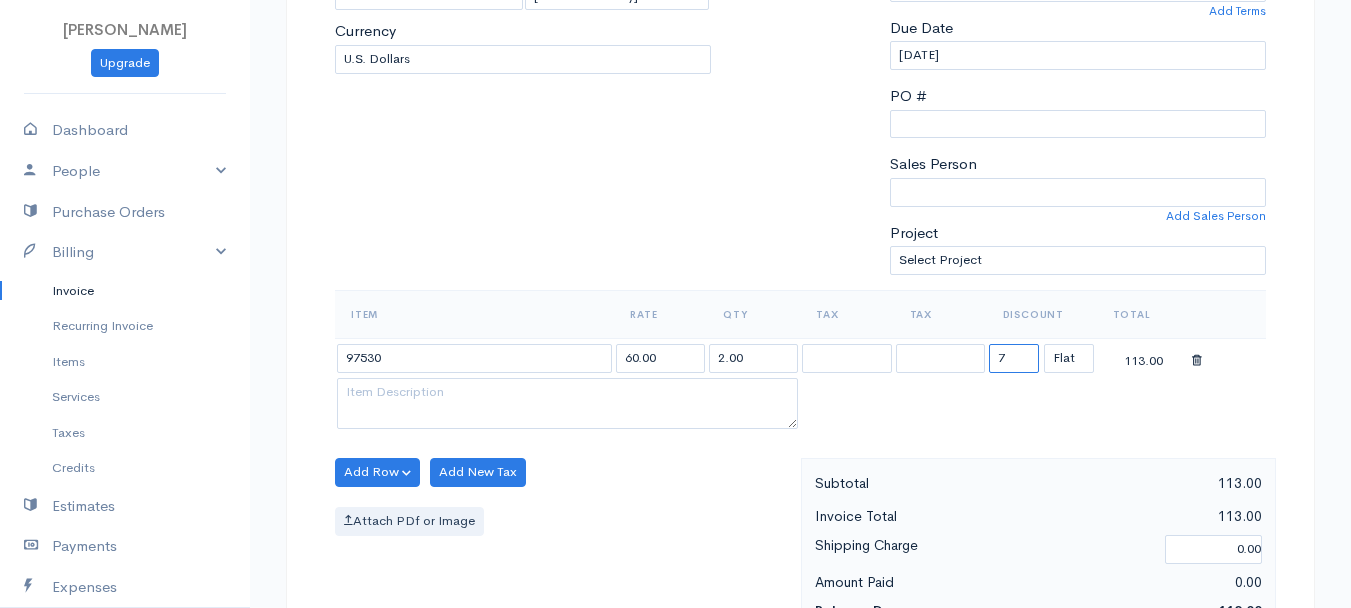 type on "72.58" 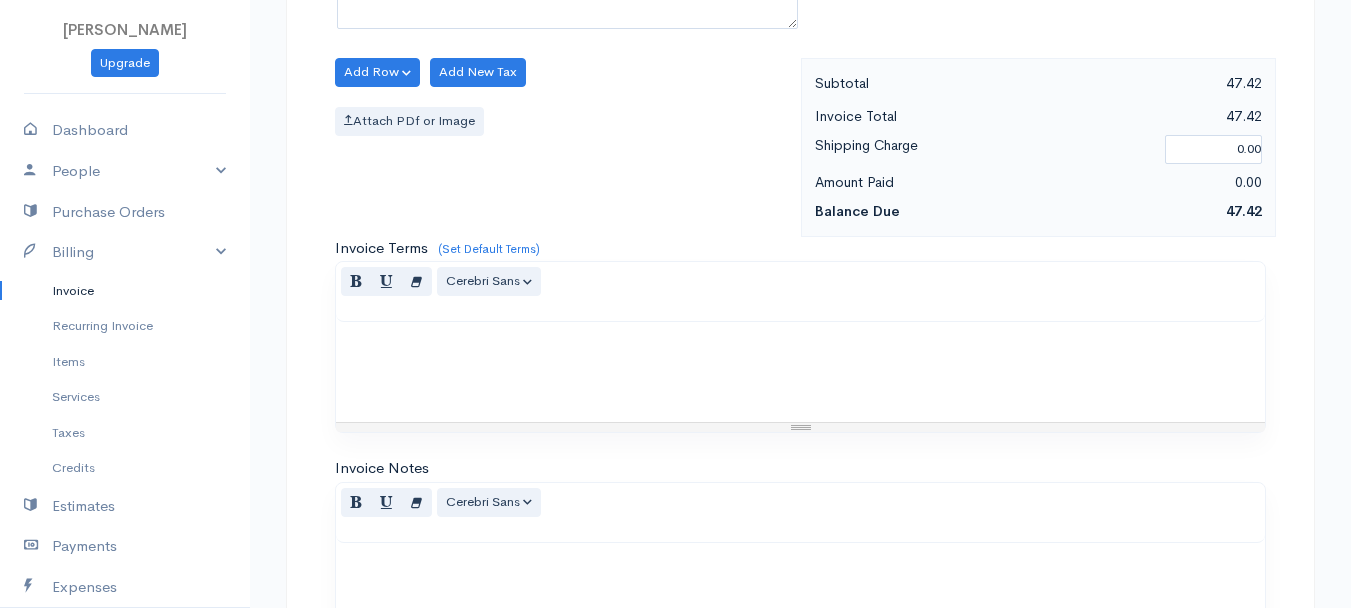 scroll, scrollTop: 1121, scrollLeft: 0, axis: vertical 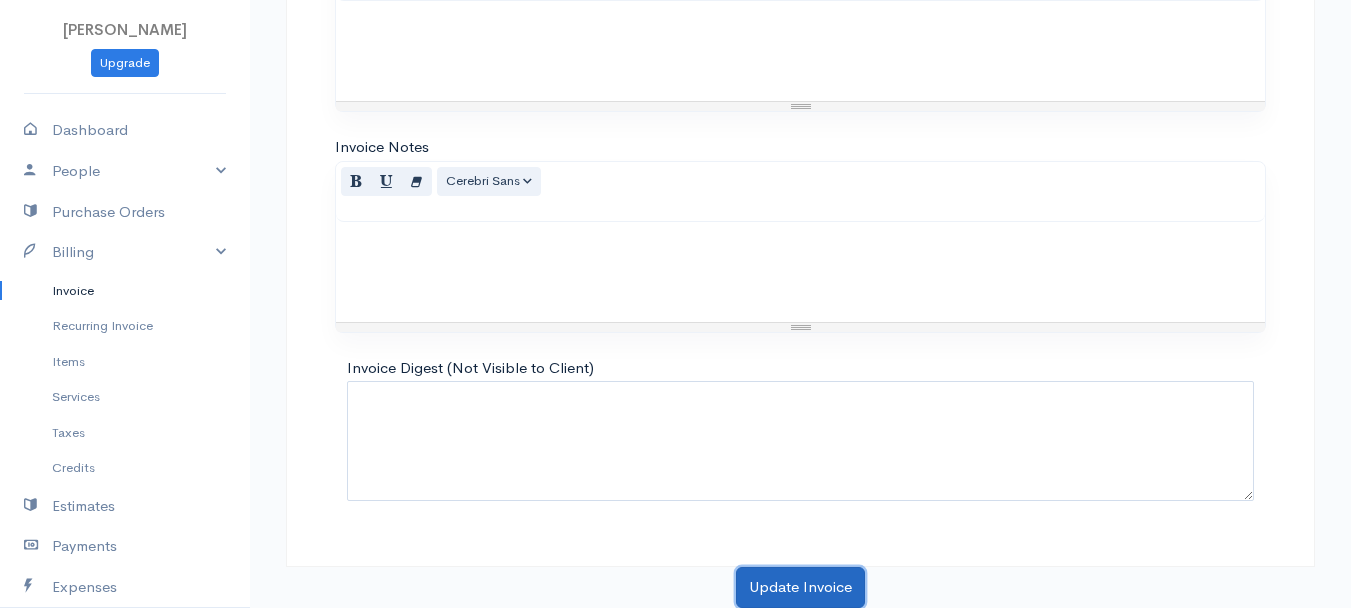 click on "Update Invoice" at bounding box center (800, 587) 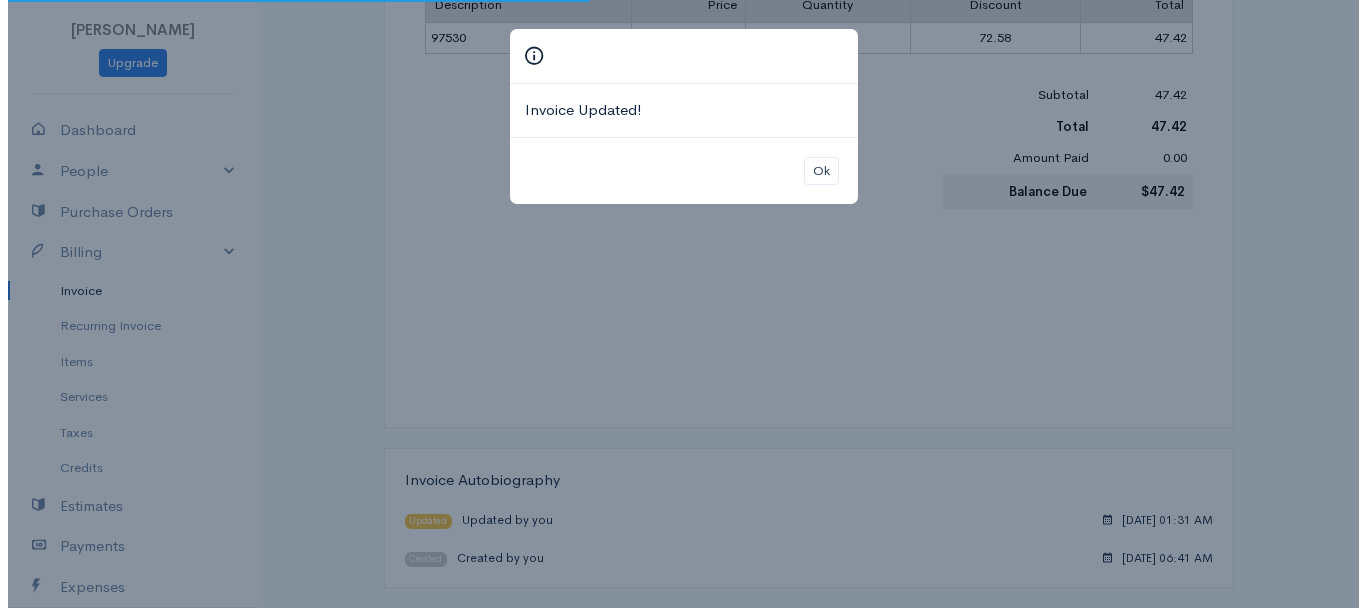 scroll, scrollTop: 0, scrollLeft: 0, axis: both 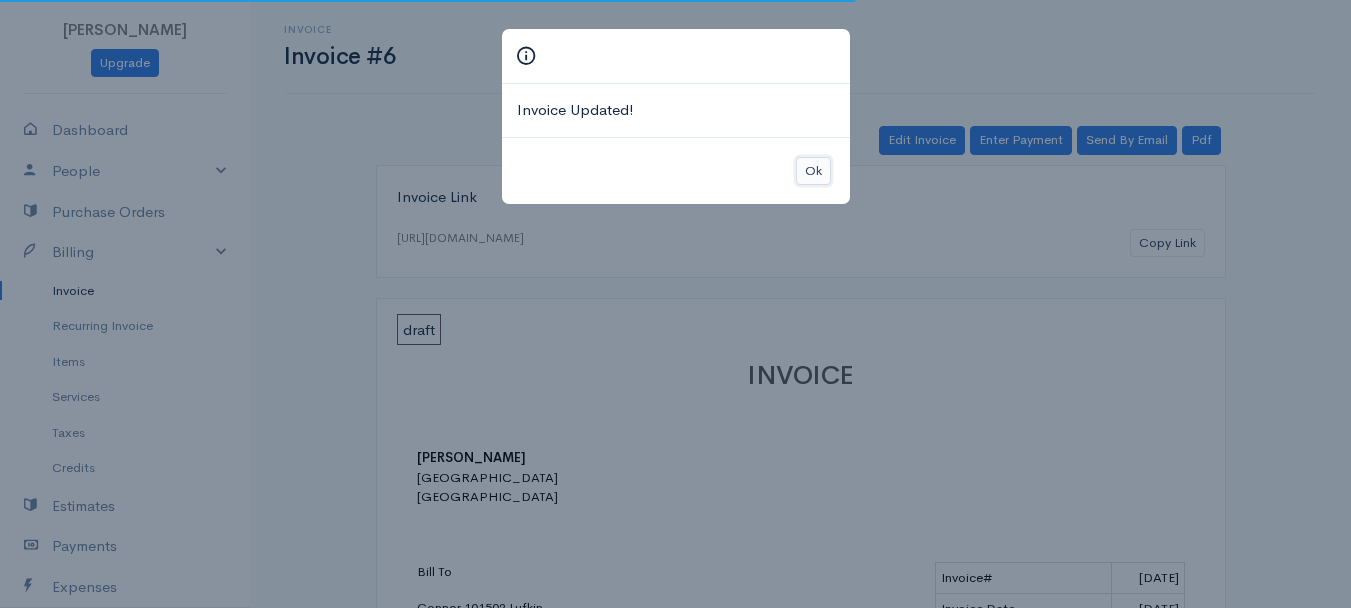 drag, startPoint x: 810, startPoint y: 162, endPoint x: 828, endPoint y: 165, distance: 18.248287 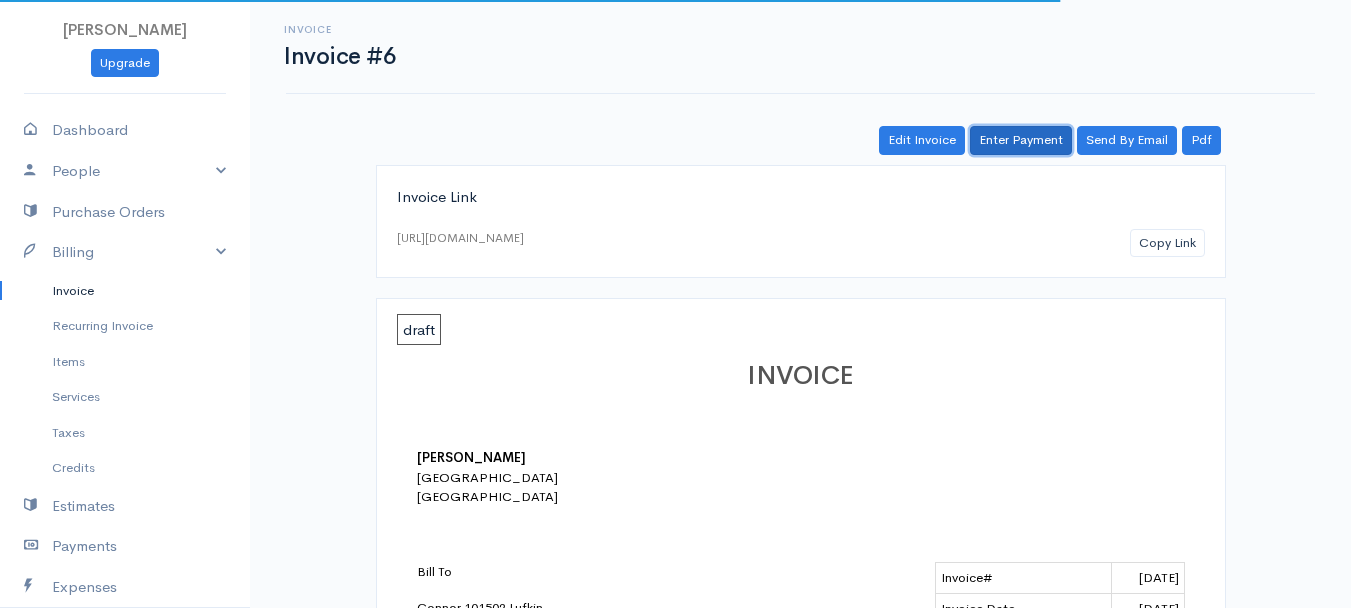 click on "Enter Payment" at bounding box center (1021, 140) 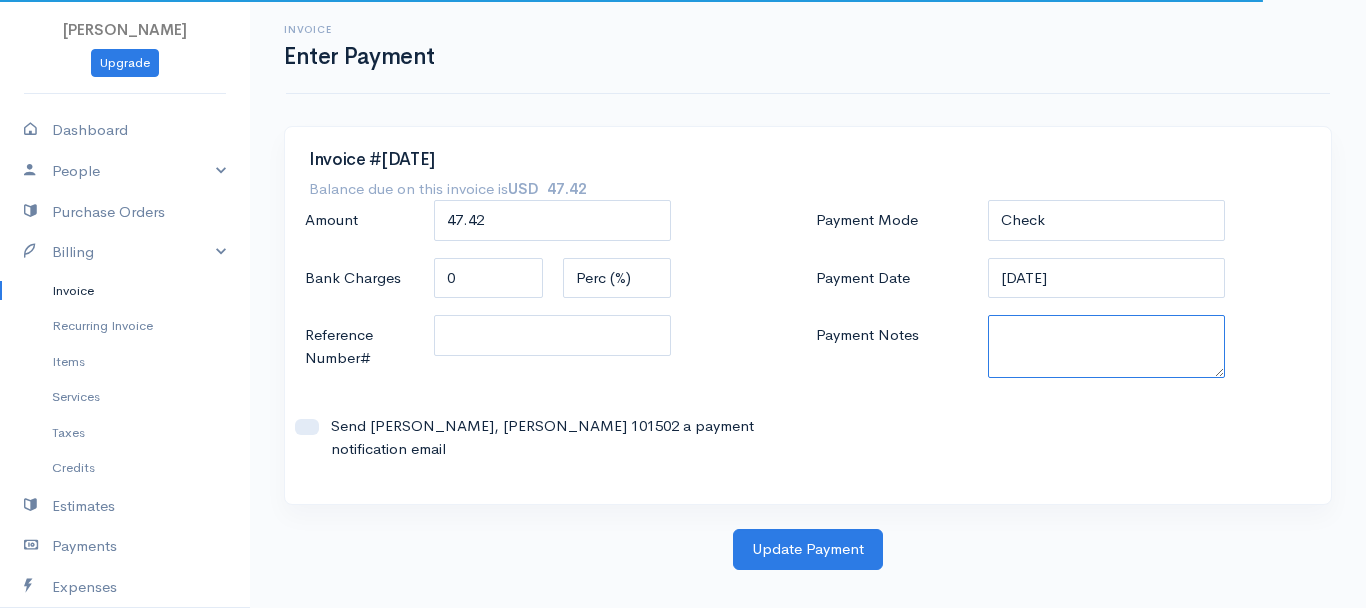 paste on "6170327463" 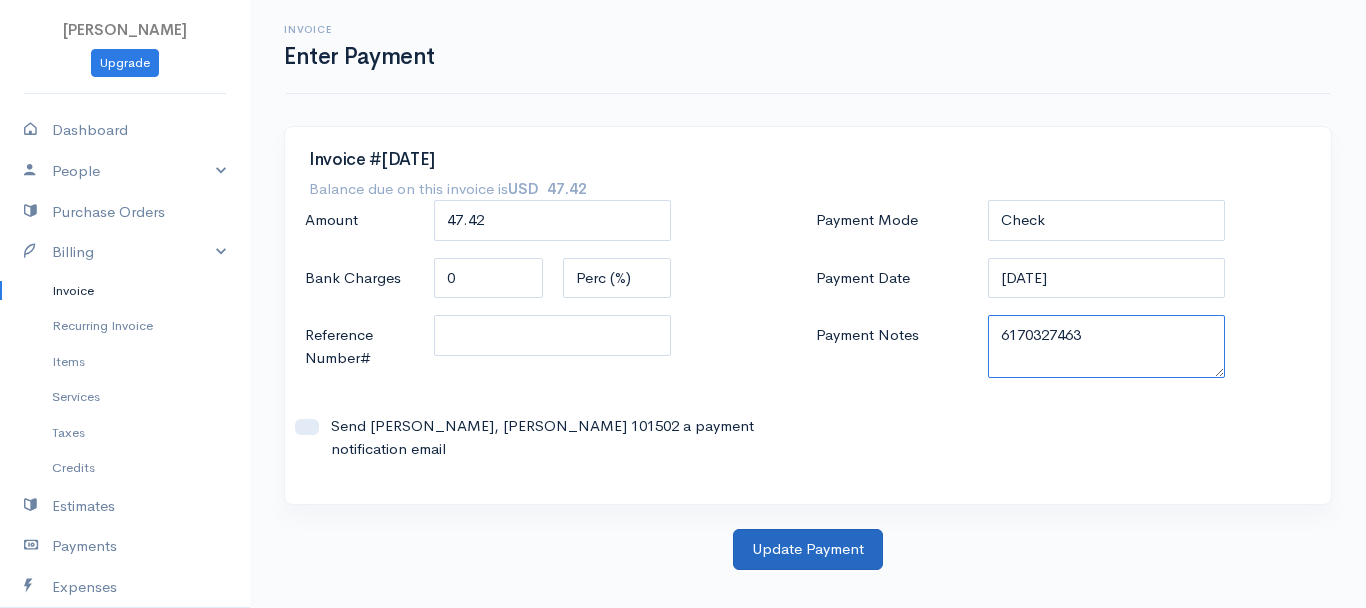 type on "6170327463" 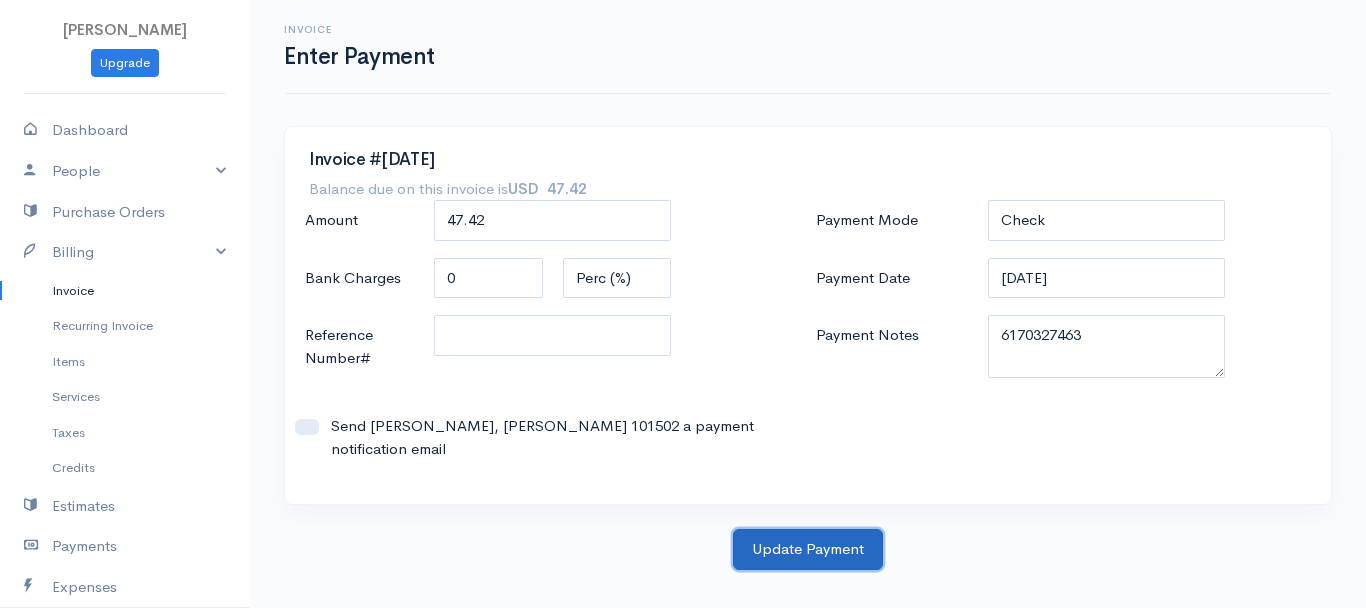click on "Update Payment" at bounding box center (808, 549) 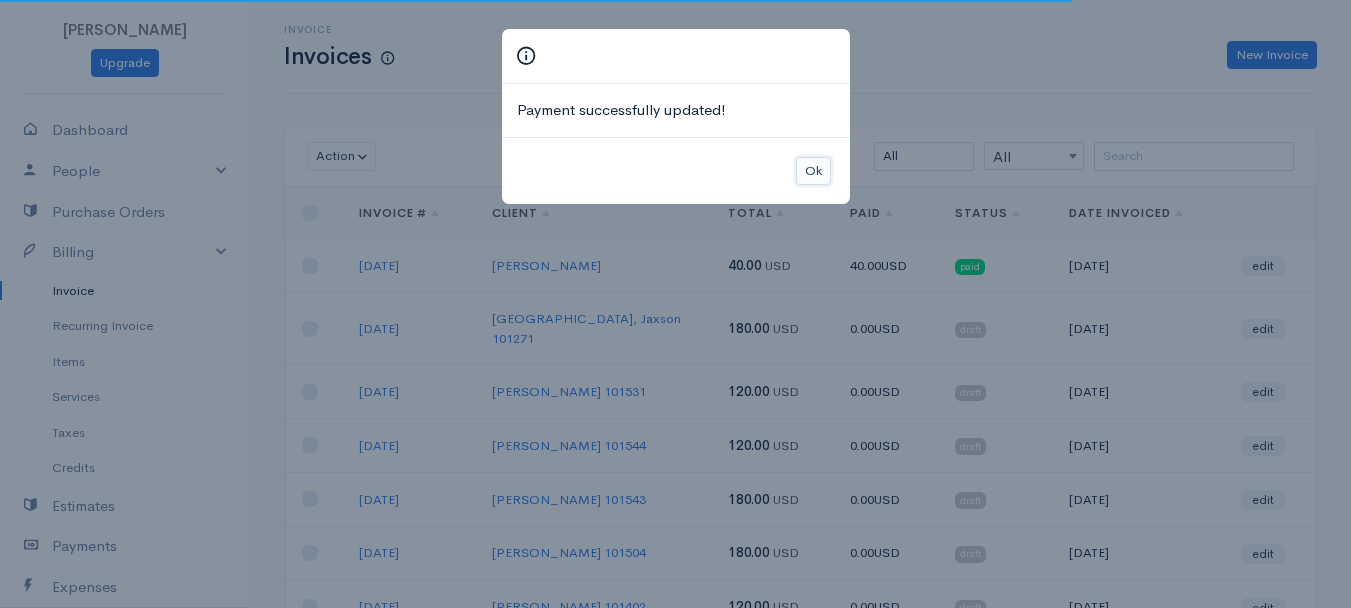 click on "Ok" at bounding box center (813, 171) 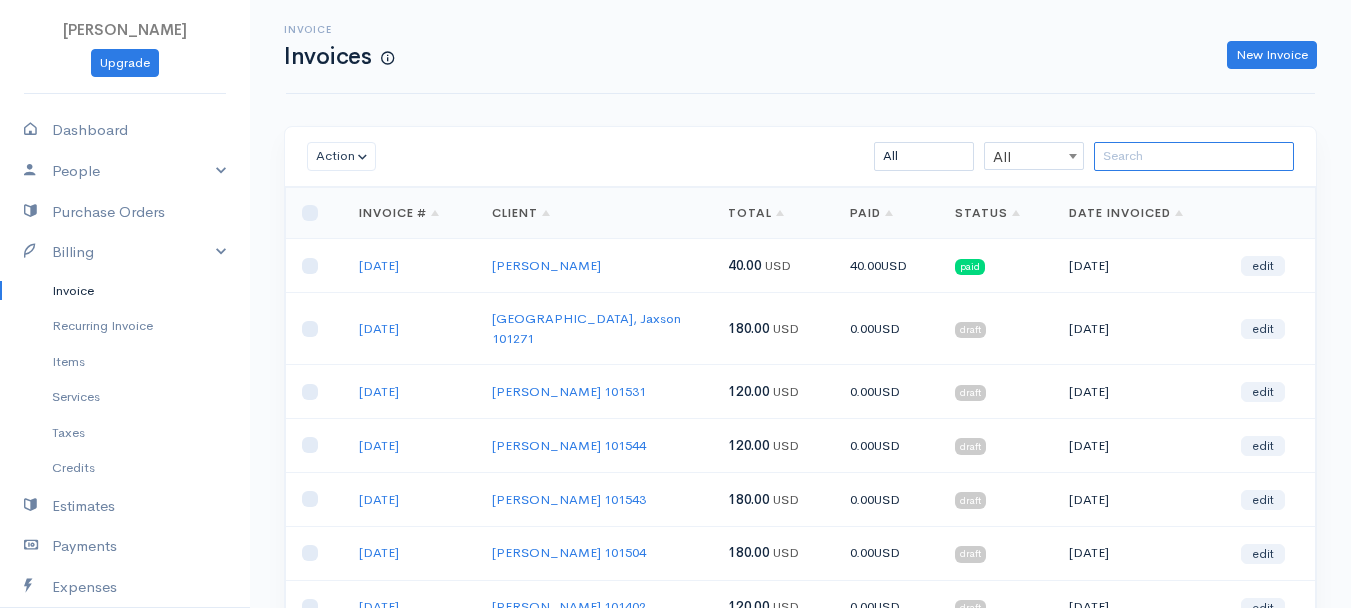 click at bounding box center [1194, 156] 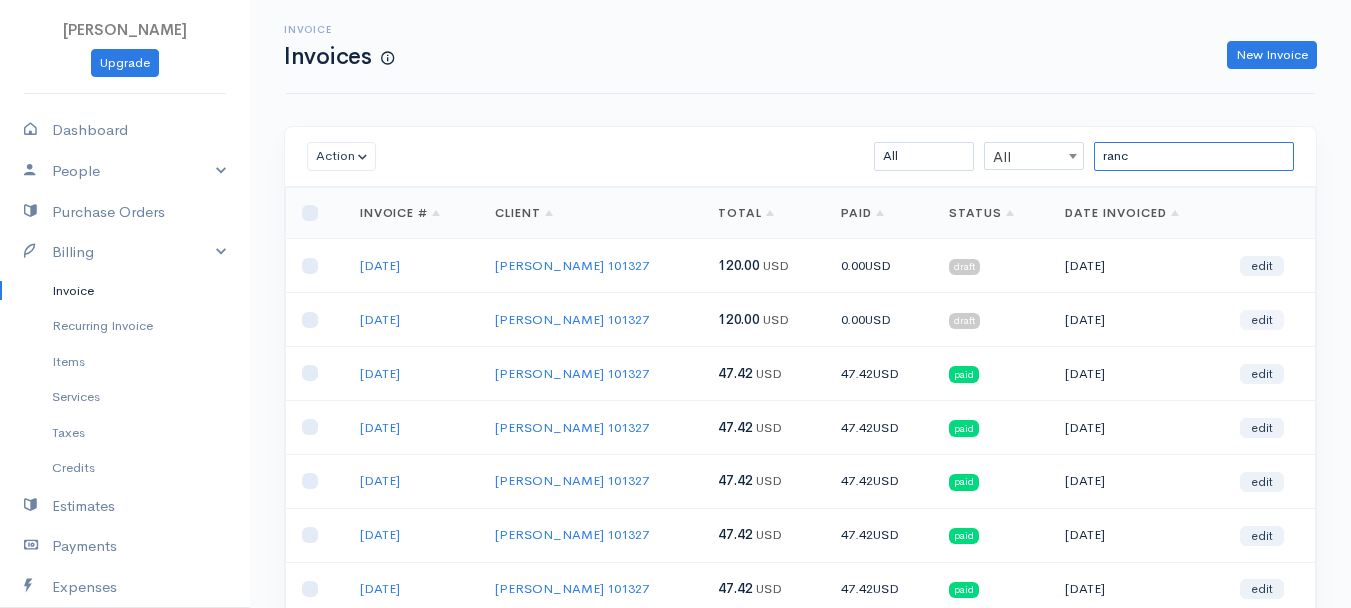 type on "ranc" 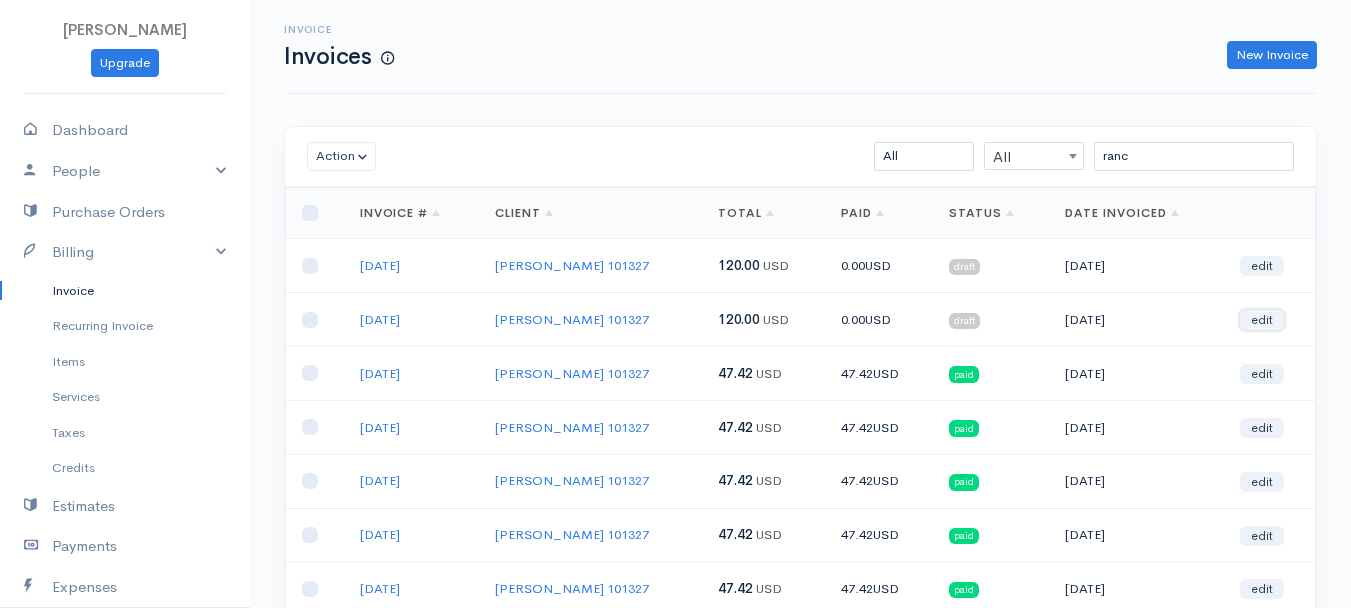 click on "edit" at bounding box center [1262, 320] 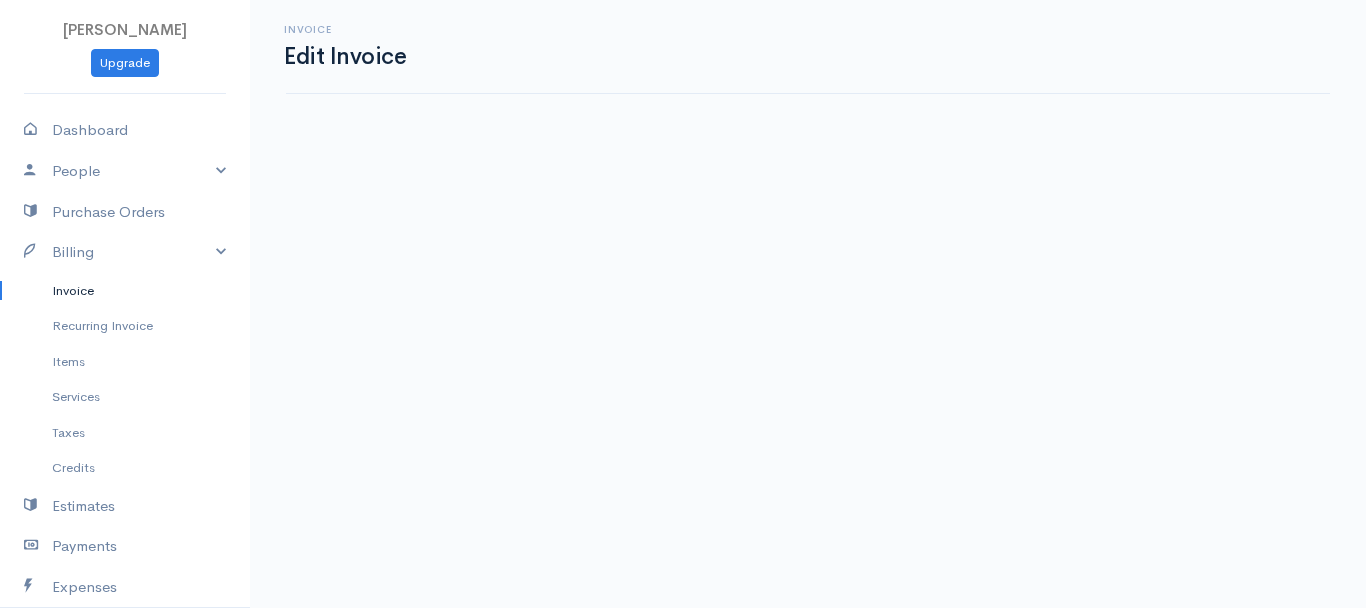 select on "2" 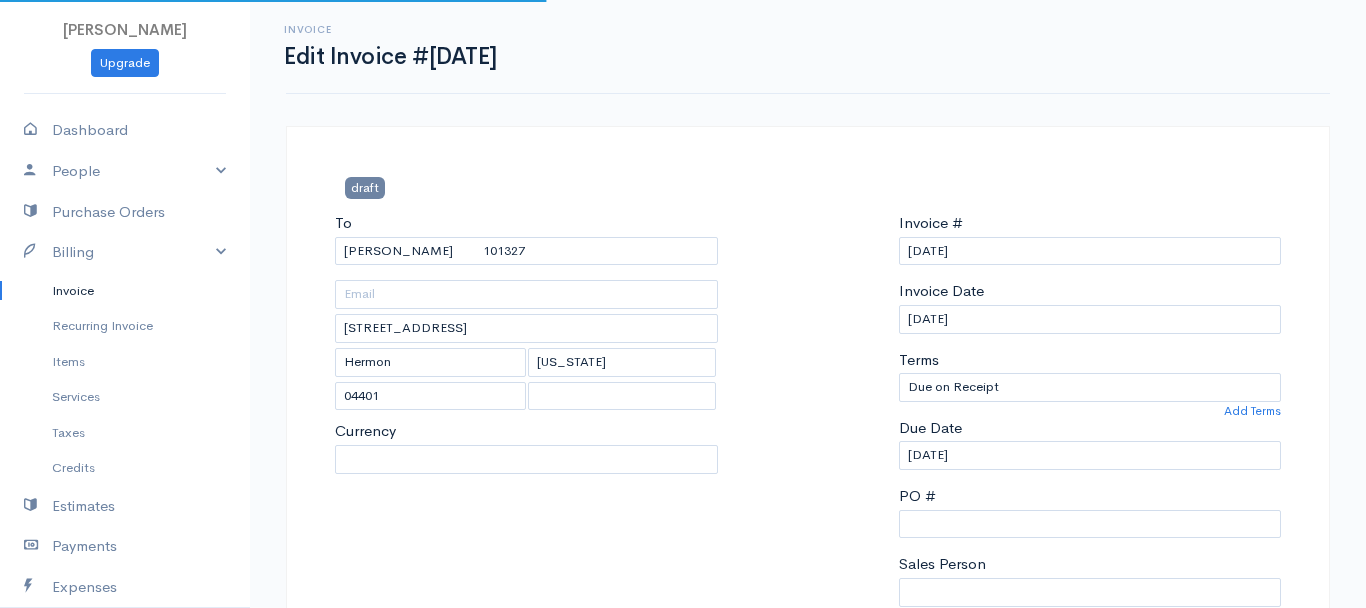 select on "0" 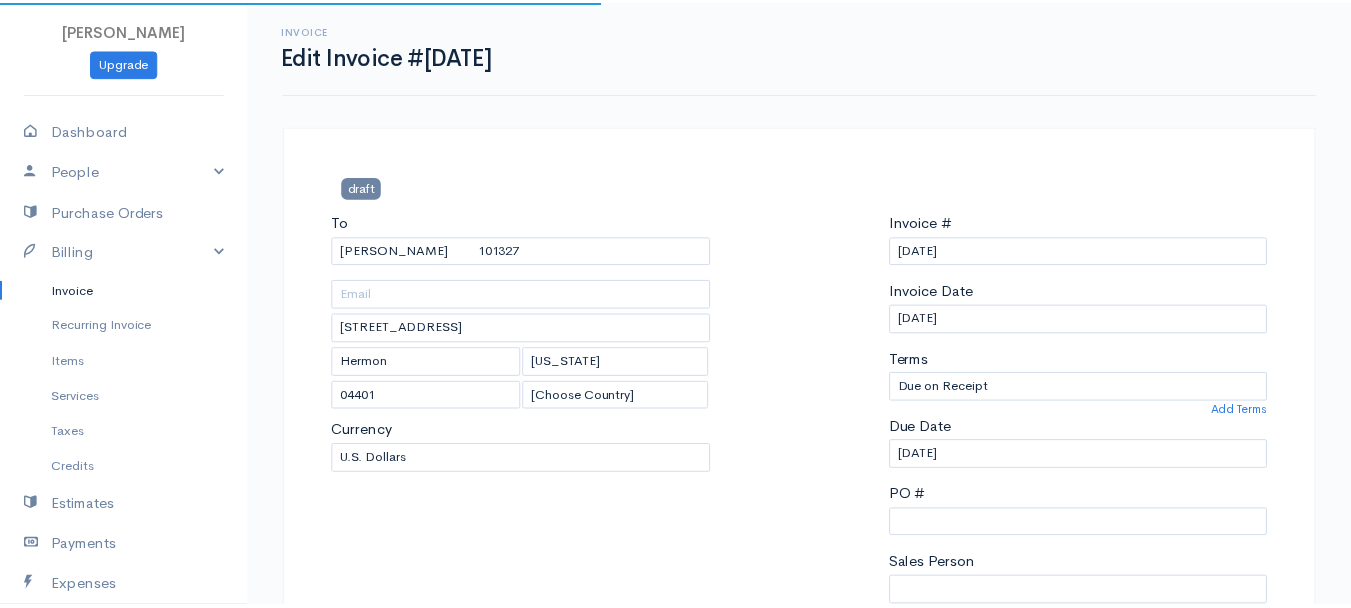 scroll, scrollTop: 400, scrollLeft: 0, axis: vertical 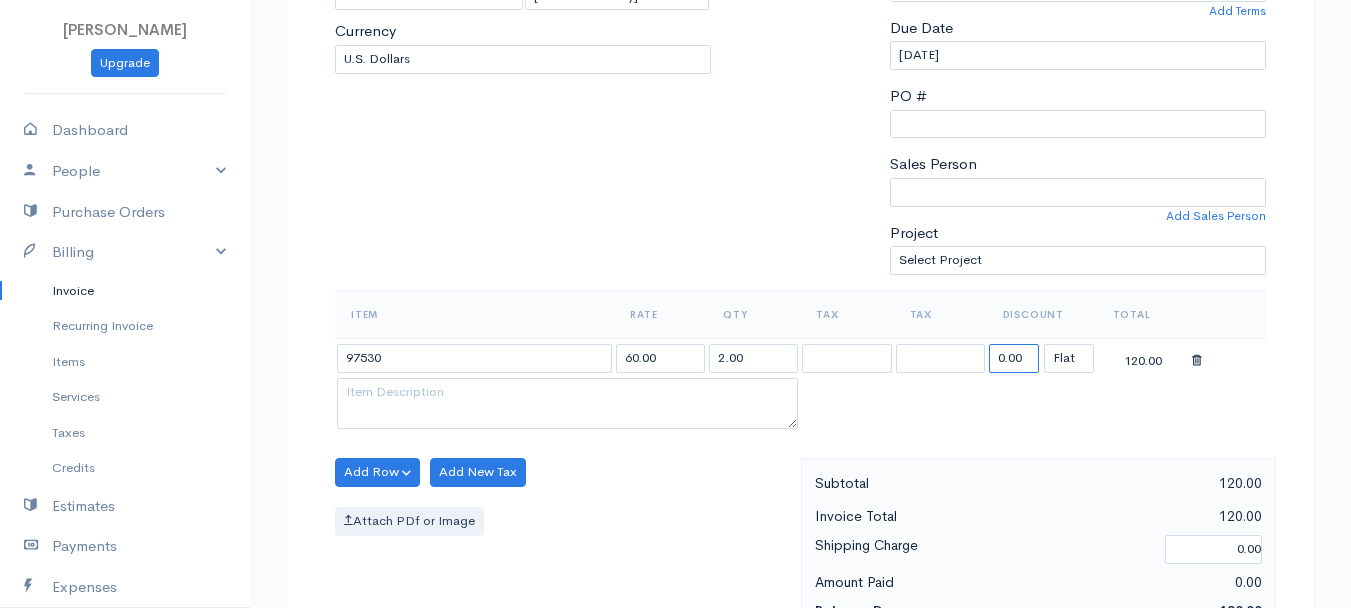 click on "0.00" at bounding box center [1014, 358] 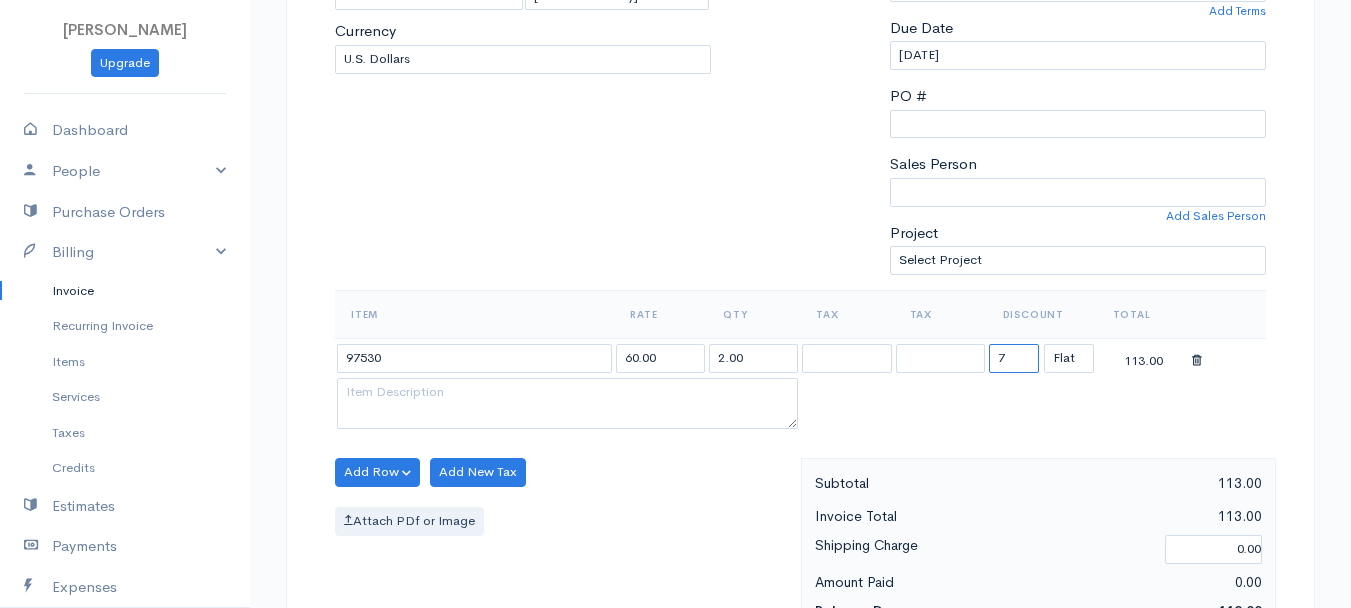 type on "72.58" 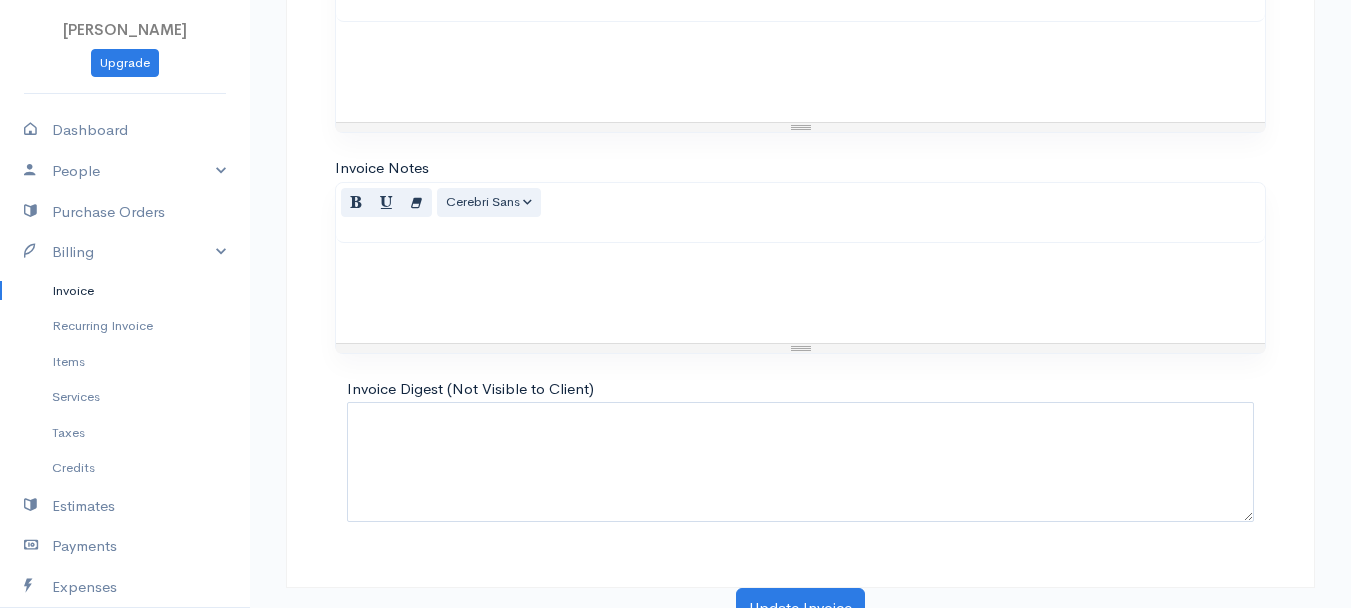 scroll, scrollTop: 1121, scrollLeft: 0, axis: vertical 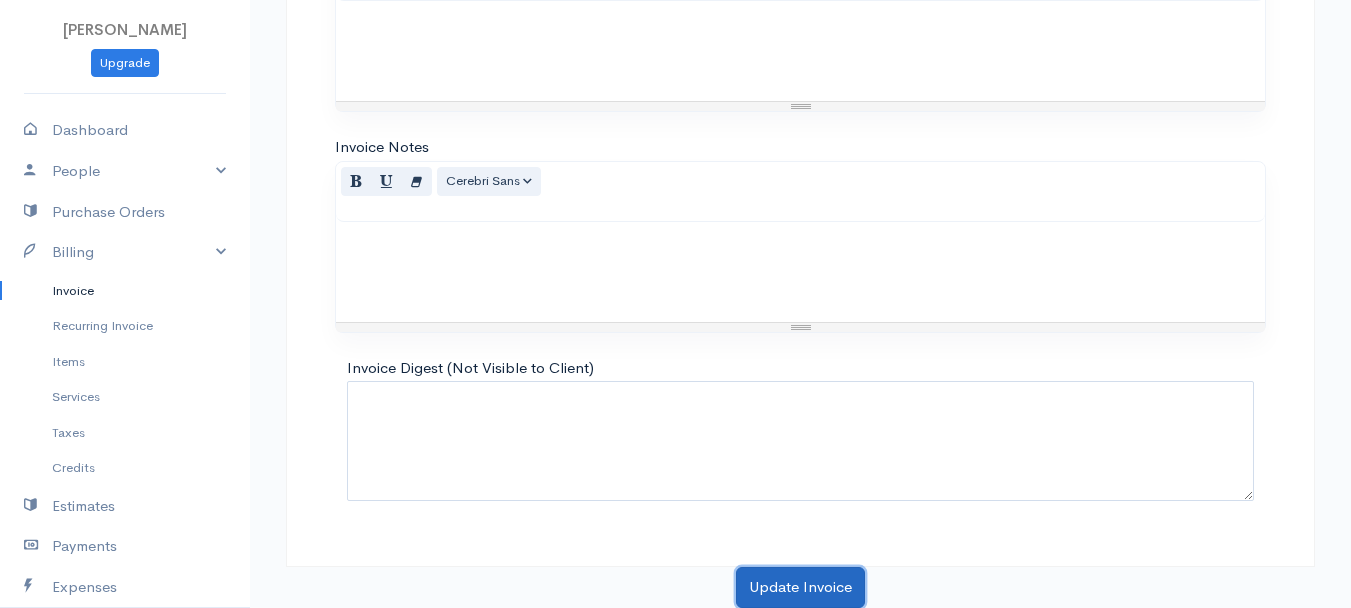 click on "Update Invoice" at bounding box center [800, 587] 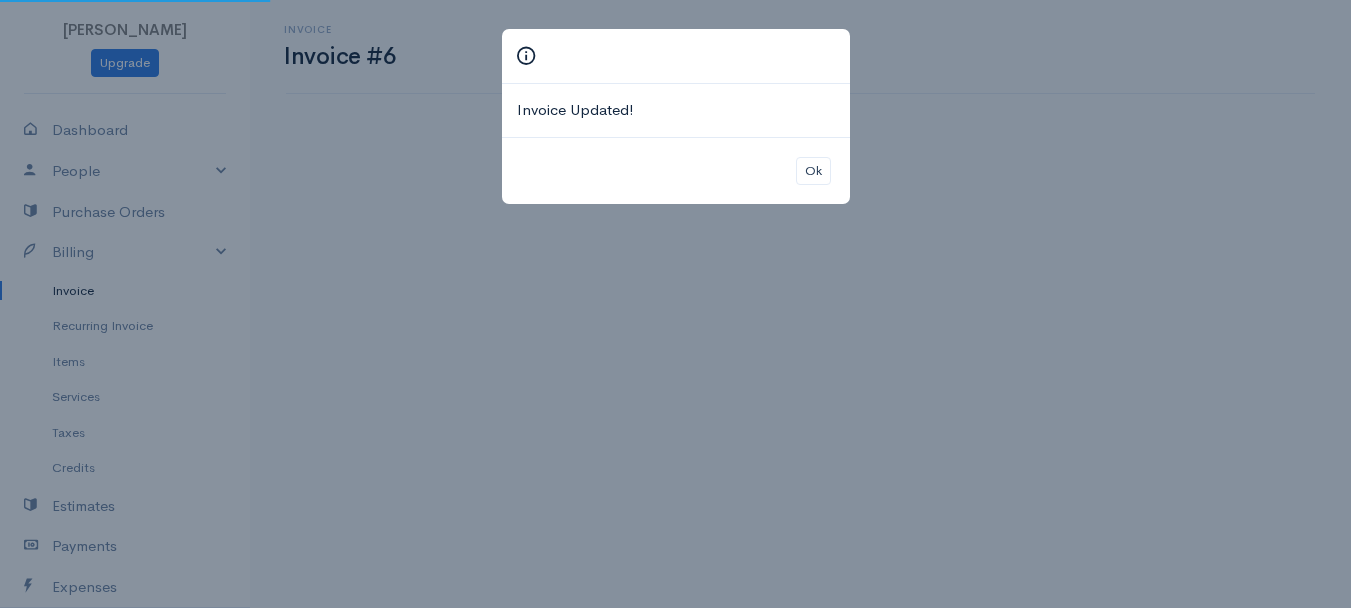 scroll, scrollTop: 0, scrollLeft: 0, axis: both 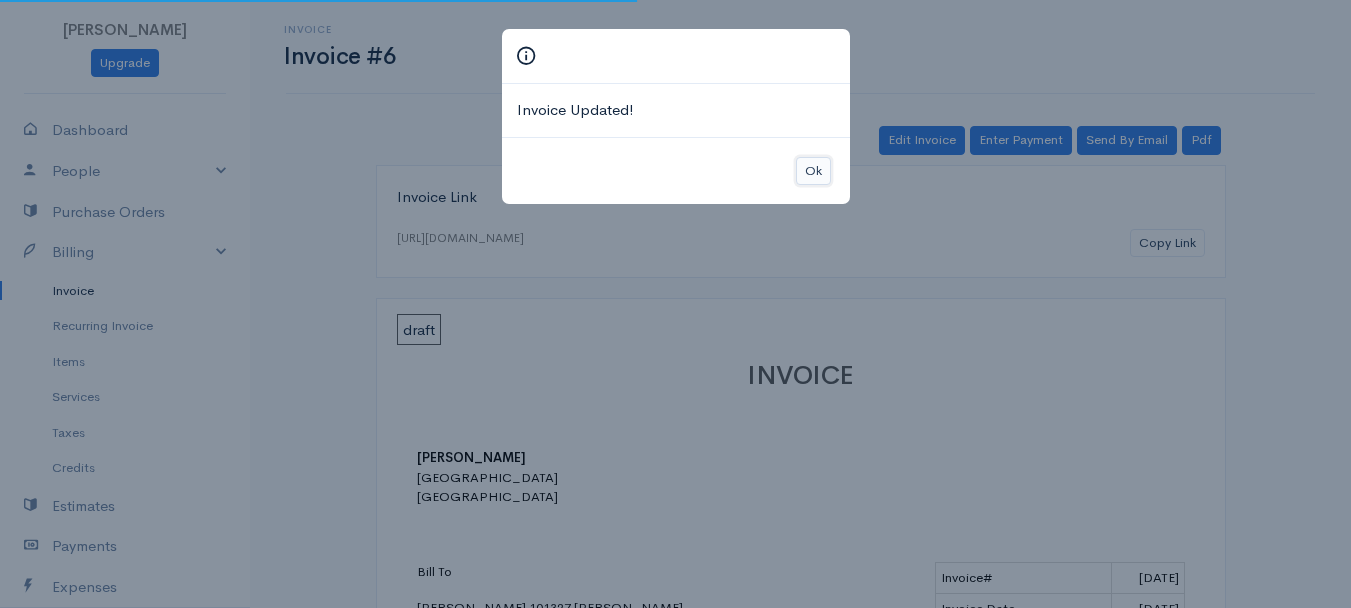 click on "Ok" at bounding box center (813, 171) 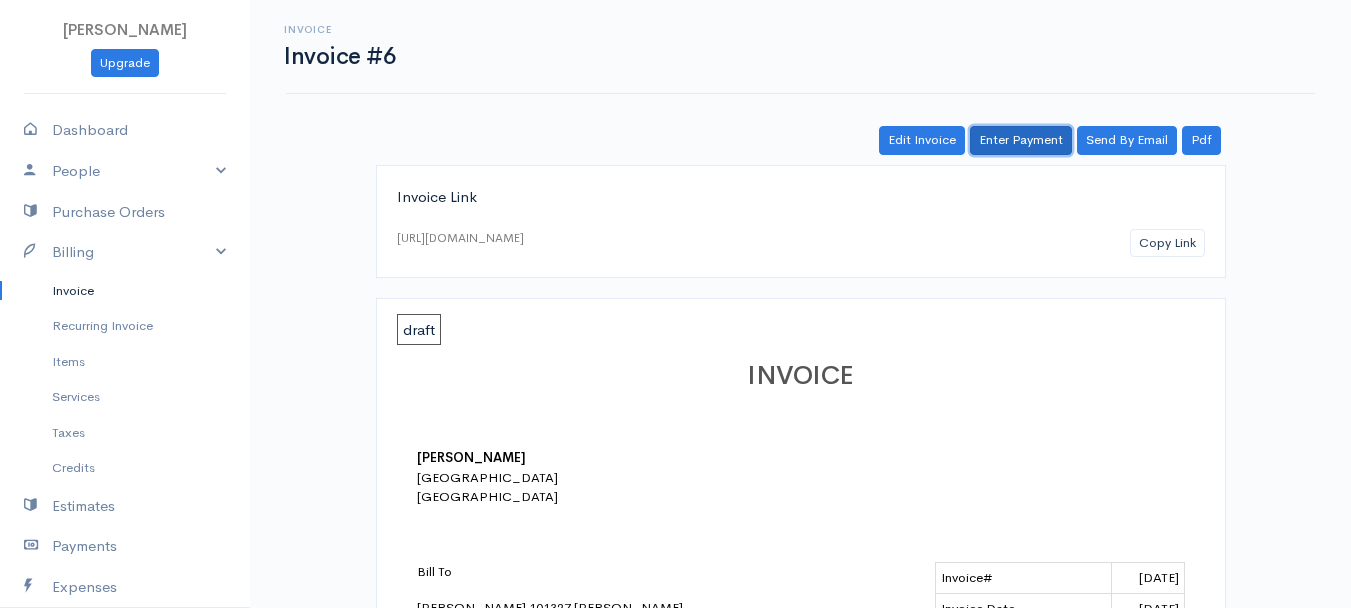 click on "Enter Payment" at bounding box center (1021, 140) 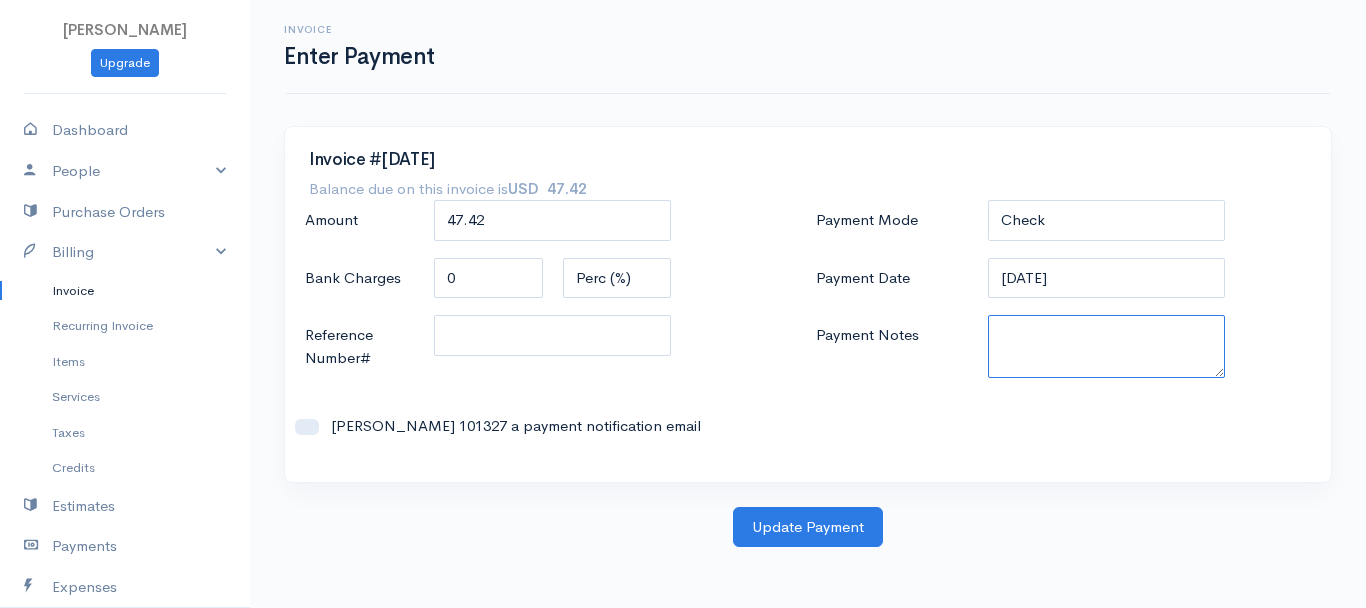 paste on "6170327463" 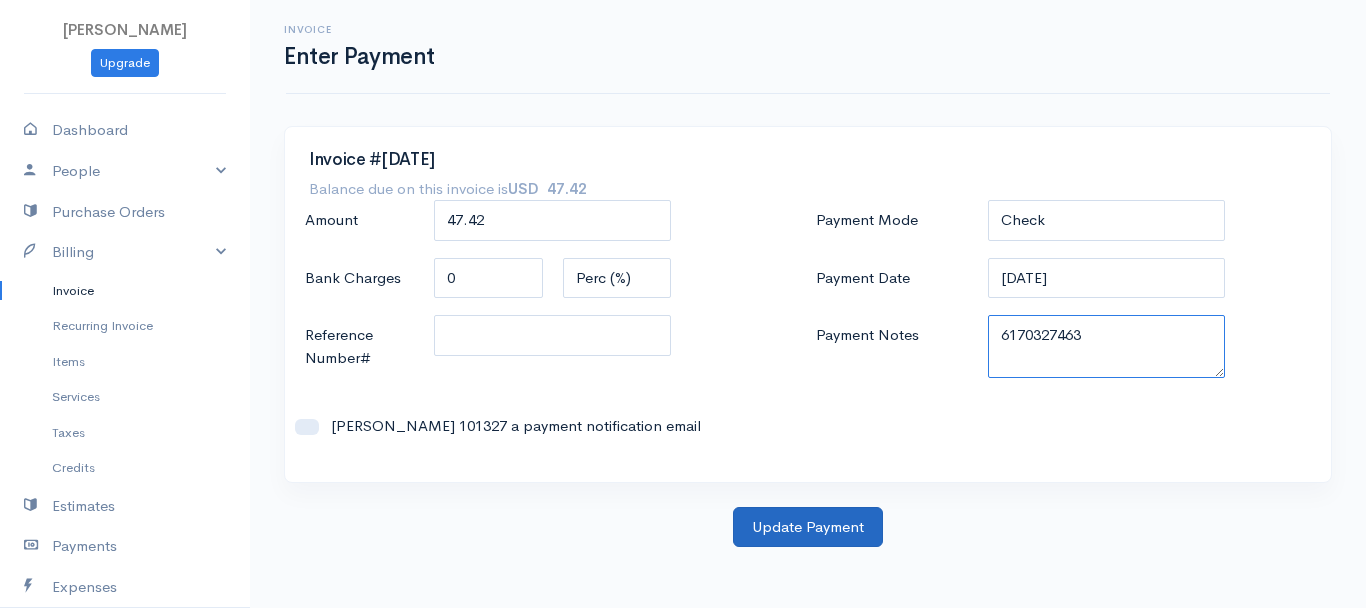 type on "6170327463" 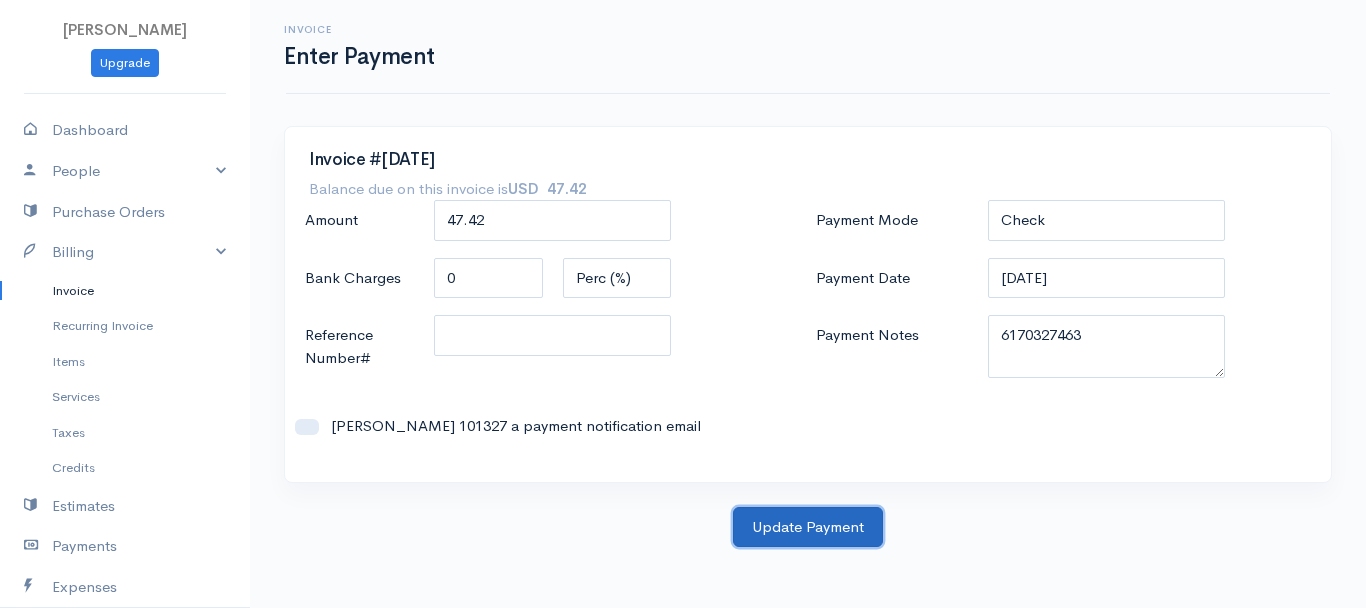 click on "Update Payment" at bounding box center (808, 527) 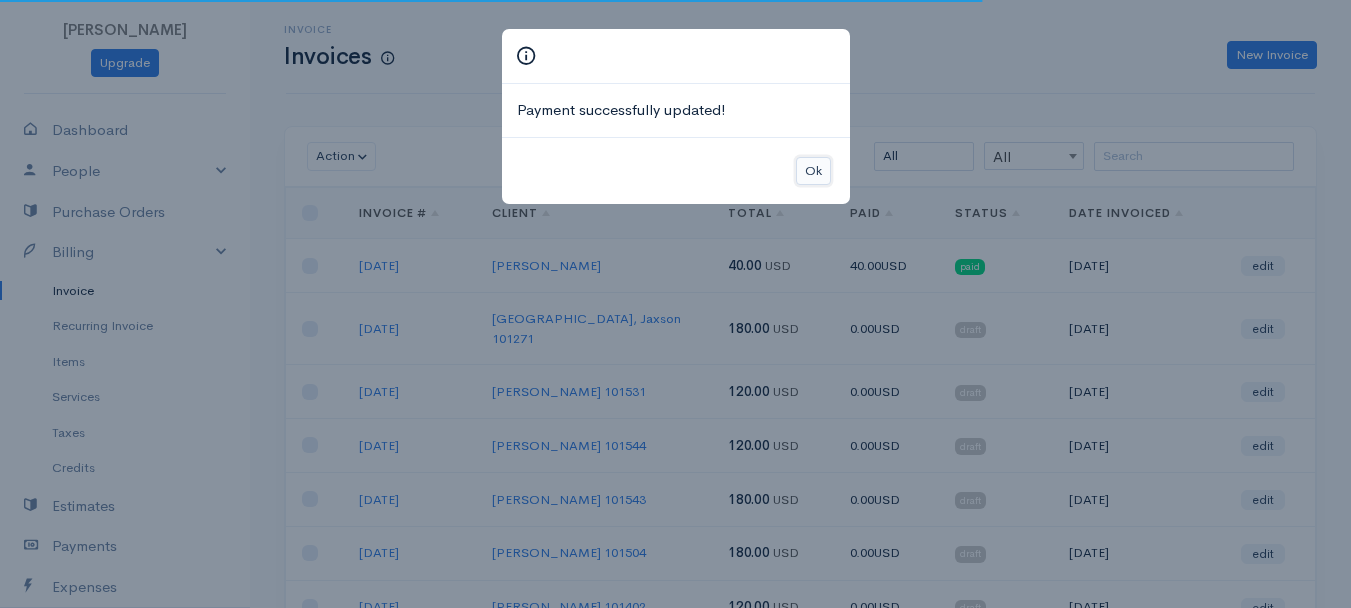 click on "Ok" at bounding box center (813, 171) 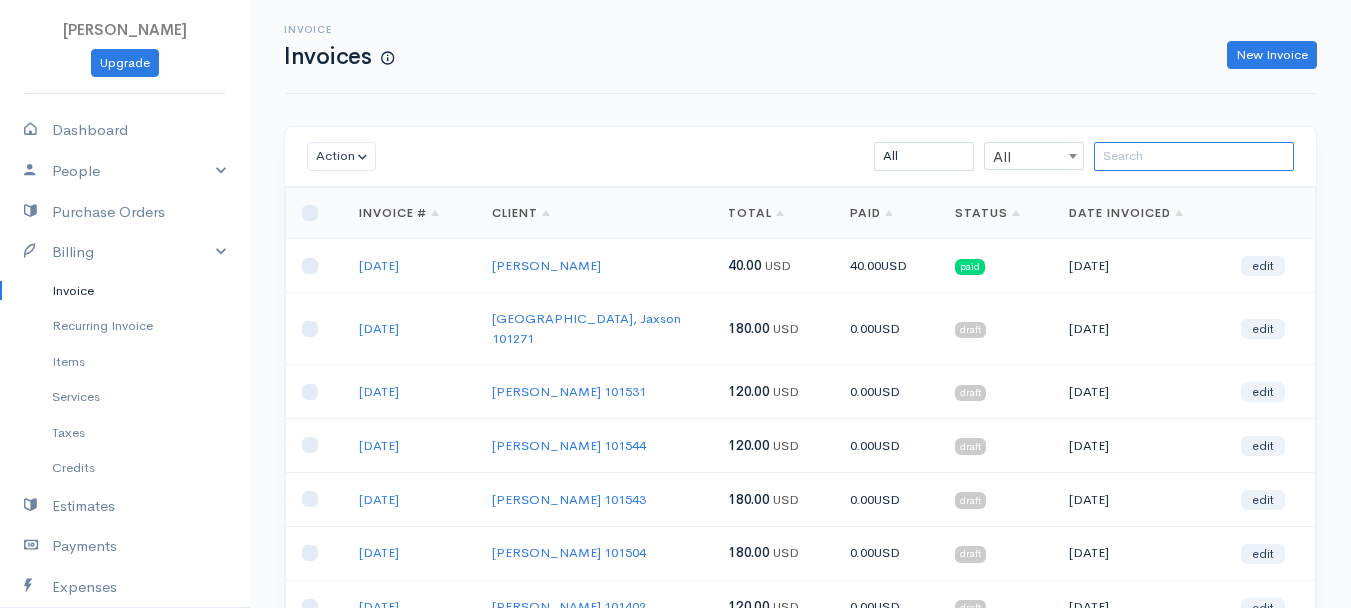 click at bounding box center [1194, 156] 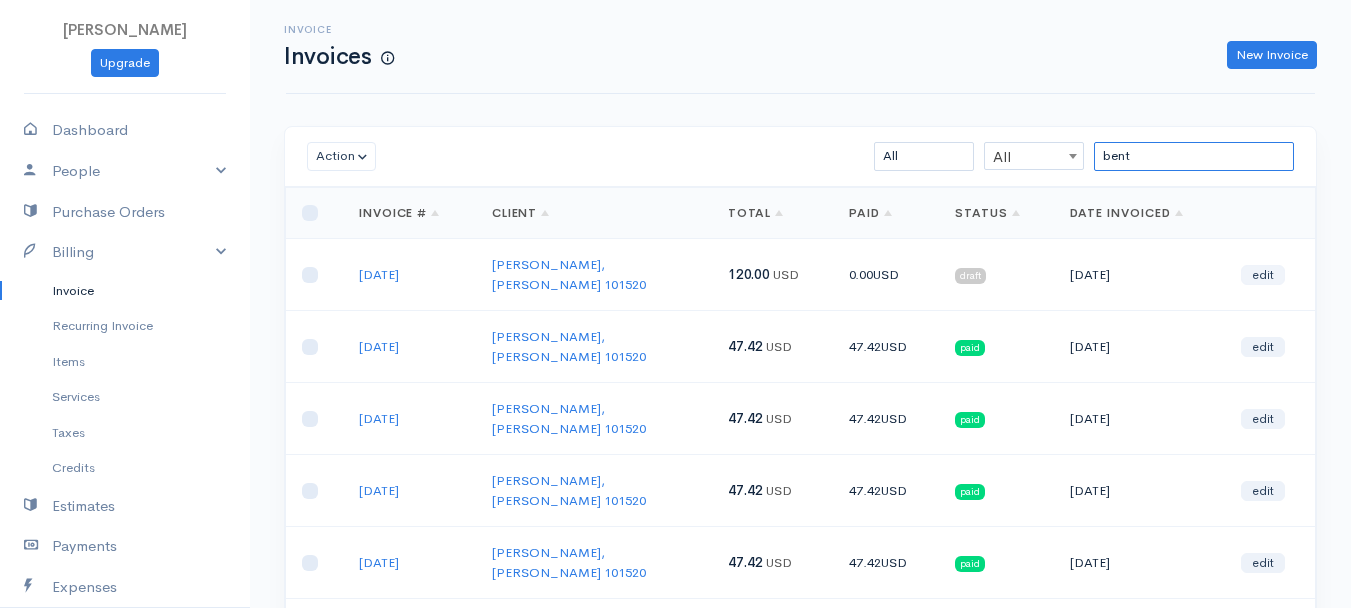 type on "bent" 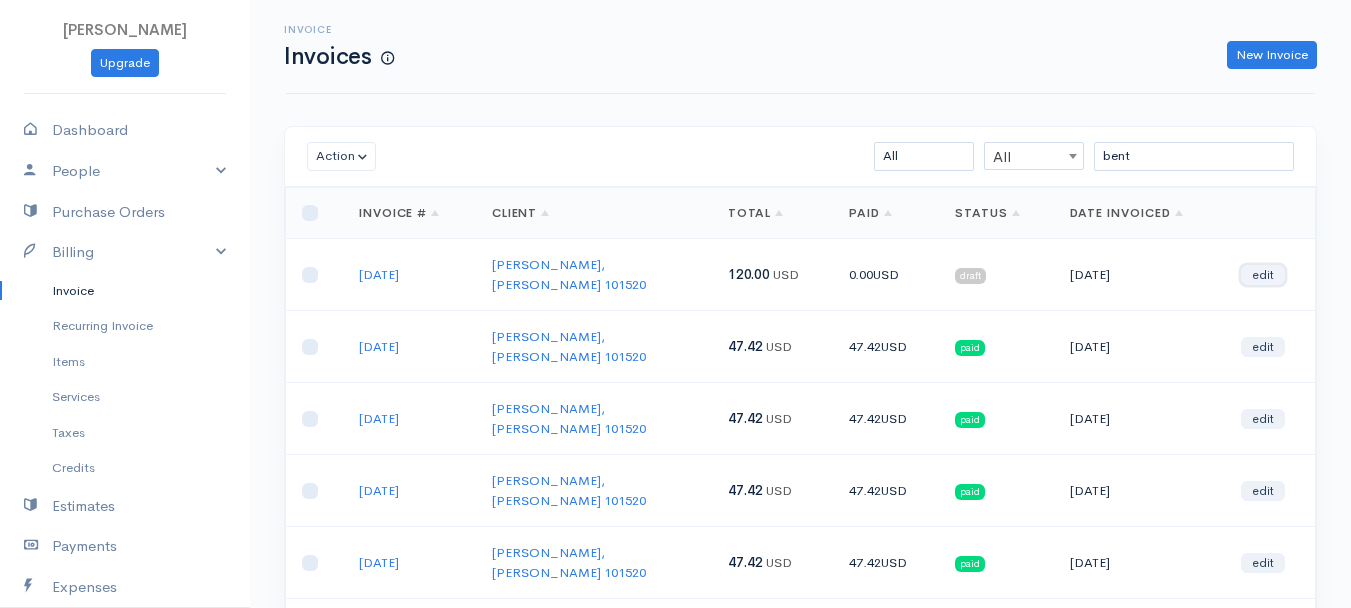 click on "edit" at bounding box center (1263, 275) 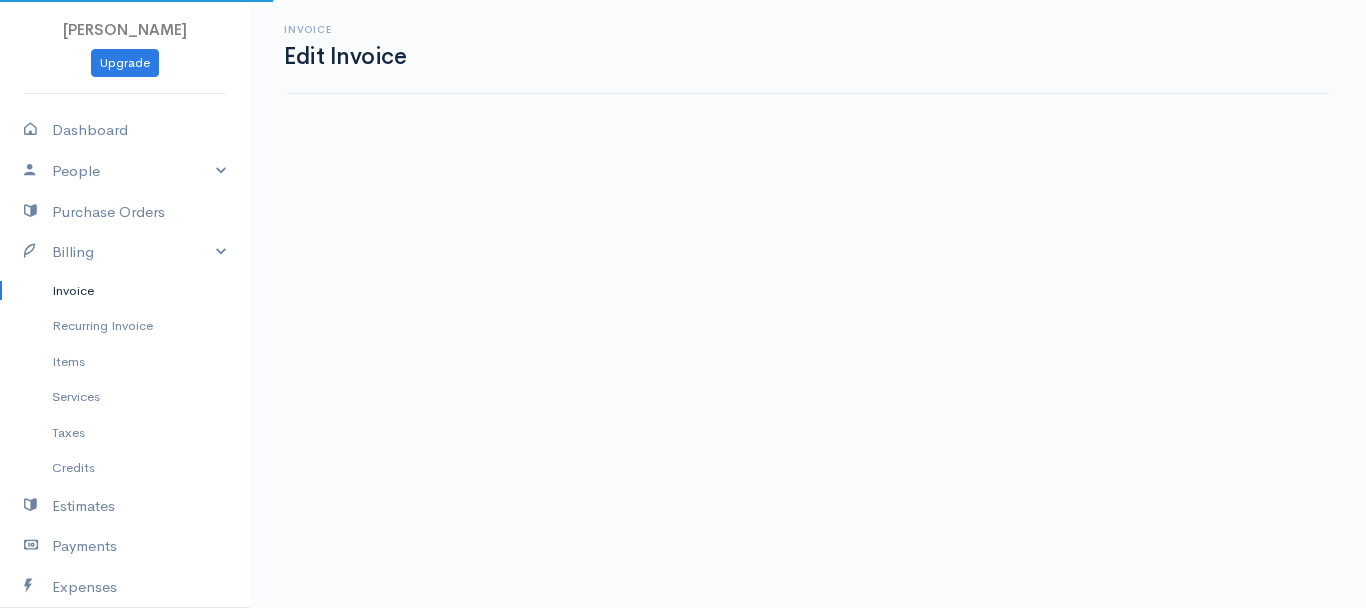 select on "2" 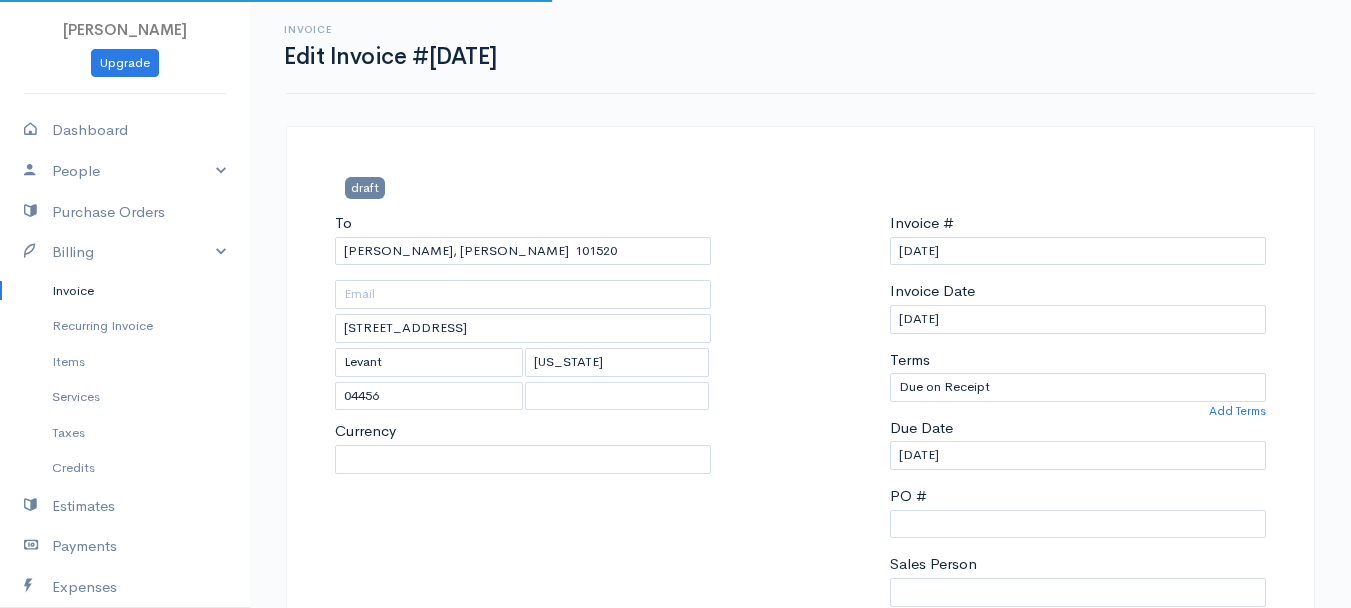 select on "[GEOGRAPHIC_DATA]" 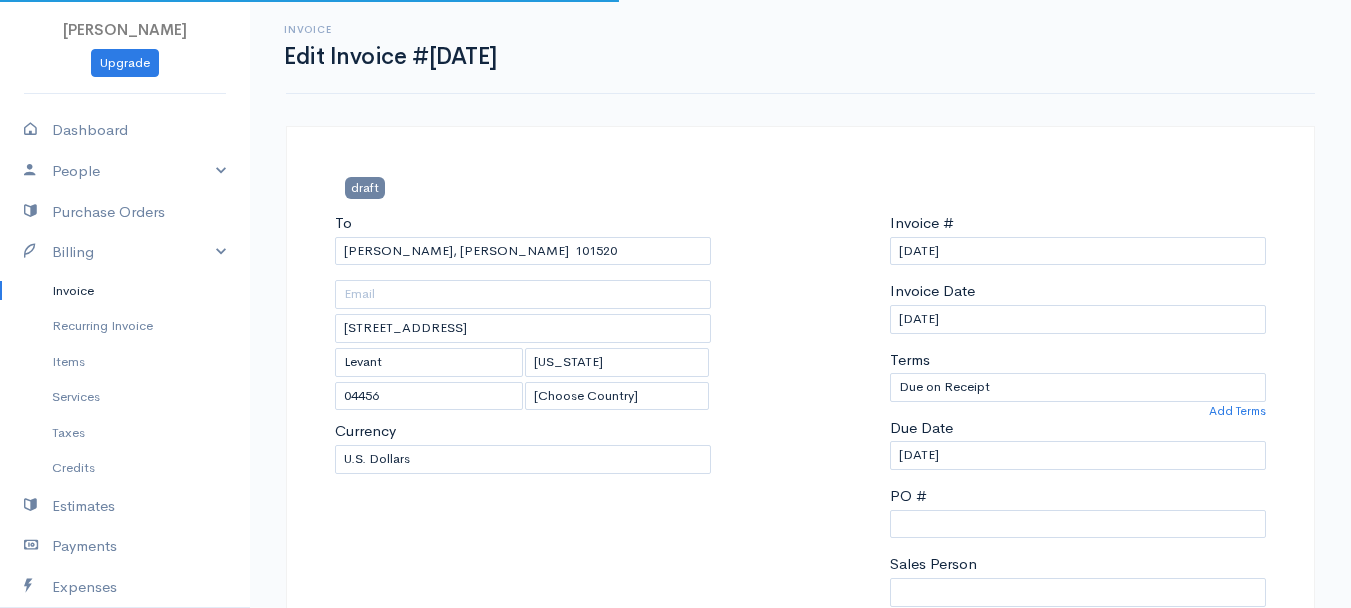scroll, scrollTop: 400, scrollLeft: 0, axis: vertical 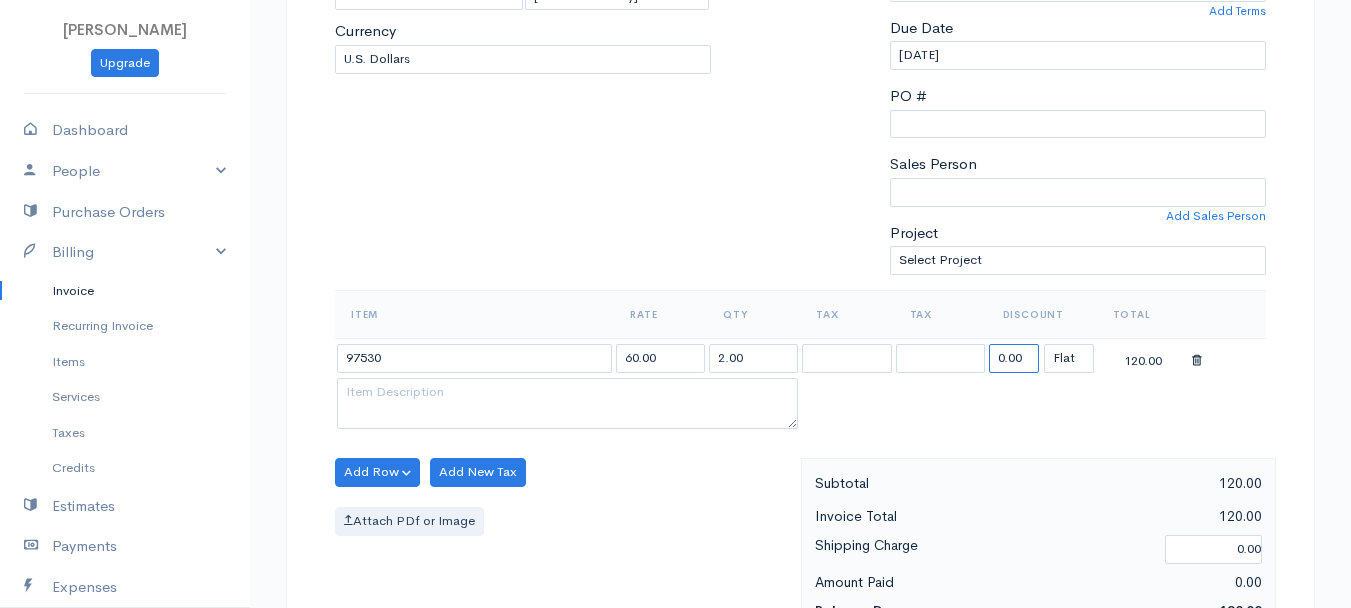 click on "0.00" at bounding box center [1014, 358] 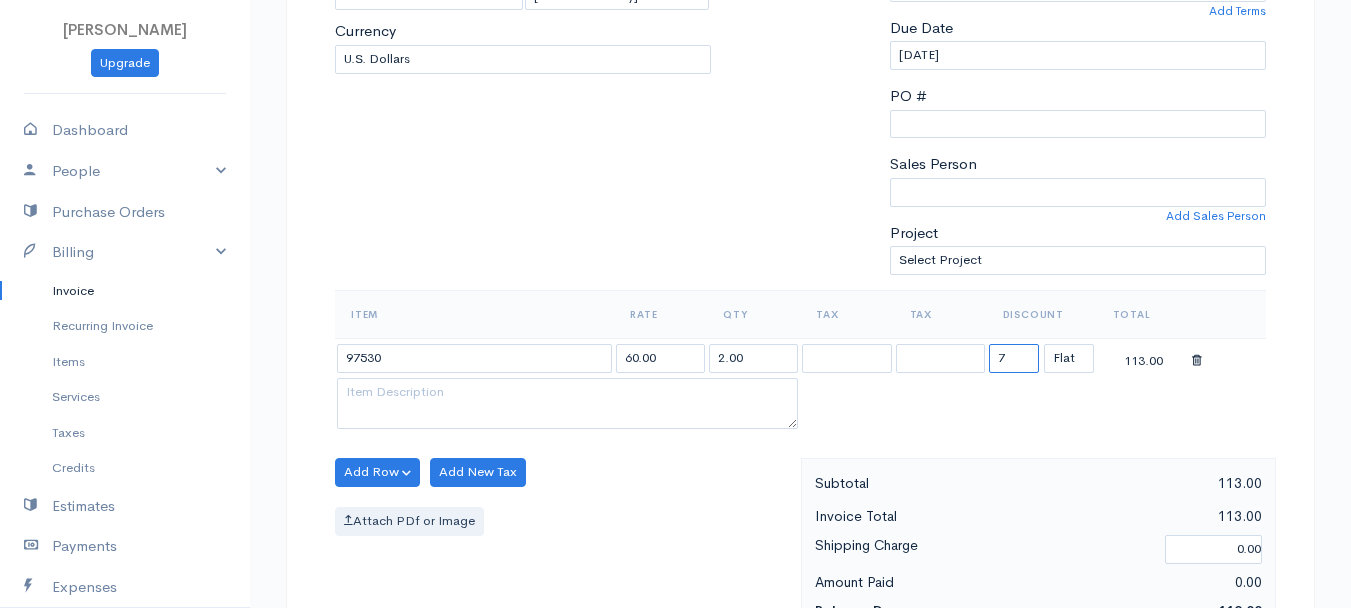type on "72.58" 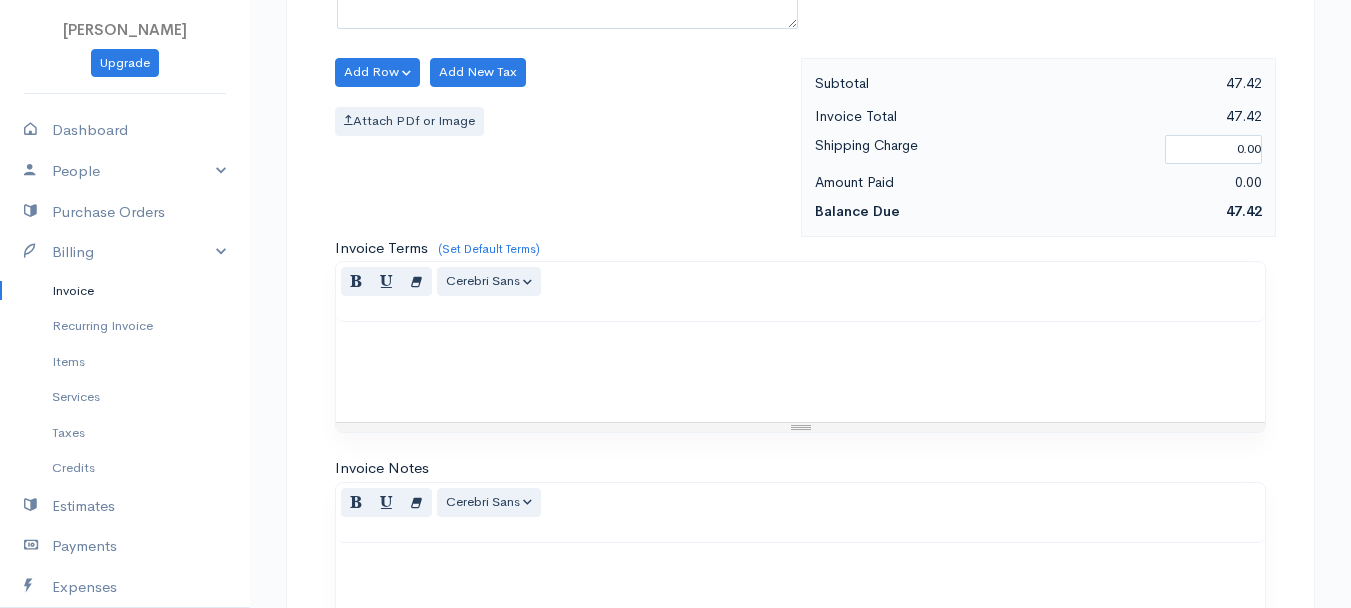 scroll, scrollTop: 1121, scrollLeft: 0, axis: vertical 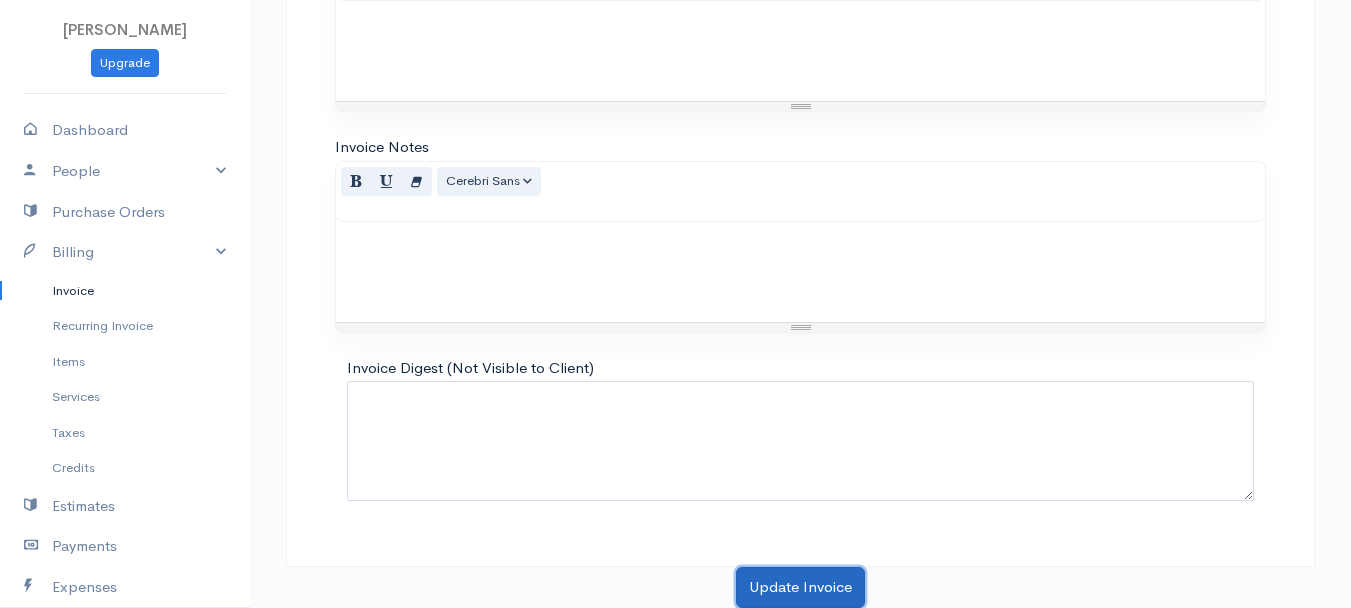 click on "Update Invoice" at bounding box center [800, 587] 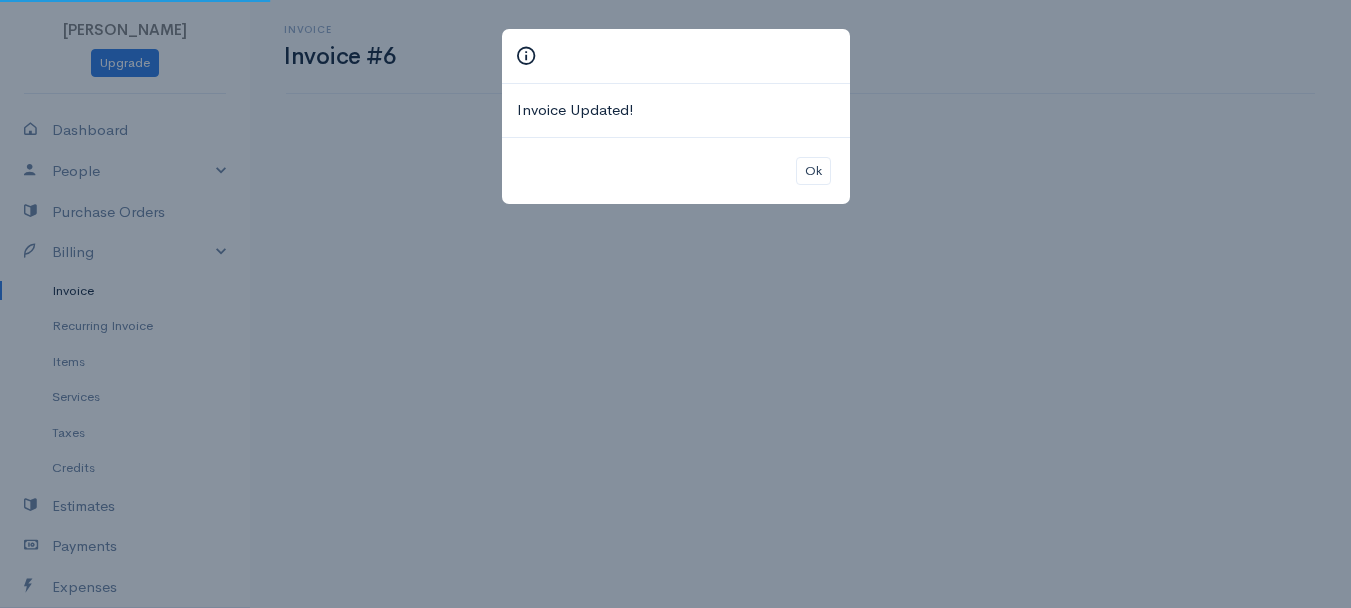 scroll, scrollTop: 0, scrollLeft: 0, axis: both 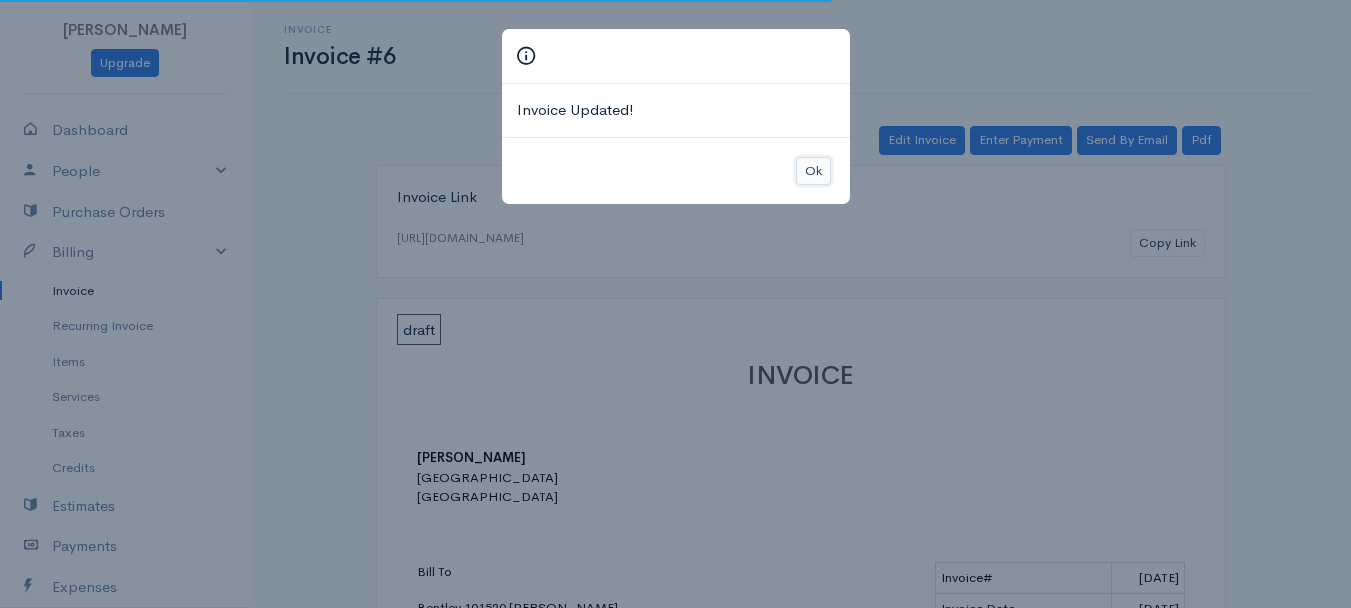 click on "Ok" at bounding box center (813, 171) 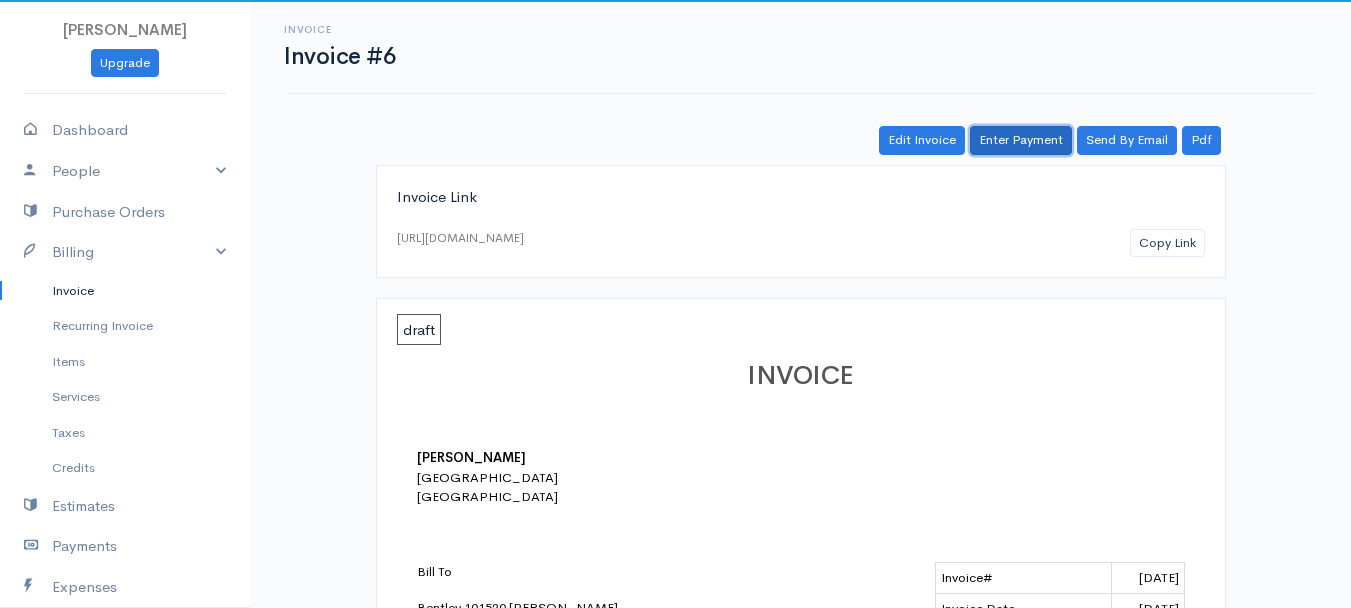 click on "Enter Payment" at bounding box center [1021, 140] 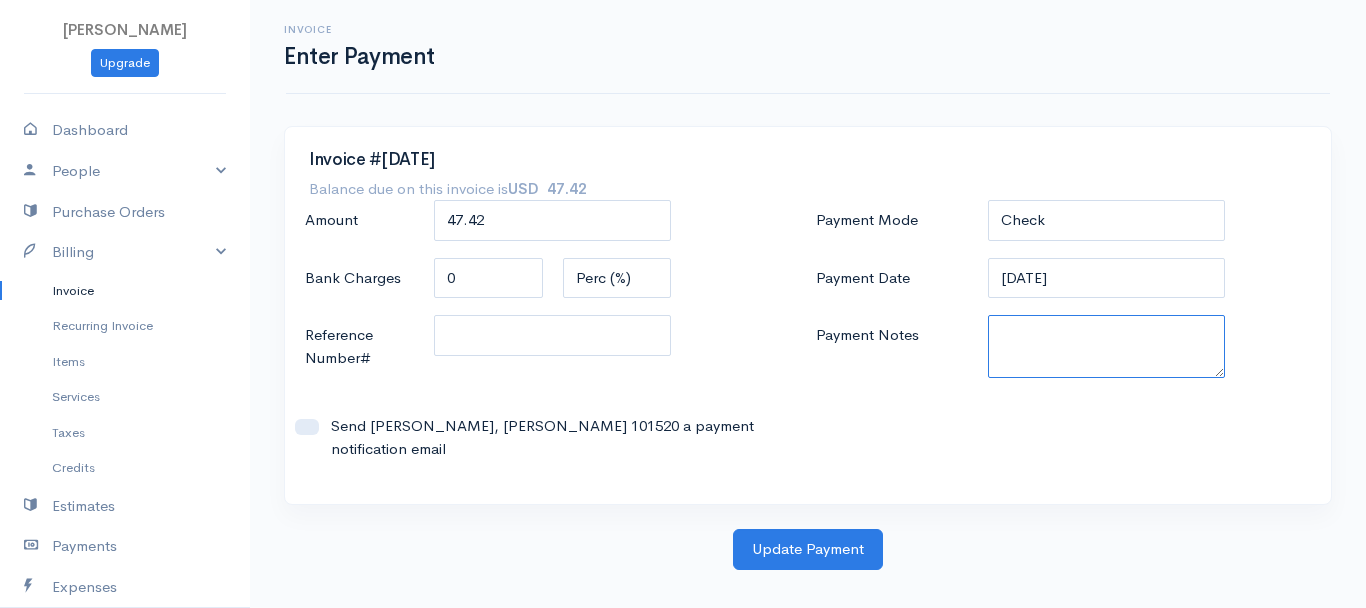 paste on "6170327463" 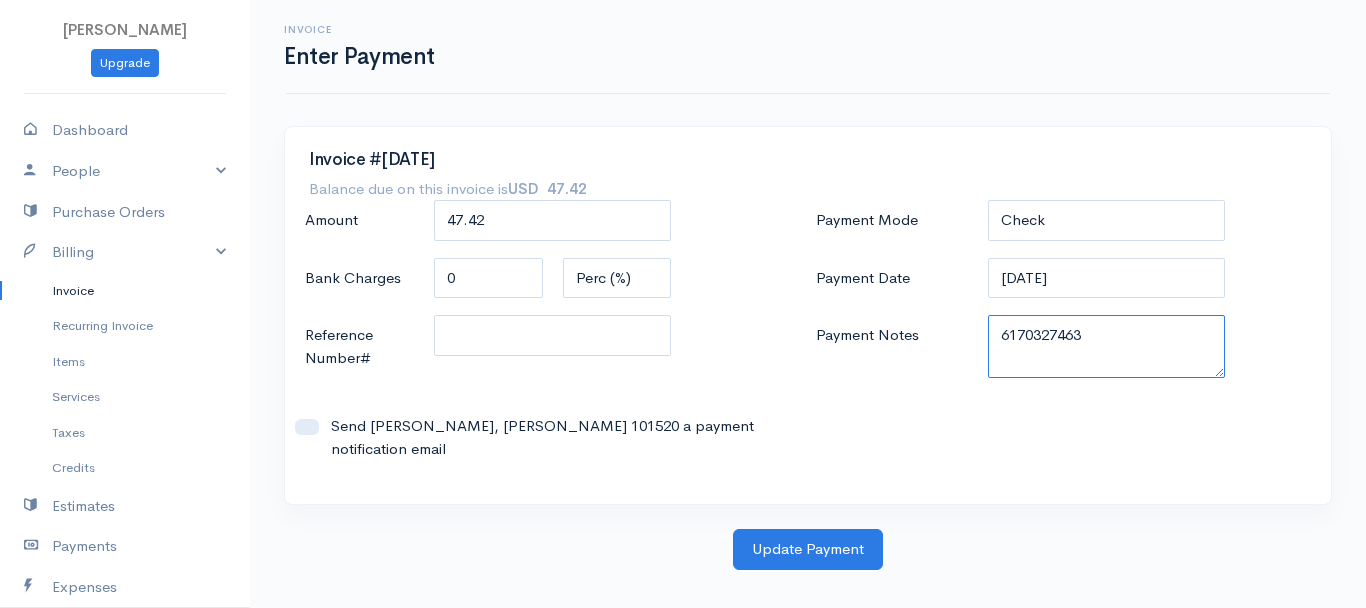 type on "6170327463" 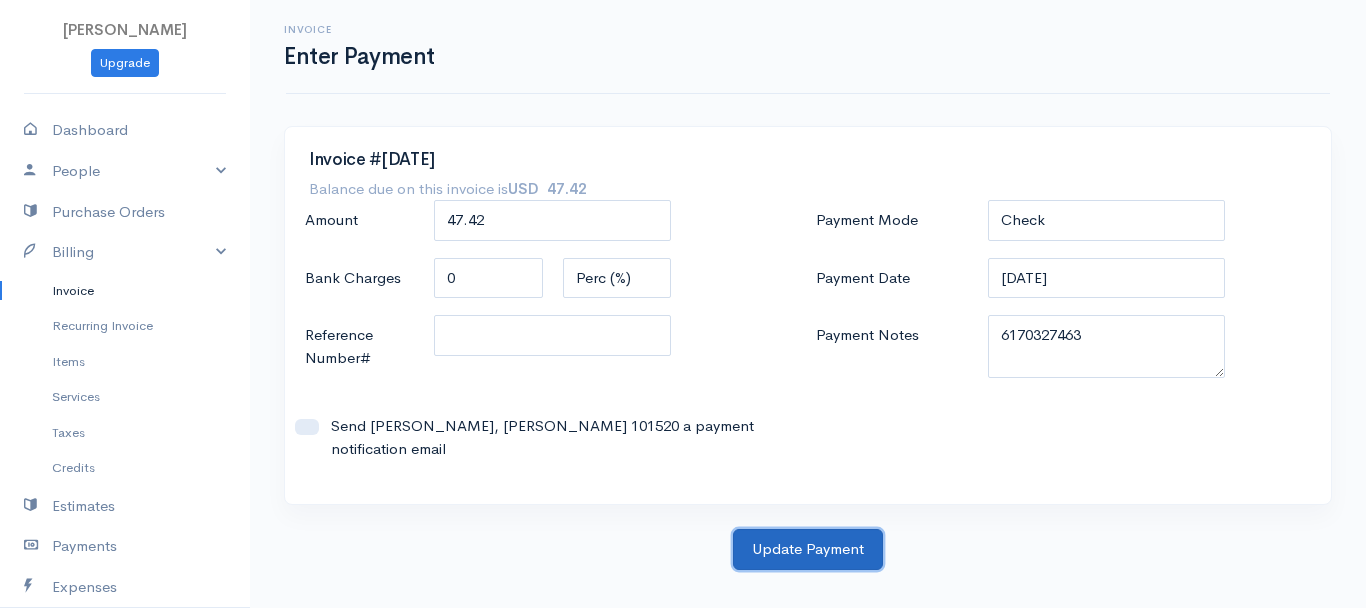 click on "Update Payment" at bounding box center (808, 549) 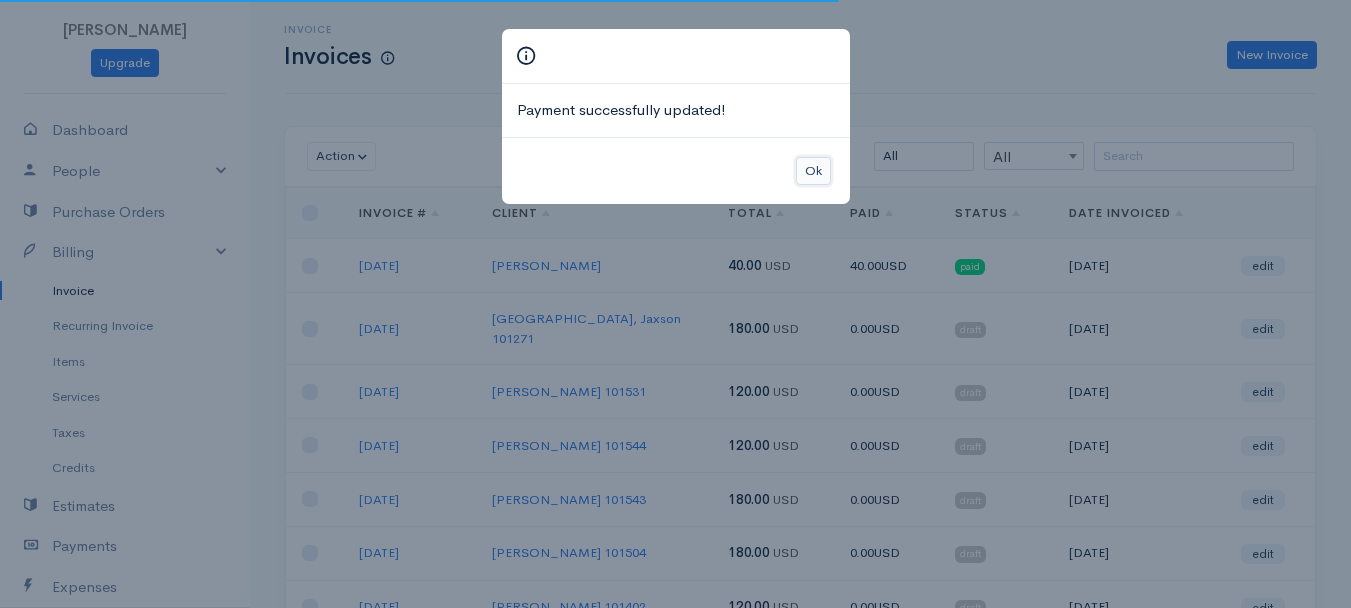 click on "Ok" at bounding box center (813, 171) 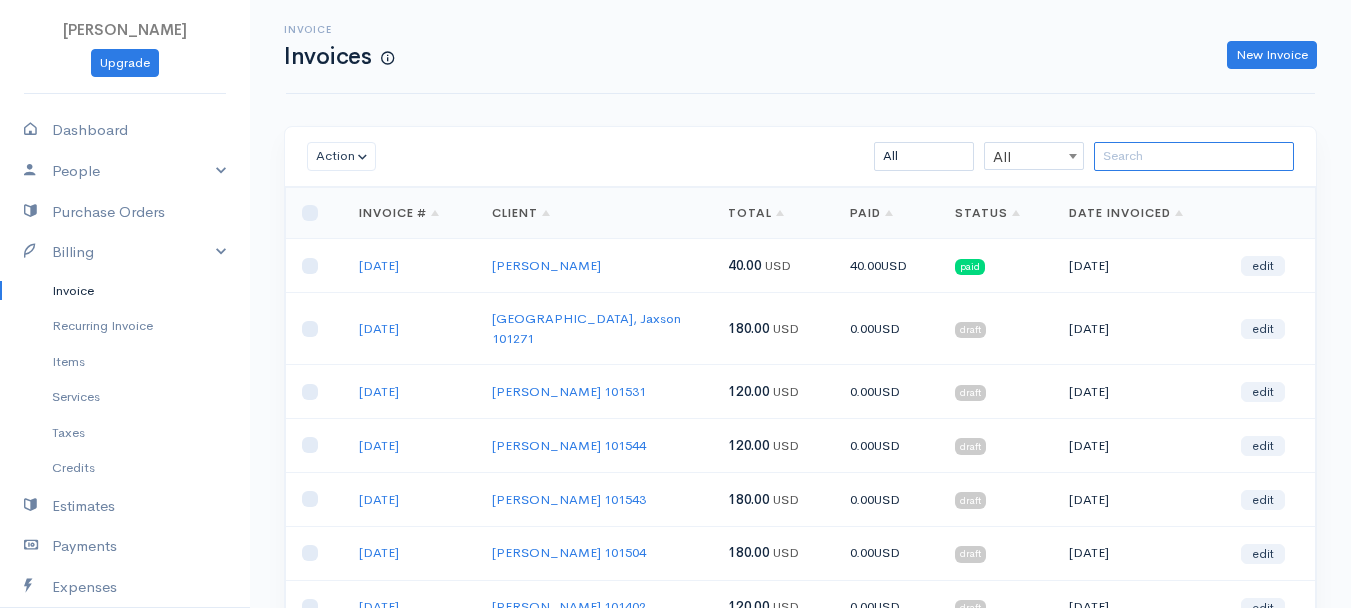 click at bounding box center (1194, 156) 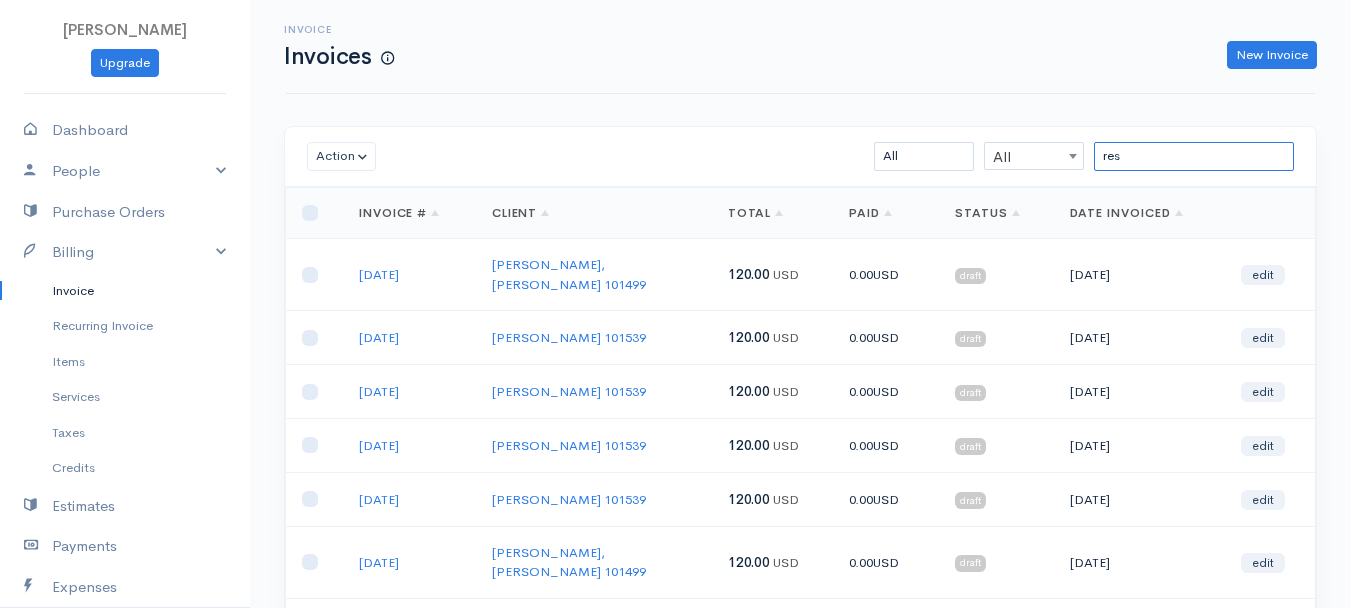 type on "res" 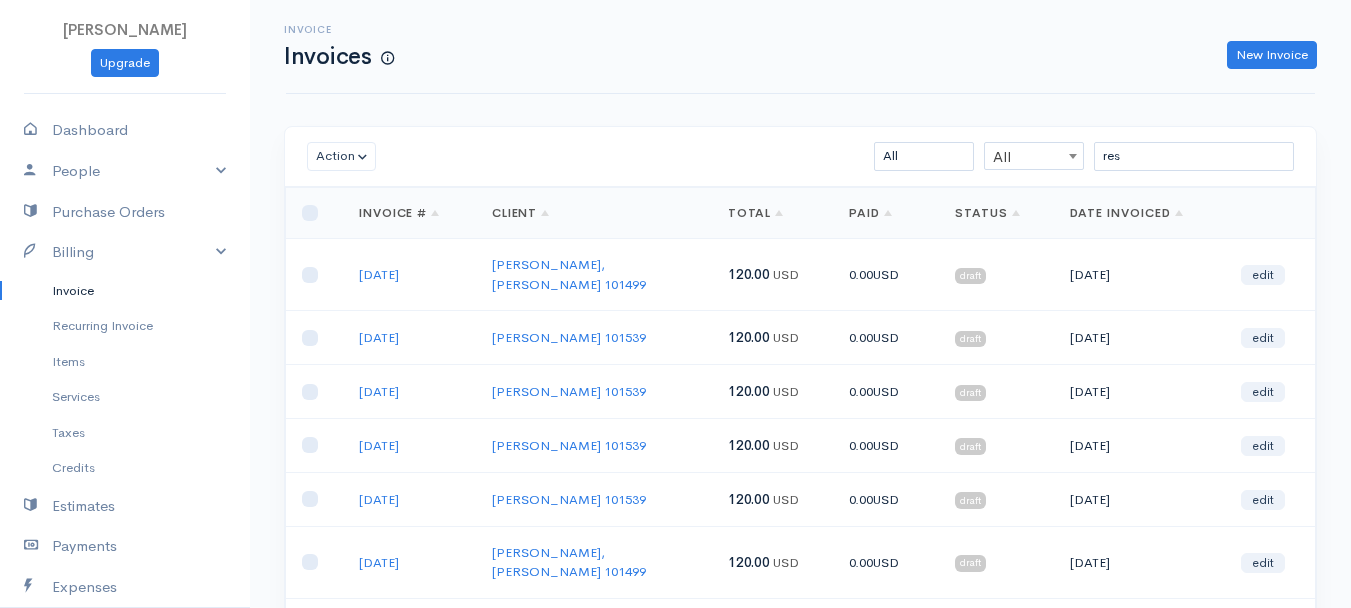 click on "edit" at bounding box center (1263, 635) 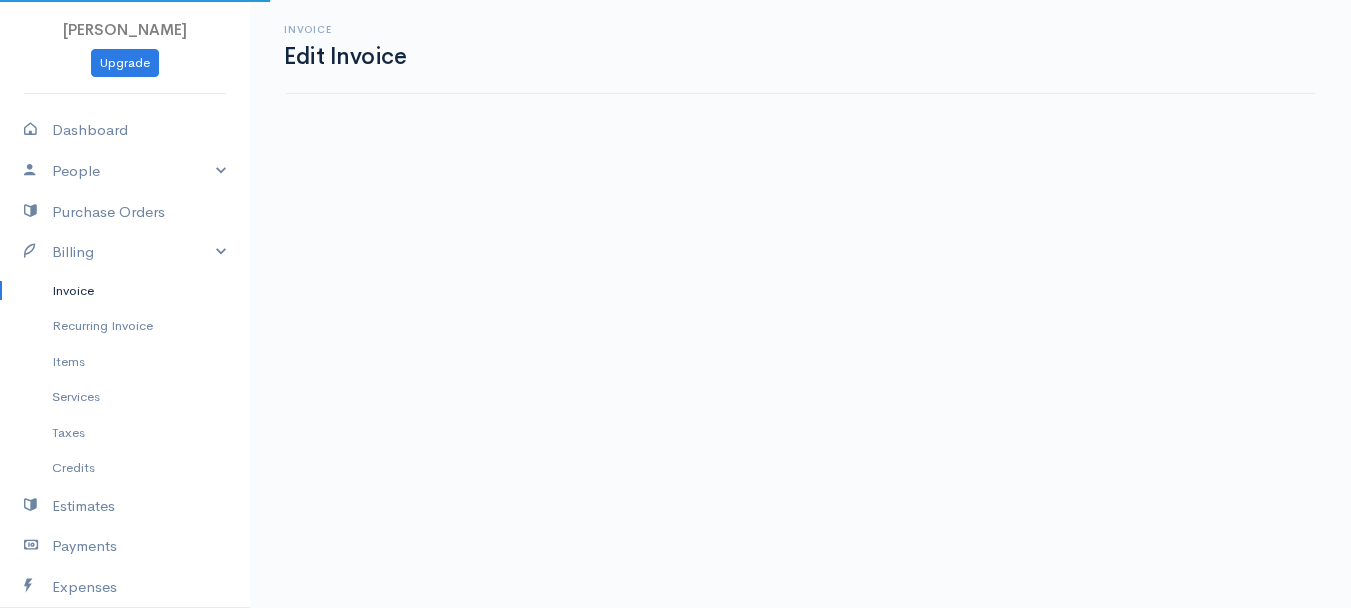 select on "2" 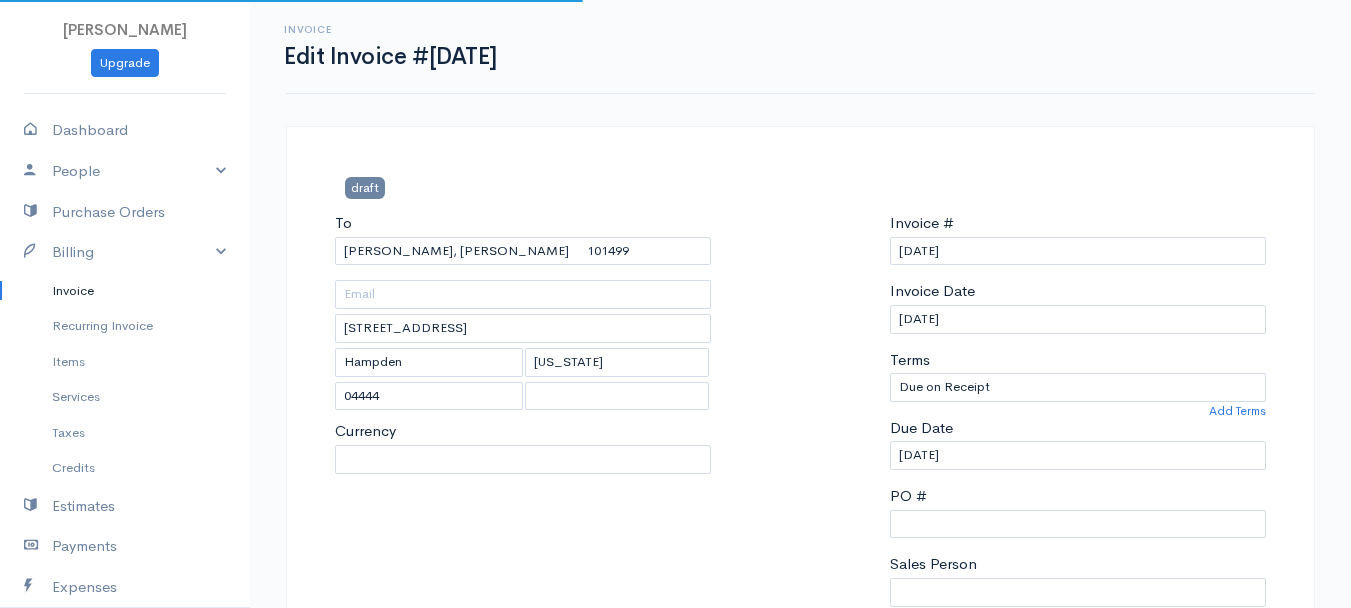 select on "0" 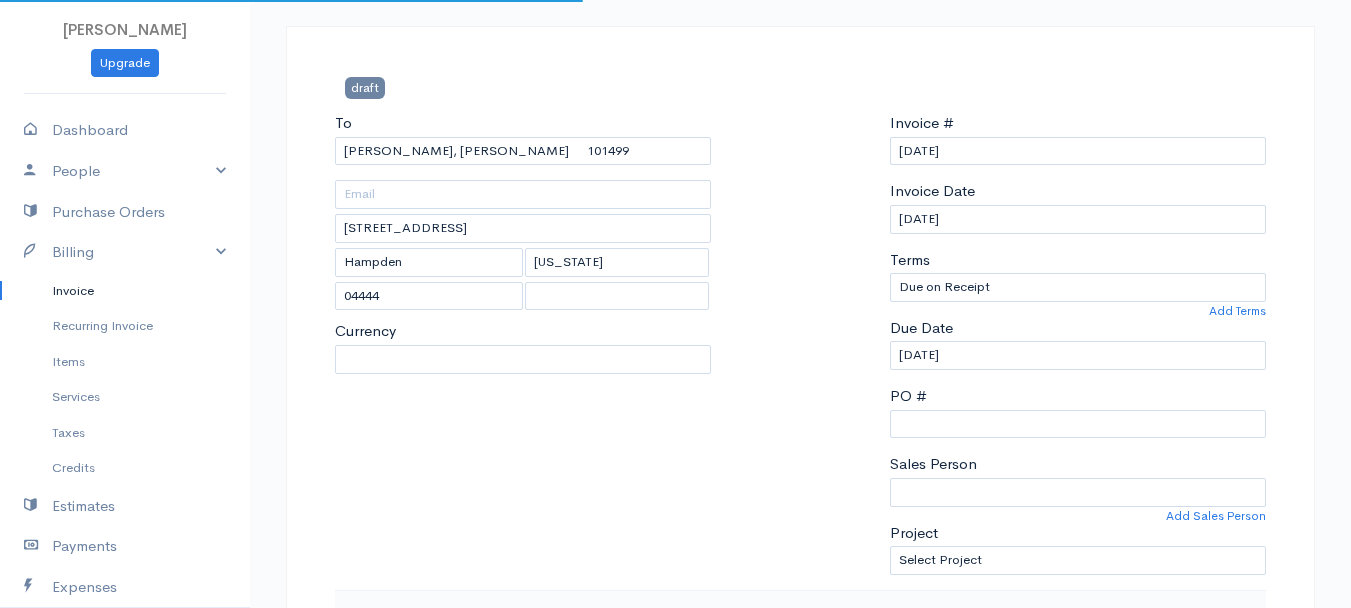 select on "[GEOGRAPHIC_DATA]" 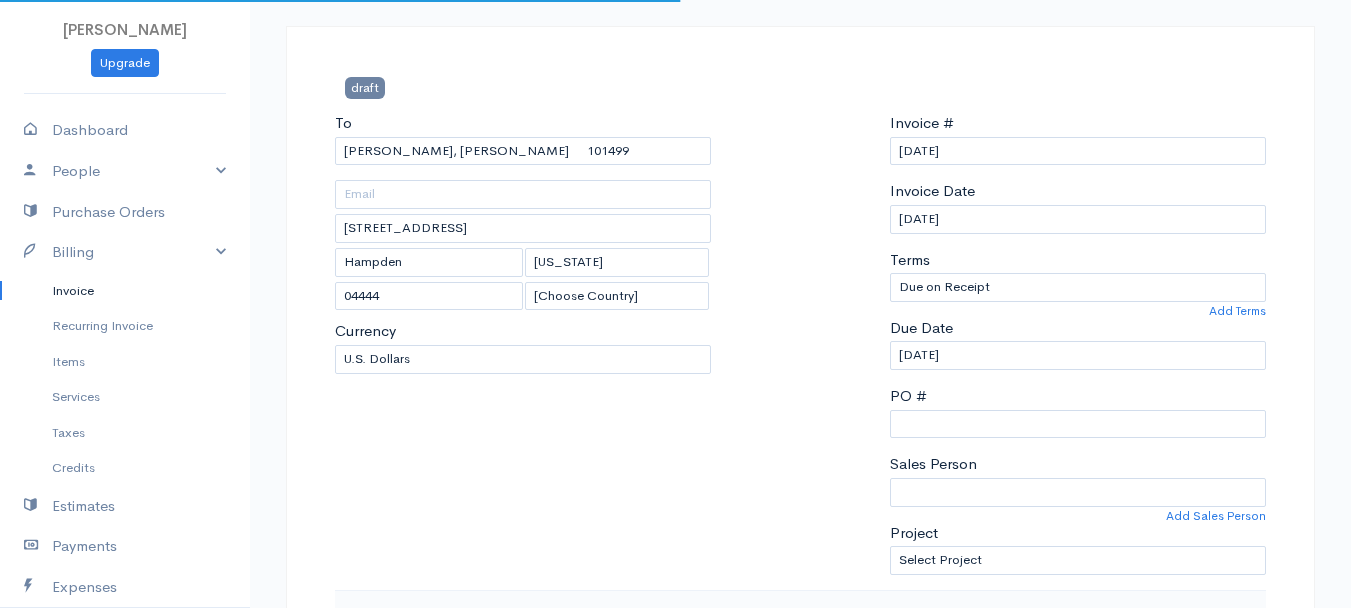 scroll, scrollTop: 300, scrollLeft: 0, axis: vertical 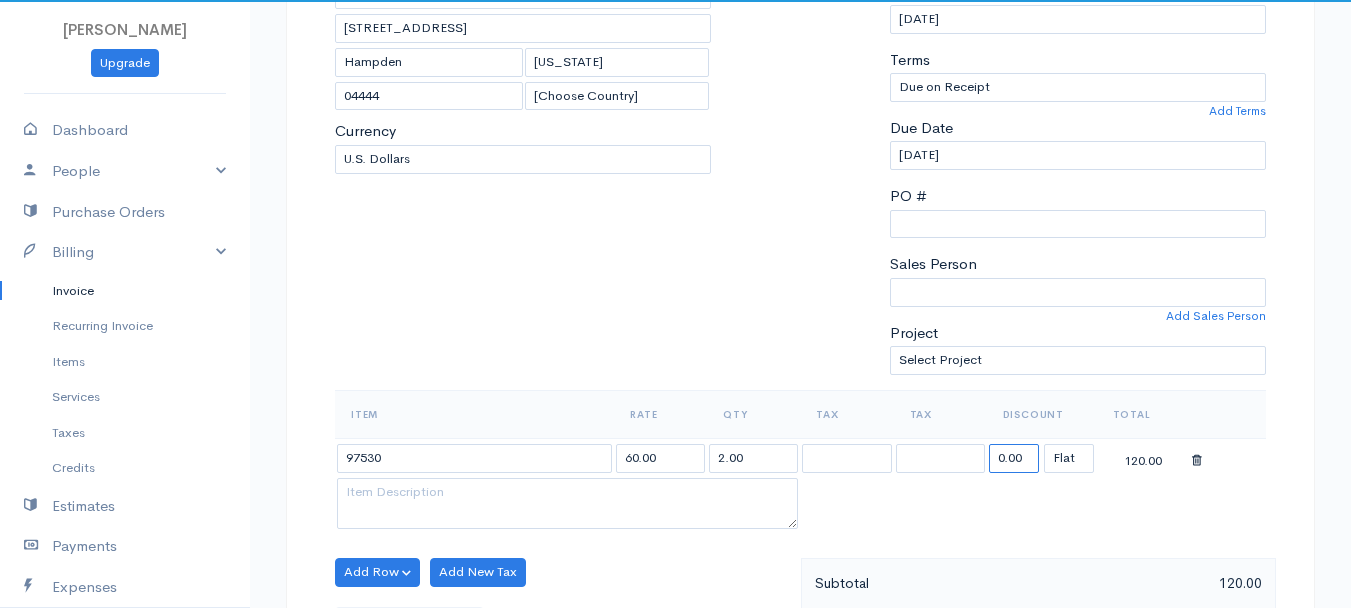 click on "0.00" at bounding box center (1014, 458) 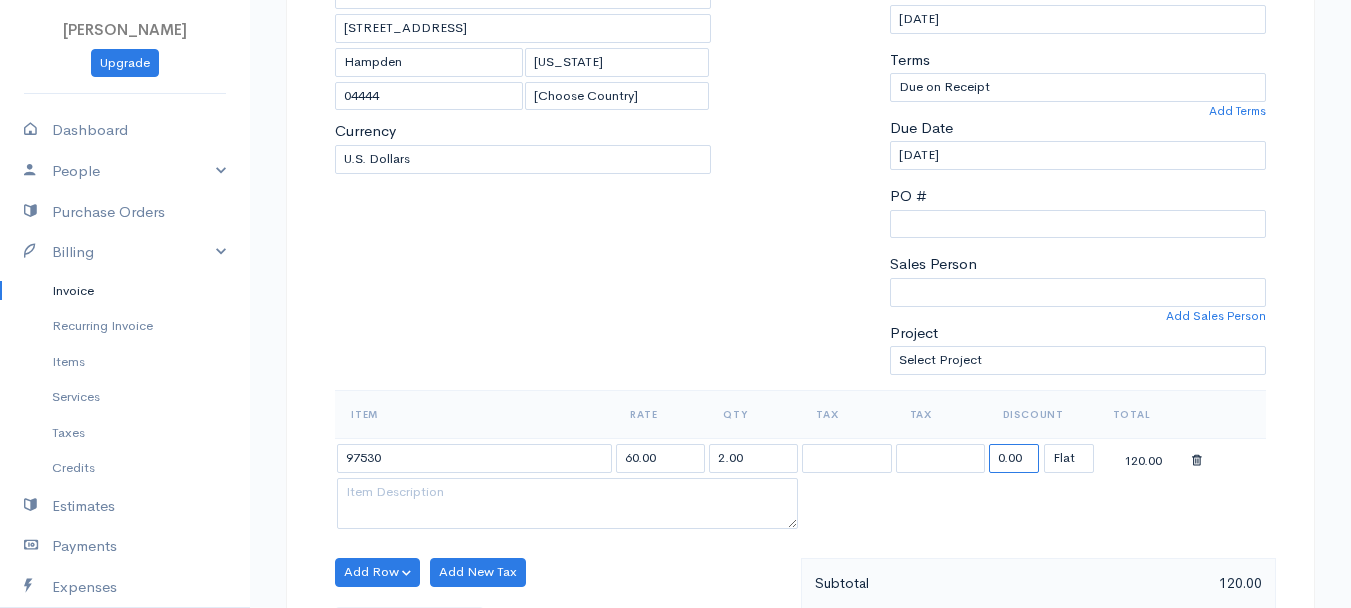 click on "0.00" at bounding box center (1014, 458) 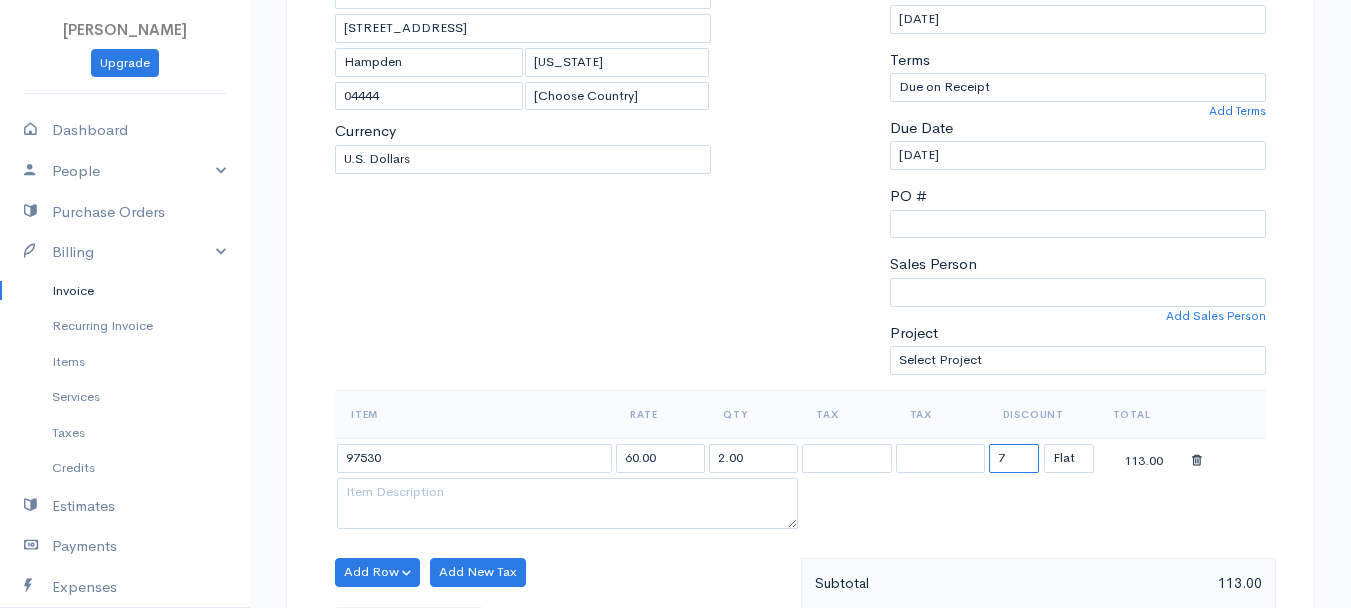 type on "72.58" 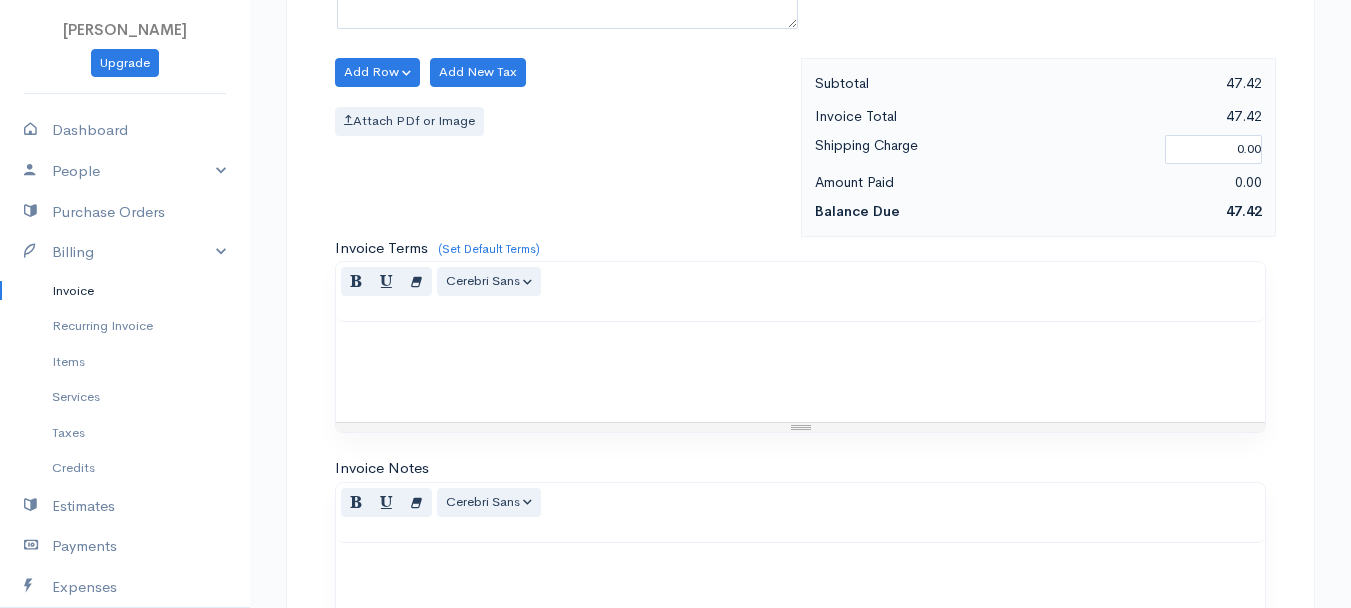 scroll, scrollTop: 1121, scrollLeft: 0, axis: vertical 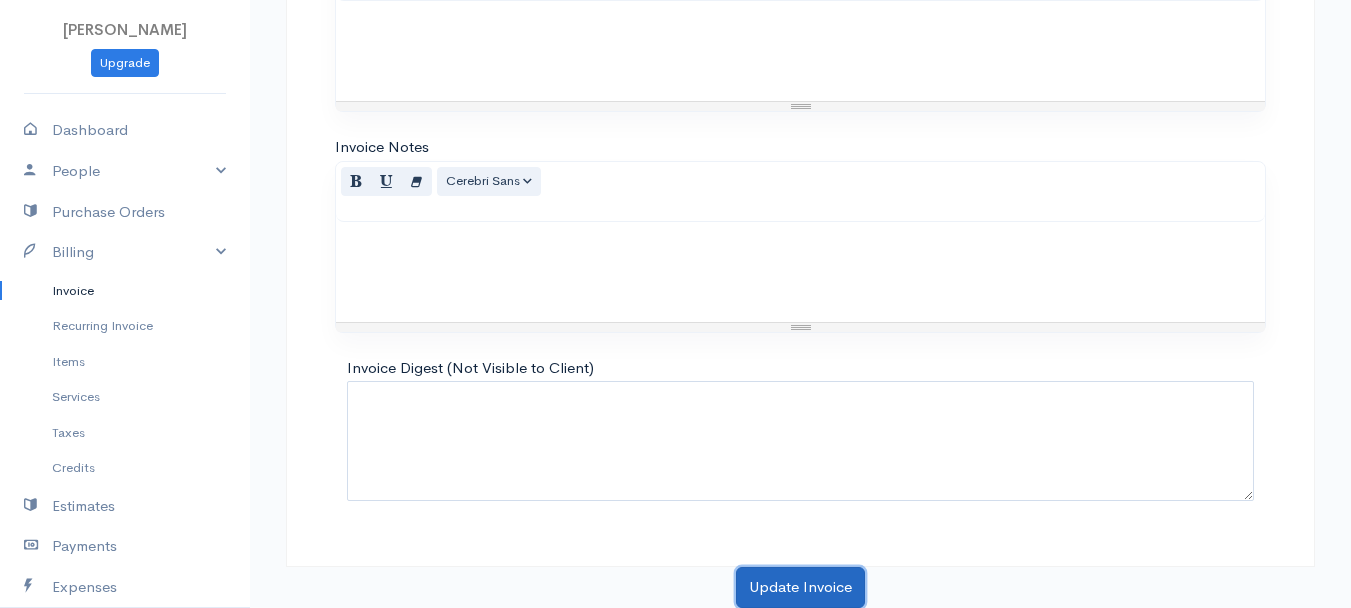click on "Update Invoice" at bounding box center (800, 587) 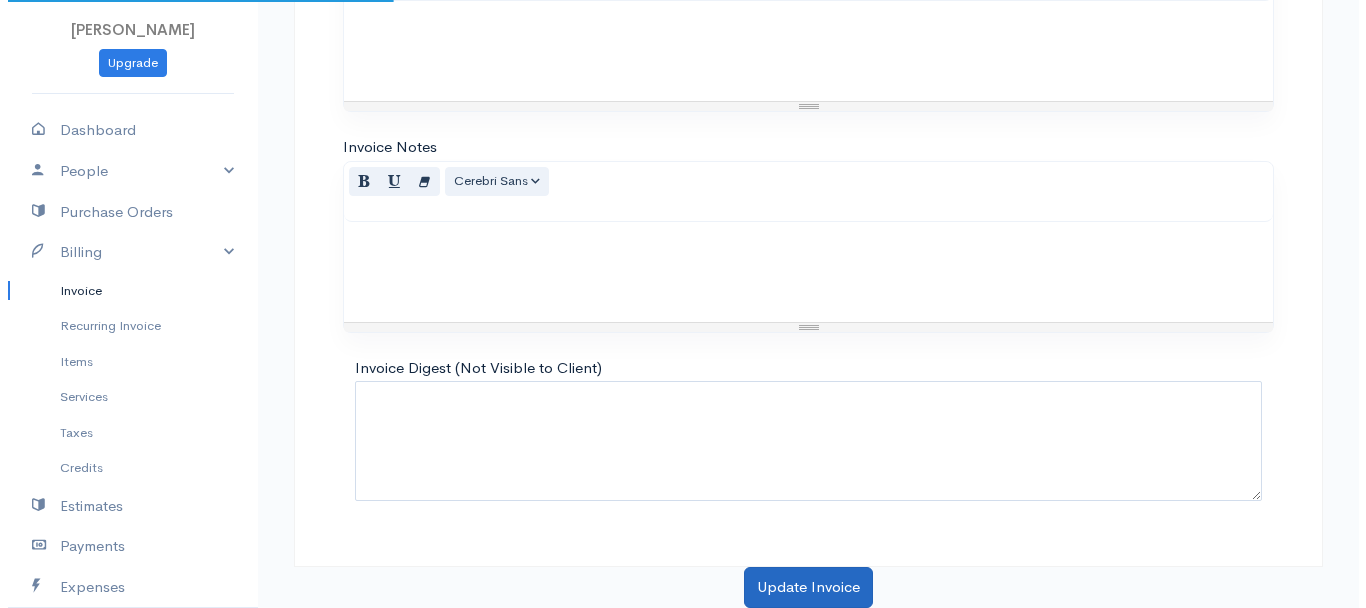 scroll, scrollTop: 0, scrollLeft: 0, axis: both 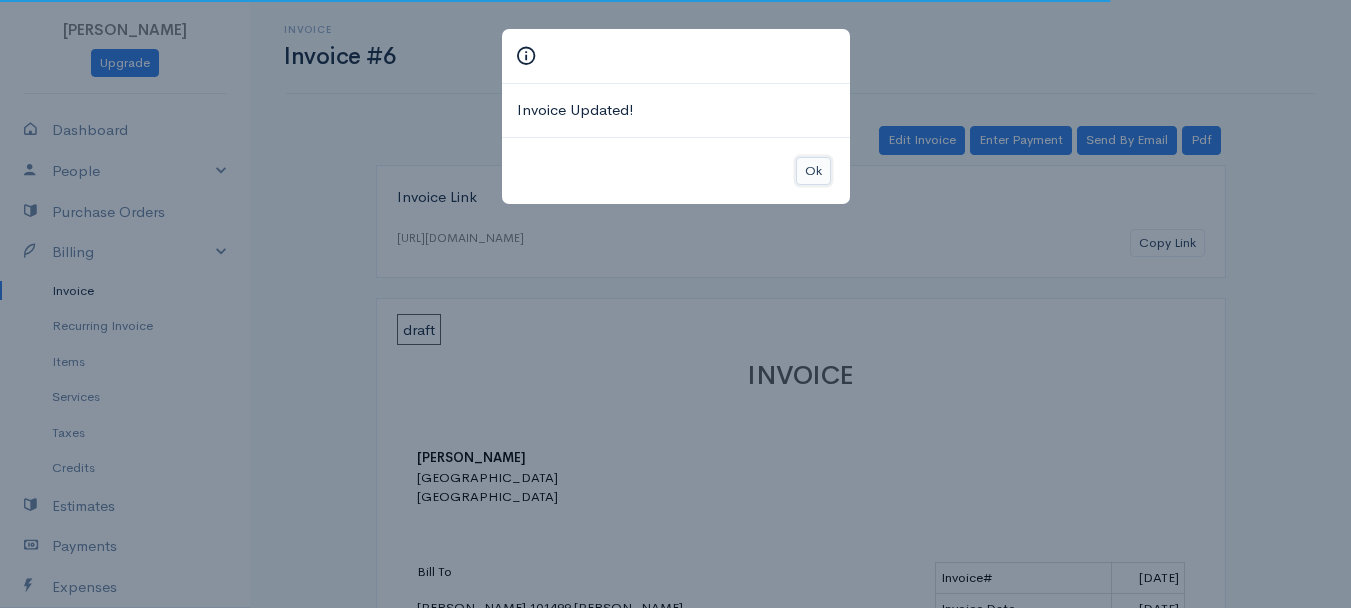 click on "Ok" at bounding box center [813, 171] 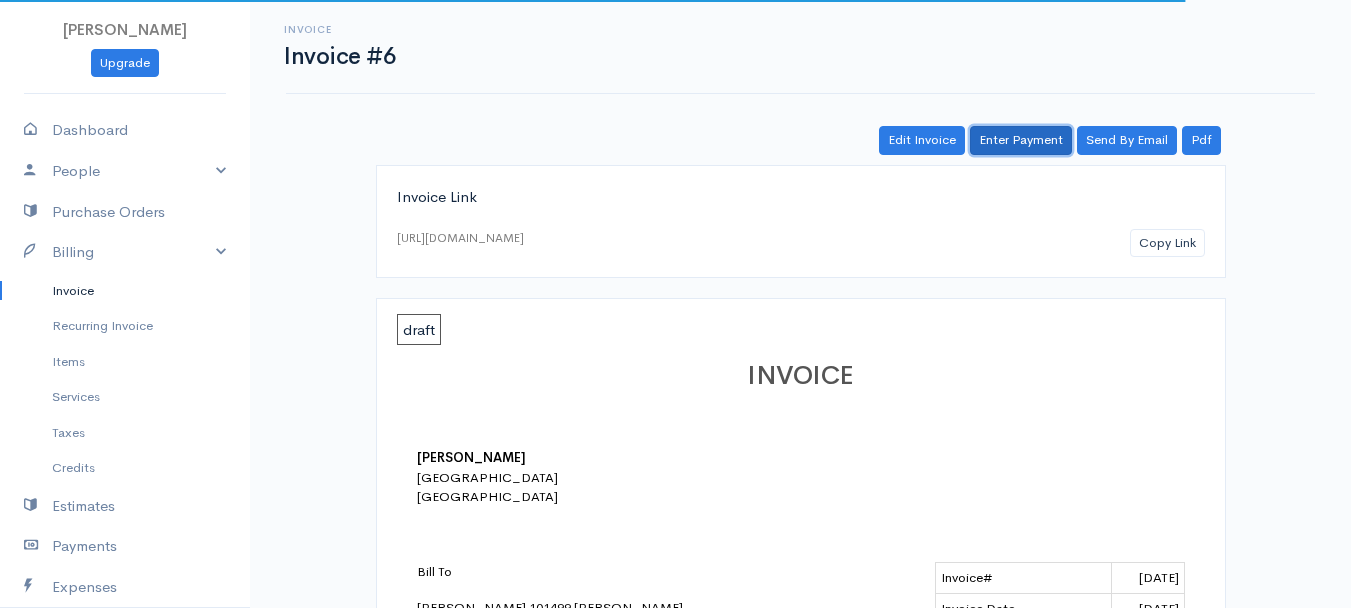 click on "Enter Payment" at bounding box center (1021, 140) 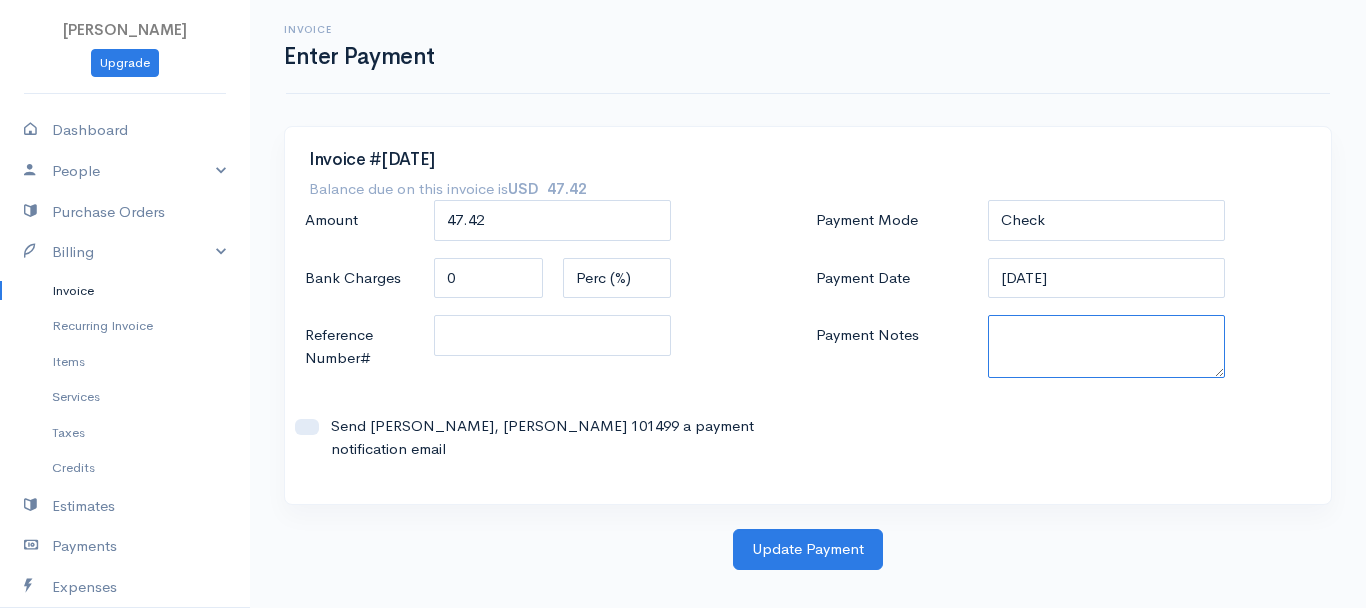 paste on "6170327463" 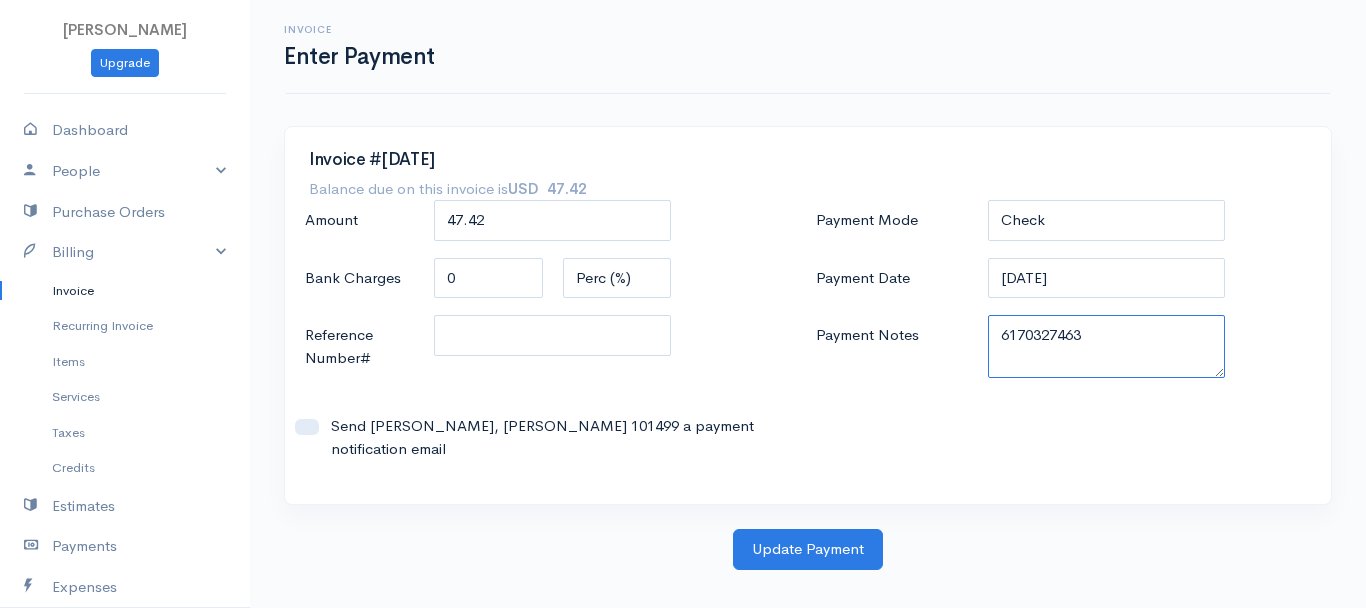drag, startPoint x: 1010, startPoint y: 334, endPoint x: 1108, endPoint y: 345, distance: 98.61542 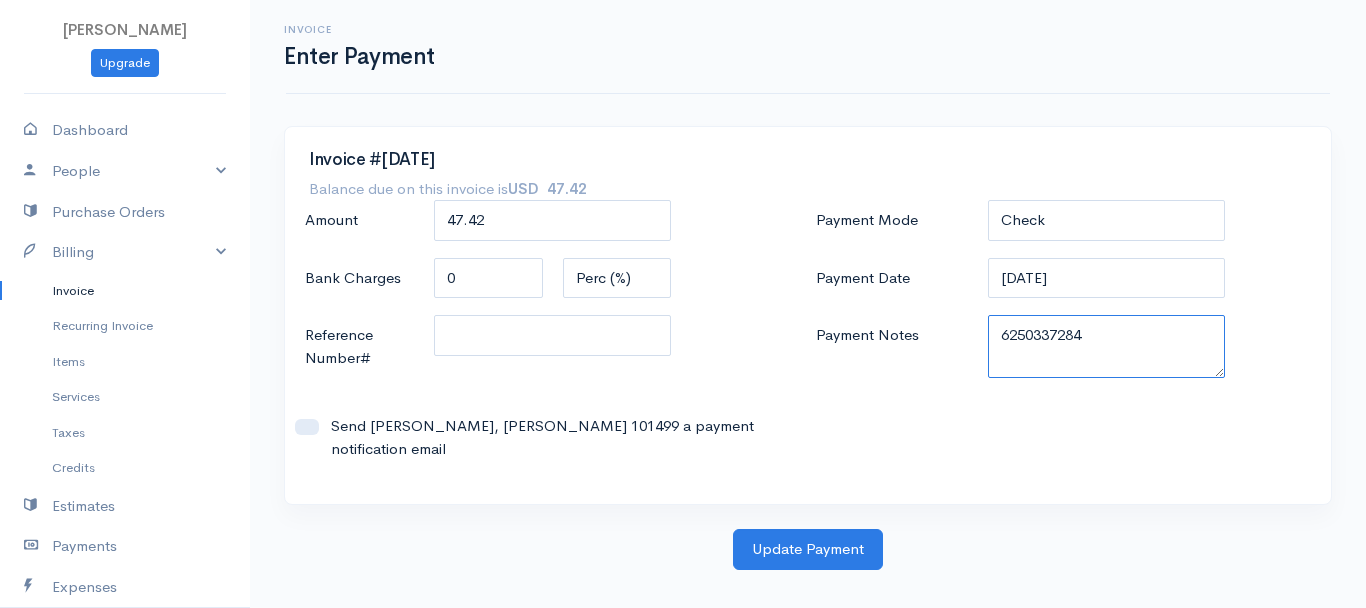 drag, startPoint x: 1000, startPoint y: 341, endPoint x: 1131, endPoint y: 341, distance: 131 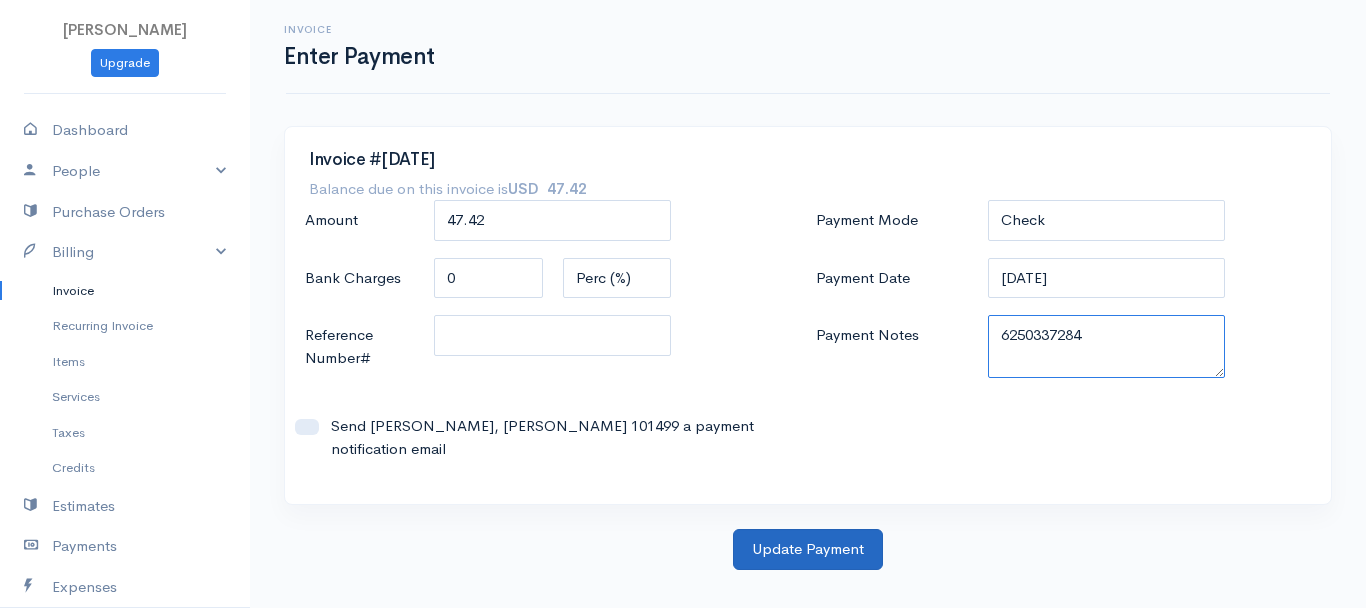 type on "6250337284" 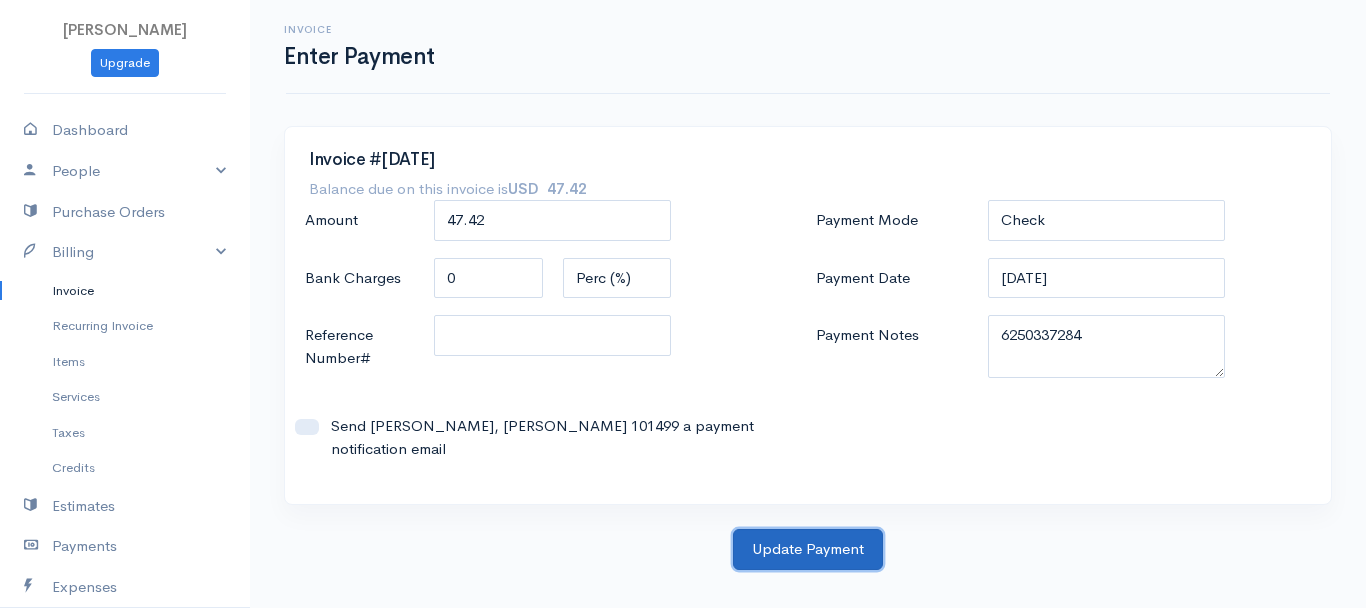 click on "Update Payment" at bounding box center (808, 549) 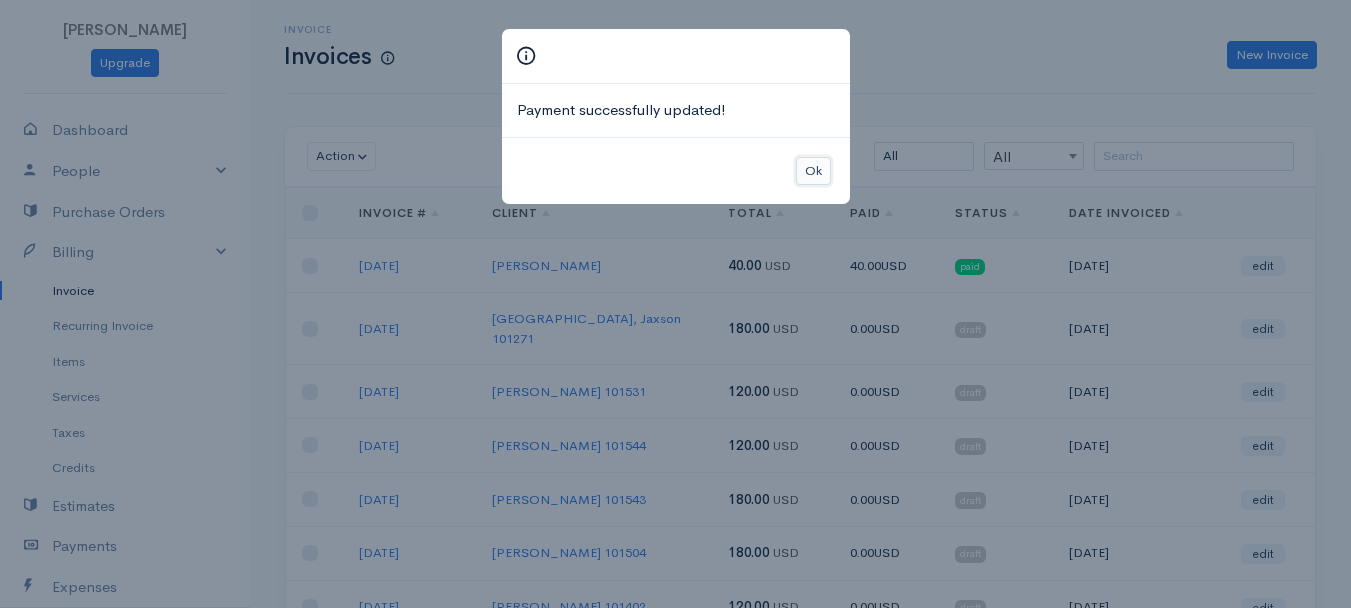 click on "Ok" at bounding box center [813, 171] 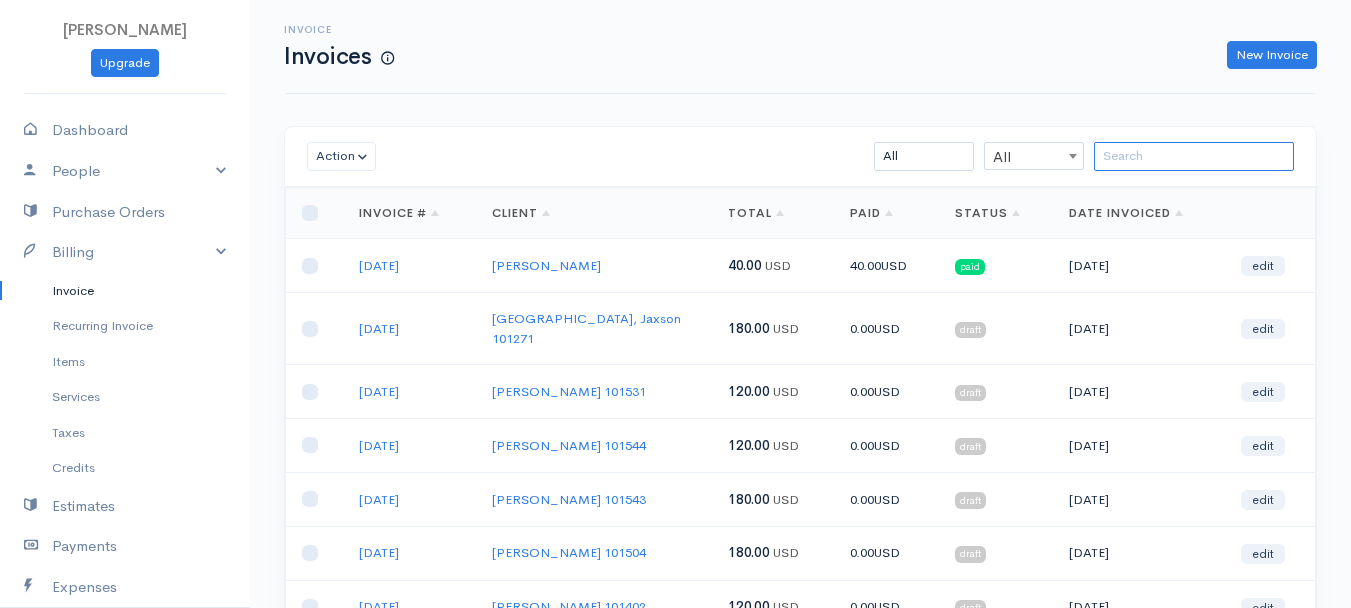 click at bounding box center (1194, 156) 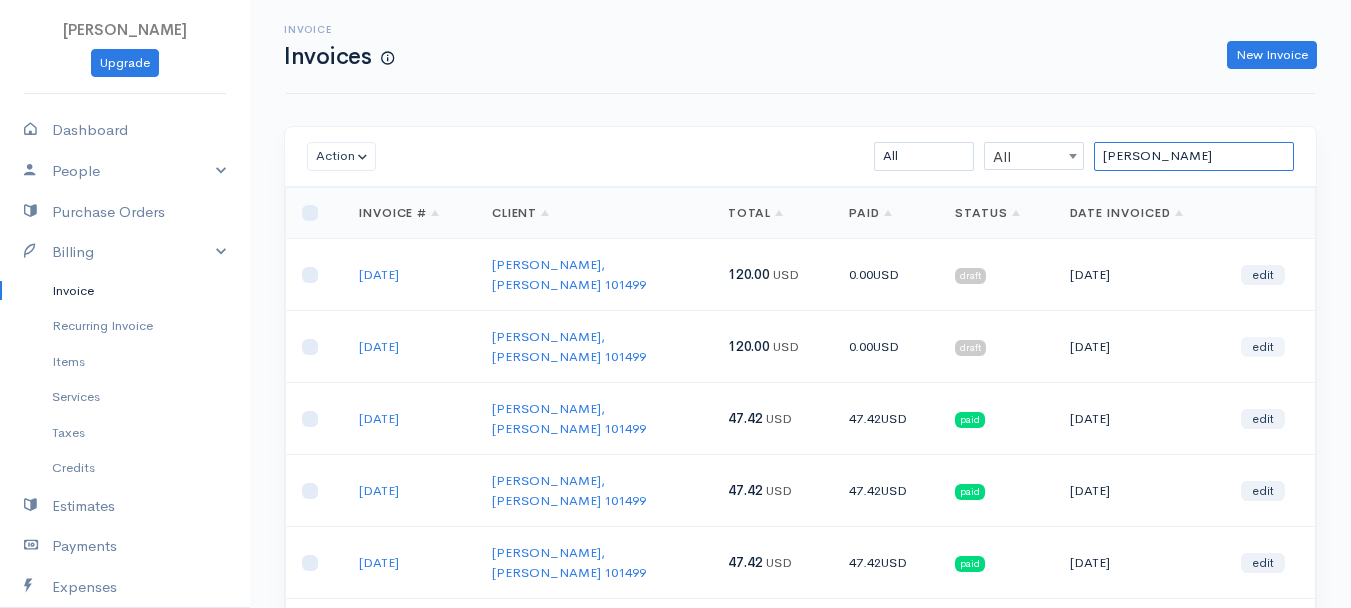 type on "[PERSON_NAME]" 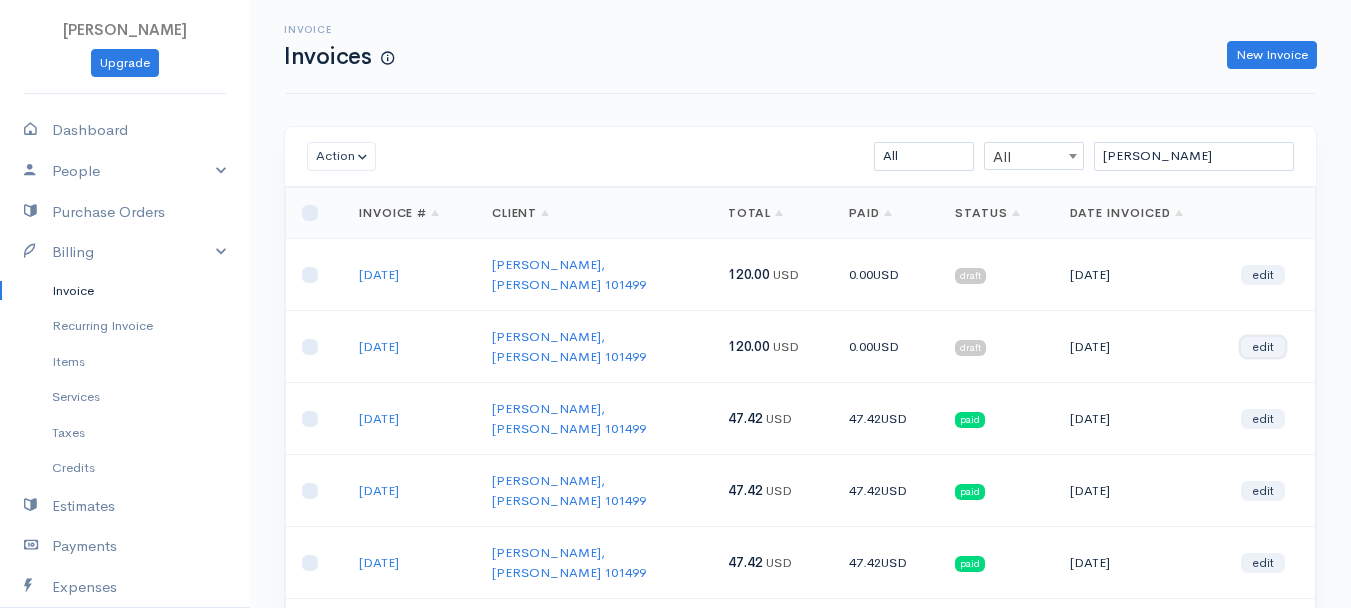 click on "edit" at bounding box center [1263, 347] 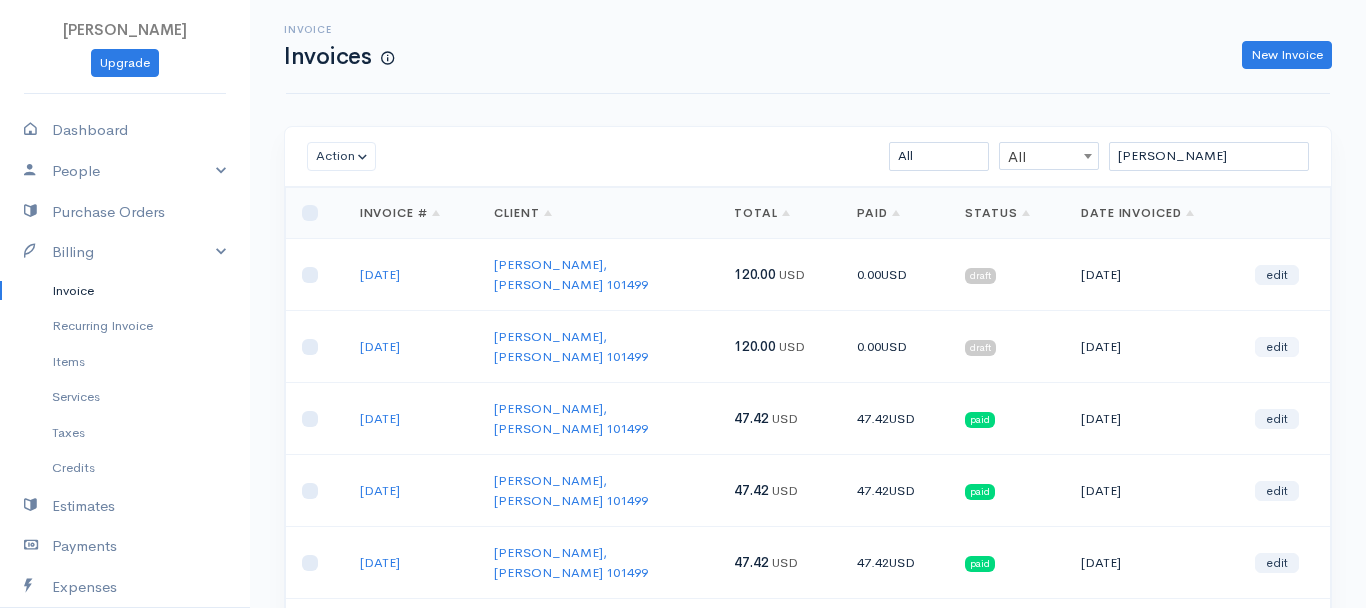 select on "2" 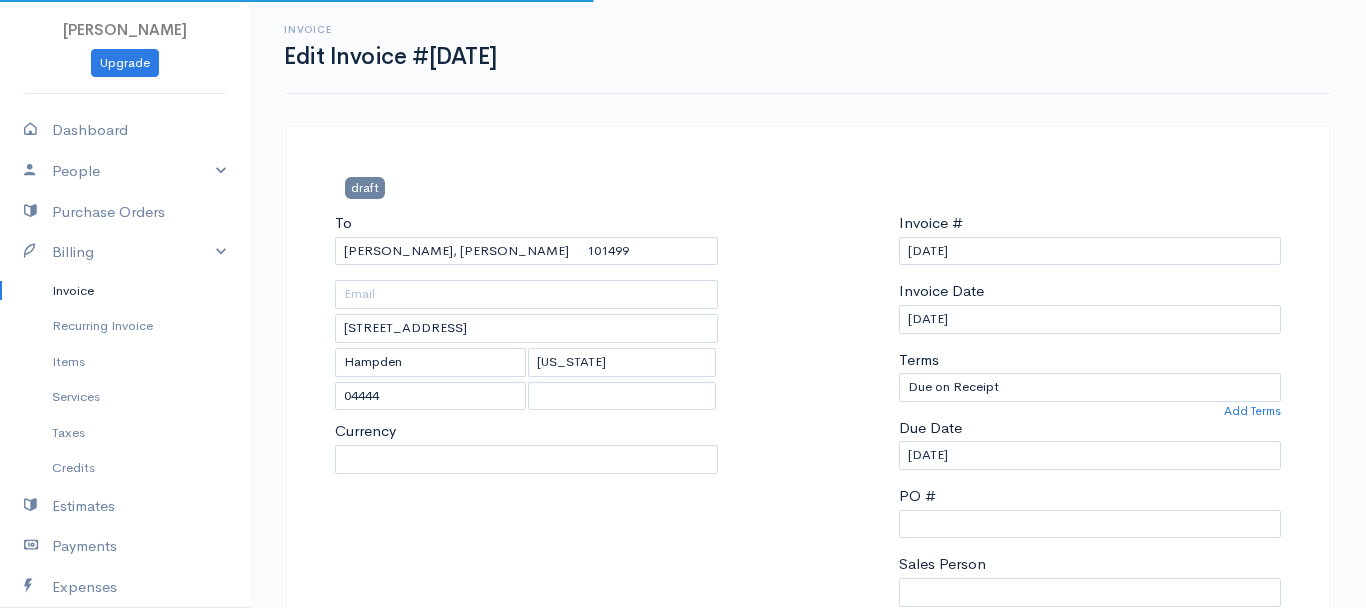 select on "0" 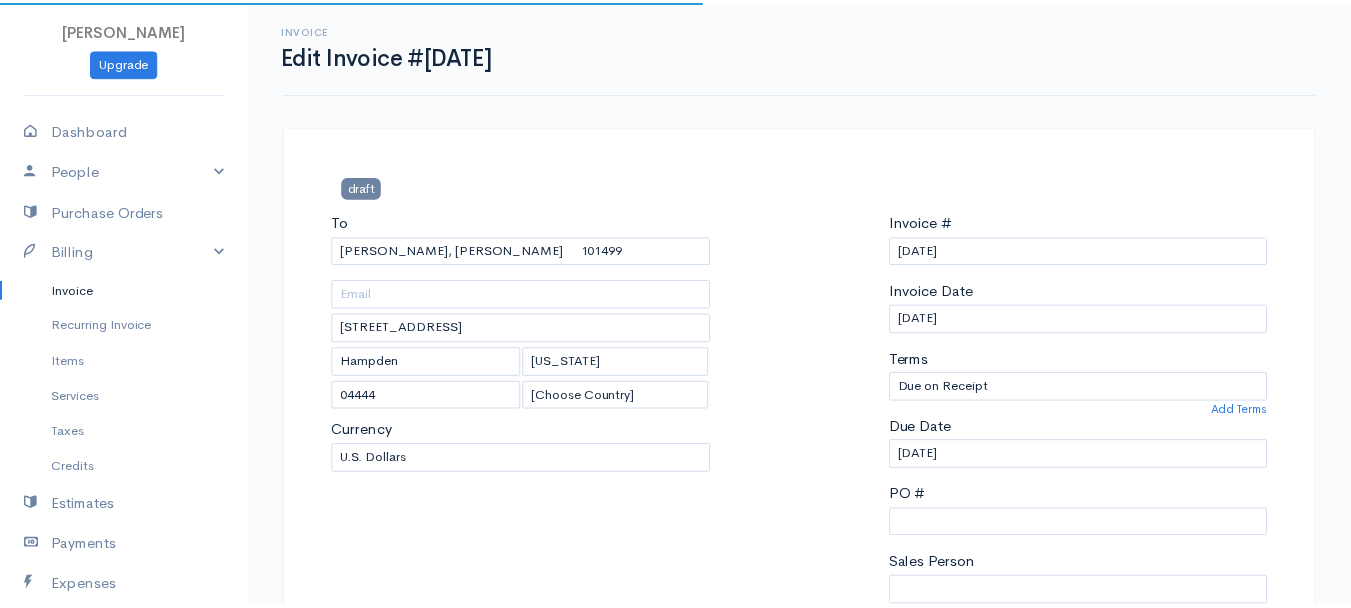 scroll, scrollTop: 400, scrollLeft: 0, axis: vertical 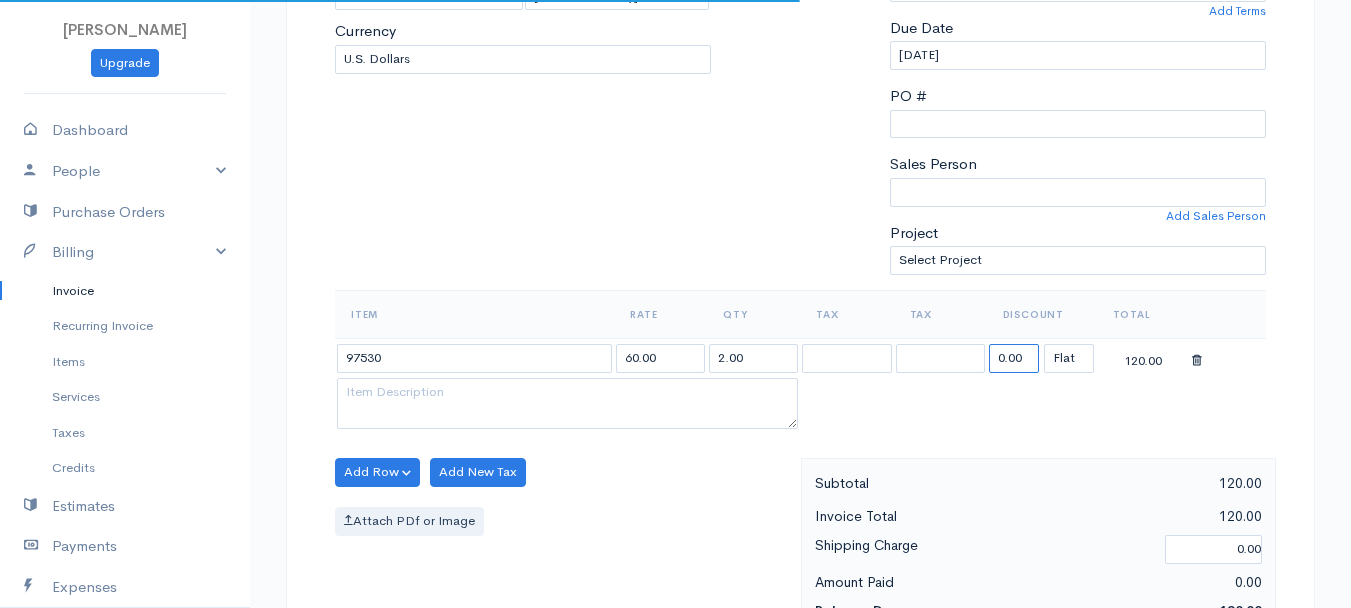click on "0.00" at bounding box center [1014, 358] 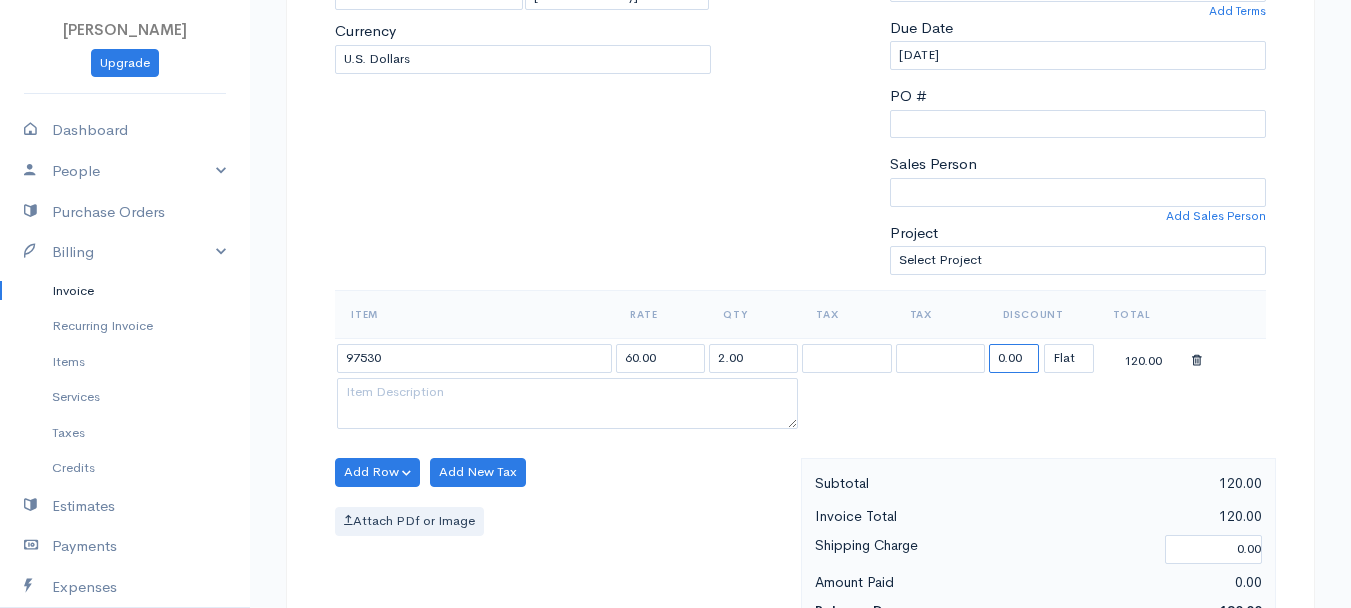 click on "0.00" at bounding box center (1014, 358) 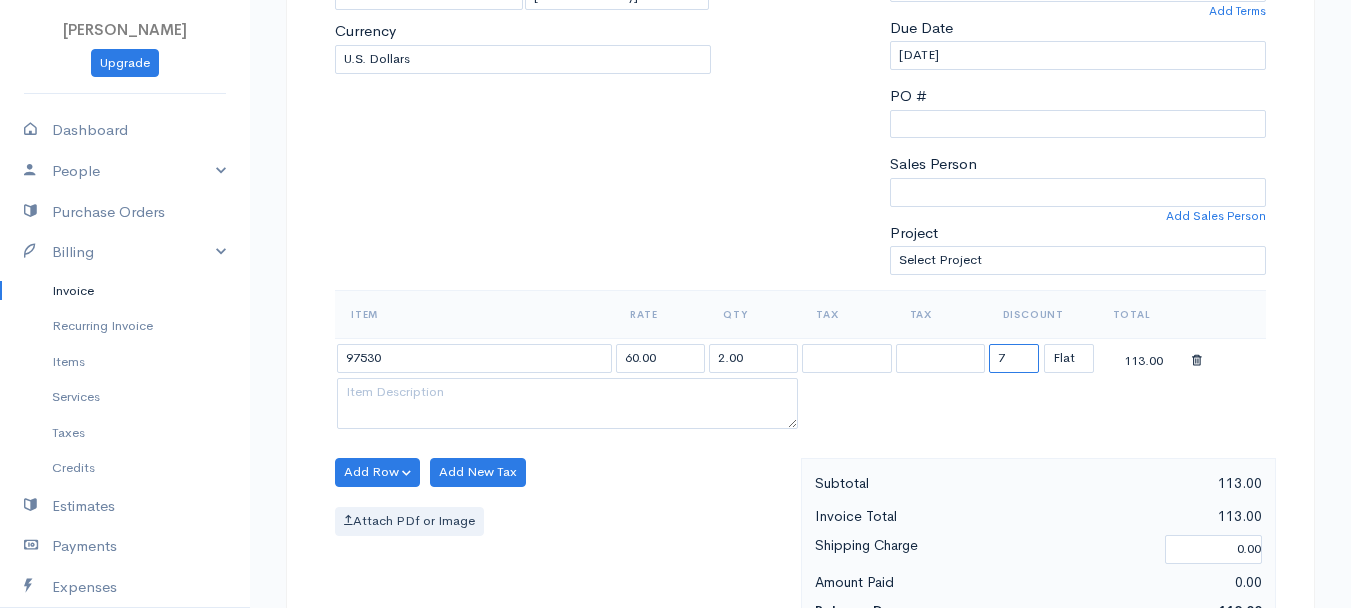 type on "72.58" 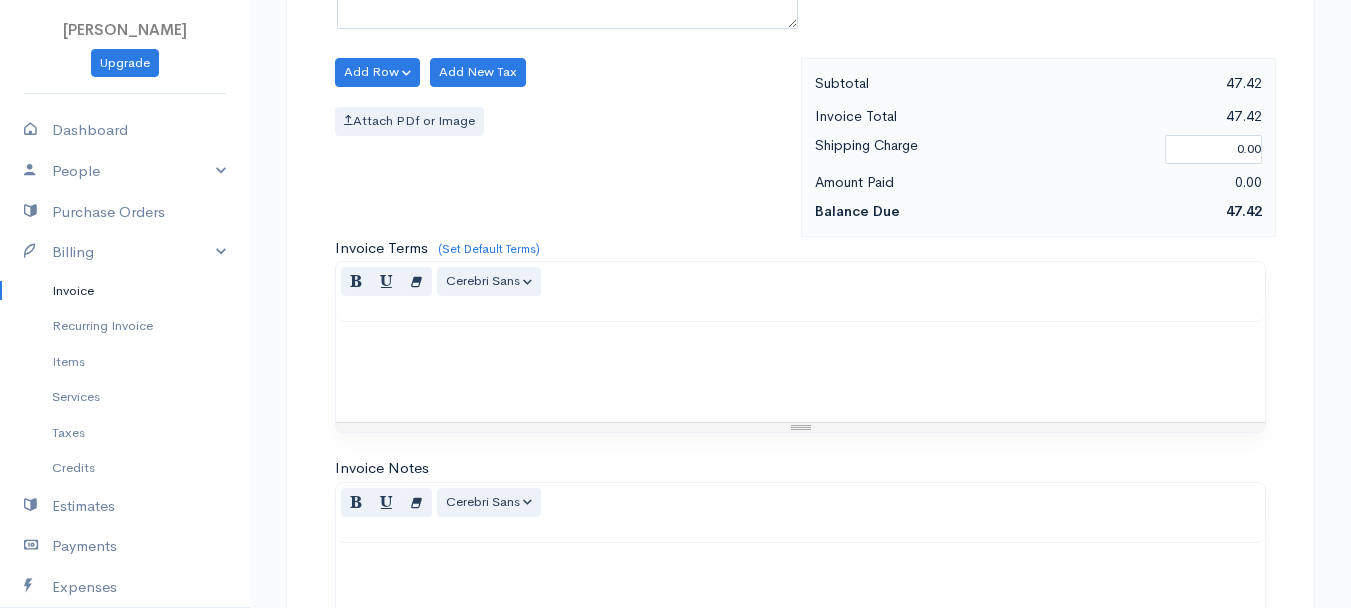 scroll, scrollTop: 1121, scrollLeft: 0, axis: vertical 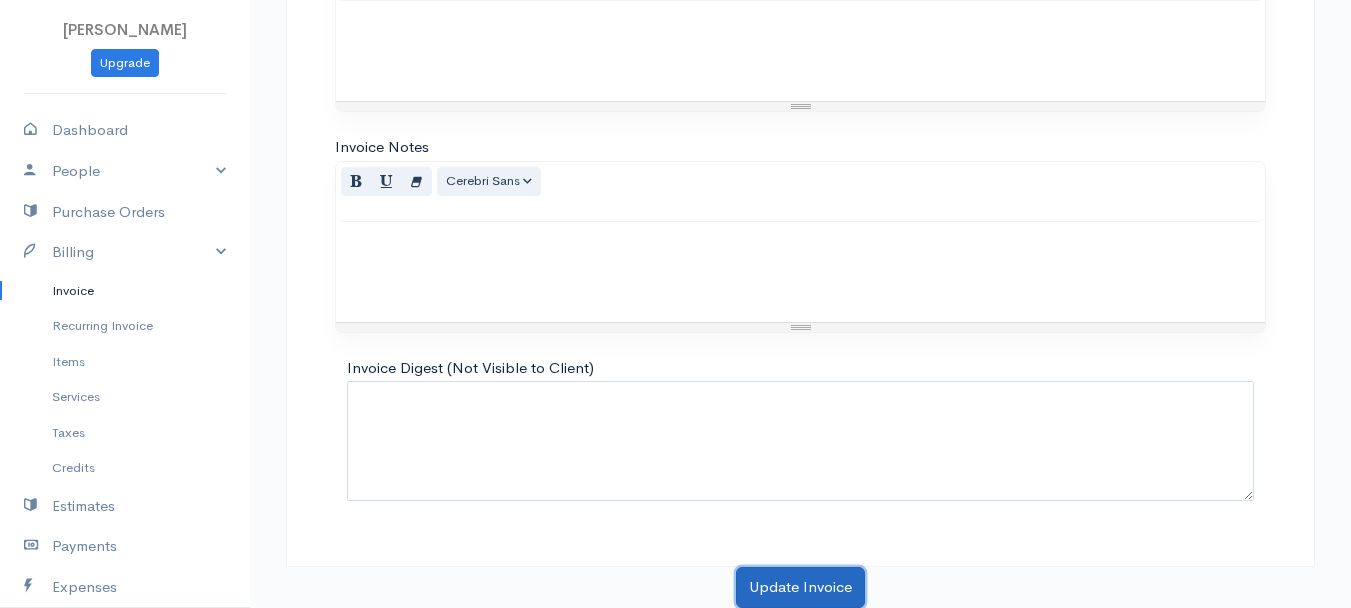 click on "Update Invoice" at bounding box center [800, 587] 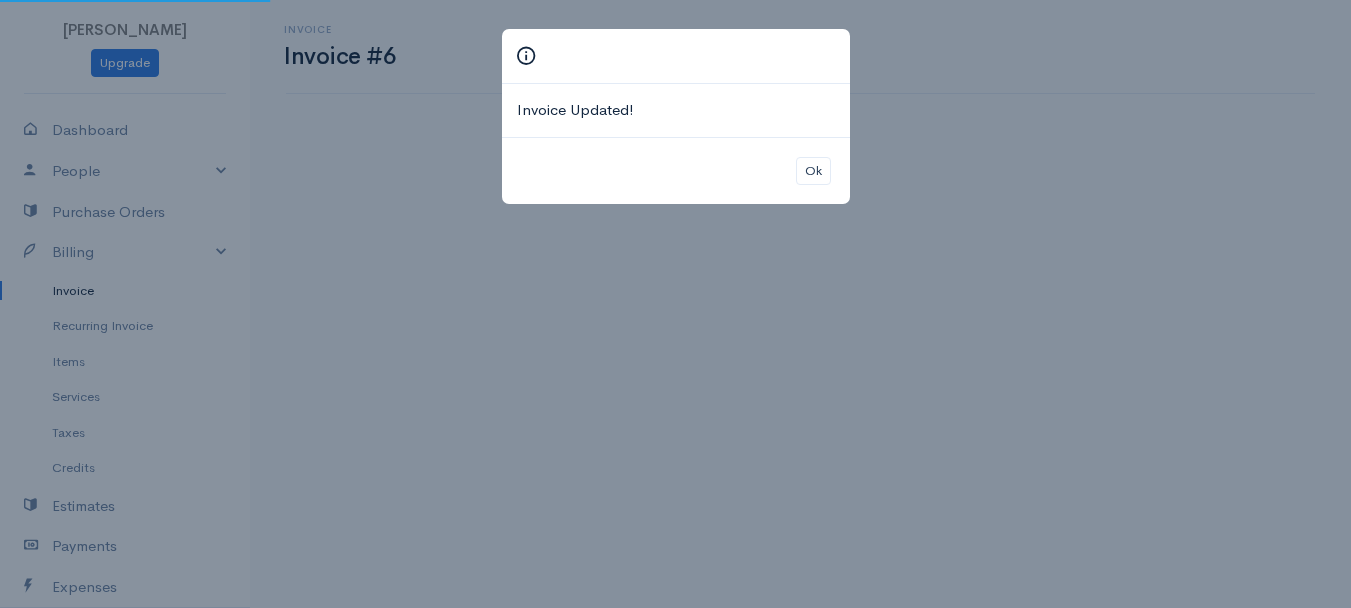 scroll, scrollTop: 0, scrollLeft: 0, axis: both 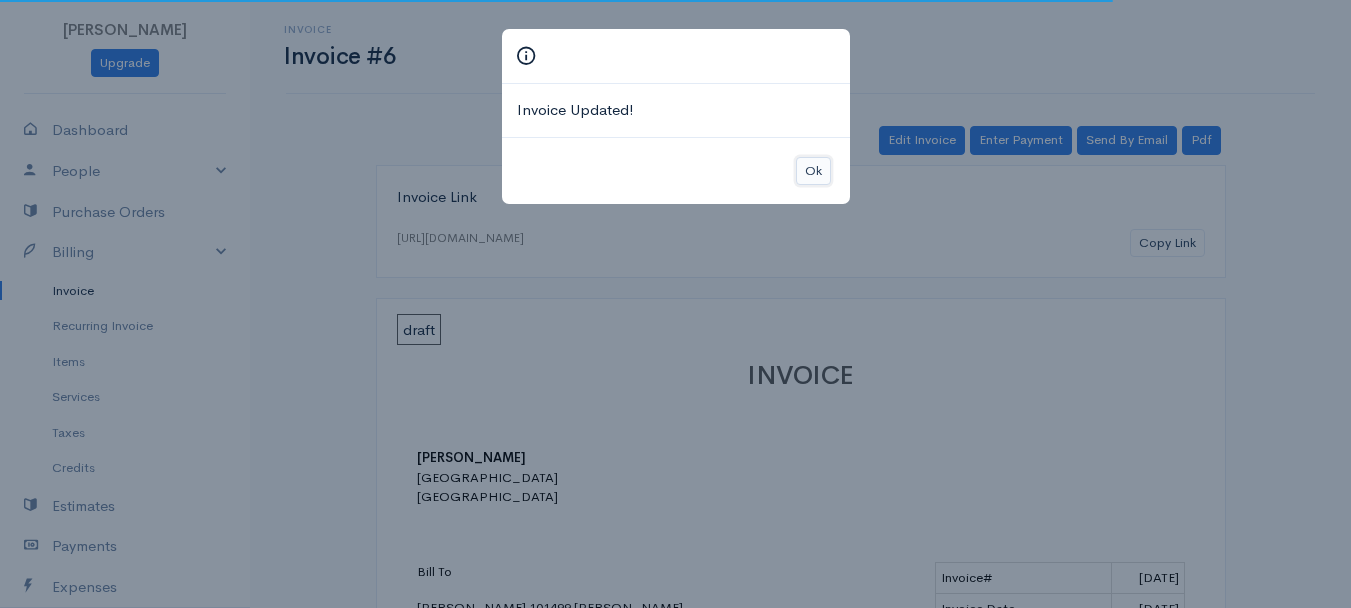 click on "Ok" at bounding box center [813, 171] 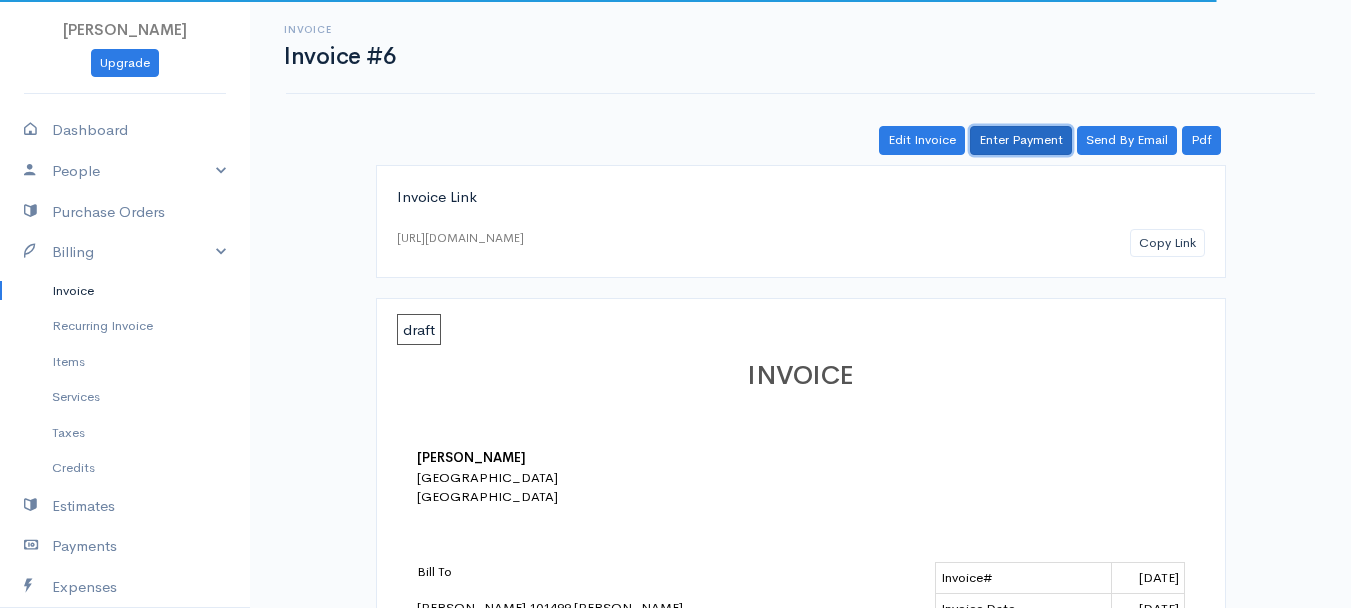 click on "Enter Payment" at bounding box center (1021, 140) 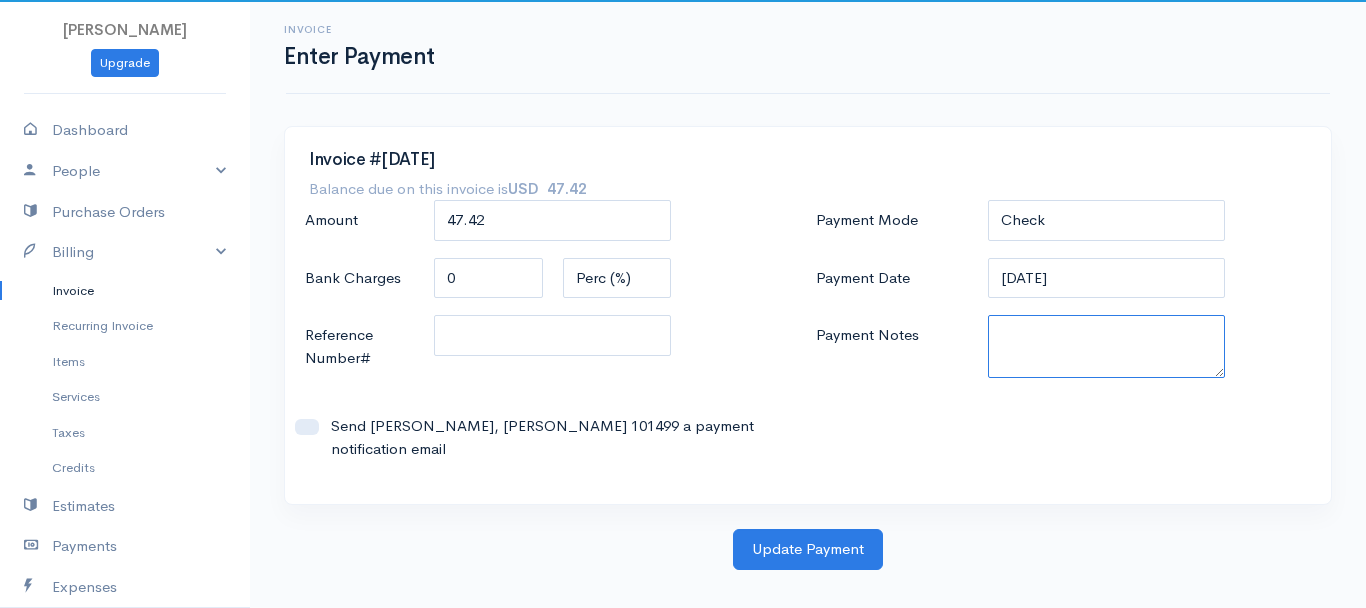 paste on "6250337284" 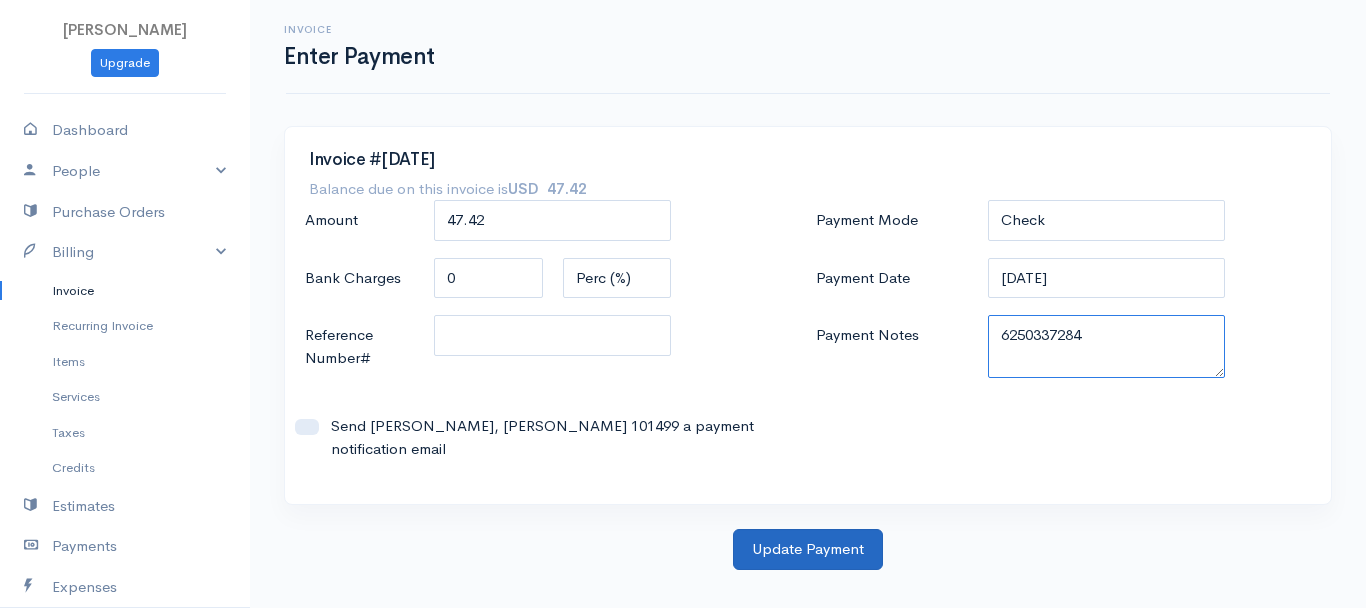 type on "6250337284" 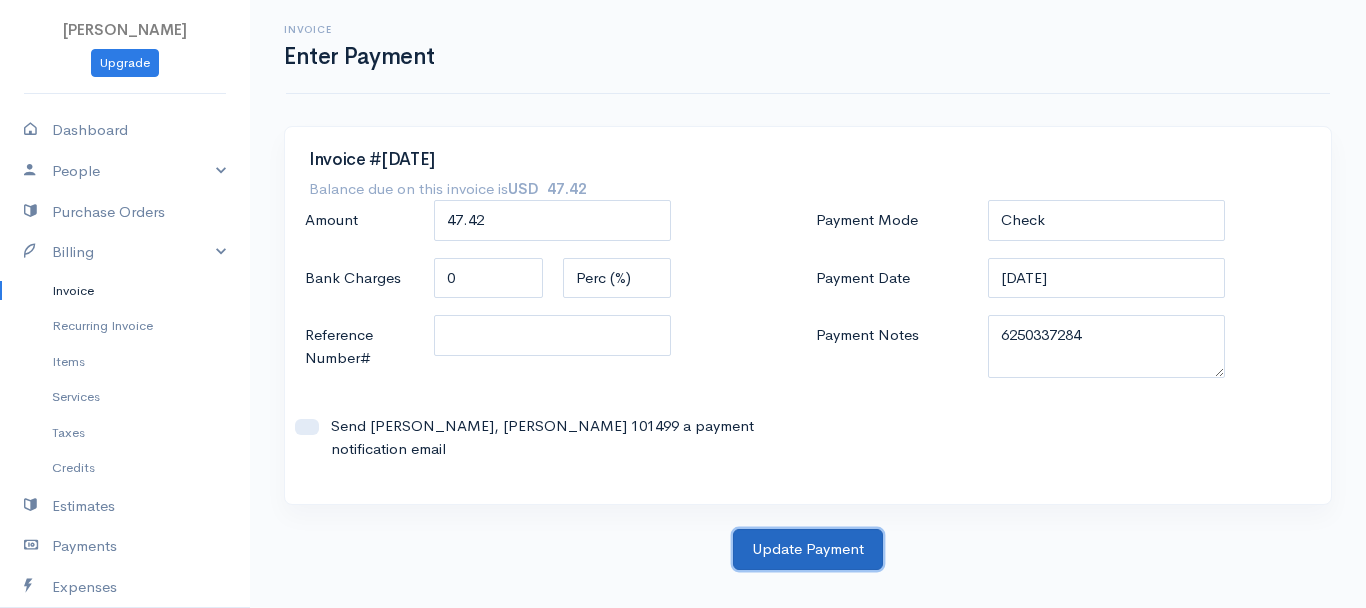 click on "Update Payment" at bounding box center (808, 549) 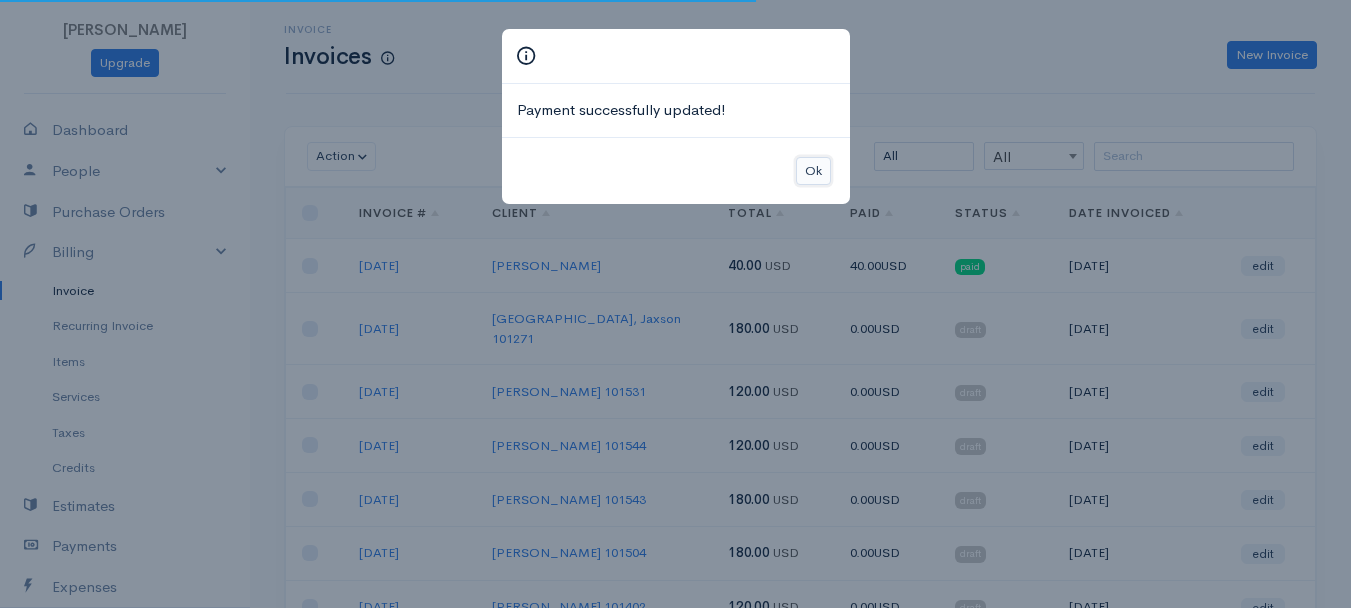 click on "Ok" at bounding box center (813, 171) 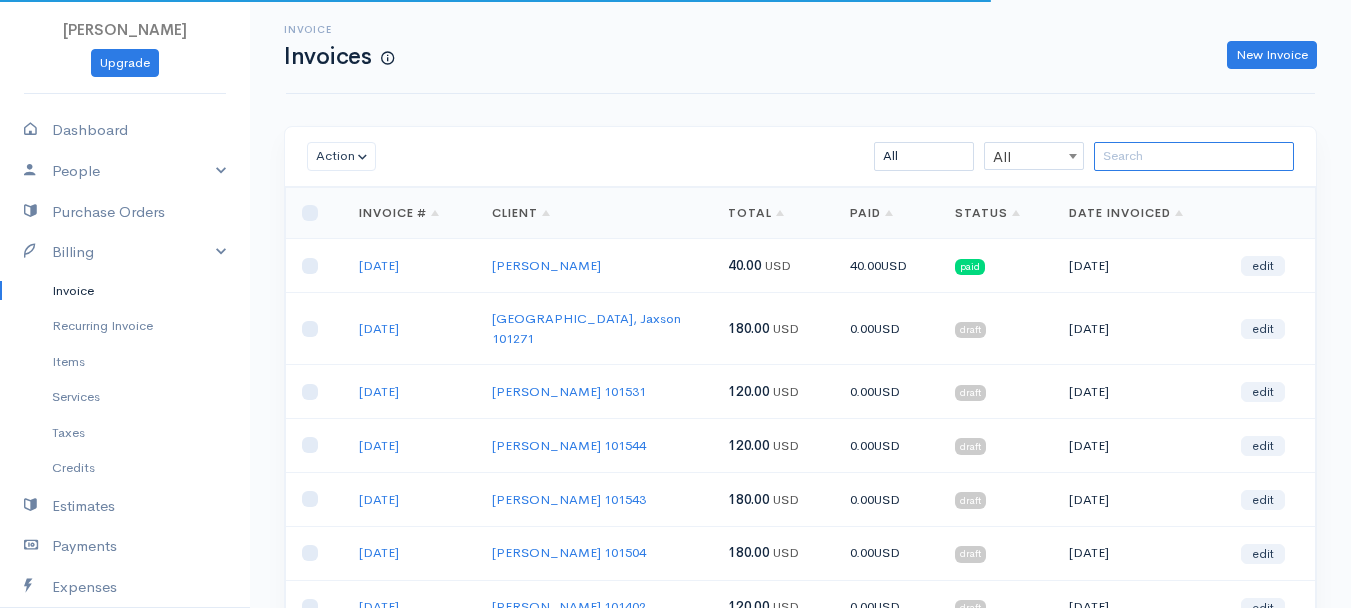 click at bounding box center [1194, 156] 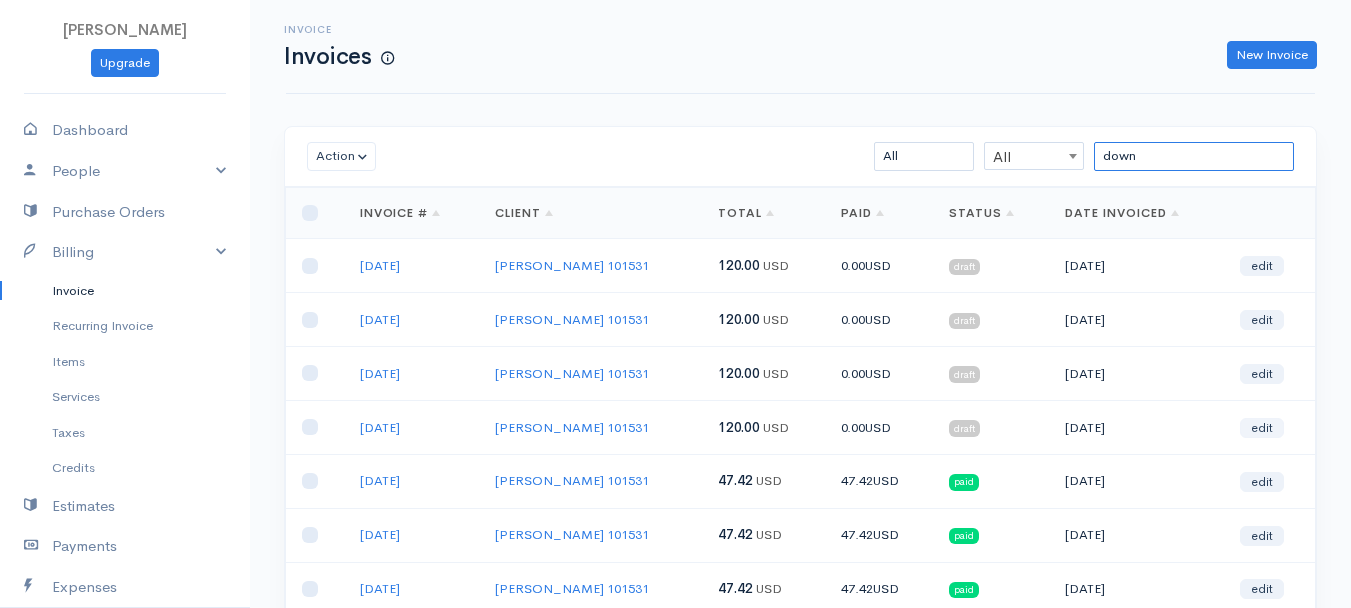type on "down" 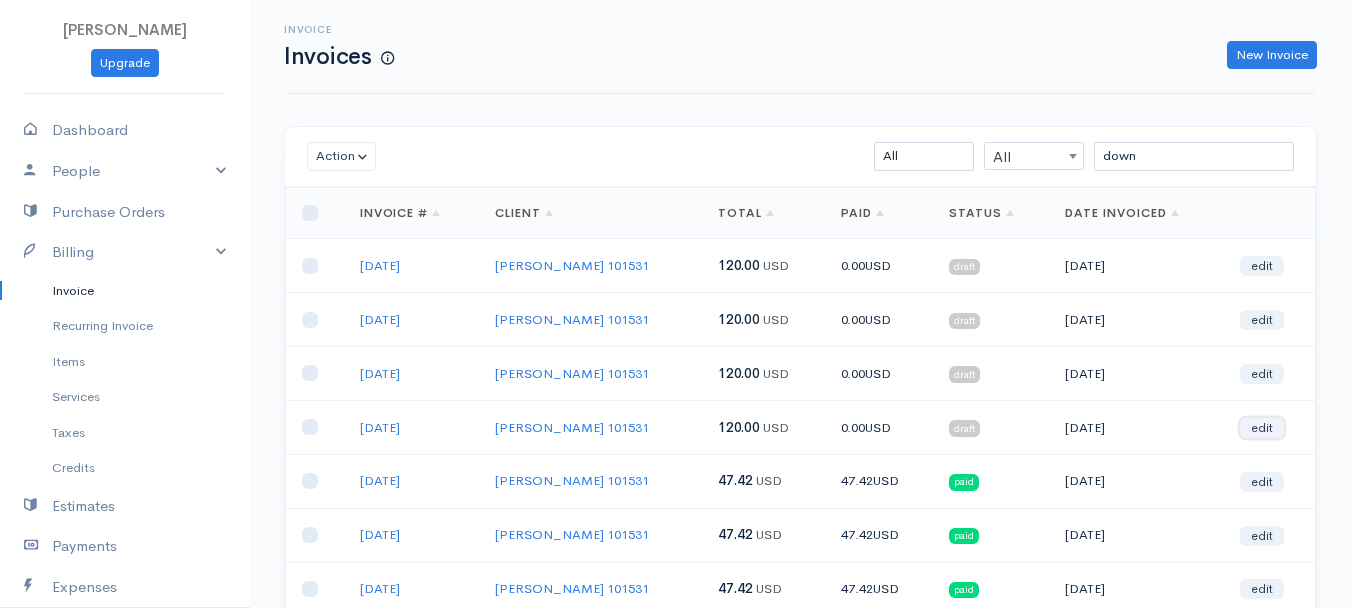 click on "edit" at bounding box center (1262, 428) 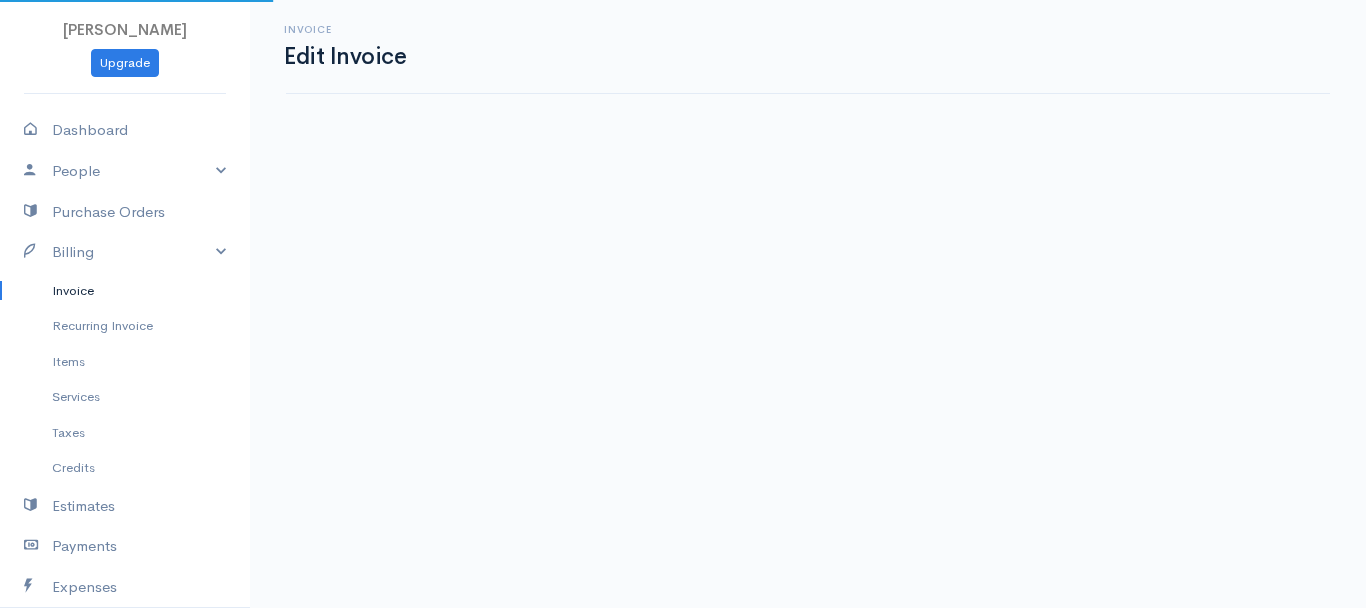 select on "2" 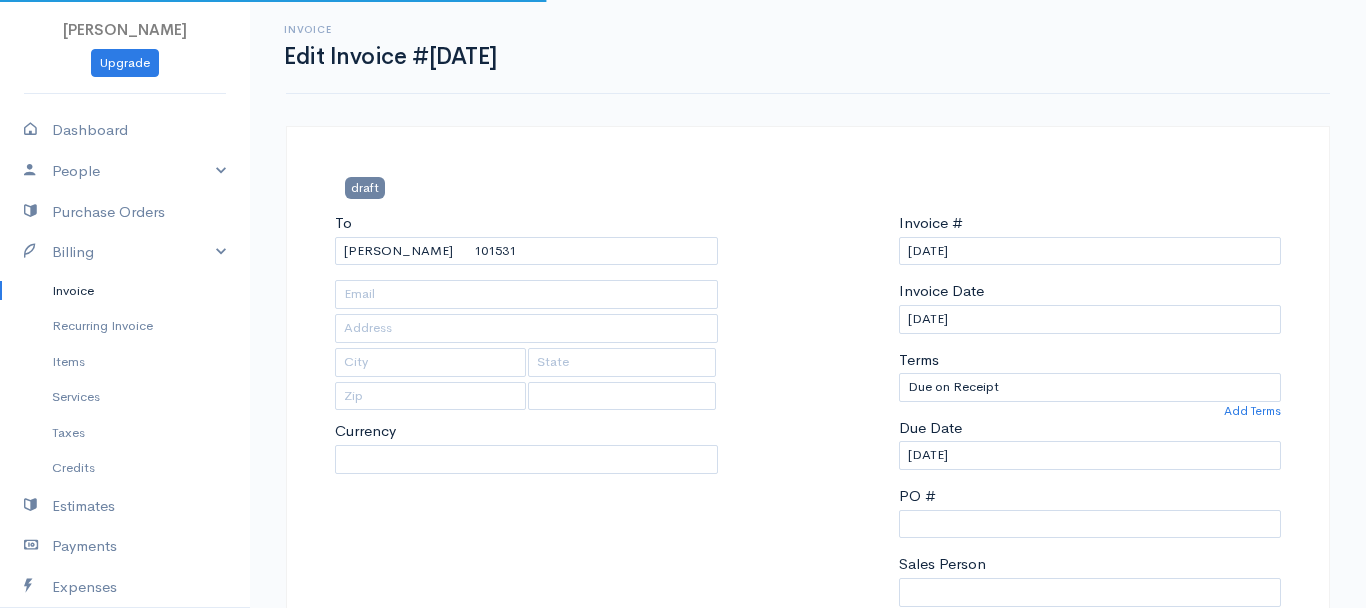 select on "0" 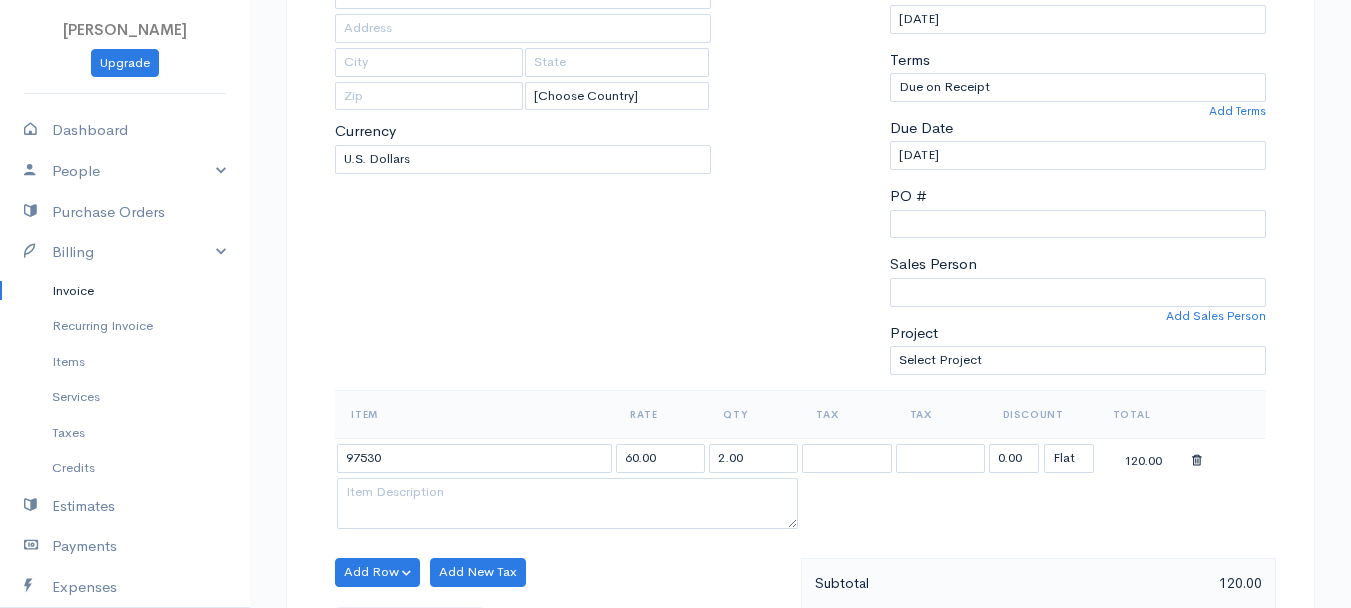 scroll, scrollTop: 400, scrollLeft: 0, axis: vertical 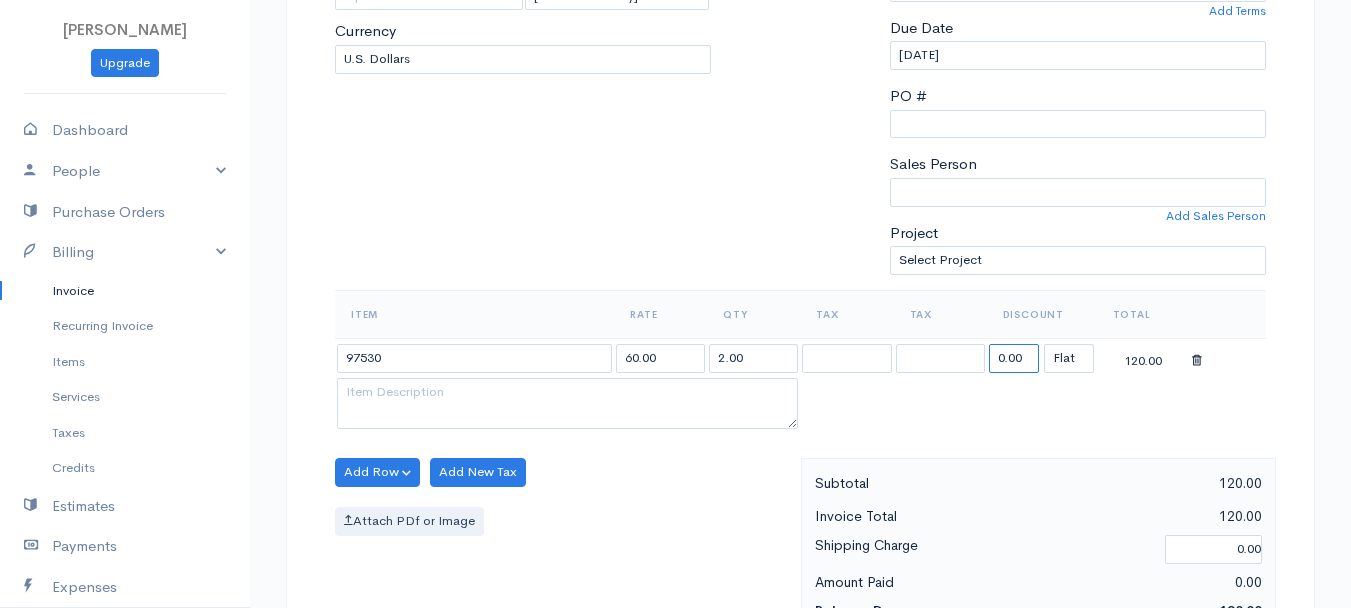 click on "0.00" at bounding box center [1014, 358] 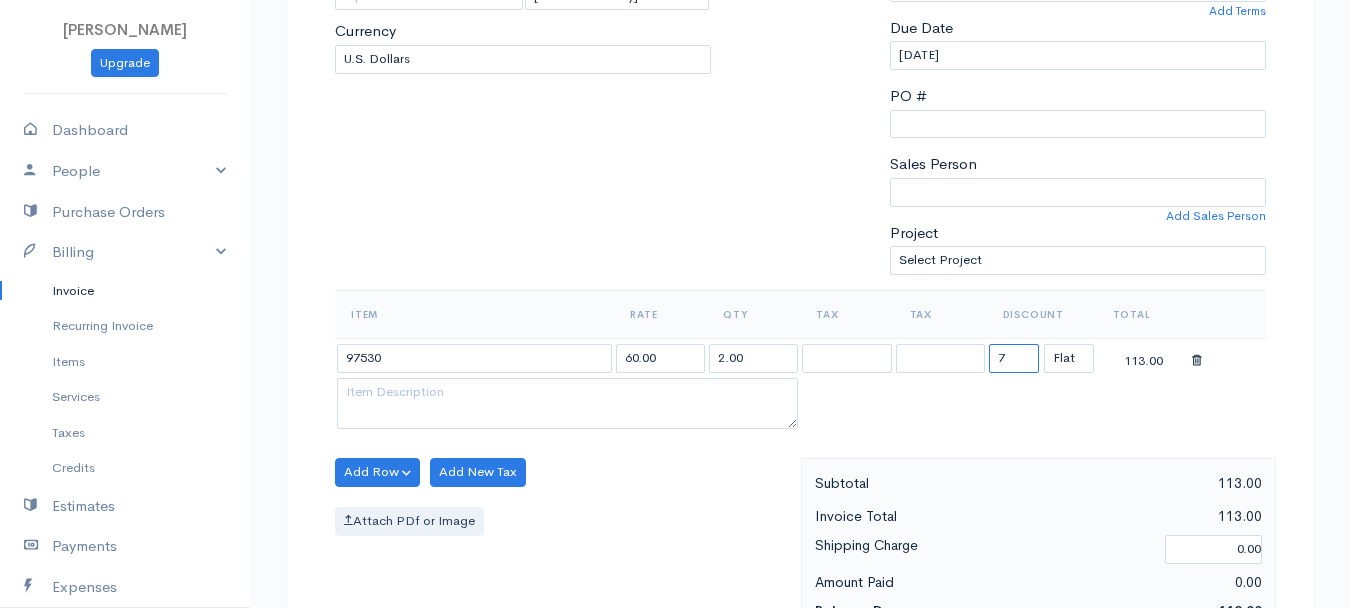 type on "72.58" 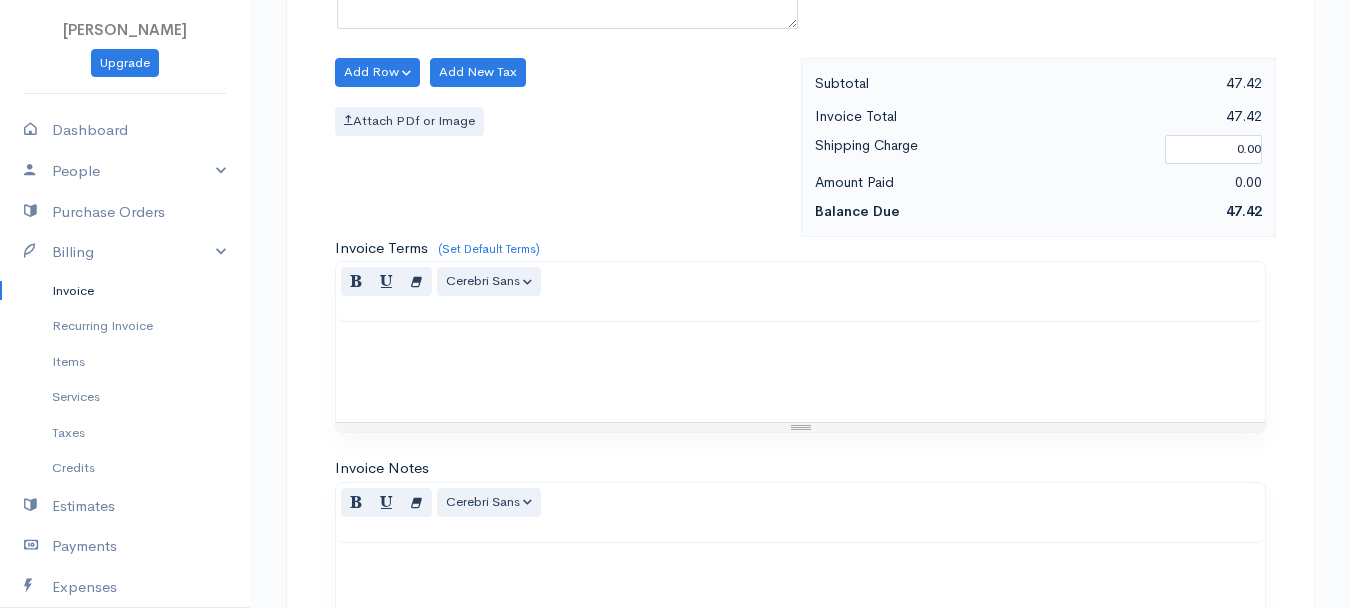 scroll, scrollTop: 1121, scrollLeft: 0, axis: vertical 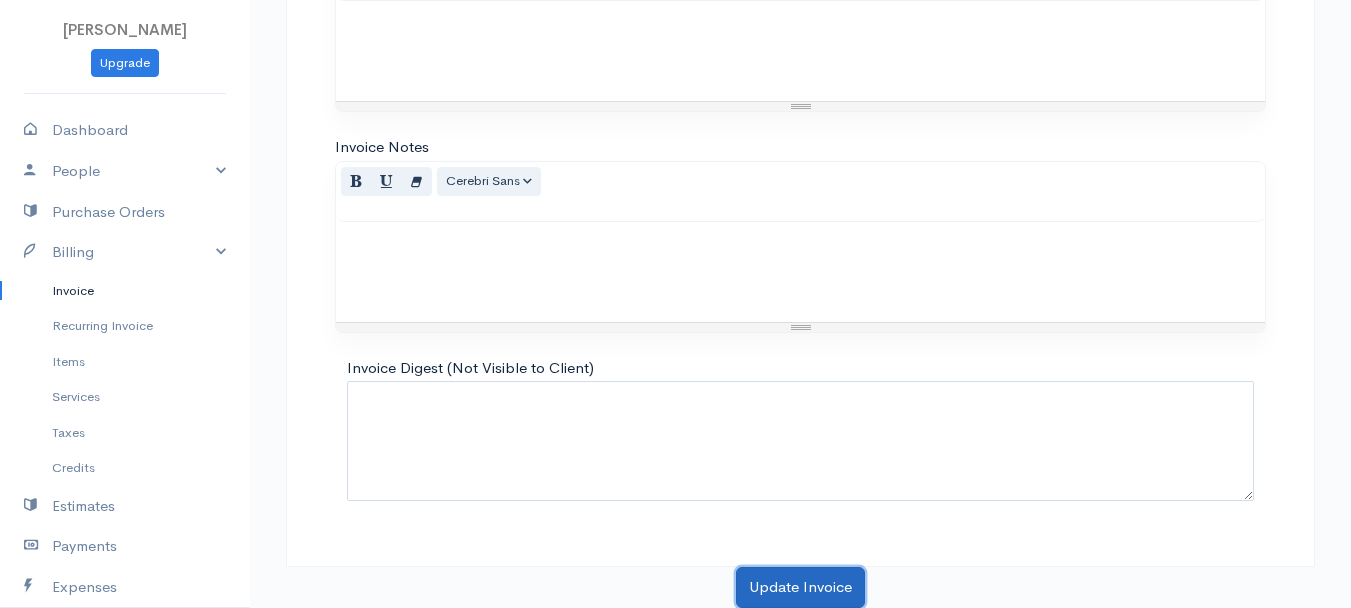 click on "Update Invoice" at bounding box center (800, 587) 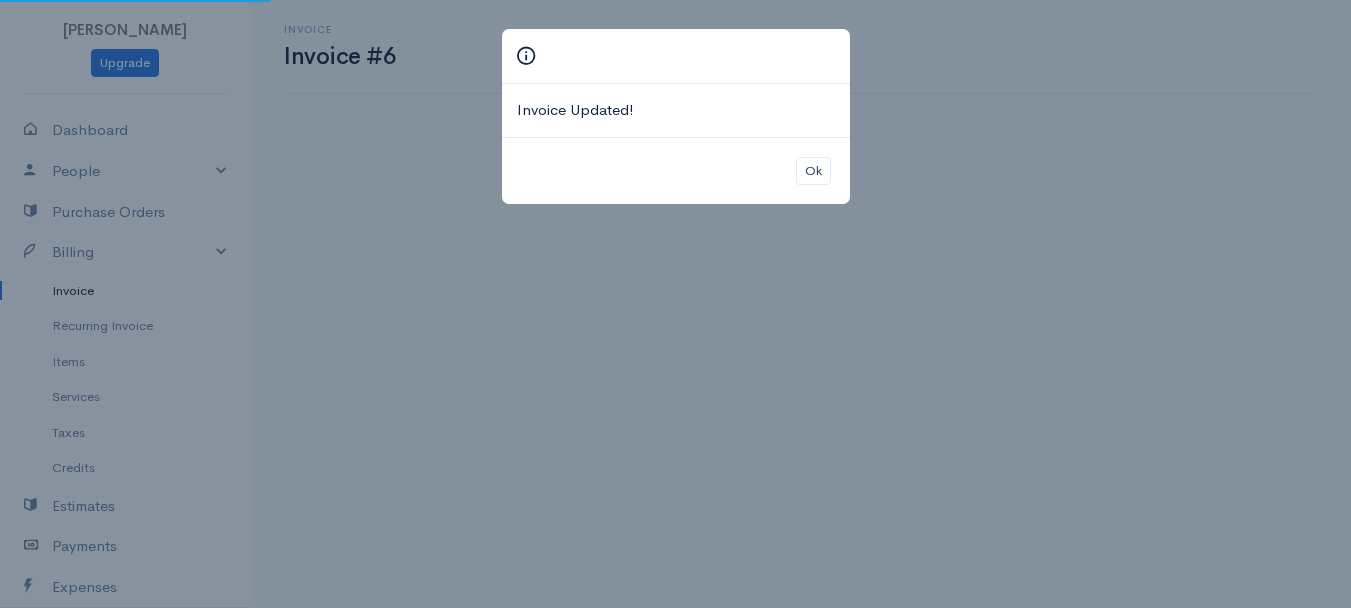 scroll, scrollTop: 0, scrollLeft: 0, axis: both 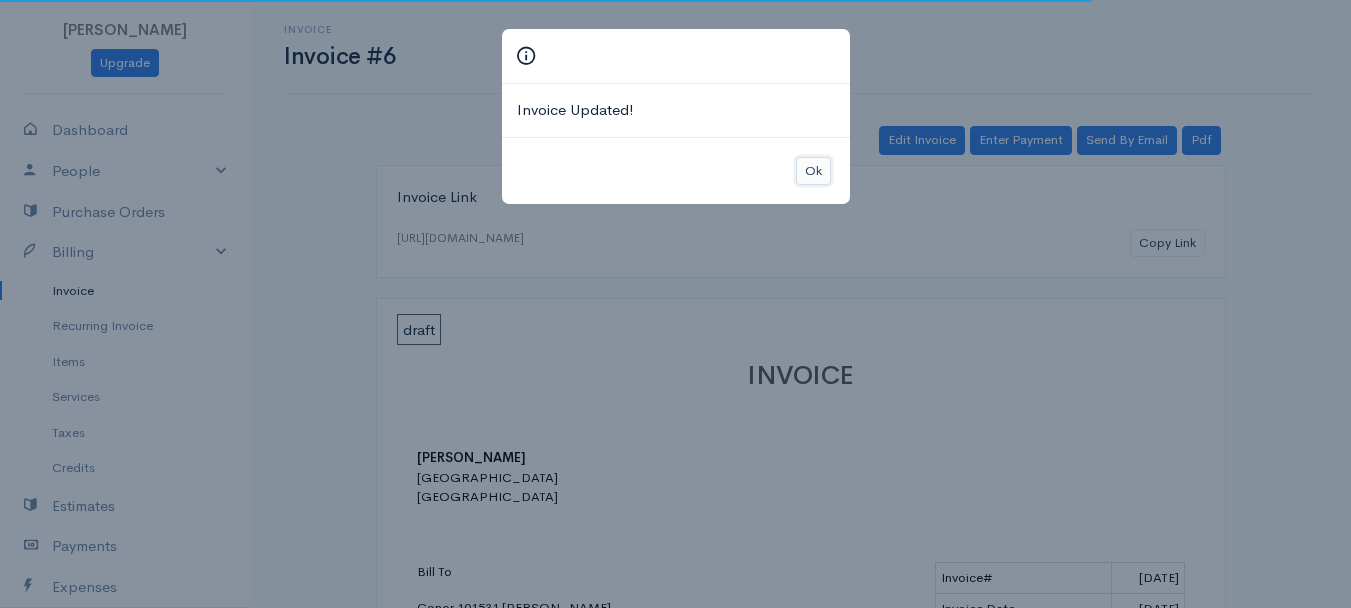 click on "Ok" at bounding box center [813, 171] 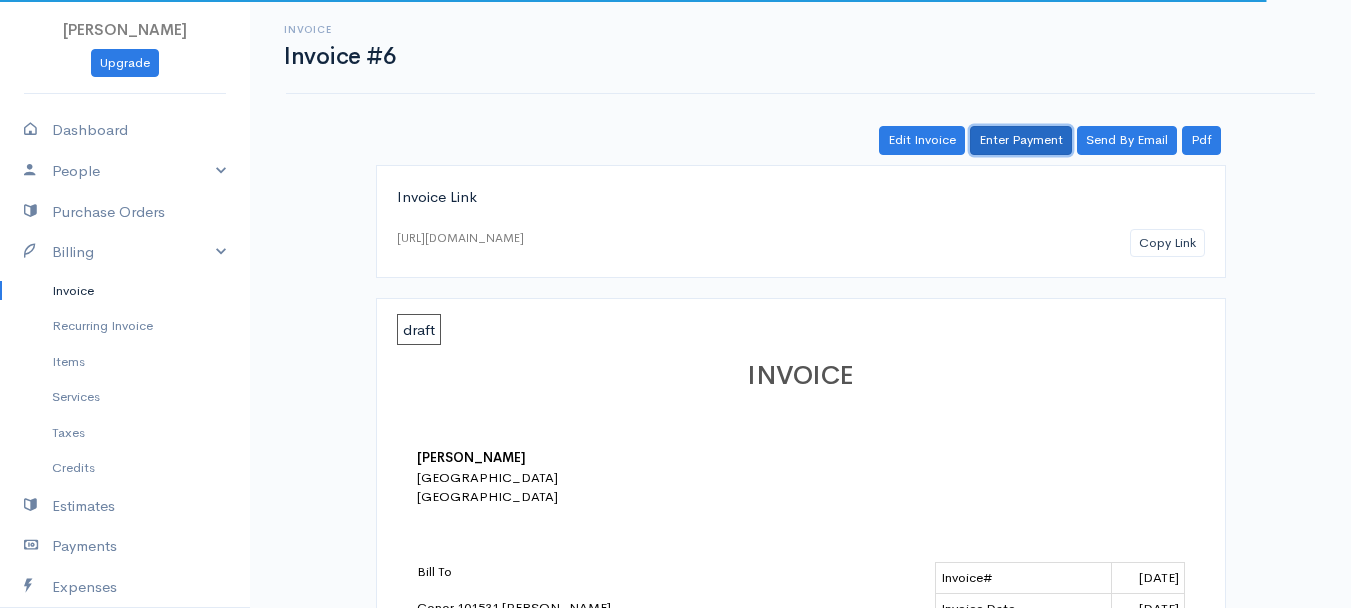 click on "Enter Payment" at bounding box center (1021, 140) 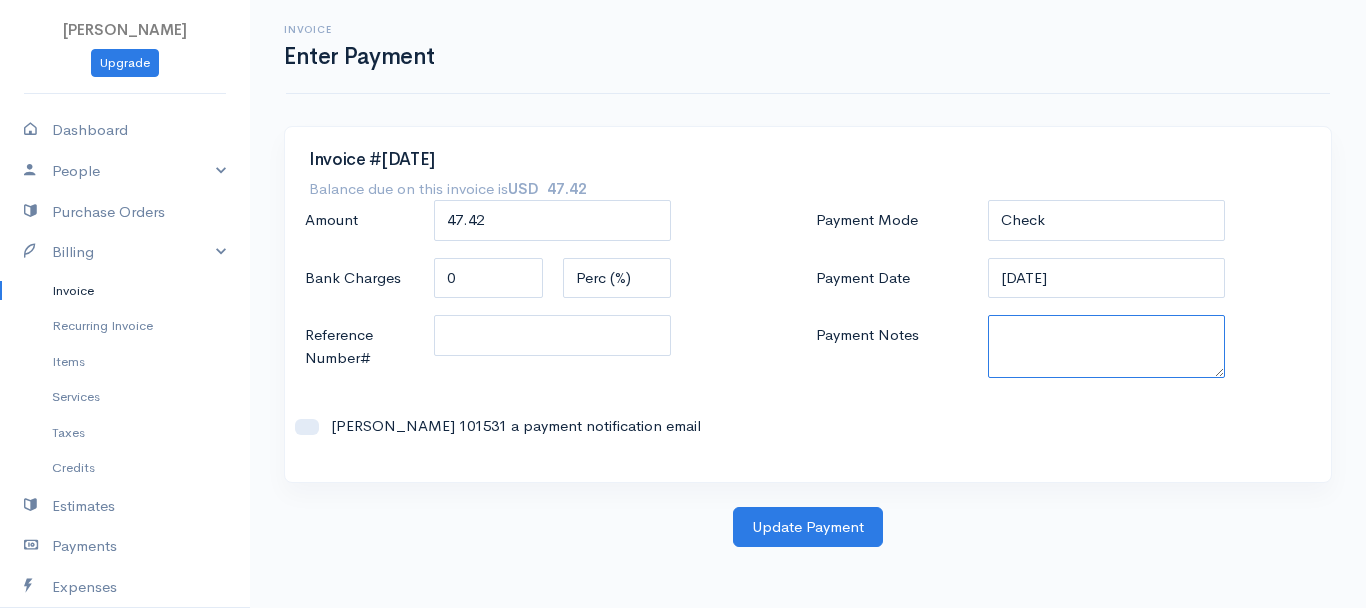 paste on "6250337284" 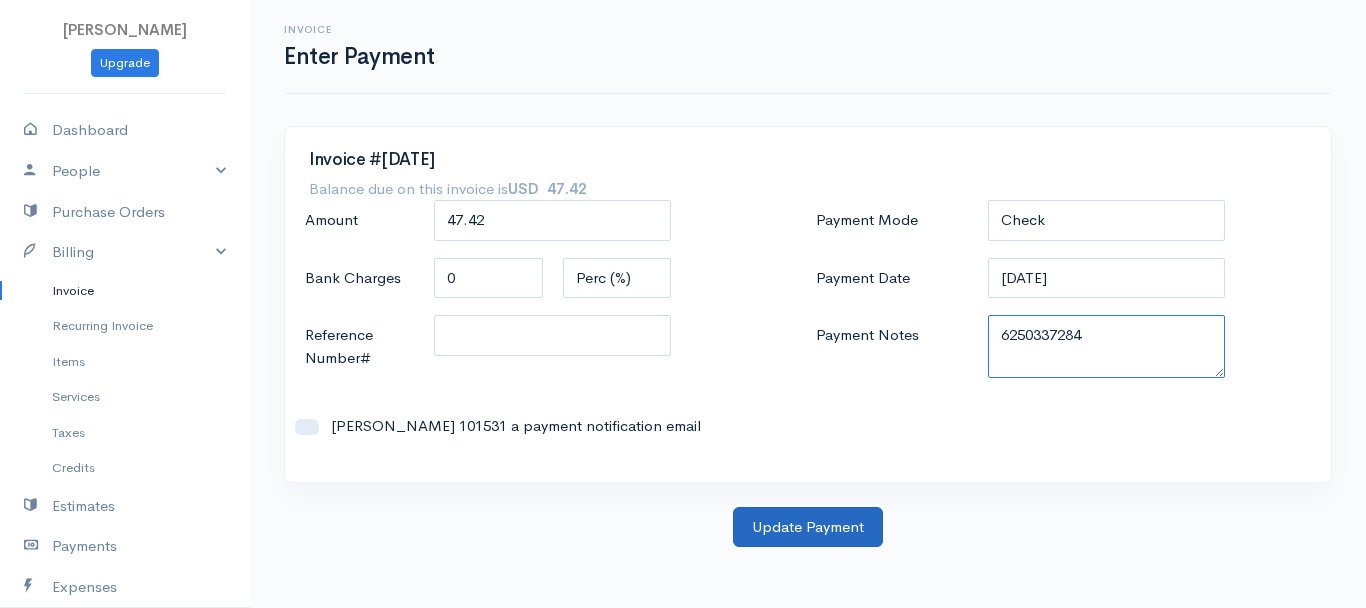 type on "6250337284" 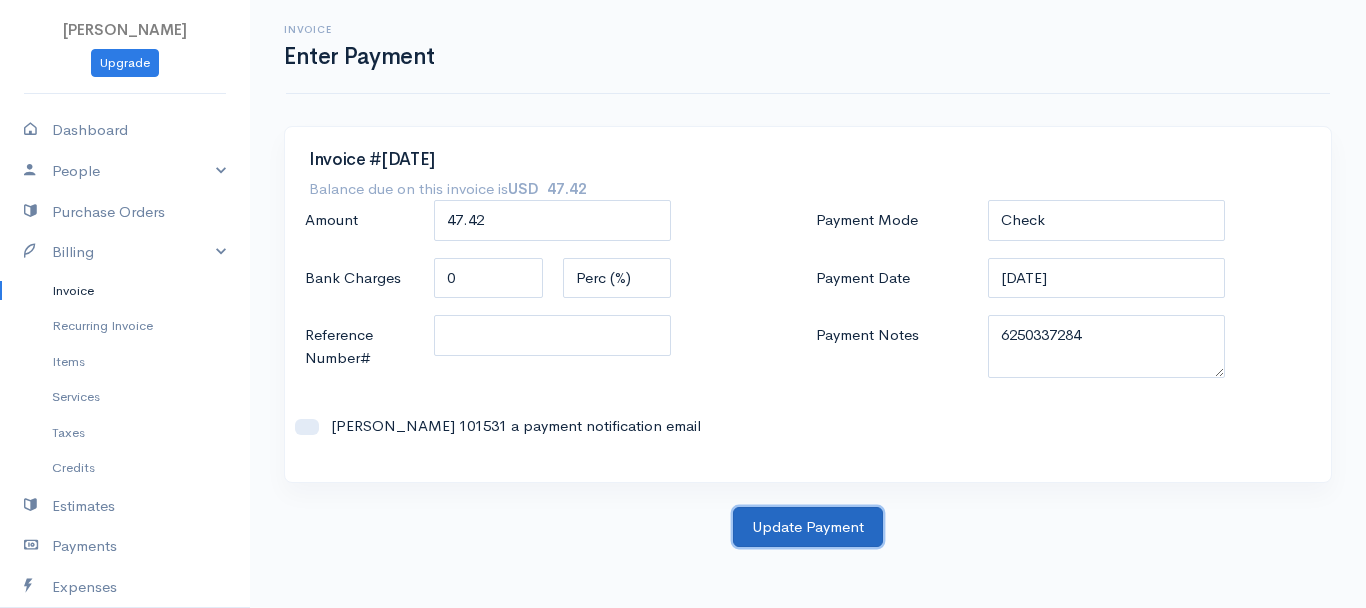 click on "Update Payment" at bounding box center [808, 527] 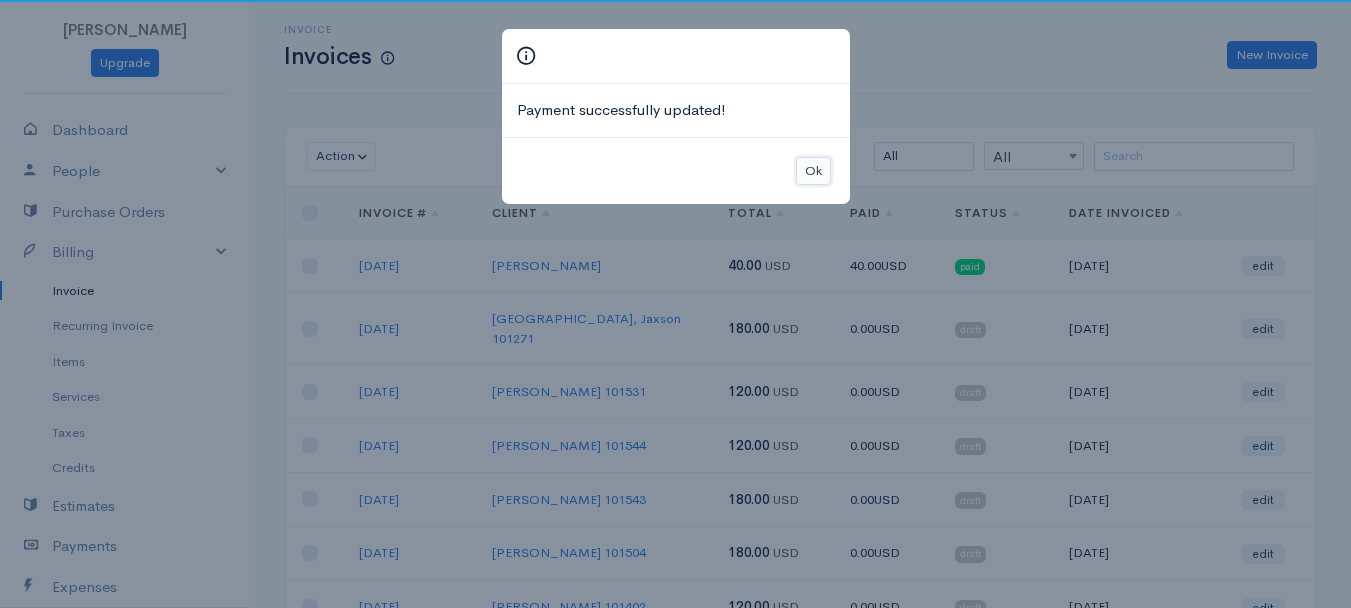 click on "Ok" at bounding box center (813, 171) 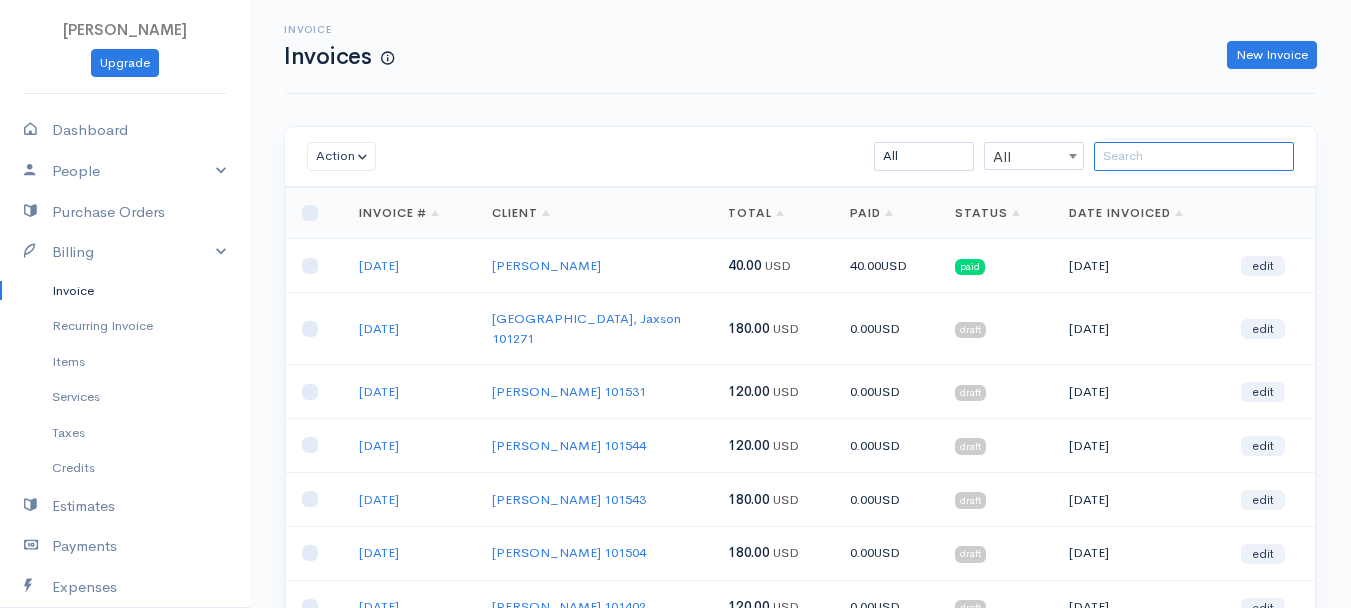 click at bounding box center [1194, 156] 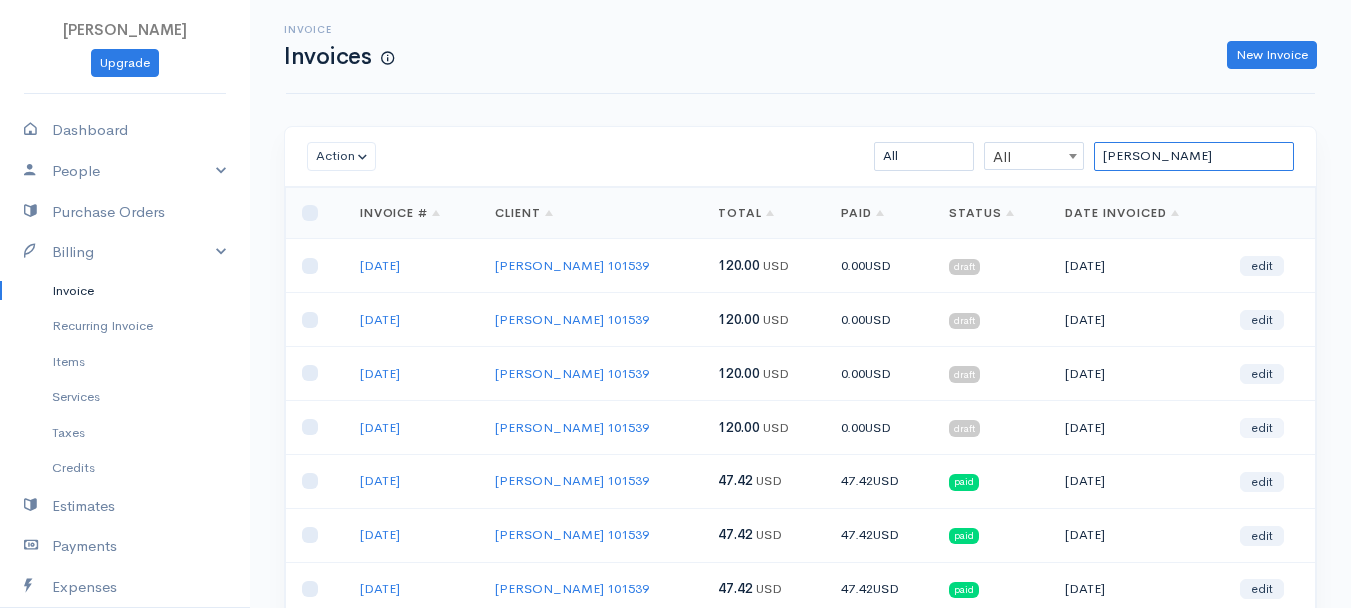 type on "[PERSON_NAME]" 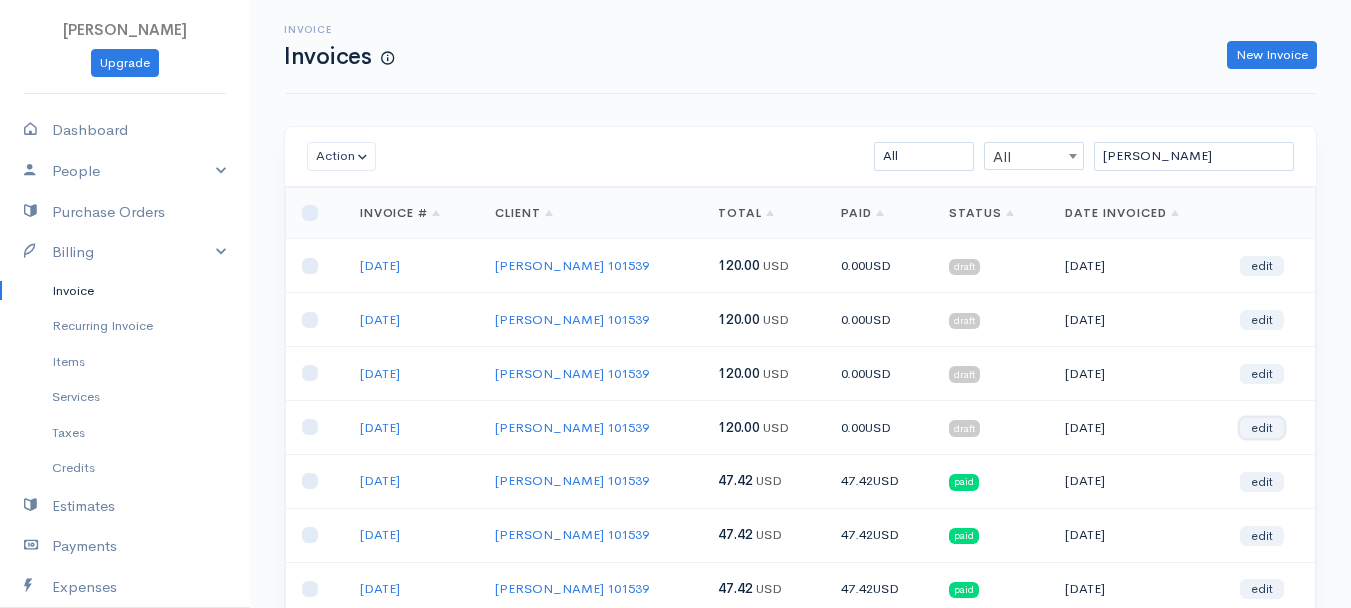 click on "edit" at bounding box center [1262, 428] 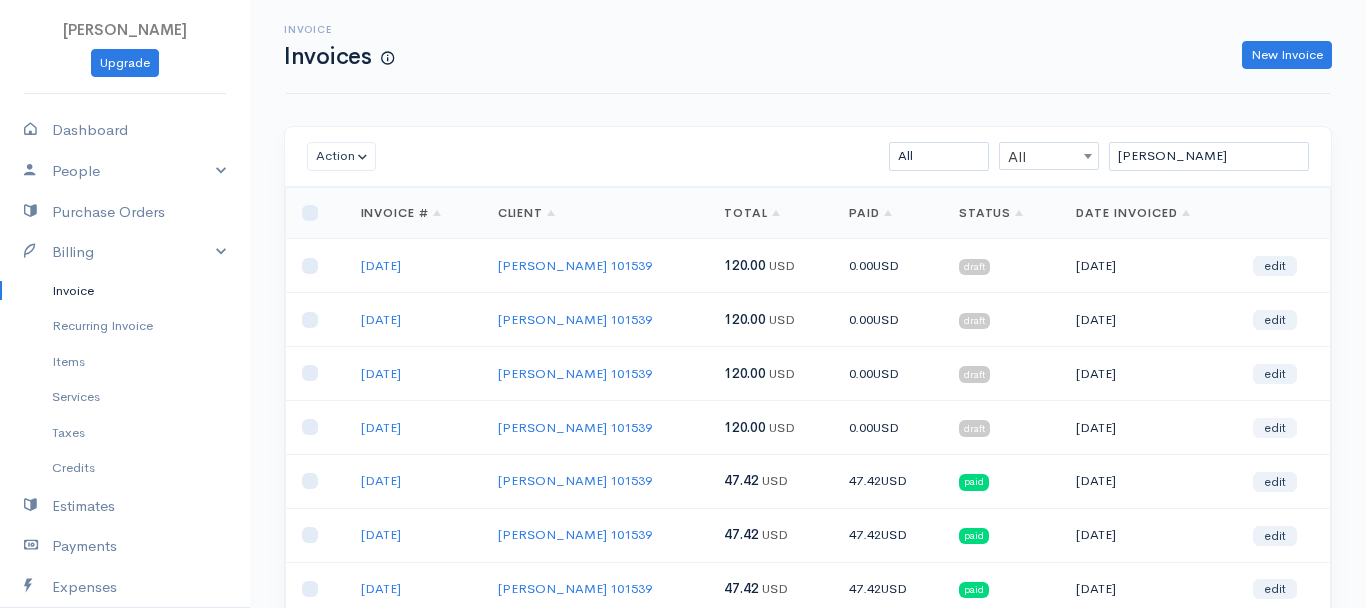 select on "2" 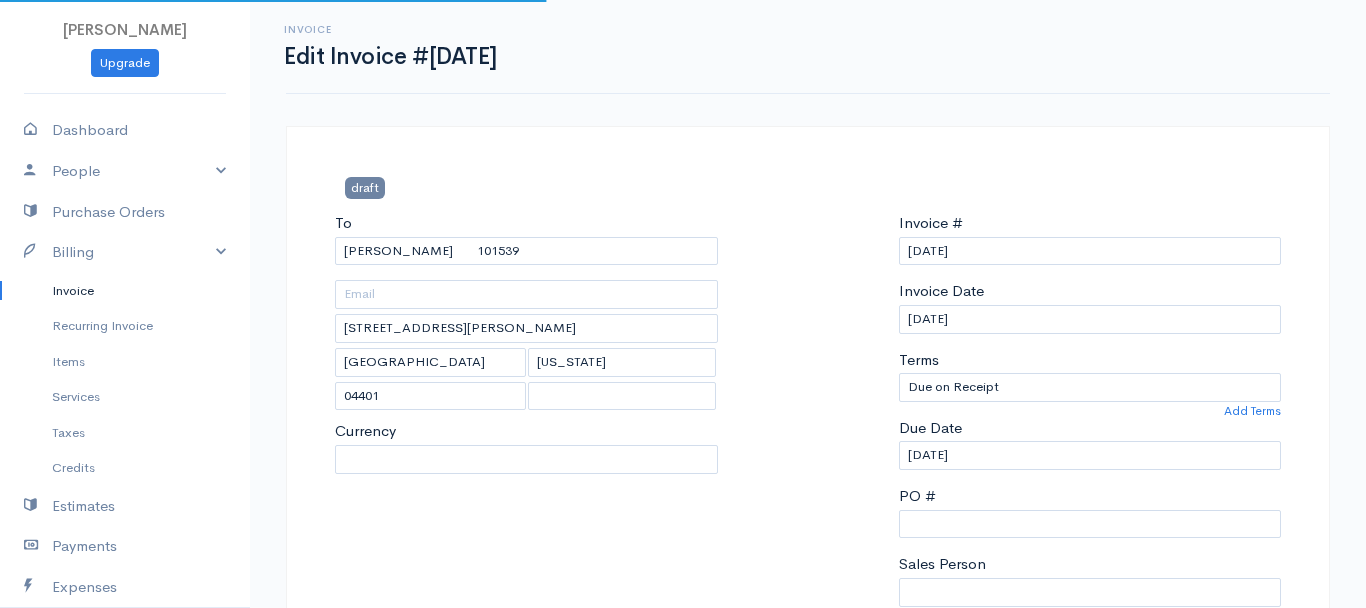 select on "0" 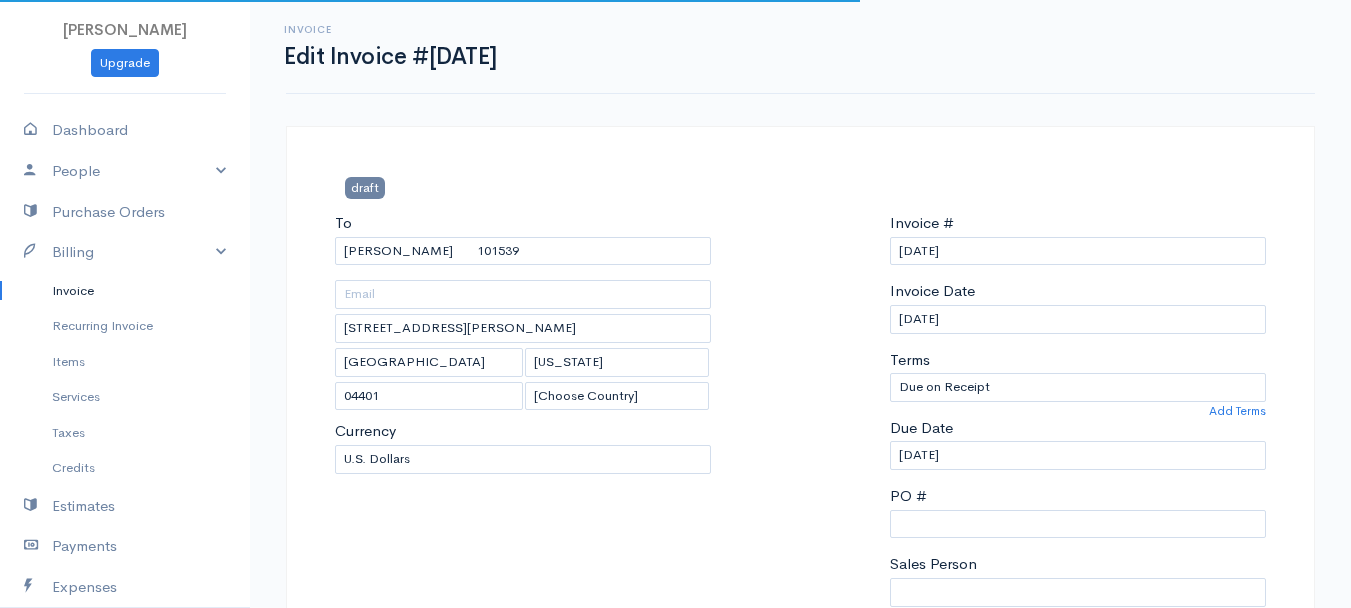 scroll, scrollTop: 300, scrollLeft: 0, axis: vertical 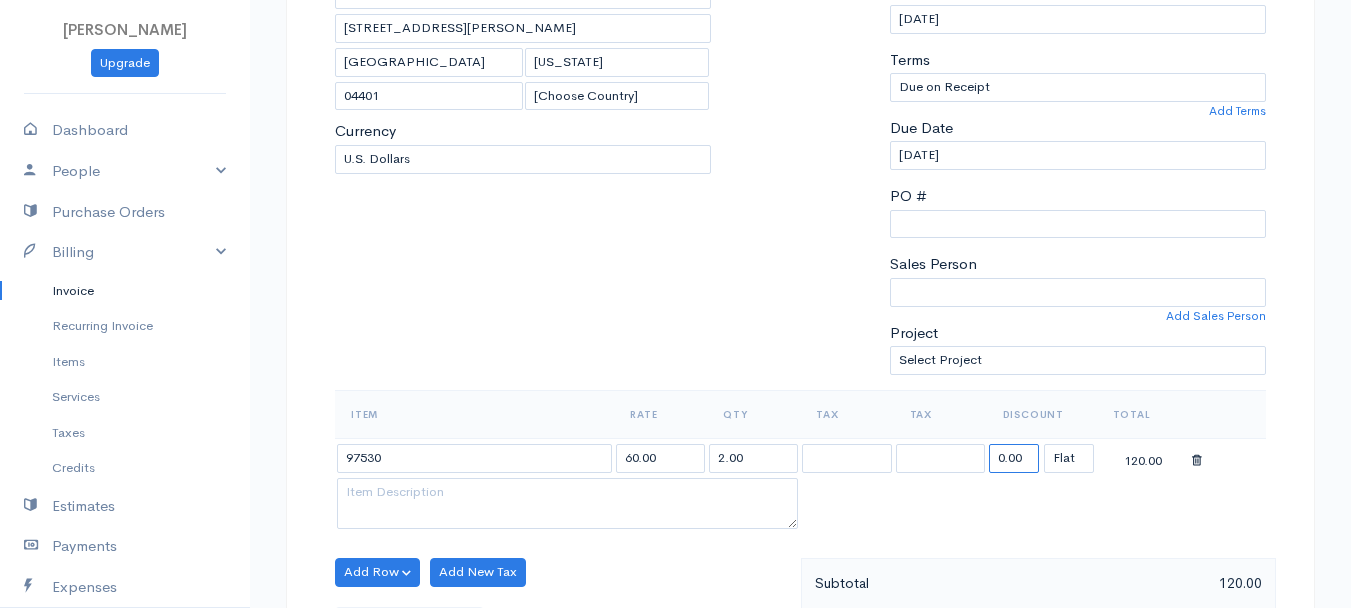 click on "0.00" at bounding box center (1014, 458) 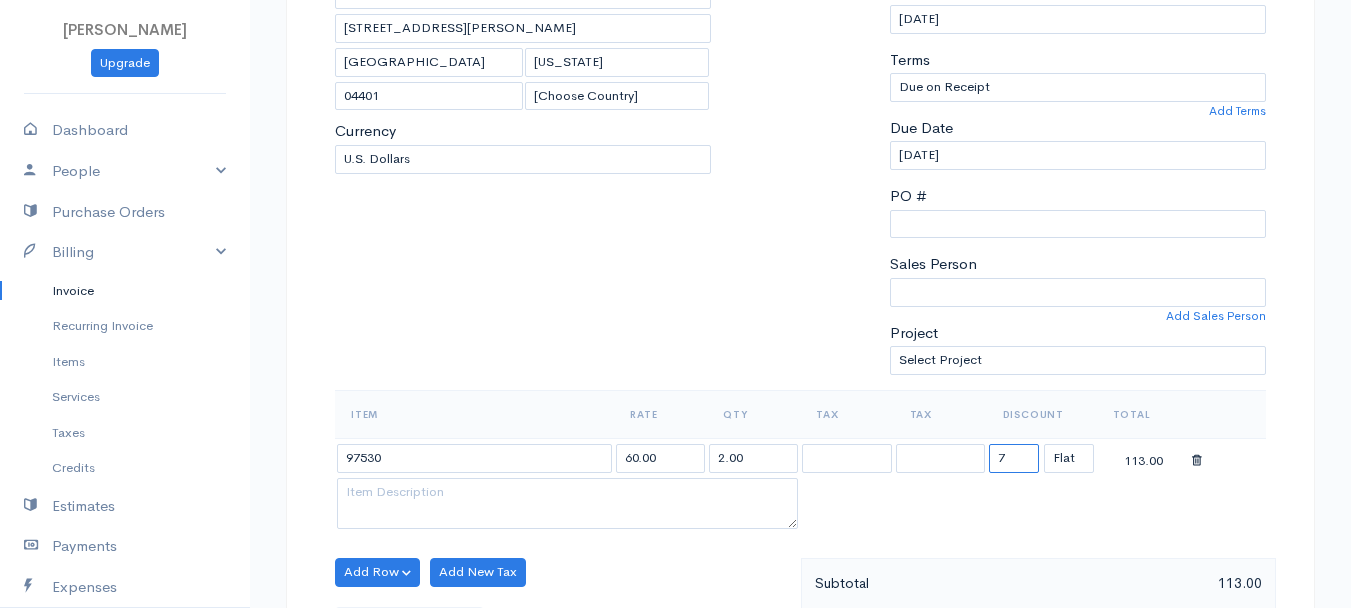 type on "72.58" 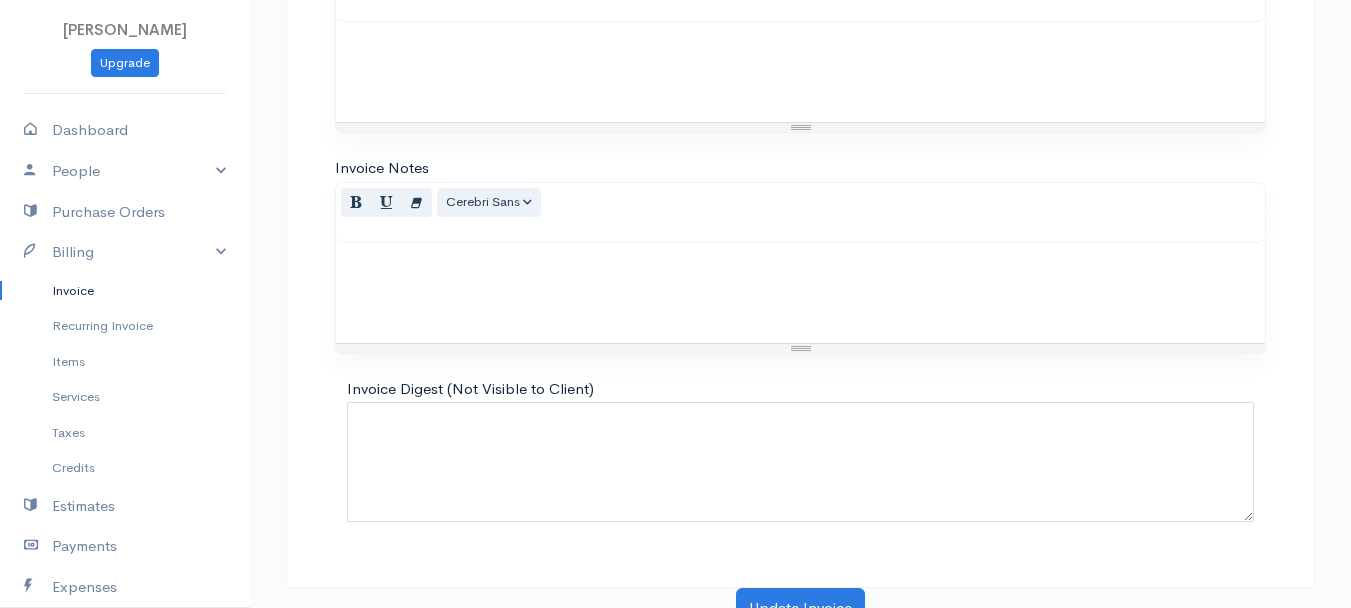 scroll, scrollTop: 1121, scrollLeft: 0, axis: vertical 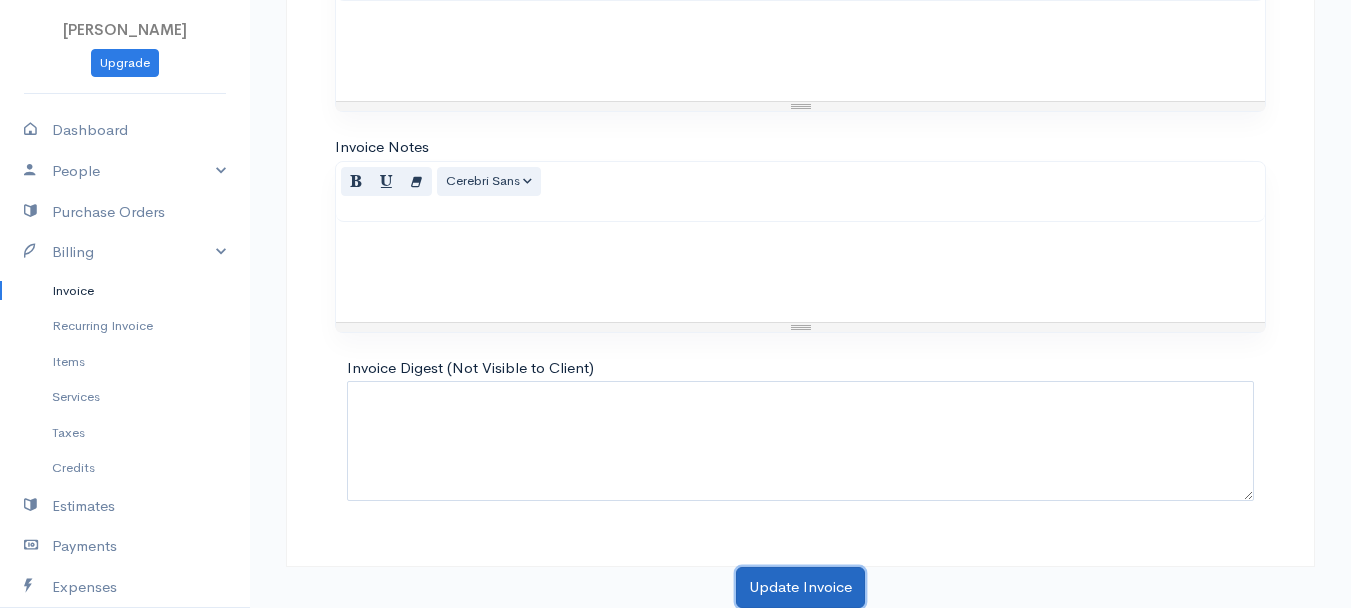 click on "Update Invoice" at bounding box center [800, 587] 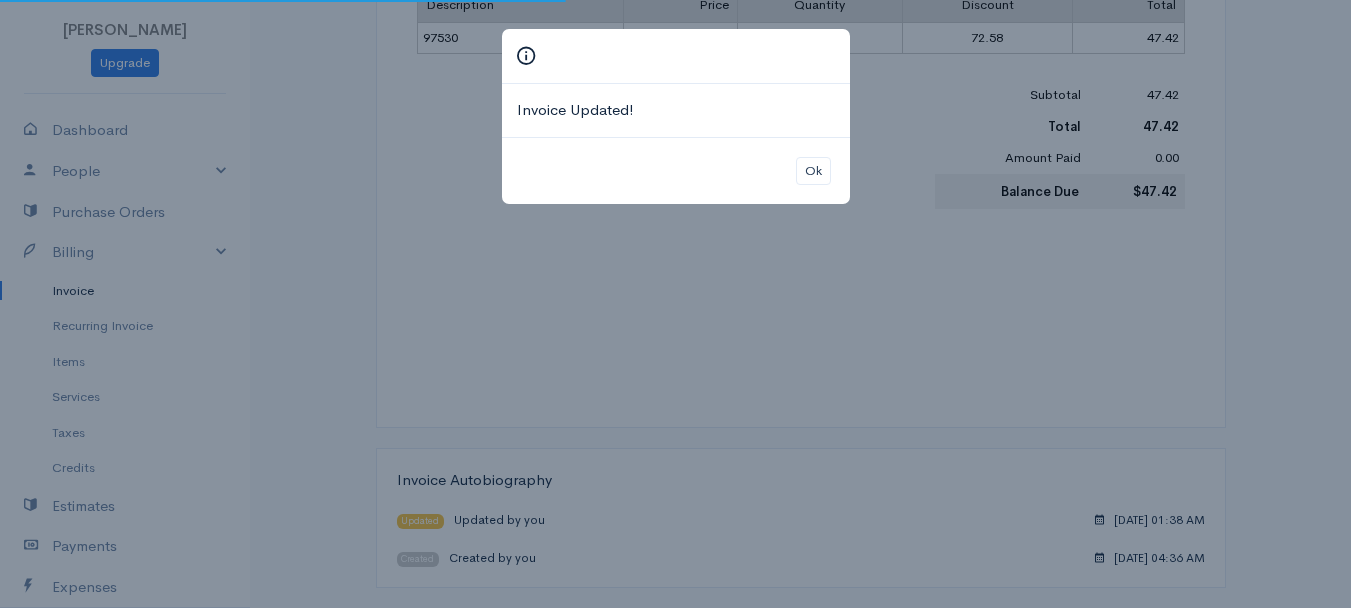 scroll, scrollTop: 0, scrollLeft: 0, axis: both 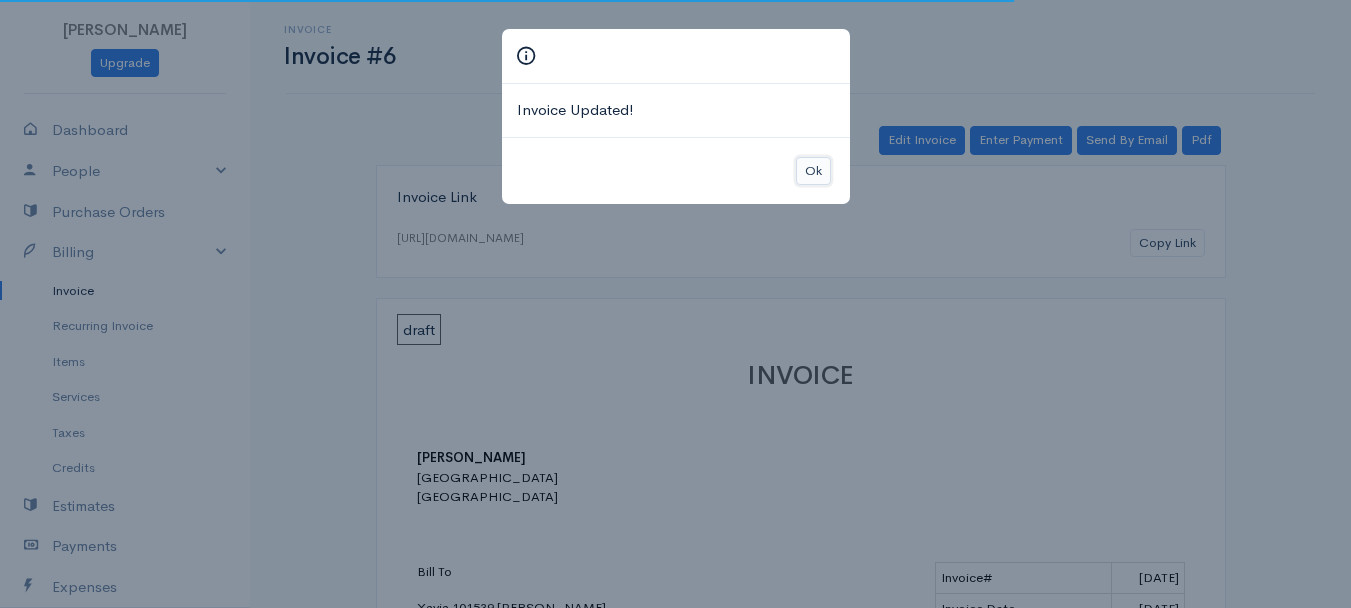 click on "Ok" at bounding box center [813, 171] 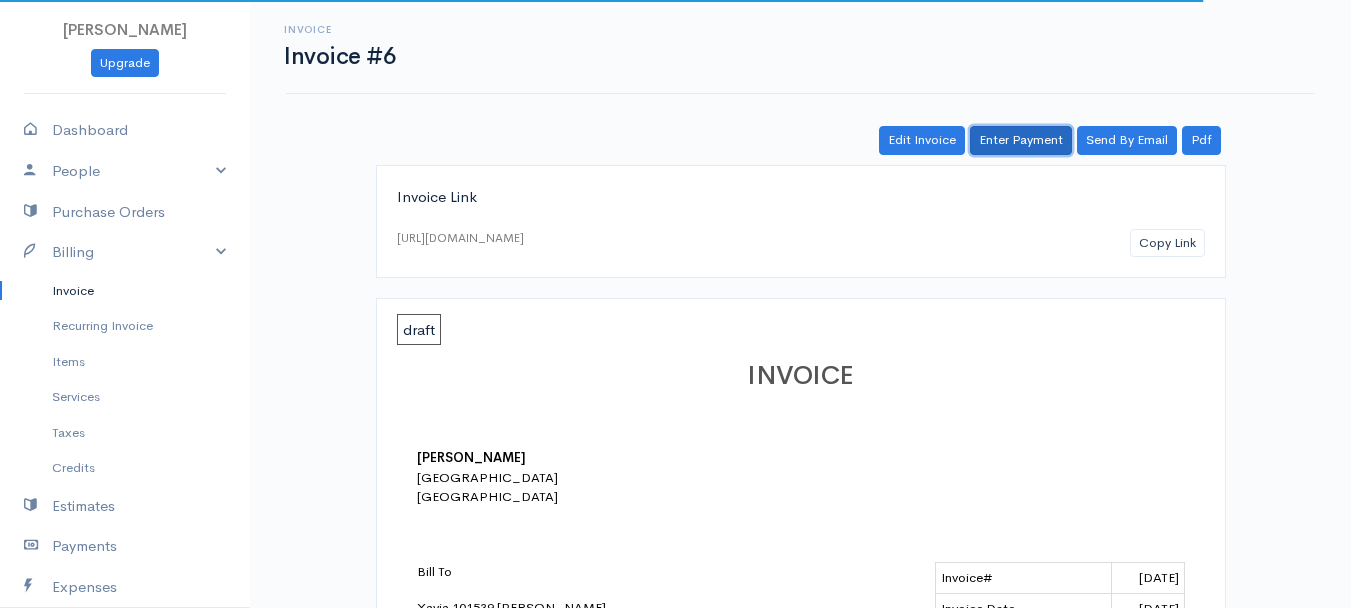 click on "Enter Payment" at bounding box center (1021, 140) 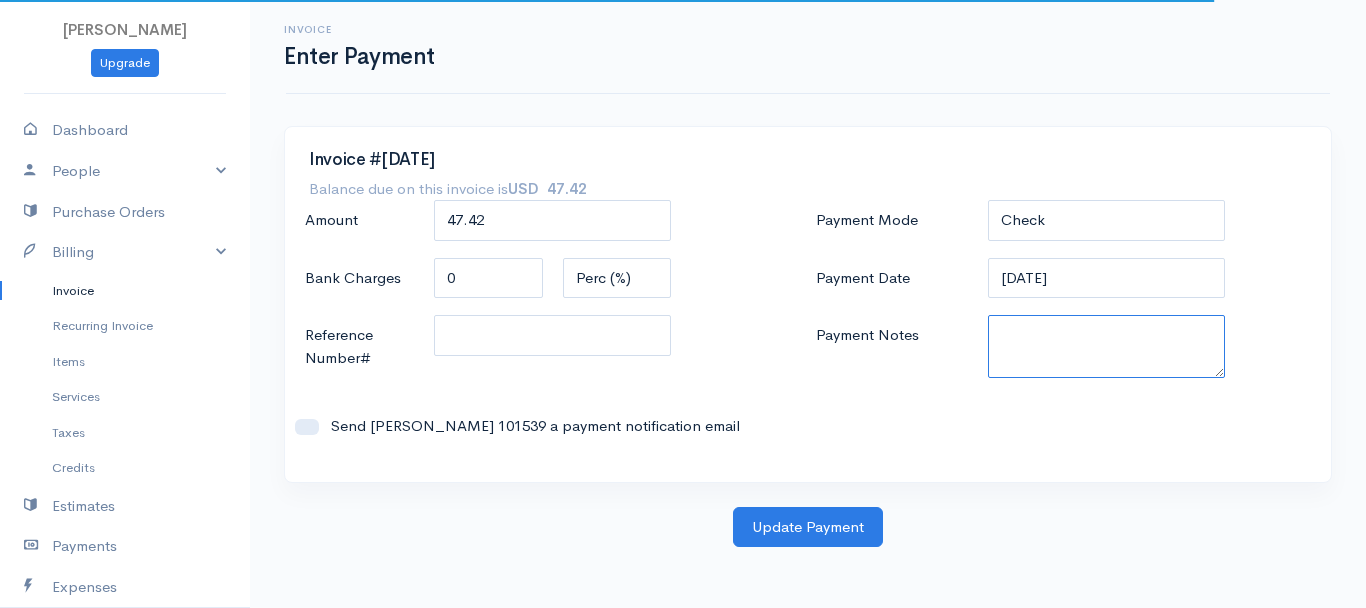 paste on "6250337284" 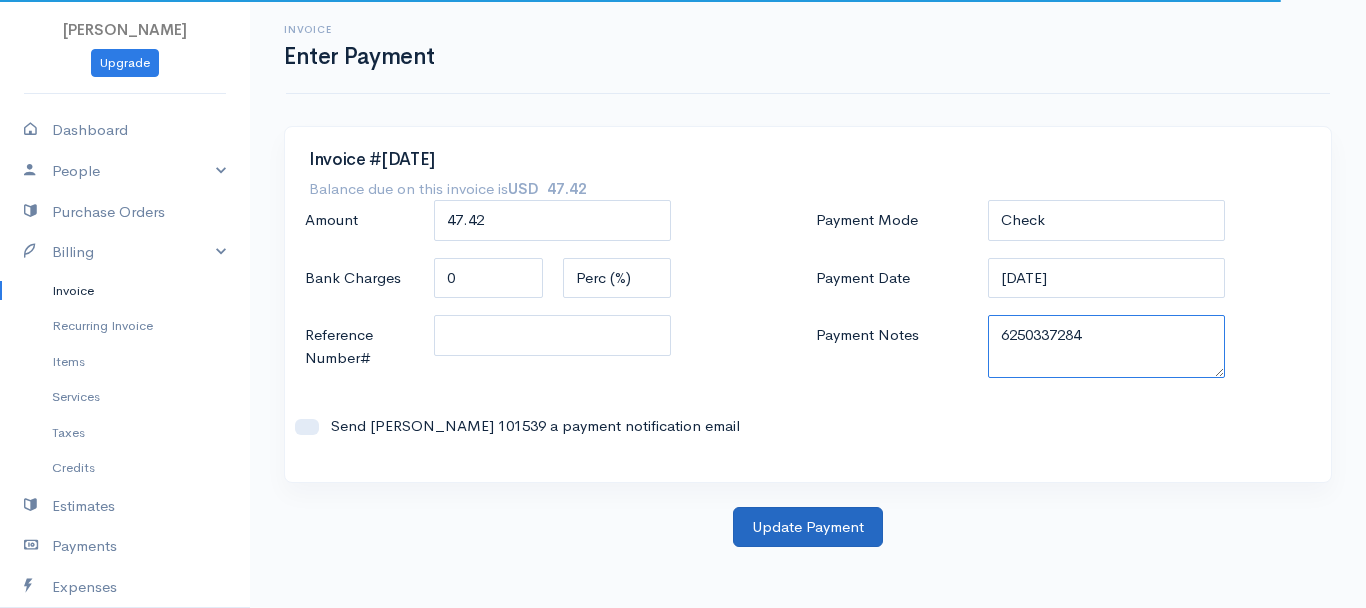 type on "6250337284" 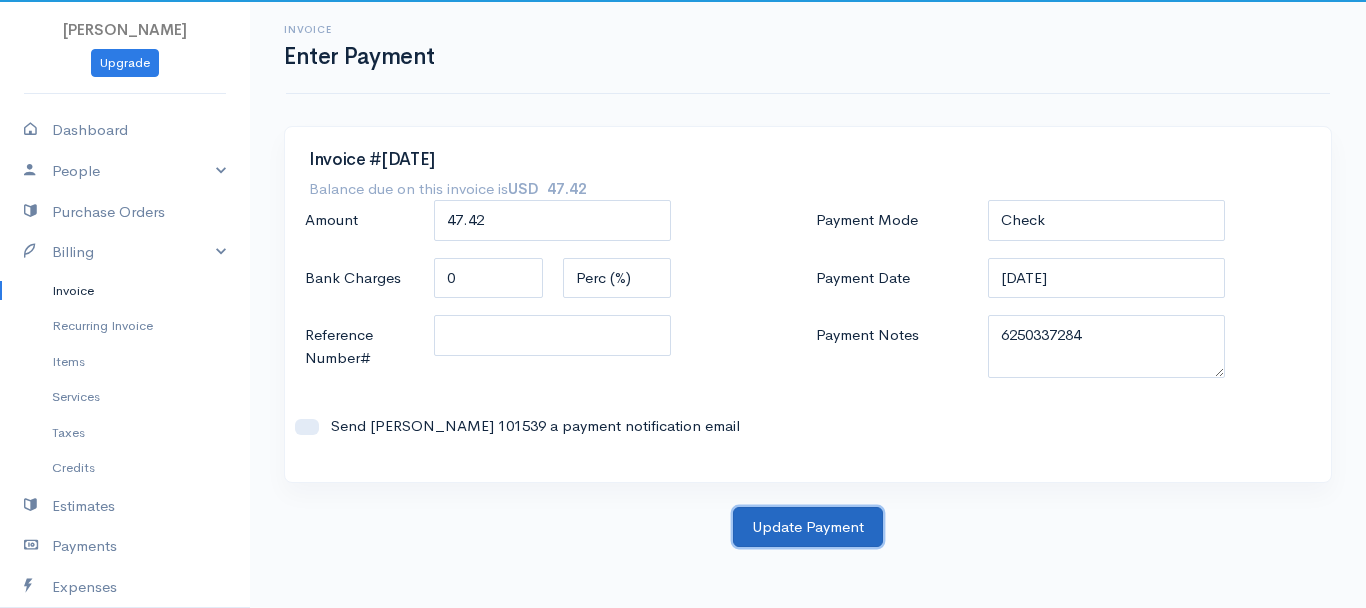 click on "Update Payment" at bounding box center [808, 527] 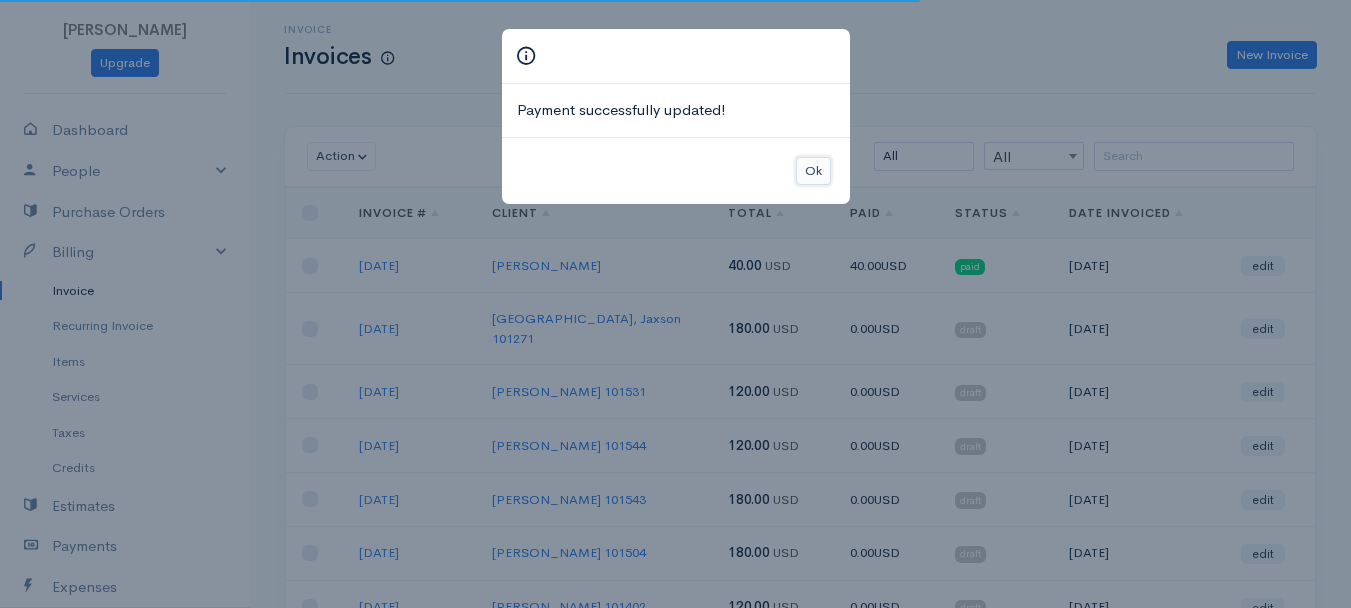 click on "Ok" at bounding box center (813, 171) 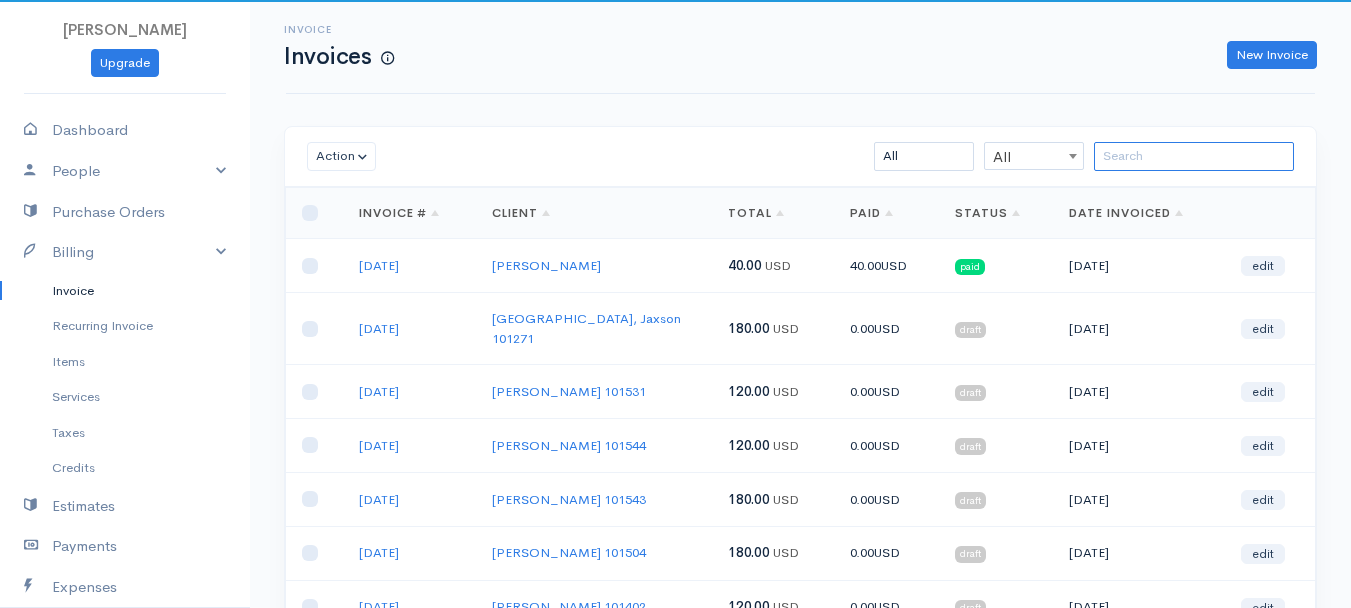 click at bounding box center [1194, 156] 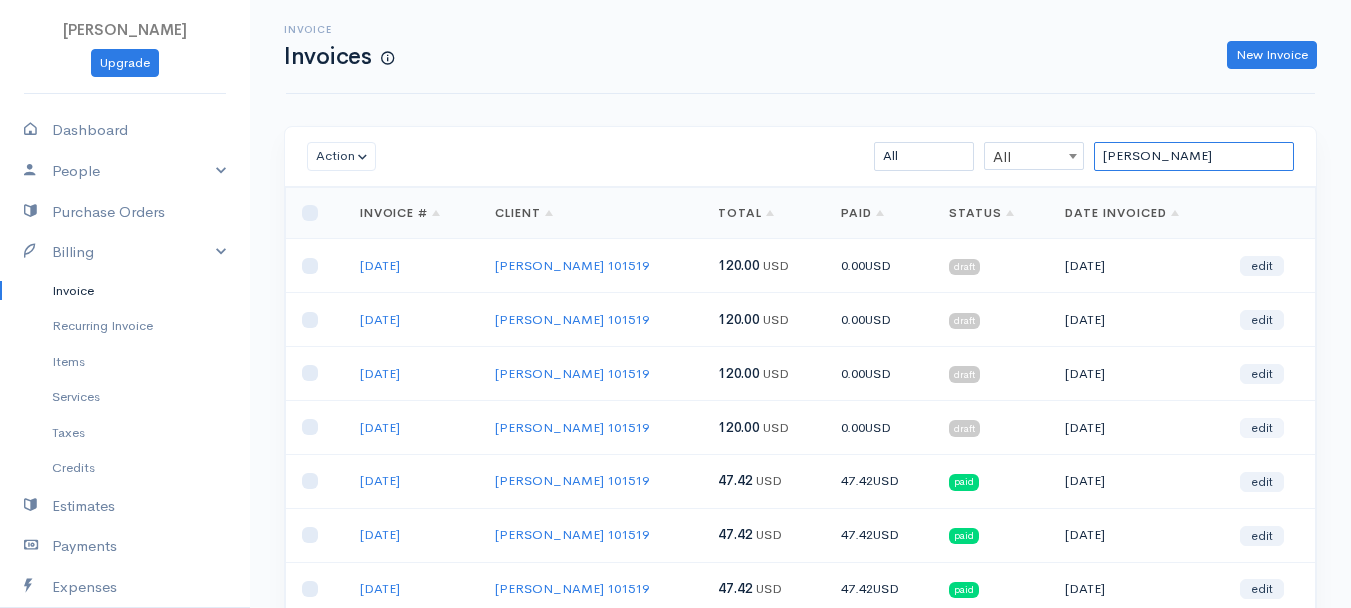 type on "[PERSON_NAME]" 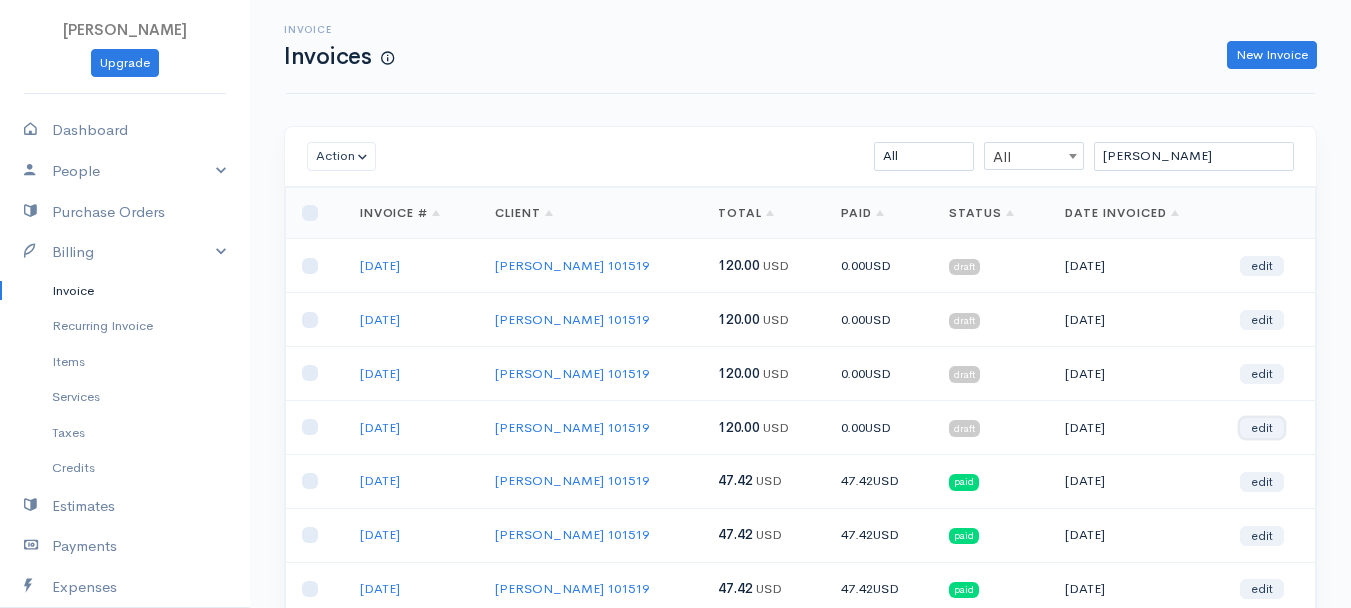 click on "edit" at bounding box center (1262, 428) 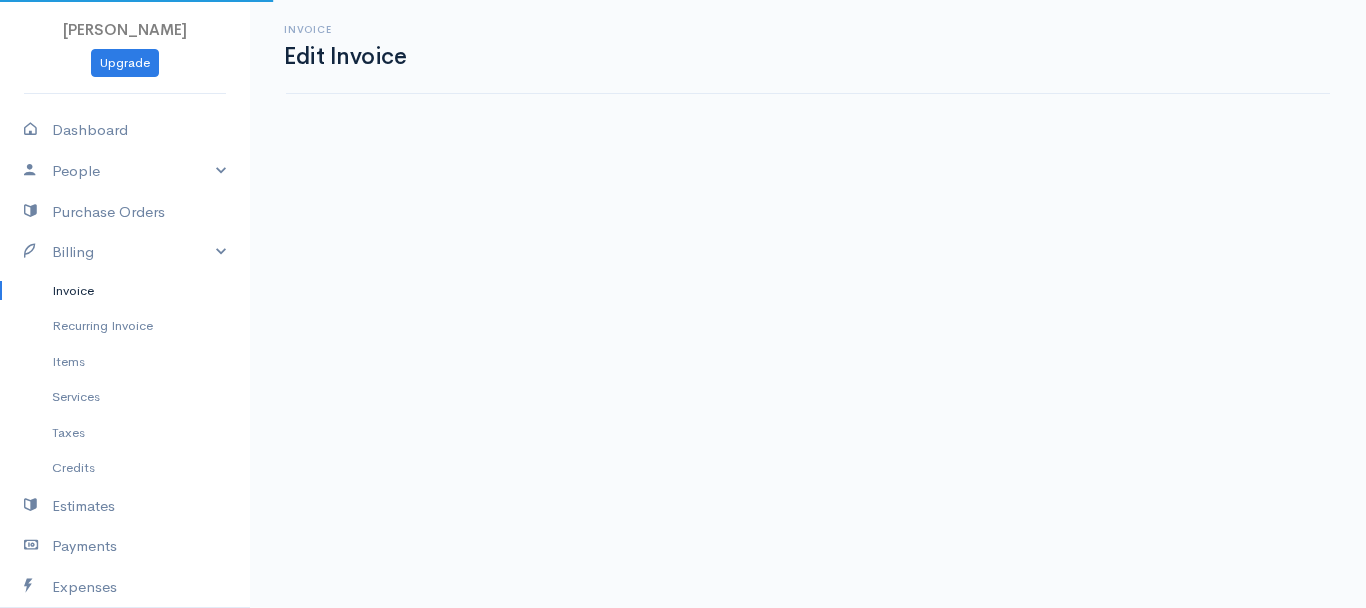 select on "2" 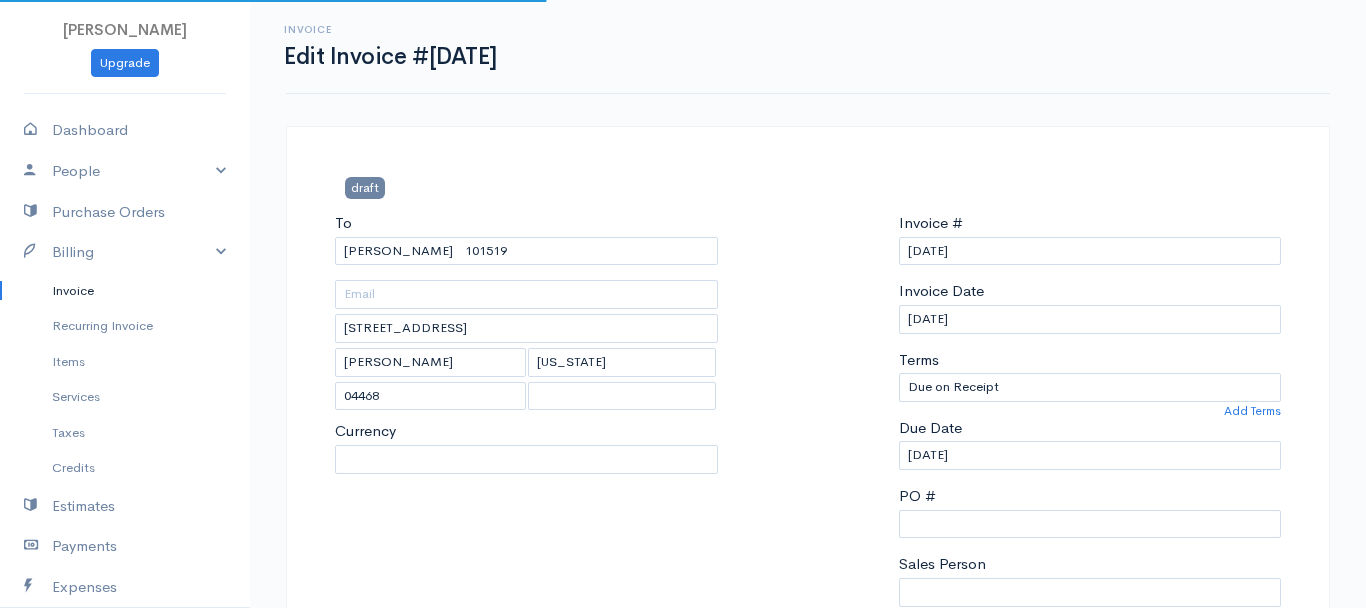 select on "0" 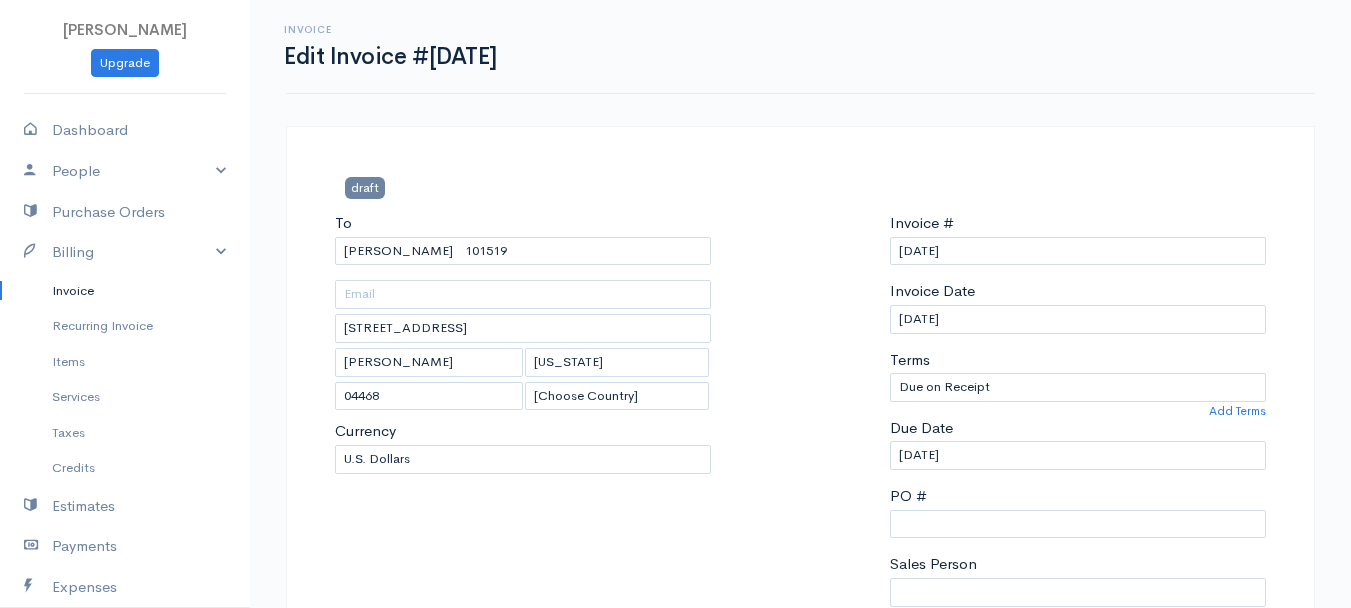 scroll, scrollTop: 400, scrollLeft: 0, axis: vertical 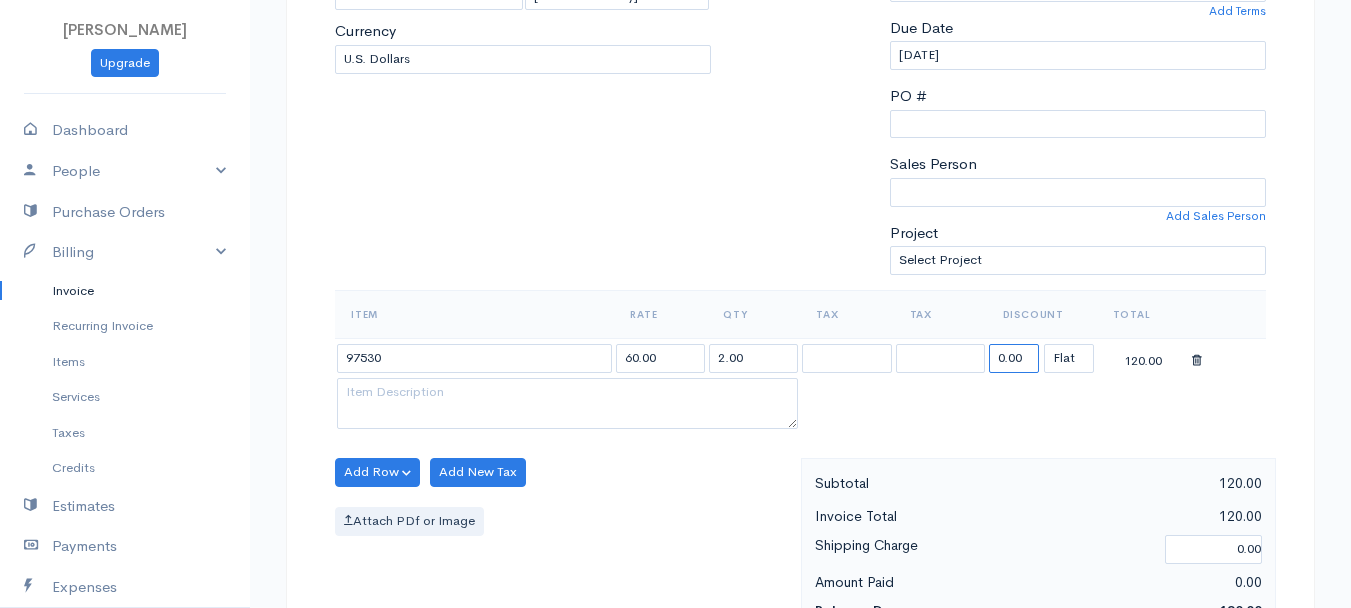 click on "0.00" at bounding box center (1014, 358) 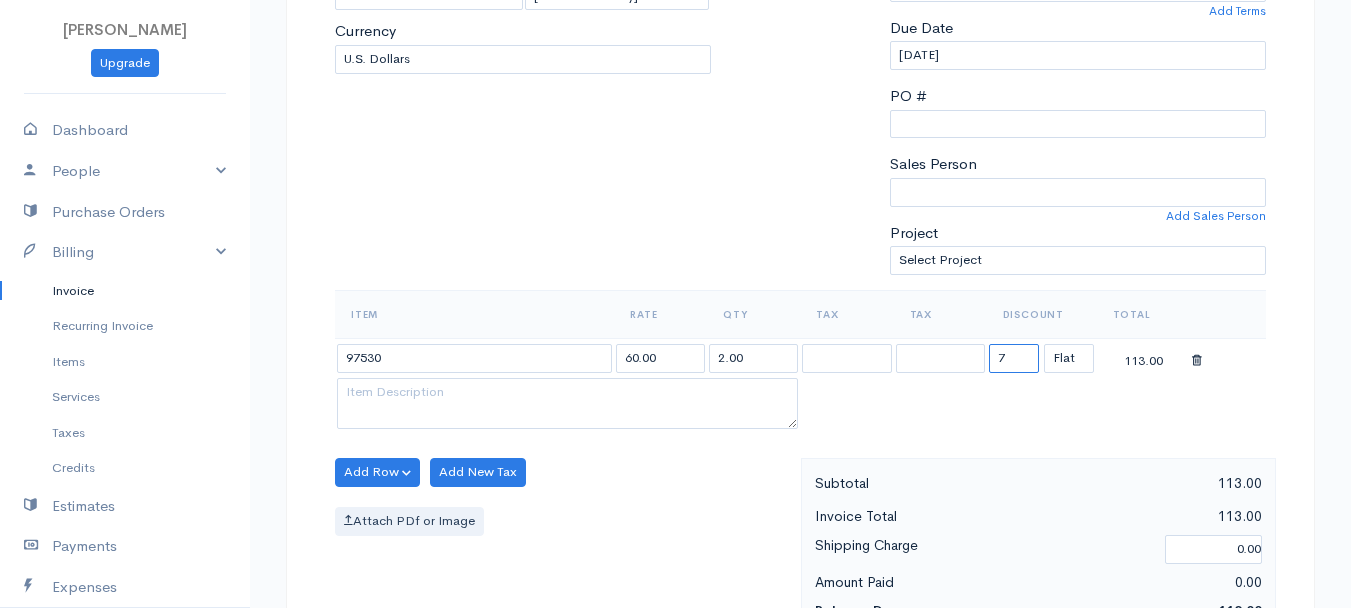 type on "72.58" 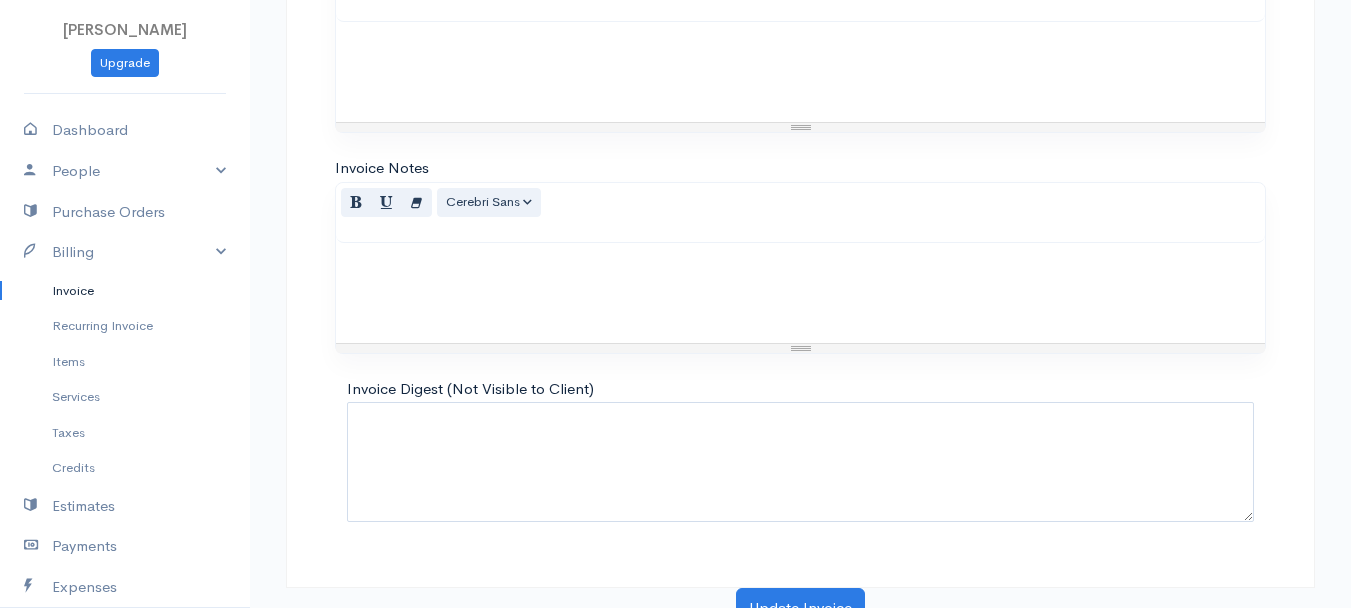 scroll, scrollTop: 1121, scrollLeft: 0, axis: vertical 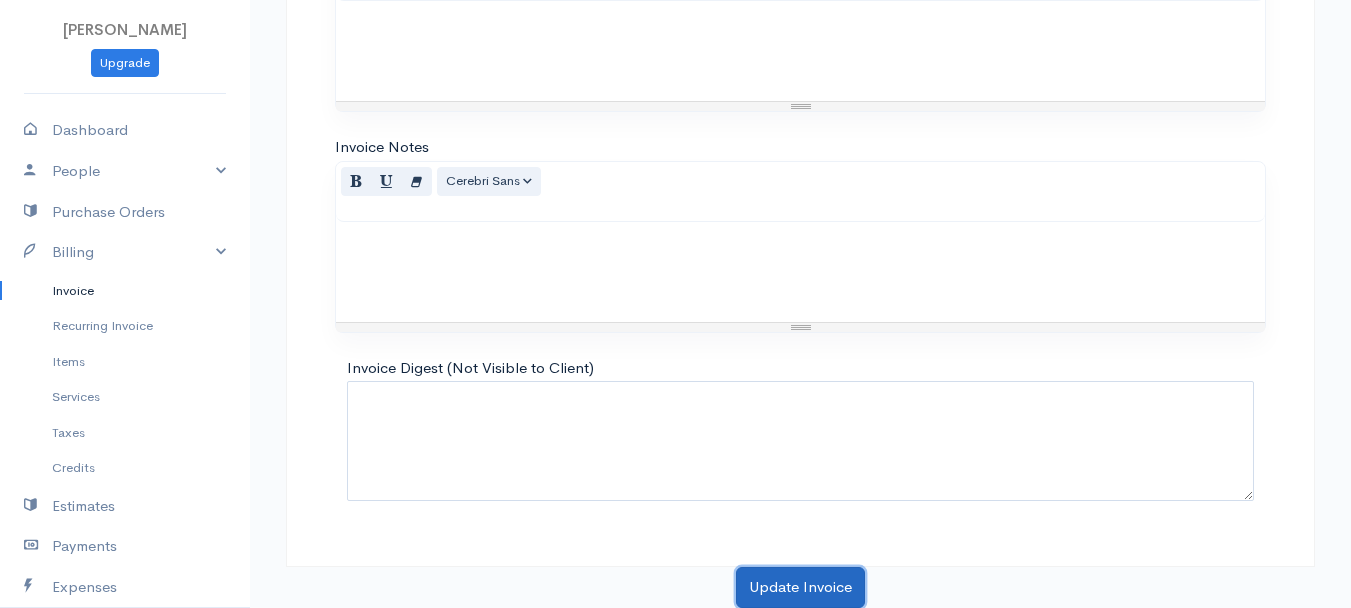 click on "Update Invoice" at bounding box center [800, 587] 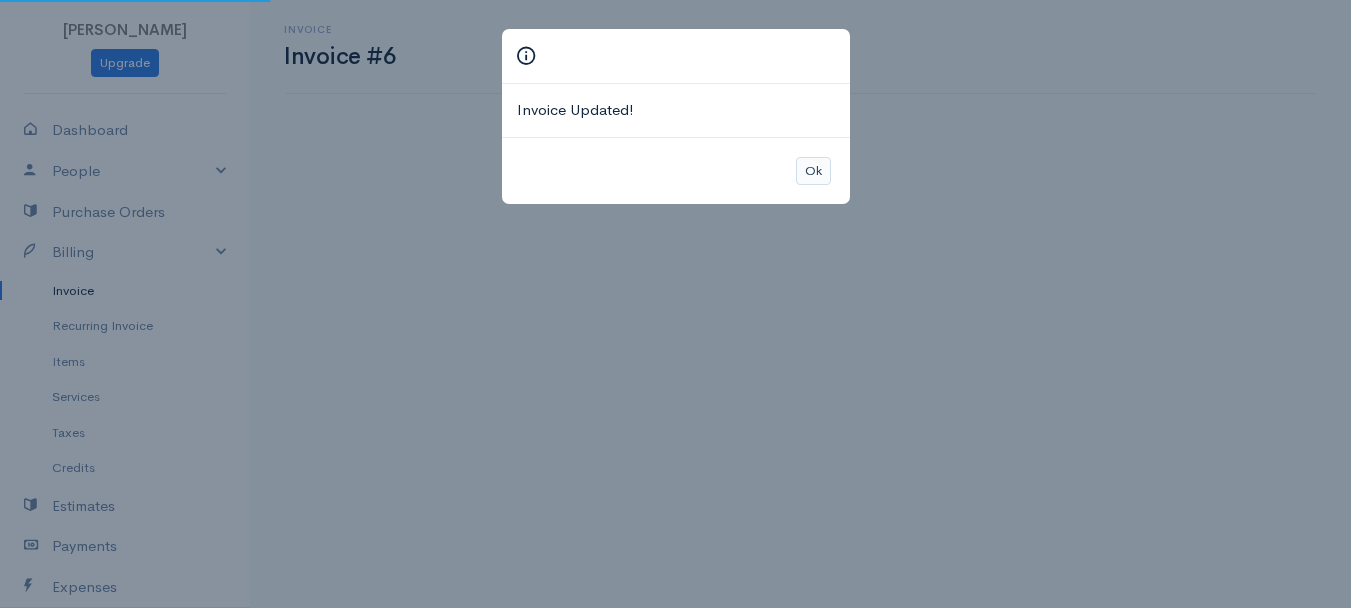 scroll, scrollTop: 0, scrollLeft: 0, axis: both 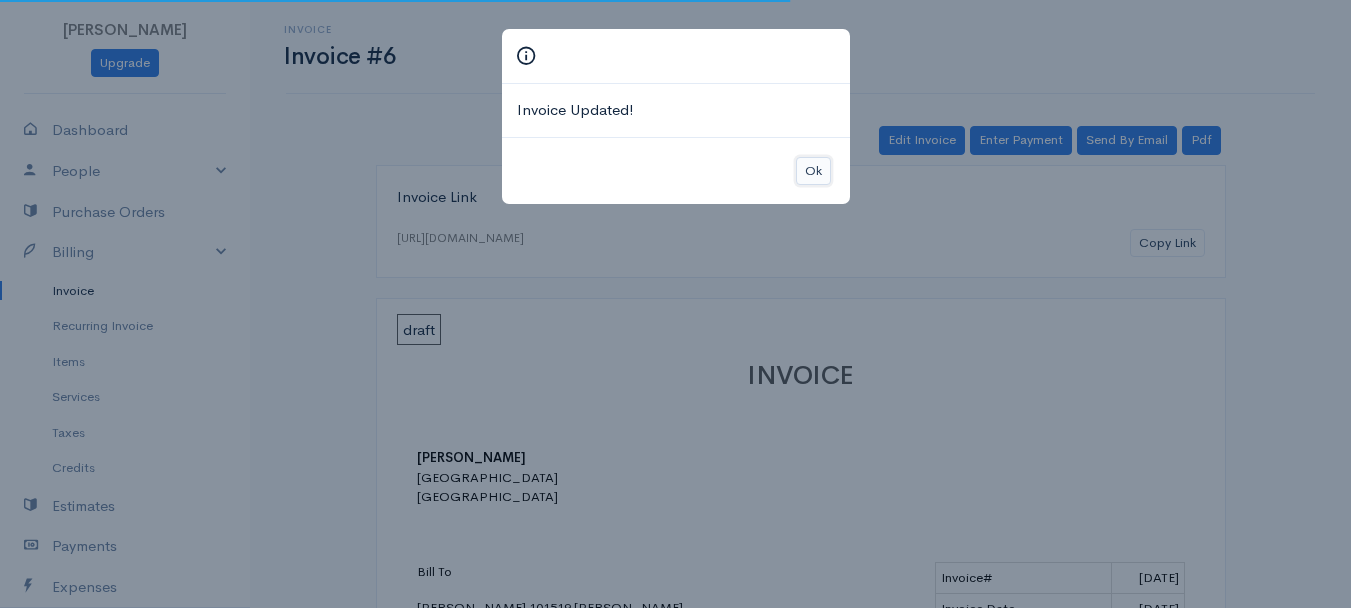 click on "Ok" at bounding box center (813, 171) 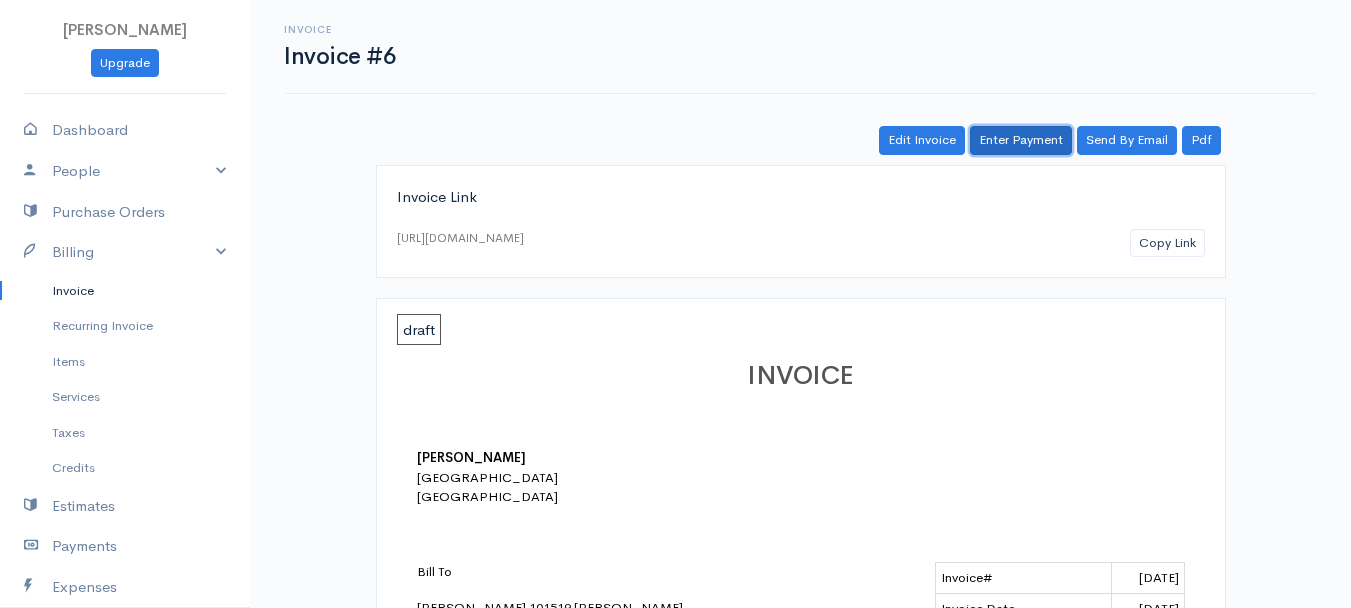 click on "Enter Payment" at bounding box center (1021, 140) 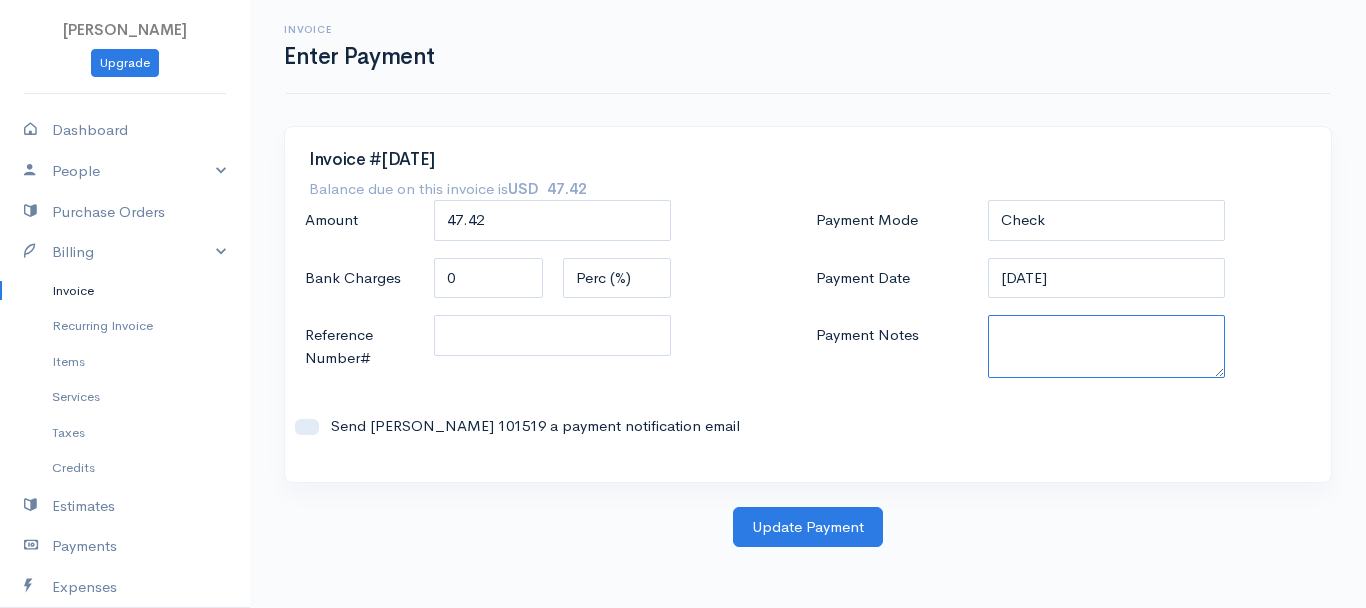 paste on "6250337284" 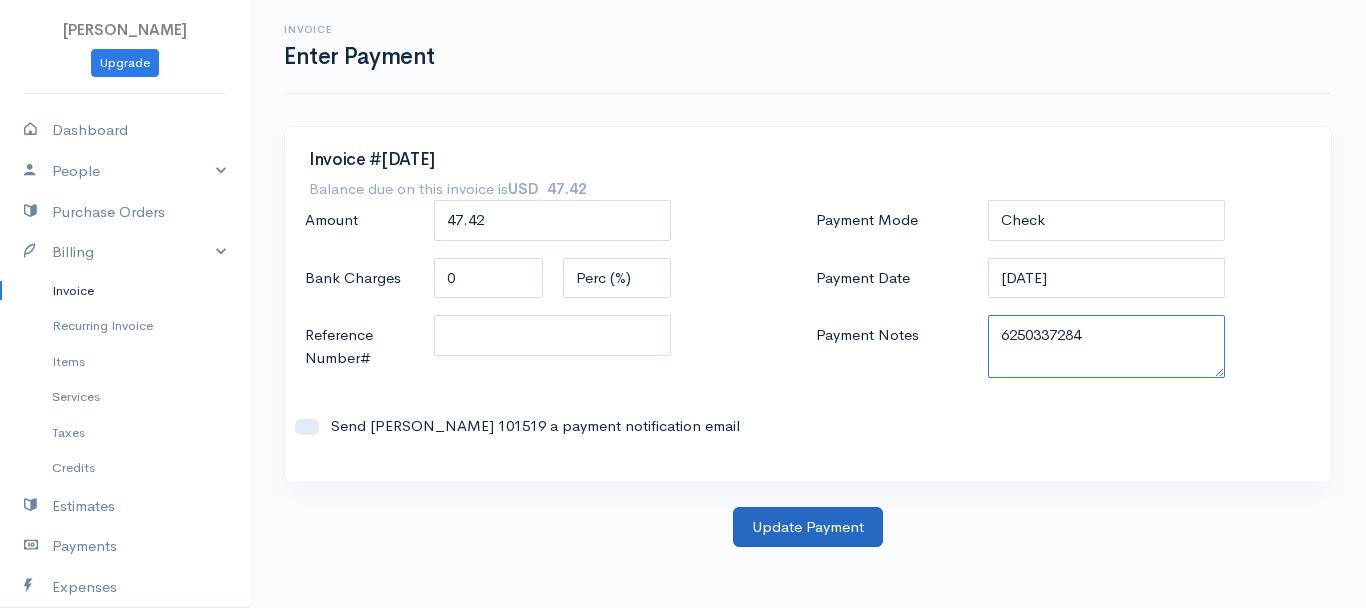 type on "6250337284" 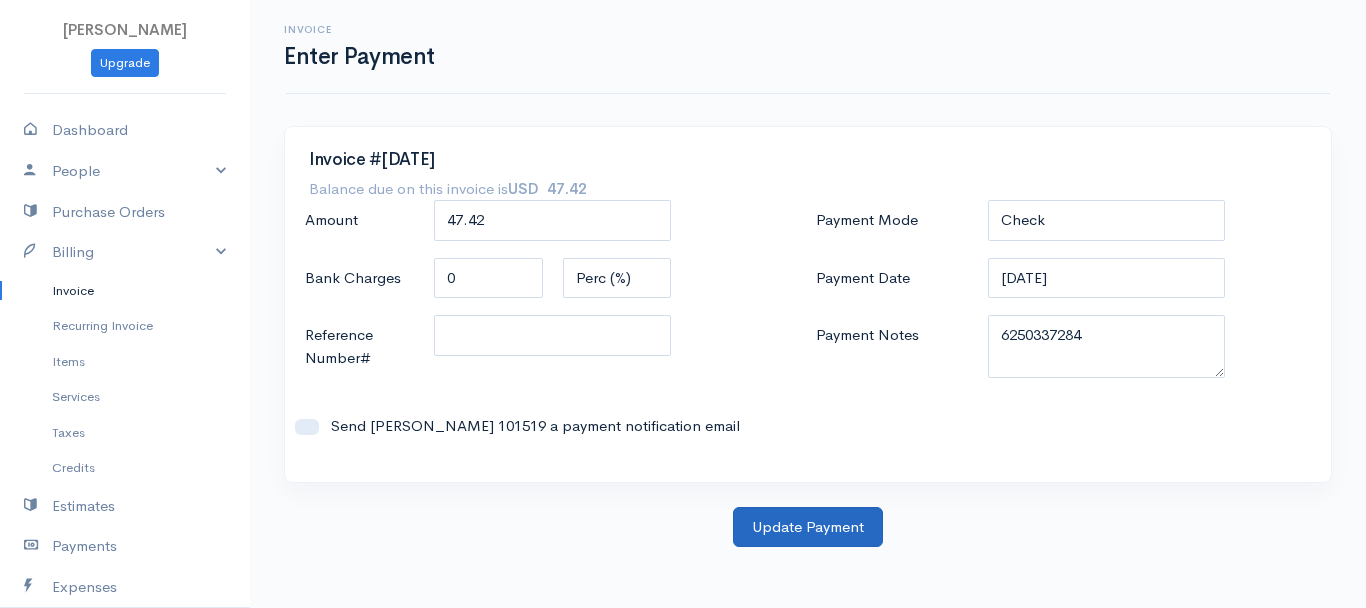 click on "Invoice #[DATE]  Balance due on this invoice is  USD  47.42 Amount 47.42 Bank Charges 0 Perc (%) Flat Reference Number# Send [PERSON_NAME]    101519 a payment notification email  Payment Mode Check Bank Transfer Credit Cash Debit ACH VISA MASTERCARD AMEX DISCOVER DINERS EUROCARD JCB NOVA Credit Card PayPal Google Checkout 2Checkout Amazon Payment Date [DATE] Payment Notes 6250337284 Update Payment" at bounding box center (808, 336) 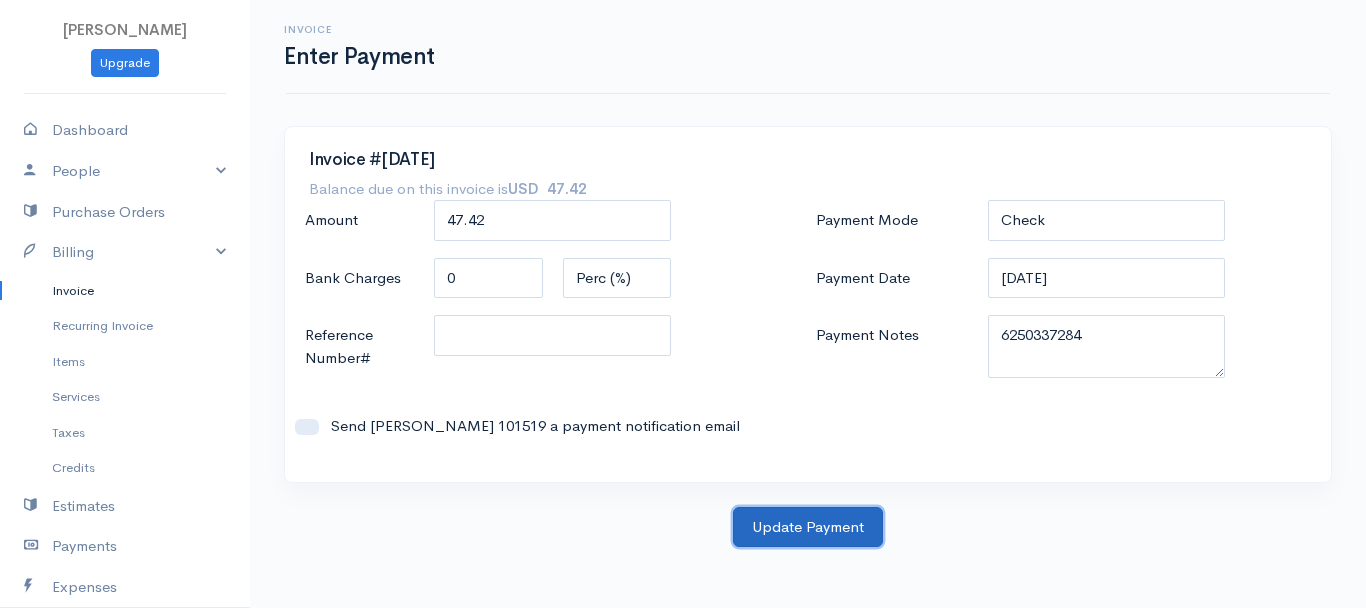 click on "Update Payment" at bounding box center (808, 527) 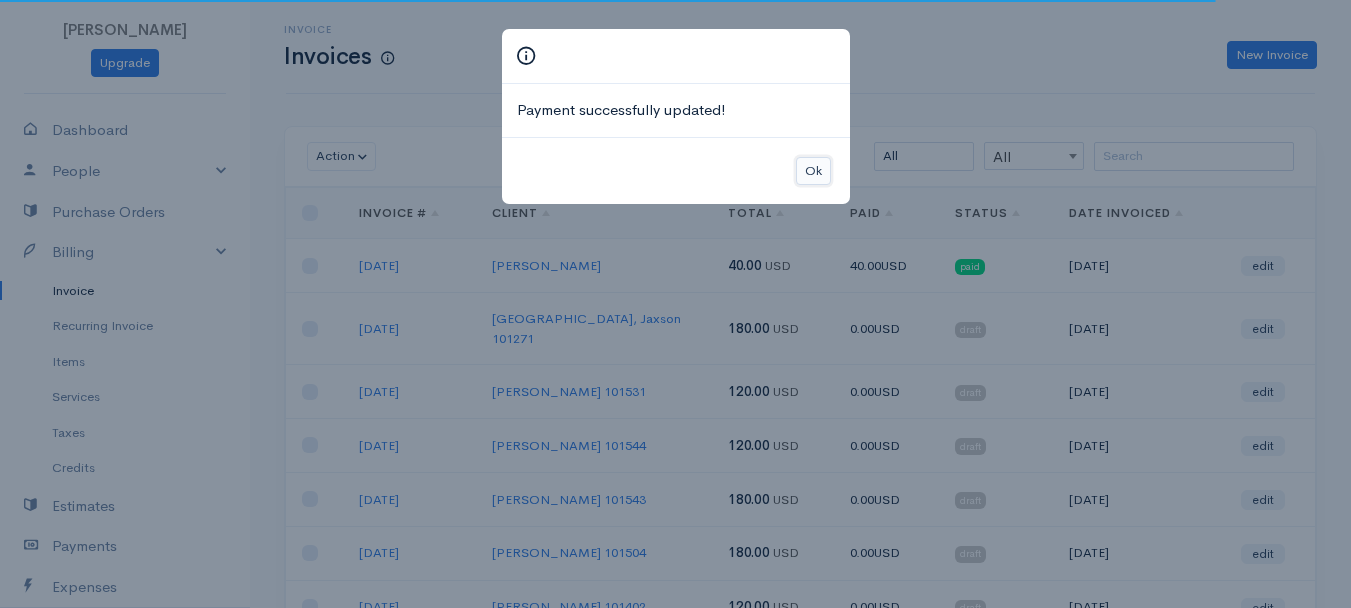 click on "Ok" at bounding box center [813, 171] 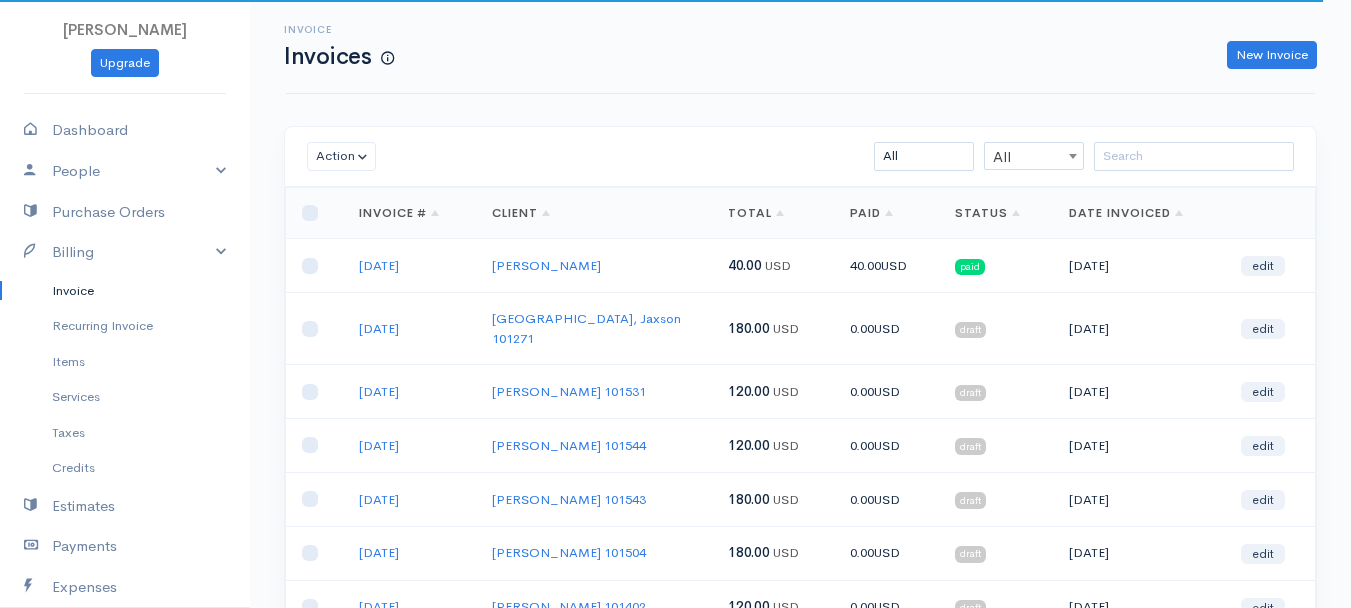 click on "Invoice
Invoices
New Invoice" at bounding box center [800, 47] 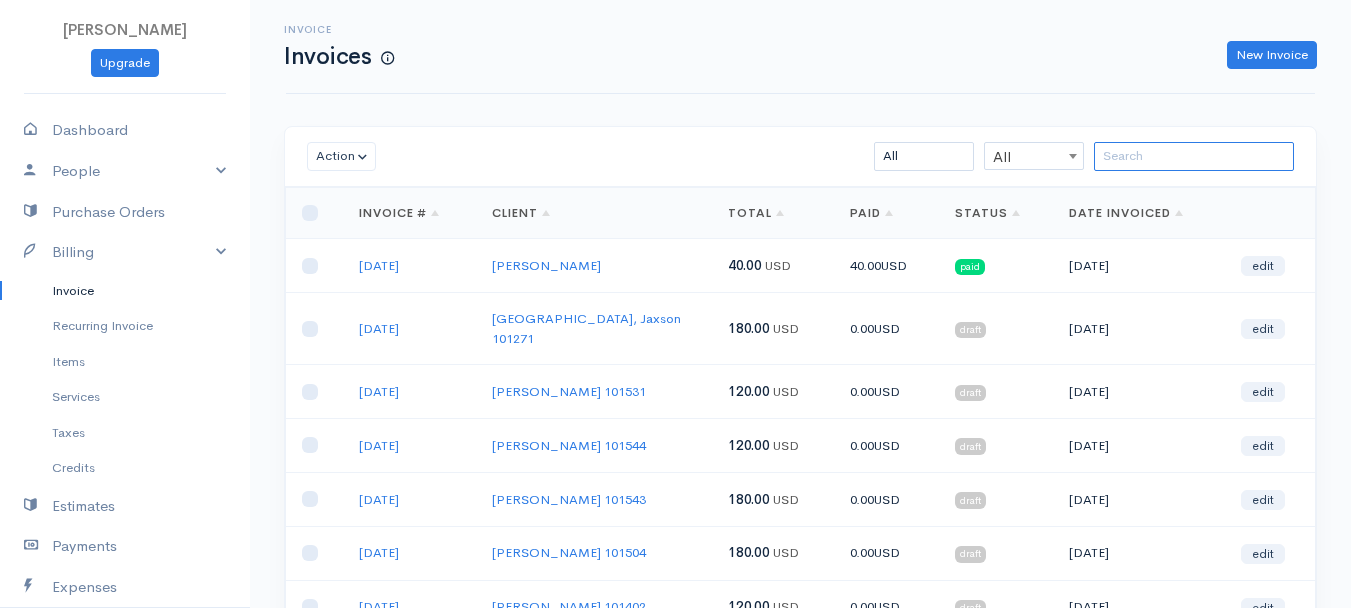 click at bounding box center [1194, 156] 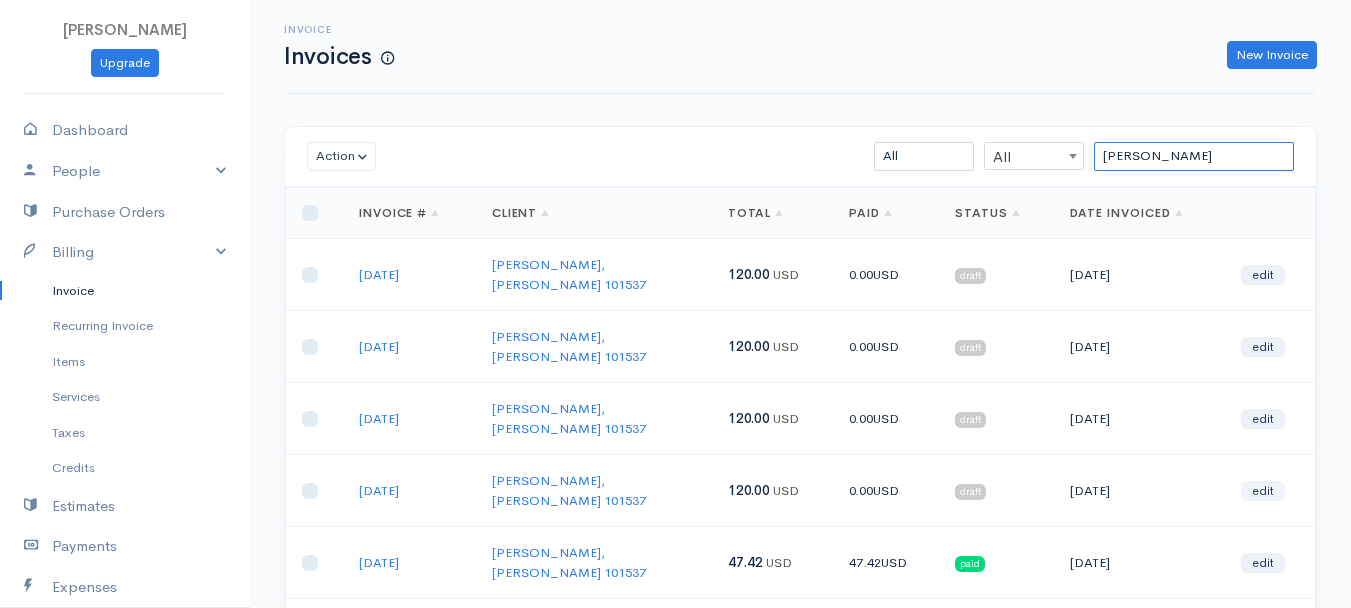 type on "[PERSON_NAME]" 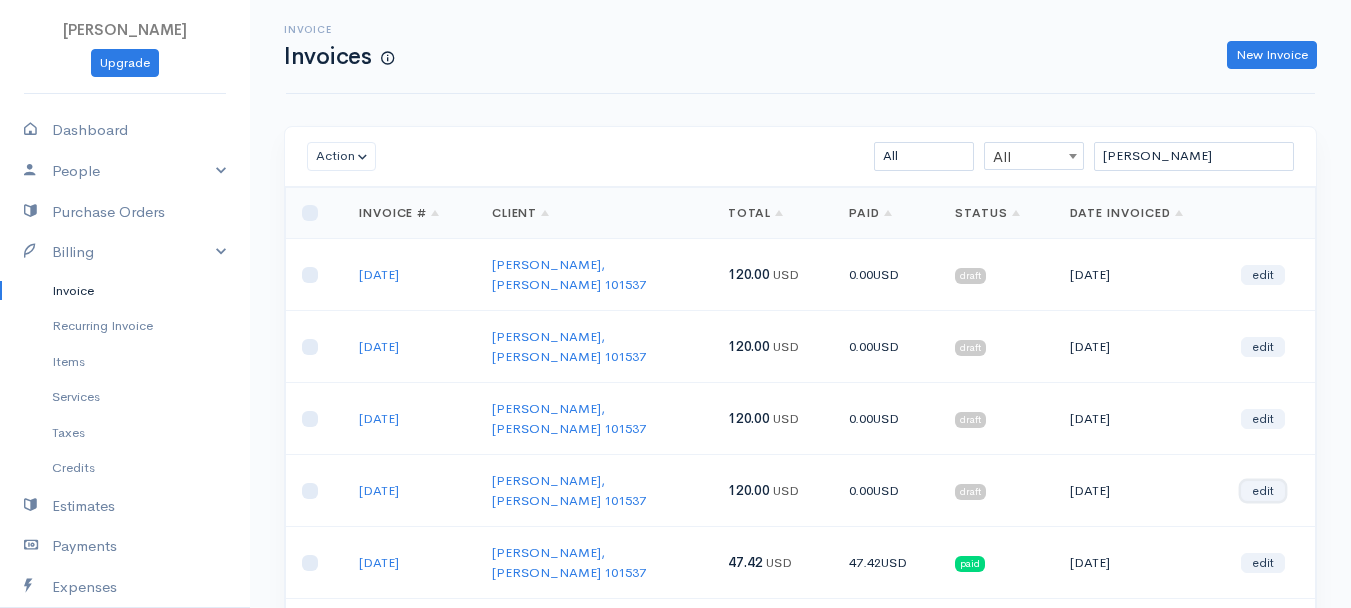 click on "edit" at bounding box center [1263, 491] 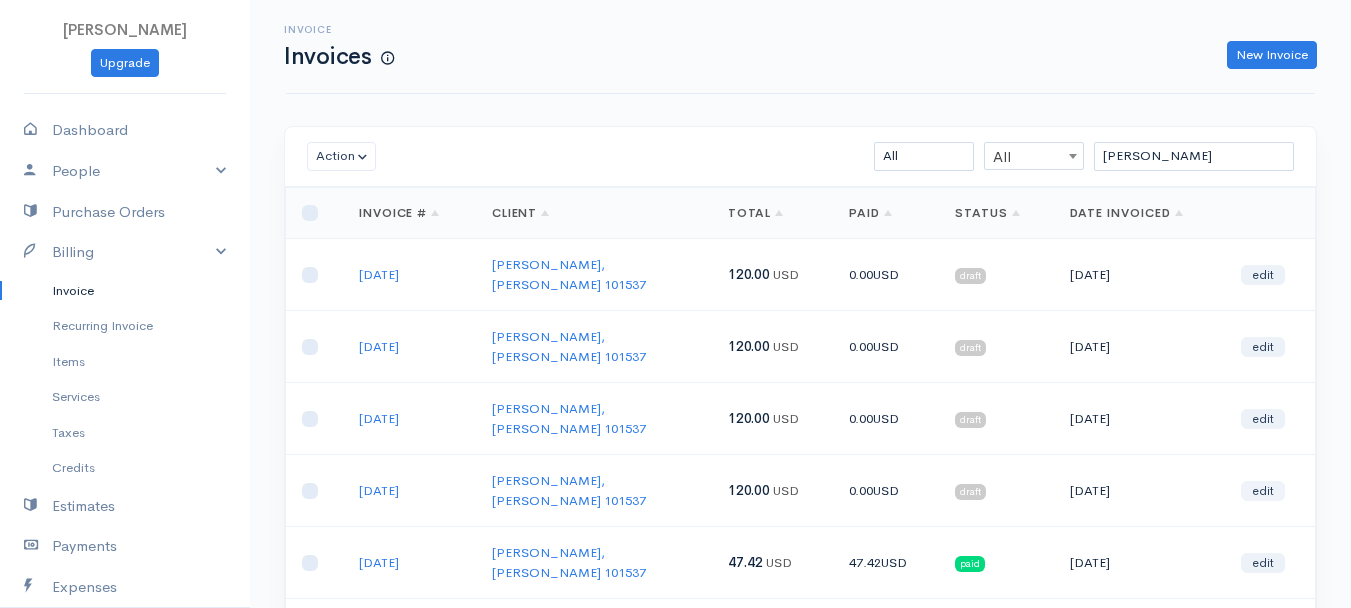 select on "2" 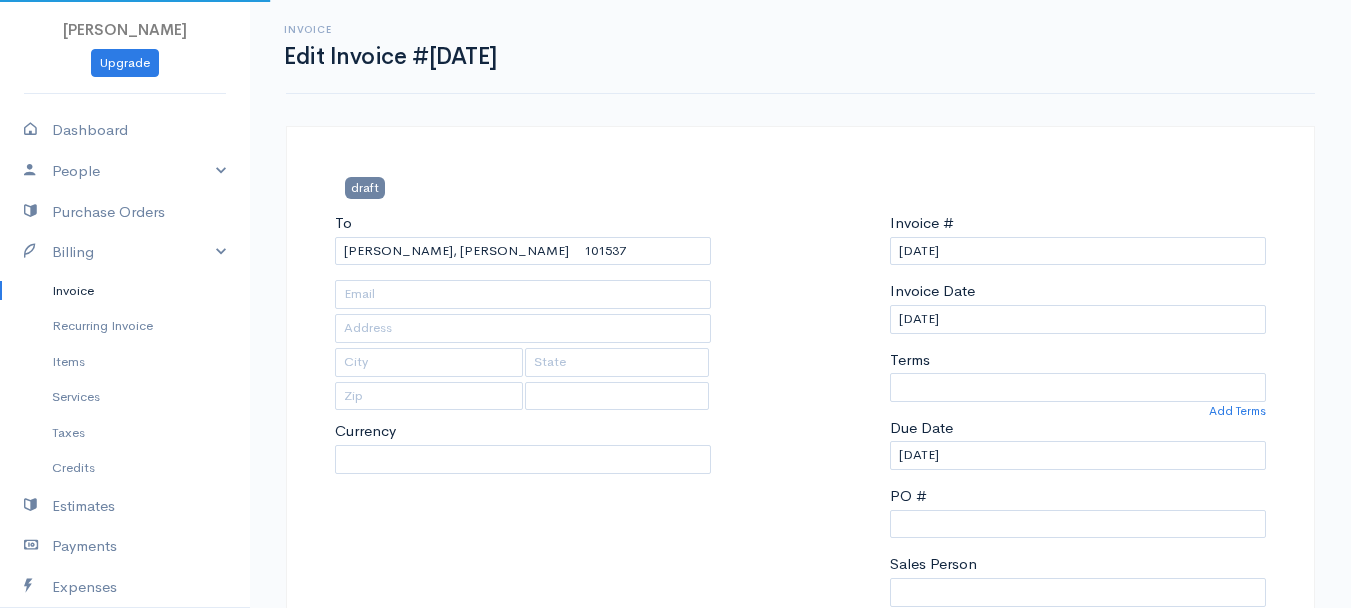 type on "[STREET_ADDRESS]" 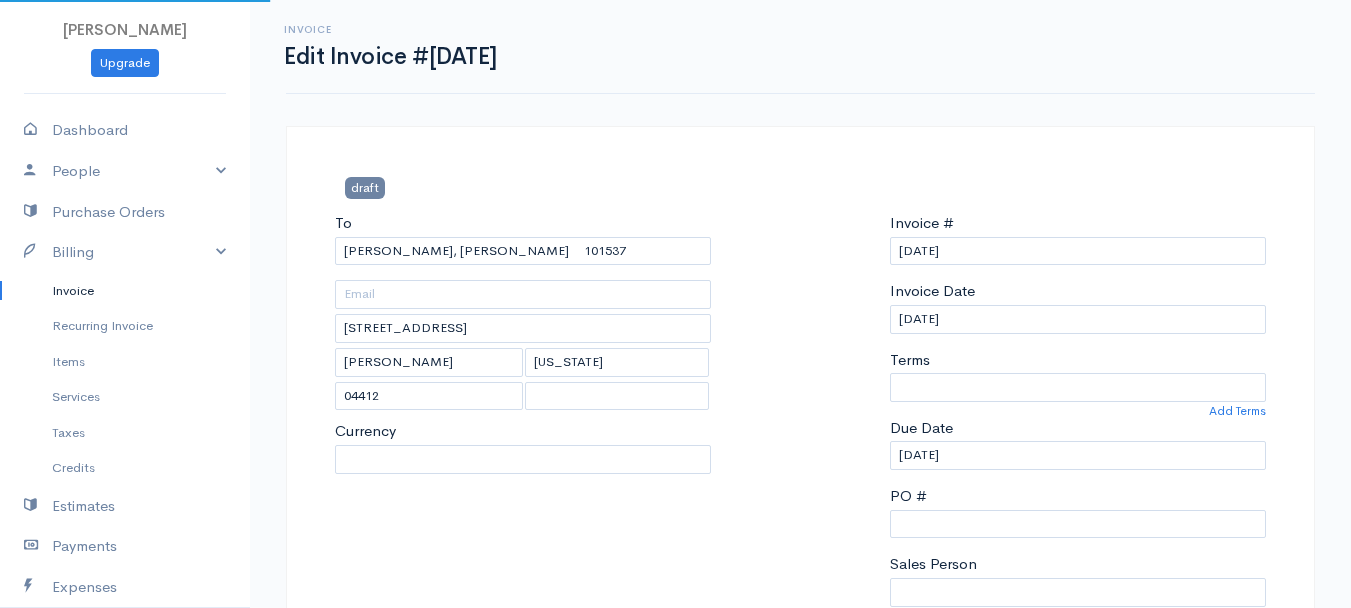 select on "0" 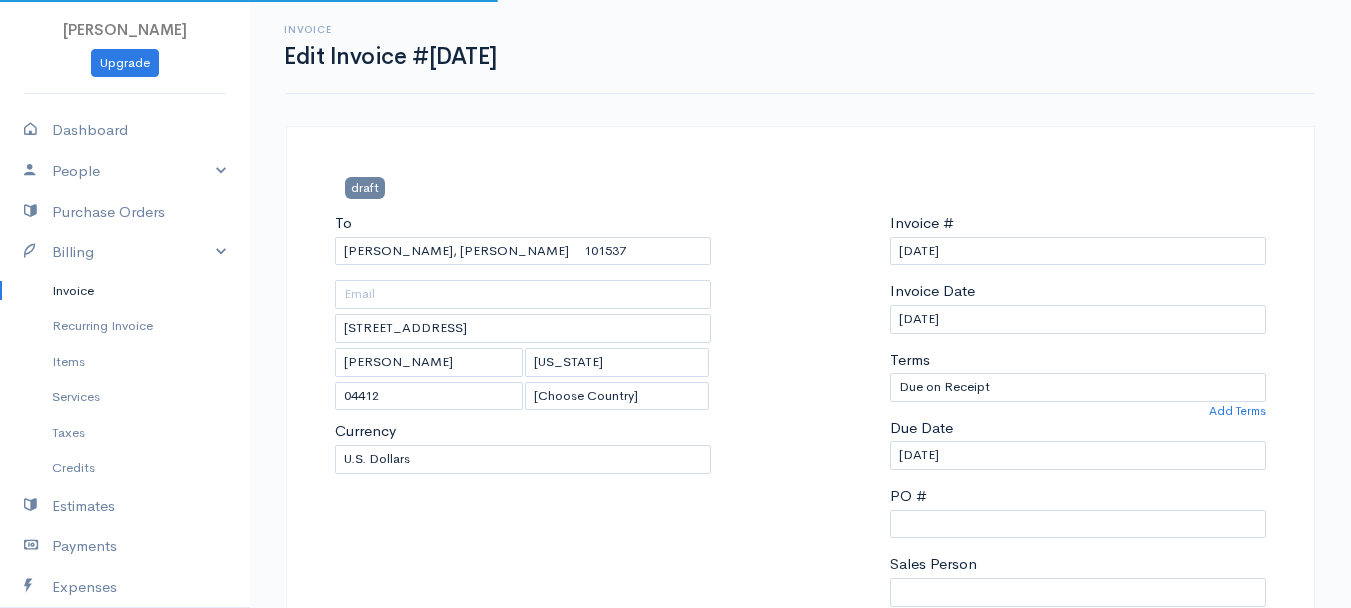select on "[GEOGRAPHIC_DATA]" 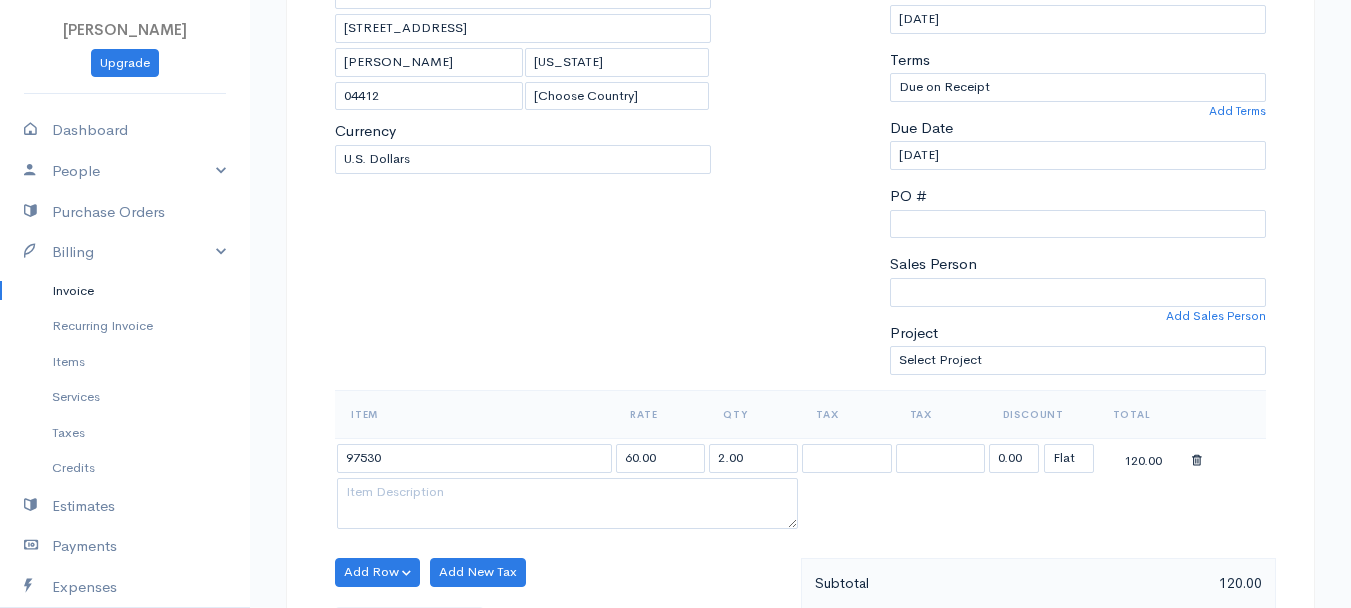 scroll, scrollTop: 400, scrollLeft: 0, axis: vertical 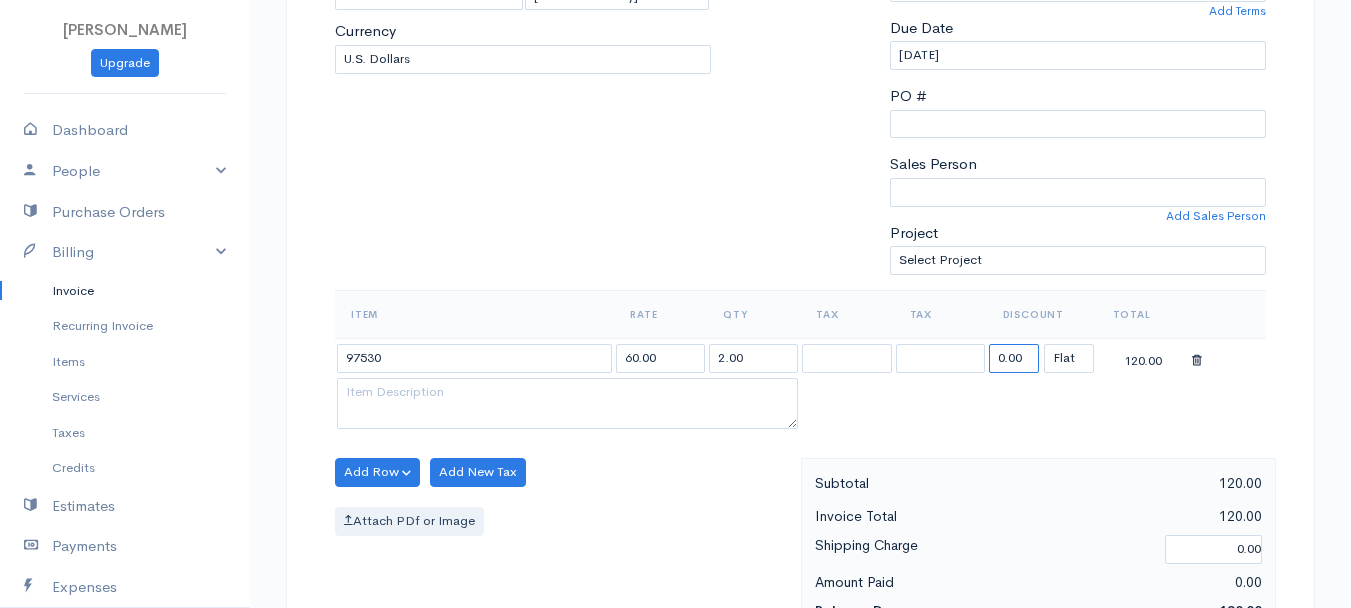 click on "0.00" at bounding box center (1014, 358) 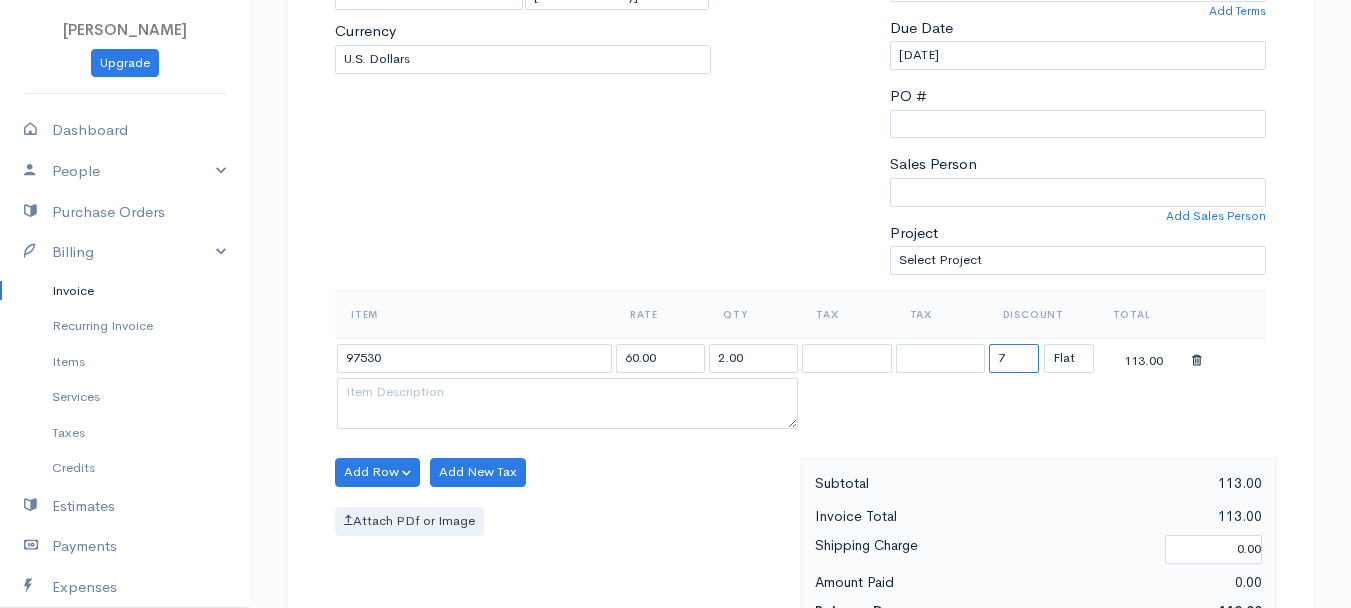 type on "72.58" 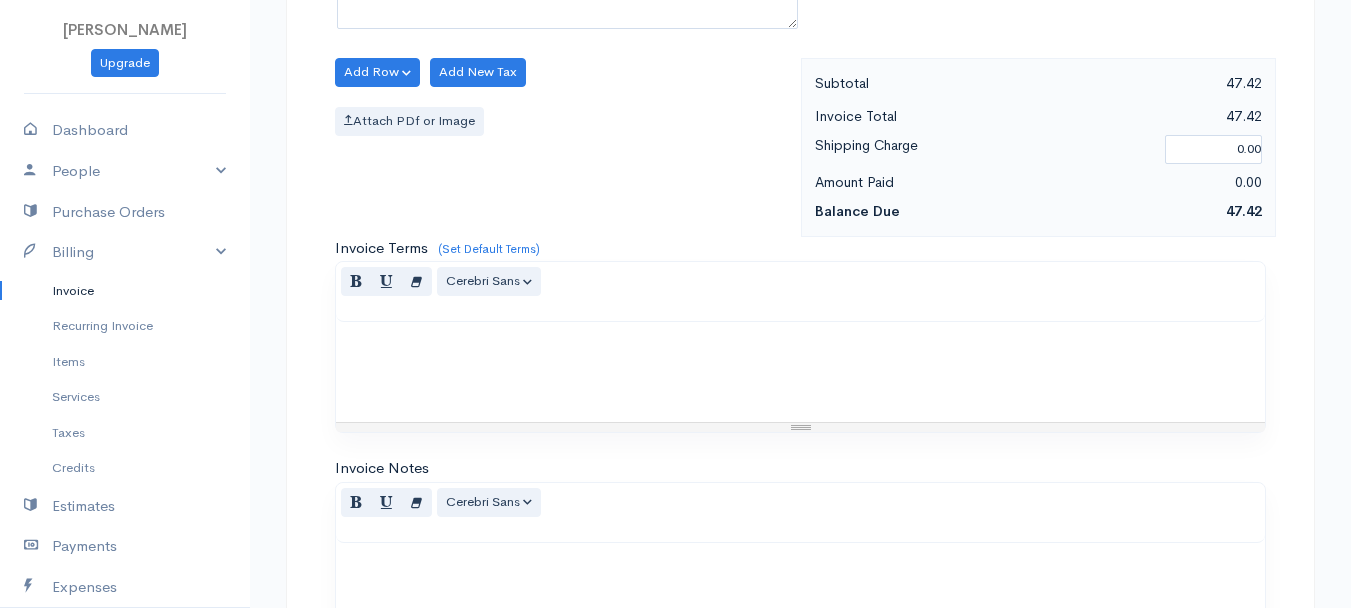 scroll, scrollTop: 1121, scrollLeft: 0, axis: vertical 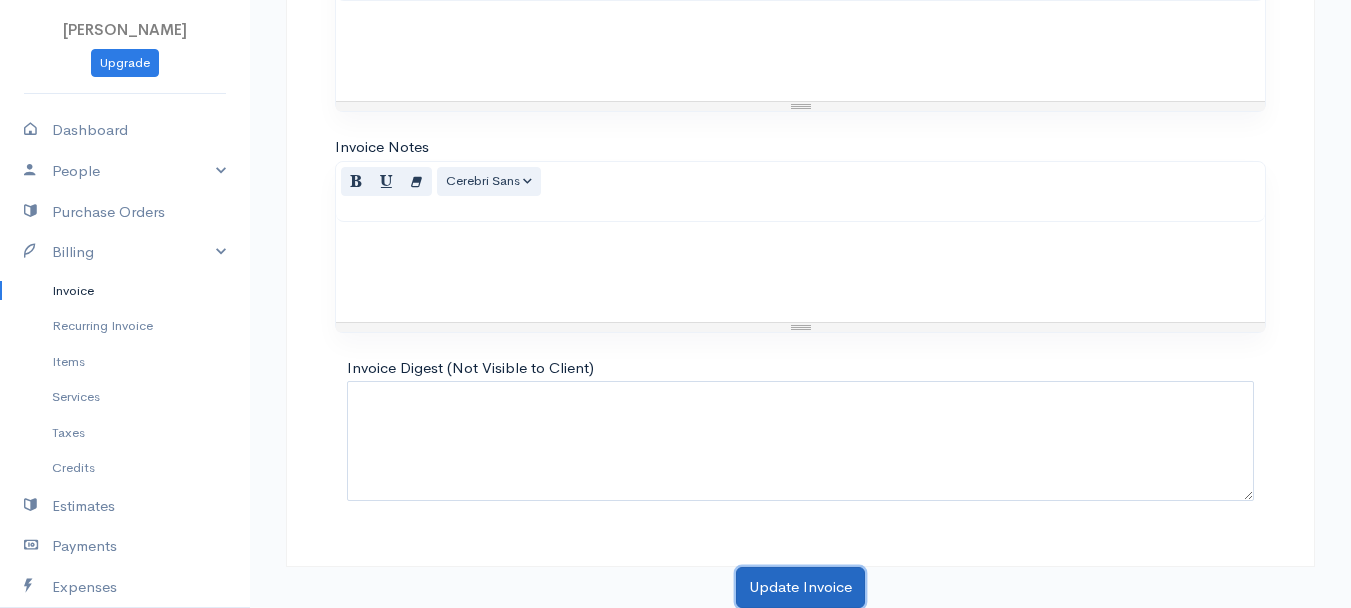 click on "Update Invoice" at bounding box center (800, 587) 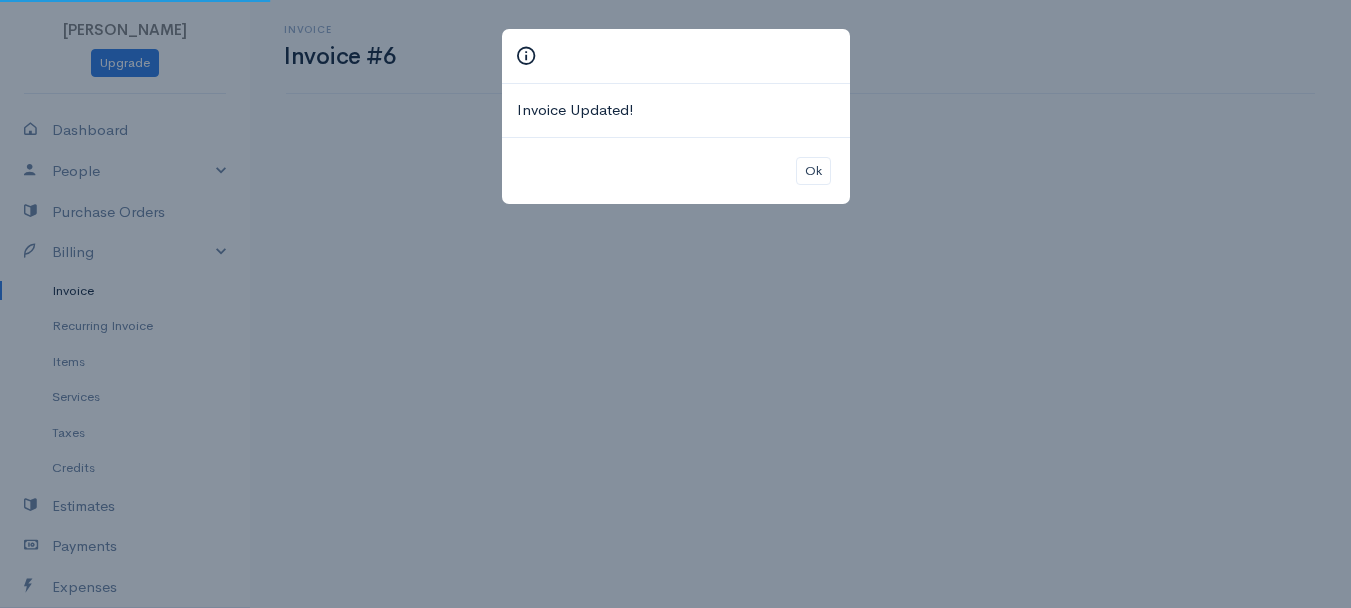 scroll, scrollTop: 0, scrollLeft: 0, axis: both 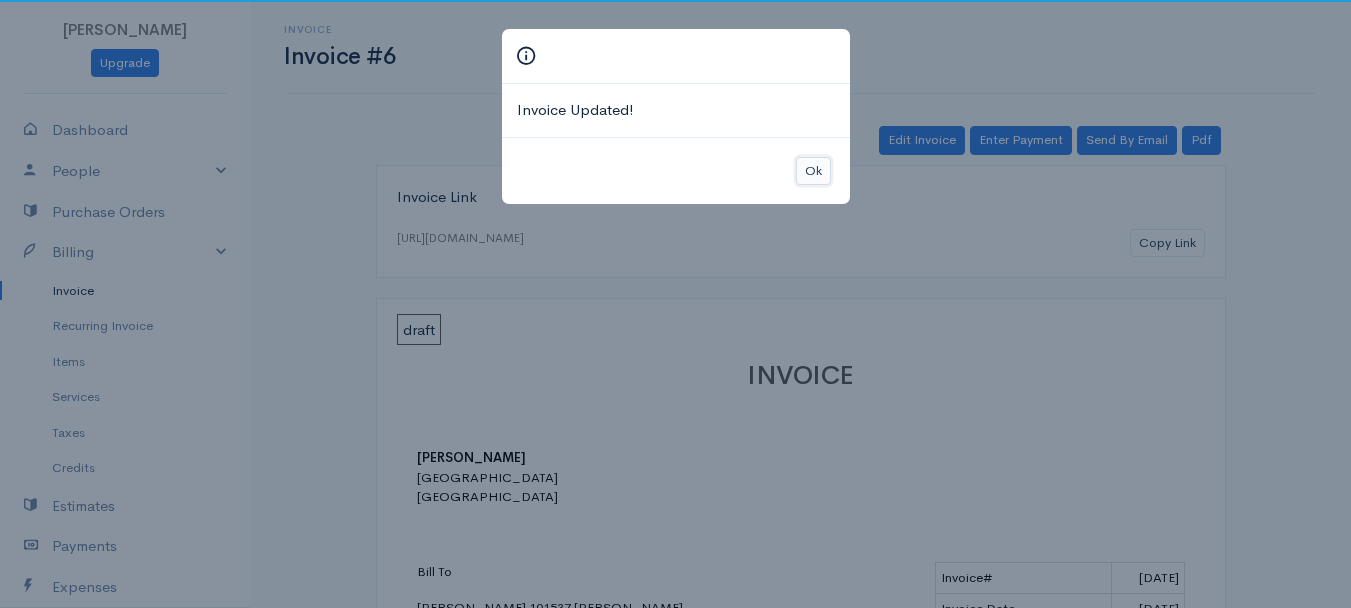 click on "Ok" at bounding box center [813, 171] 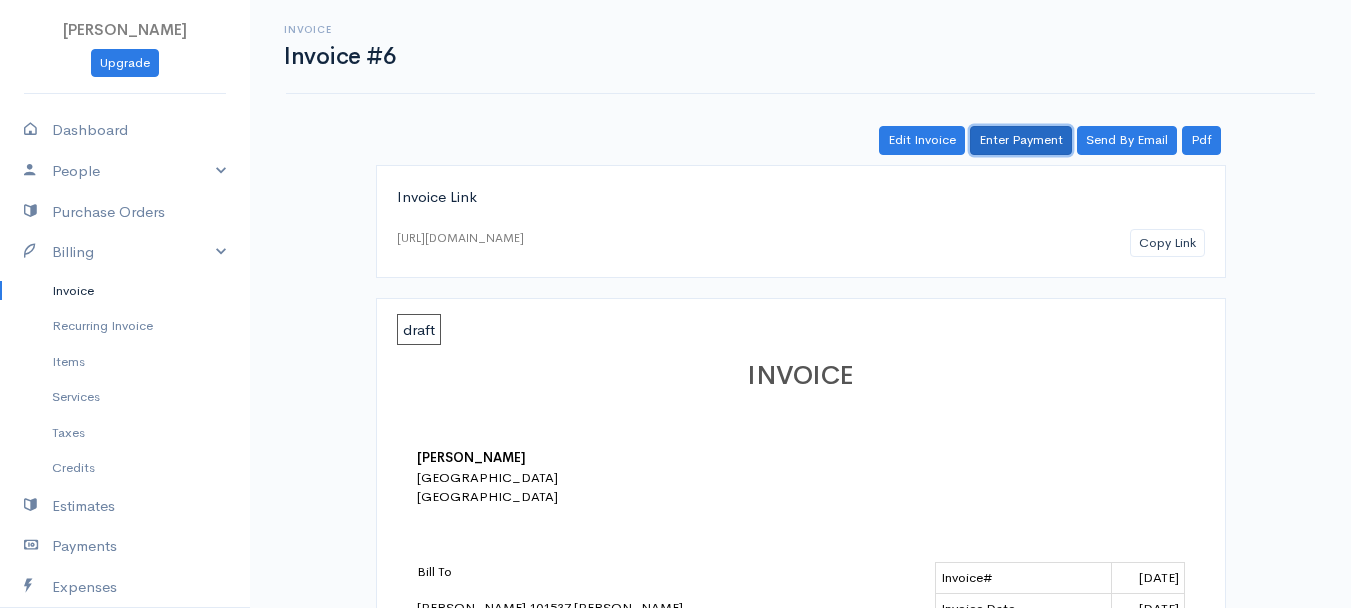 click on "Enter Payment" at bounding box center (1021, 140) 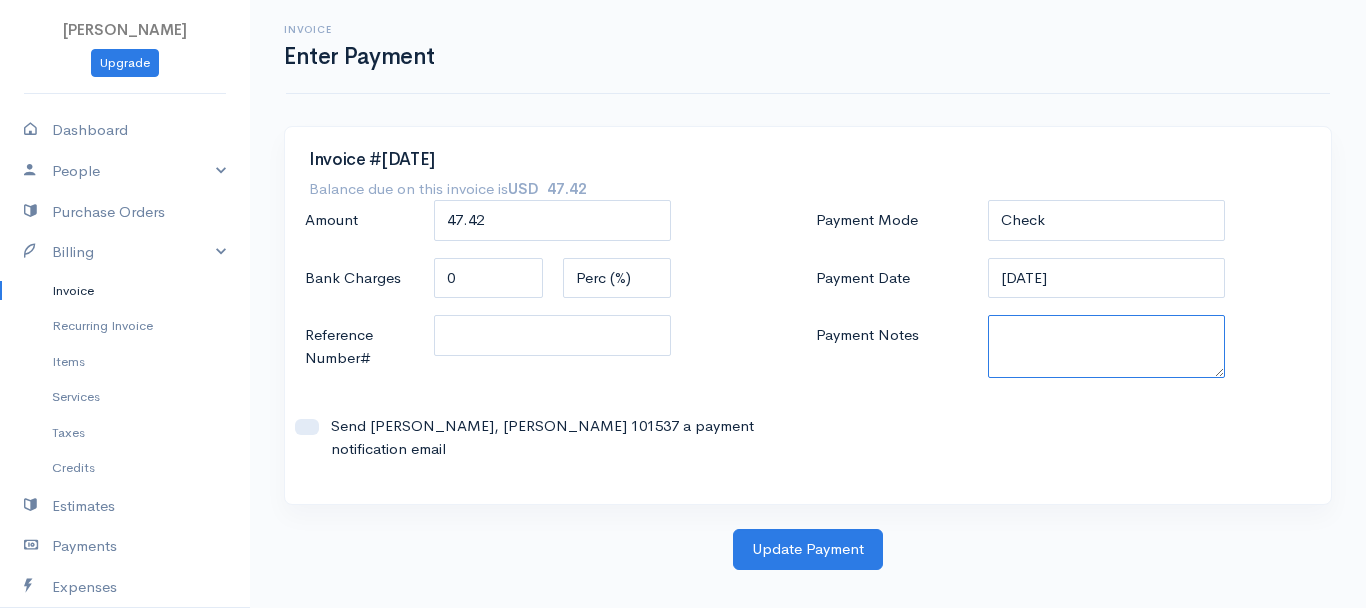 paste on "6250337284" 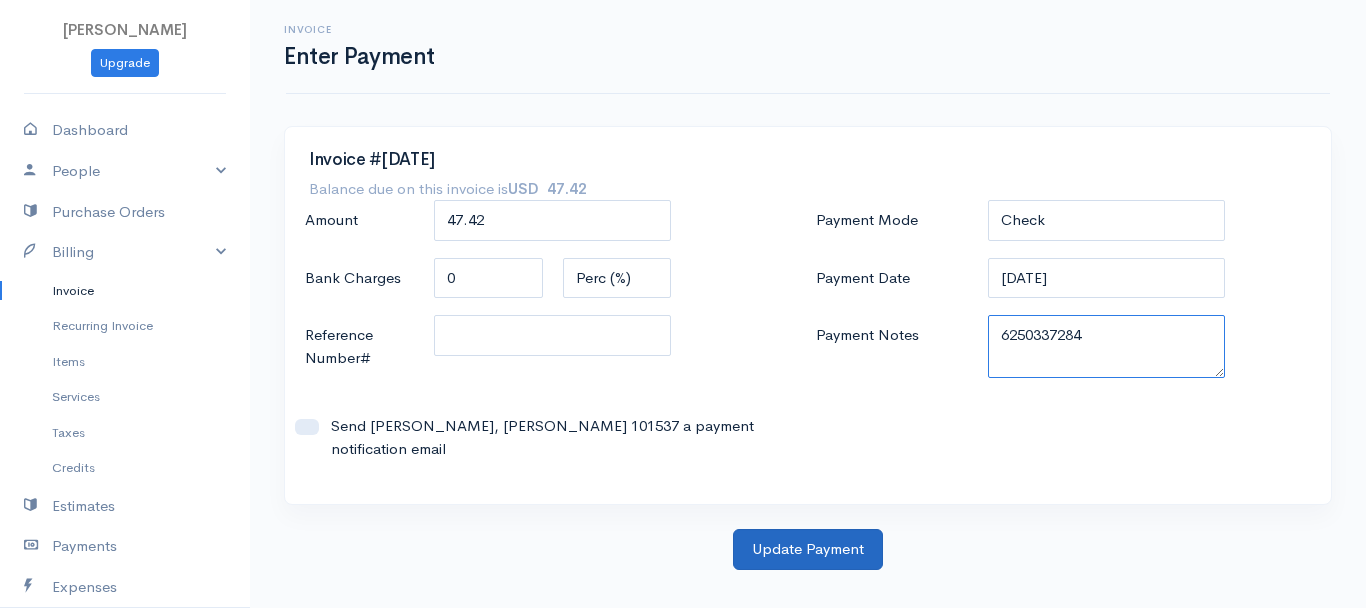 type on "6250337284" 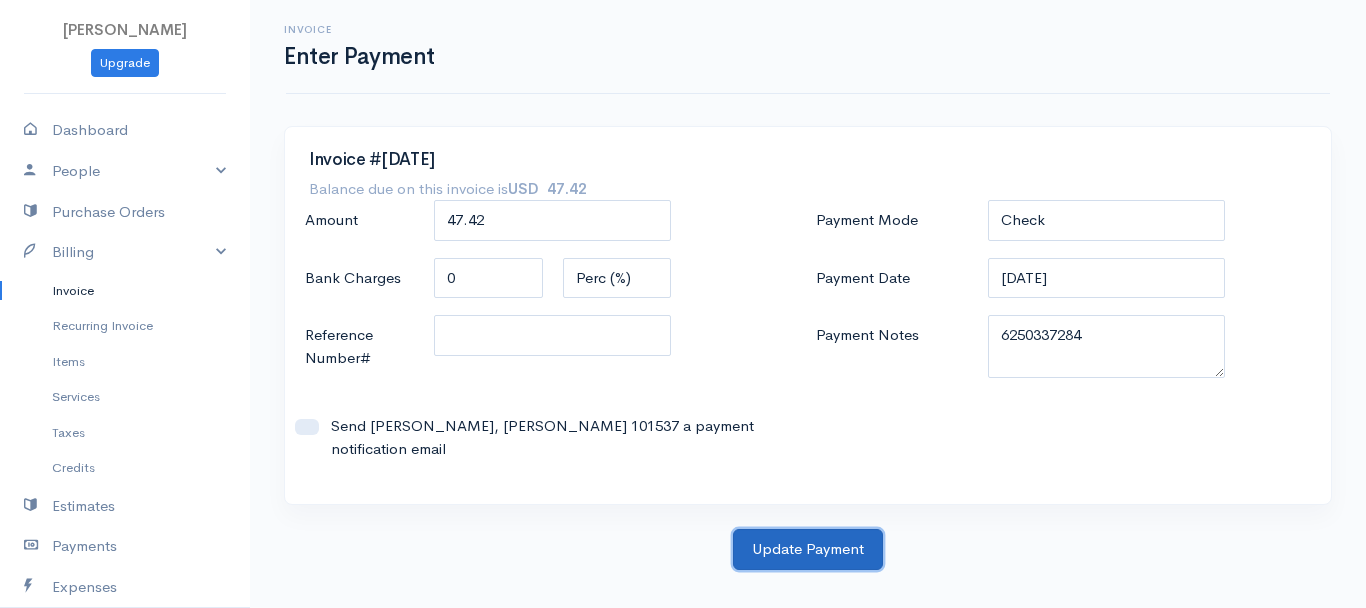 click on "Update Payment" at bounding box center [808, 549] 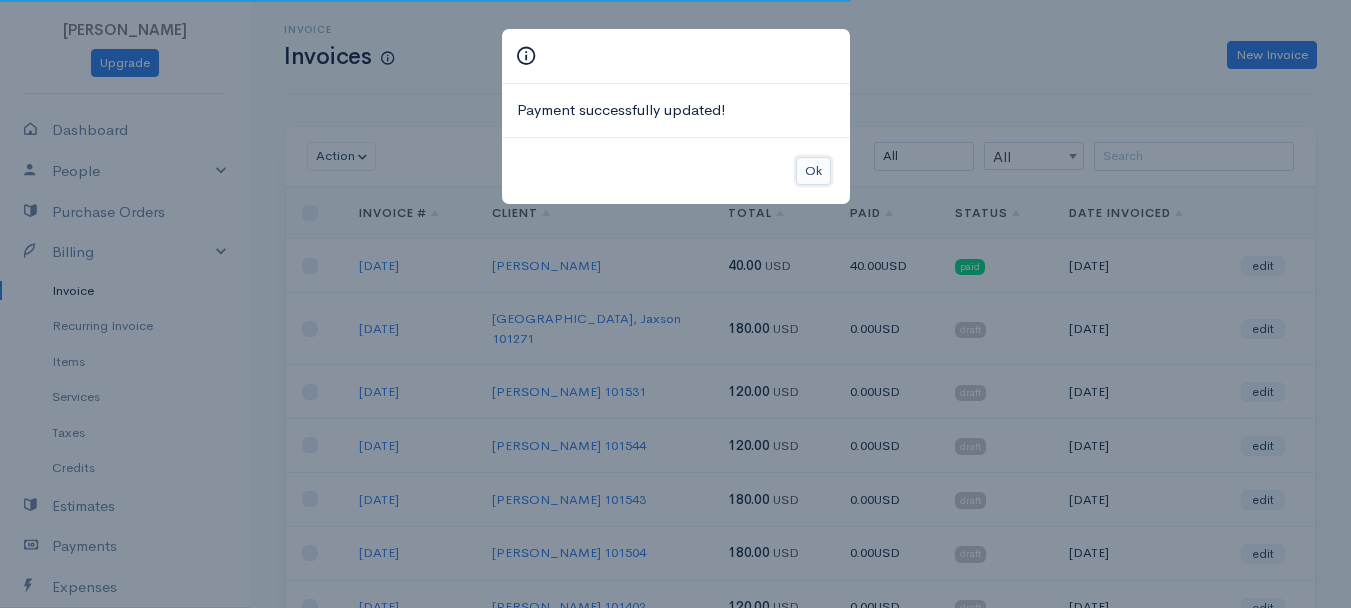 click on "Ok" at bounding box center [813, 171] 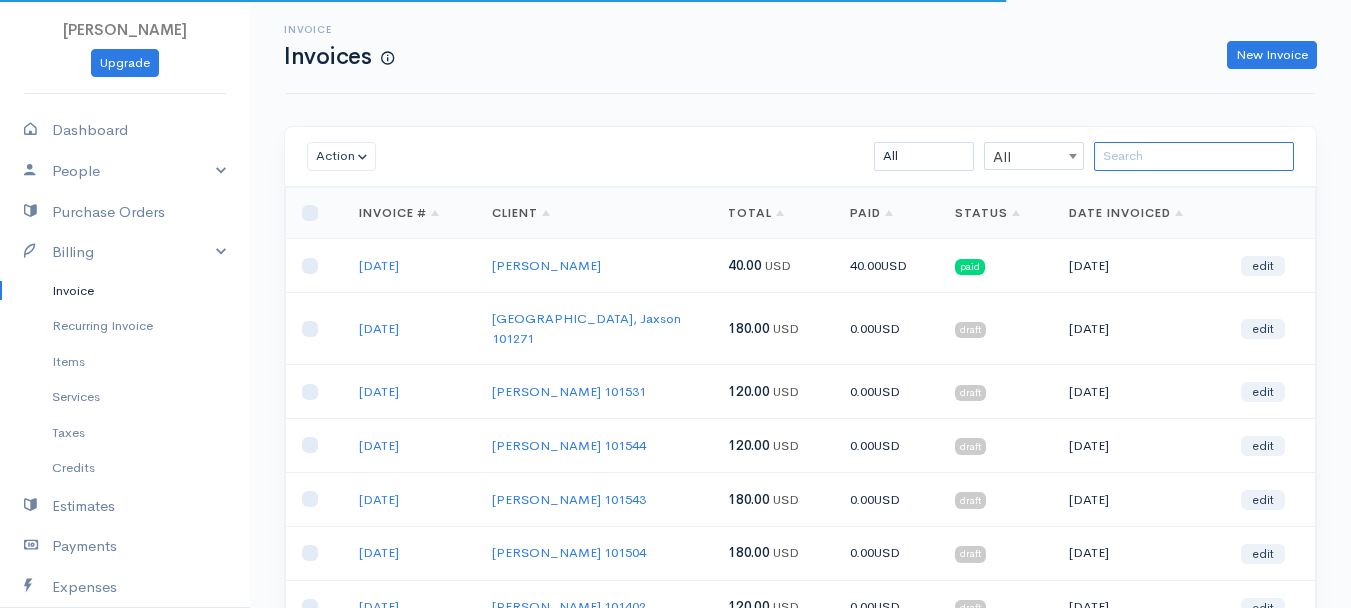 click at bounding box center (1194, 156) 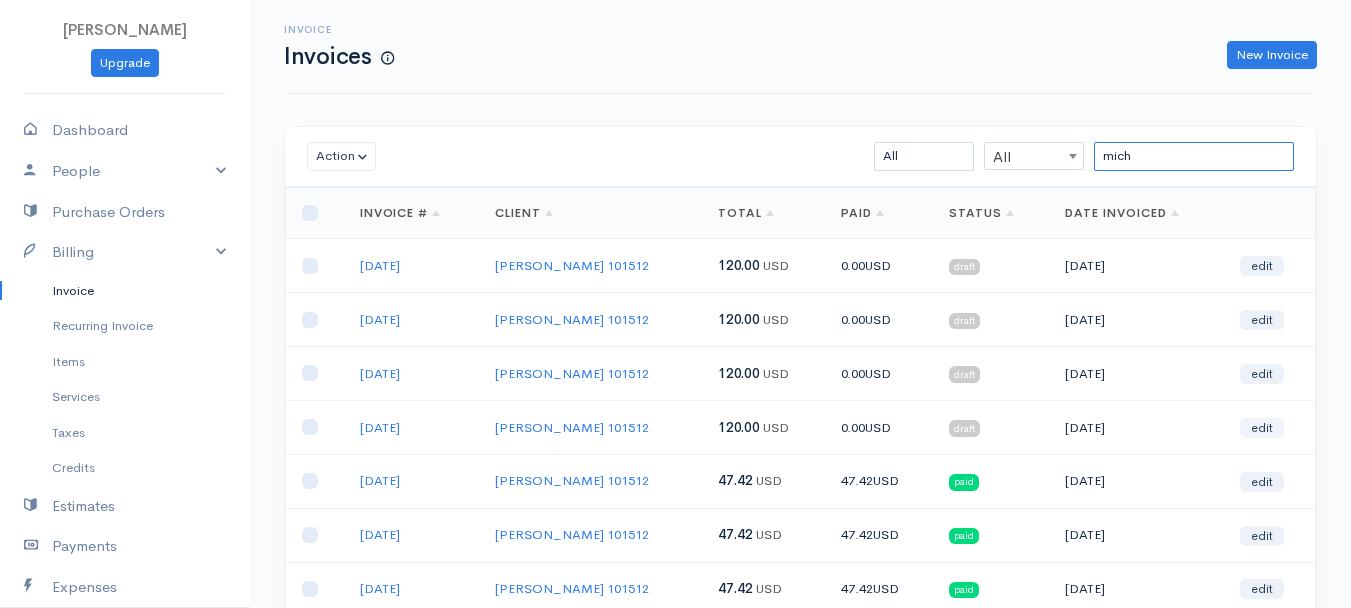type on "mich" 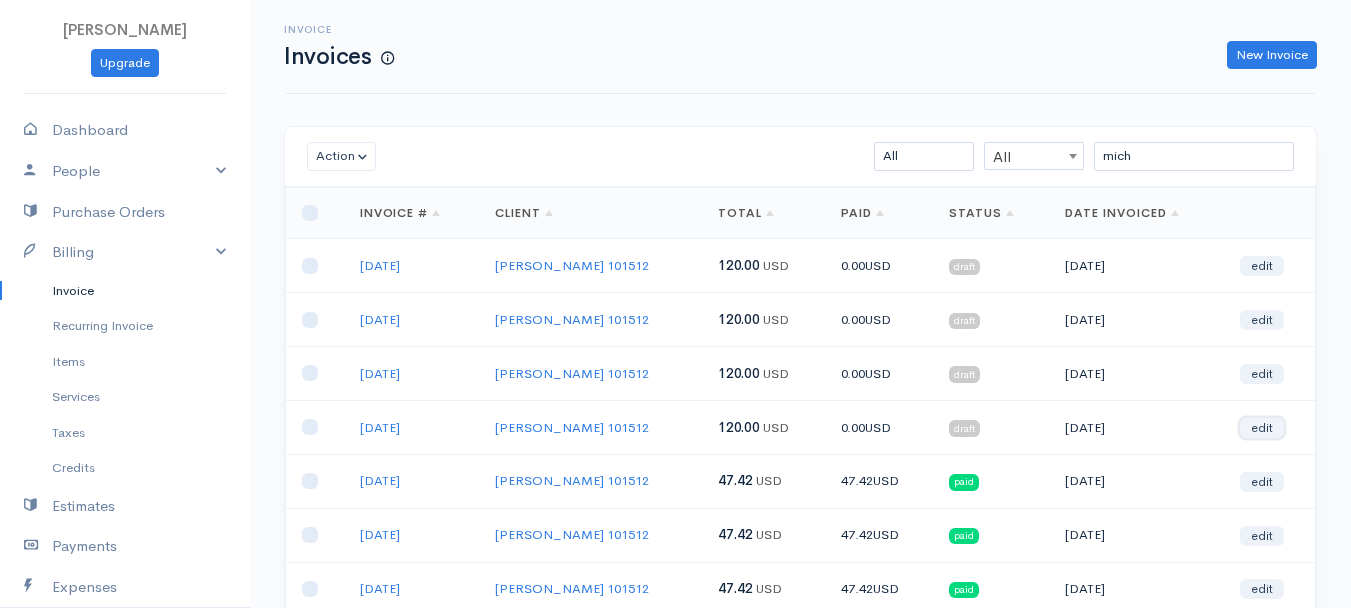 click on "edit" at bounding box center [1262, 428] 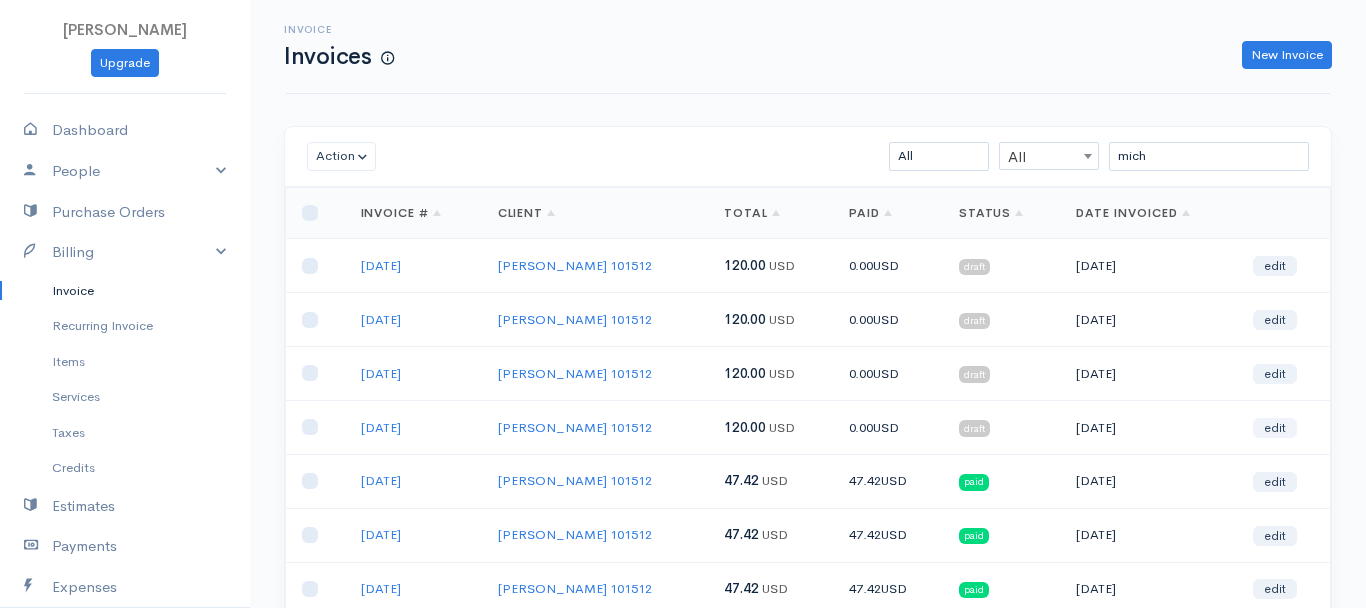 select on "2" 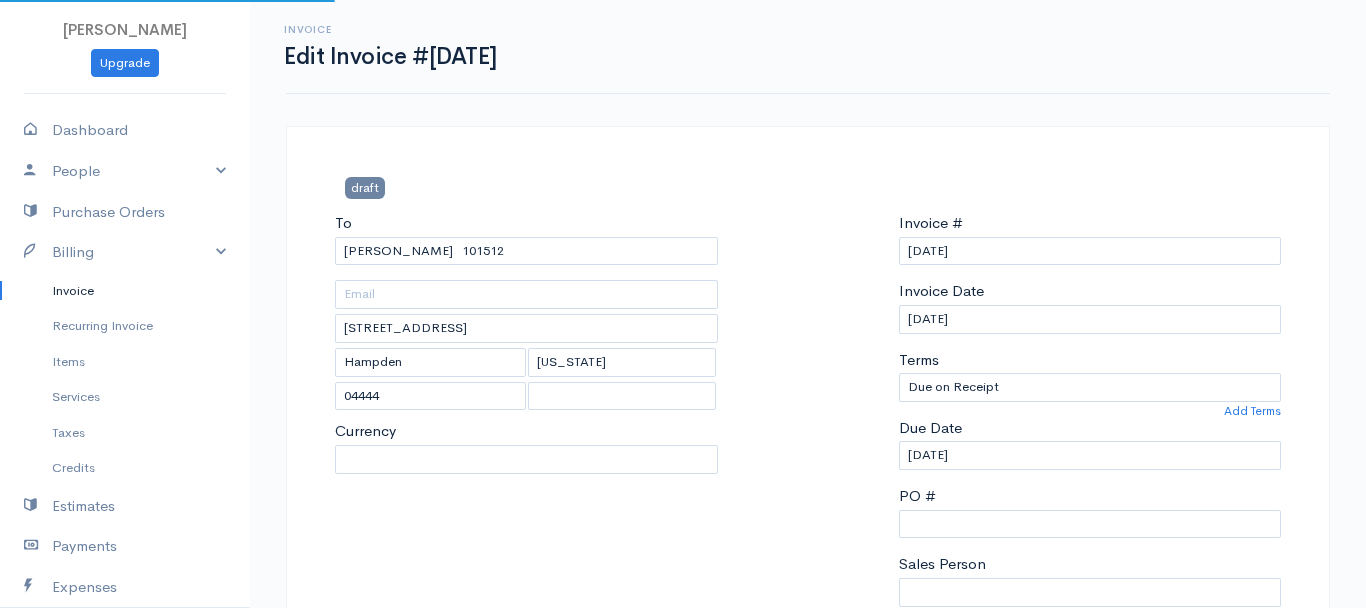 select on "[GEOGRAPHIC_DATA]" 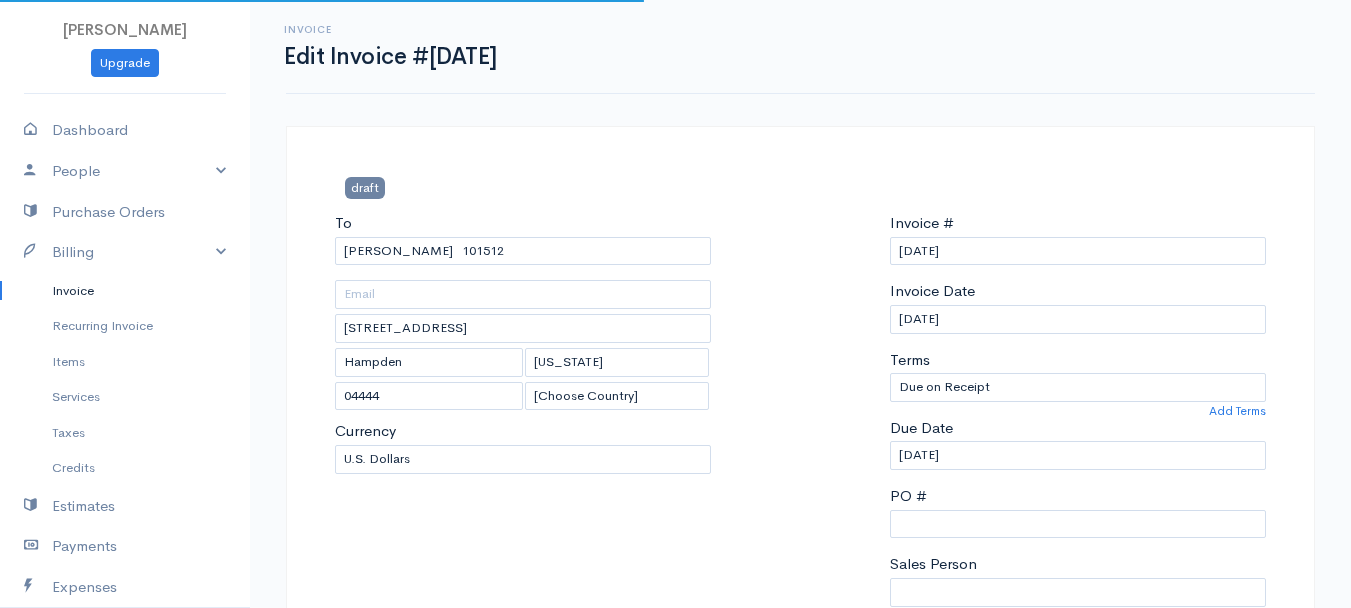 scroll, scrollTop: 300, scrollLeft: 0, axis: vertical 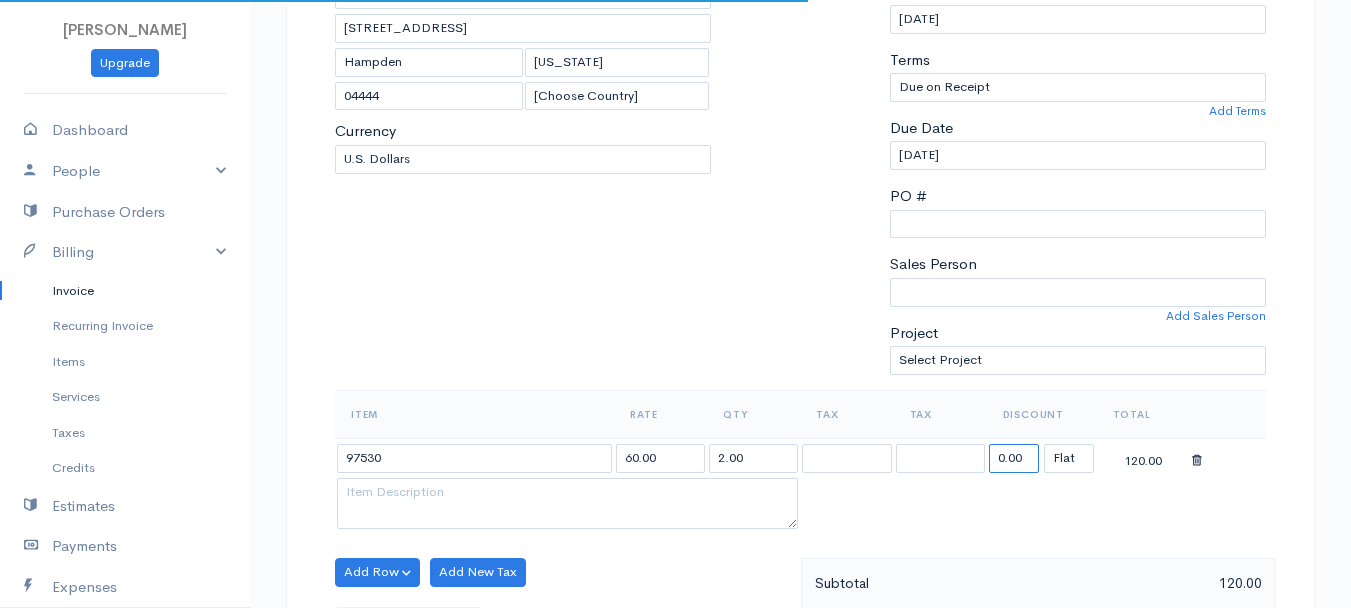 click on "0.00" at bounding box center [1014, 458] 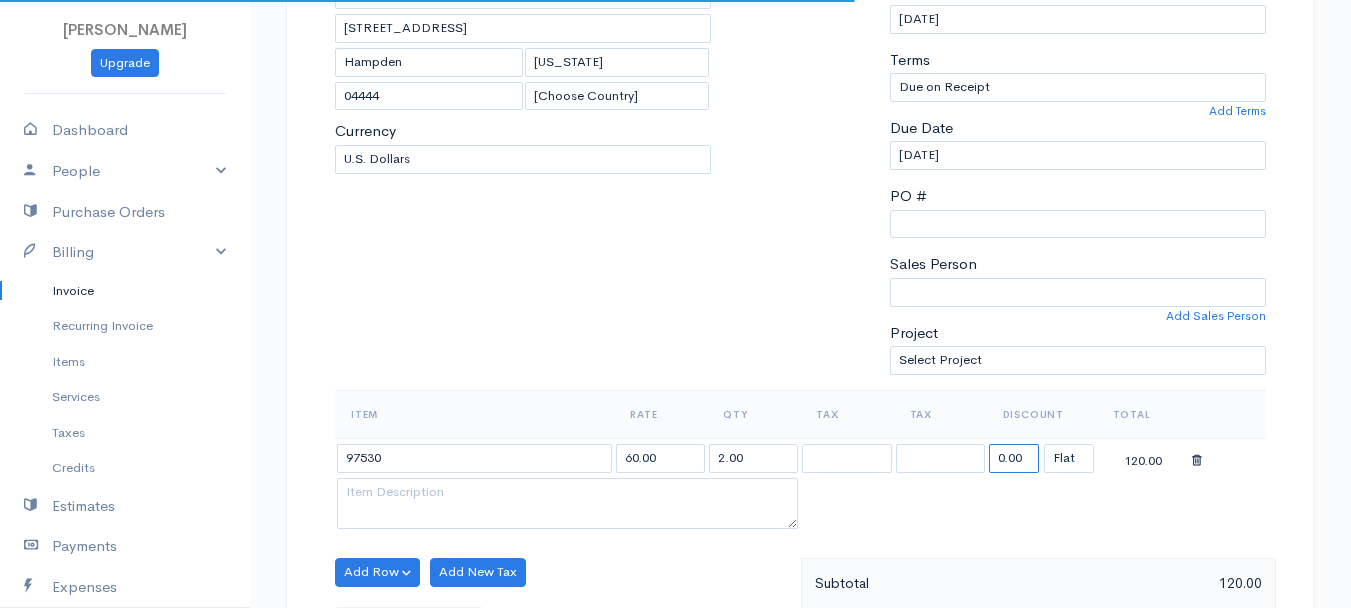 click on "0.00" at bounding box center (1014, 458) 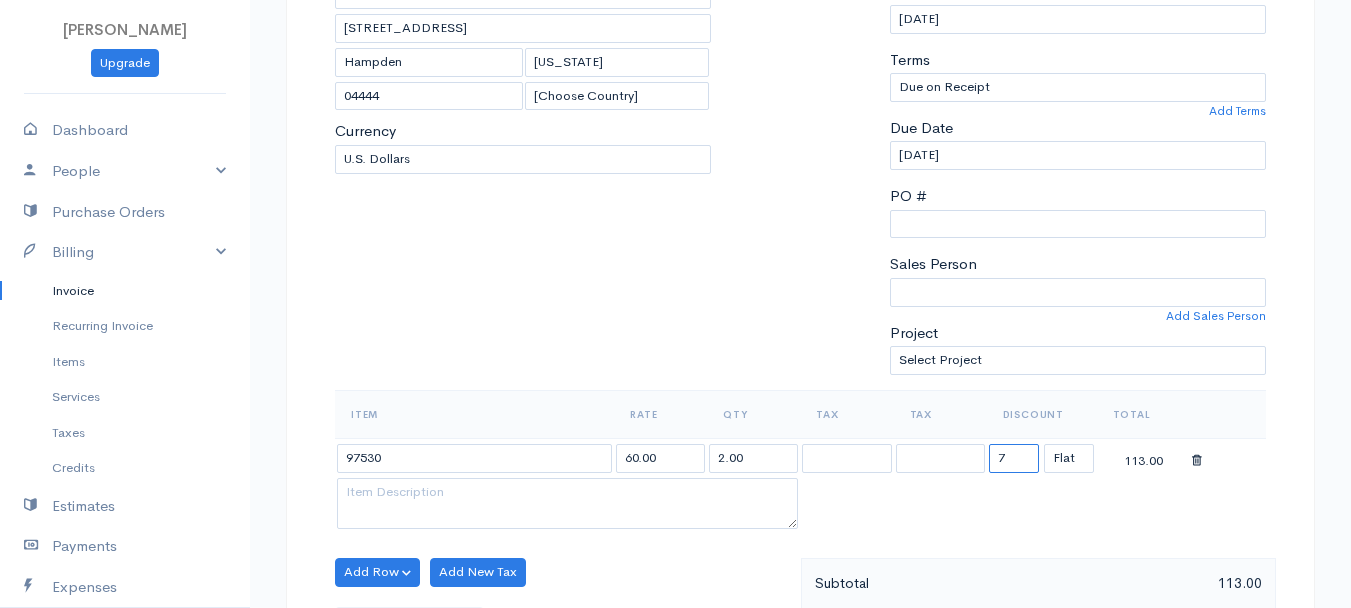 type on "72.58" 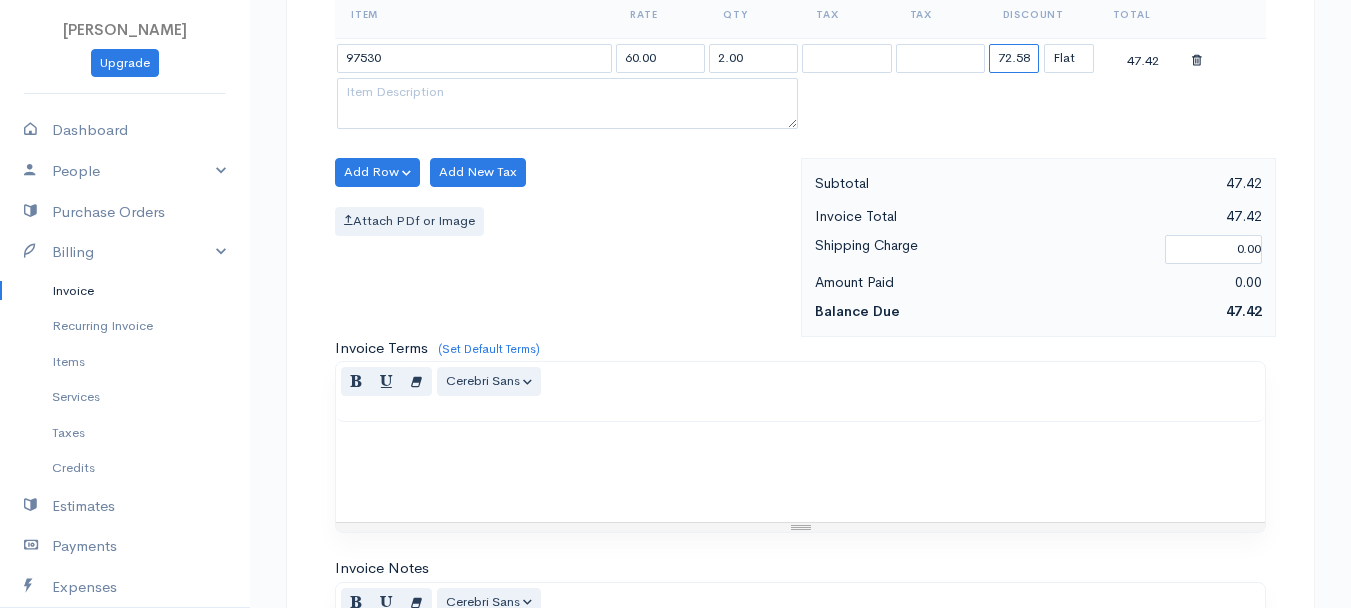 scroll, scrollTop: 1121, scrollLeft: 0, axis: vertical 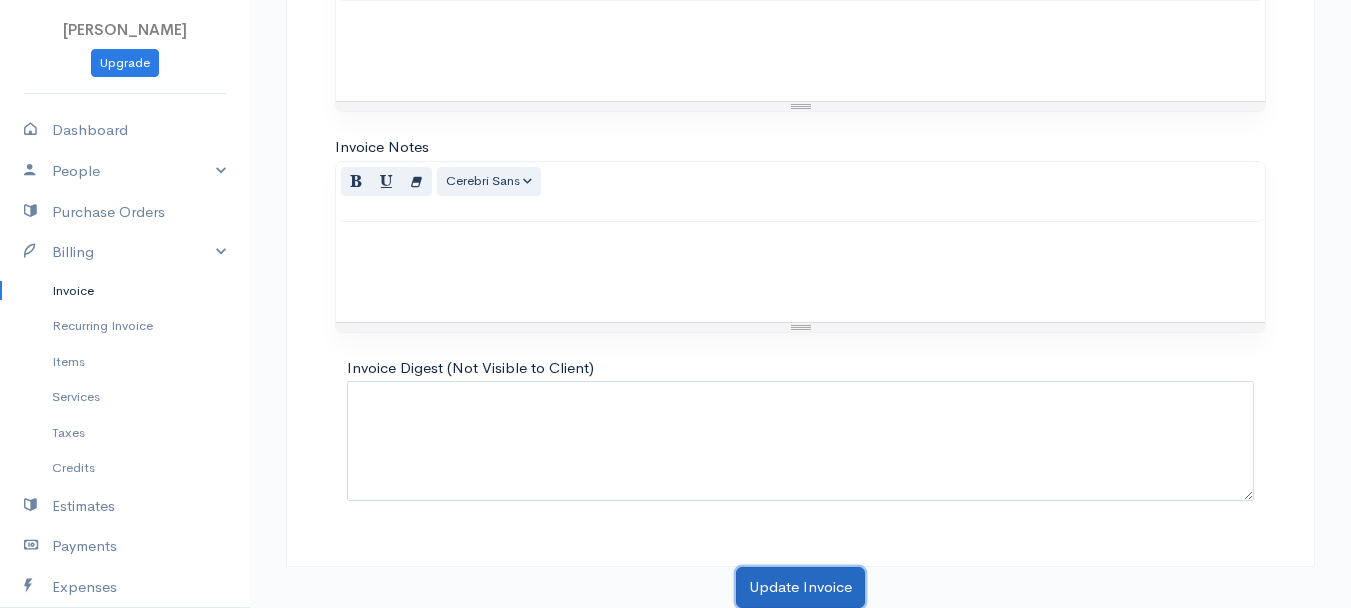 click on "Update Invoice" at bounding box center [800, 587] 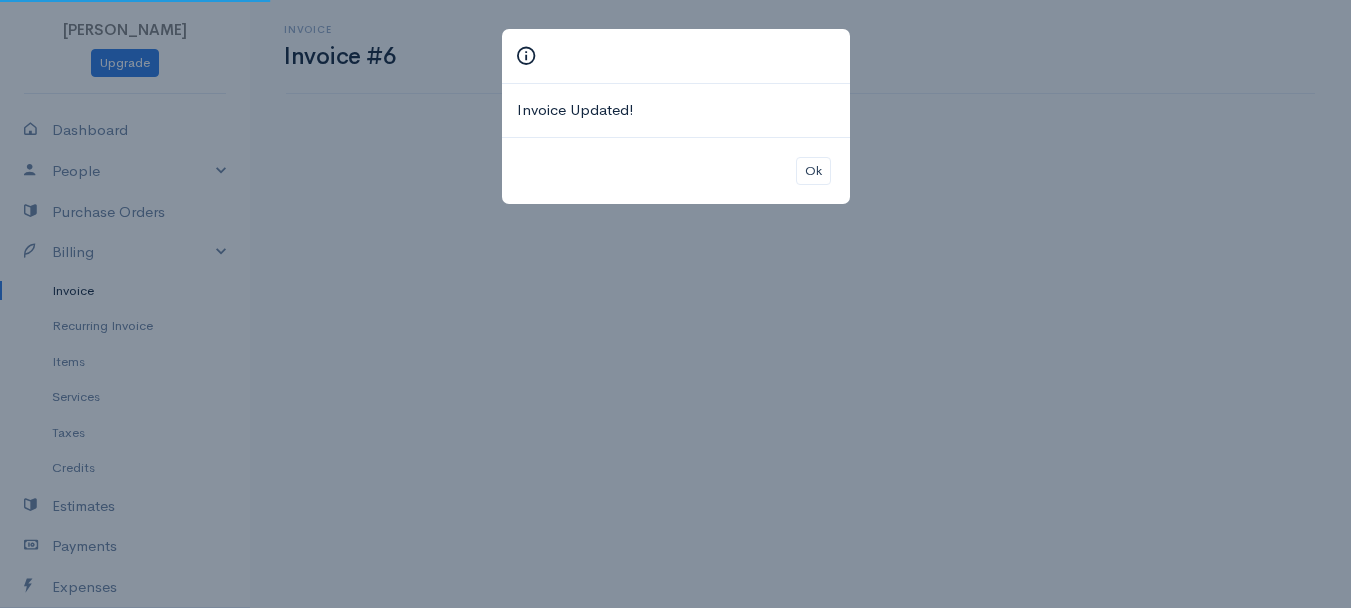 scroll, scrollTop: 0, scrollLeft: 0, axis: both 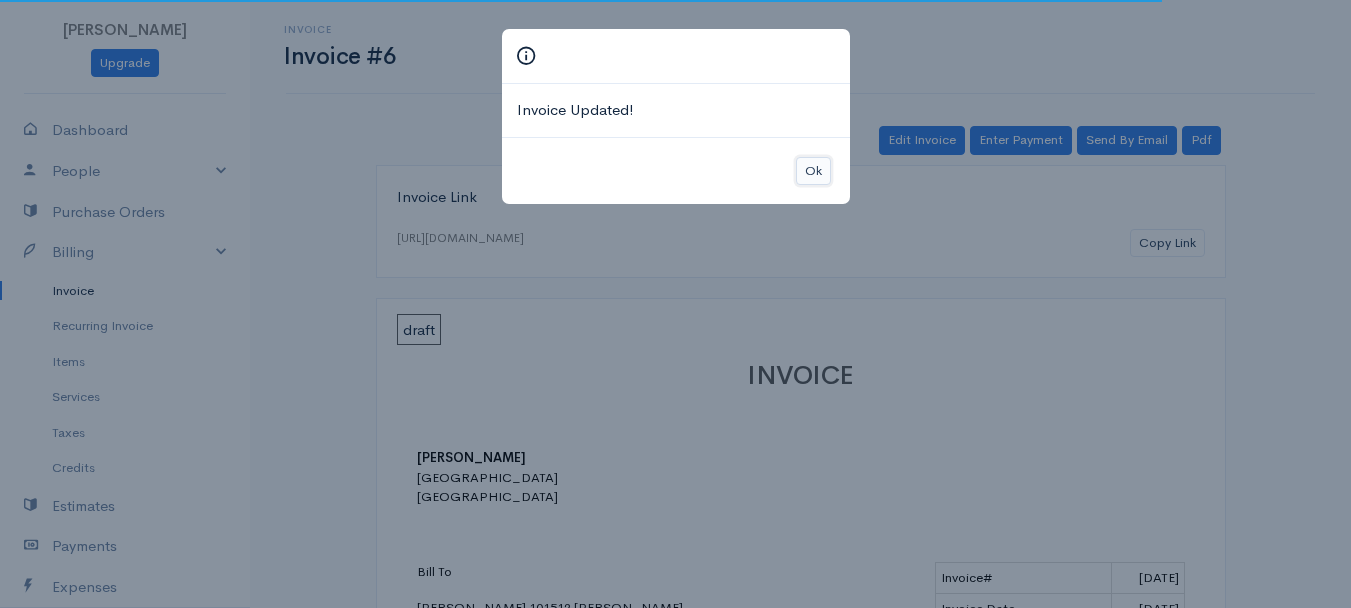click on "Ok" at bounding box center (813, 171) 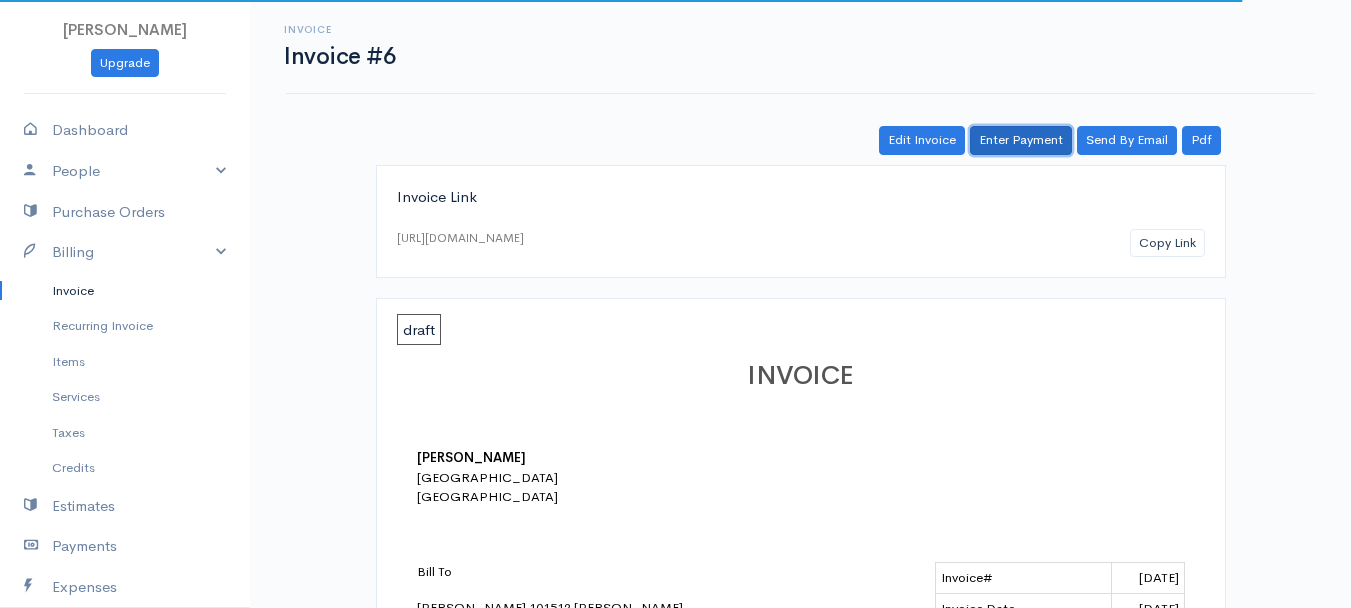 click on "Enter Payment" at bounding box center (1021, 140) 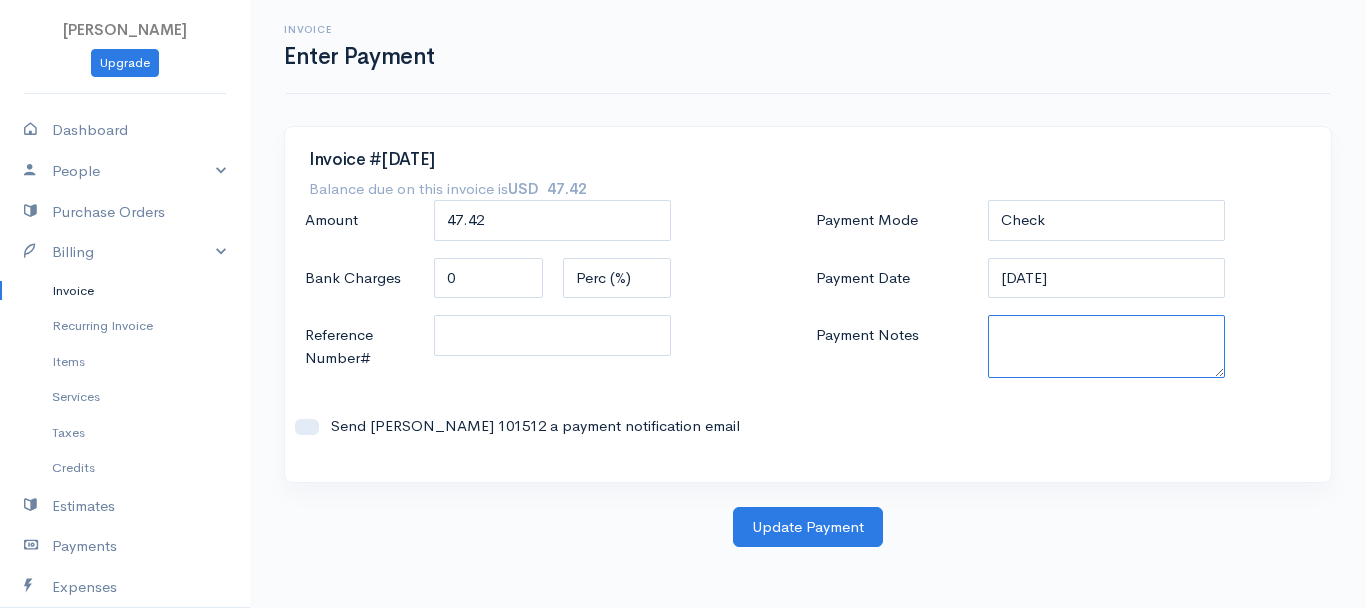 paste on "6250337284" 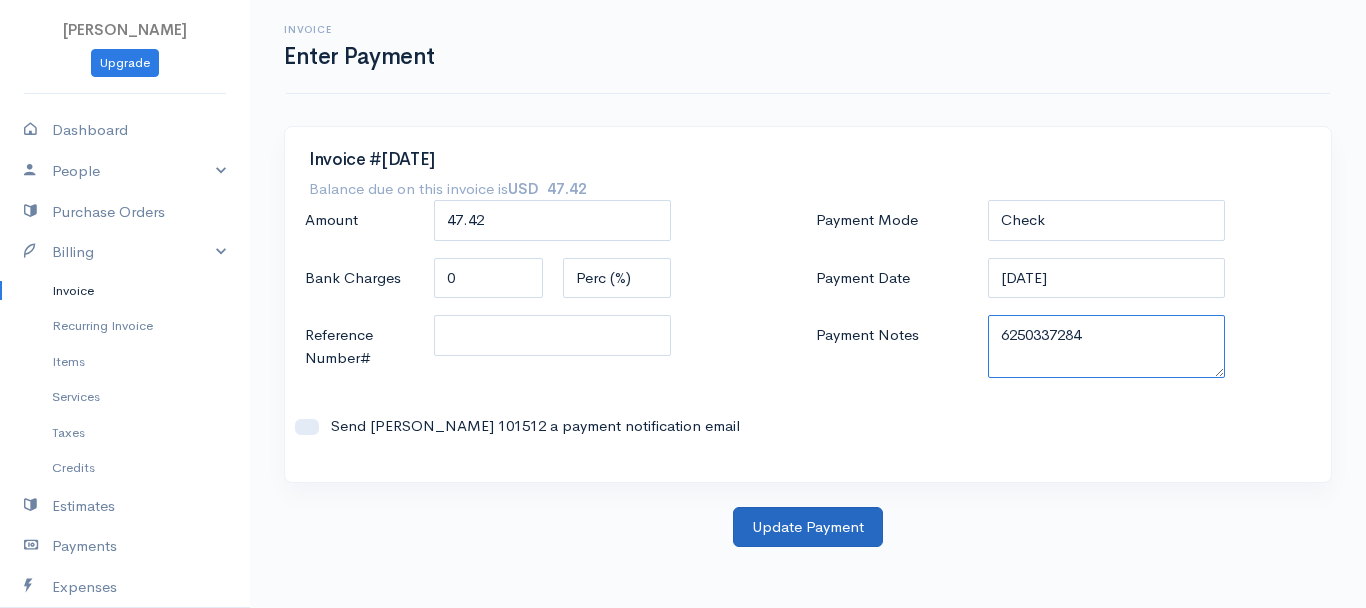 type on "6250337284" 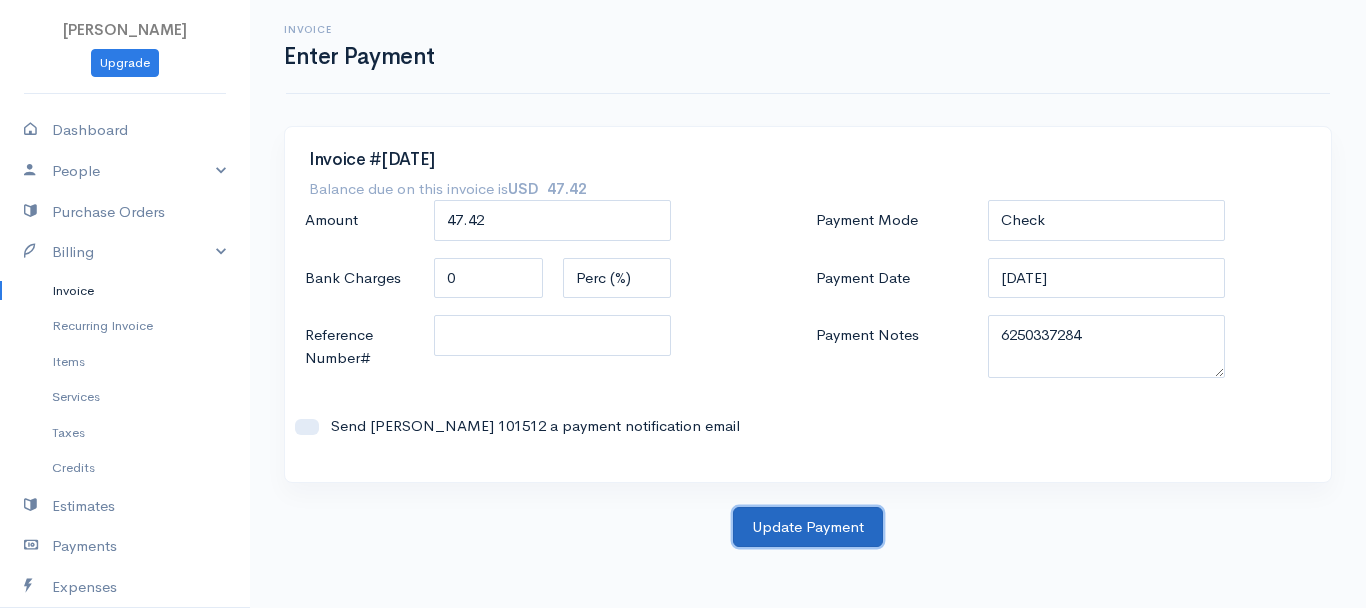 click on "Update Payment" at bounding box center (808, 527) 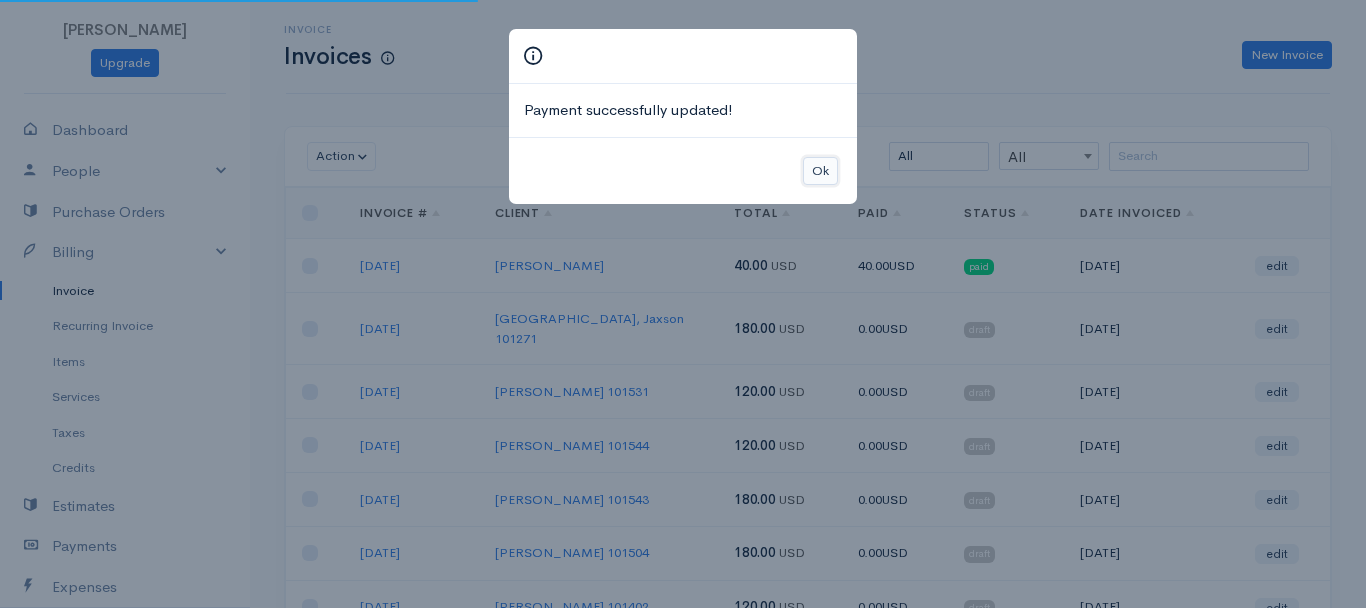 click on "Ok" at bounding box center [820, 171] 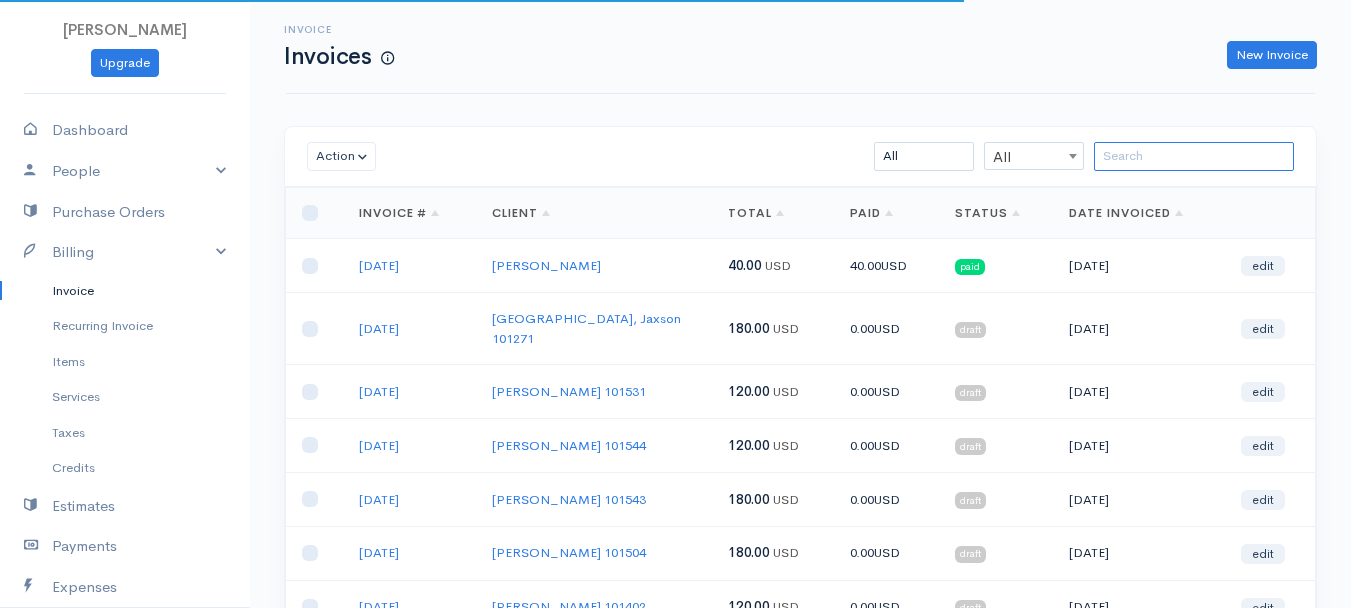 click at bounding box center (1194, 156) 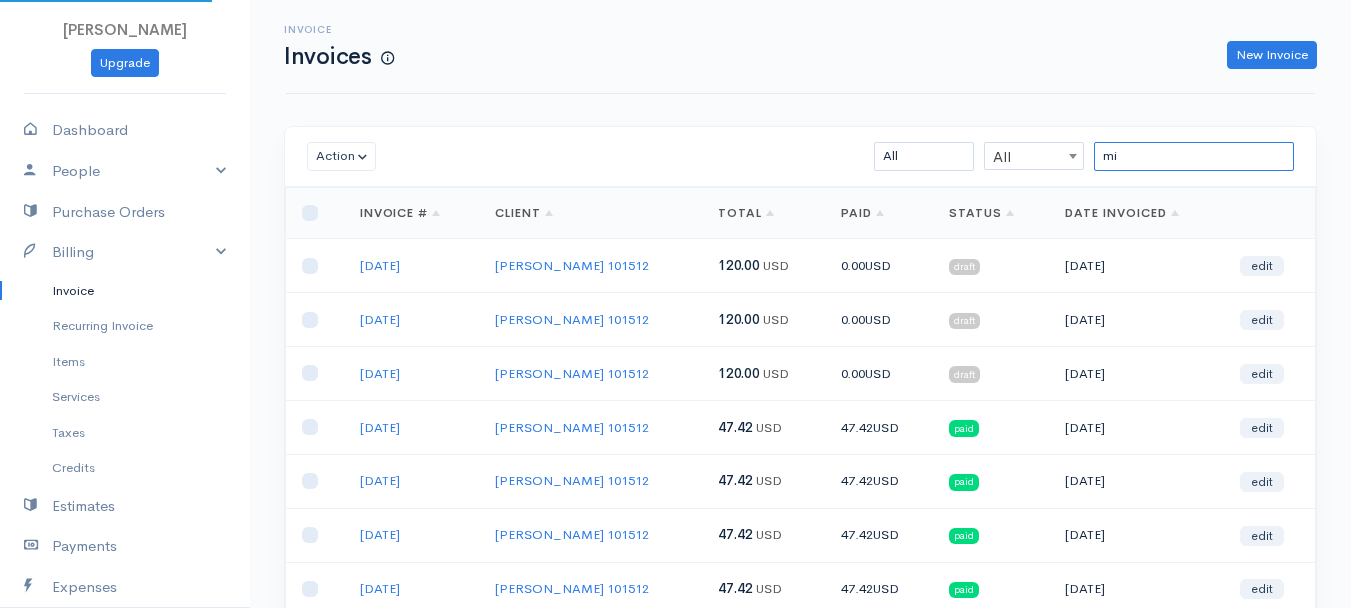 type on "m" 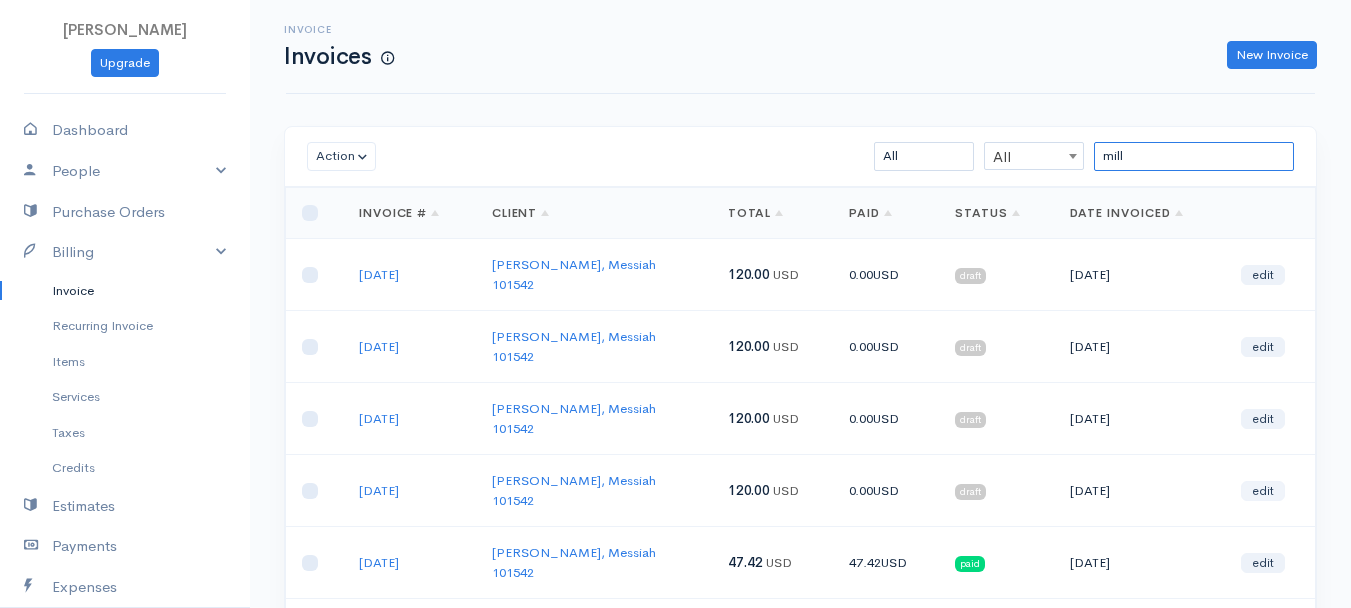 type on "mill" 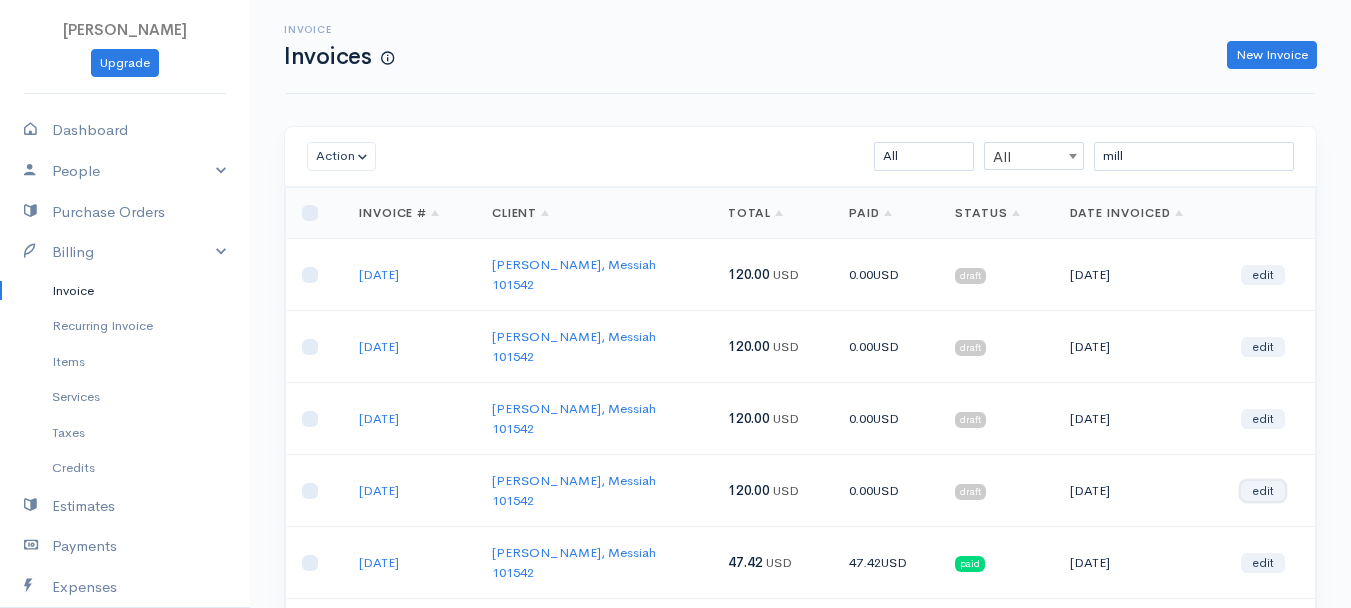 click on "edit" at bounding box center (1263, 491) 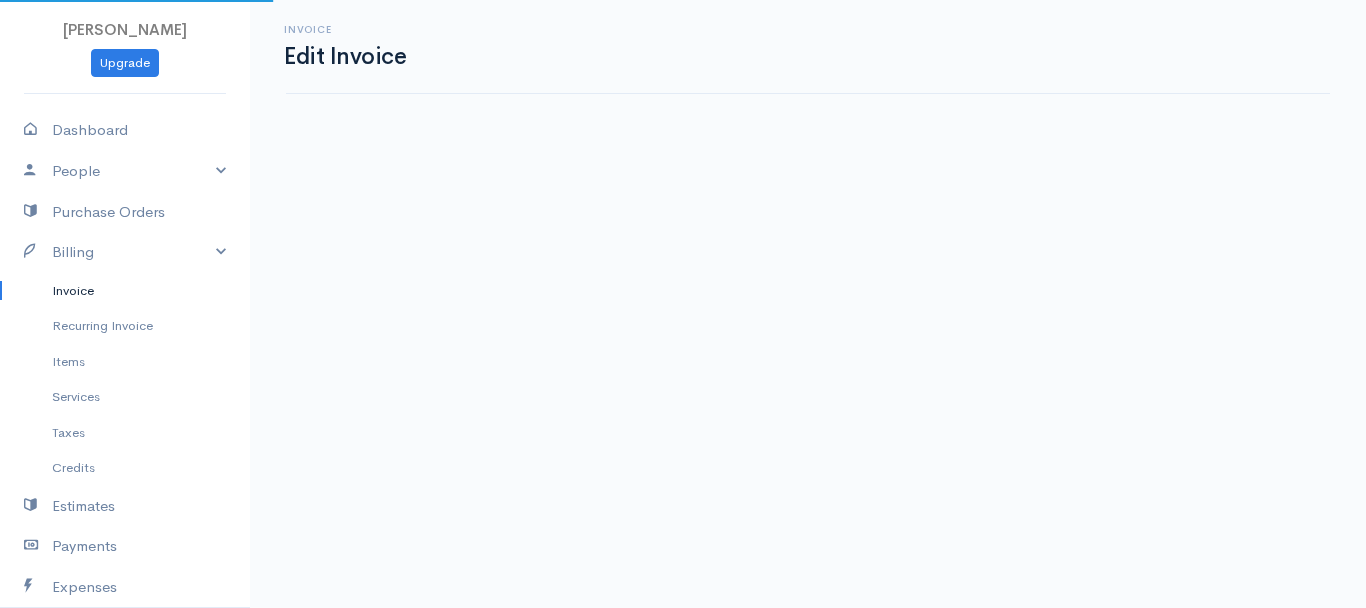 select on "2" 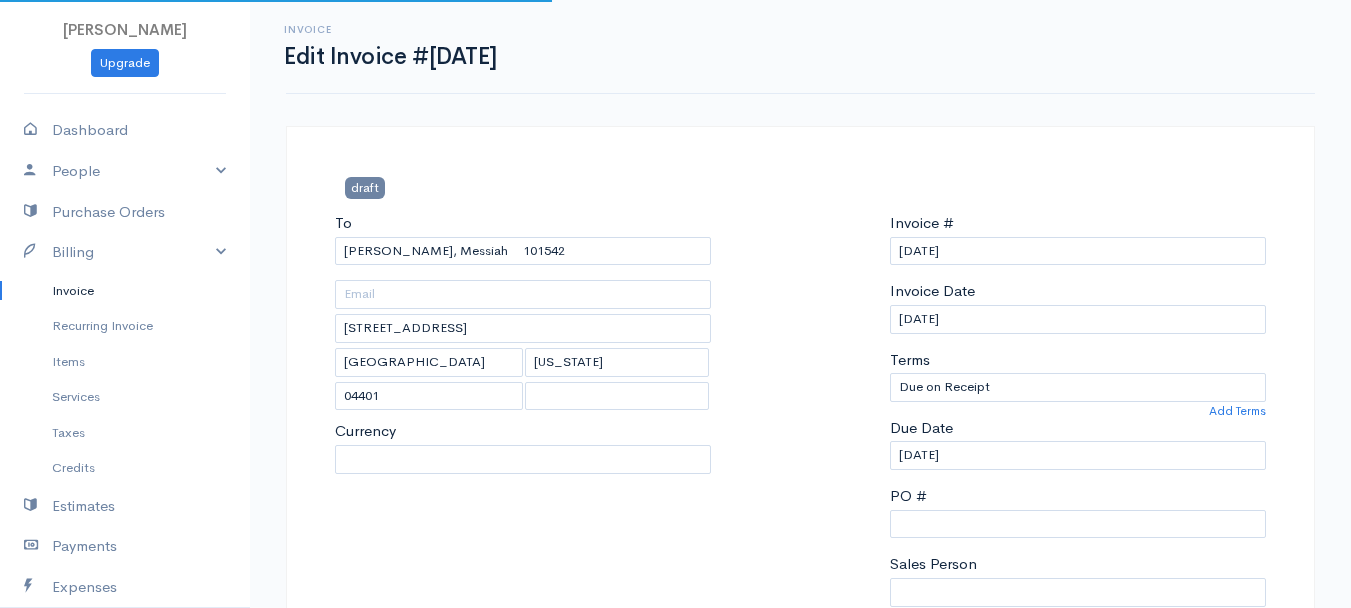 select on "0" 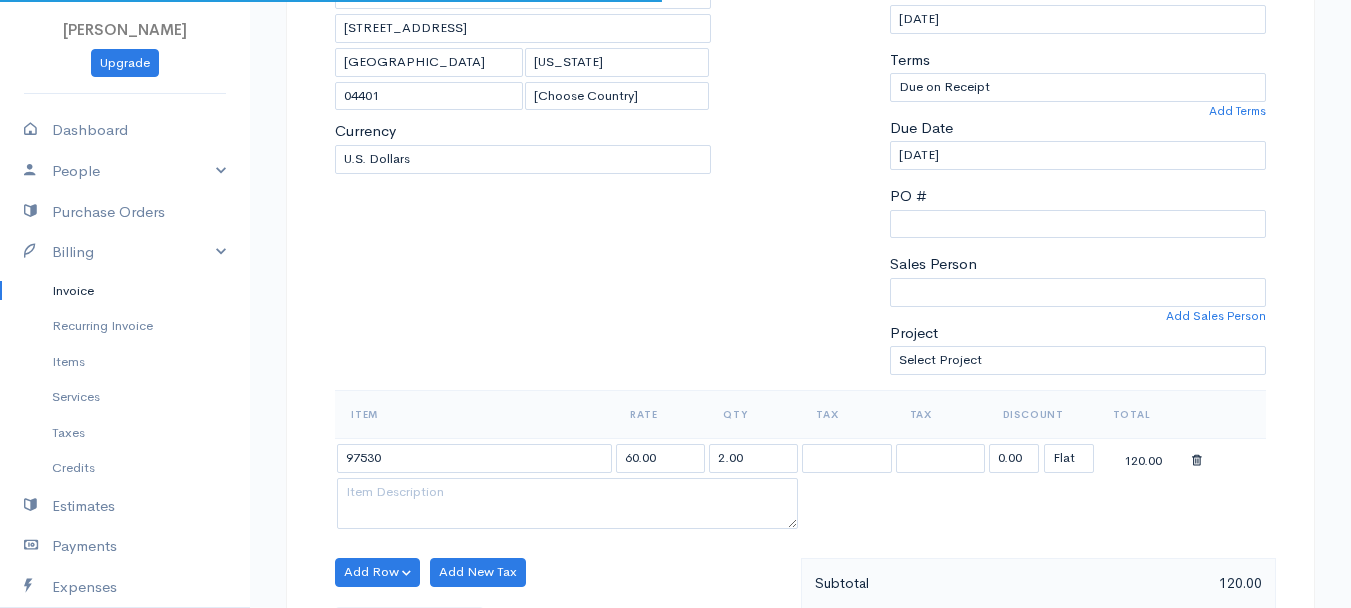 scroll, scrollTop: 400, scrollLeft: 0, axis: vertical 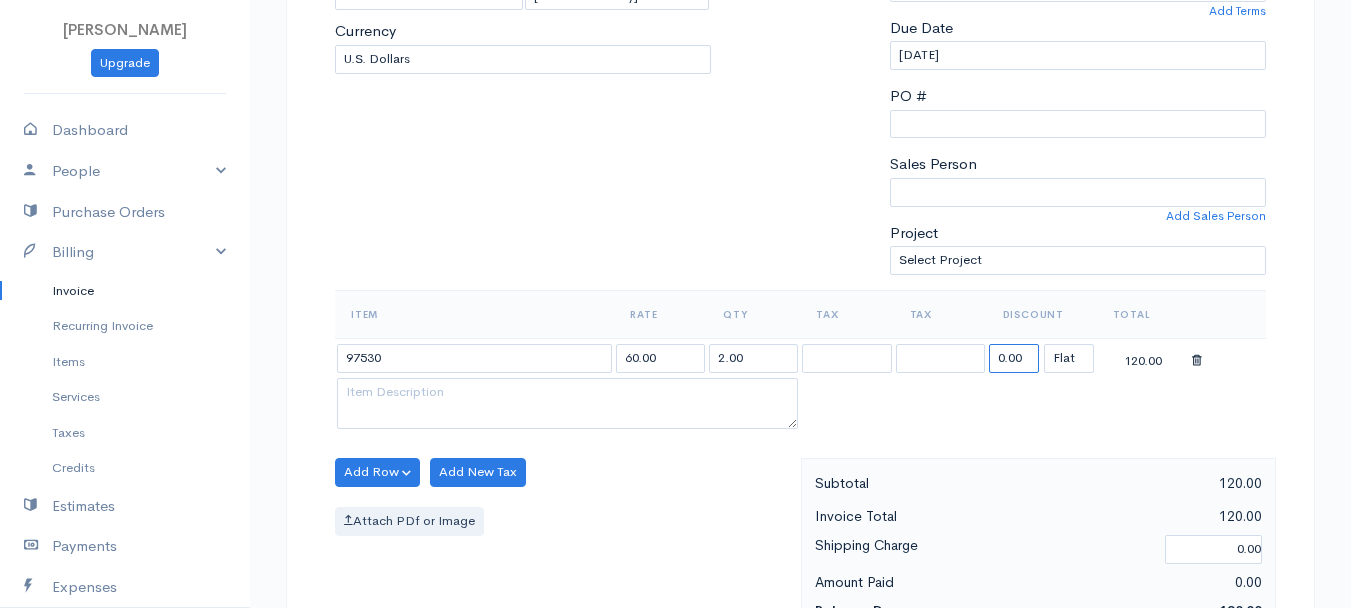 click on "0.00" at bounding box center (1014, 358) 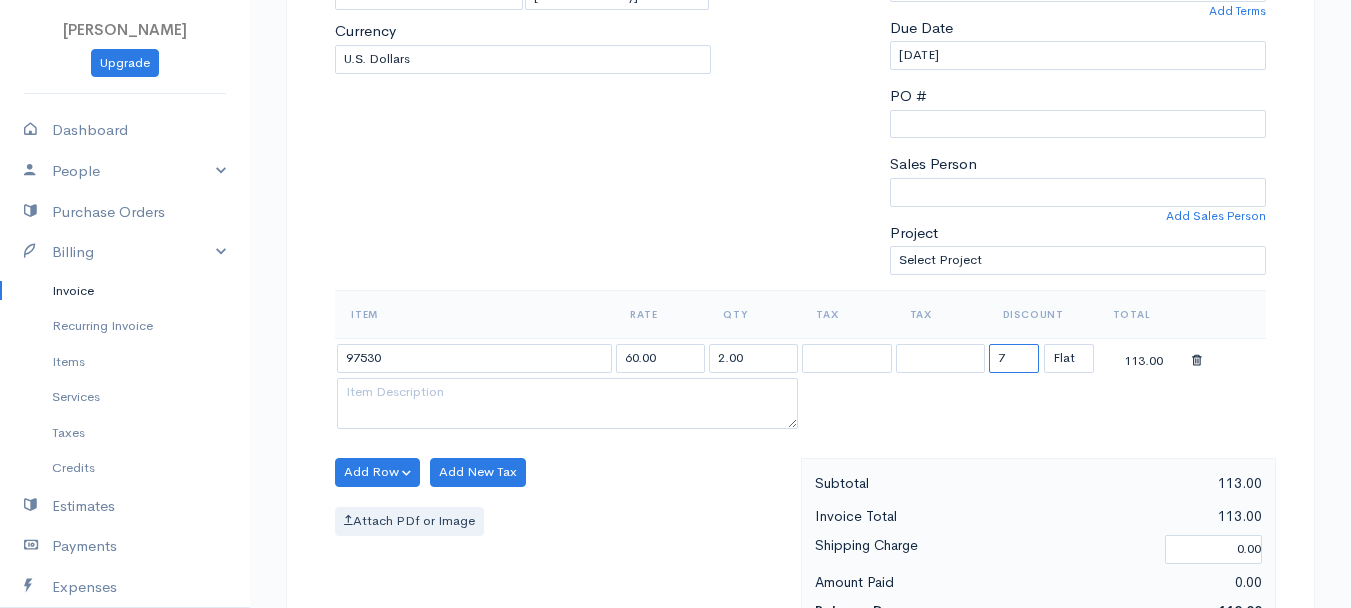 type on "72.58" 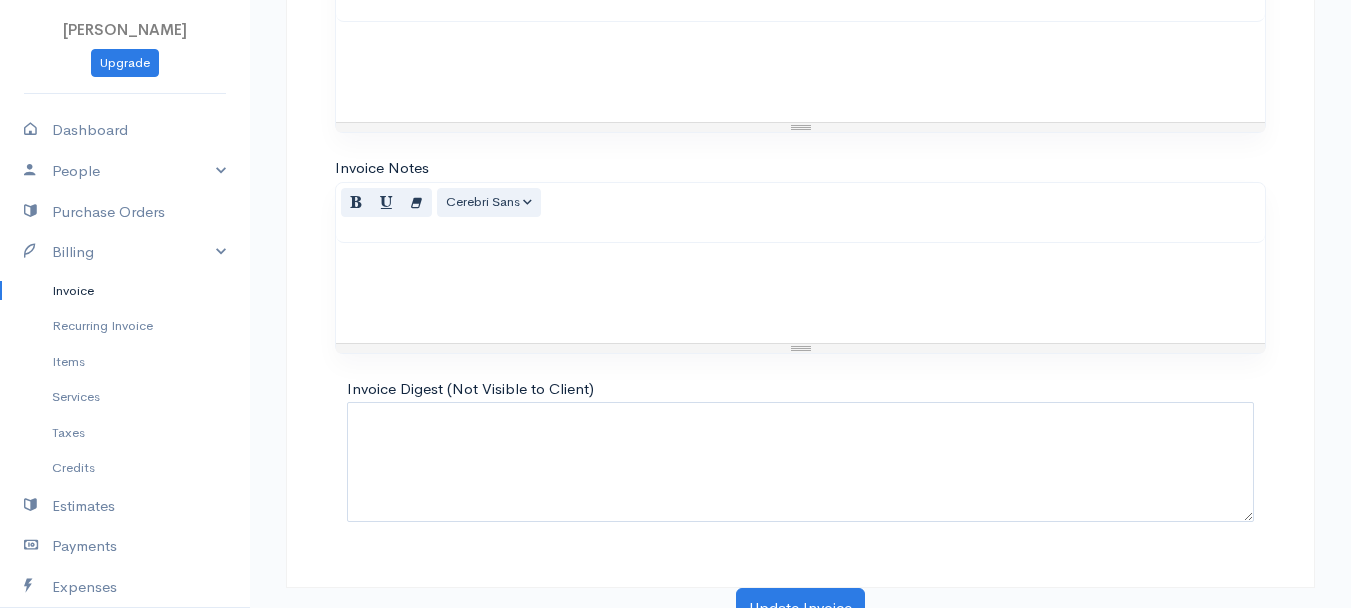 scroll, scrollTop: 1121, scrollLeft: 0, axis: vertical 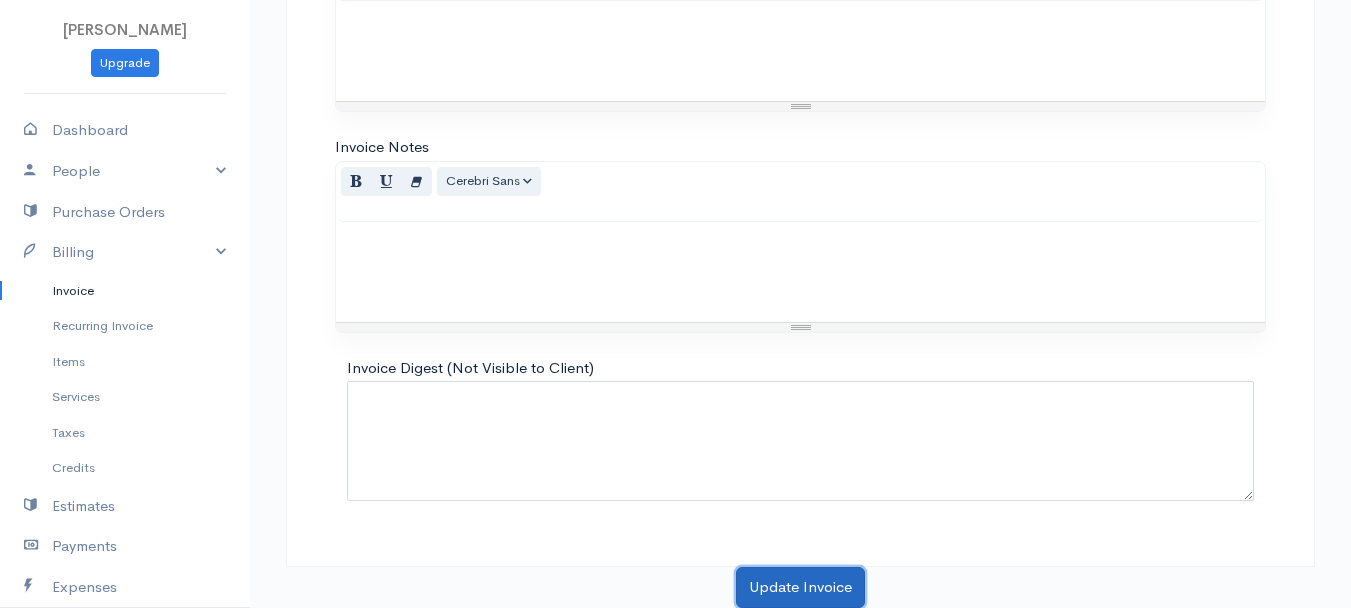click on "Update Invoice" at bounding box center [800, 587] 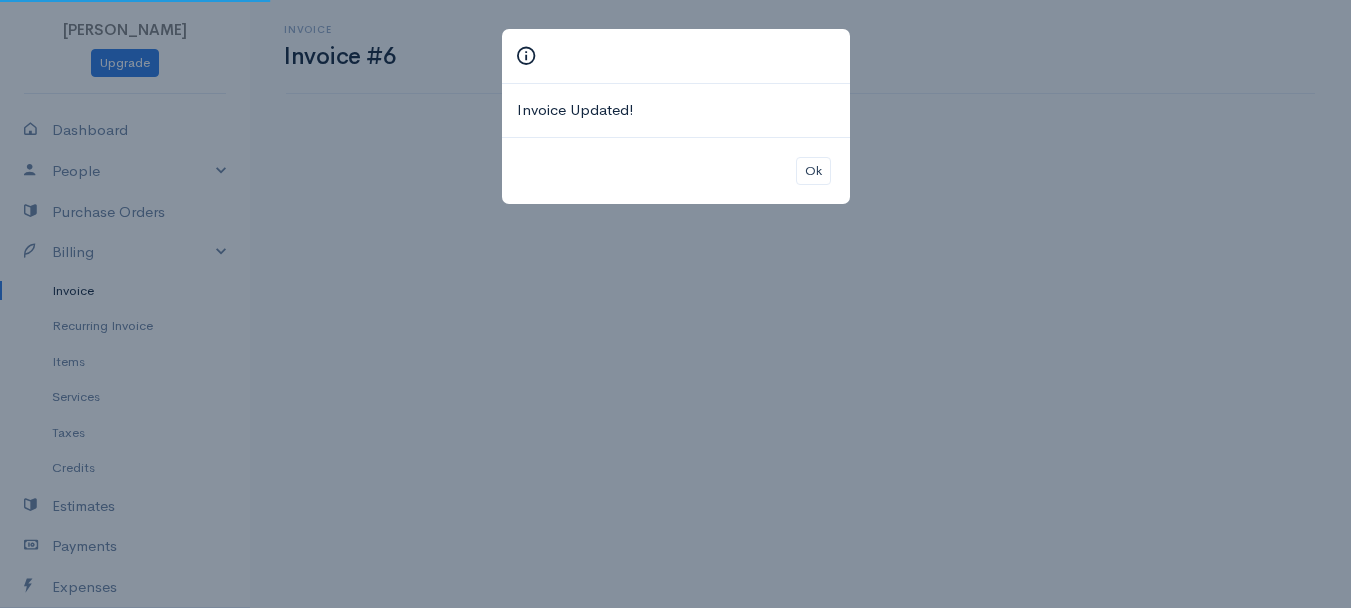 scroll, scrollTop: 0, scrollLeft: 0, axis: both 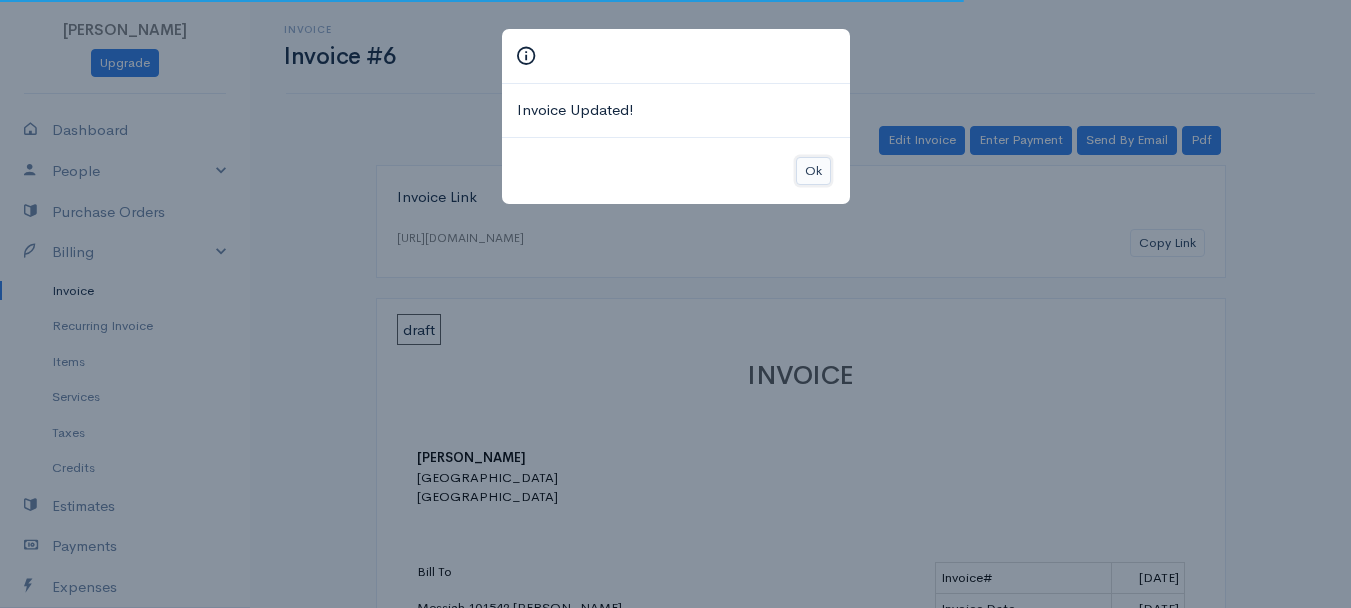 click on "Ok" at bounding box center [813, 171] 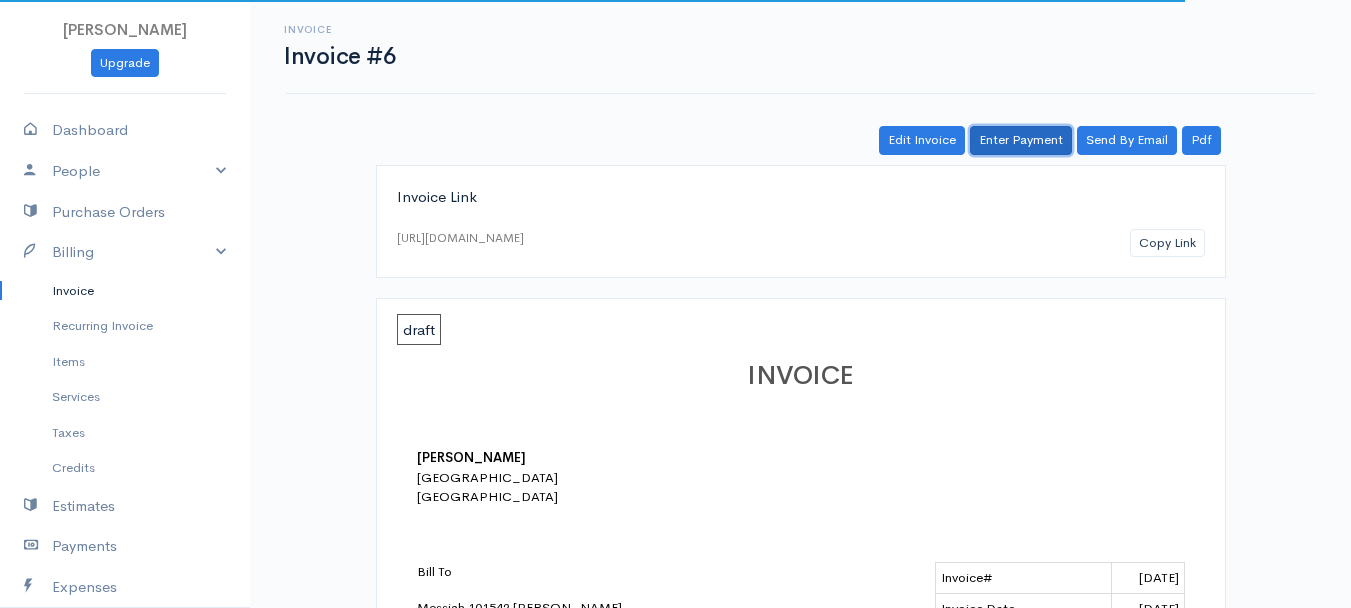 click on "Enter Payment" at bounding box center [1021, 140] 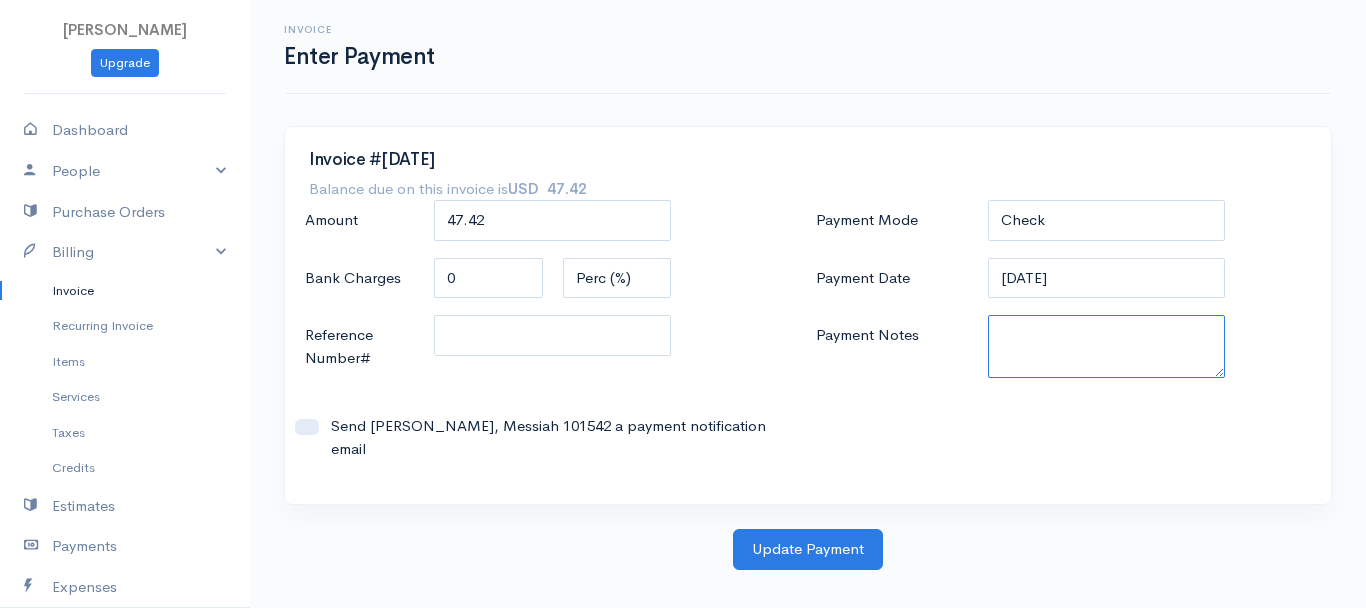 paste on "6250337284" 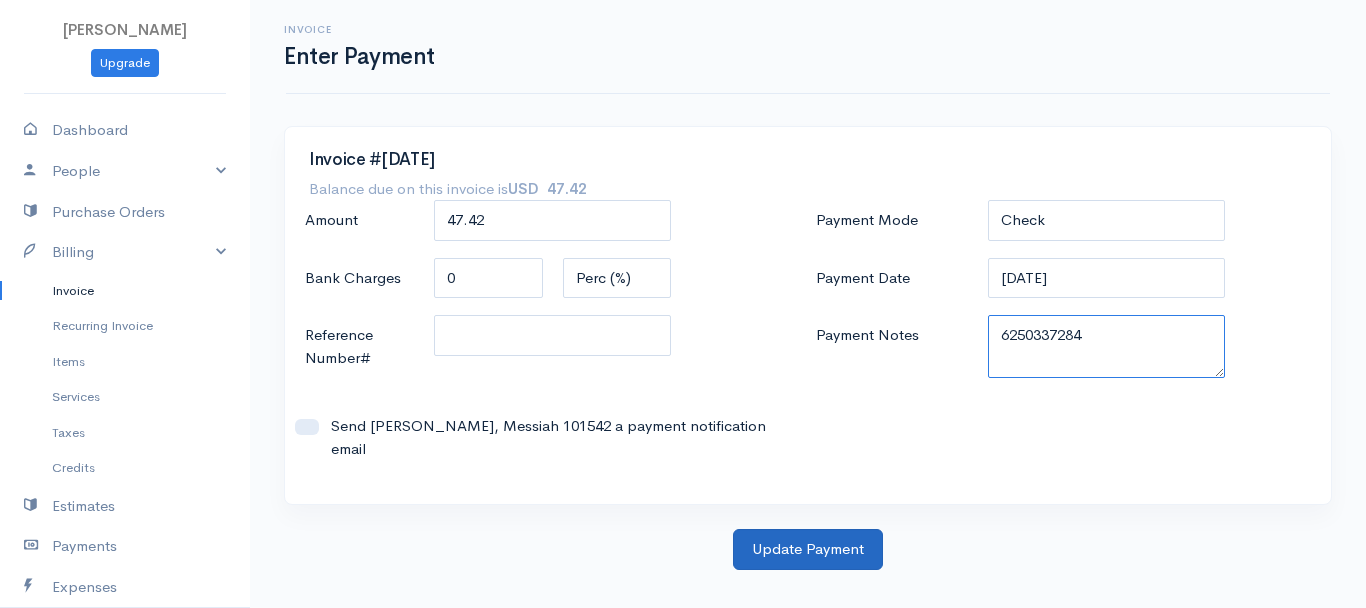 type on "6250337284" 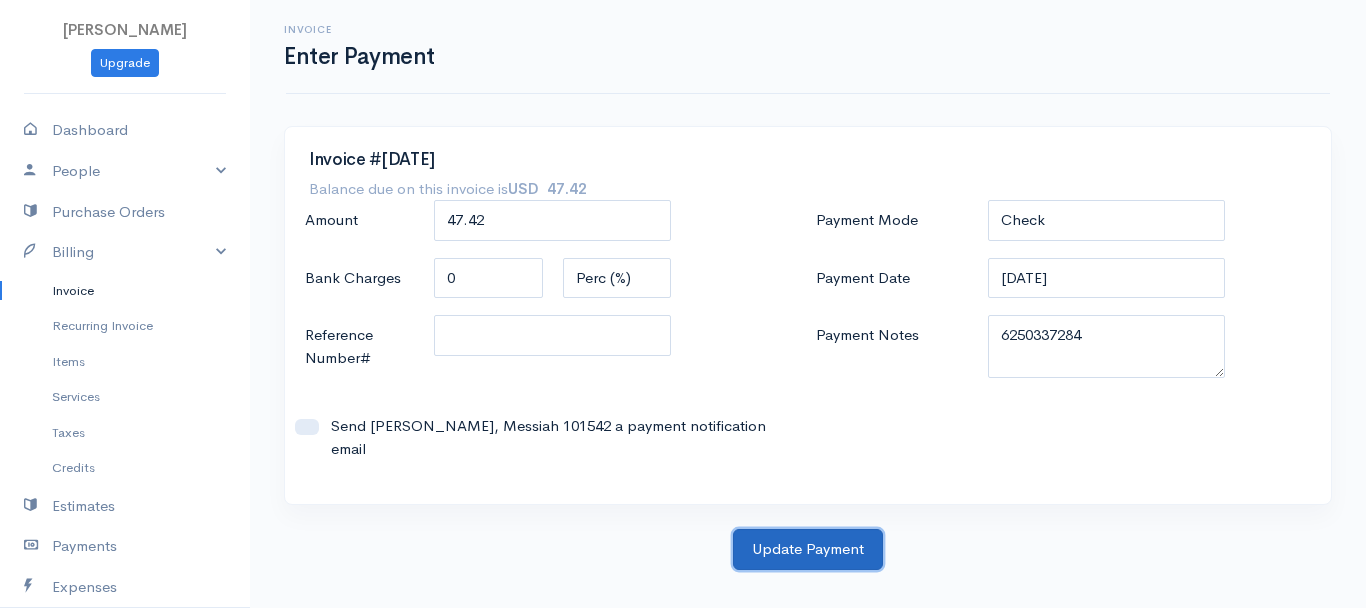 click on "Update Payment" at bounding box center [808, 549] 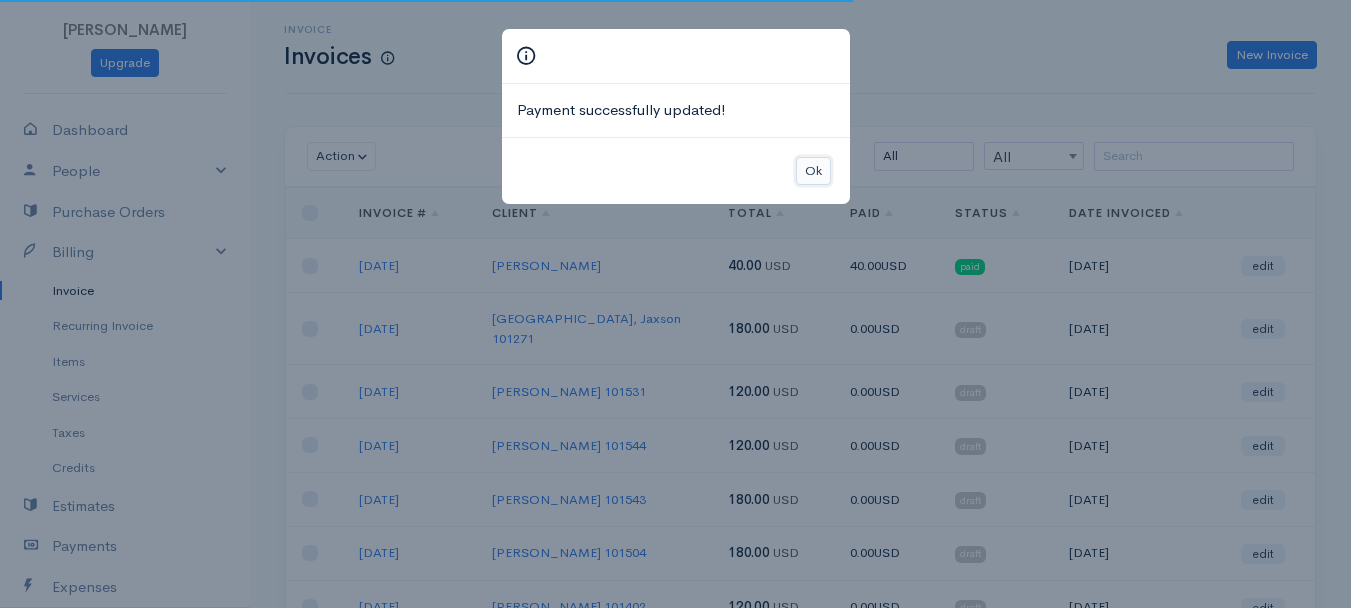 click on "Ok" at bounding box center [813, 171] 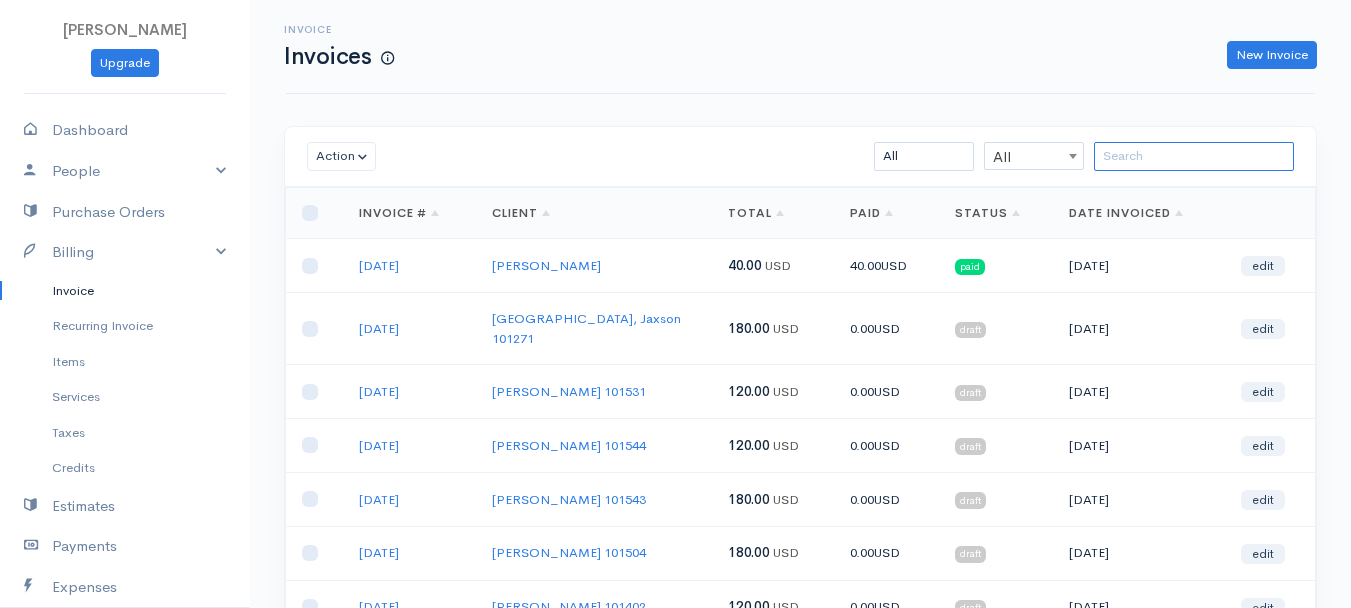 click at bounding box center [1194, 156] 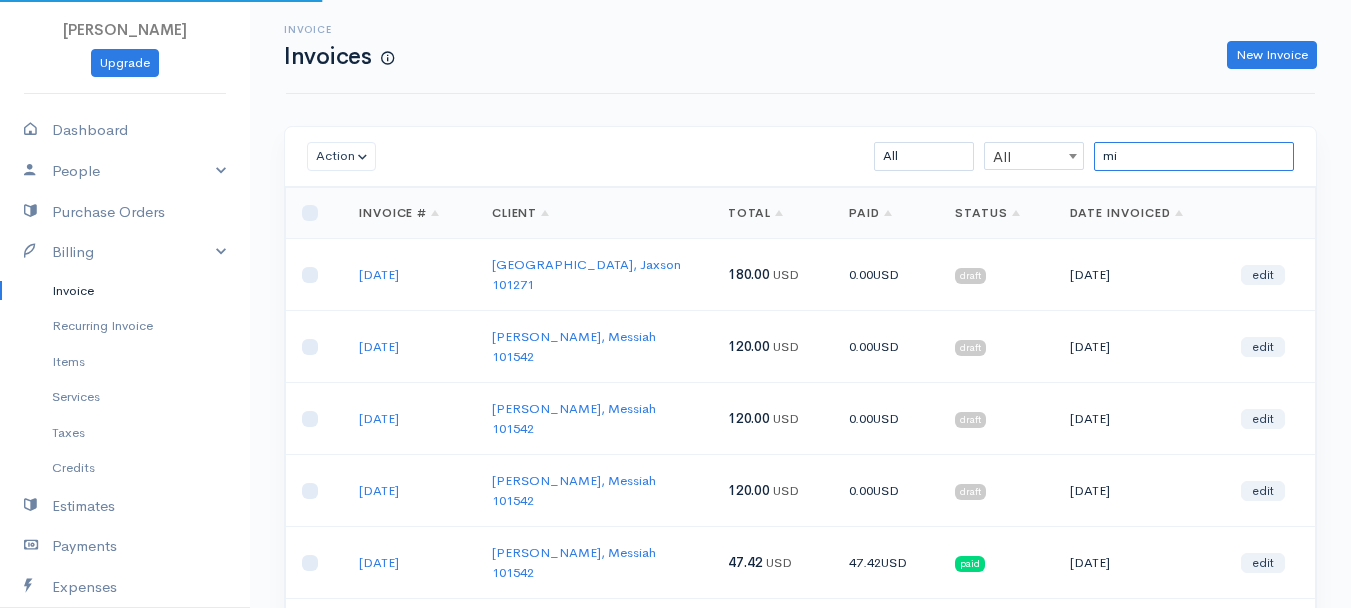 type on "m" 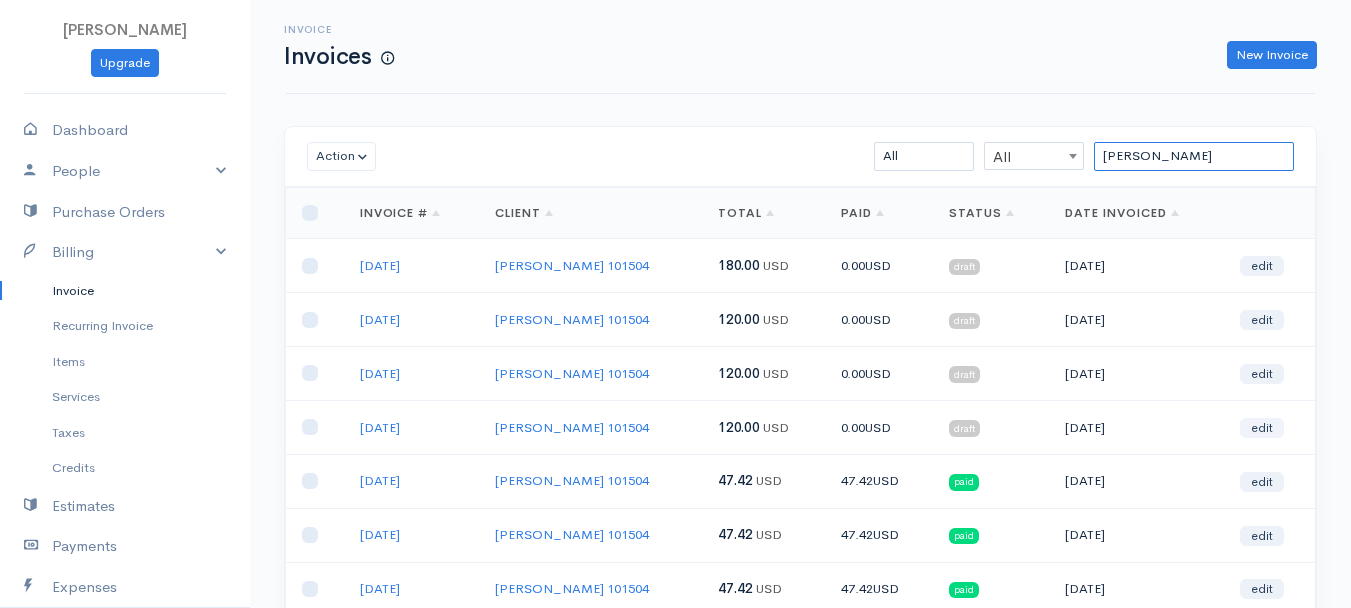 type on "[PERSON_NAME]" 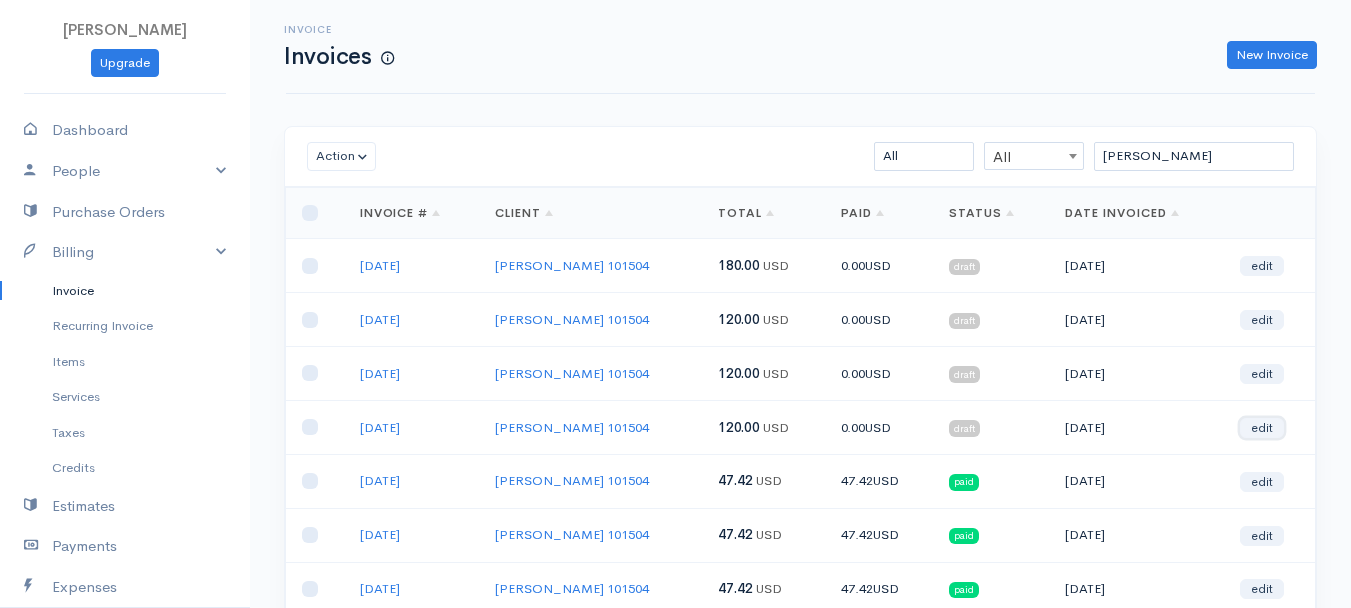 click on "edit" at bounding box center (1262, 428) 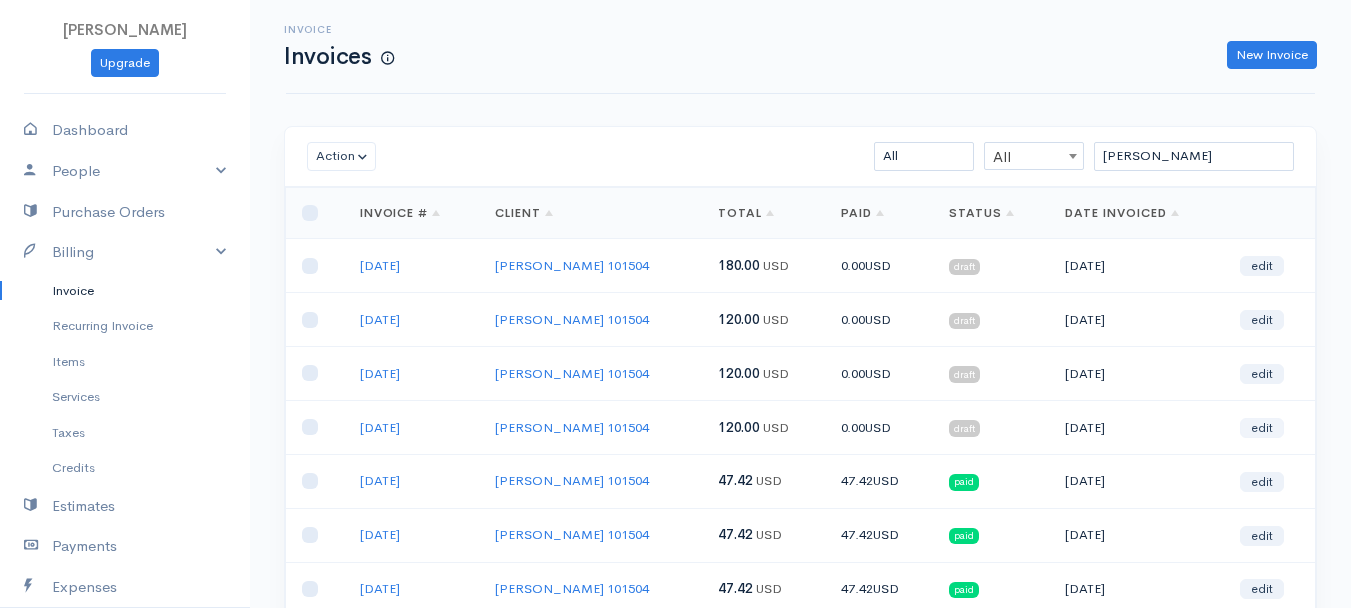 select on "2" 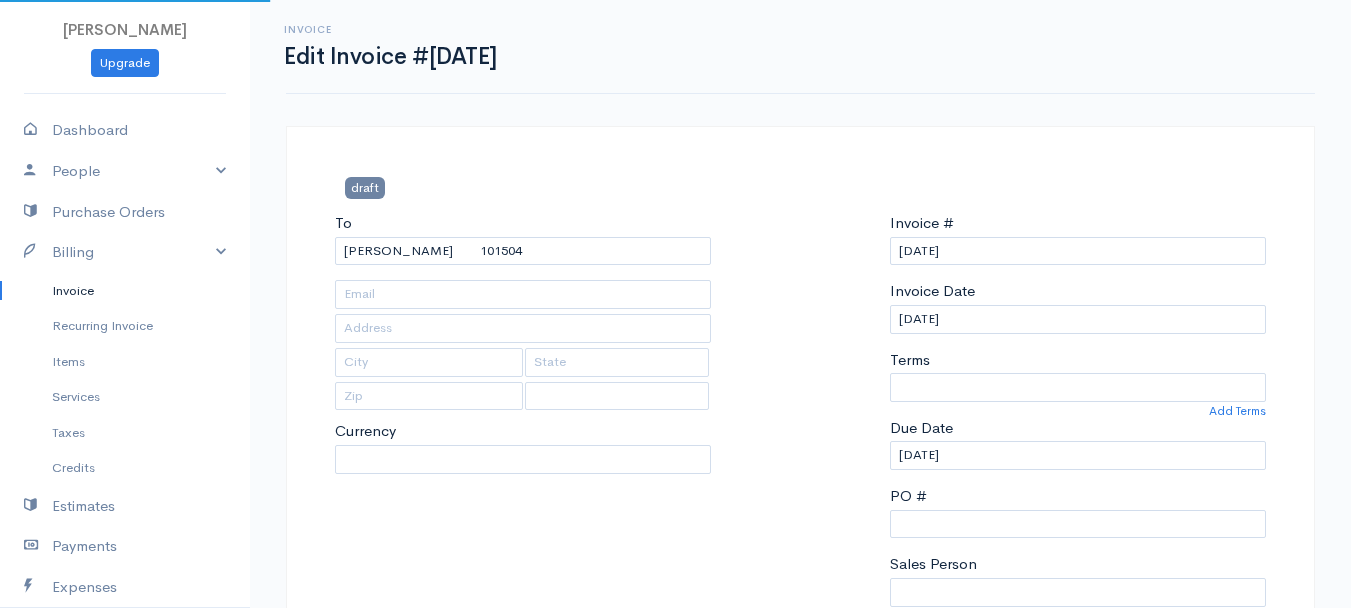 type on "[STREET_ADDRESS]" 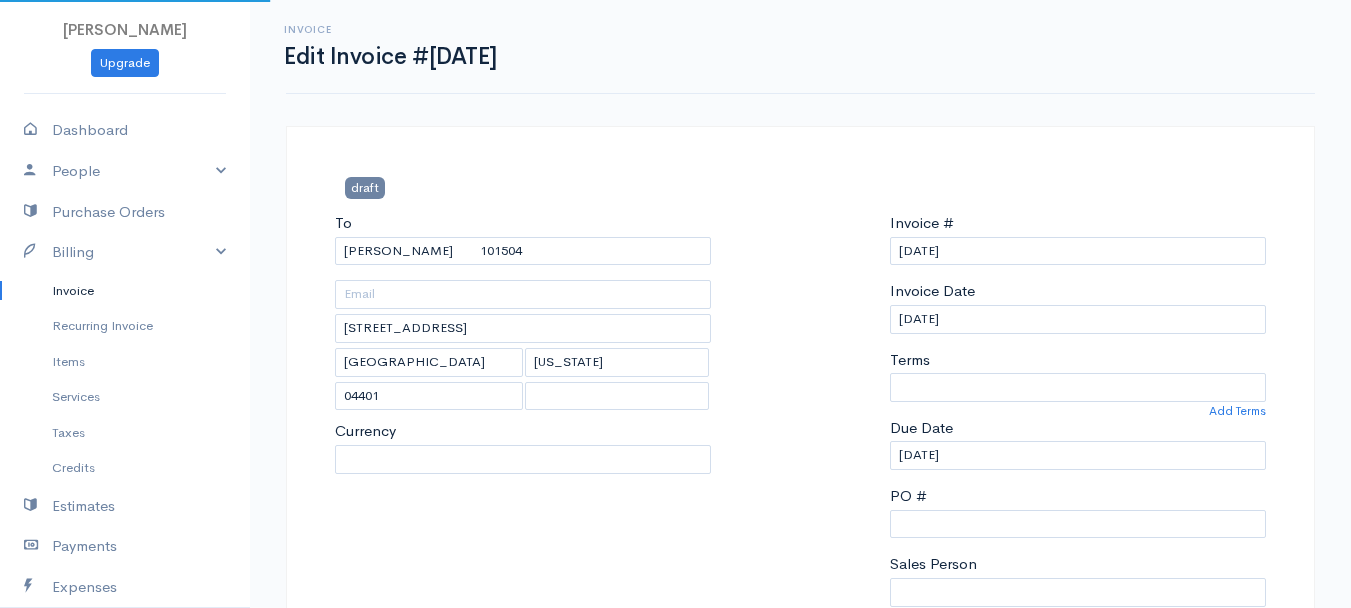 select on "0" 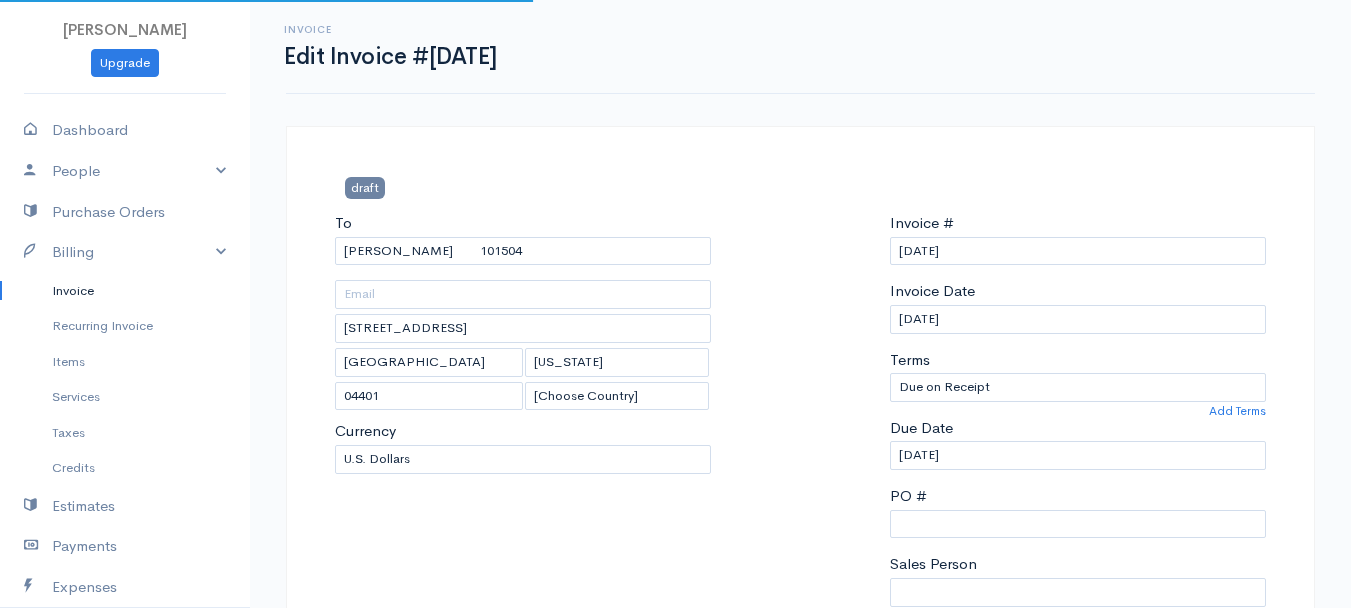 select on "[GEOGRAPHIC_DATA]" 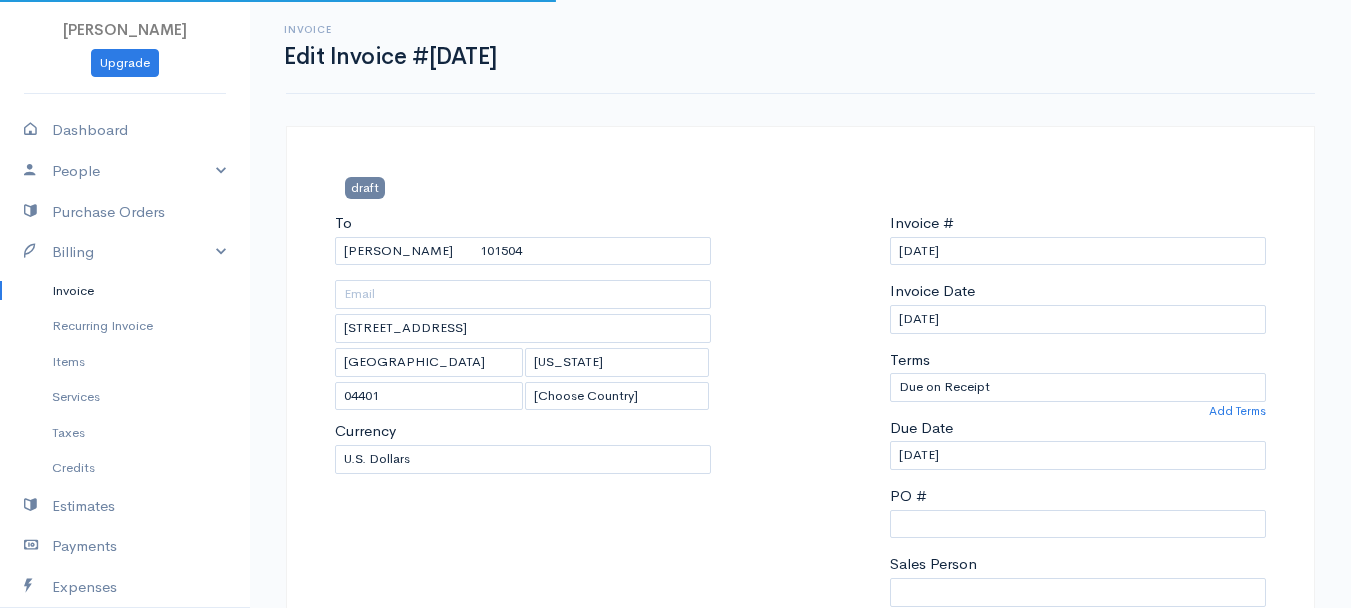 scroll, scrollTop: 400, scrollLeft: 0, axis: vertical 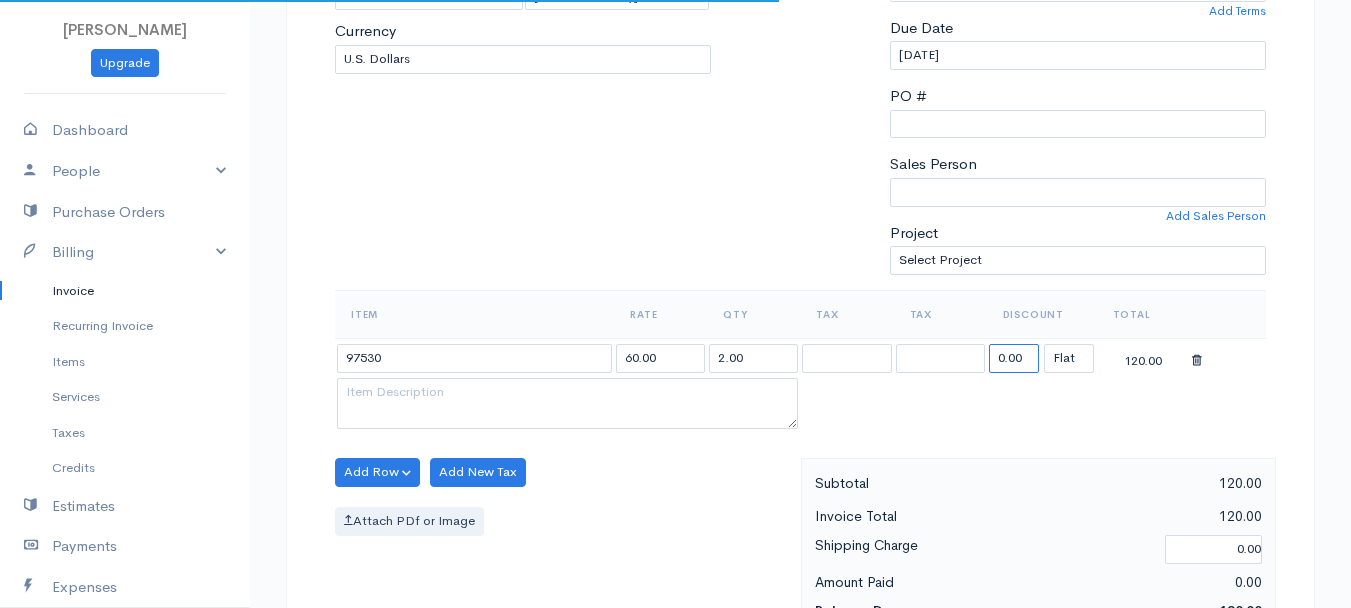 click on "0.00" at bounding box center [1014, 358] 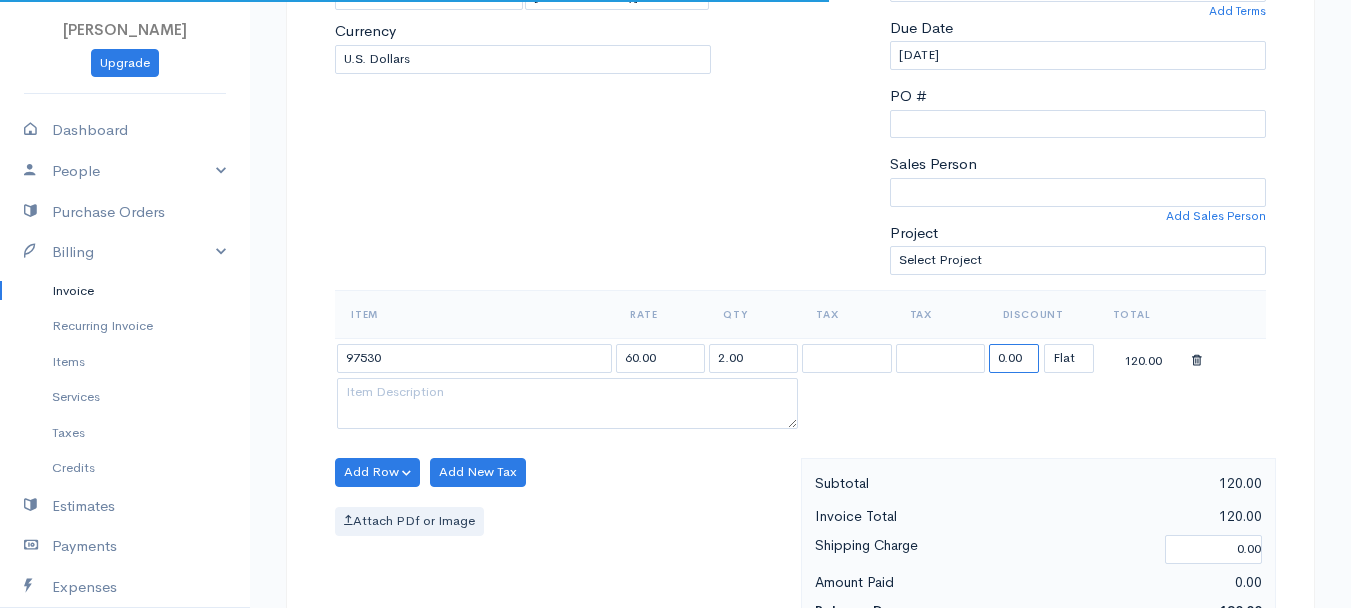 click on "0.00" at bounding box center [1014, 358] 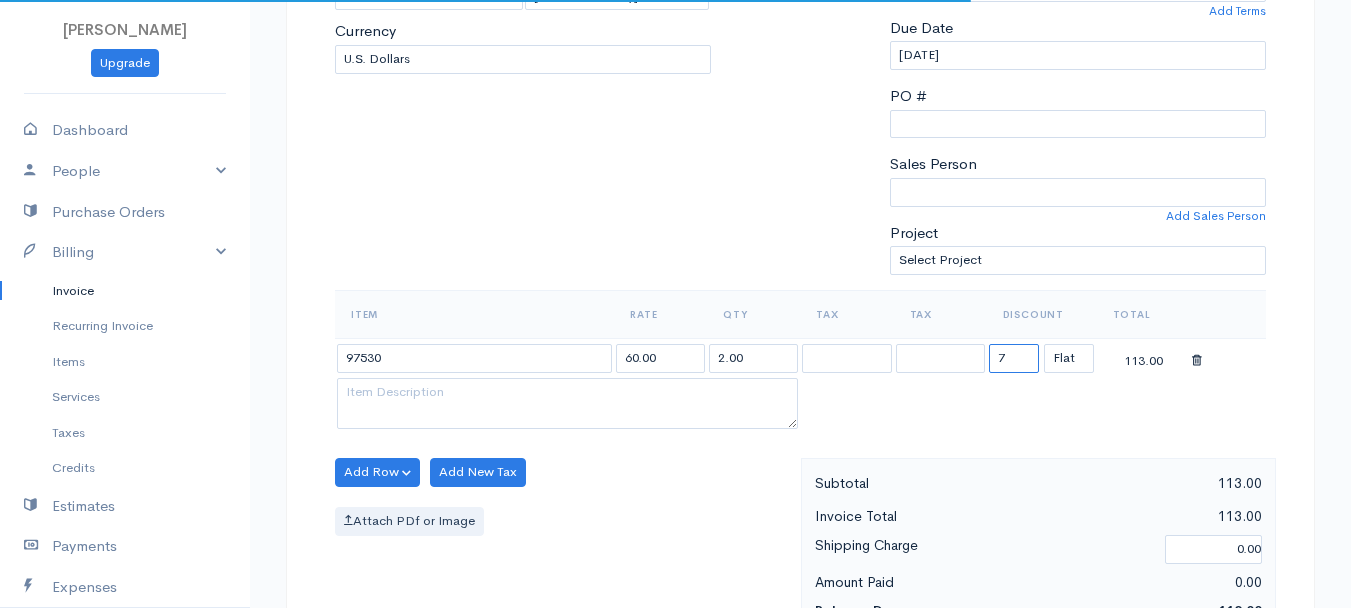 type on "72.58" 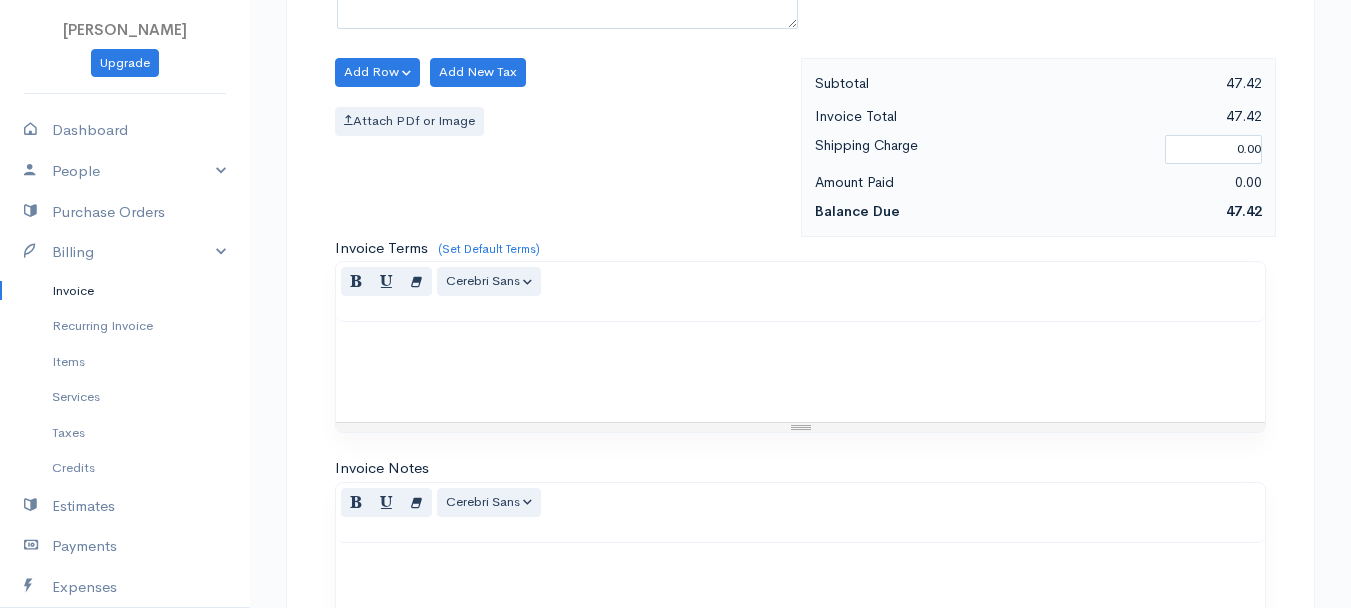 scroll, scrollTop: 1121, scrollLeft: 0, axis: vertical 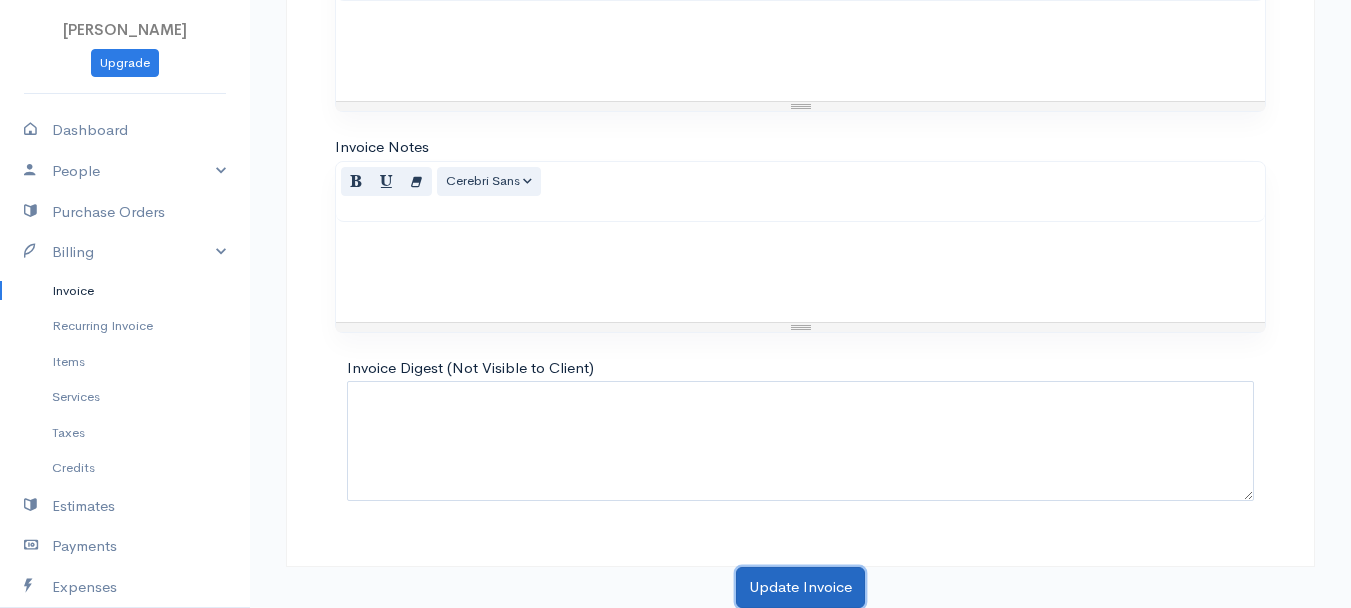 click on "Update Invoice" at bounding box center [800, 587] 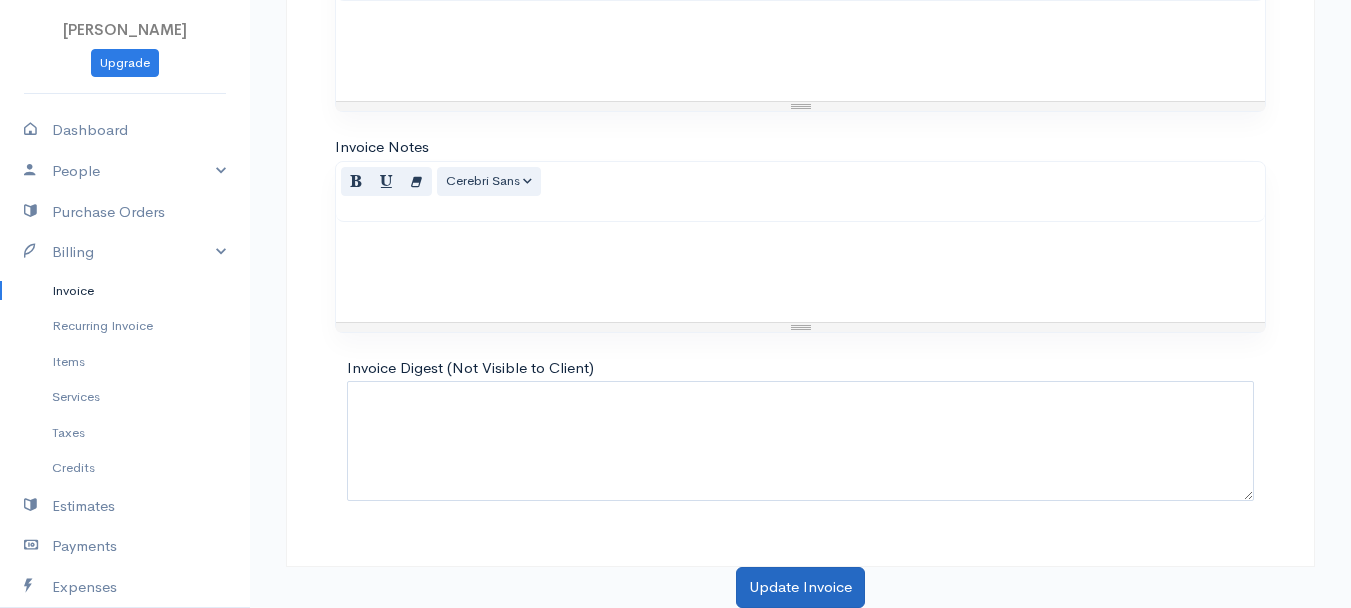 scroll, scrollTop: 0, scrollLeft: 0, axis: both 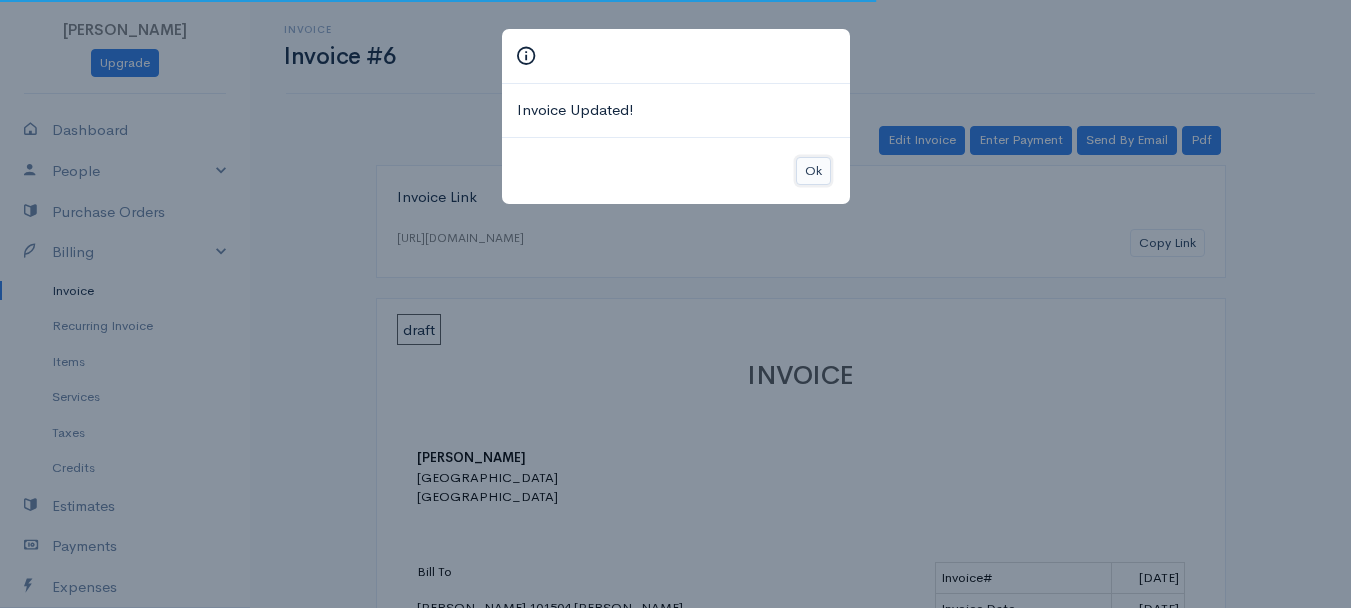 click on "Ok" at bounding box center [813, 171] 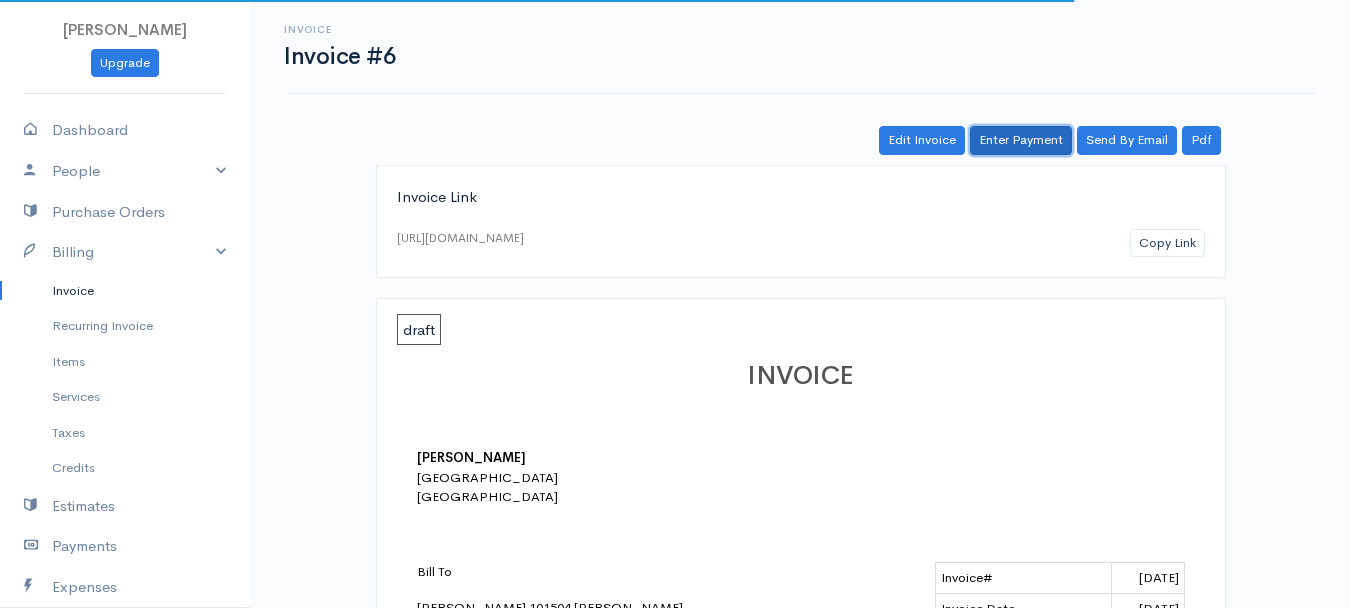 click on "Enter Payment" at bounding box center [1021, 140] 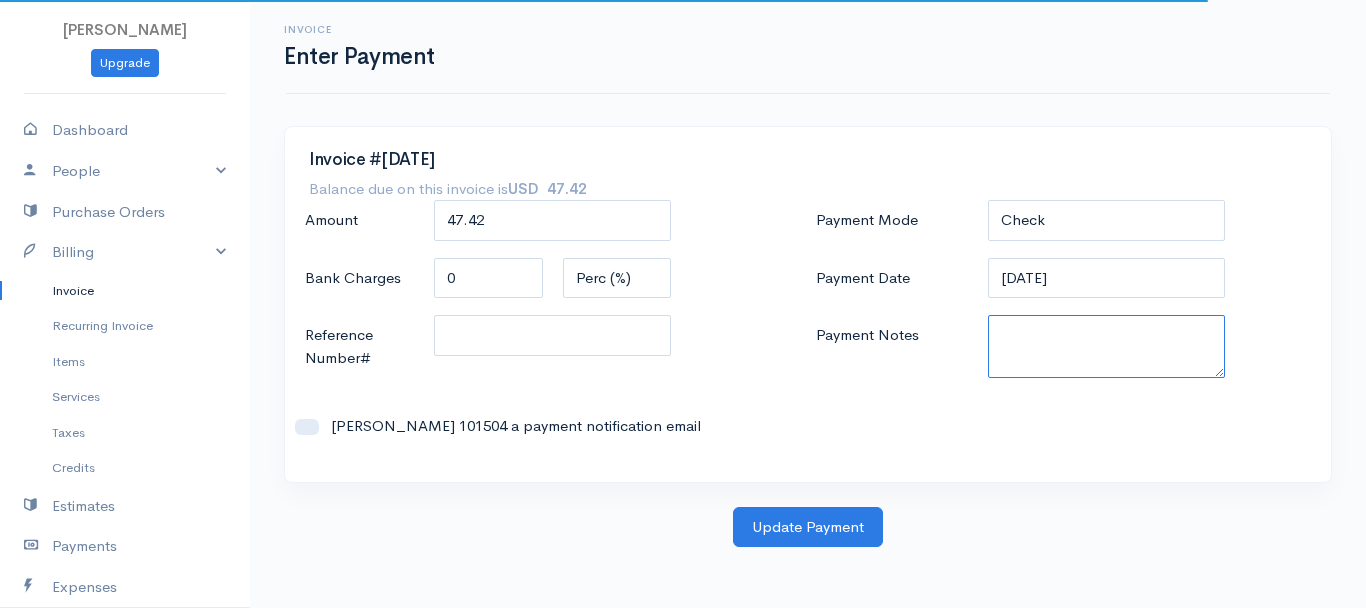 paste on "6250337284" 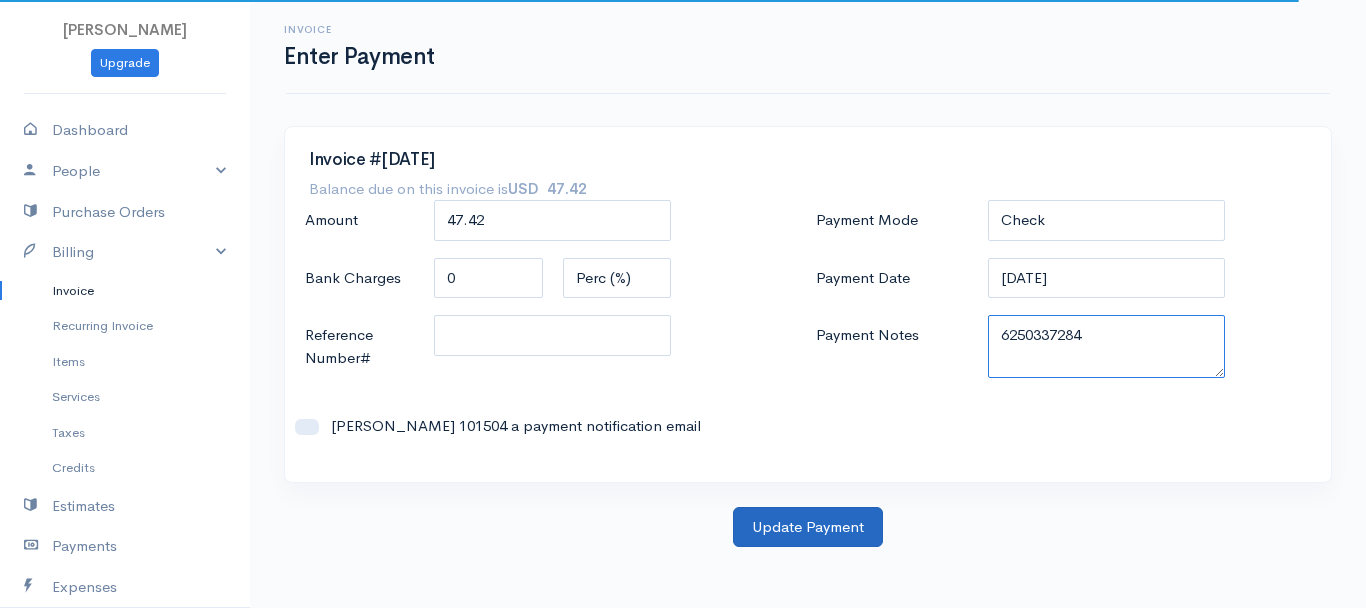 type on "6250337284" 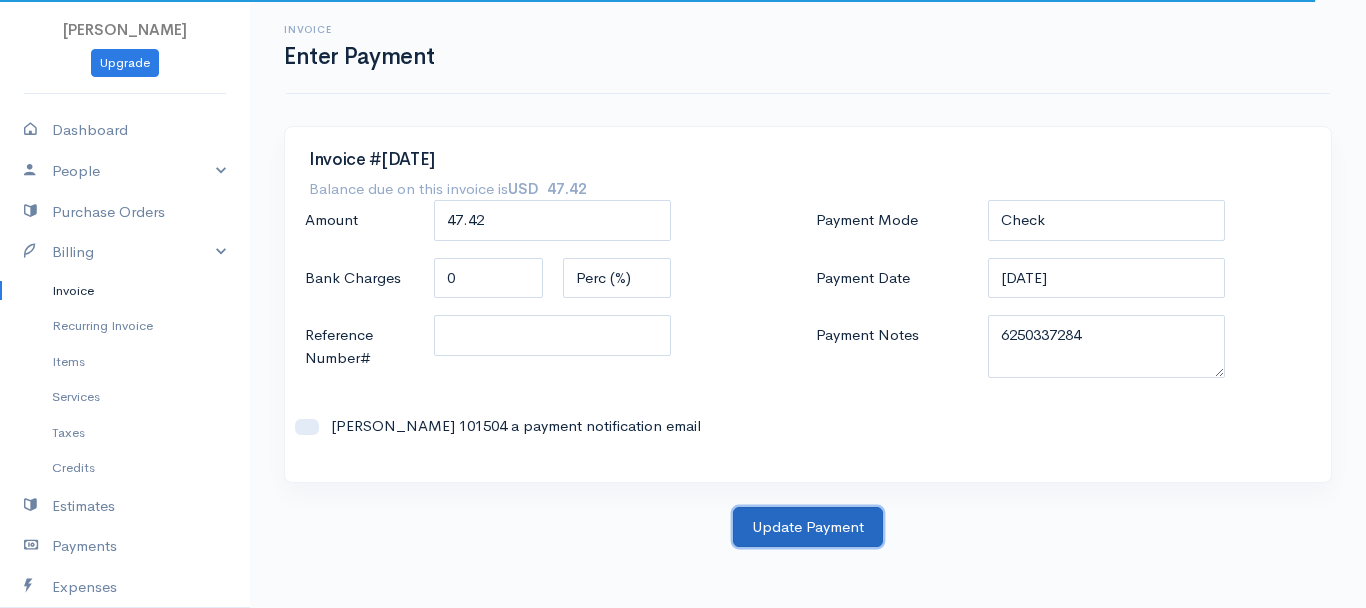 click on "Update Payment" at bounding box center [808, 527] 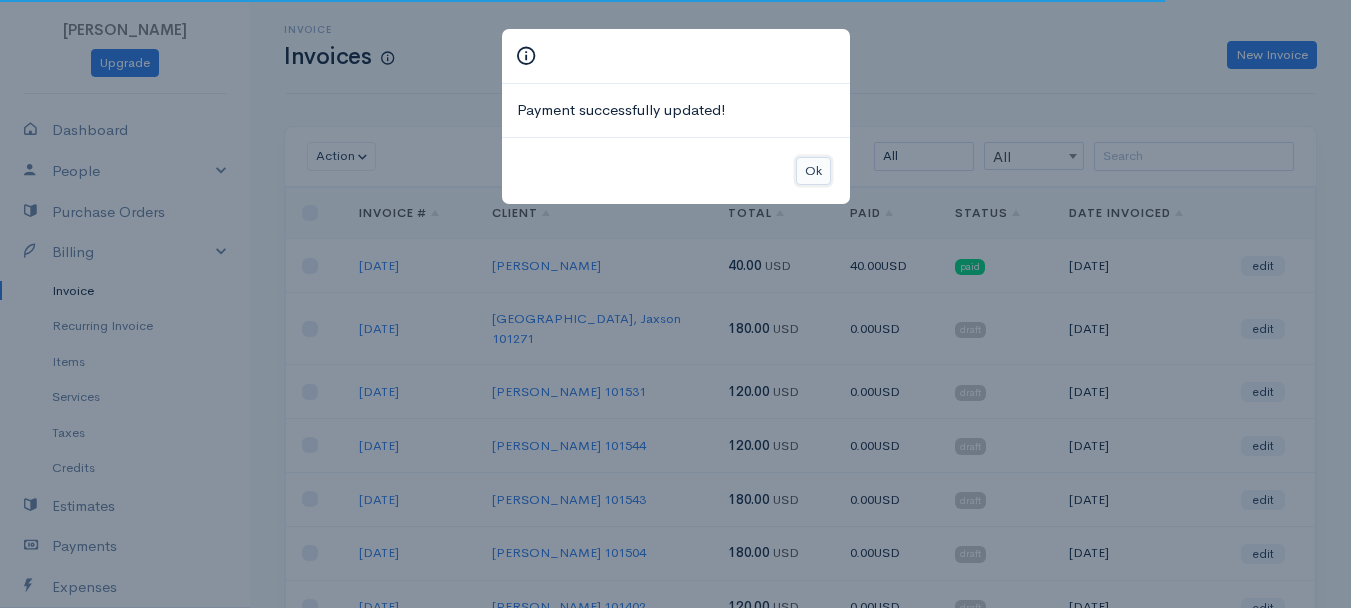 click on "Ok" at bounding box center [813, 171] 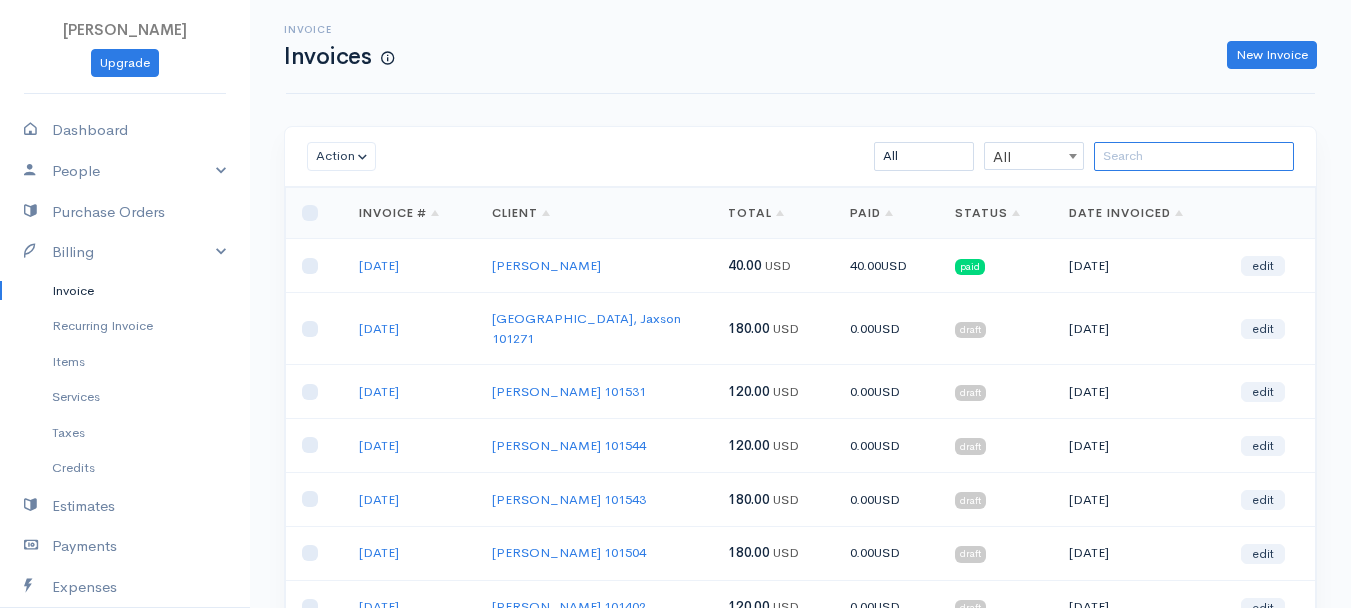 click at bounding box center [1194, 156] 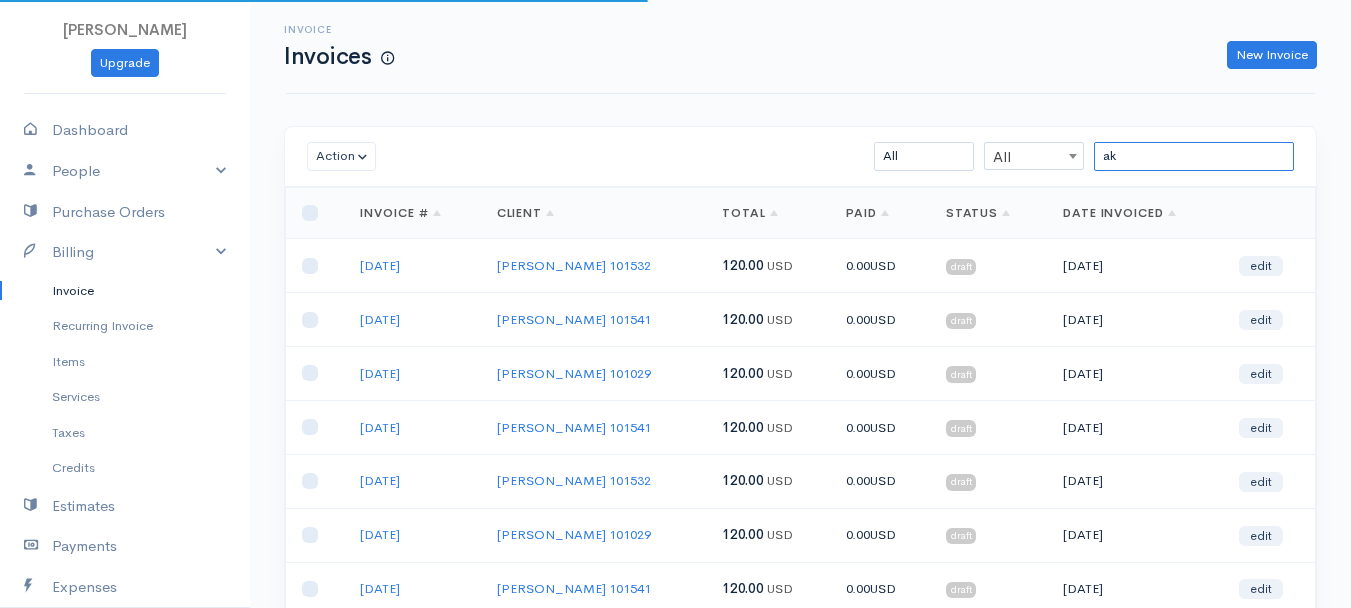type on "a" 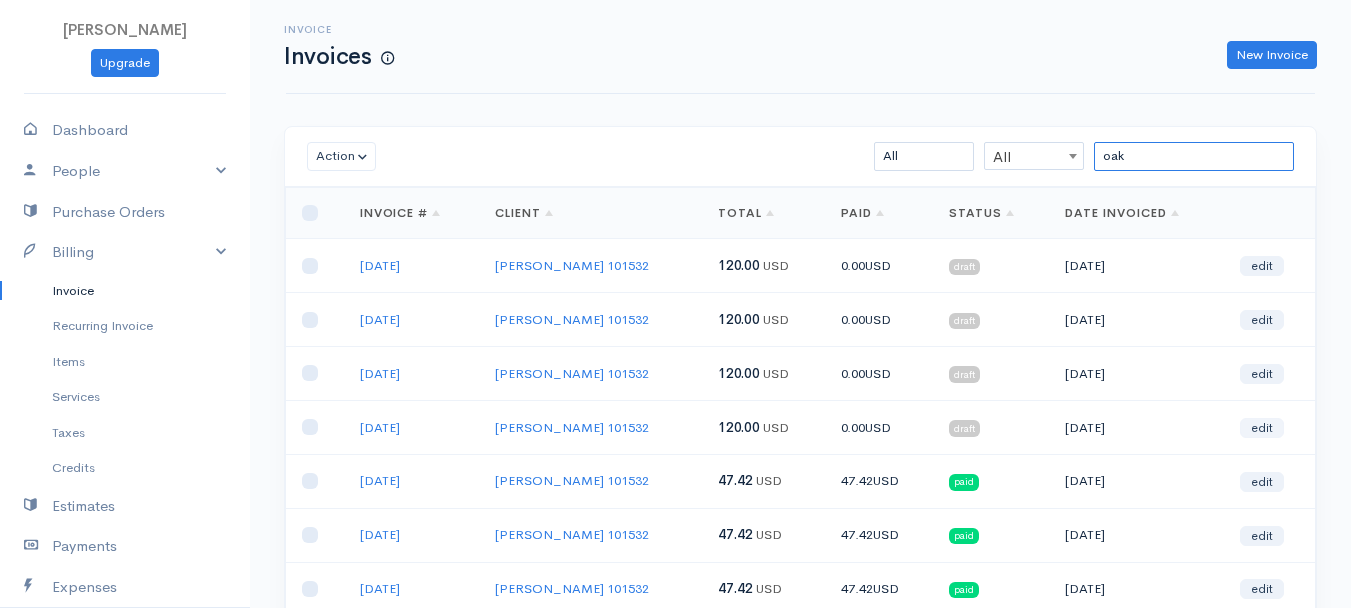 type on "oak" 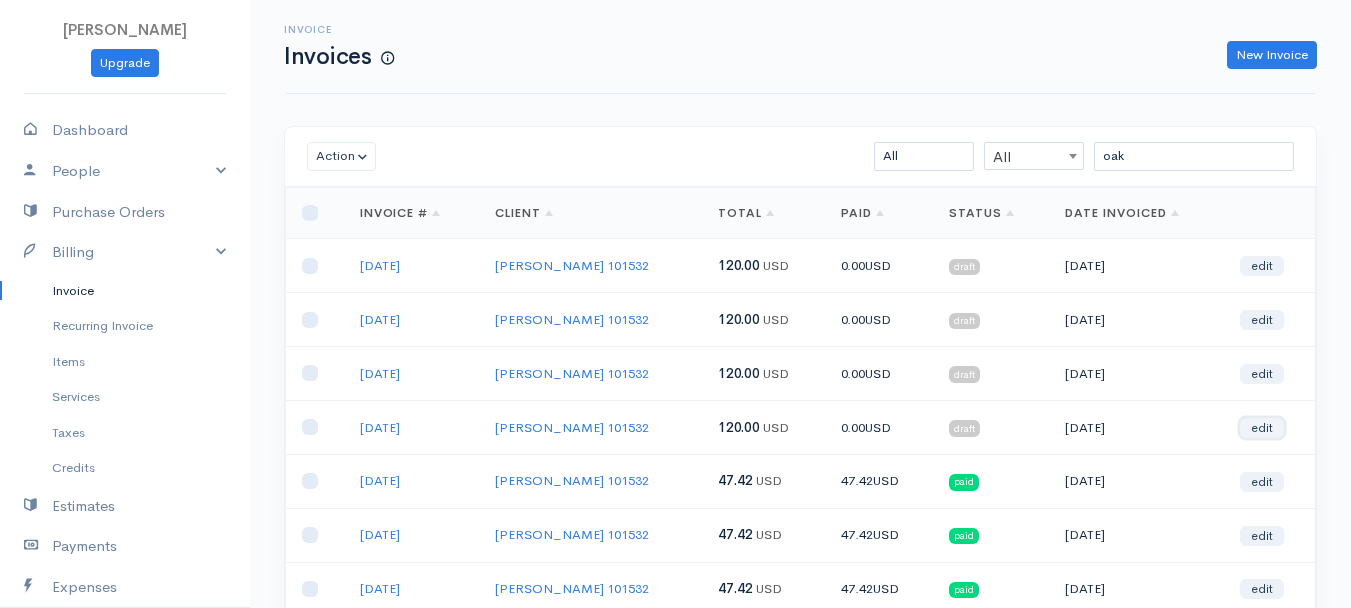 click on "edit" at bounding box center (1262, 428) 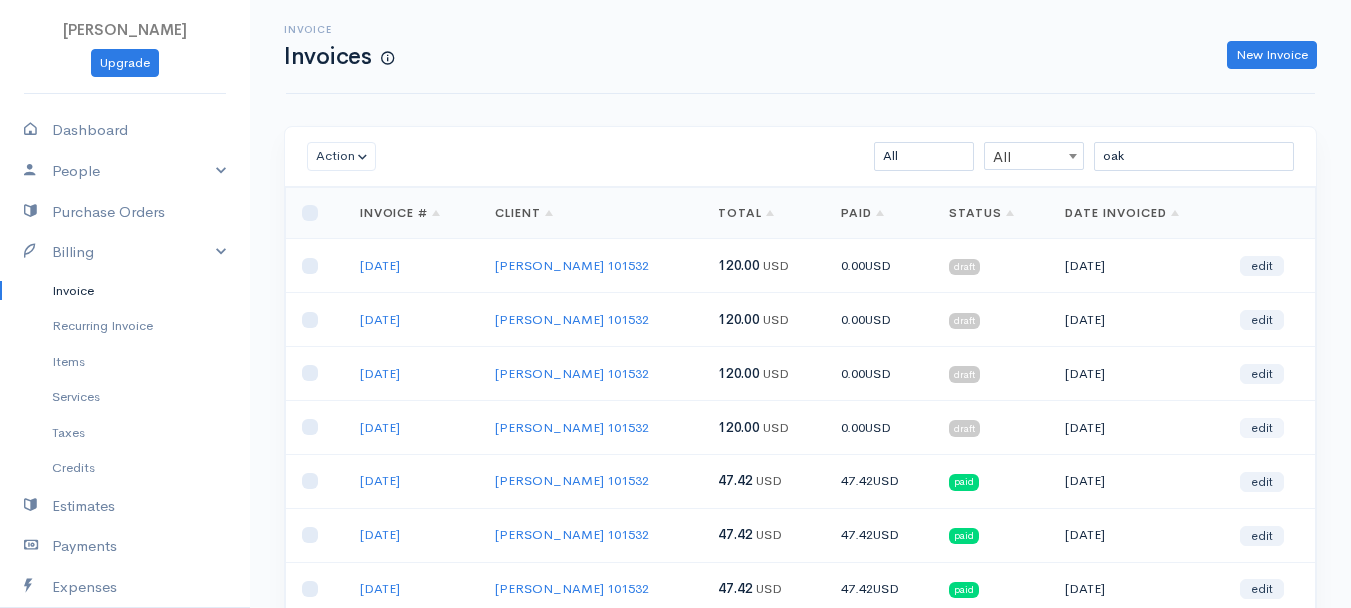 select on "2" 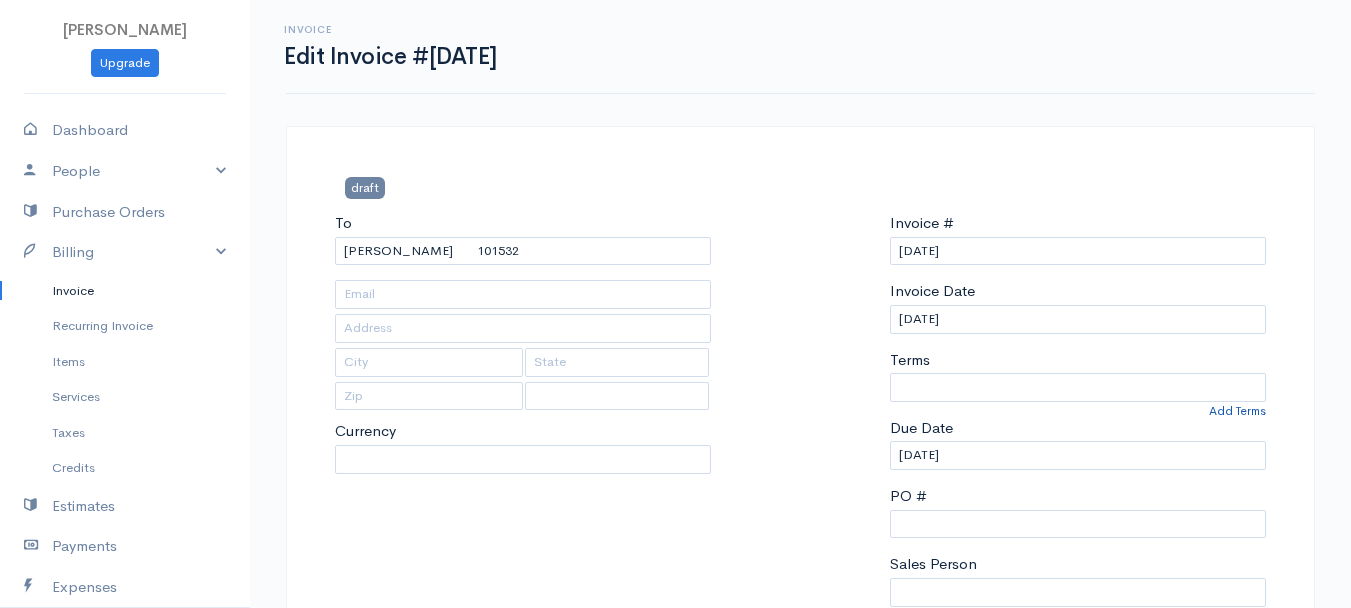 type on "[STREET_ADDRESS]" 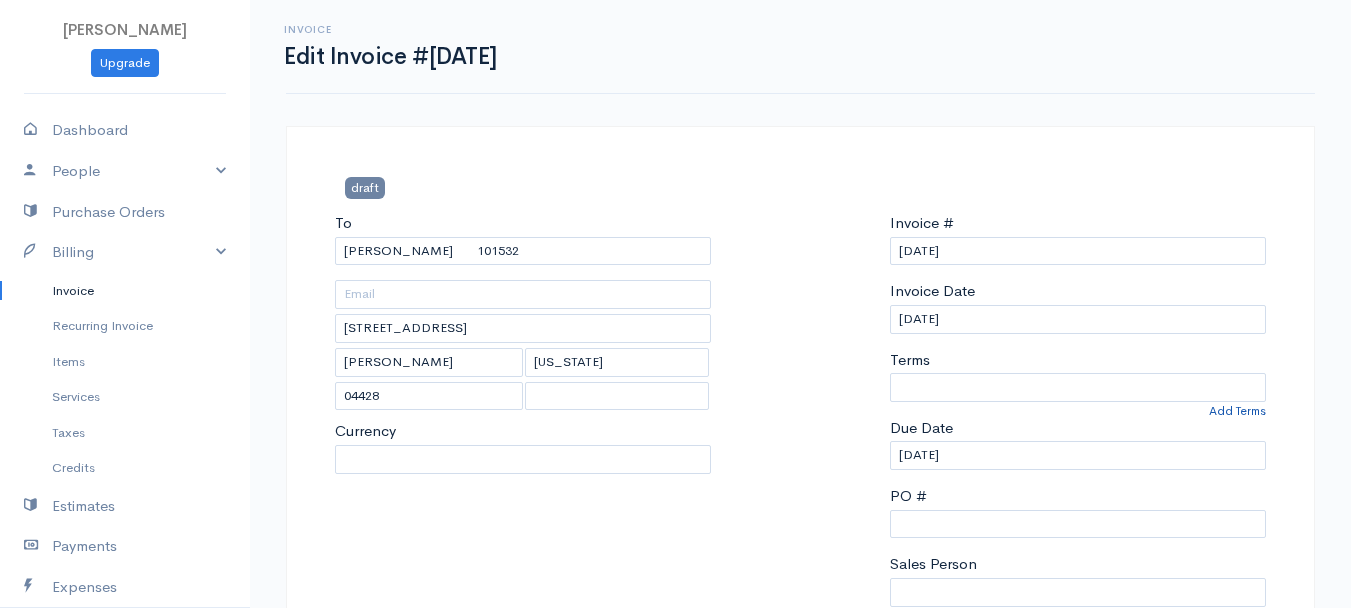 select on "0" 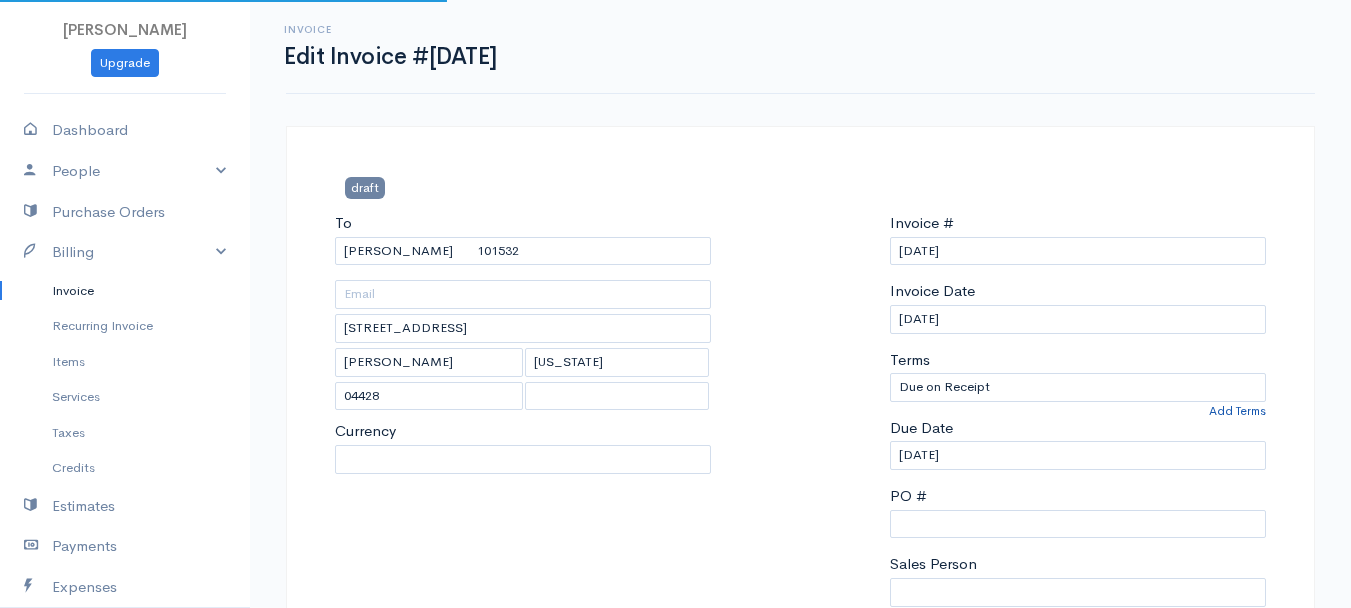 select on "[GEOGRAPHIC_DATA]" 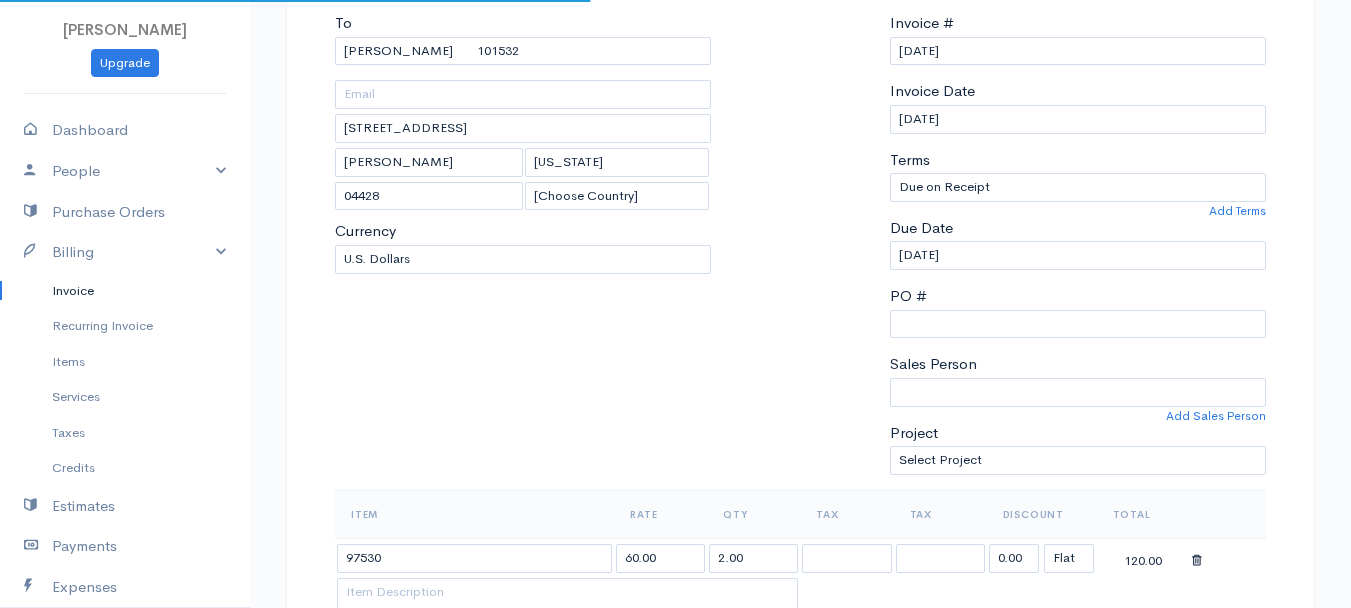 scroll, scrollTop: 400, scrollLeft: 0, axis: vertical 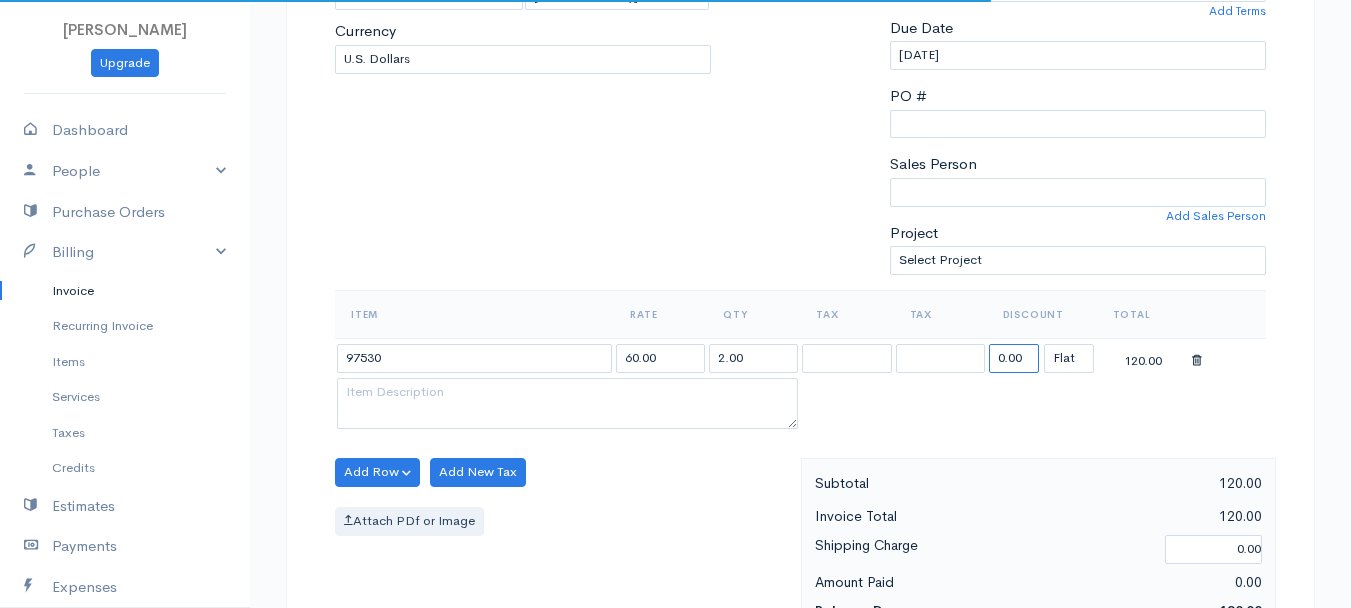 click on "0.00" at bounding box center (1014, 358) 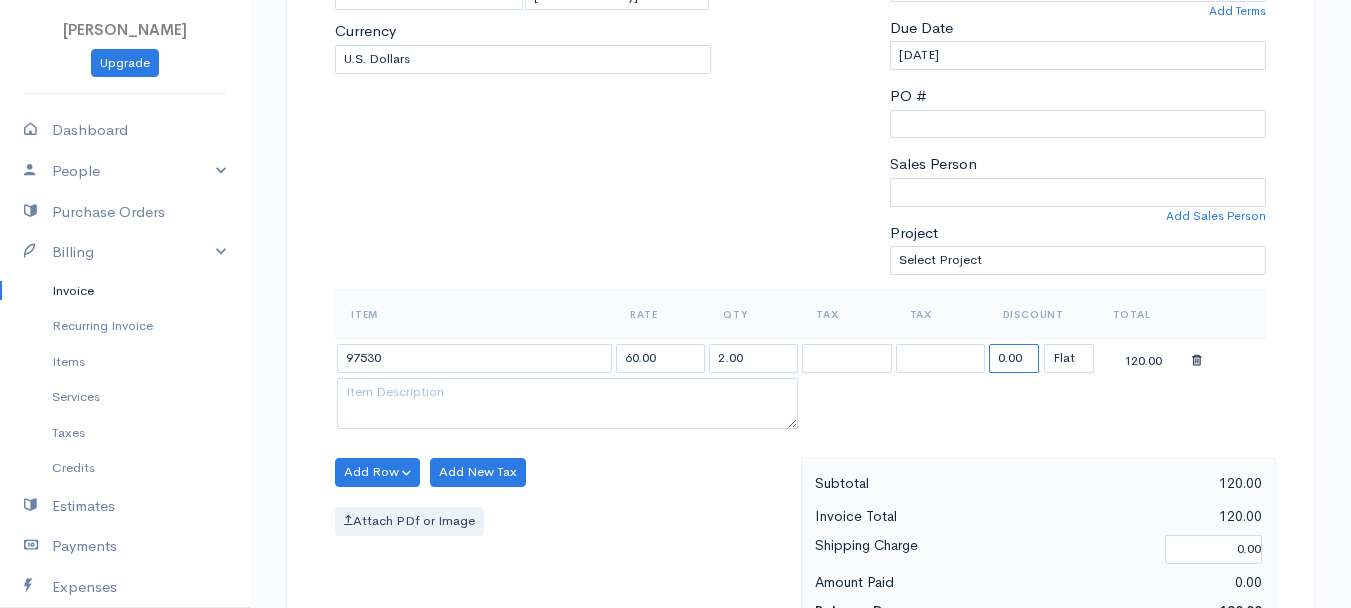 click on "0.00" at bounding box center [1014, 358] 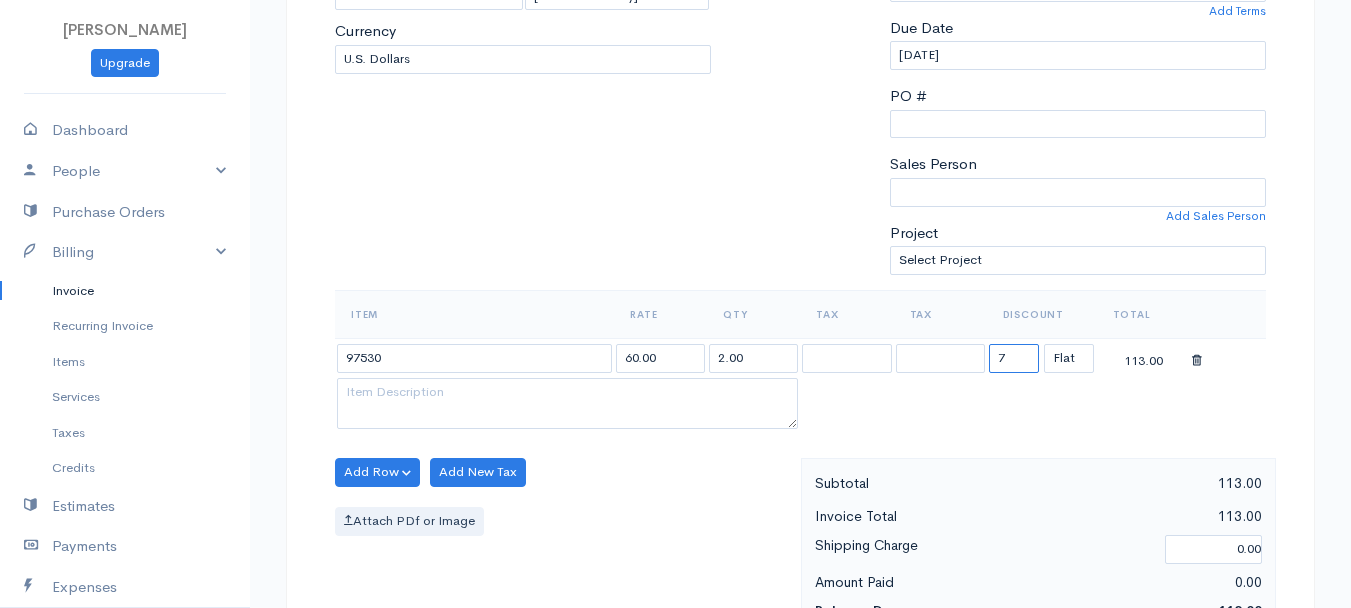 type on "72.58" 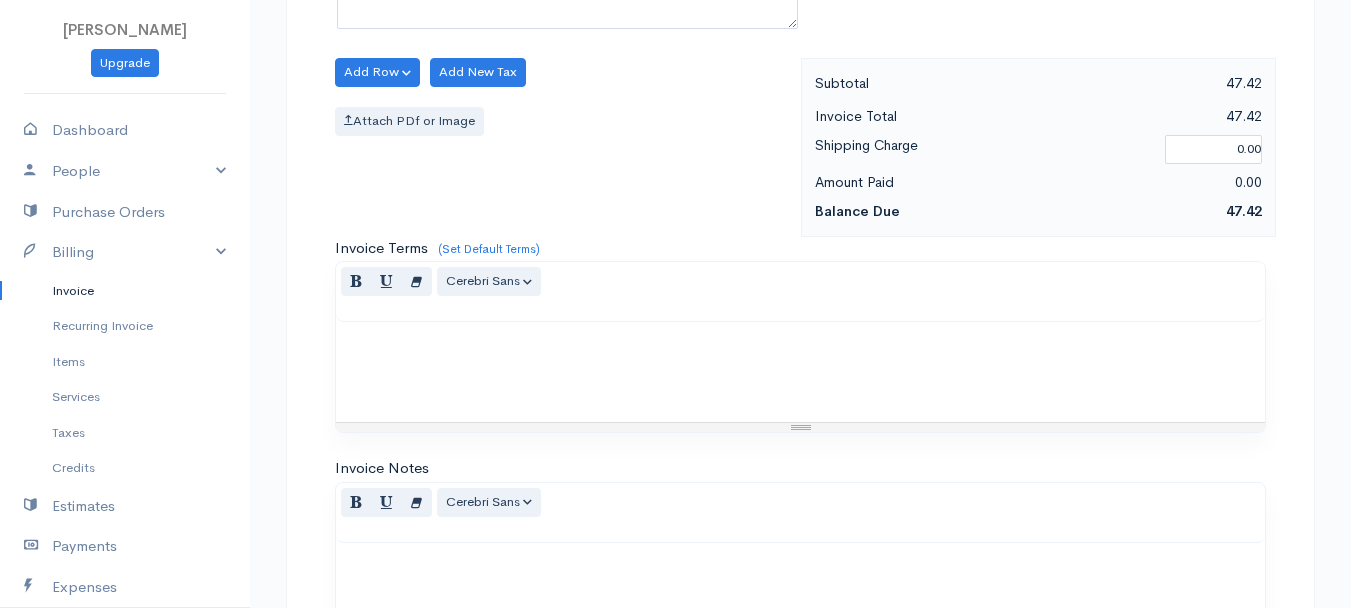 scroll, scrollTop: 1121, scrollLeft: 0, axis: vertical 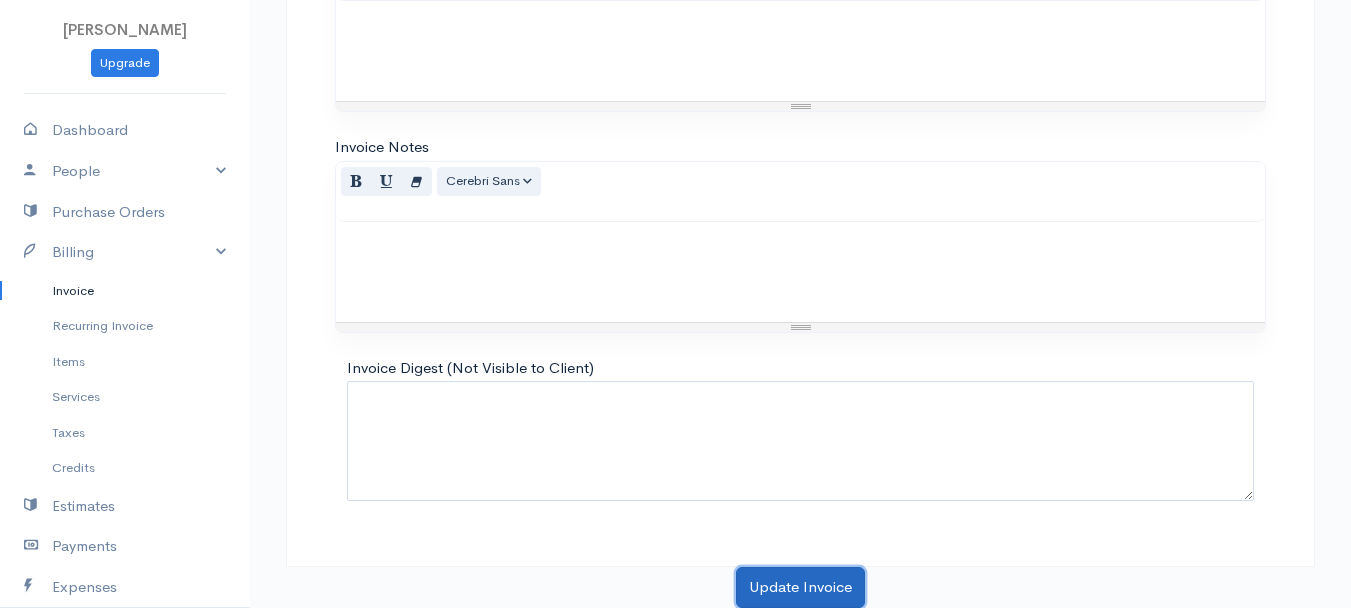 click on "Update Invoice" at bounding box center (800, 587) 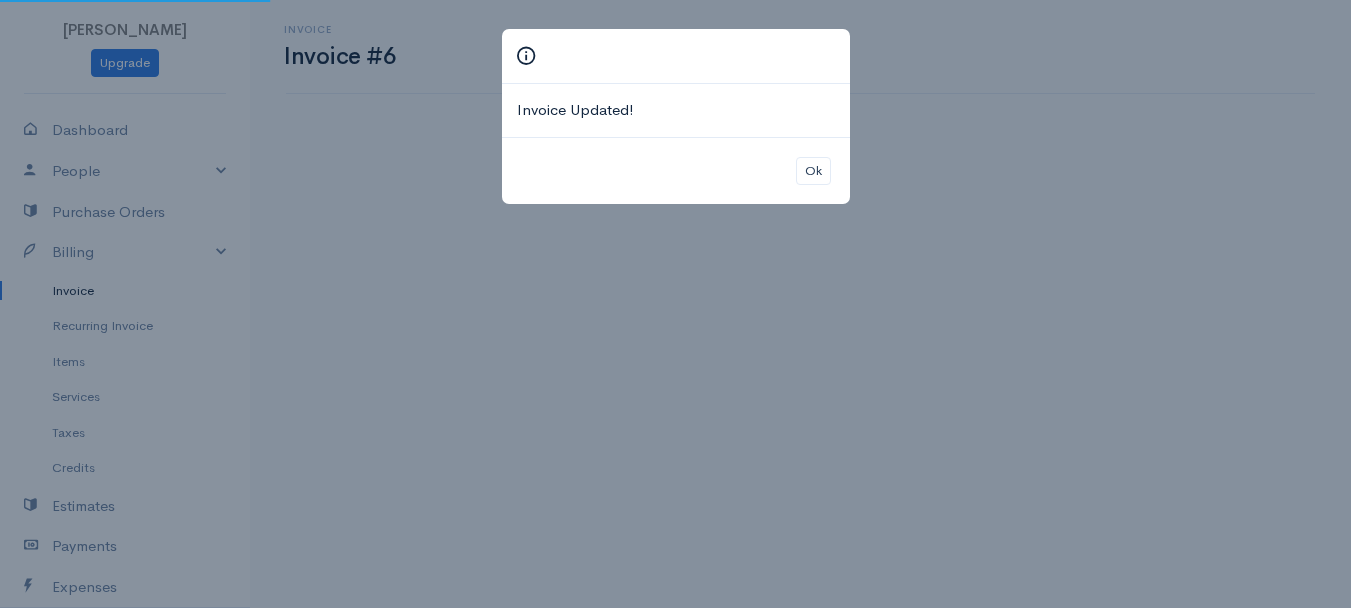 scroll, scrollTop: 0, scrollLeft: 0, axis: both 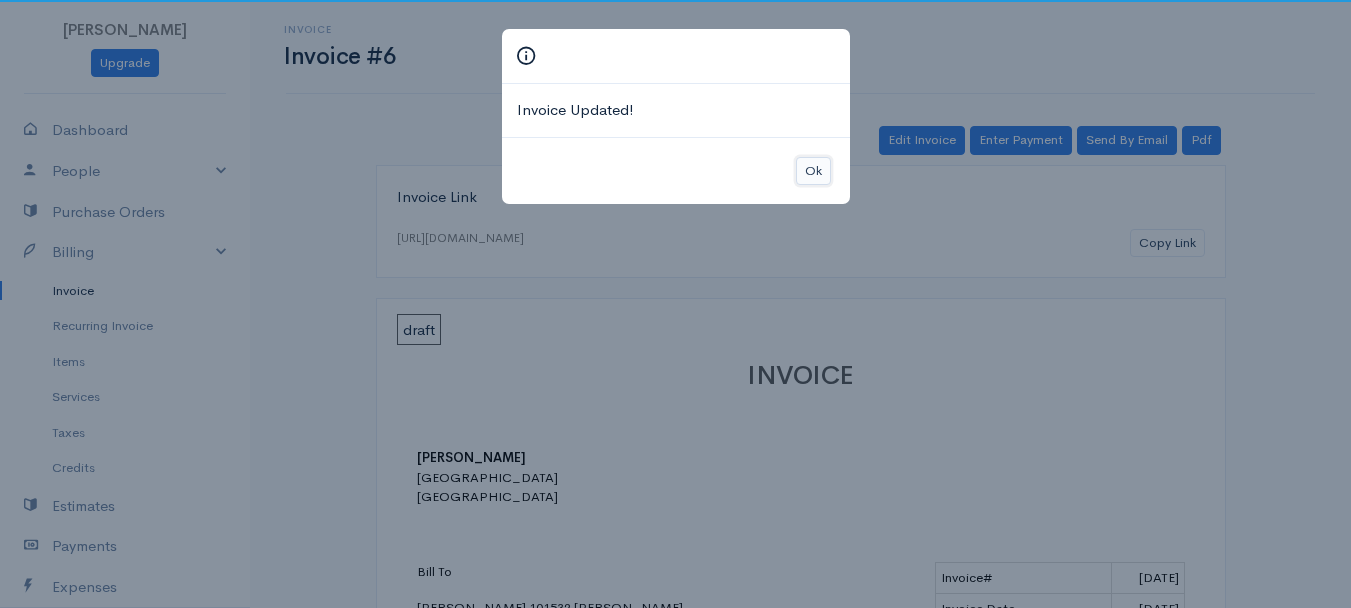 click on "Ok" at bounding box center (813, 171) 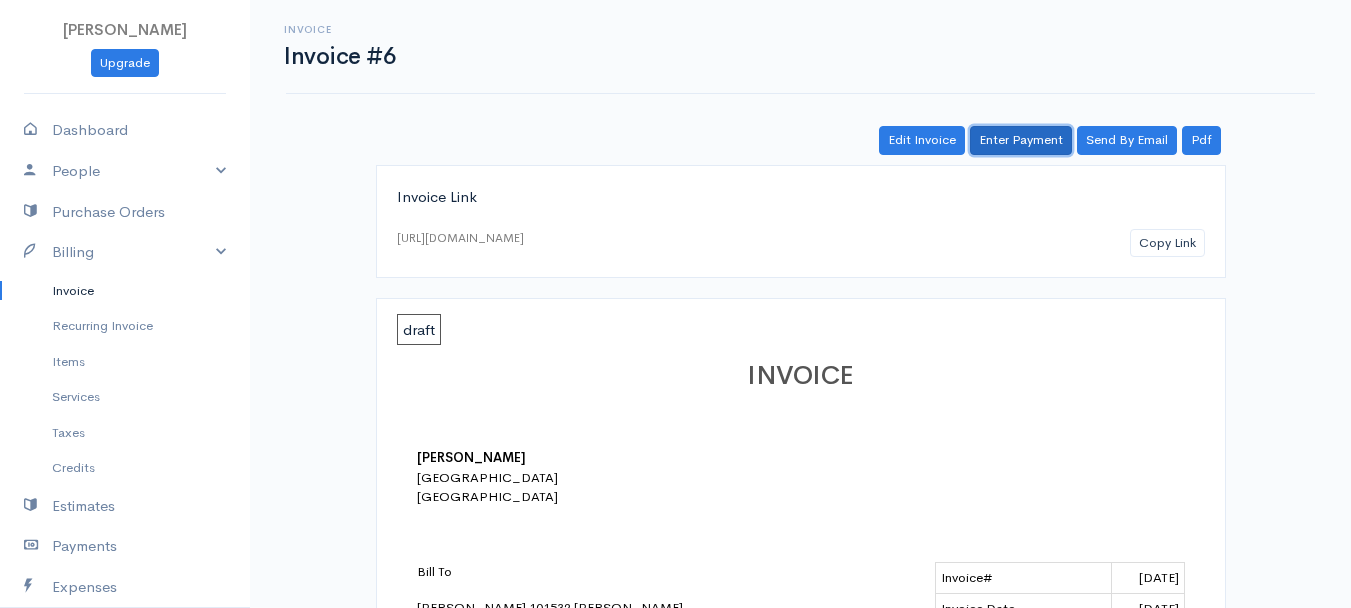 click on "Enter Payment" at bounding box center [1021, 140] 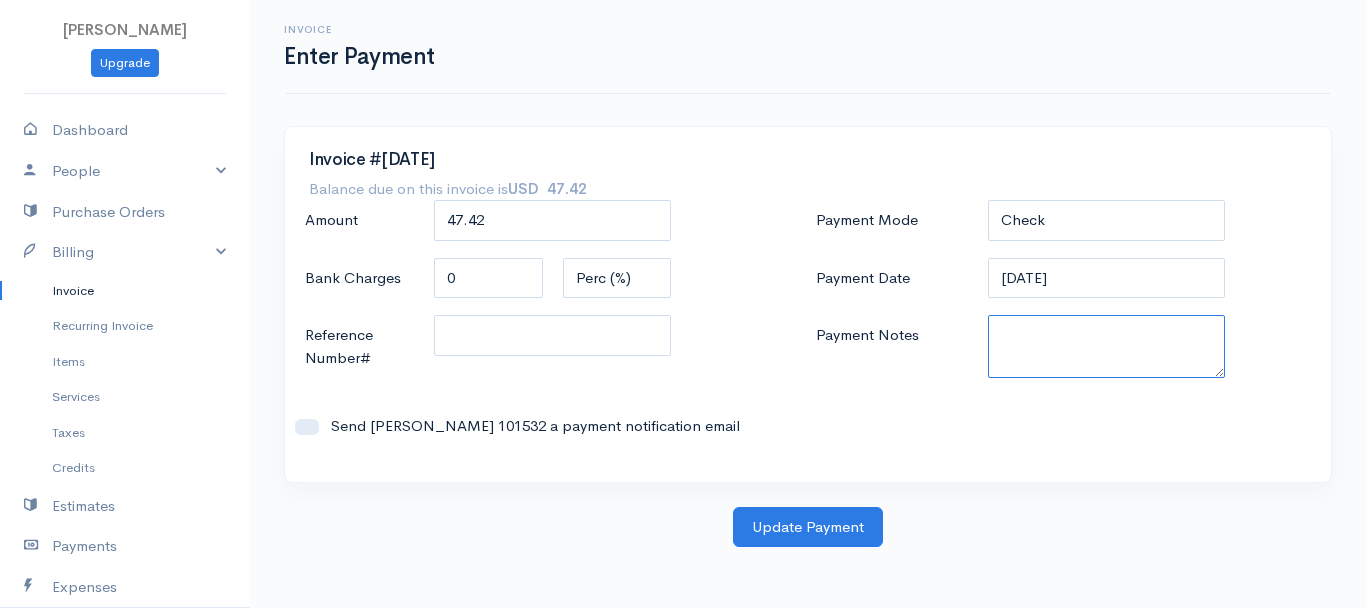 paste on "6250337284" 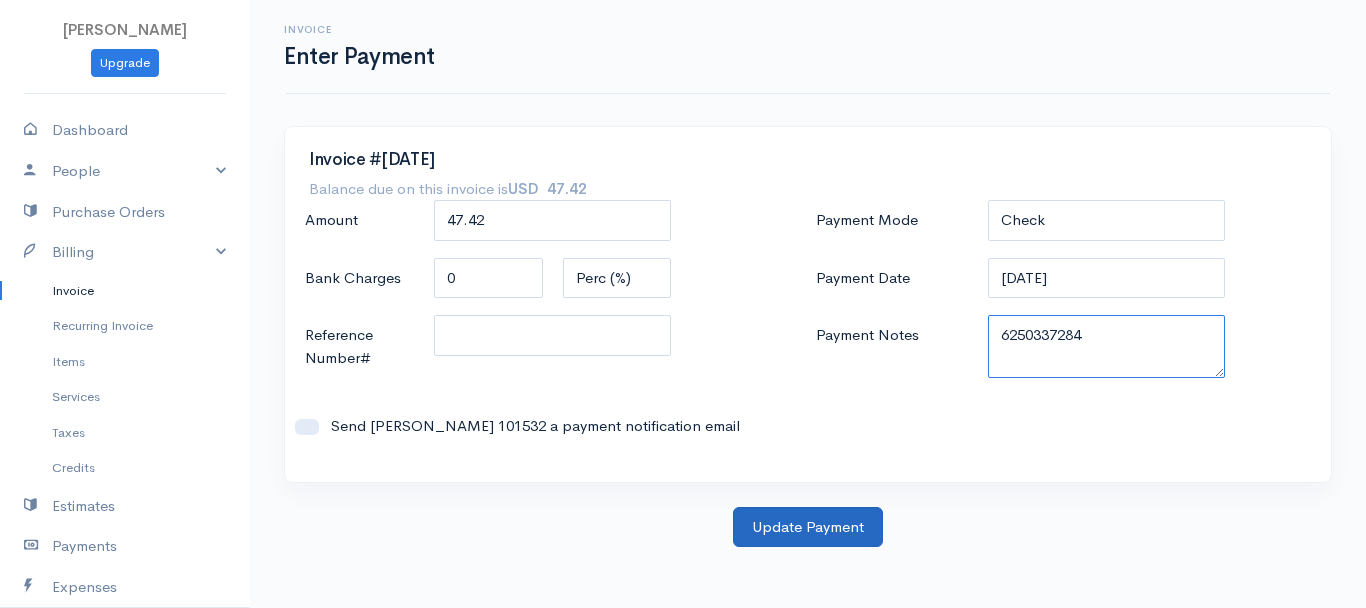 type on "6250337284" 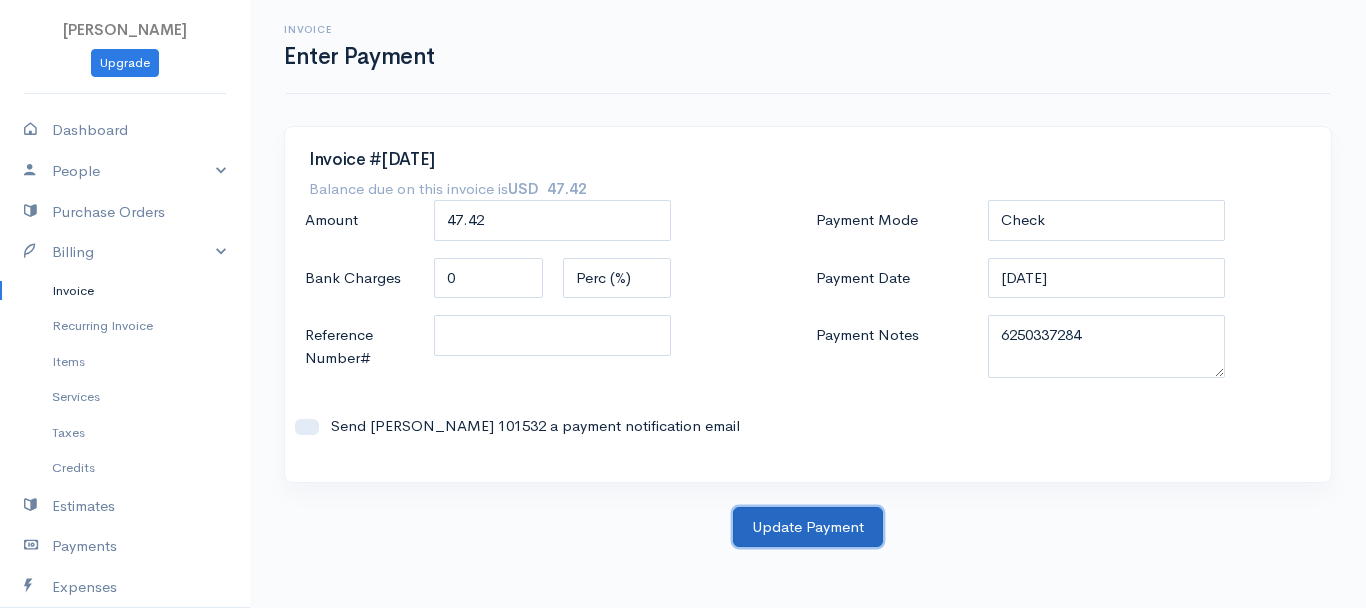 click on "Update Payment" at bounding box center (808, 527) 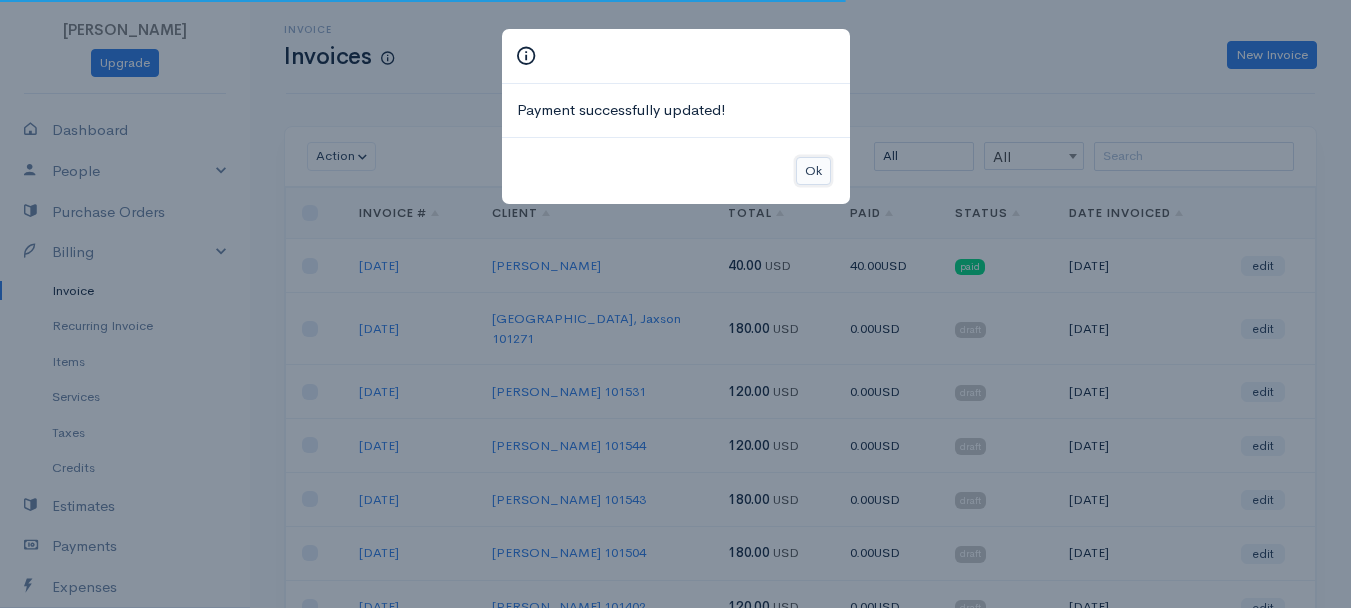click on "Ok" at bounding box center (813, 171) 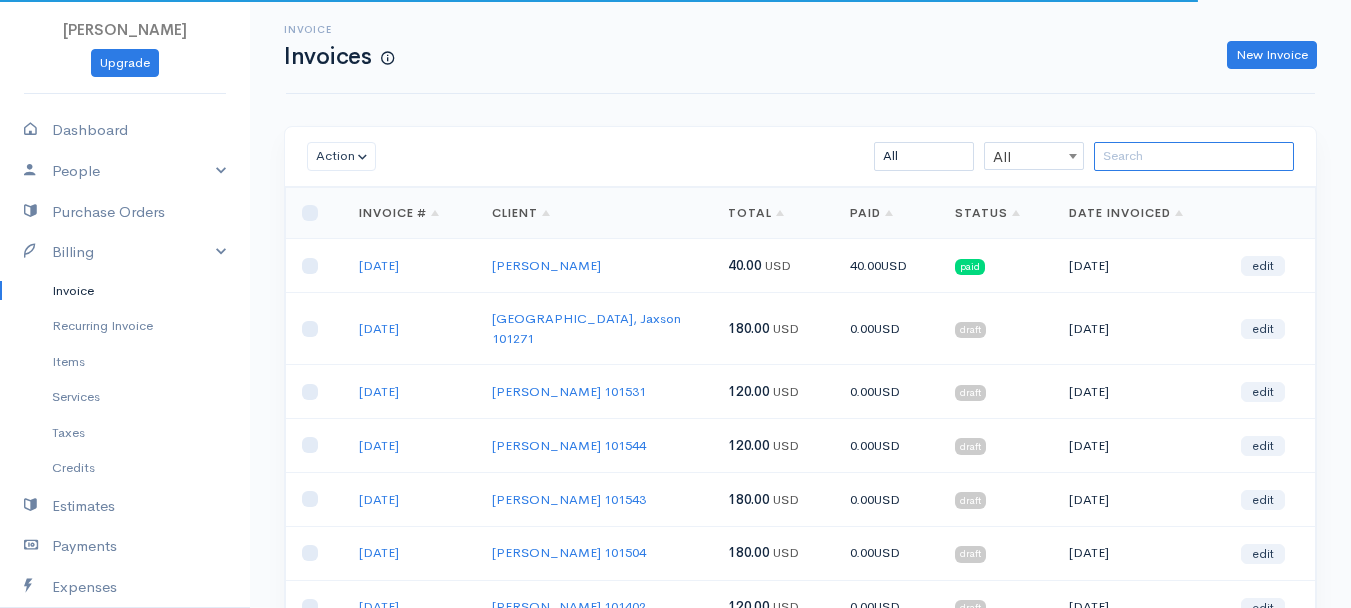 click at bounding box center (1194, 156) 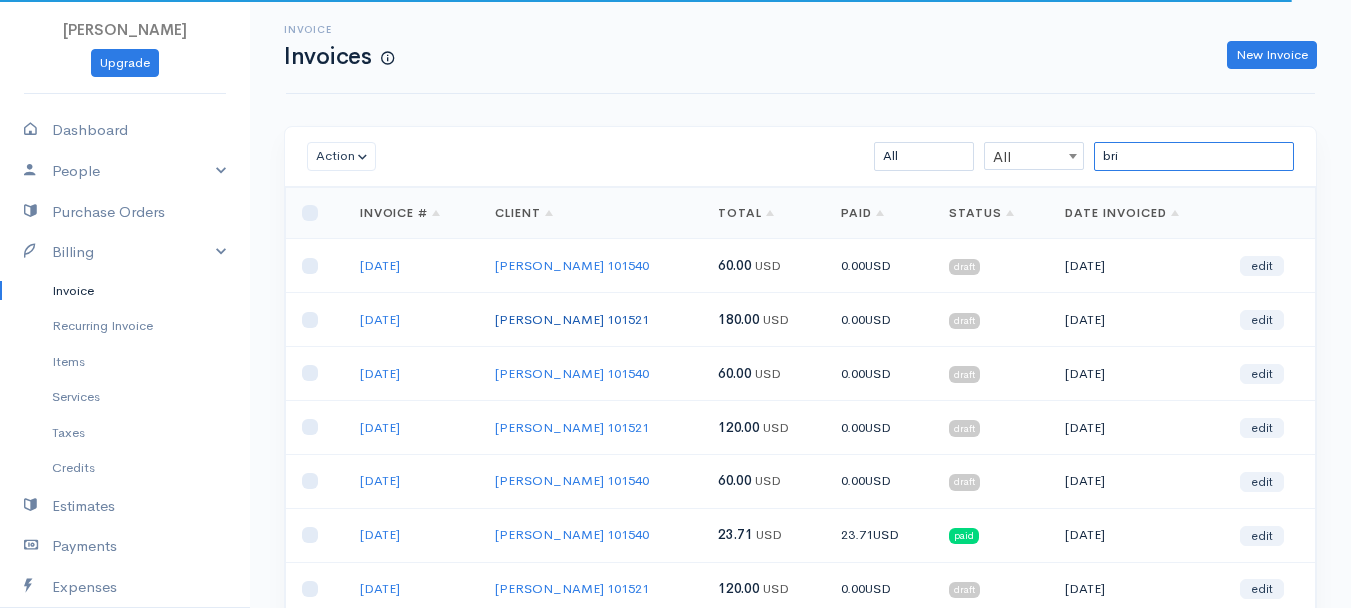 type on "bri" 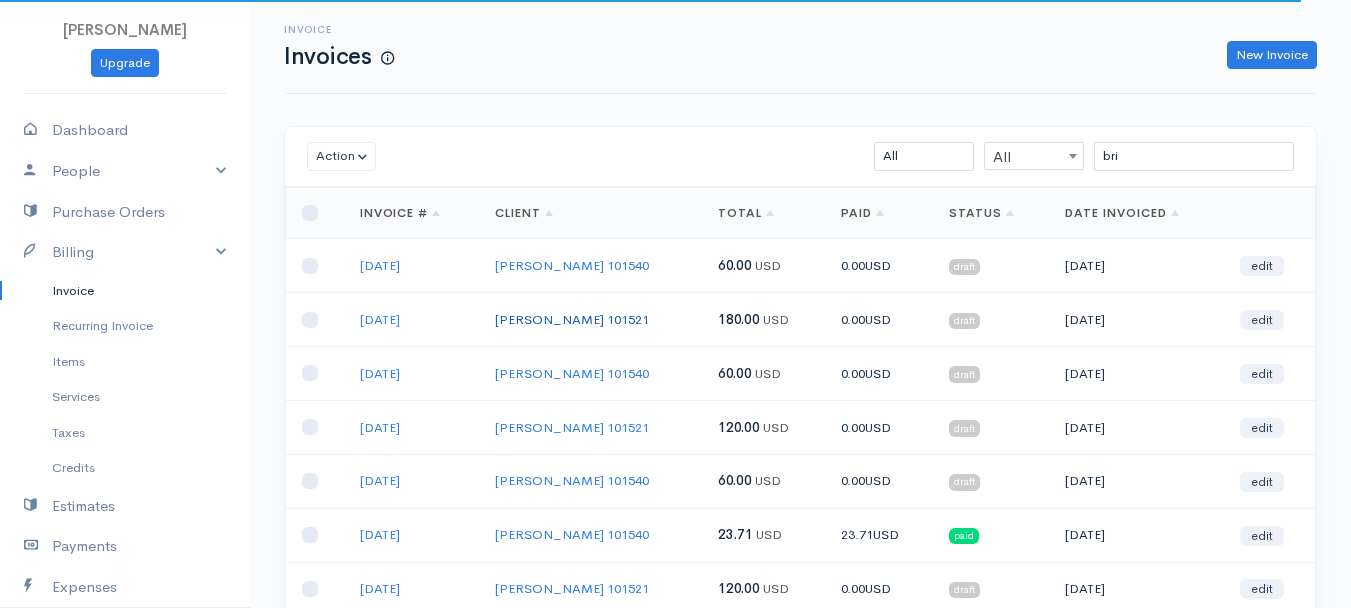 click on "[PERSON_NAME]        101521" at bounding box center (572, 319) 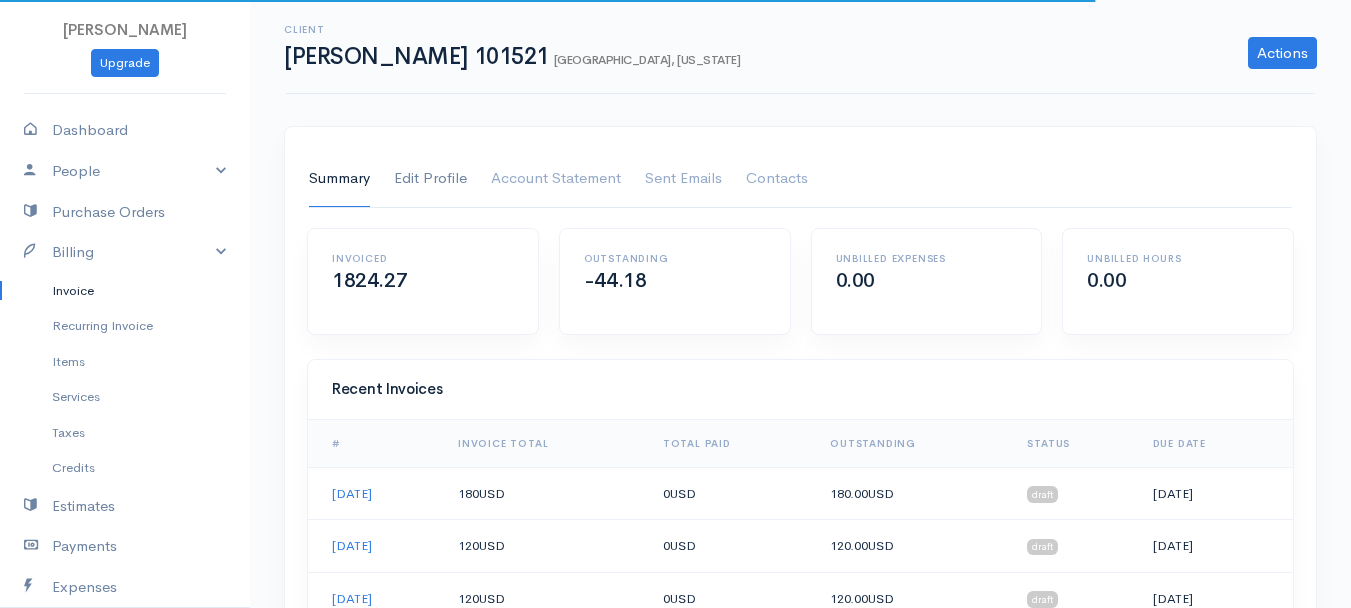 click on "Edit Profile" at bounding box center [430, 179] 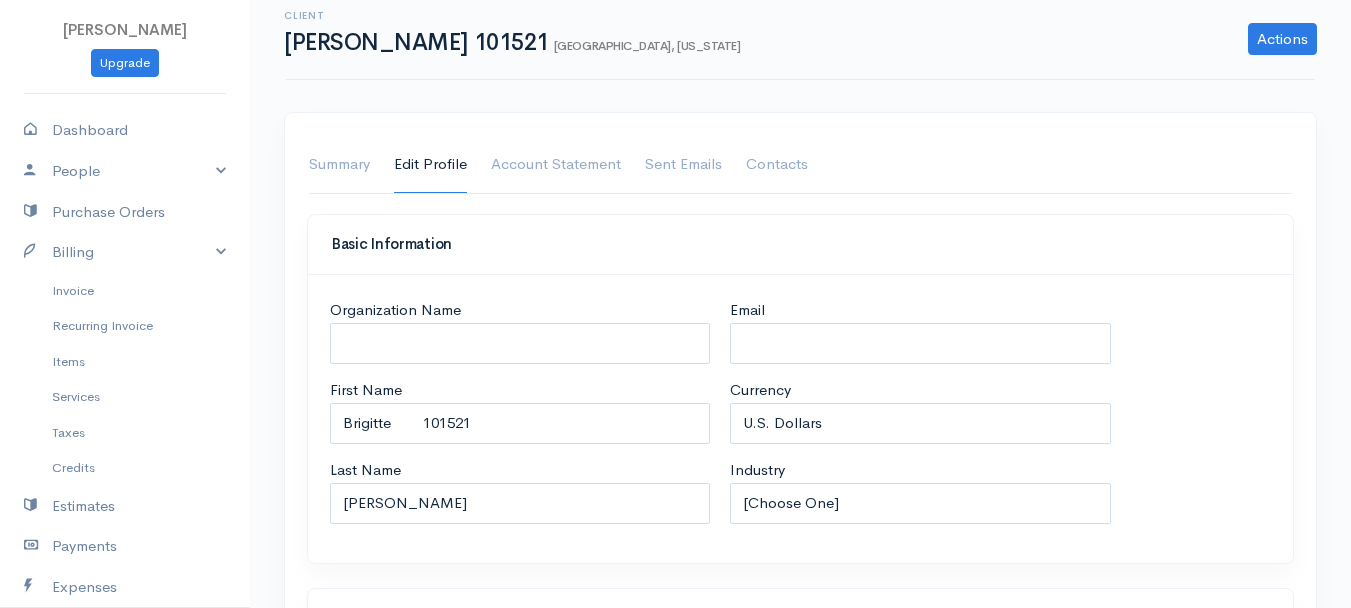 scroll, scrollTop: 0, scrollLeft: 0, axis: both 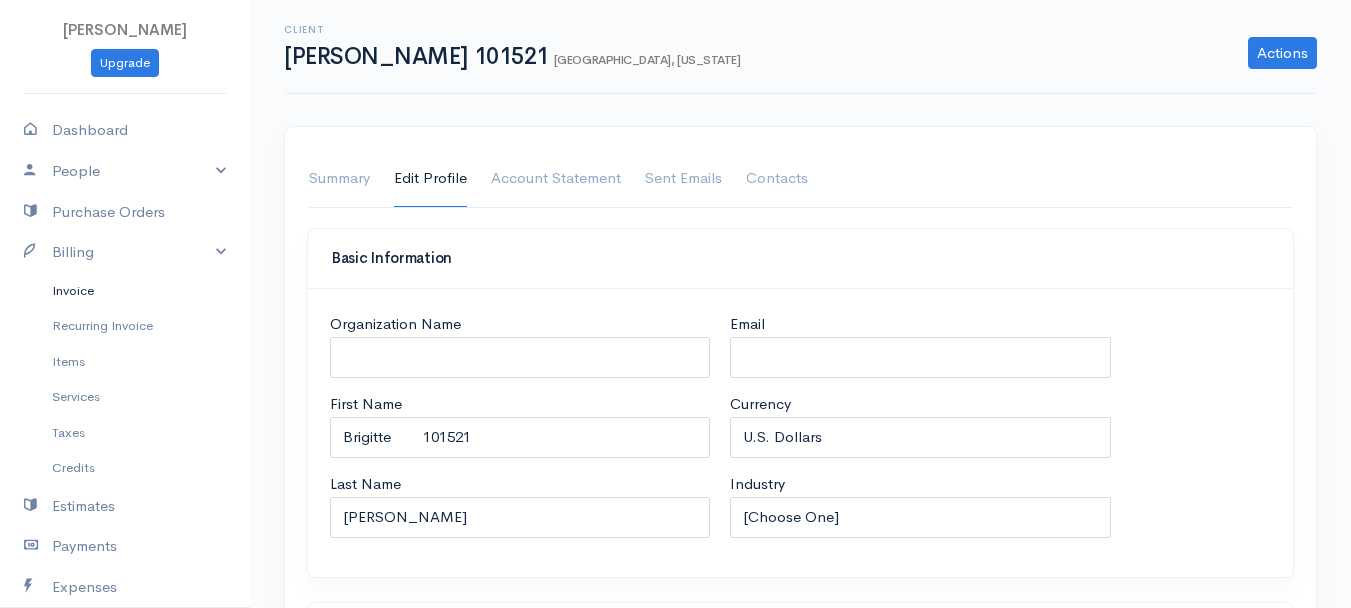 click on "Invoice" at bounding box center [125, 291] 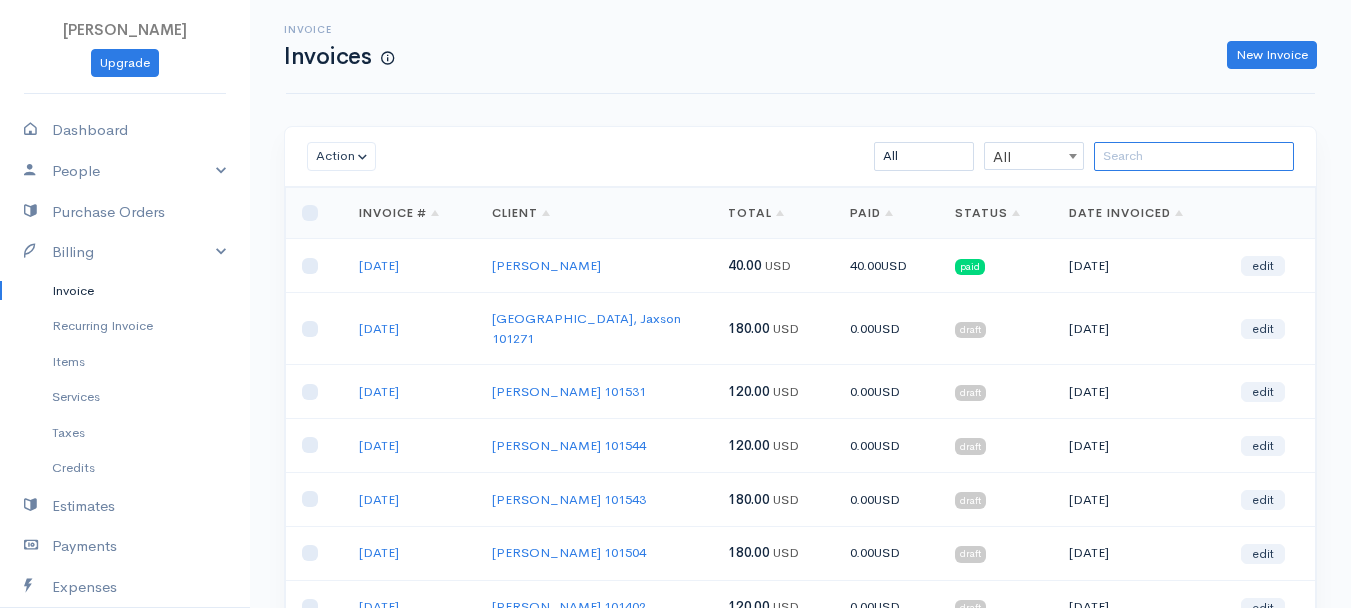 click at bounding box center [1194, 156] 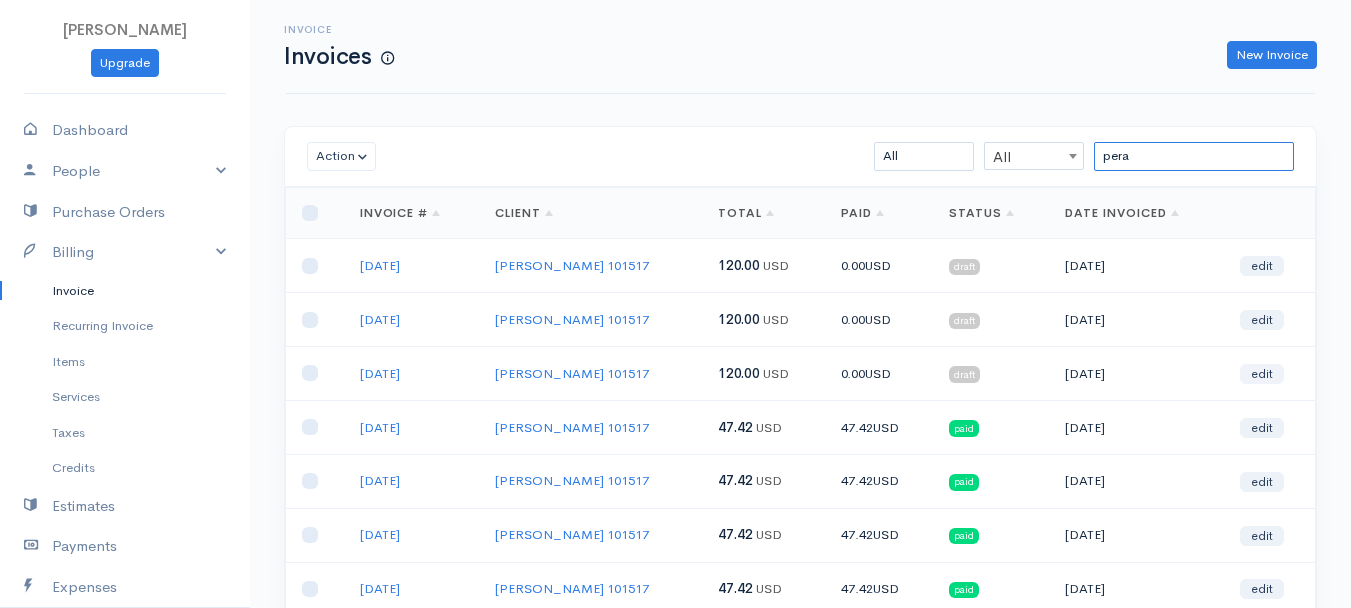 type on "pera" 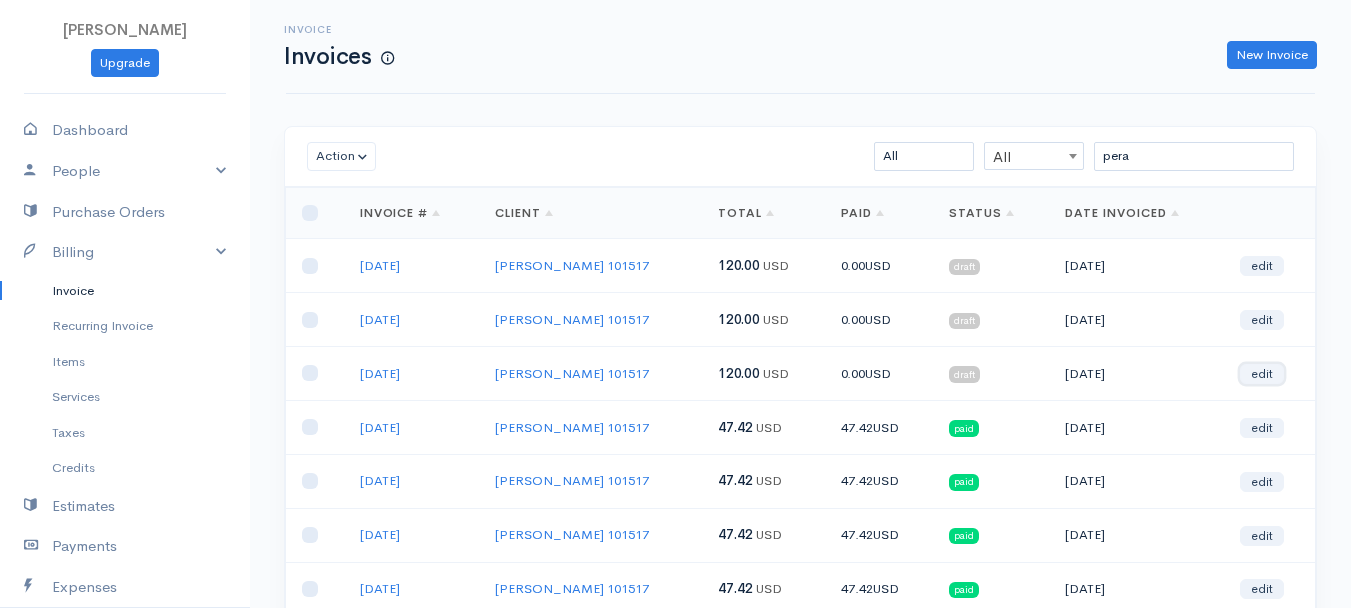 click on "edit" at bounding box center [1262, 374] 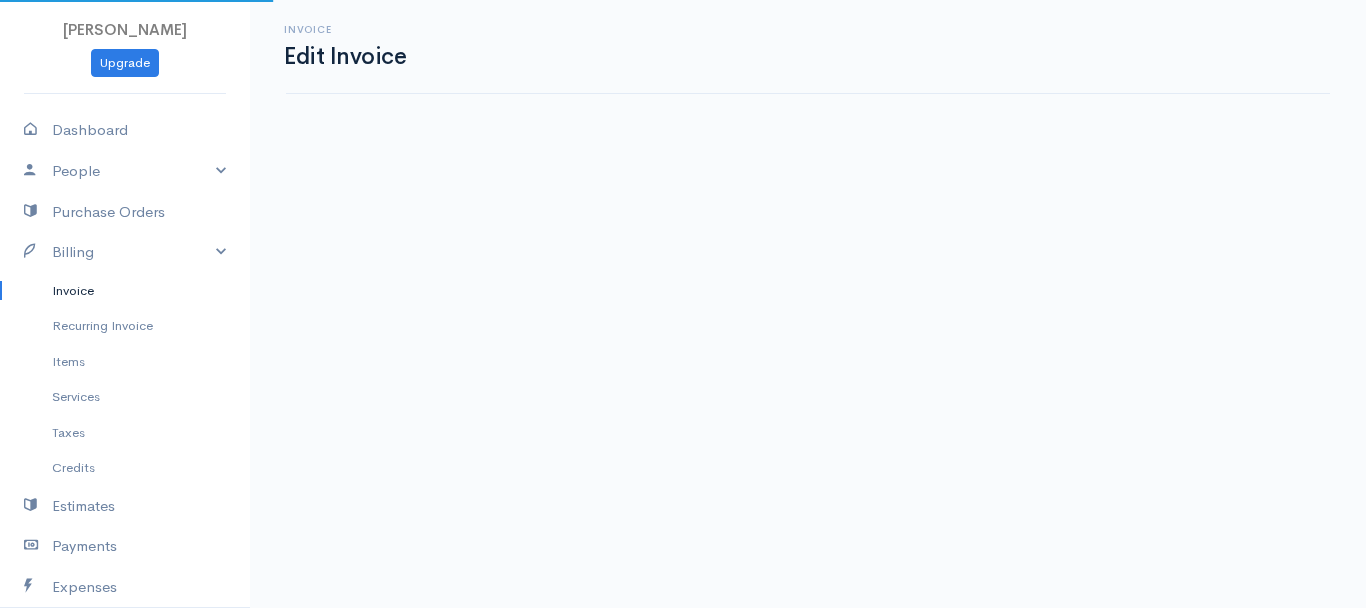 select on "2" 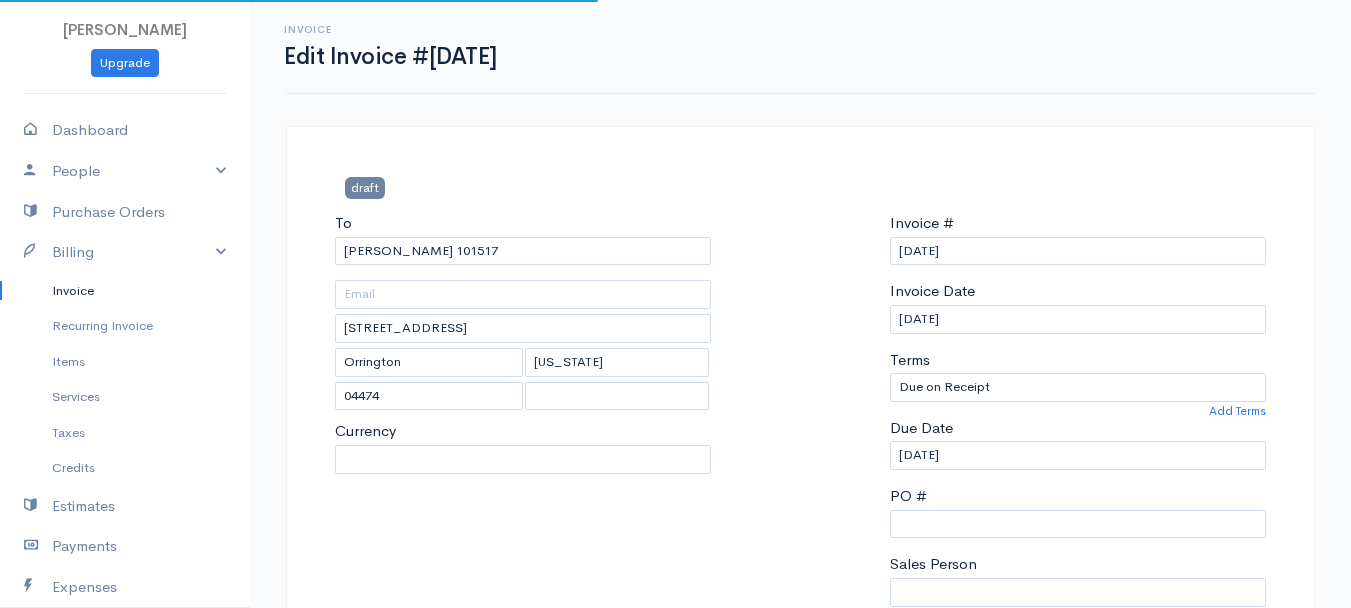select on "0" 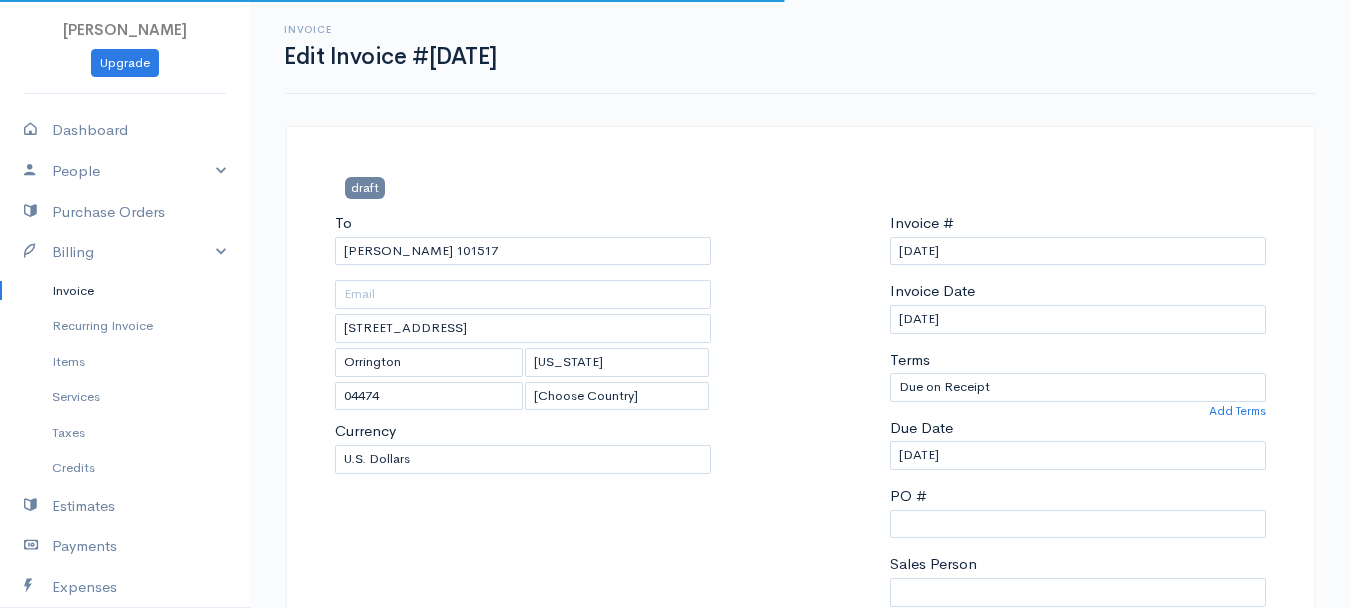 scroll, scrollTop: 400, scrollLeft: 0, axis: vertical 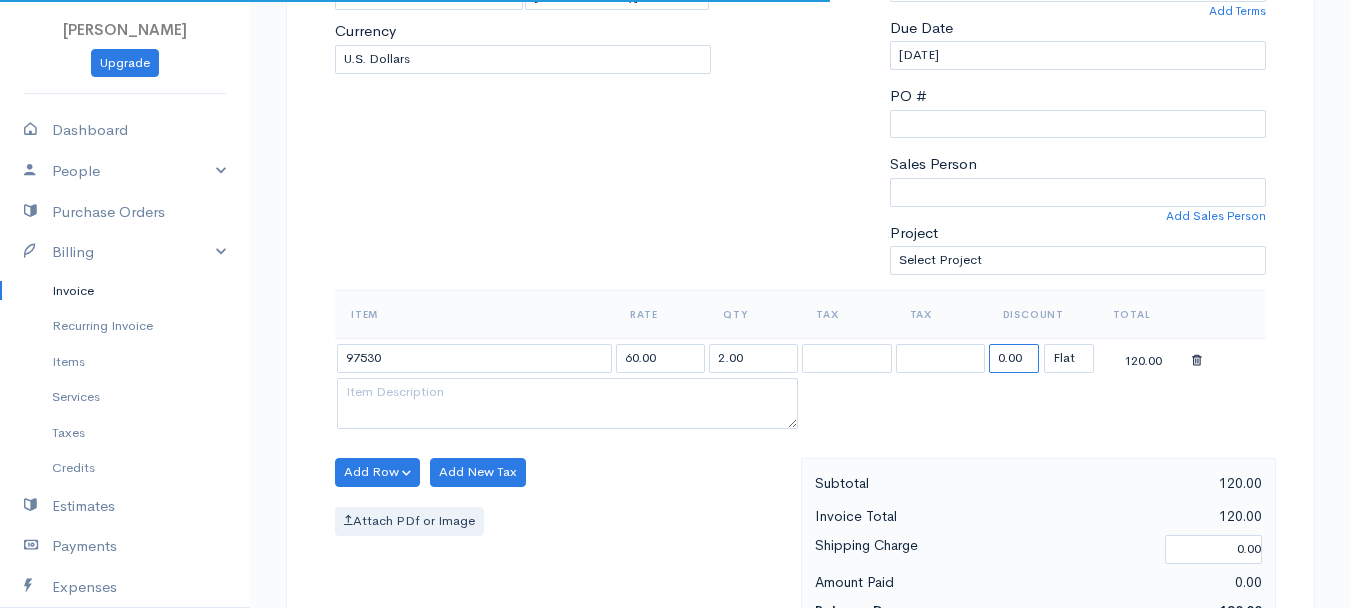 click on "0.00" at bounding box center (1014, 358) 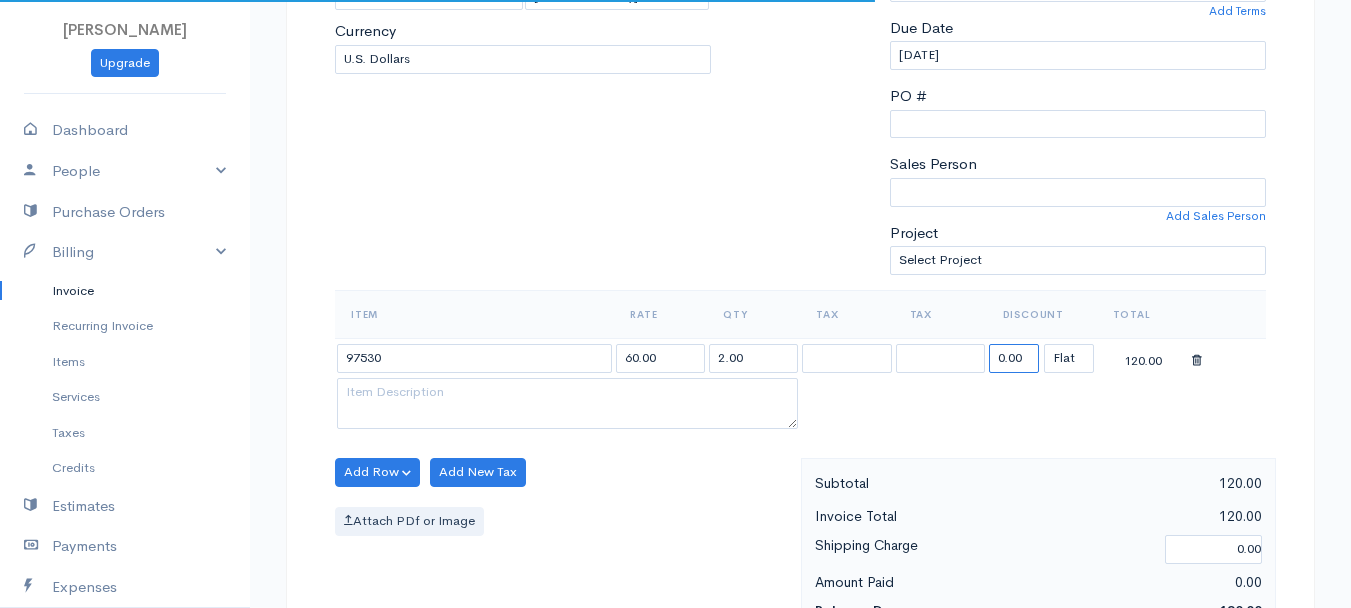 click on "0.00" at bounding box center (1014, 358) 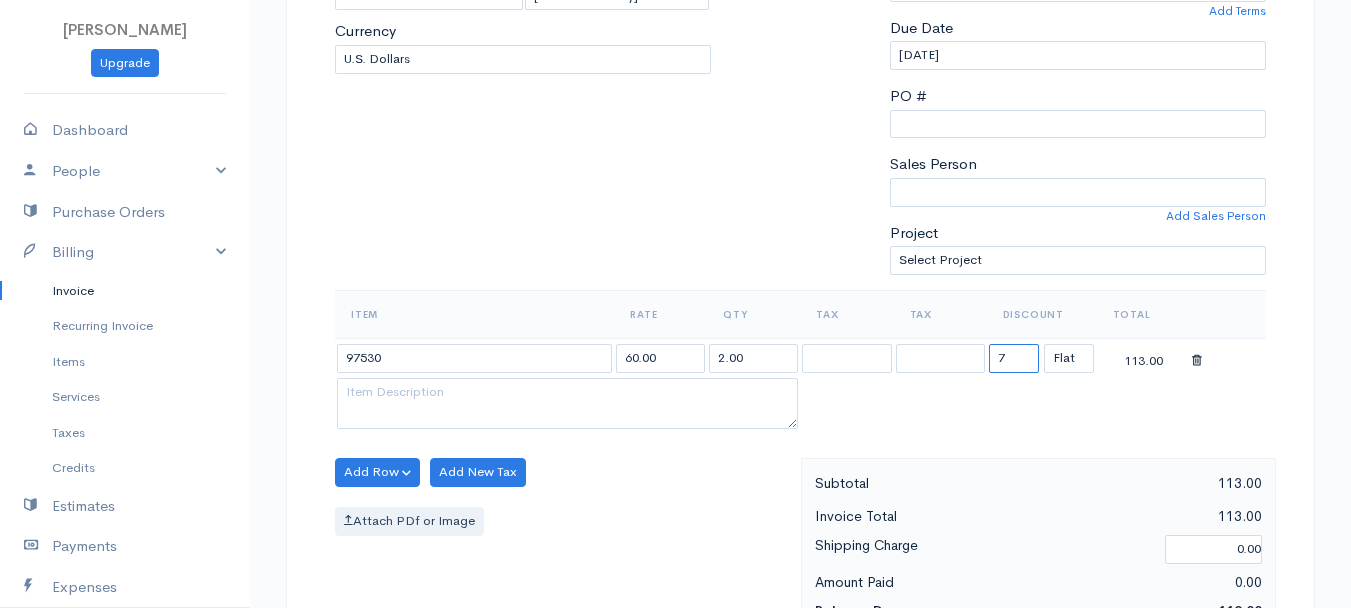 type on "72.58" 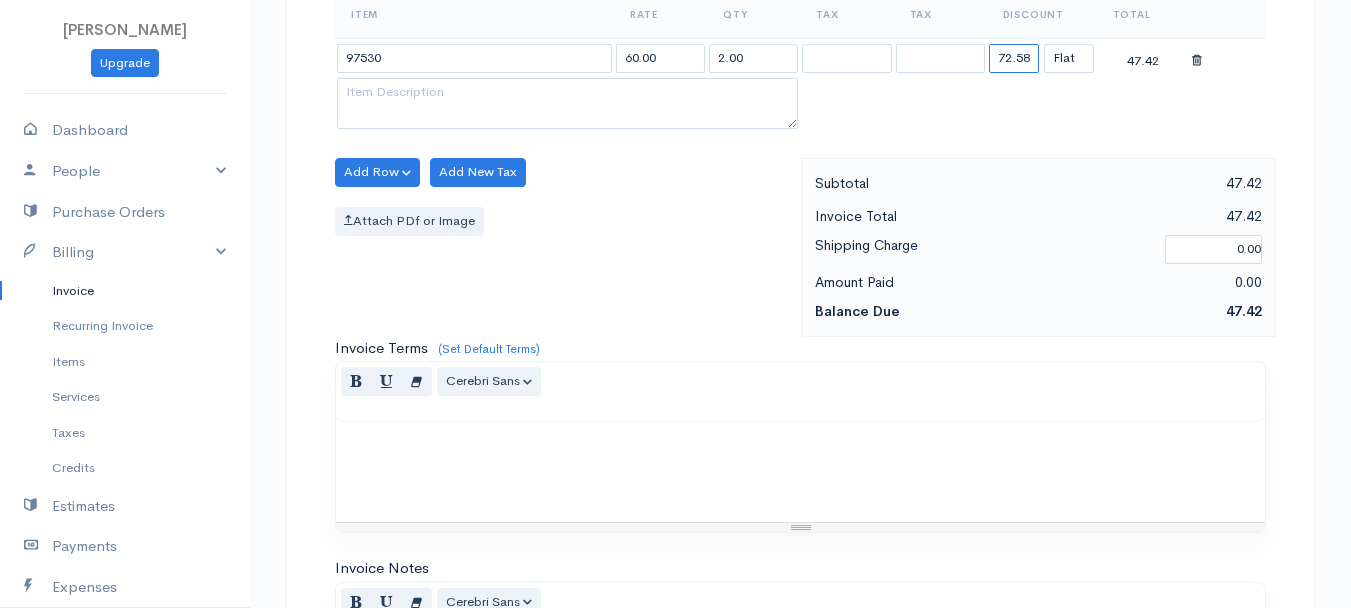 scroll, scrollTop: 1121, scrollLeft: 0, axis: vertical 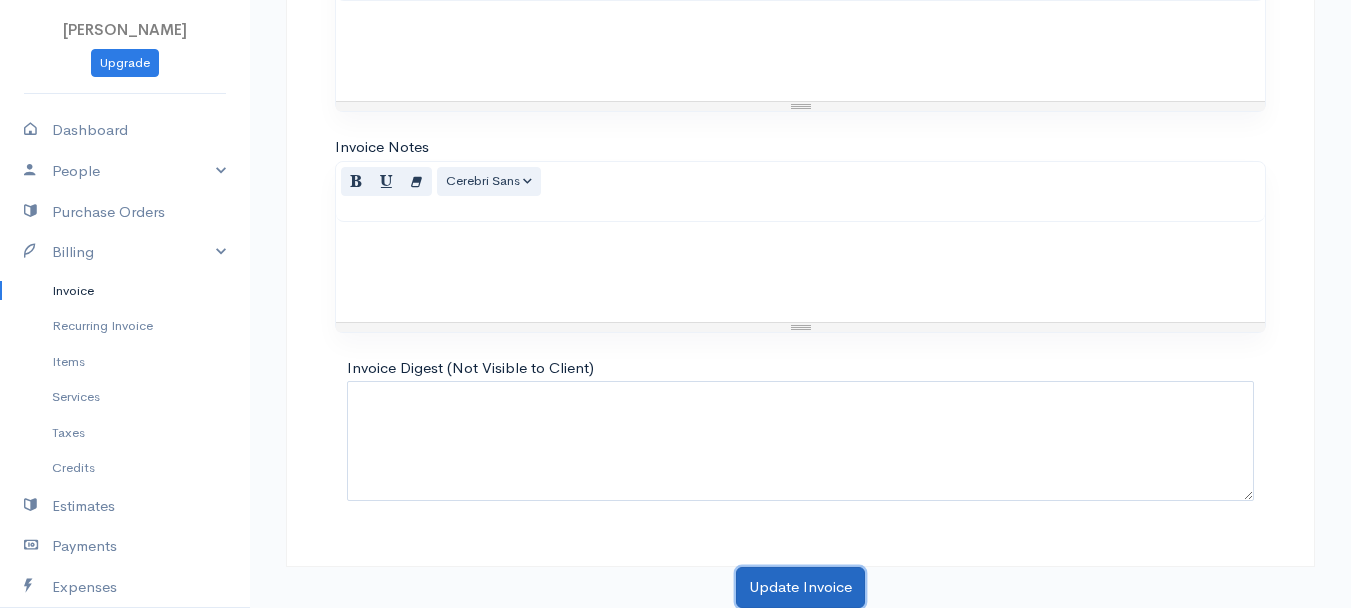 click on "Update Invoice" at bounding box center (800, 587) 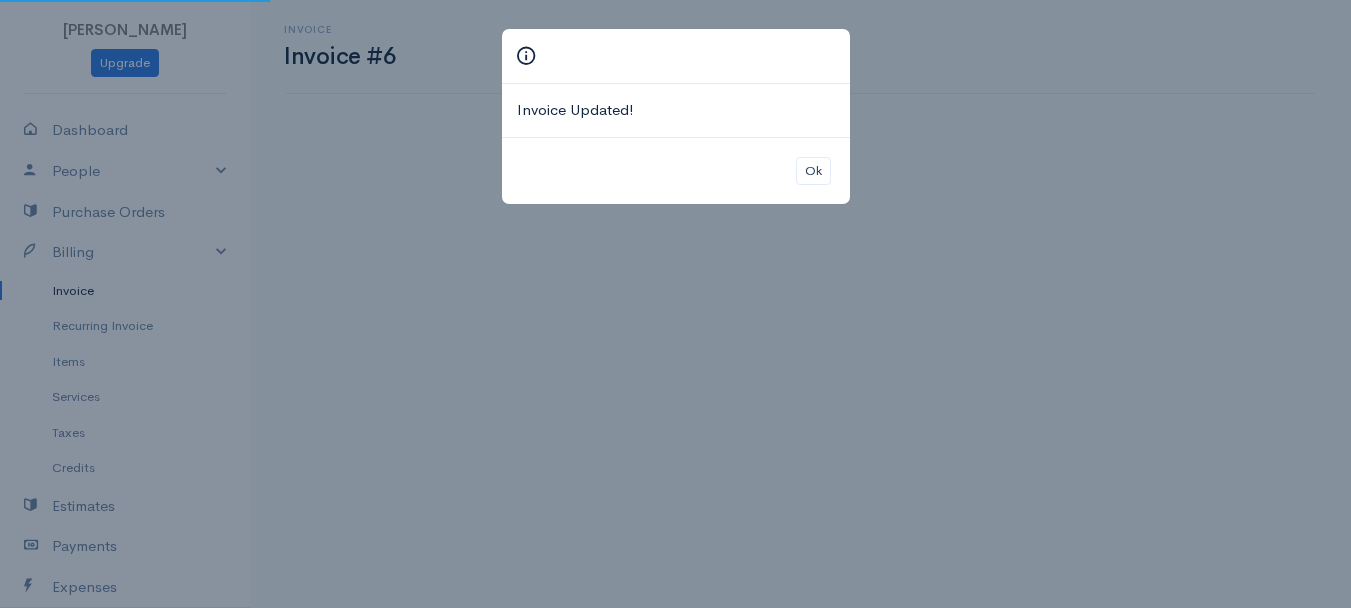 scroll, scrollTop: 0, scrollLeft: 0, axis: both 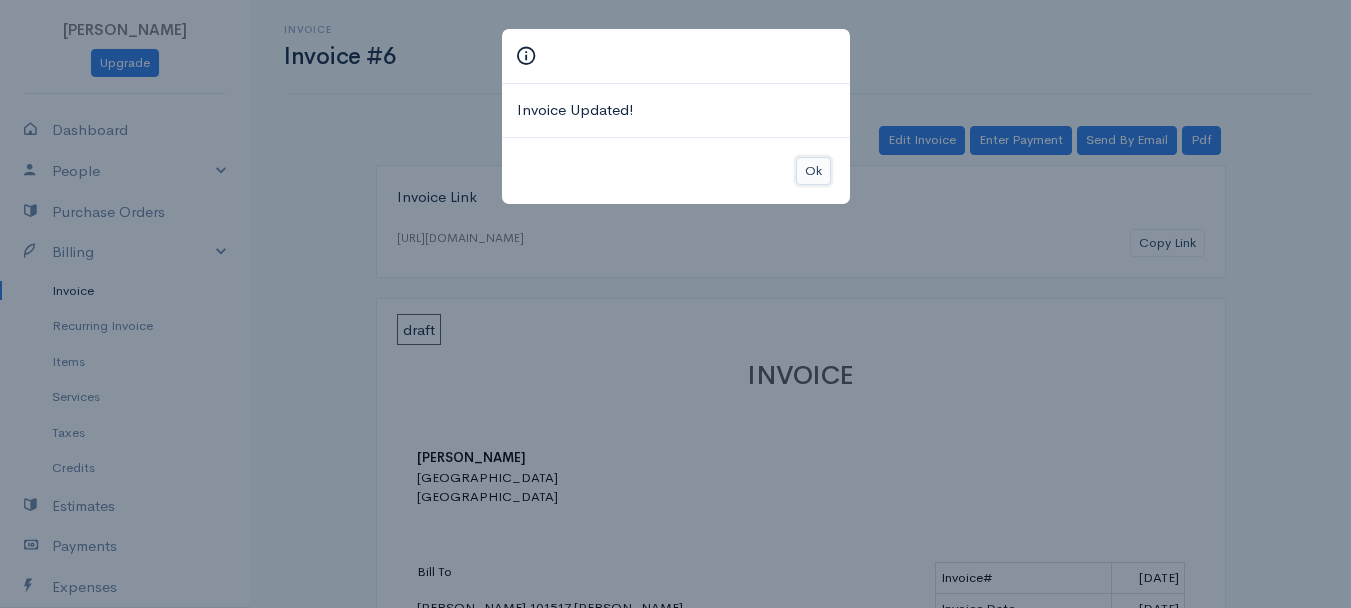 click on "Ok" at bounding box center [813, 171] 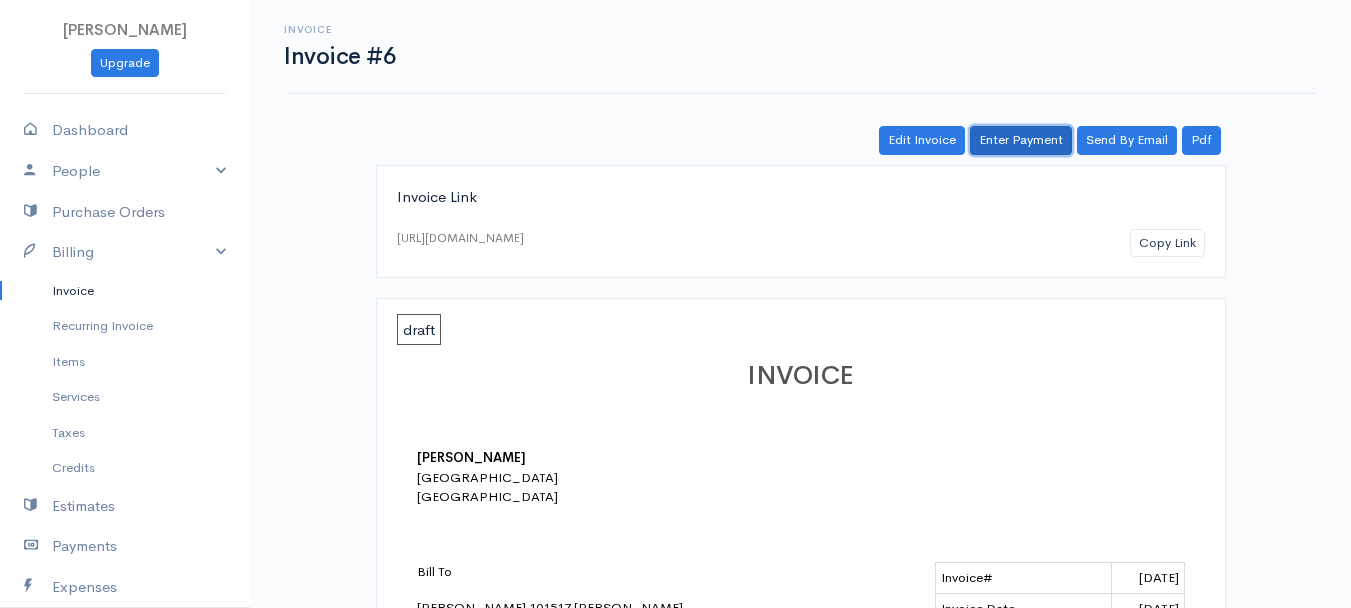 click on "Enter Payment" at bounding box center (1021, 140) 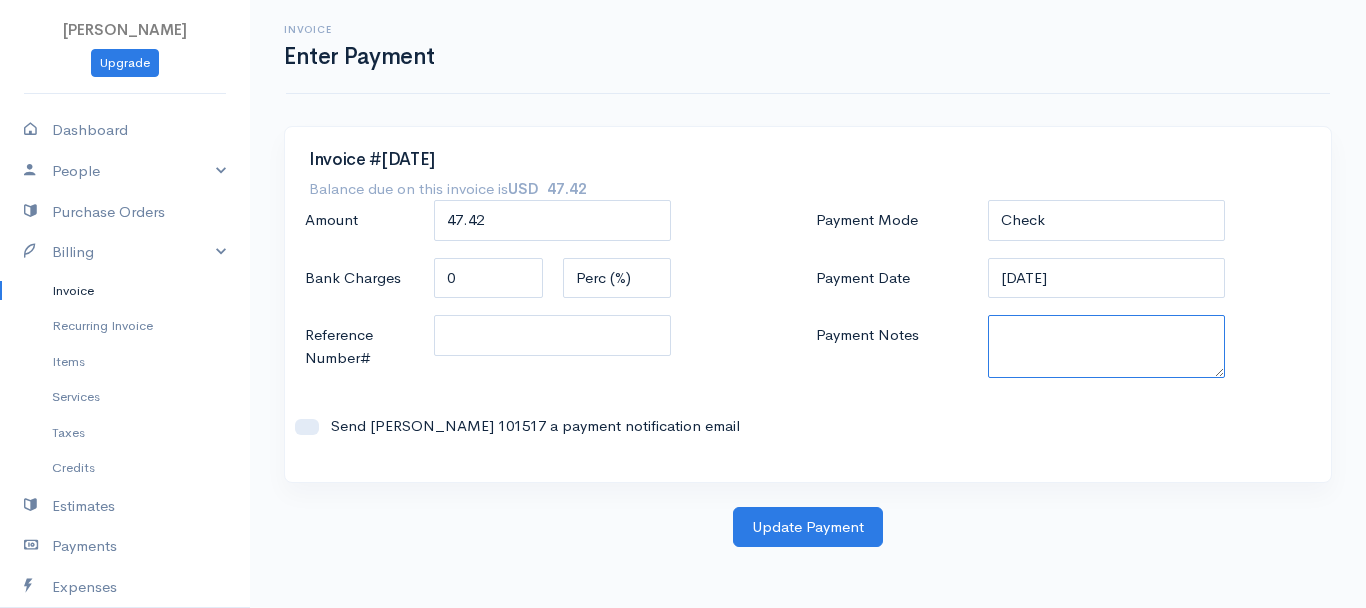 paste on "6250337284" 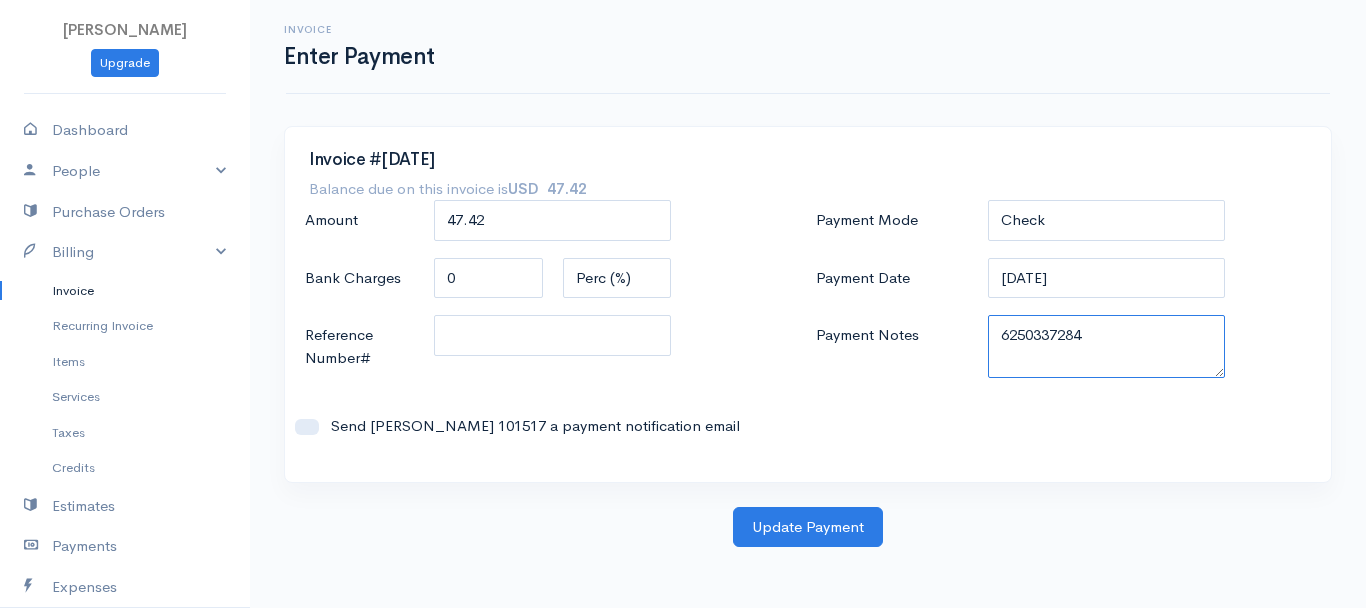 type on "6250337284" 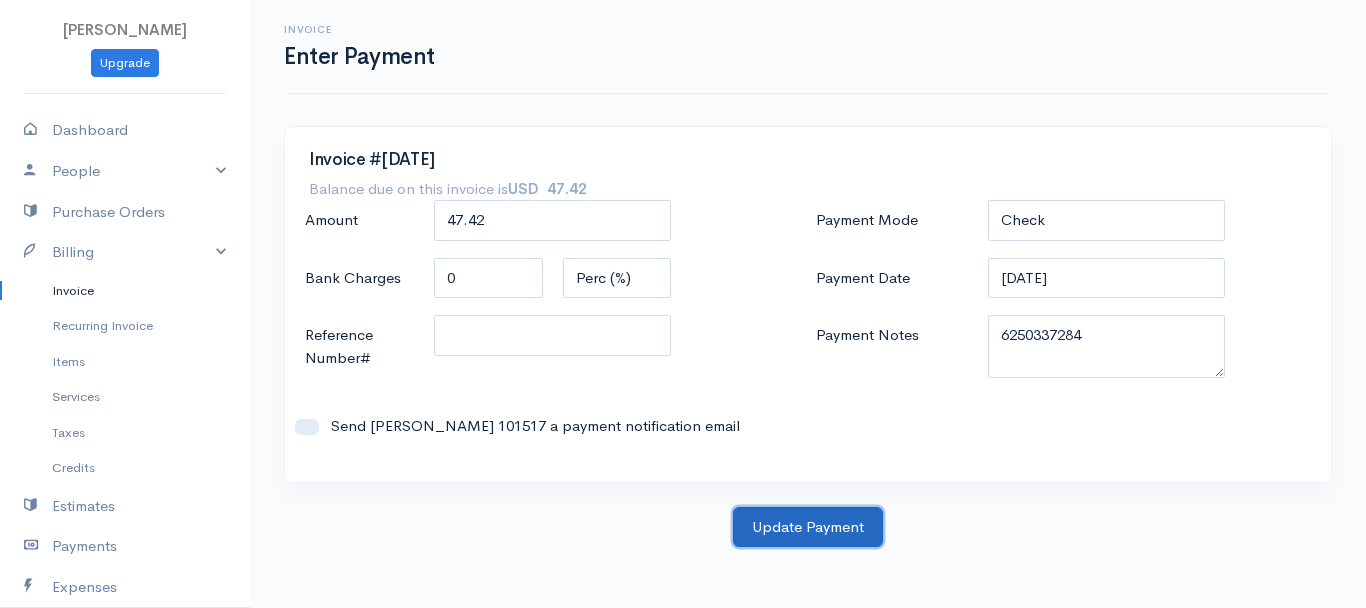 click on "Update Payment" at bounding box center (808, 527) 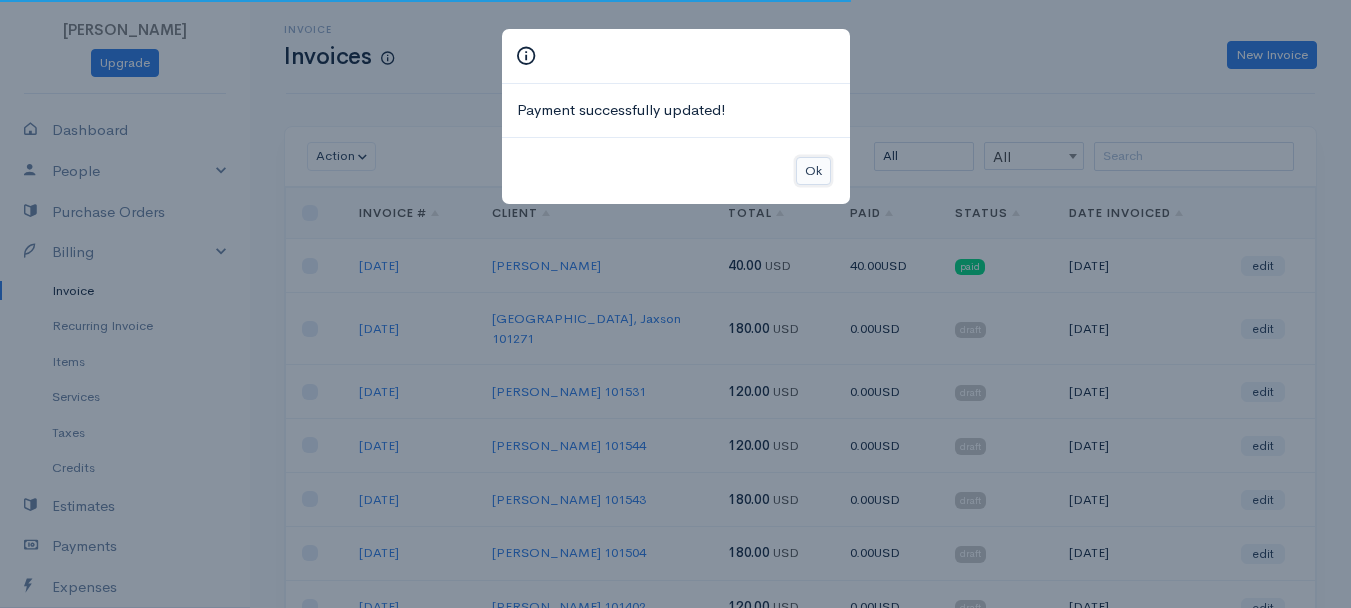 click on "Ok" at bounding box center (813, 171) 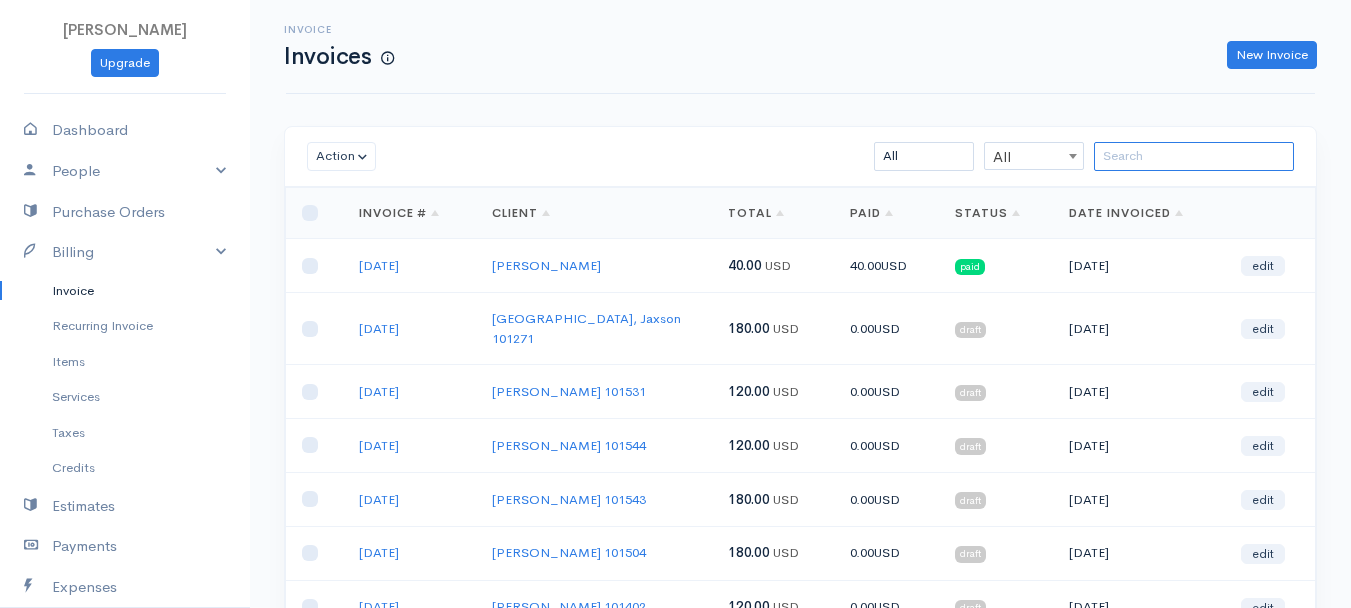 click at bounding box center (1194, 156) 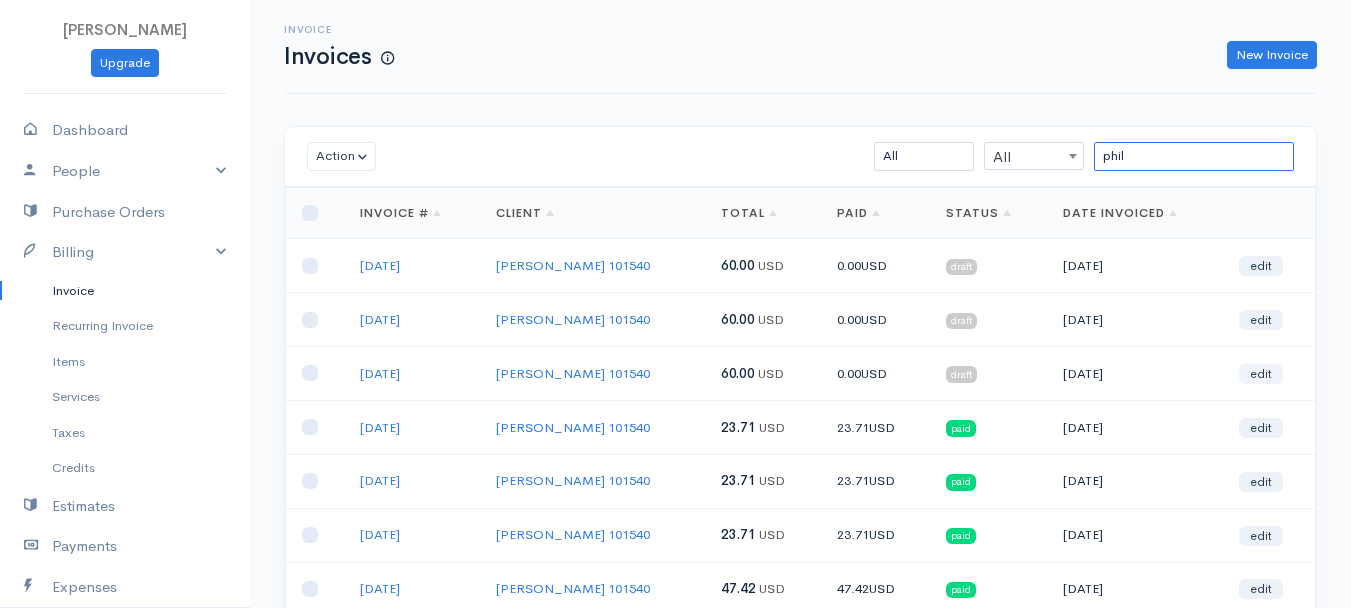 type on "phil" 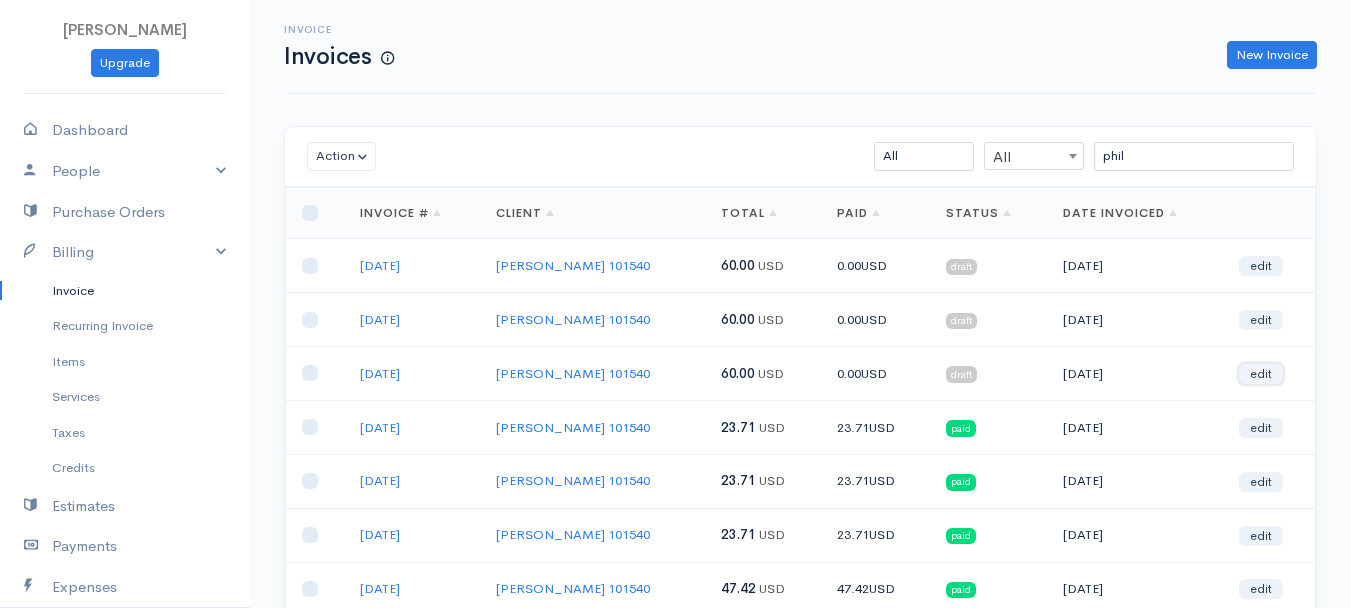 click on "edit" at bounding box center [1261, 374] 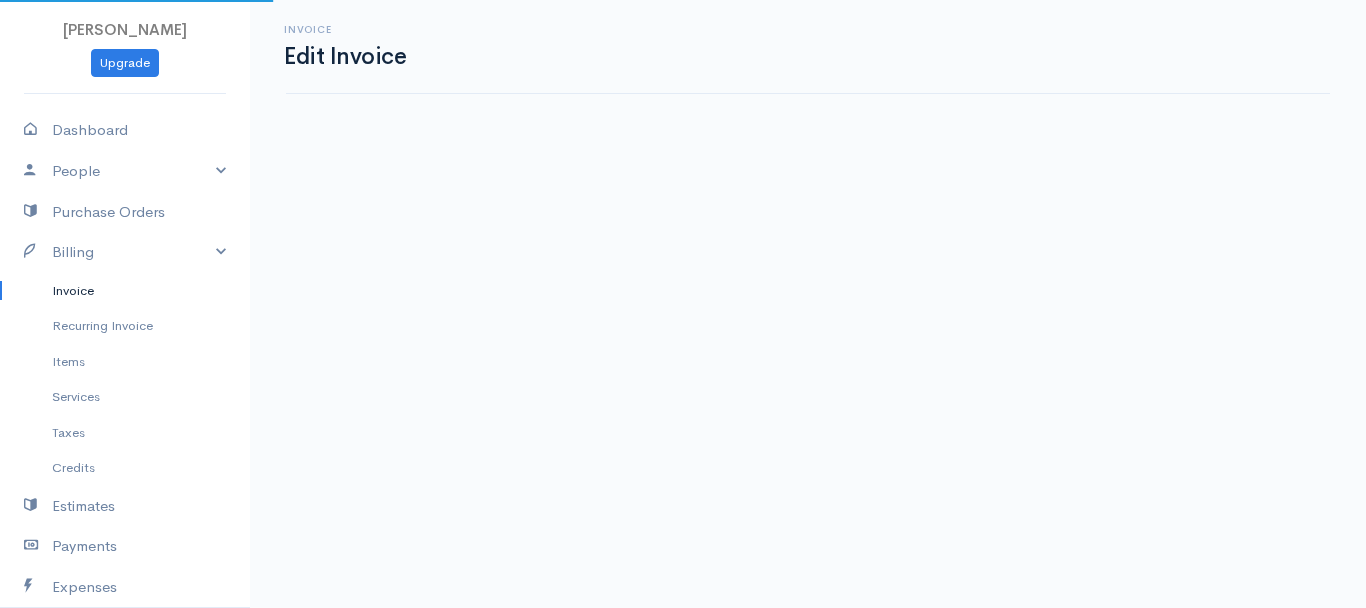 select on "2" 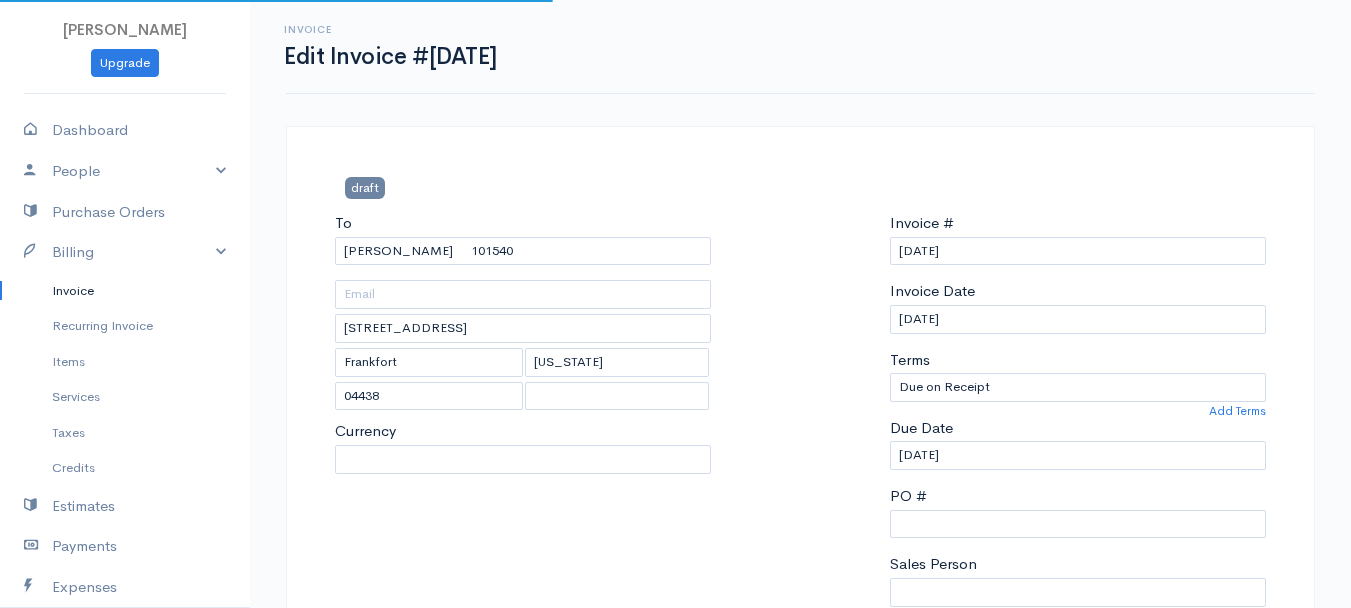 select on "0" 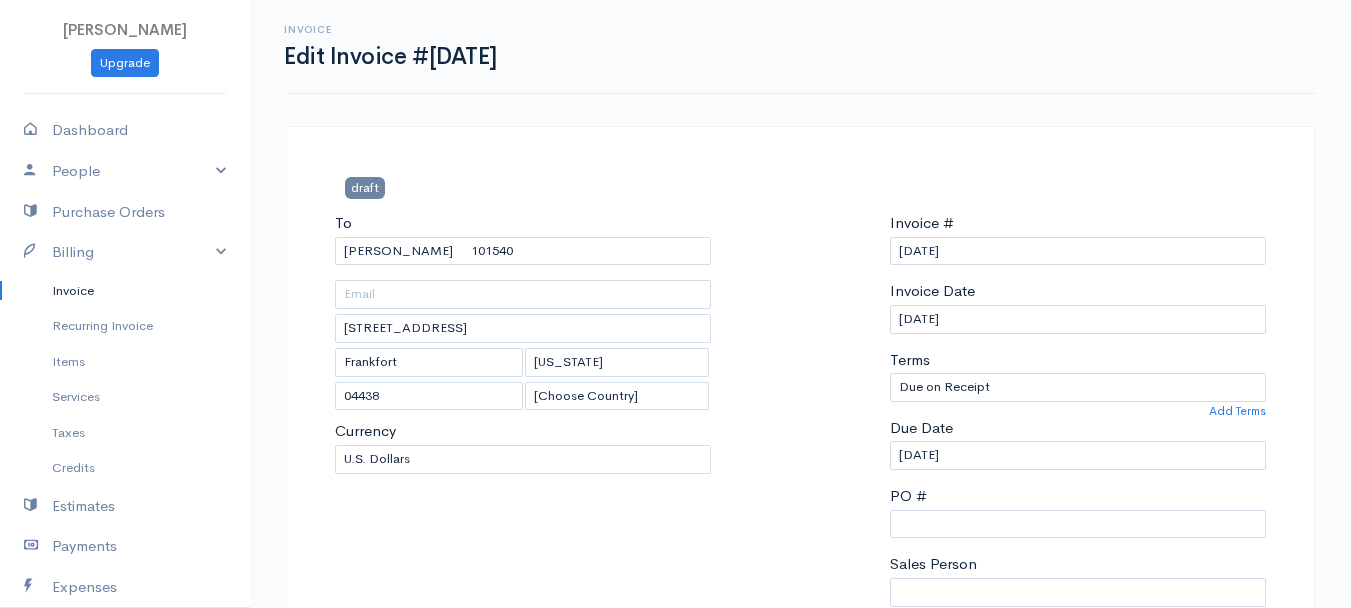 scroll, scrollTop: 300, scrollLeft: 0, axis: vertical 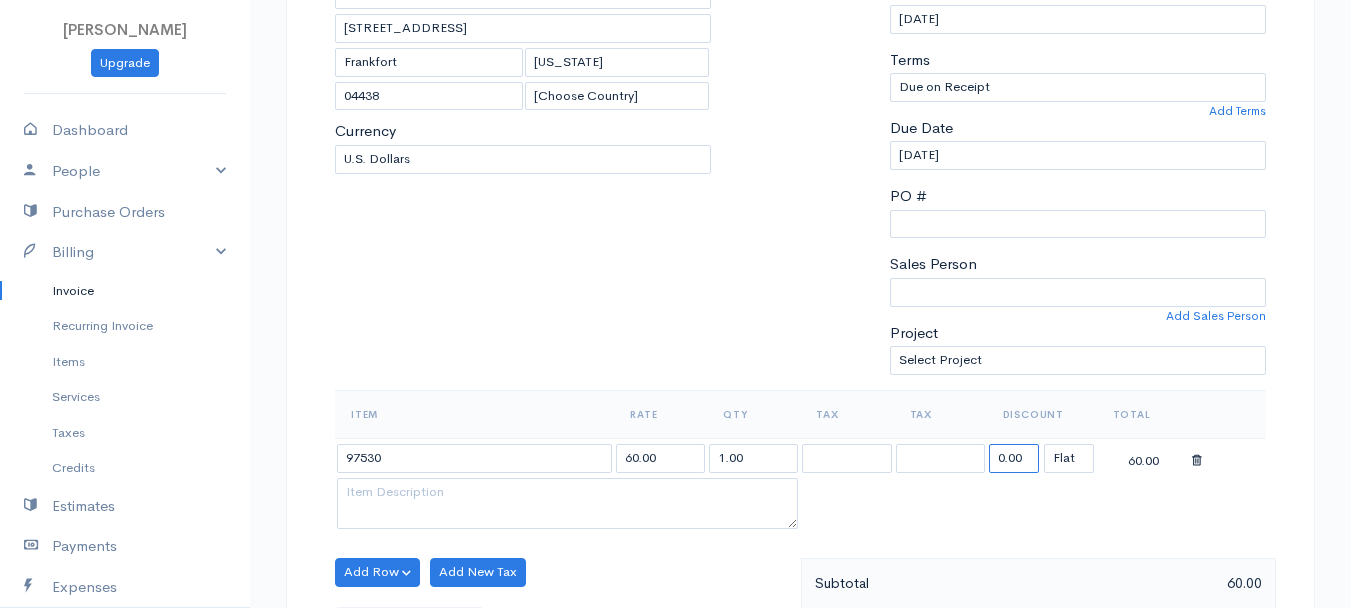 click on "0.00" at bounding box center (1014, 458) 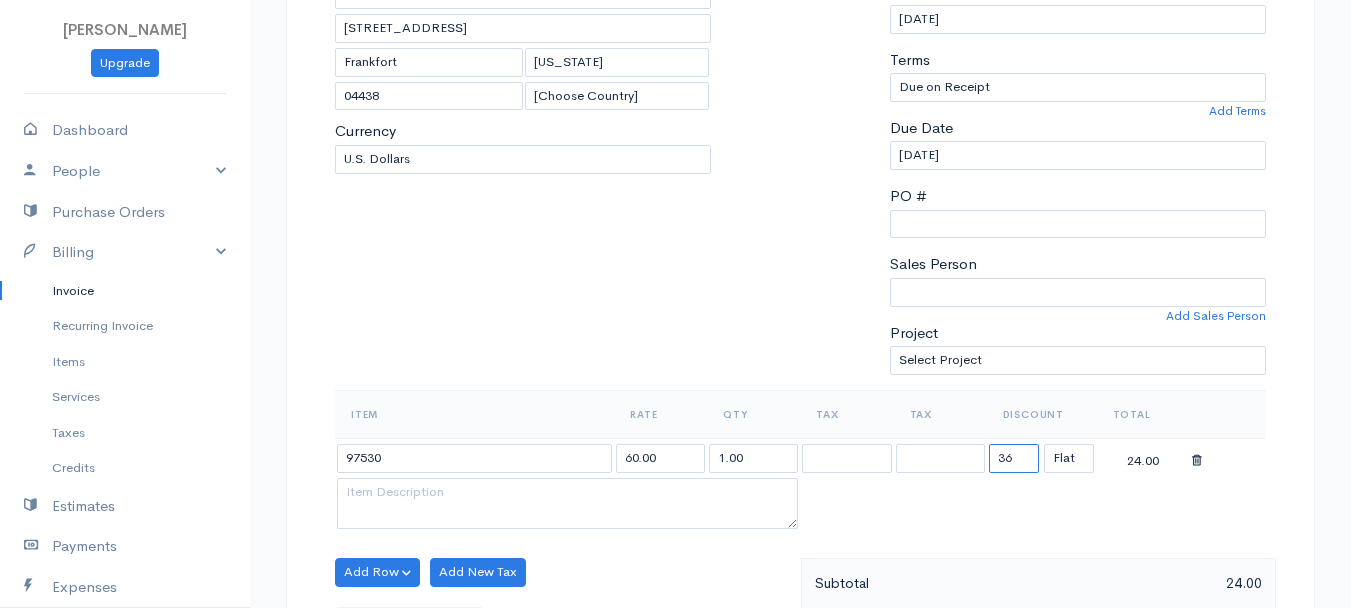 type on "36.29" 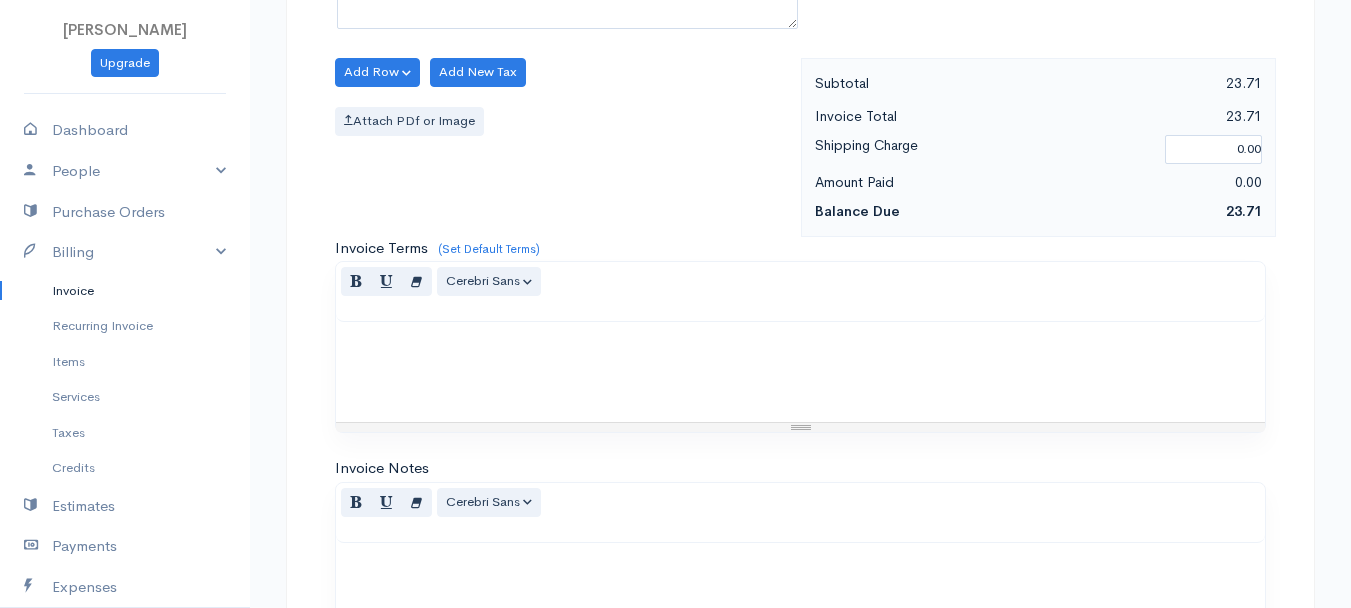 scroll, scrollTop: 1121, scrollLeft: 0, axis: vertical 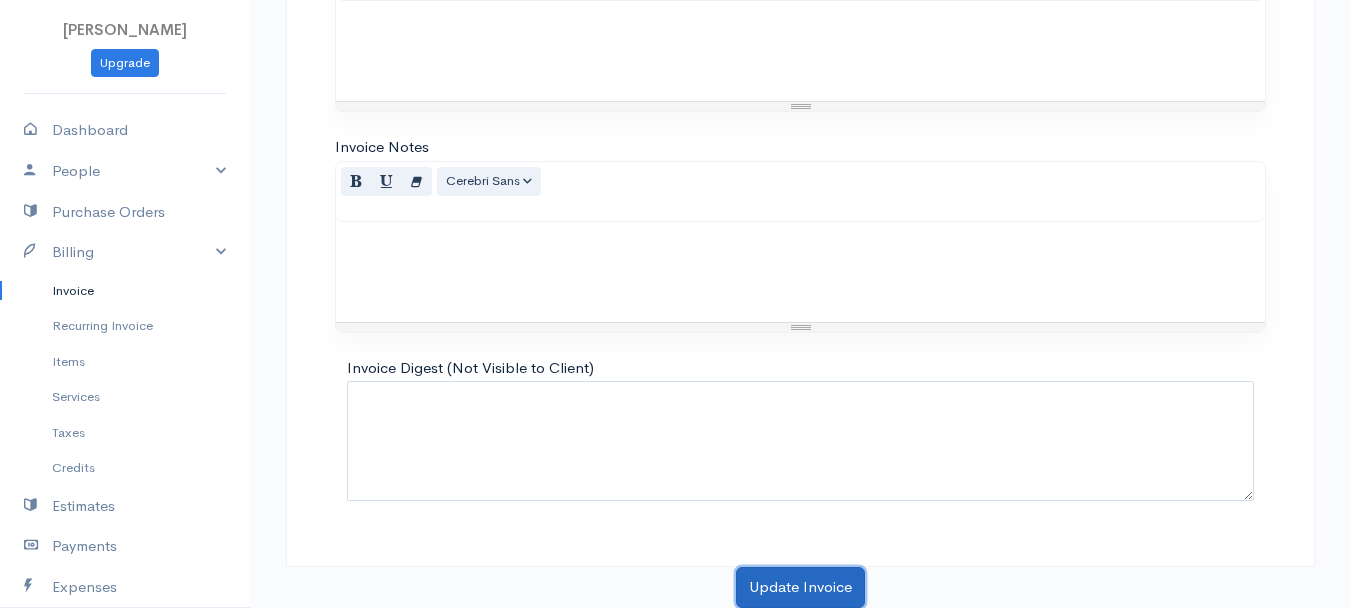 click on "Update Invoice" at bounding box center [800, 587] 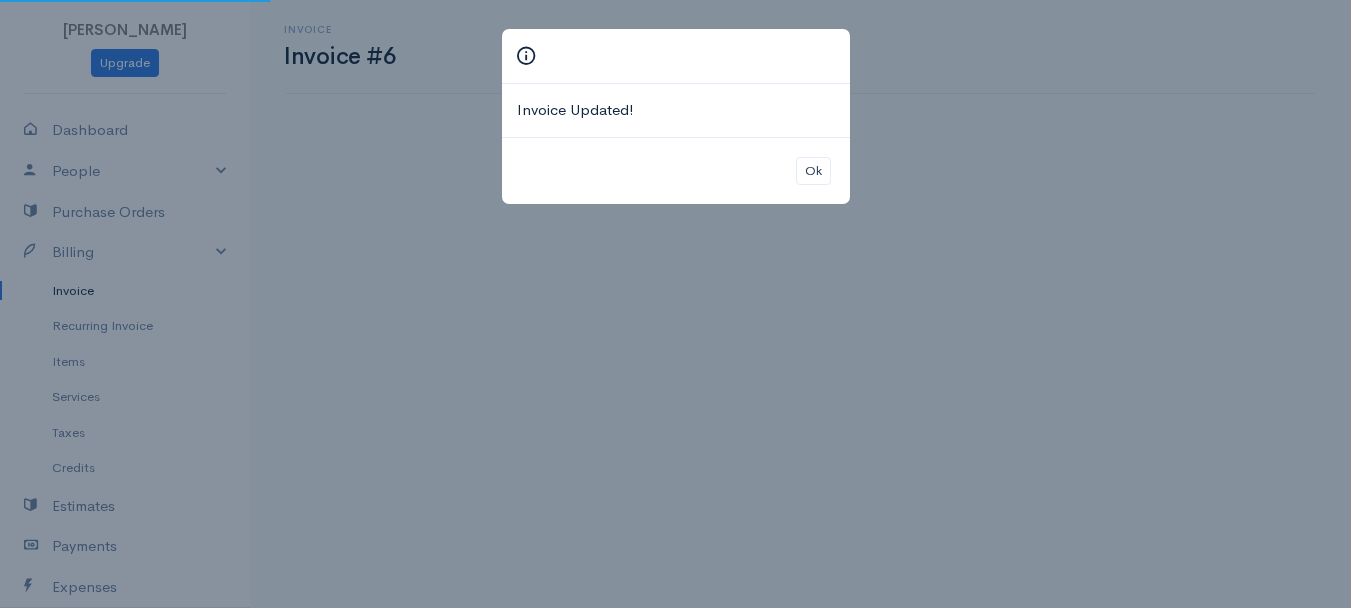 scroll, scrollTop: 0, scrollLeft: 0, axis: both 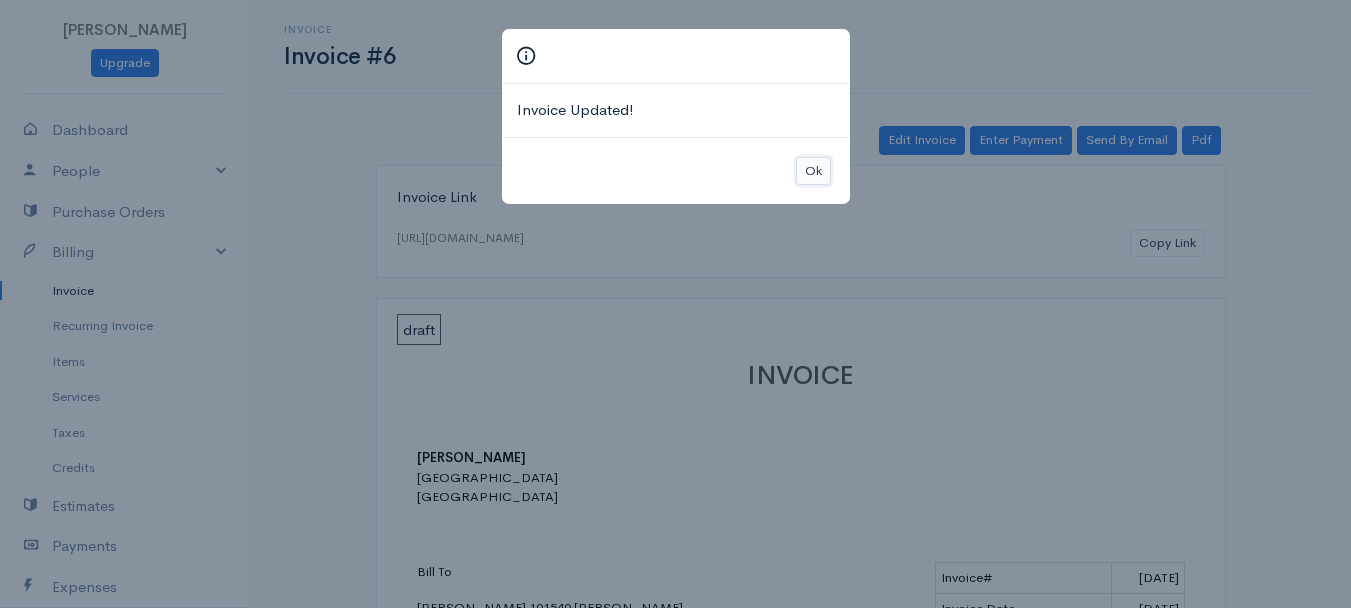 click on "Ok" at bounding box center (813, 171) 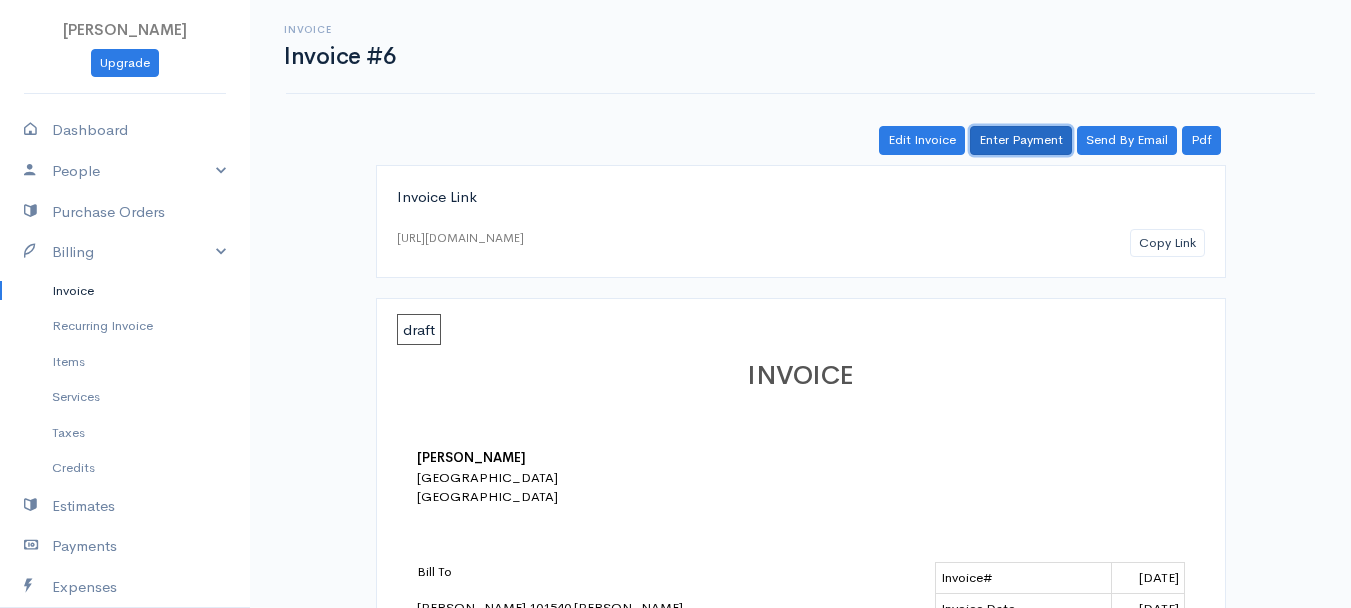 drag, startPoint x: 1049, startPoint y: 137, endPoint x: 1048, endPoint y: 151, distance: 14.035668 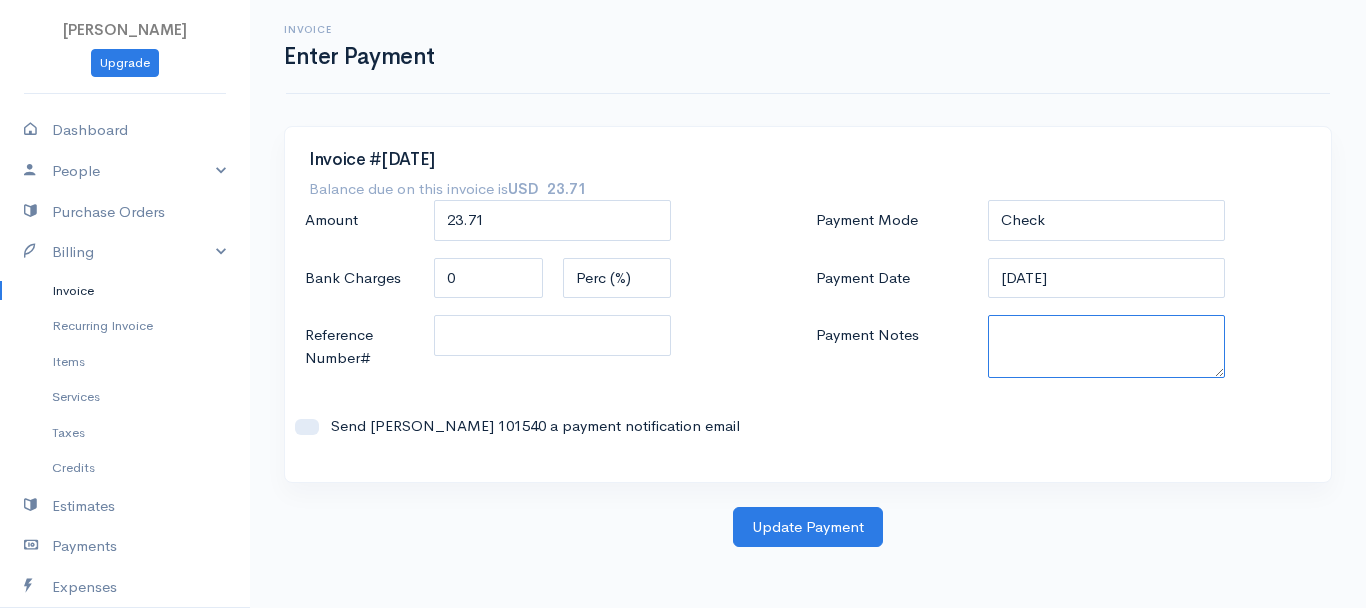 paste on "6250337284" 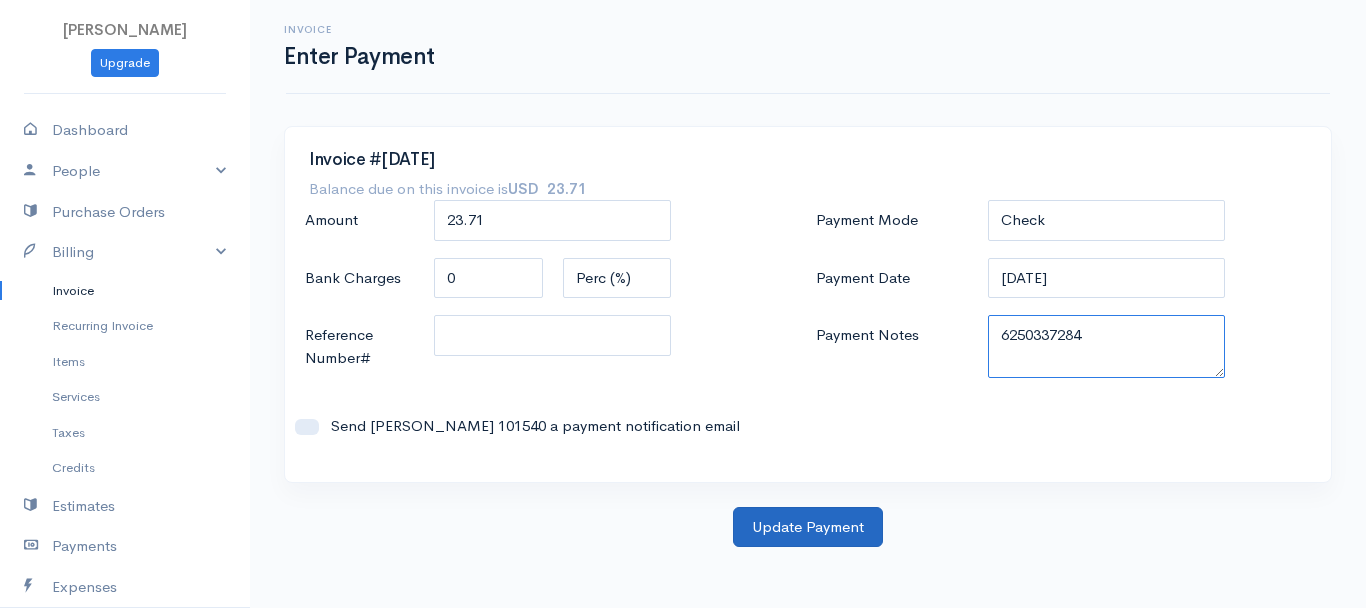 type on "6250337284" 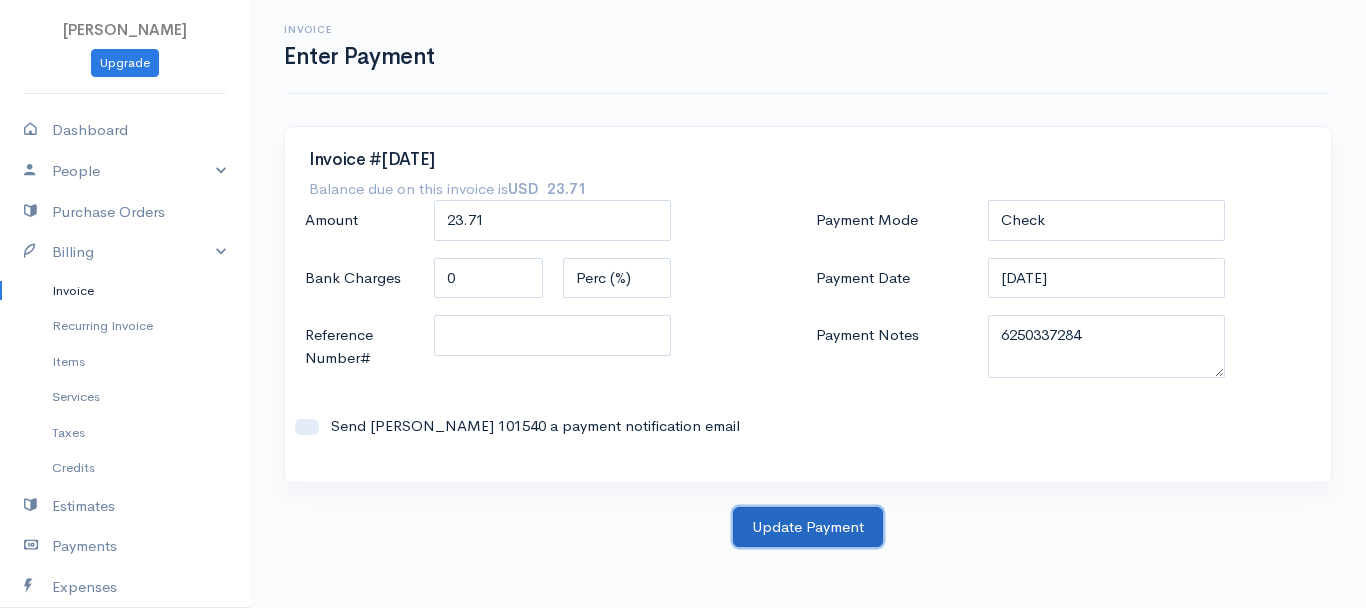 click on "Update Payment" at bounding box center [808, 527] 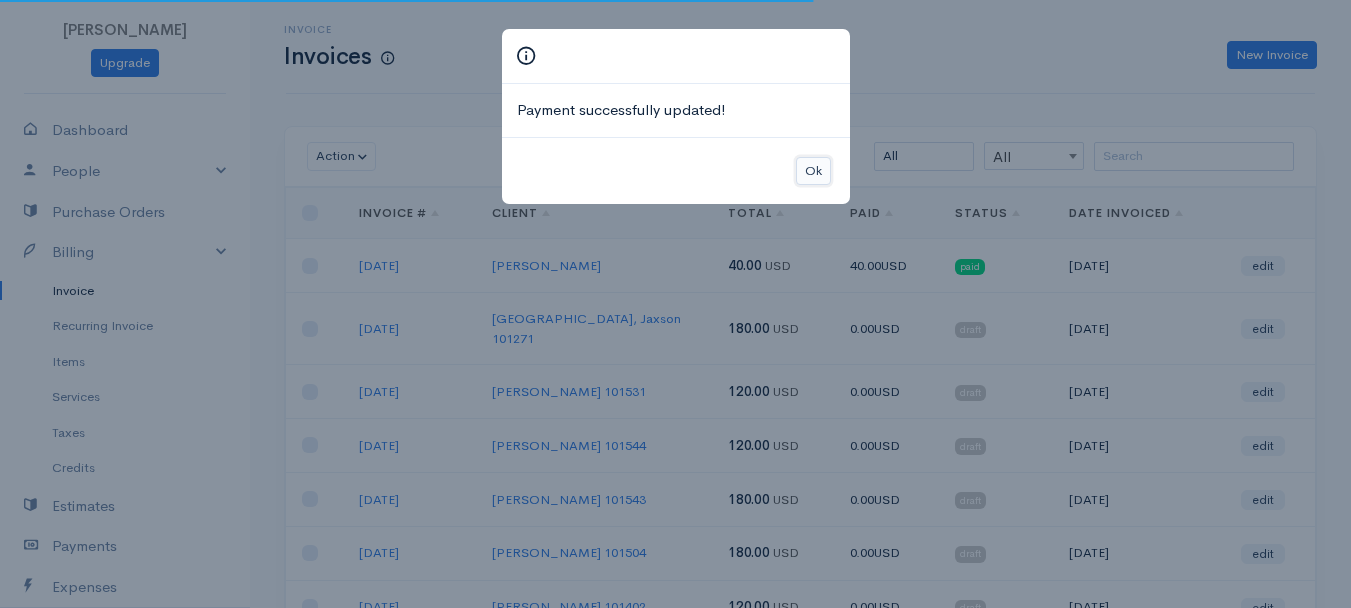 click on "Ok" at bounding box center [813, 171] 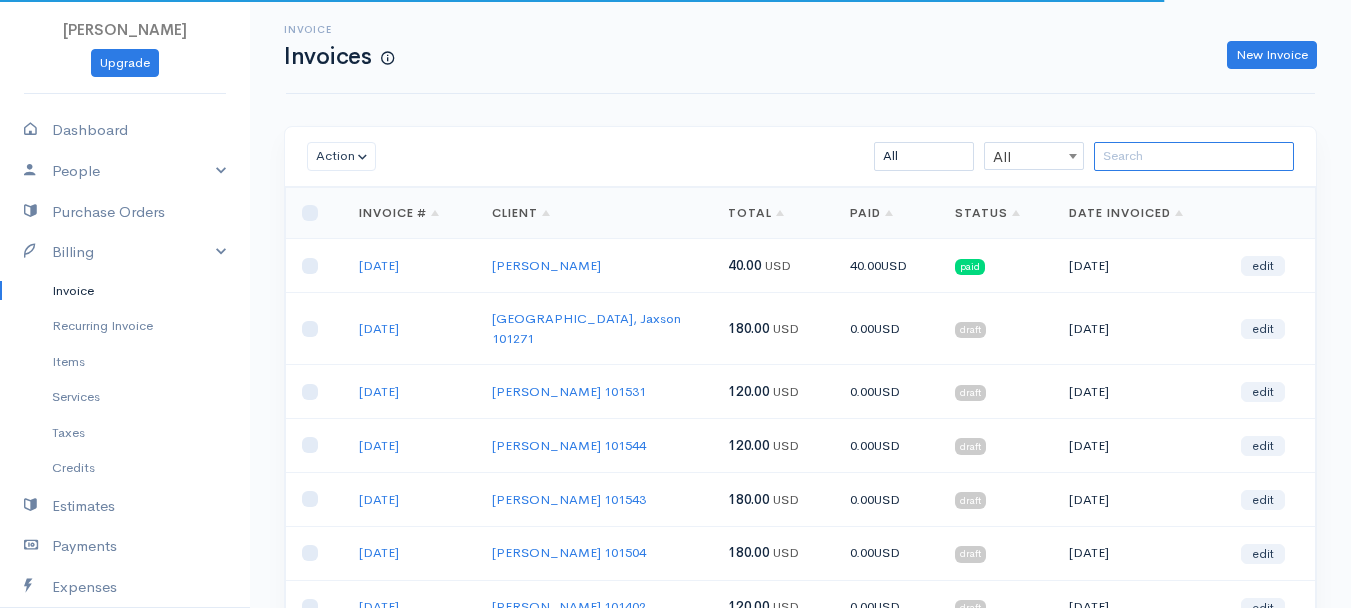 click at bounding box center (1194, 156) 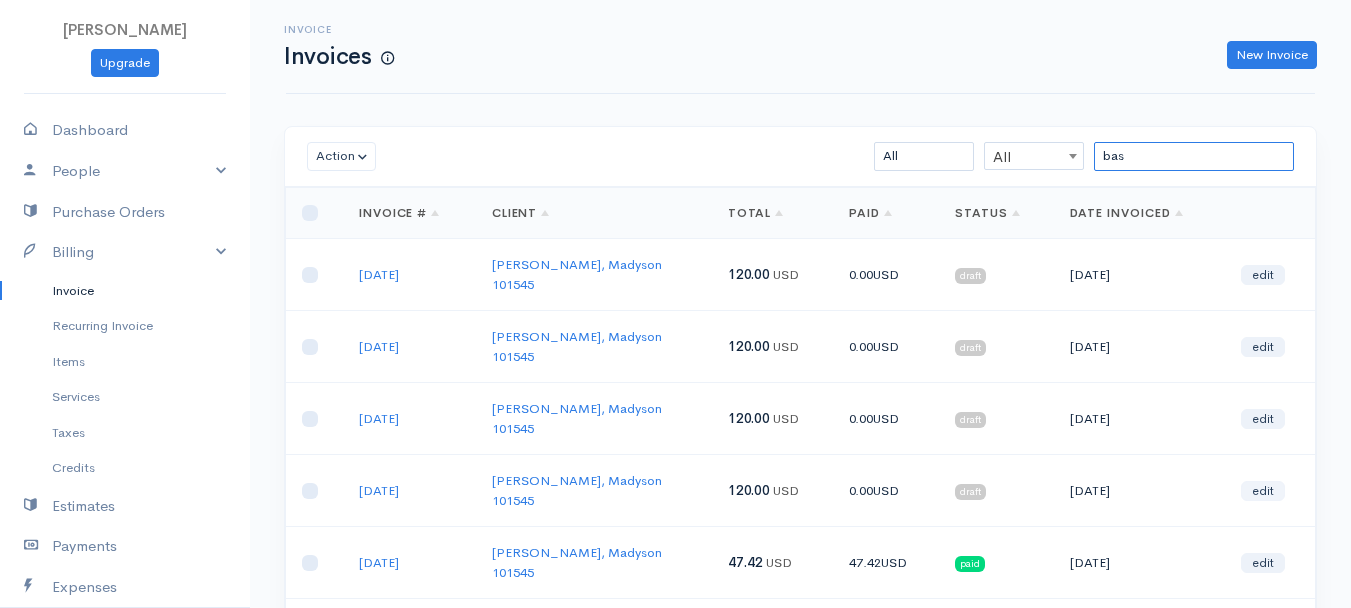 type on "bas" 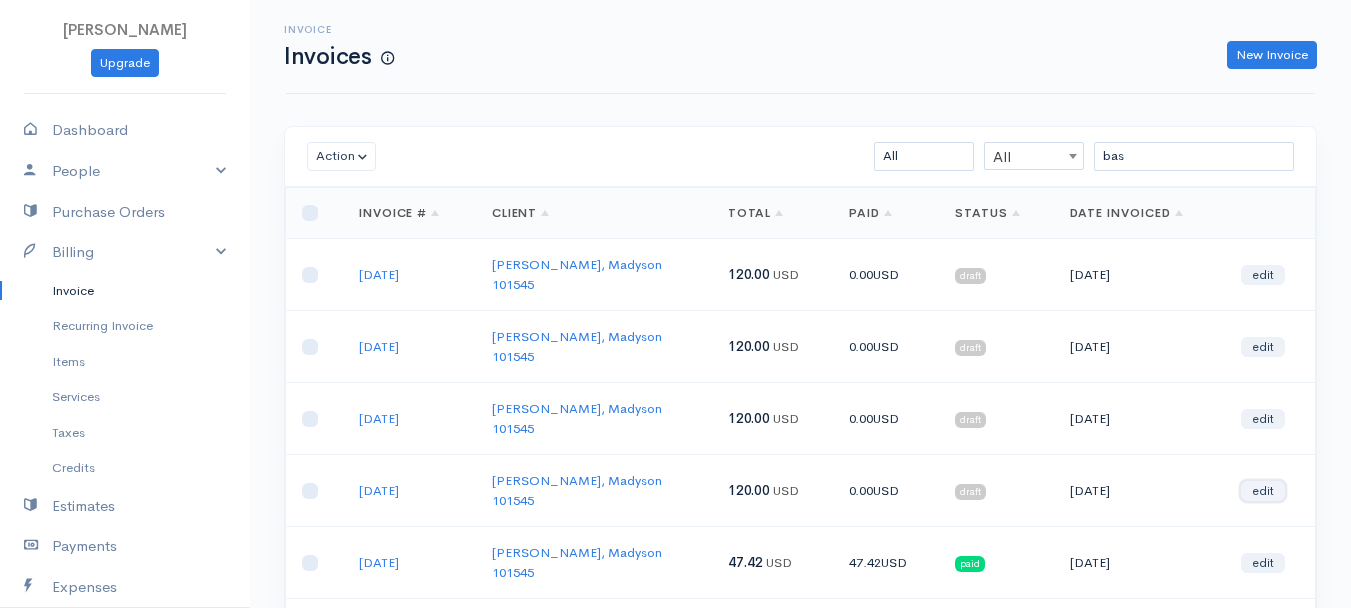 click on "edit" at bounding box center [1263, 491] 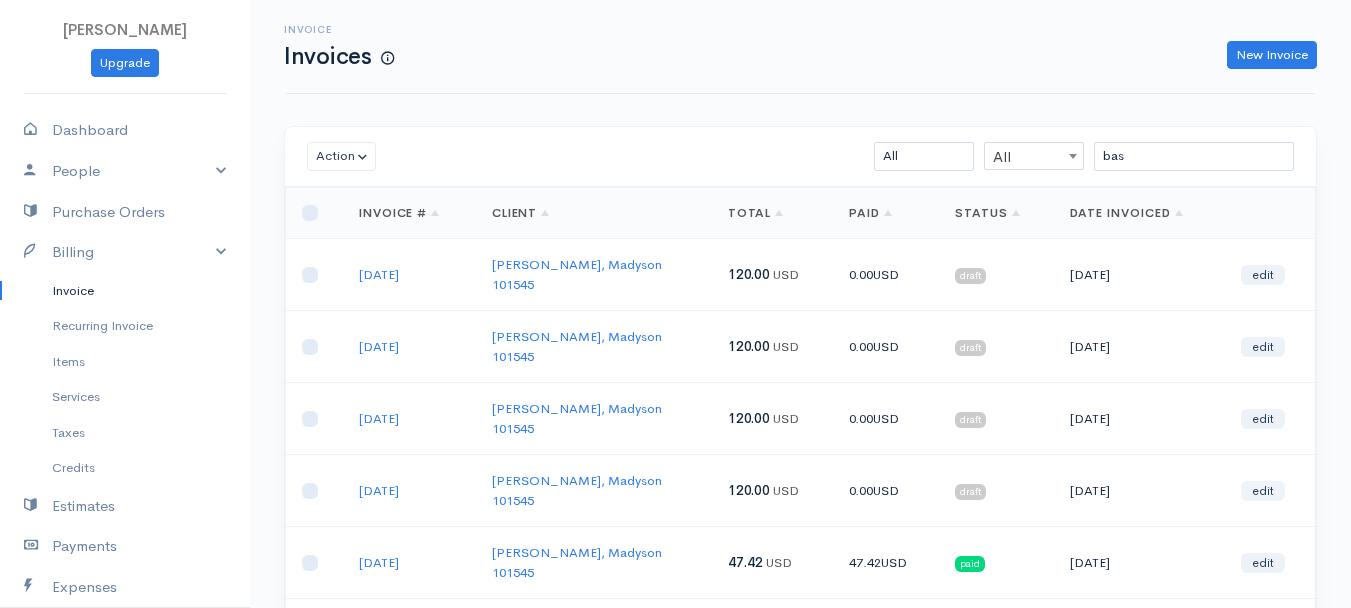 select on "2" 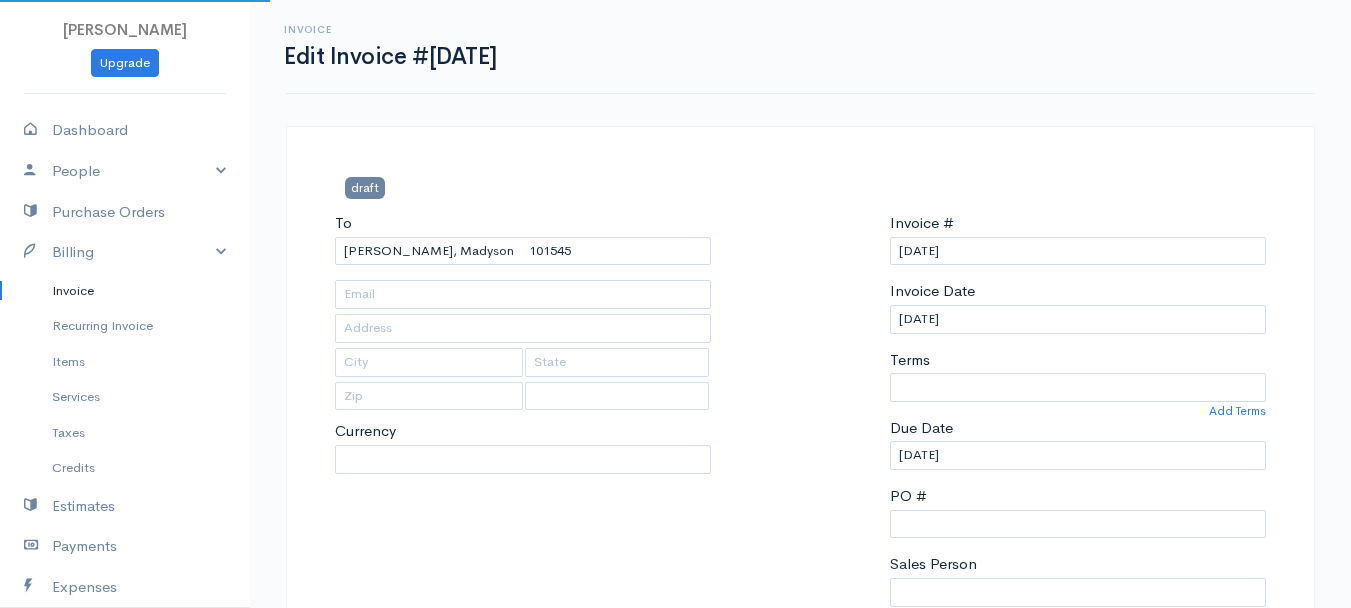 type on "[STREET_ADDRESS][PERSON_NAME]" 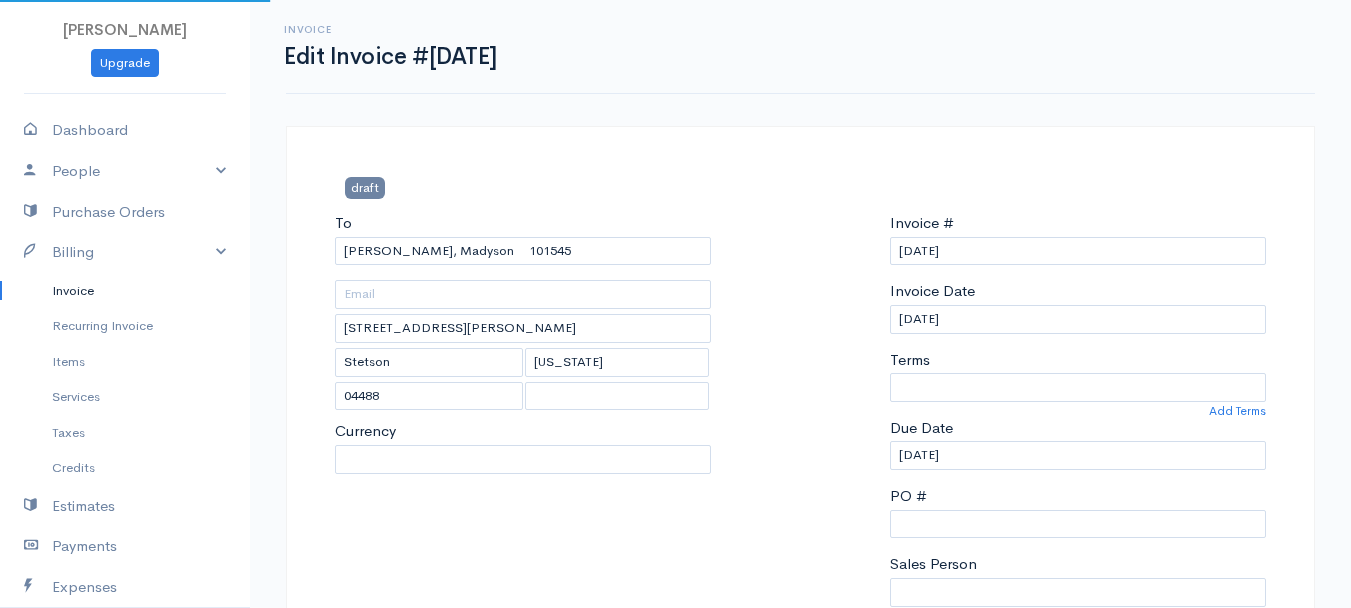 type 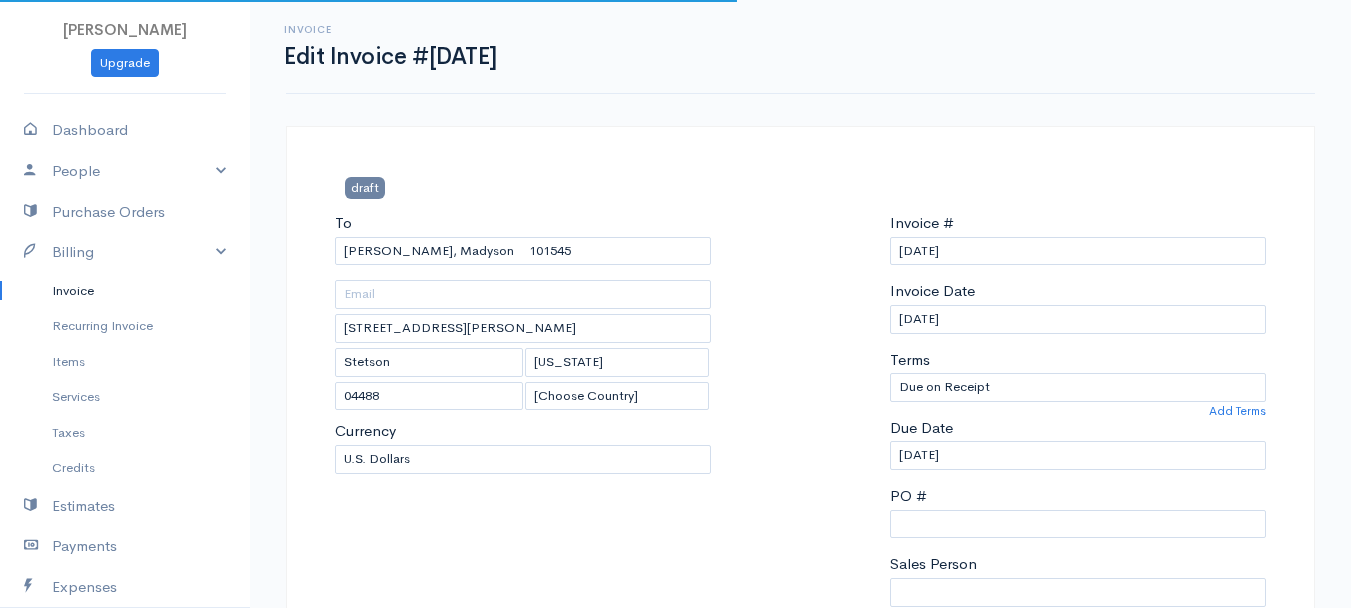 scroll, scrollTop: 400, scrollLeft: 0, axis: vertical 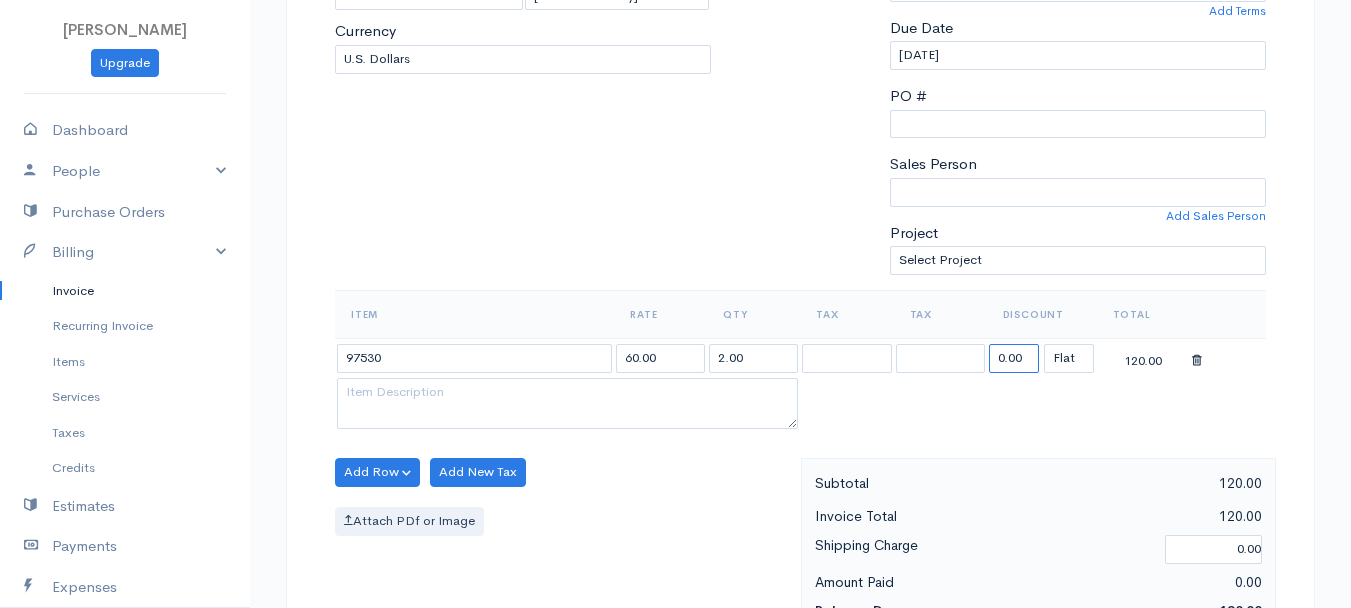 click on "0.00" at bounding box center (1014, 358) 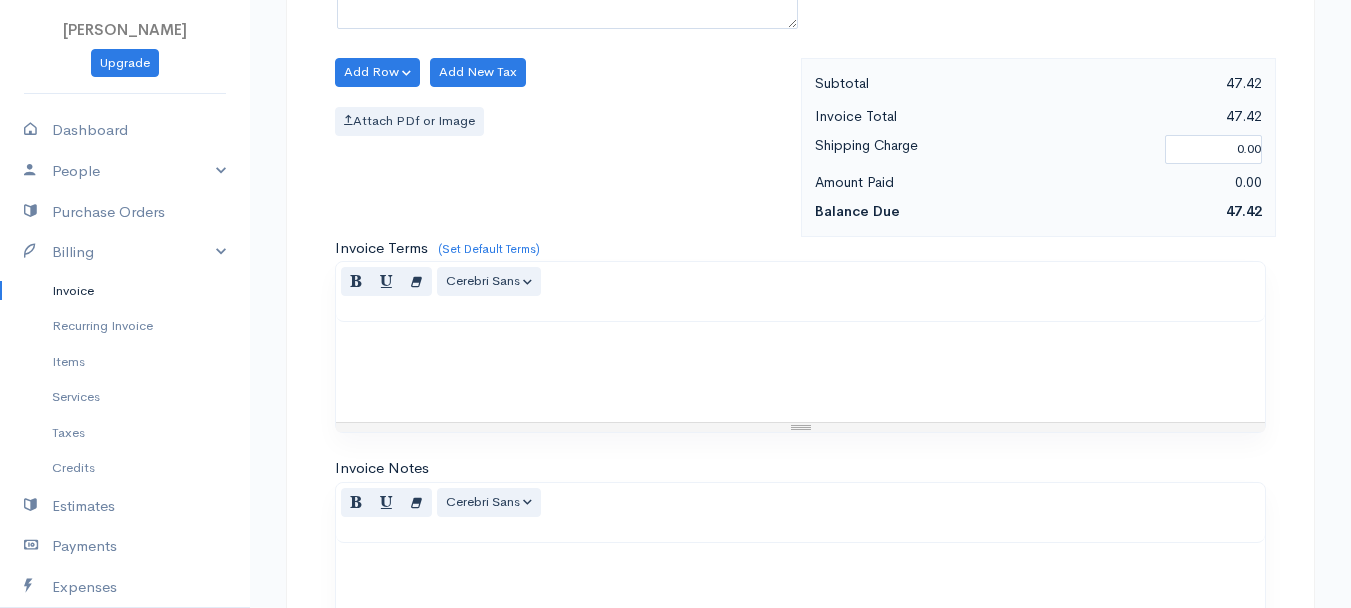 scroll, scrollTop: 1121, scrollLeft: 0, axis: vertical 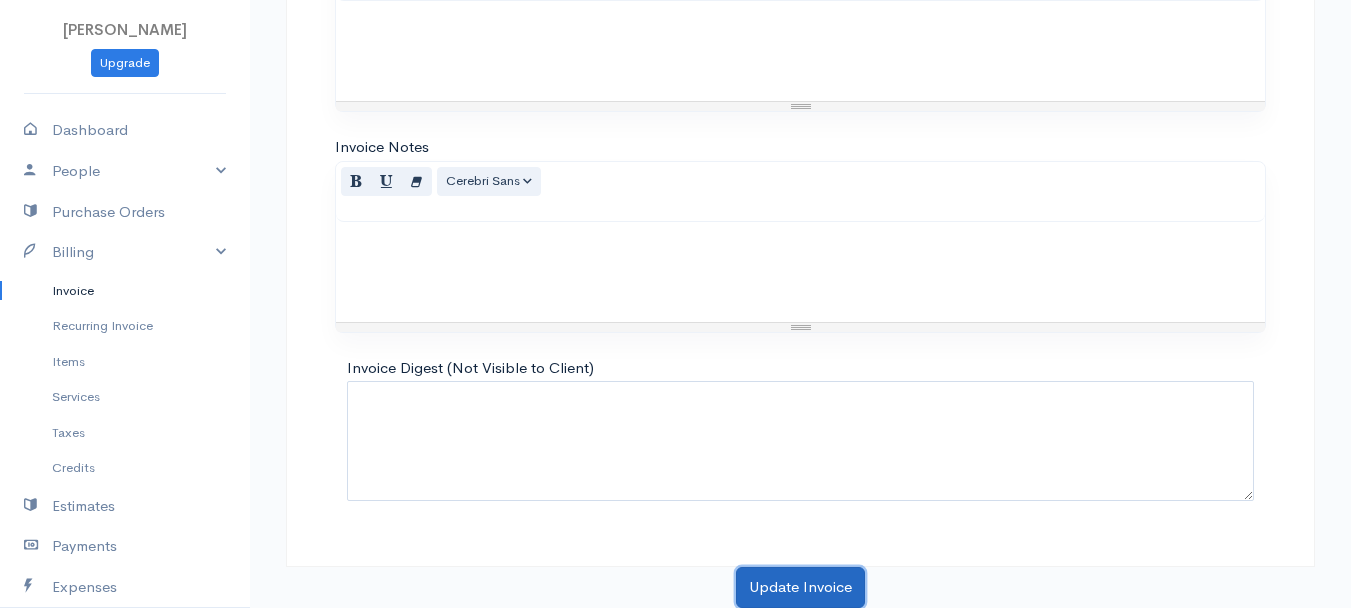 click on "Update Invoice" at bounding box center (800, 587) 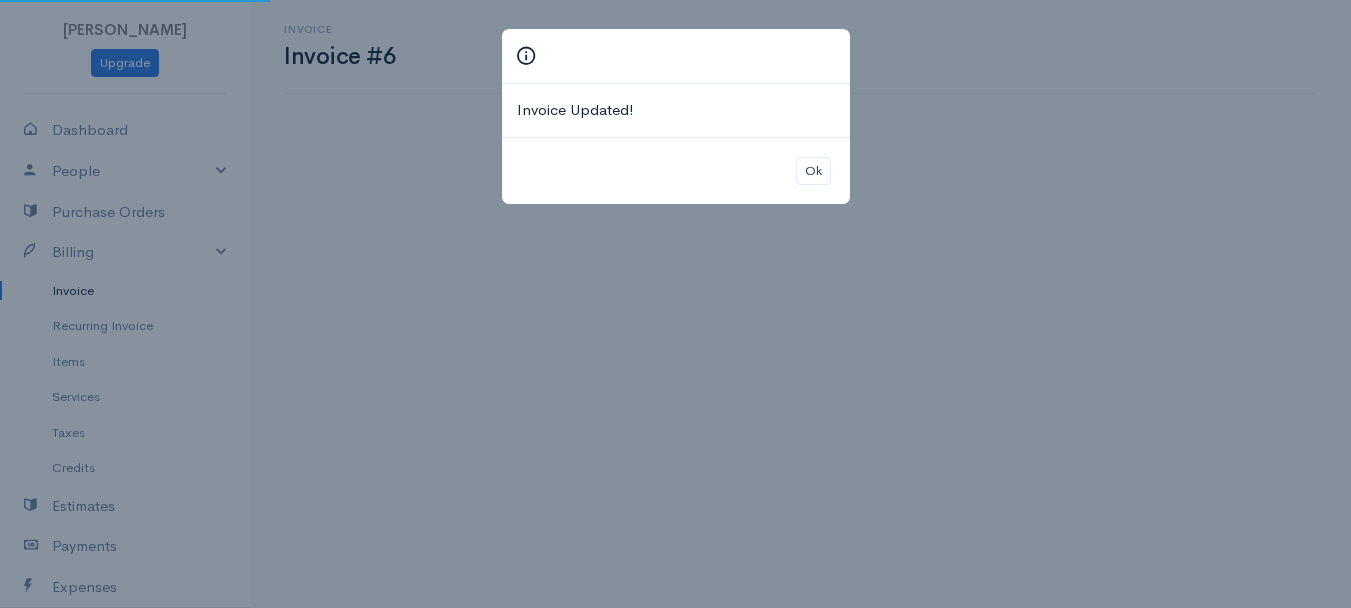 scroll, scrollTop: 0, scrollLeft: 0, axis: both 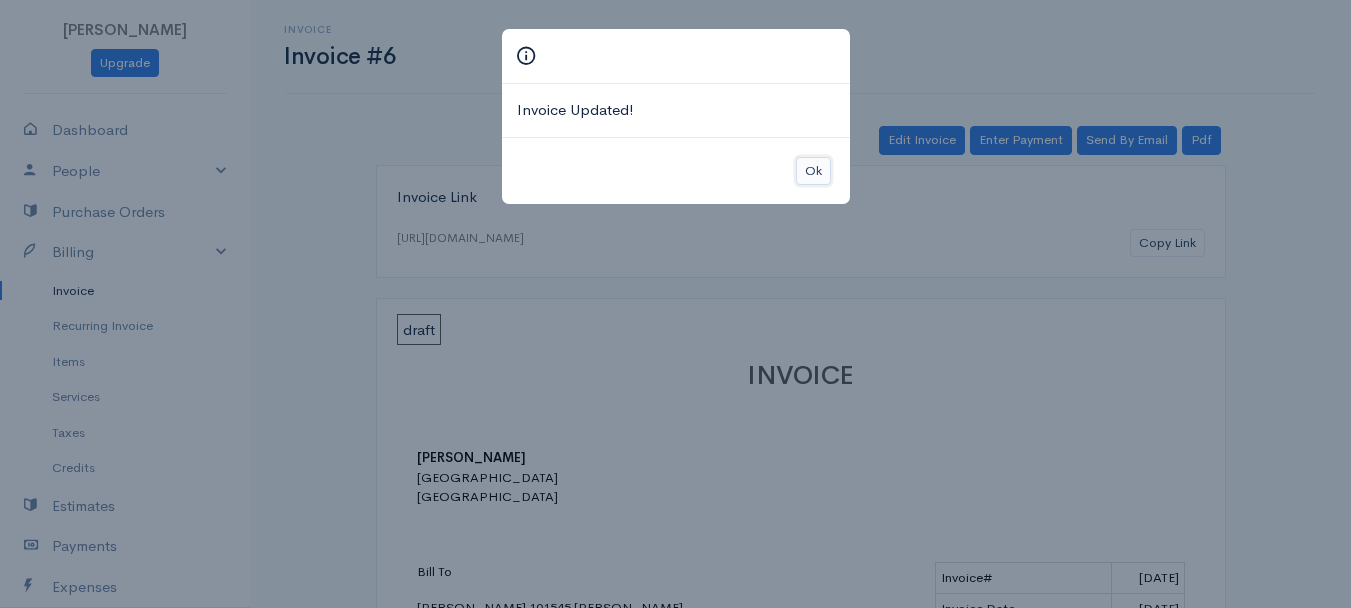click on "Ok" at bounding box center (813, 171) 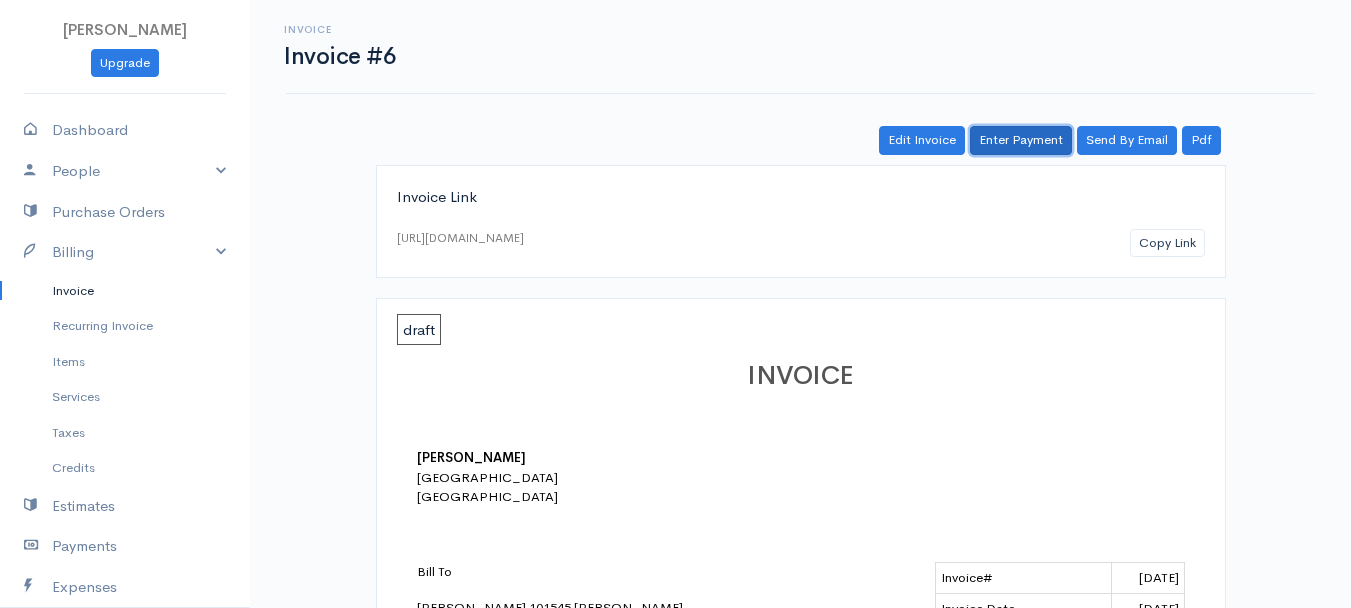 click on "Enter Payment" at bounding box center (1021, 140) 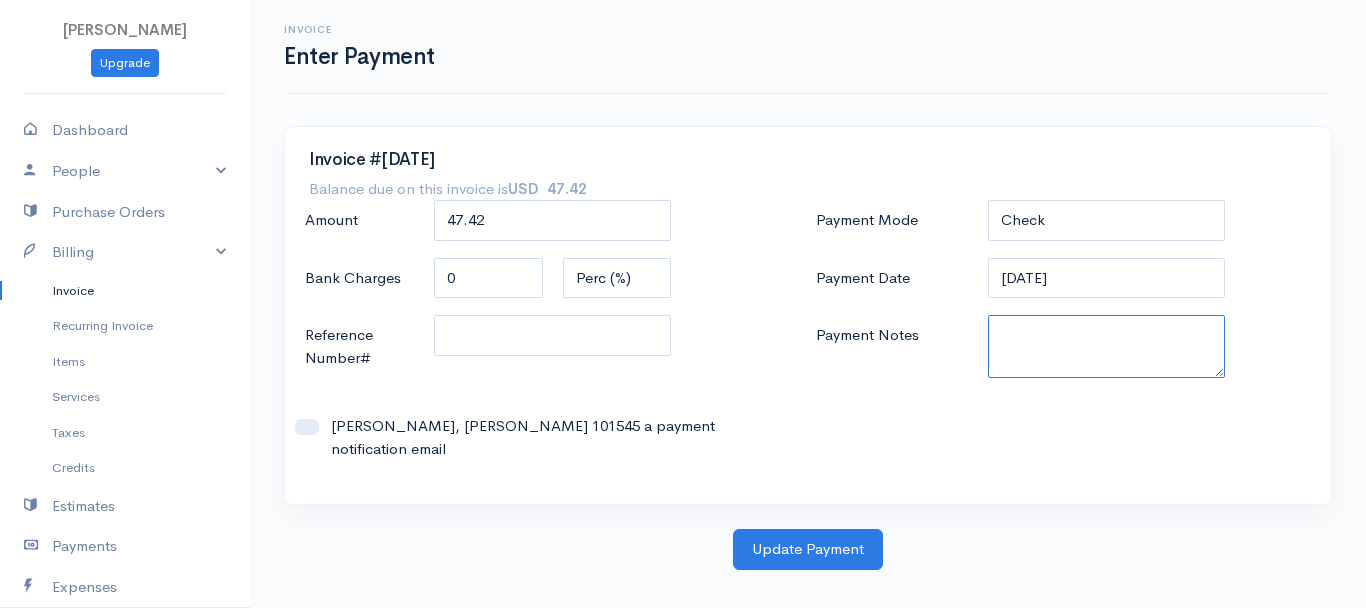 paste on "6250337284" 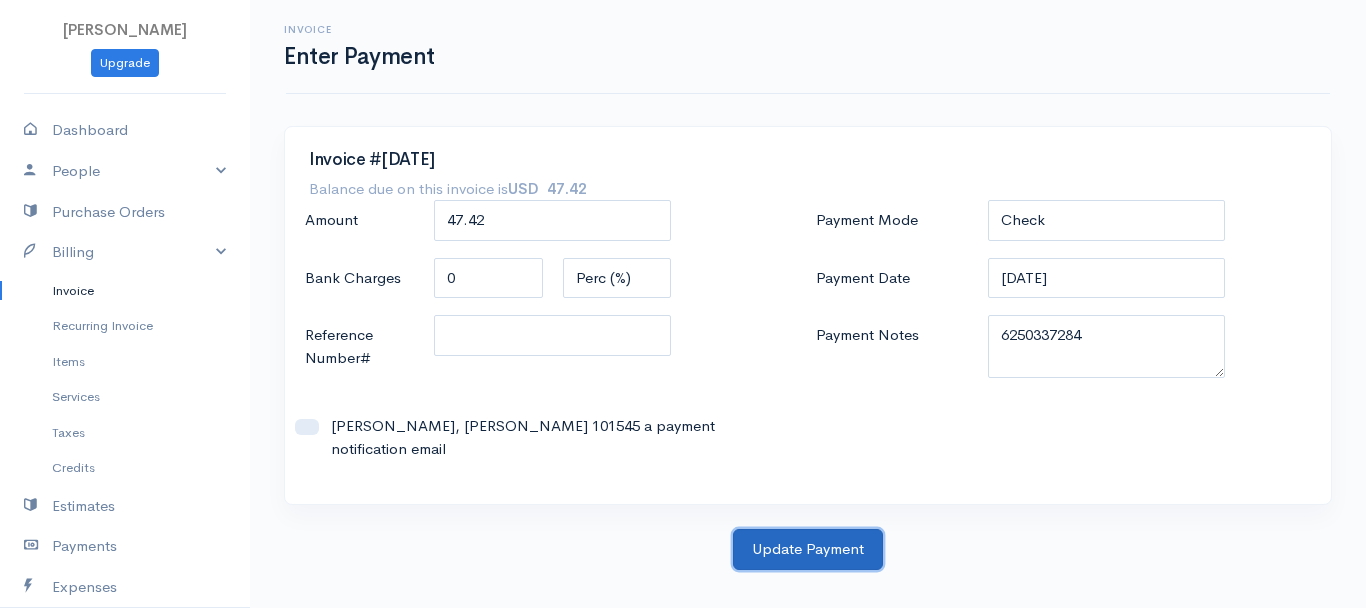 click on "Update Payment" at bounding box center (808, 549) 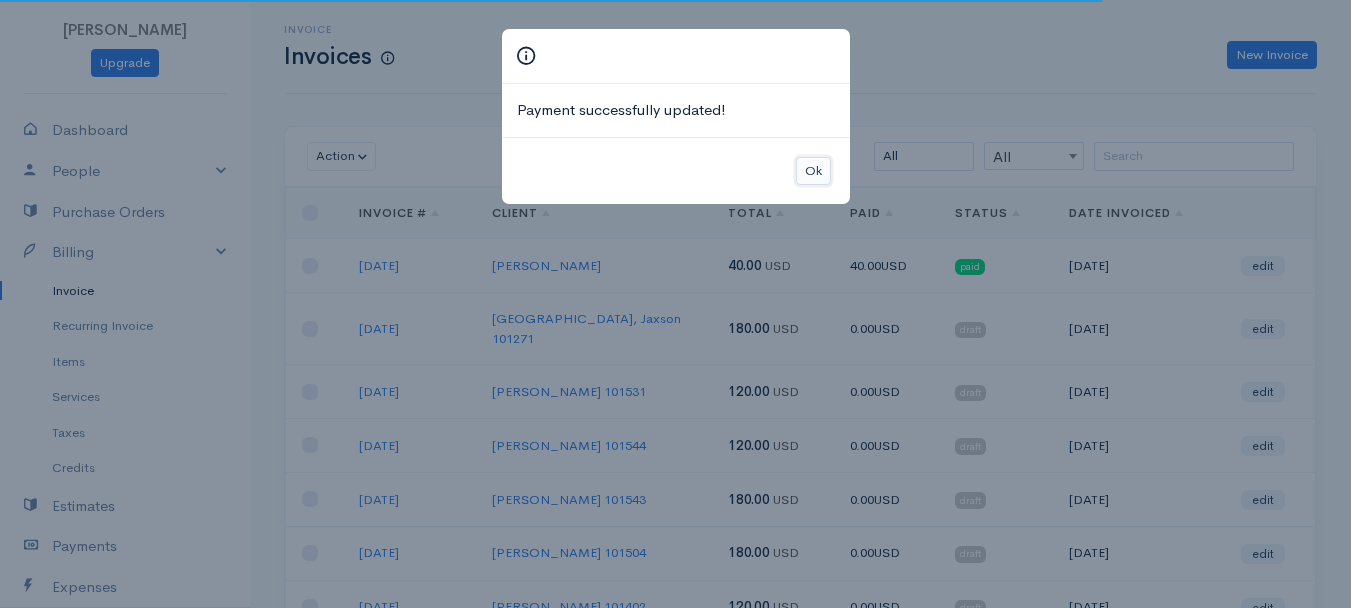 click on "Ok" at bounding box center (813, 171) 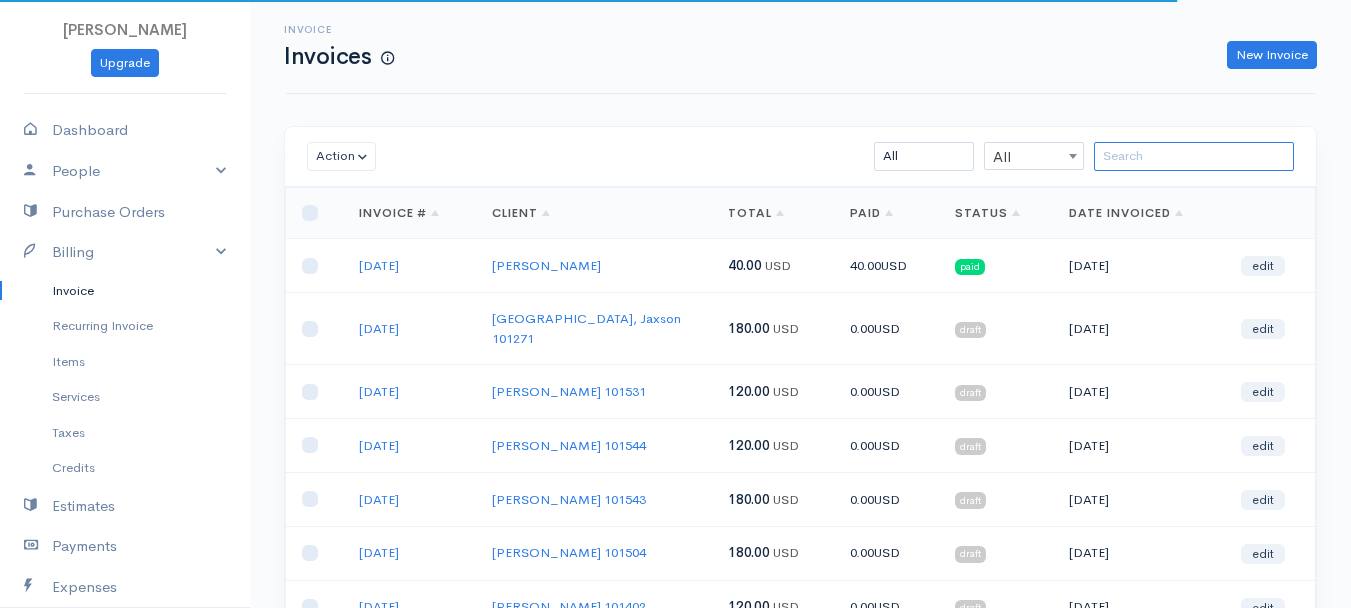 click at bounding box center [1194, 156] 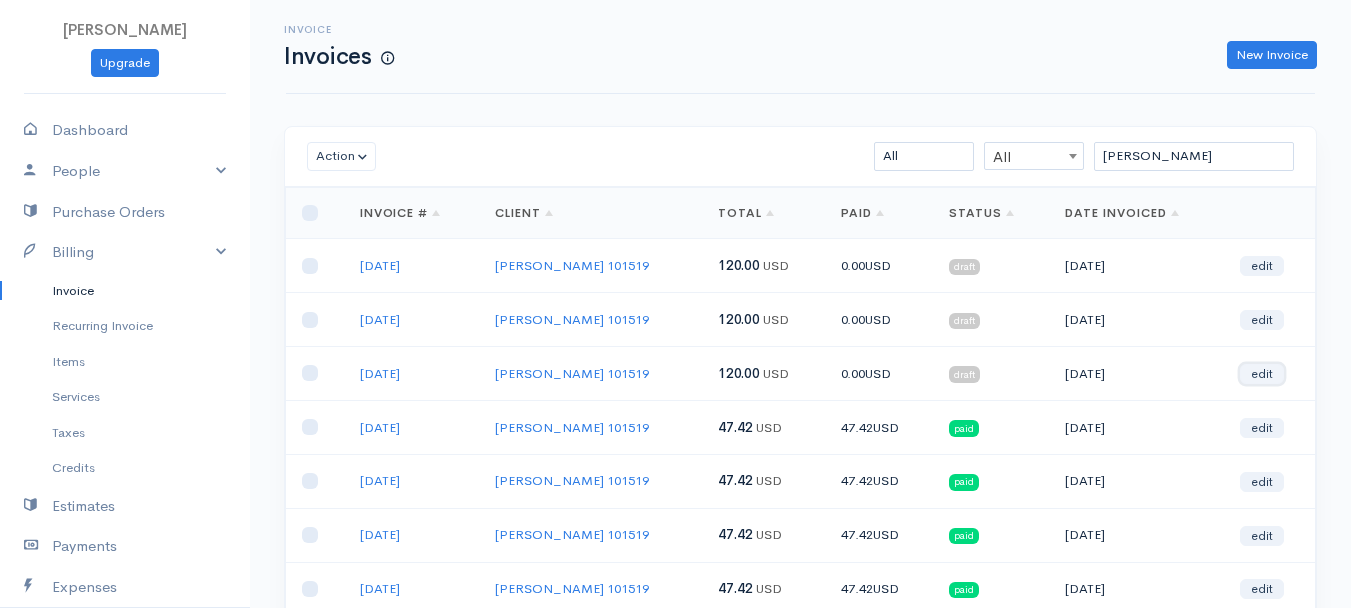 click on "edit" at bounding box center (1262, 374) 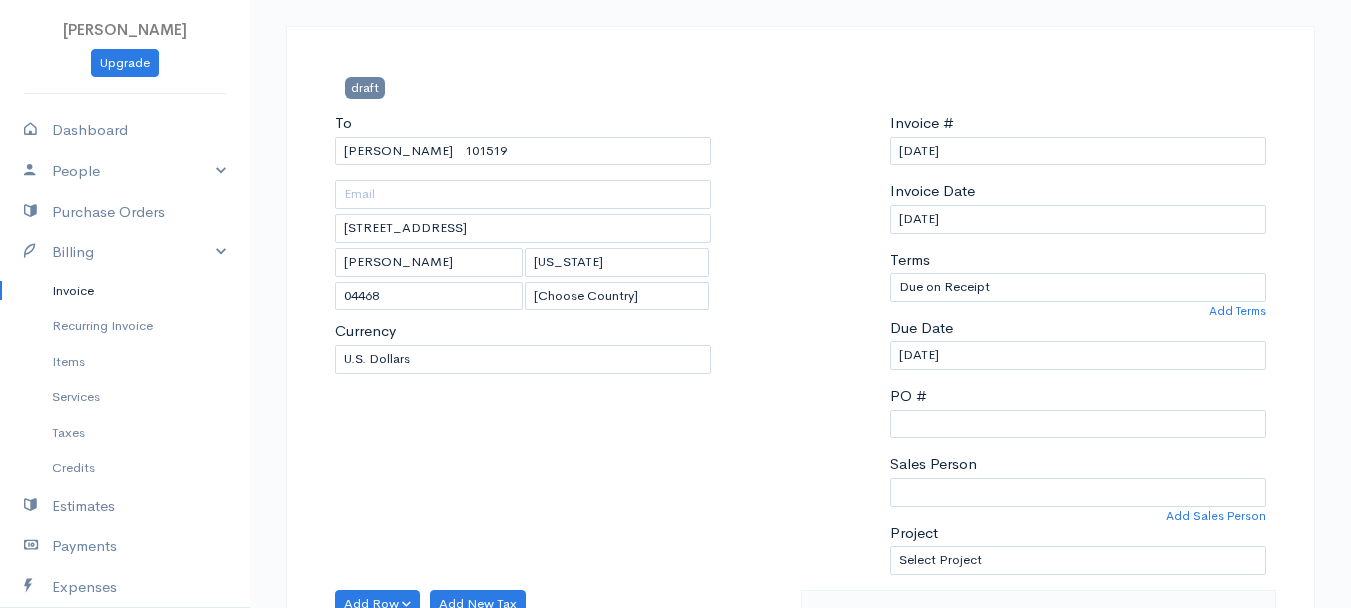scroll, scrollTop: 0, scrollLeft: 0, axis: both 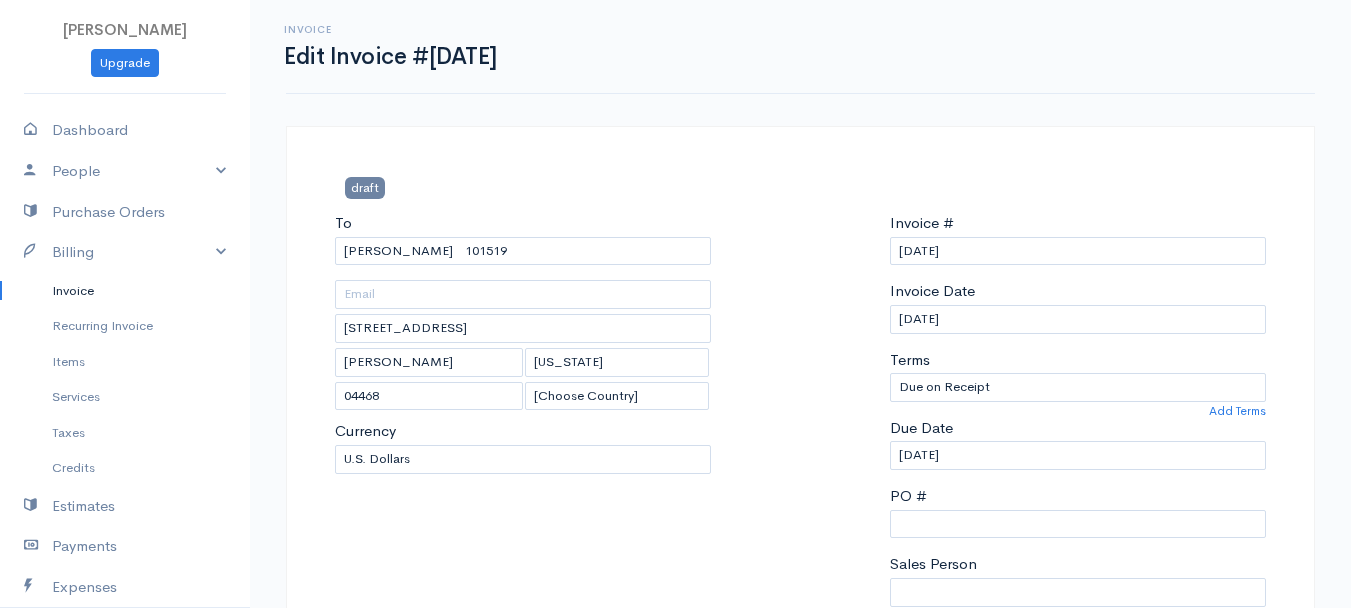 click at bounding box center [800, 451] 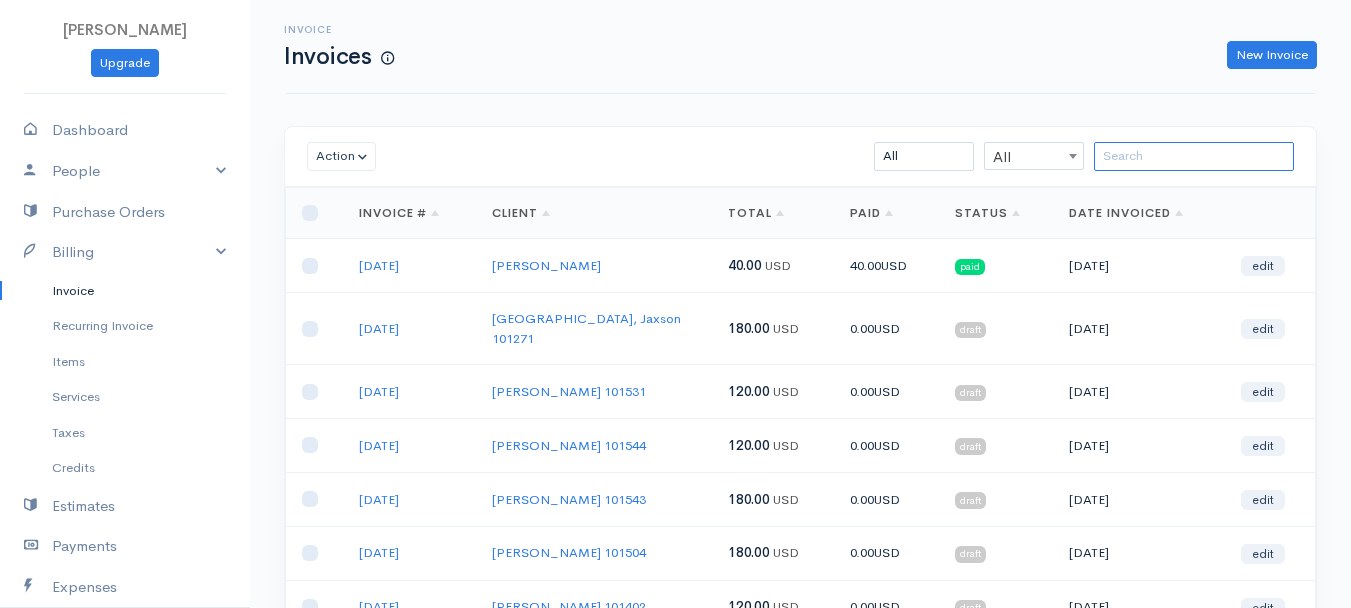 click at bounding box center (1194, 156) 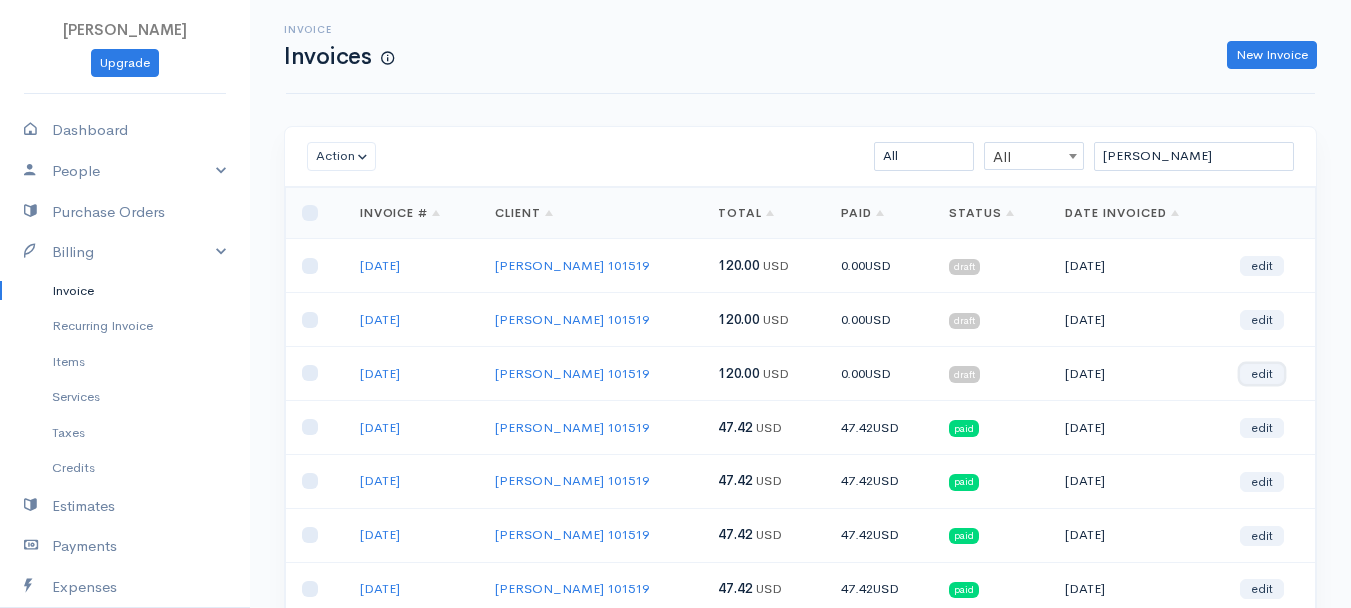 click on "edit" at bounding box center [1262, 374] 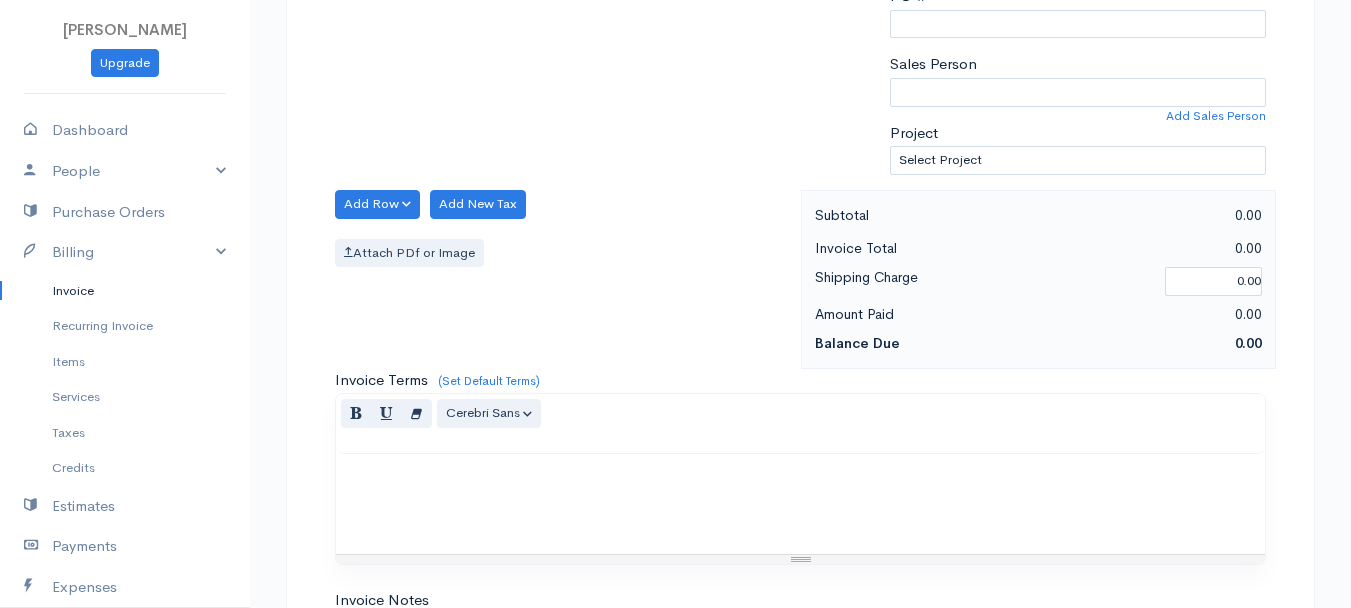 scroll, scrollTop: 600, scrollLeft: 0, axis: vertical 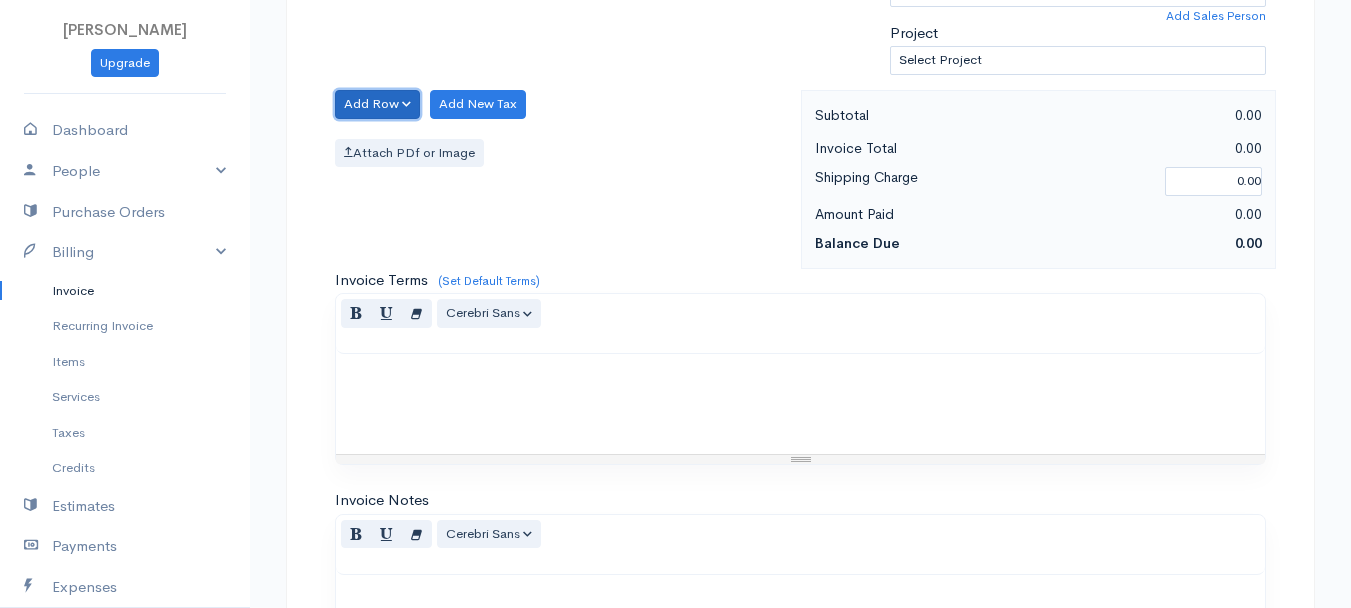 click on "Add Row" at bounding box center (377, 104) 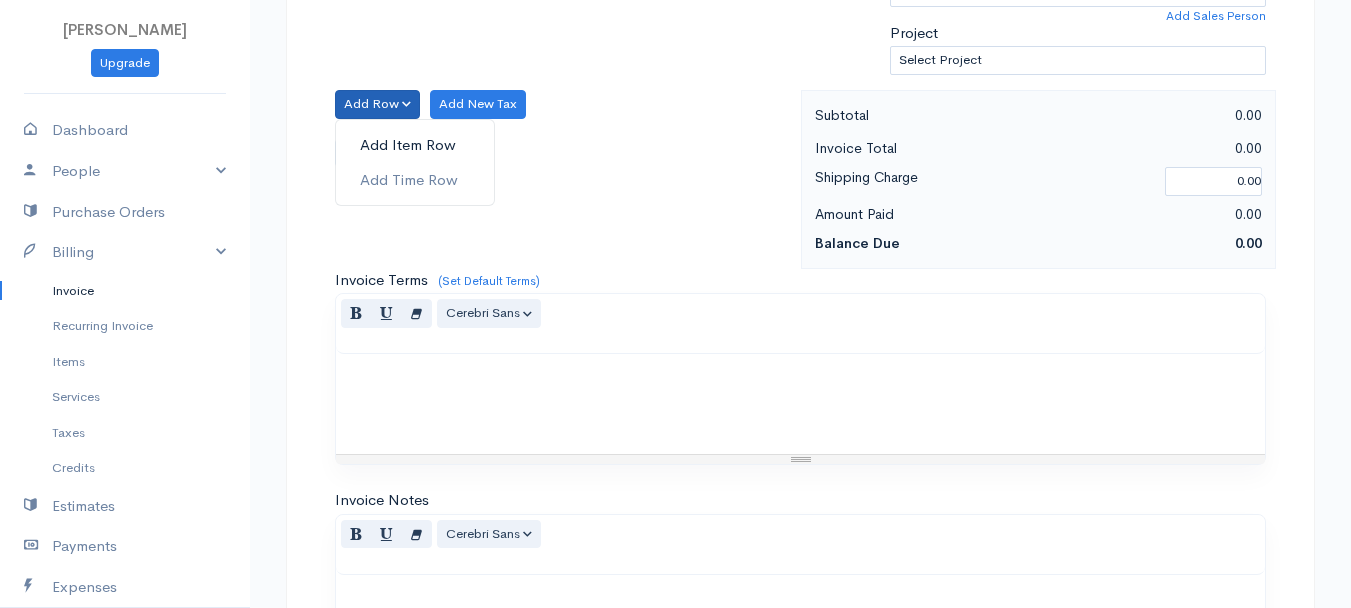 click on "Add Item Row" at bounding box center [415, 145] 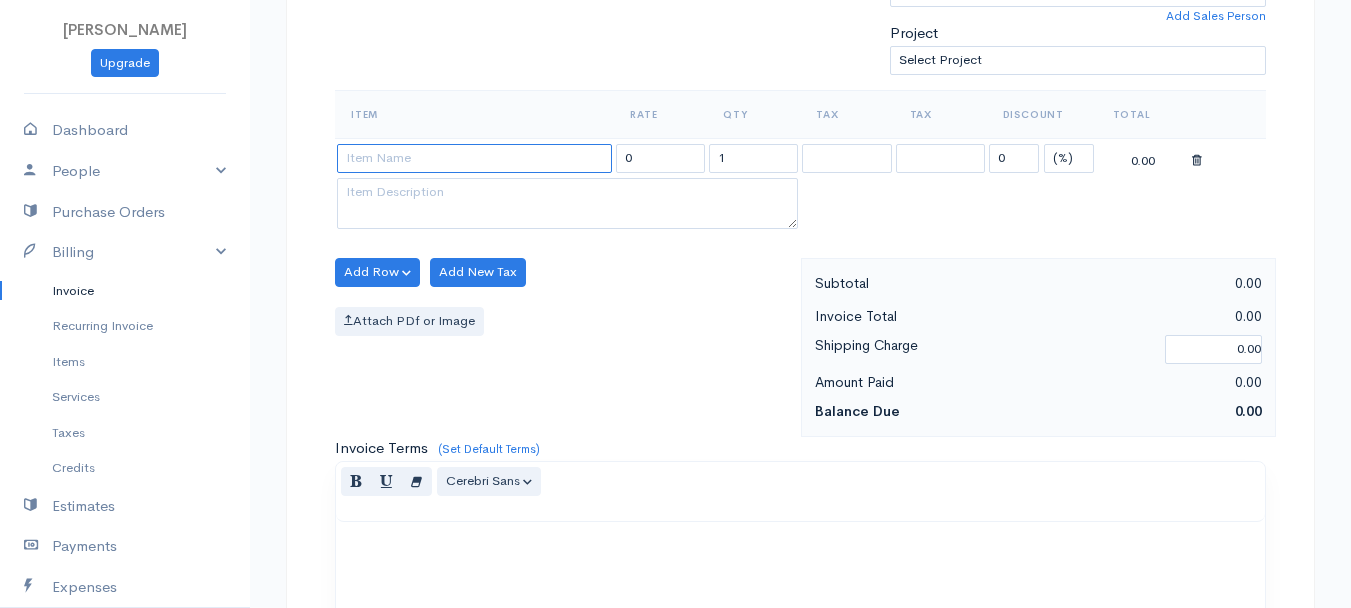 click at bounding box center (474, 158) 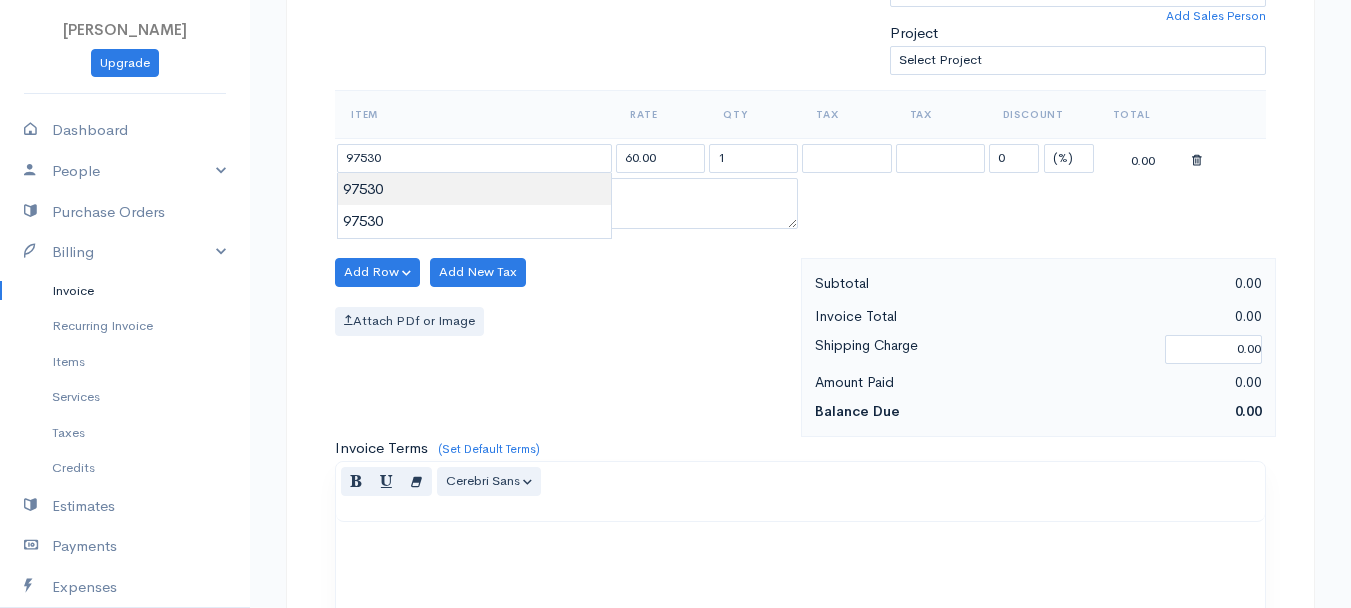 click on "[PERSON_NAME]
Upgrade
Dashboard
People
Clients
Vendors
Staff Users
Purchase Orders
Billing
Invoice
Recurring Invoice
Items
Services
Taxes
Credits
Estimates
Payments
Expenses
Track Time
Projects
Reports
Settings
My Organizations
Logout
Help
@CloudBooksApp 2022
Invoice
Edit Invoice #[DATE]
draft To [GEOGRAPHIC_DATA][PERSON_NAME]    101519 [STREET_ADDRESS][PERSON_NAME][US_STATE] [Choose Country] [GEOGRAPHIC_DATA] [GEOGRAPHIC_DATA] [GEOGRAPHIC_DATA] [GEOGRAPHIC_DATA] [GEOGRAPHIC_DATA] [GEOGRAPHIC_DATA] [US_STATE] [GEOGRAPHIC_DATA] [GEOGRAPHIC_DATA]" at bounding box center [675, 264] 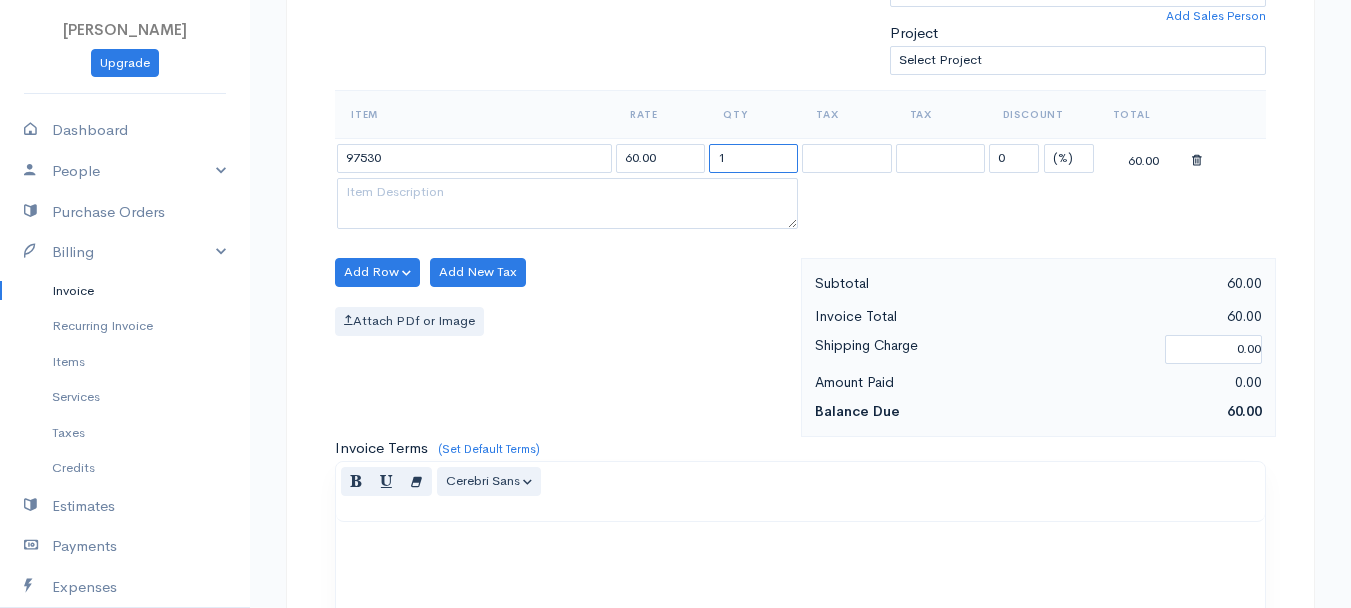 click on "1" at bounding box center (753, 158) 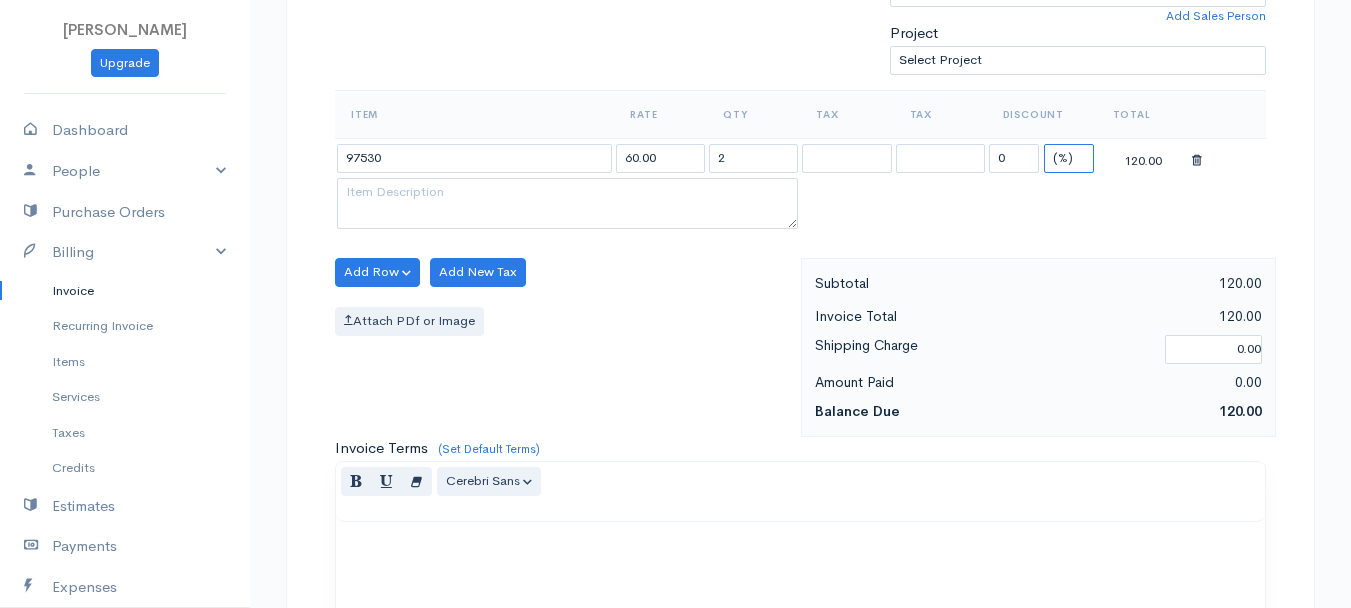 click on "(%) Flat" at bounding box center [1069, 158] 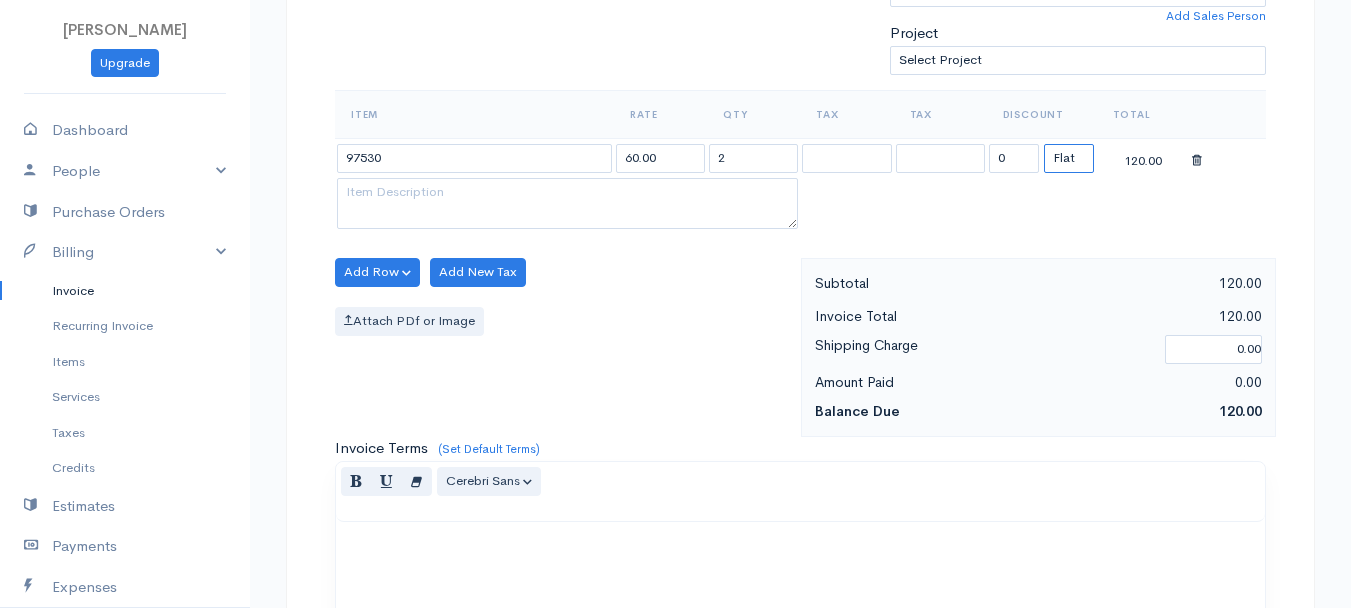 click on "(%) Flat" at bounding box center (1069, 158) 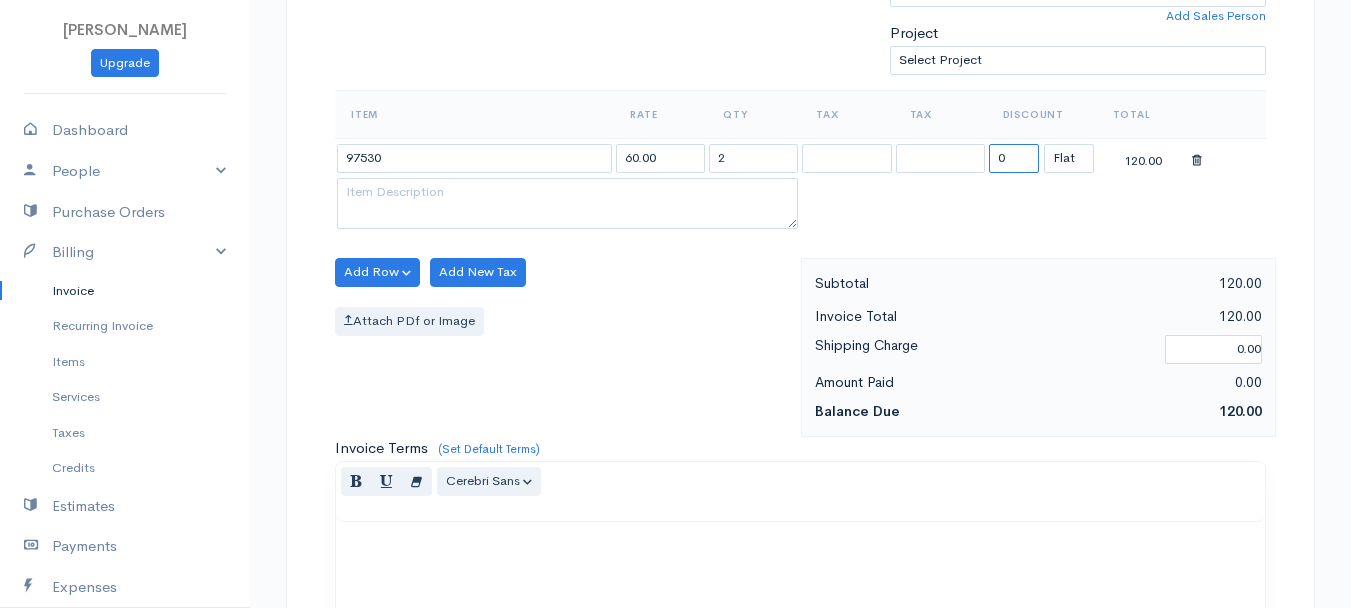 click on "0" at bounding box center (1014, 158) 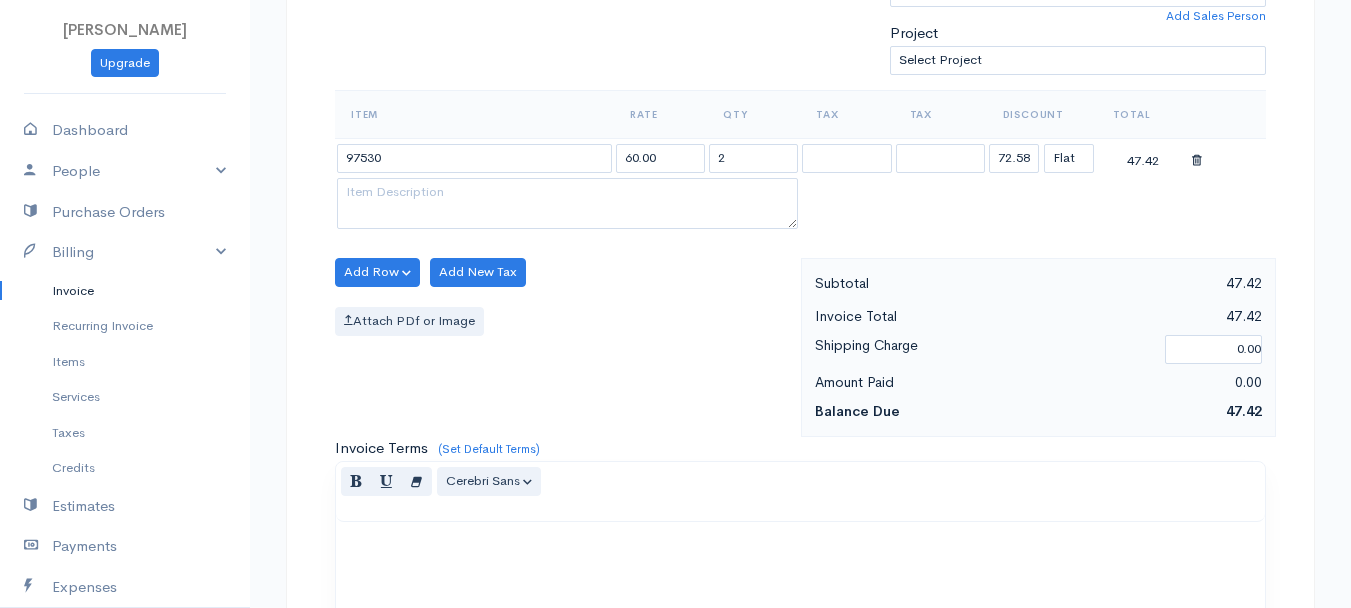 click on "Item Rate Qty Tax Tax Discount Total 97530 60.00 2 72.58 (%) Flat 47.42" at bounding box center (800, 162) 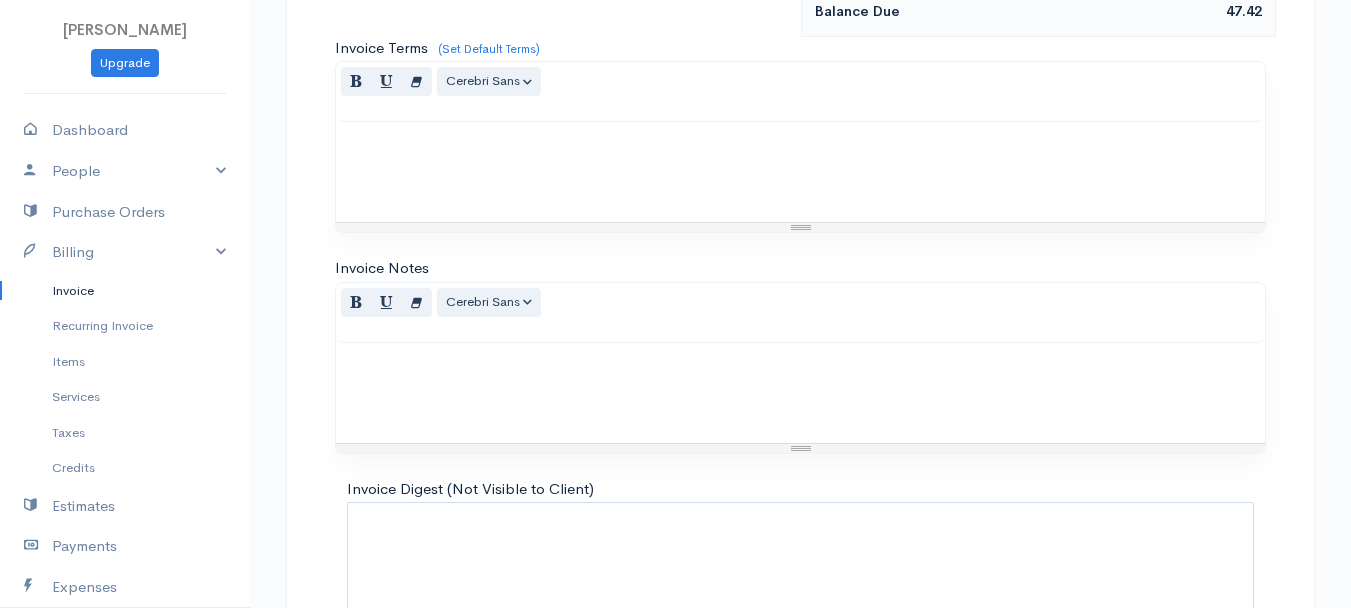 scroll, scrollTop: 1121, scrollLeft: 0, axis: vertical 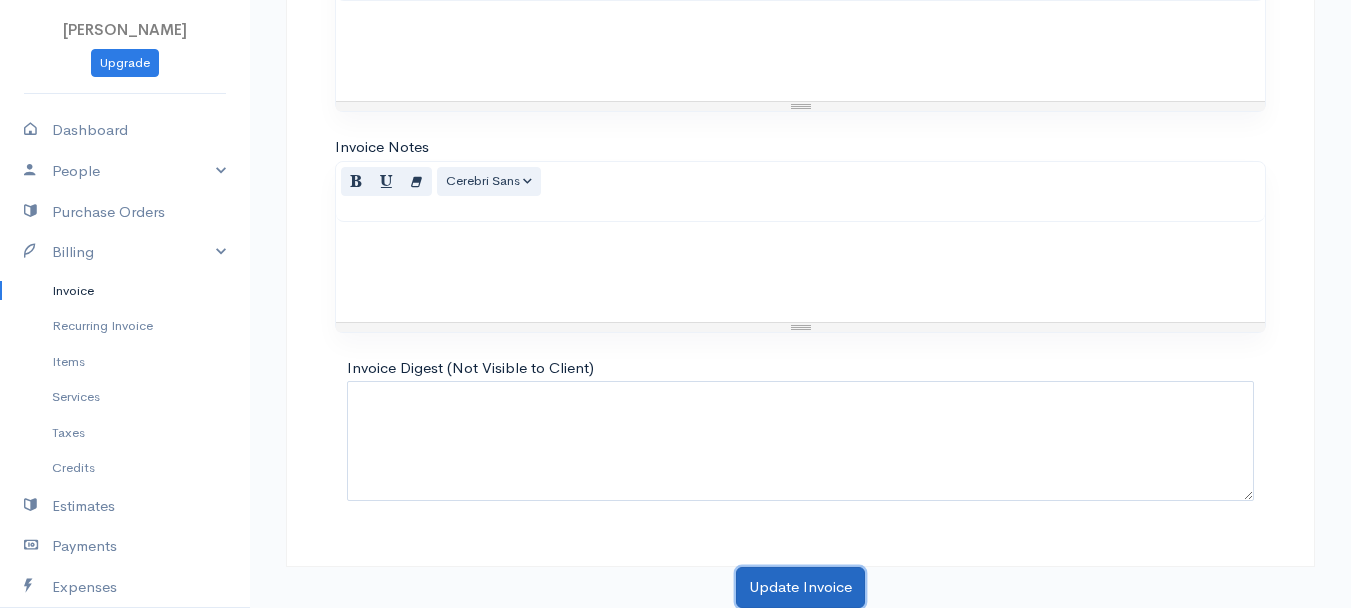 click on "Update Invoice" at bounding box center (800, 587) 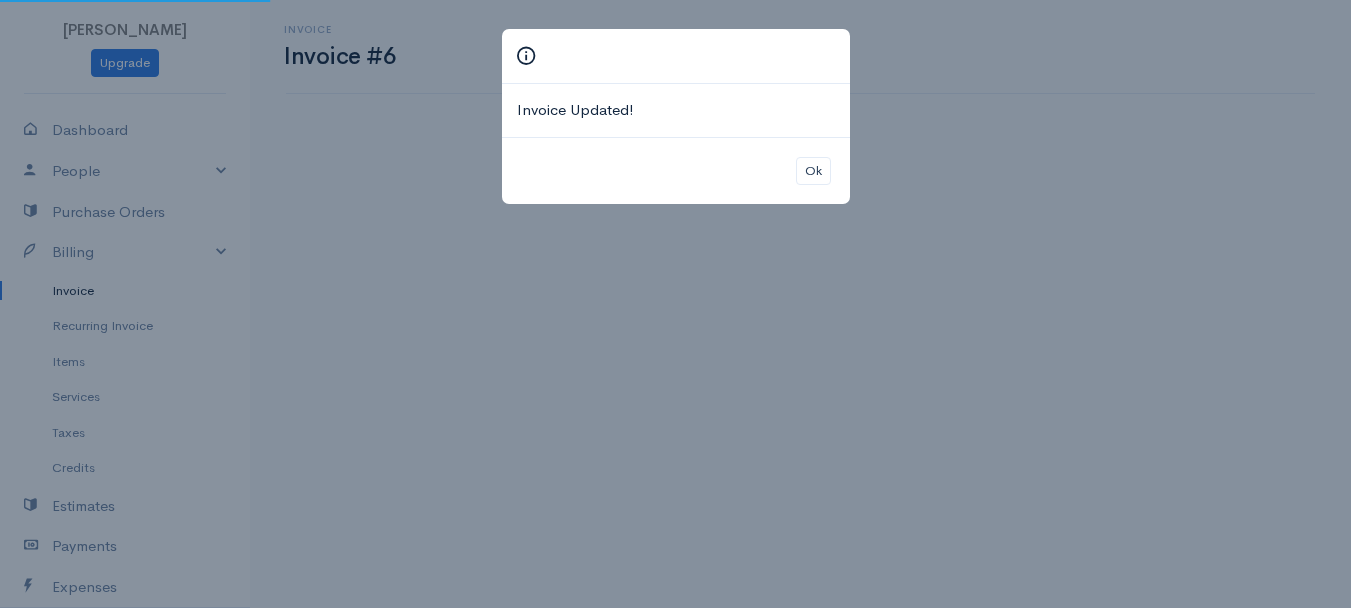 scroll, scrollTop: 0, scrollLeft: 0, axis: both 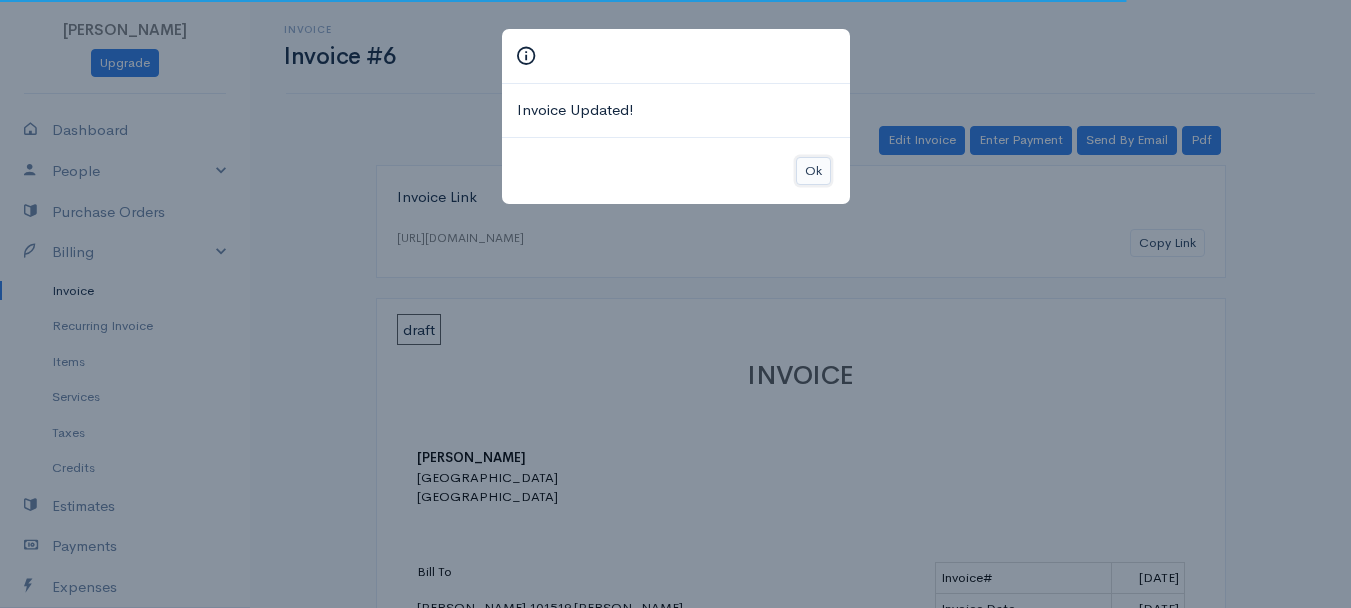 click on "Ok" at bounding box center [813, 171] 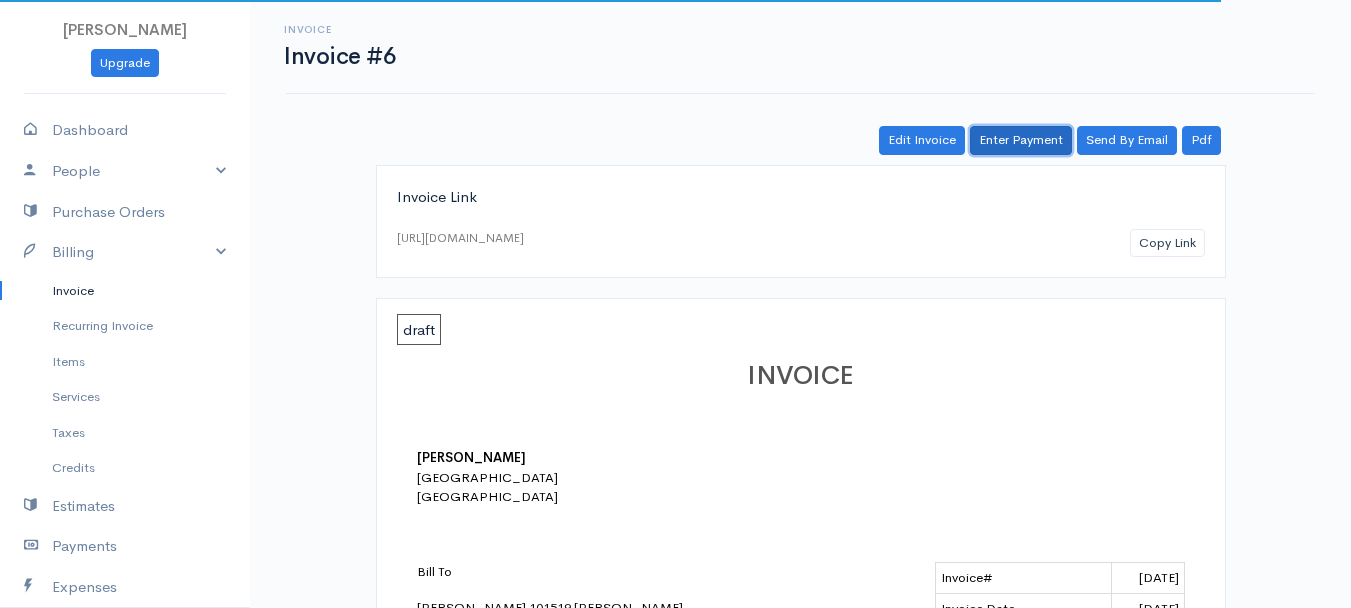 click on "Enter Payment" at bounding box center [1021, 140] 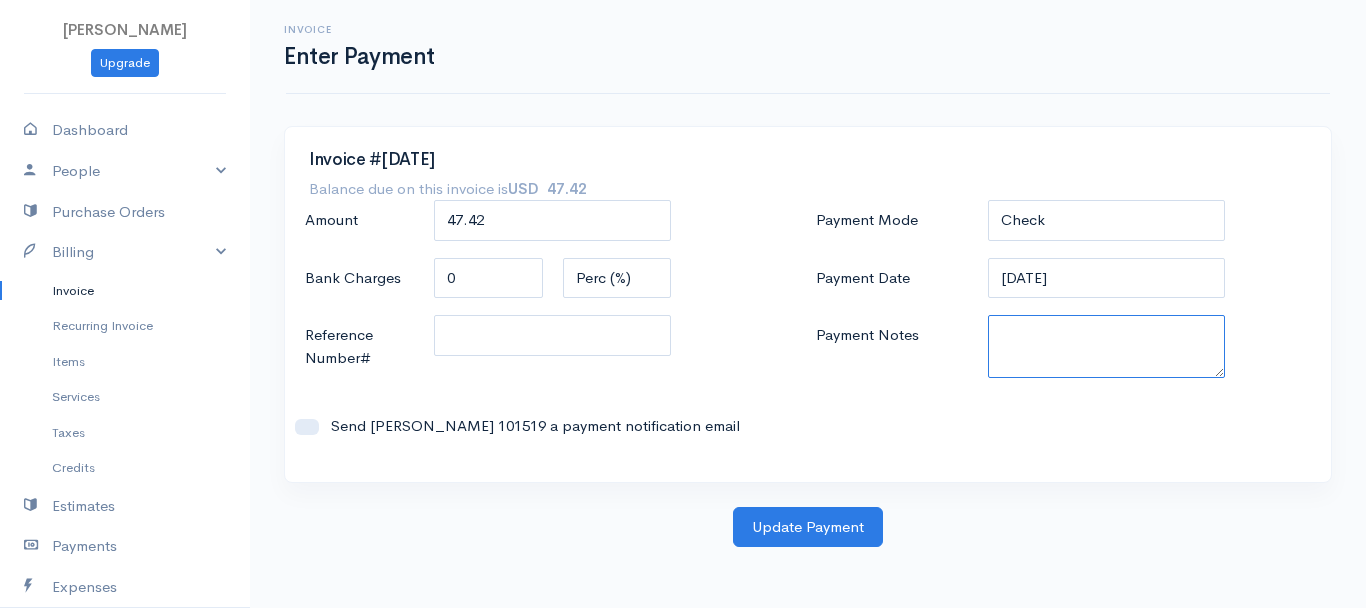 paste on "6250337284" 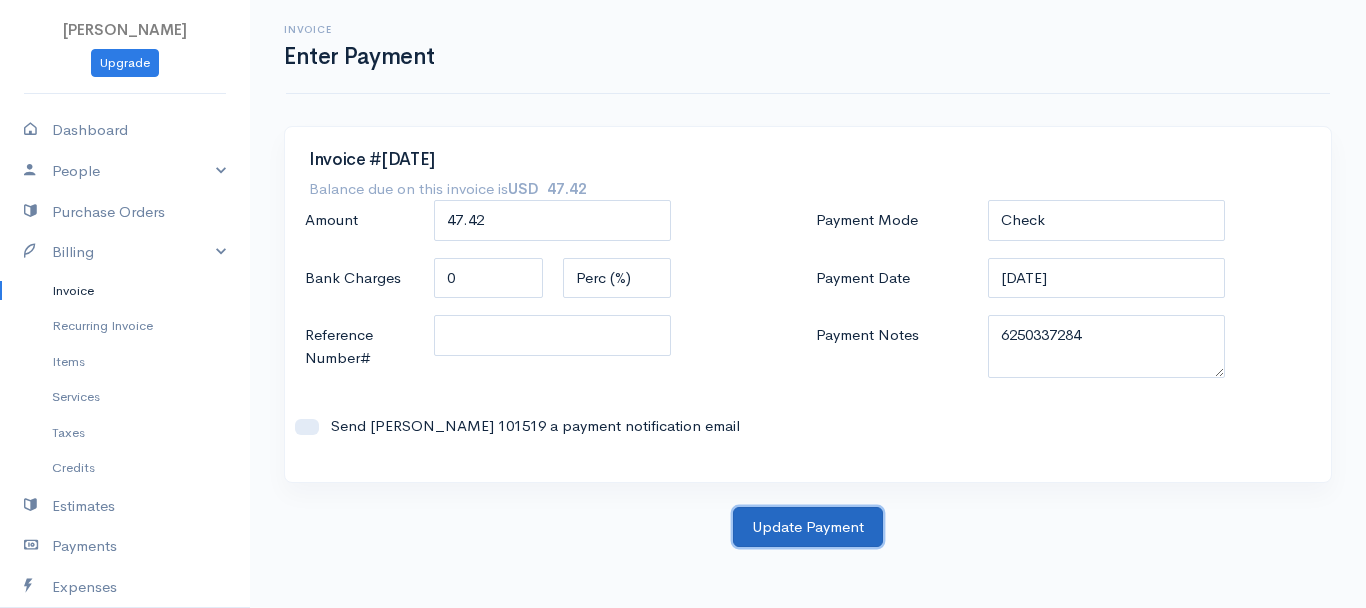 click on "Update Payment" at bounding box center [808, 527] 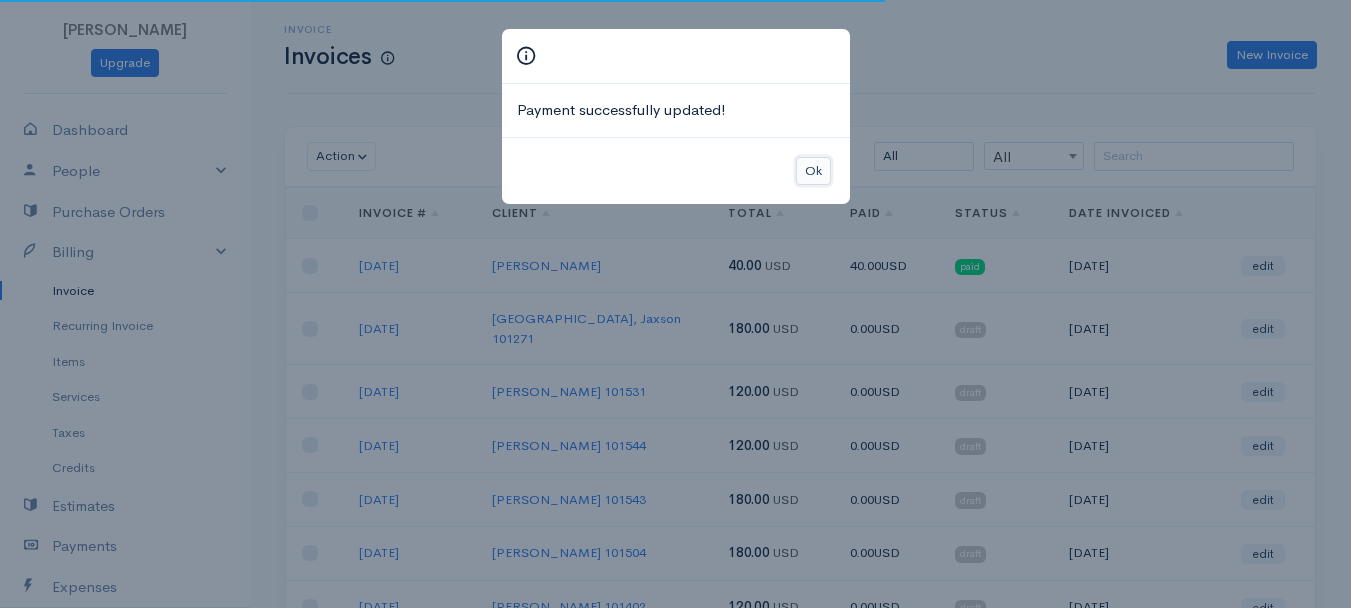 click on "Ok" at bounding box center (813, 171) 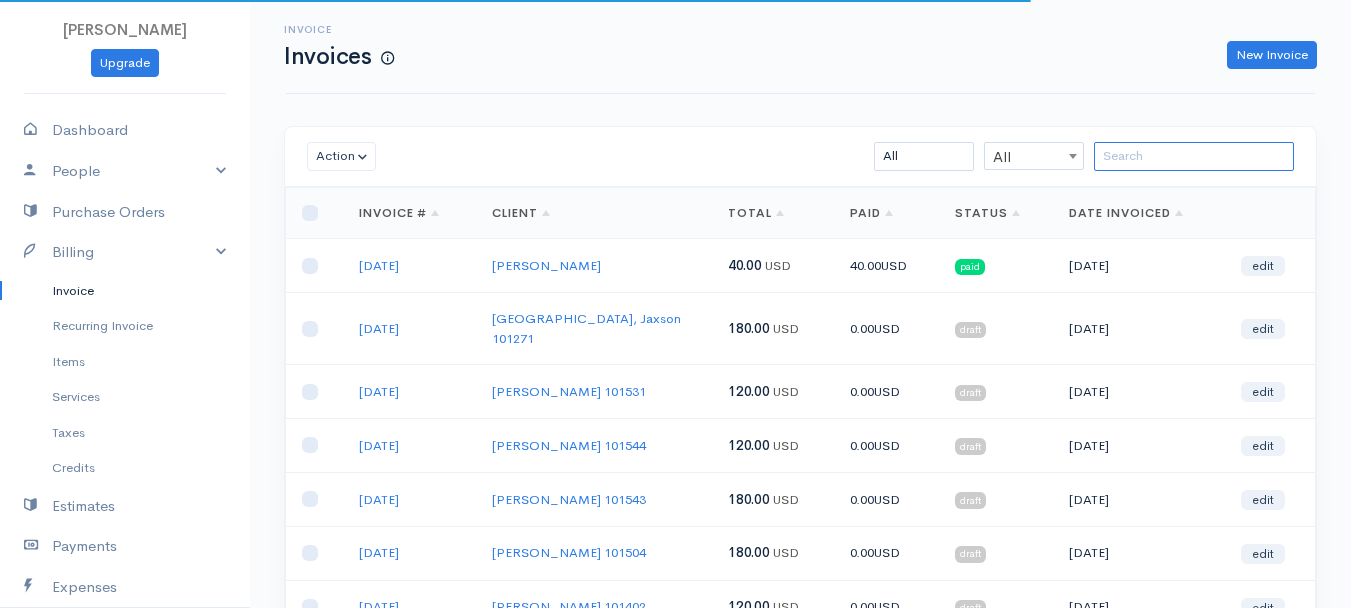 click at bounding box center (1194, 156) 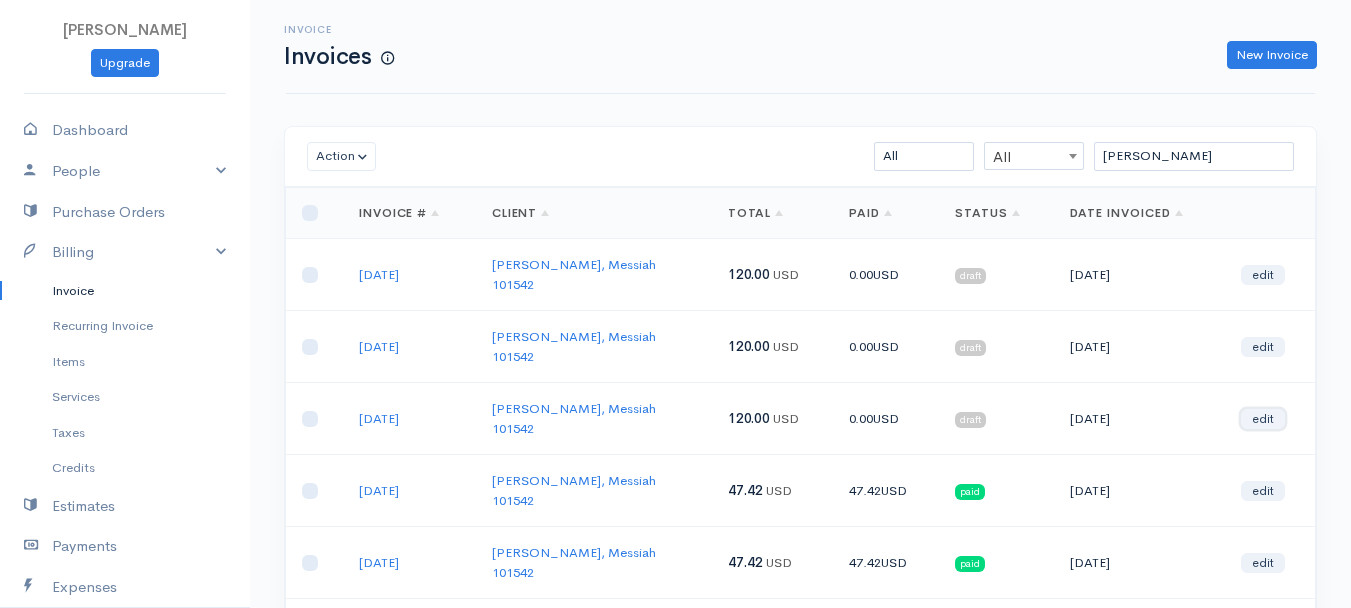 click on "edit" at bounding box center [1263, 419] 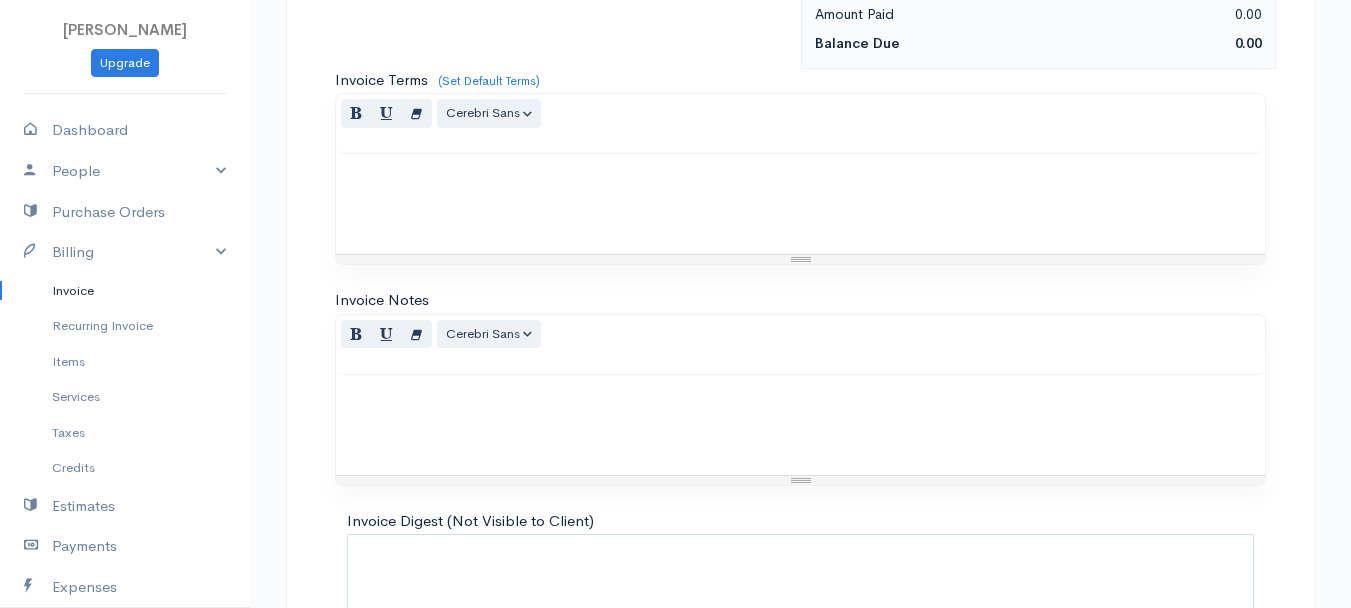 scroll, scrollTop: 400, scrollLeft: 0, axis: vertical 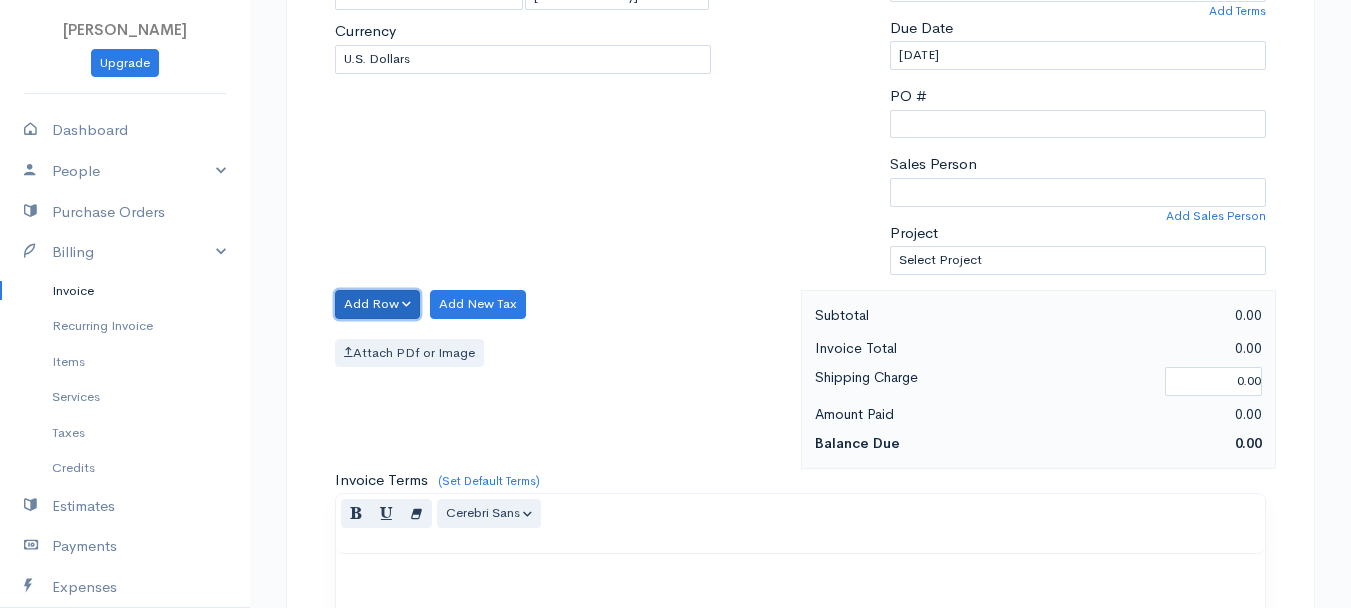 click on "Add Row" at bounding box center [377, 304] 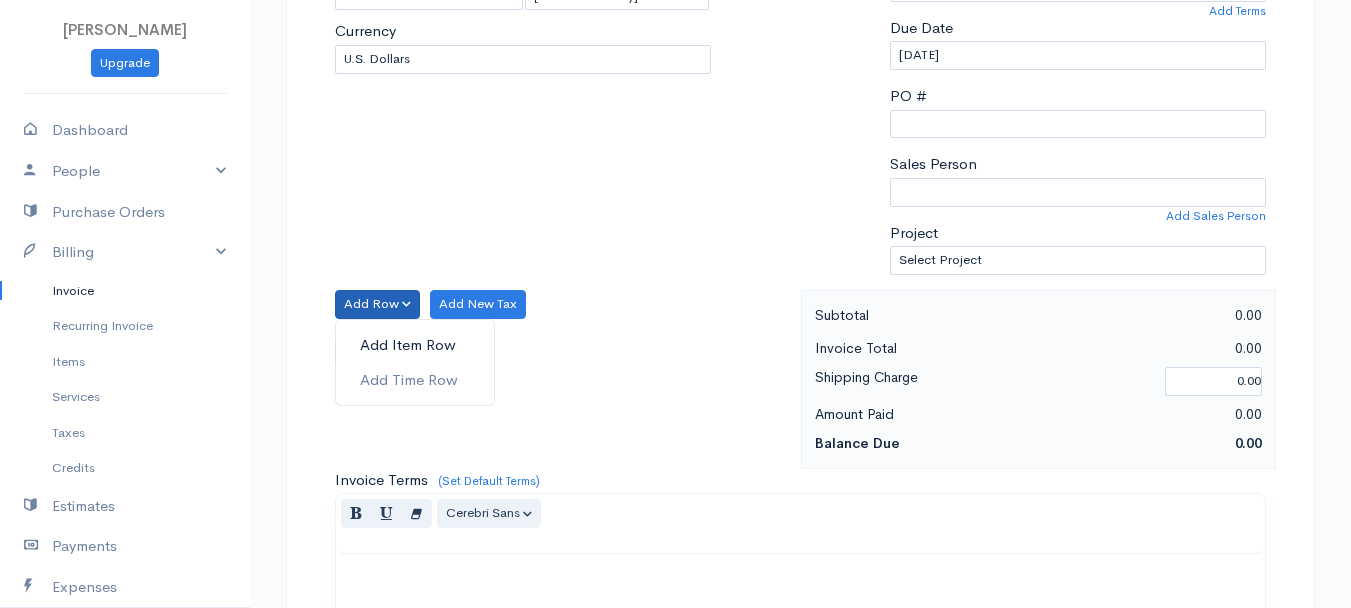 click on "Add Item Row" at bounding box center (415, 345) 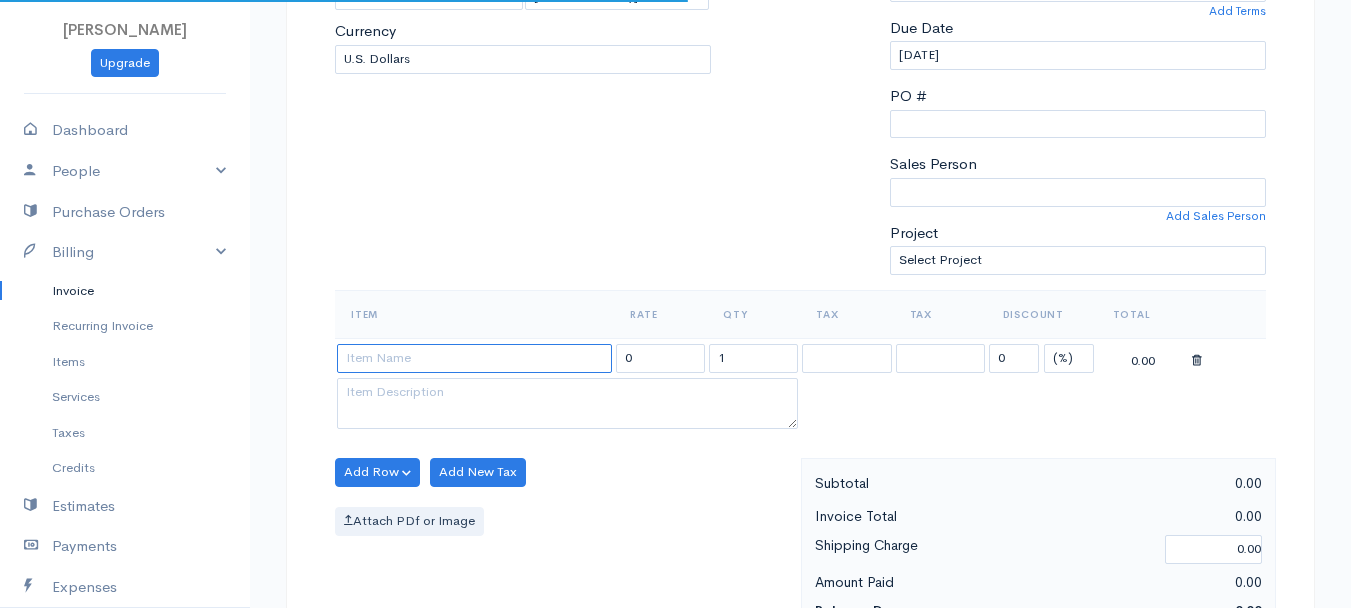 click at bounding box center (474, 358) 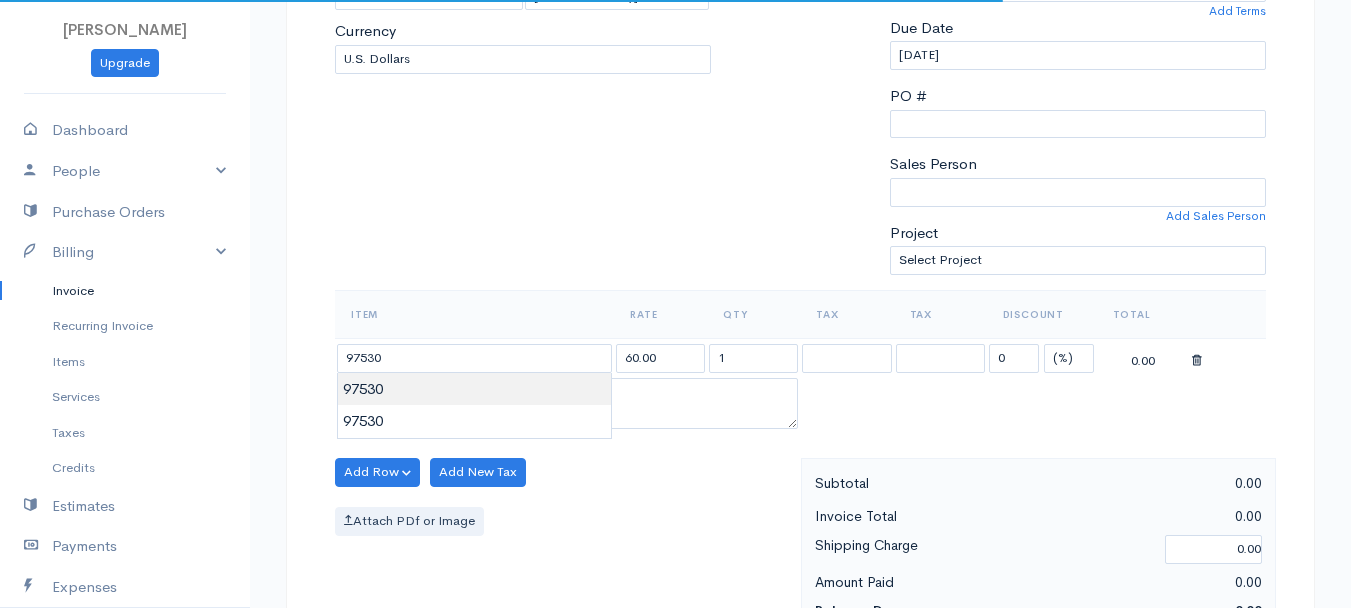 click on "[PERSON_NAME]
Upgrade
Dashboard
People
Clients
Vendors
Staff Users
Purchase Orders
Billing
Invoice
Recurring Invoice
Items
Services
Taxes
Credits
Estimates
Payments
Expenses
Track Time
Projects
Reports
Settings
My Organizations
Logout
Help
@CloudBooksApp 2022
Invoice
Edit Invoice #[DATE]
draft To [PERSON_NAME], Messiah     101542 [STREET_ADDRESS][US_STATE] [Choose Country] [GEOGRAPHIC_DATA] [GEOGRAPHIC_DATA] [GEOGRAPHIC_DATA] [GEOGRAPHIC_DATA] [GEOGRAPHIC_DATA] [GEOGRAPHIC_DATA] [US_STATE] [GEOGRAPHIC_DATA] [PERSON_NAME]" at bounding box center [675, 464] 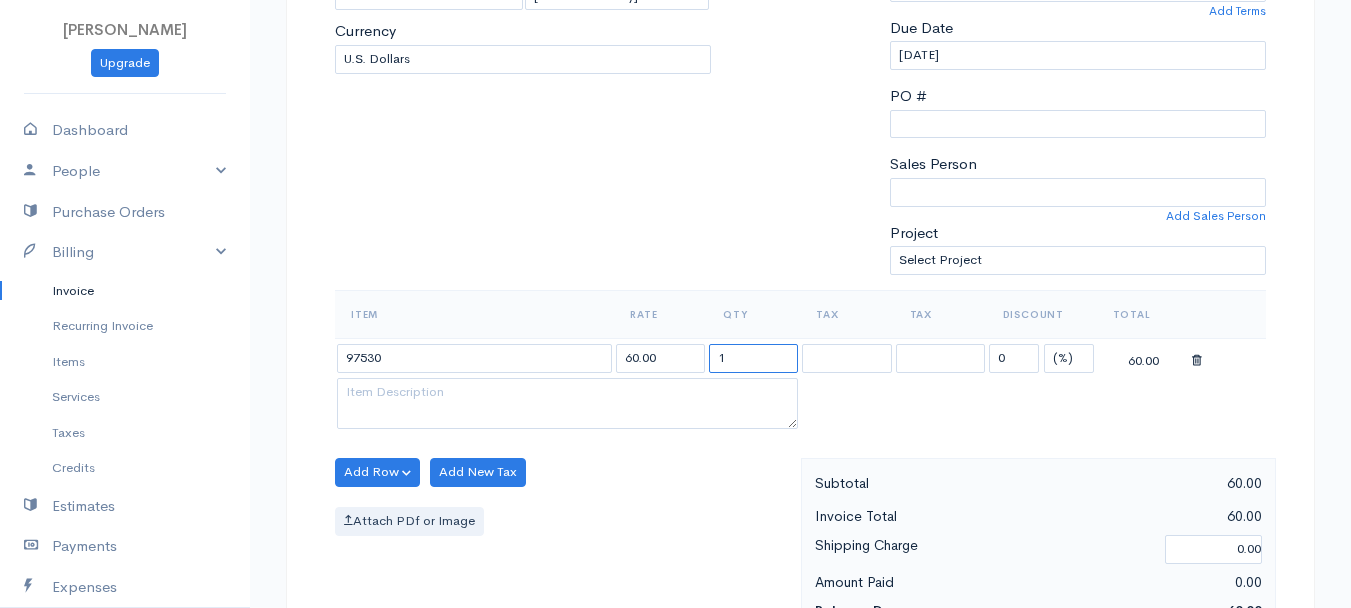 click on "1" at bounding box center (753, 358) 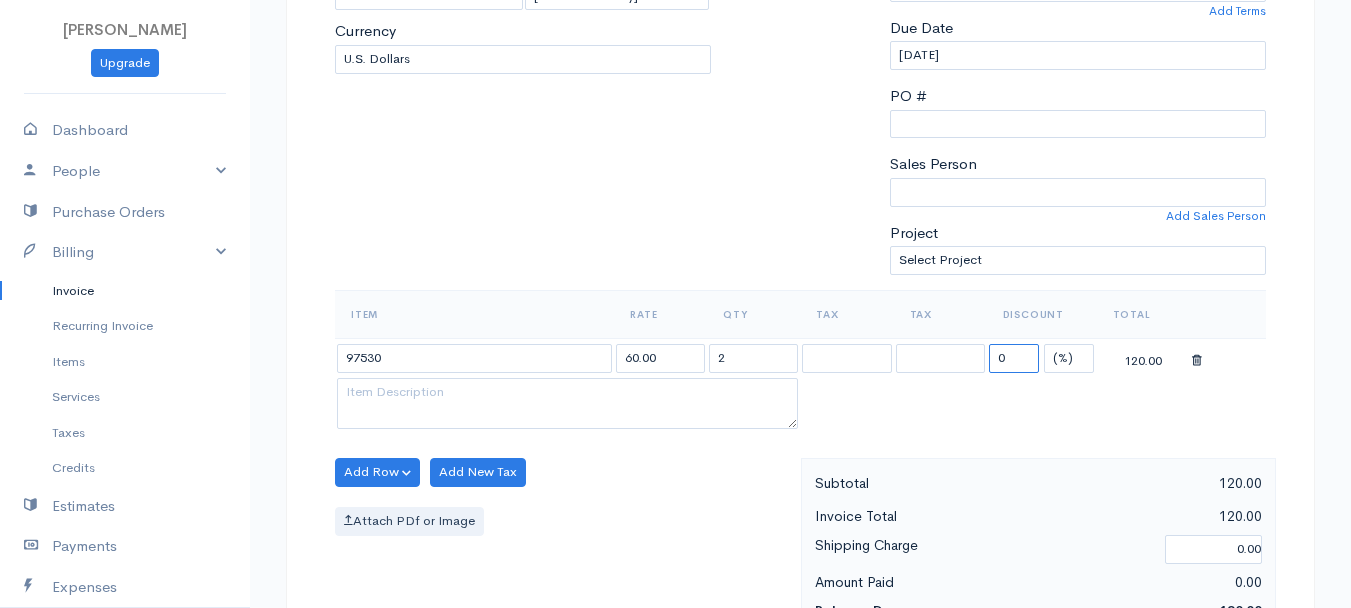 click on "0" at bounding box center (1014, 358) 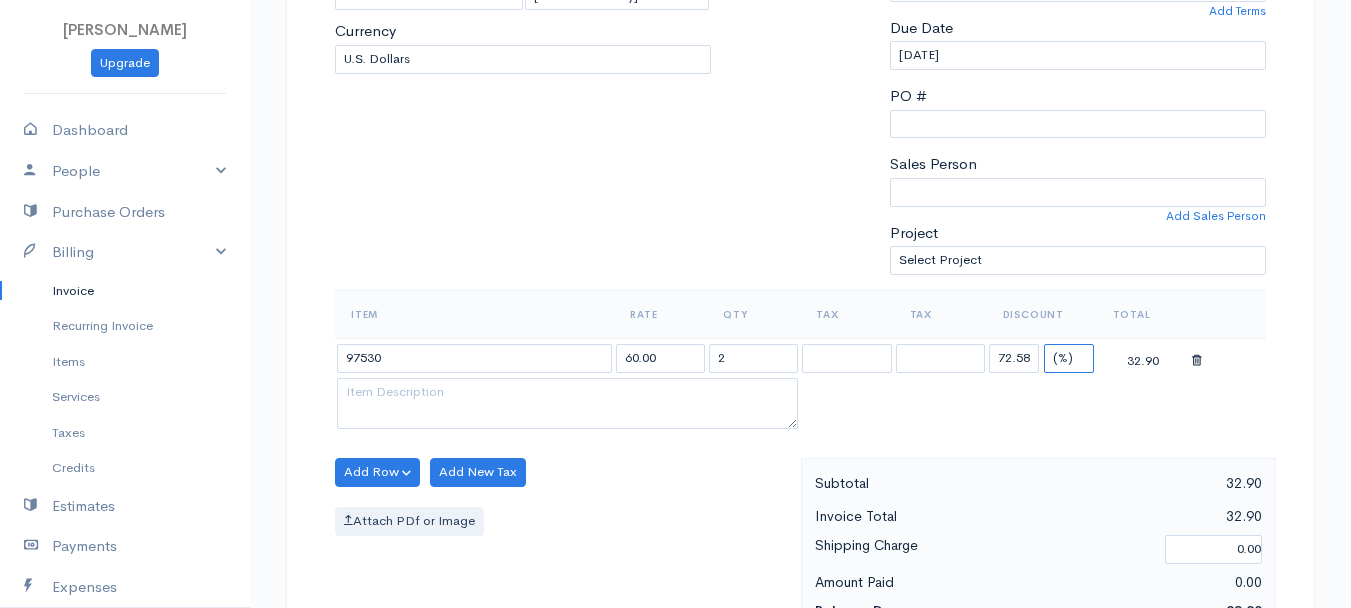 click on "(%) Flat" at bounding box center [1069, 358] 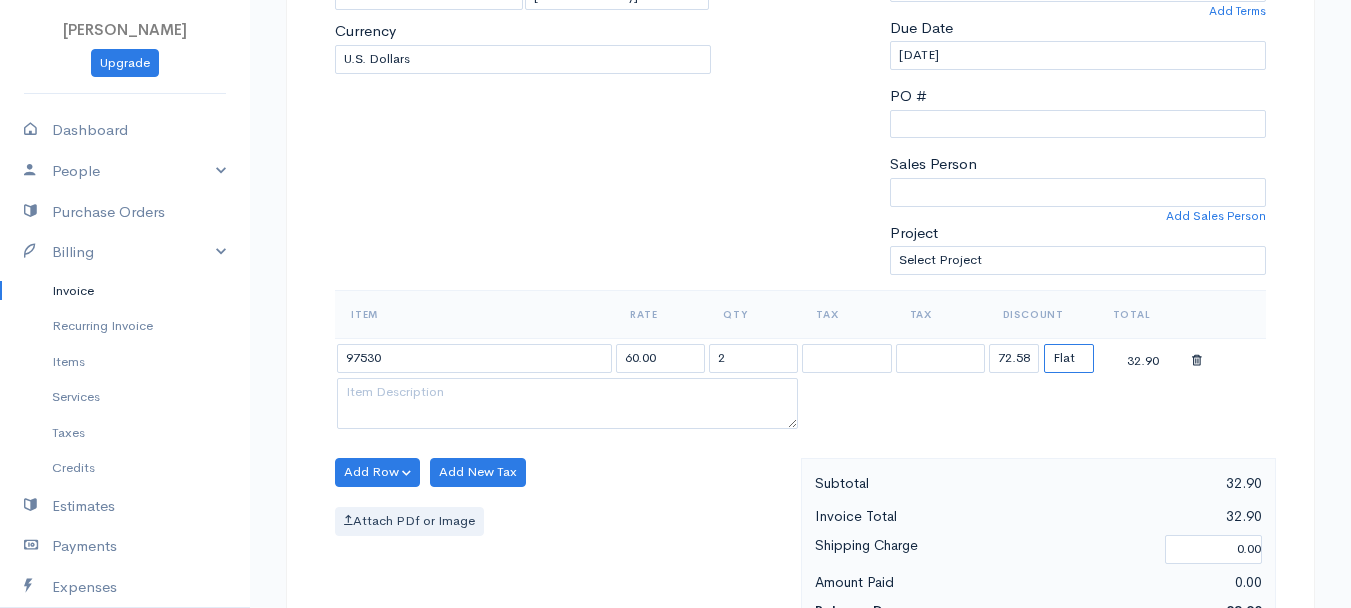click on "(%) Flat" at bounding box center (1069, 358) 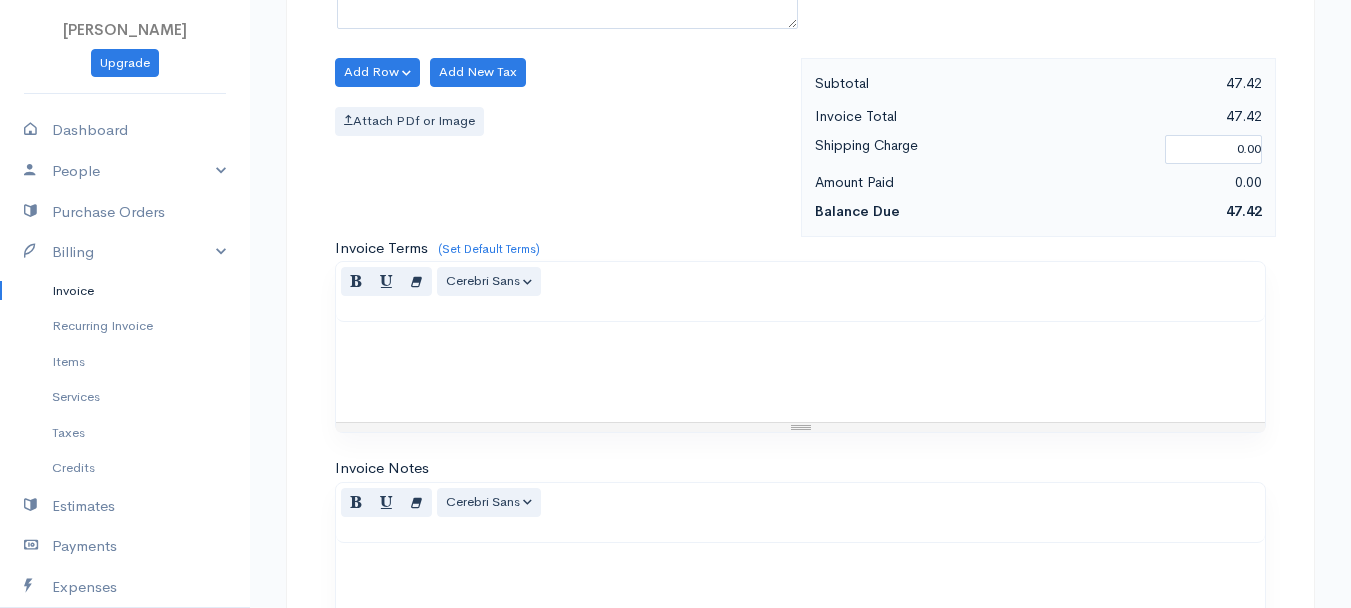 scroll, scrollTop: 1121, scrollLeft: 0, axis: vertical 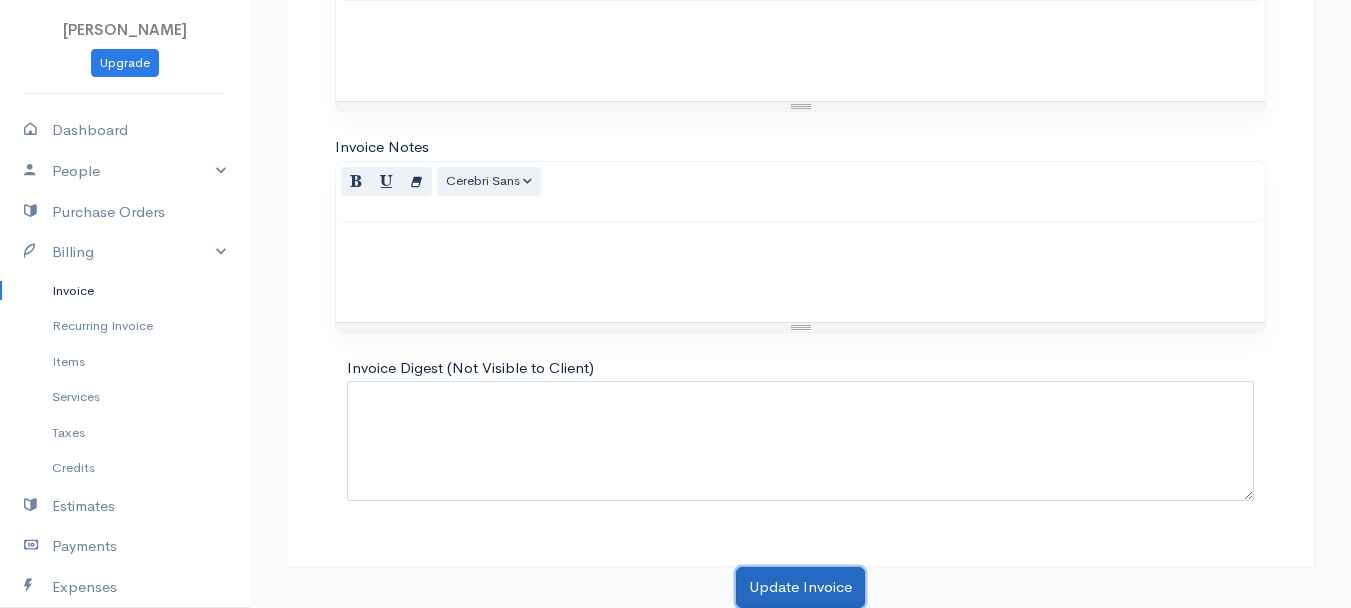click on "Update Invoice" at bounding box center (800, 587) 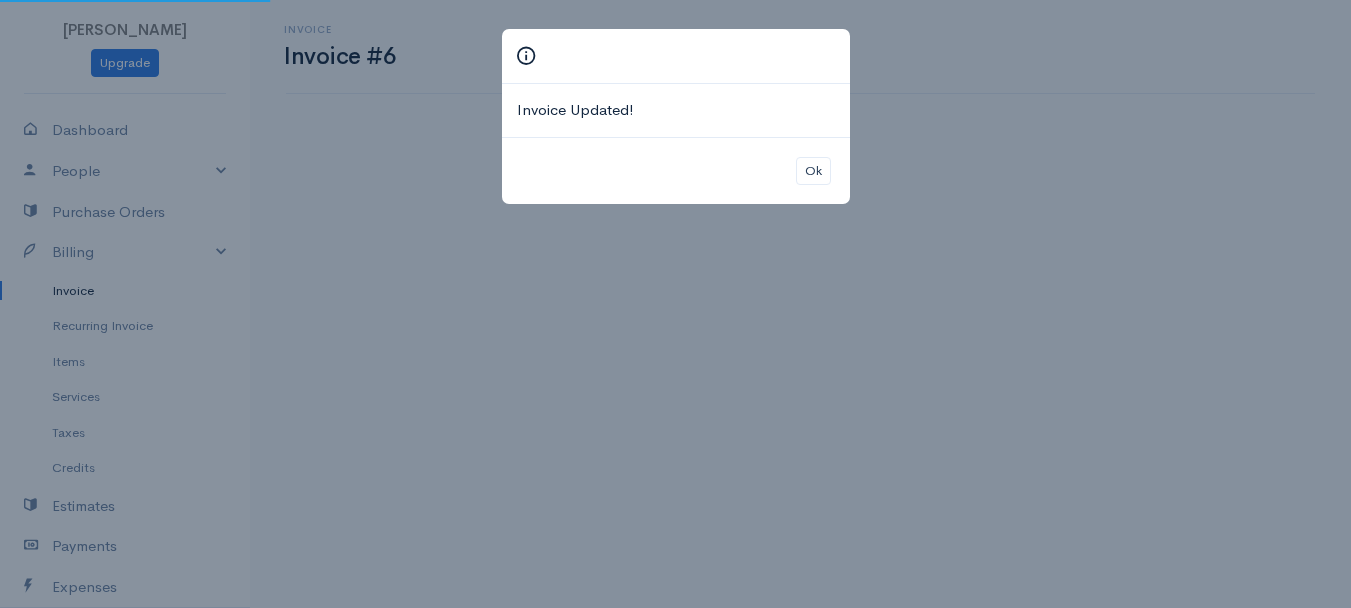 scroll, scrollTop: 0, scrollLeft: 0, axis: both 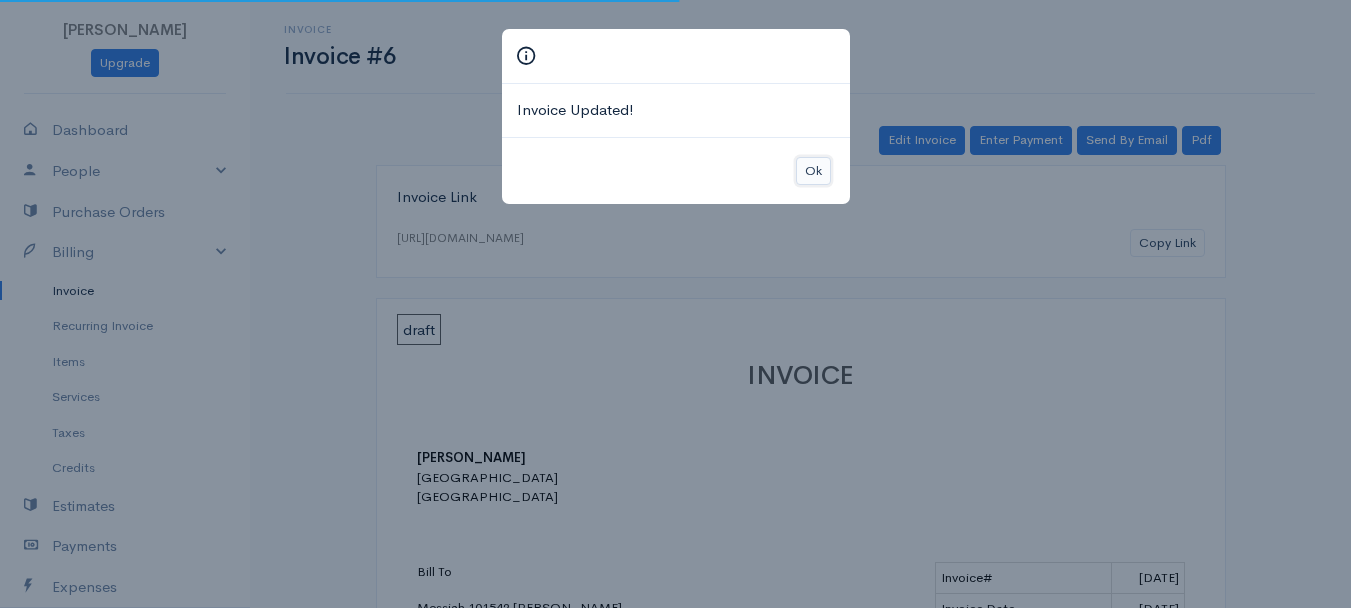 click on "Ok" at bounding box center (813, 171) 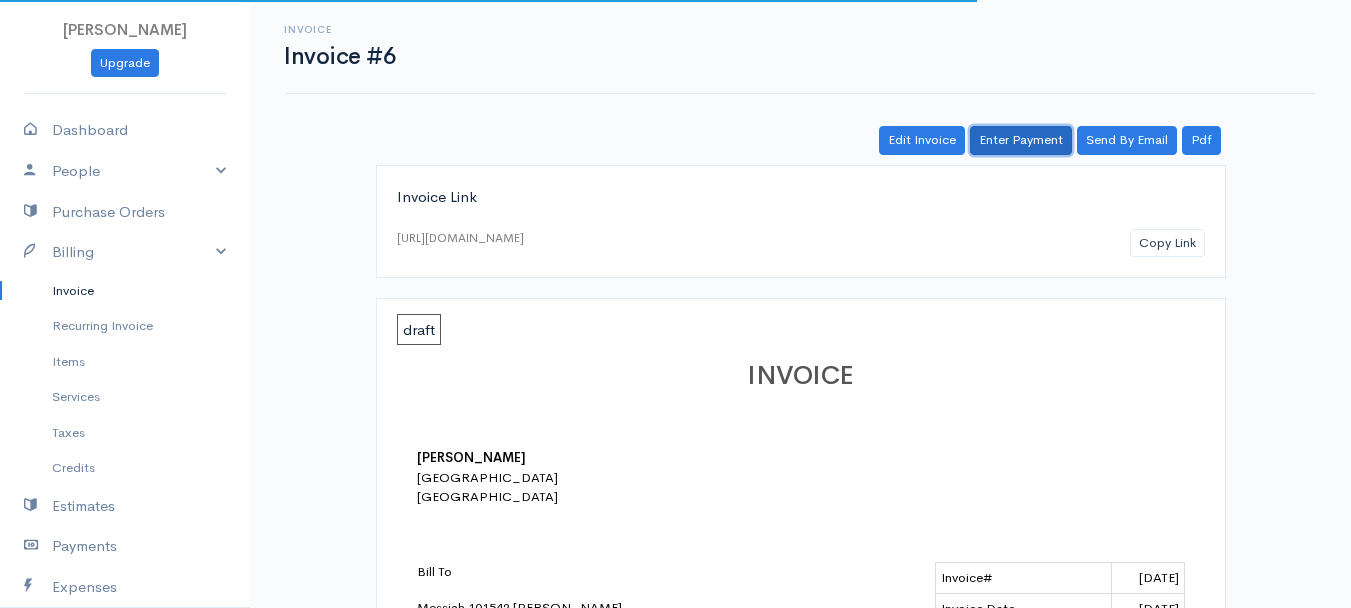 click on "Enter Payment" at bounding box center [1021, 140] 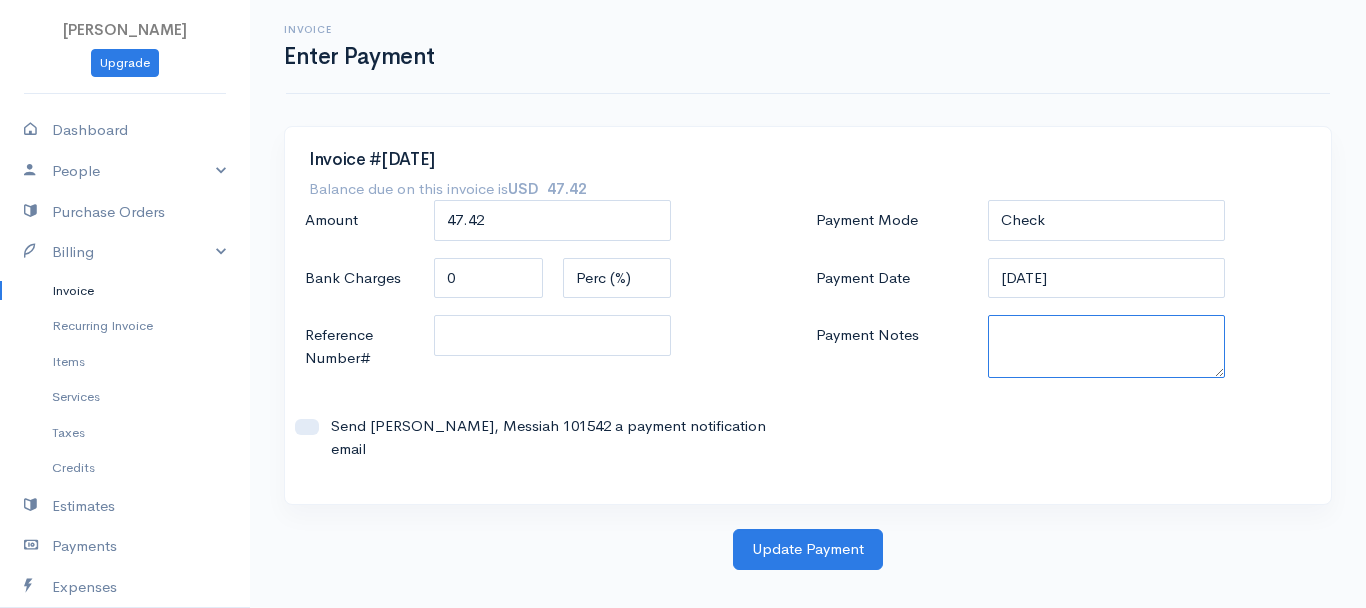 paste on "6250337284" 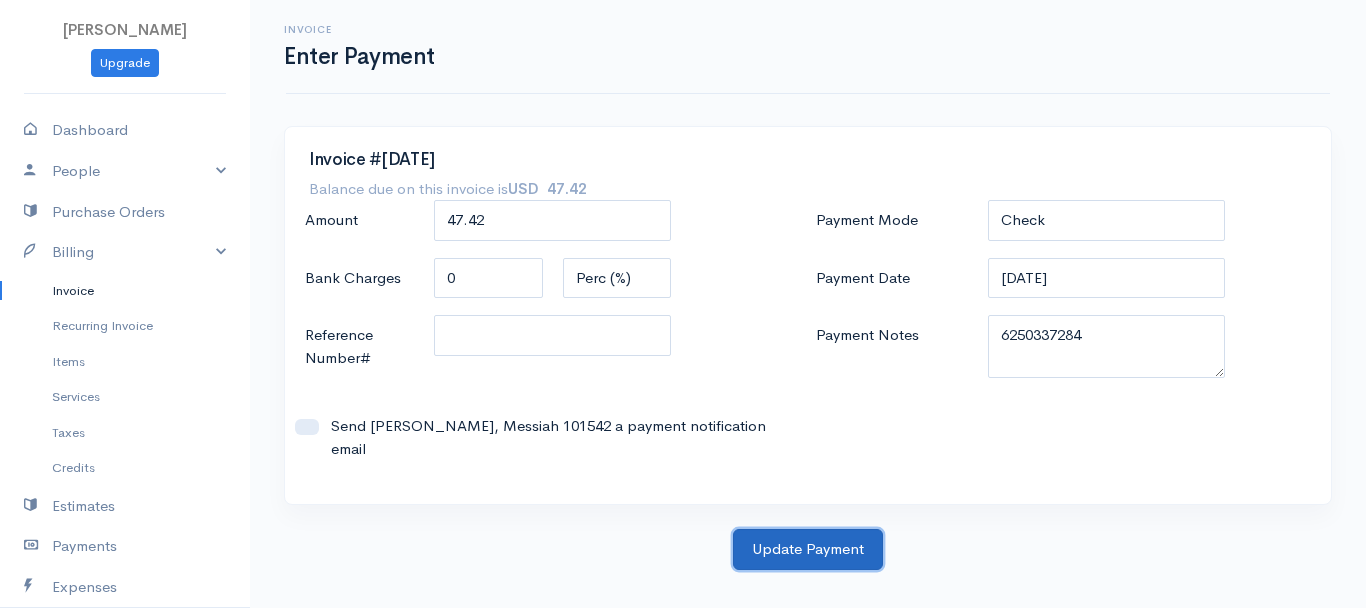 click on "Update Payment" at bounding box center [808, 549] 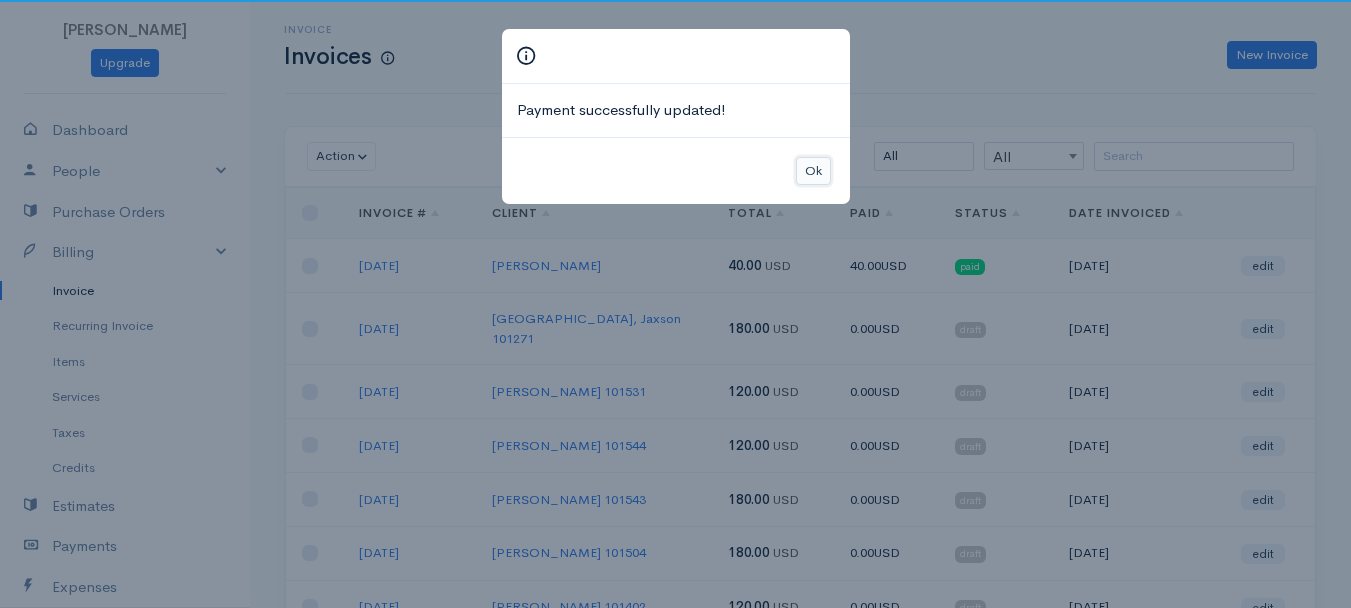 click on "Ok" at bounding box center (813, 171) 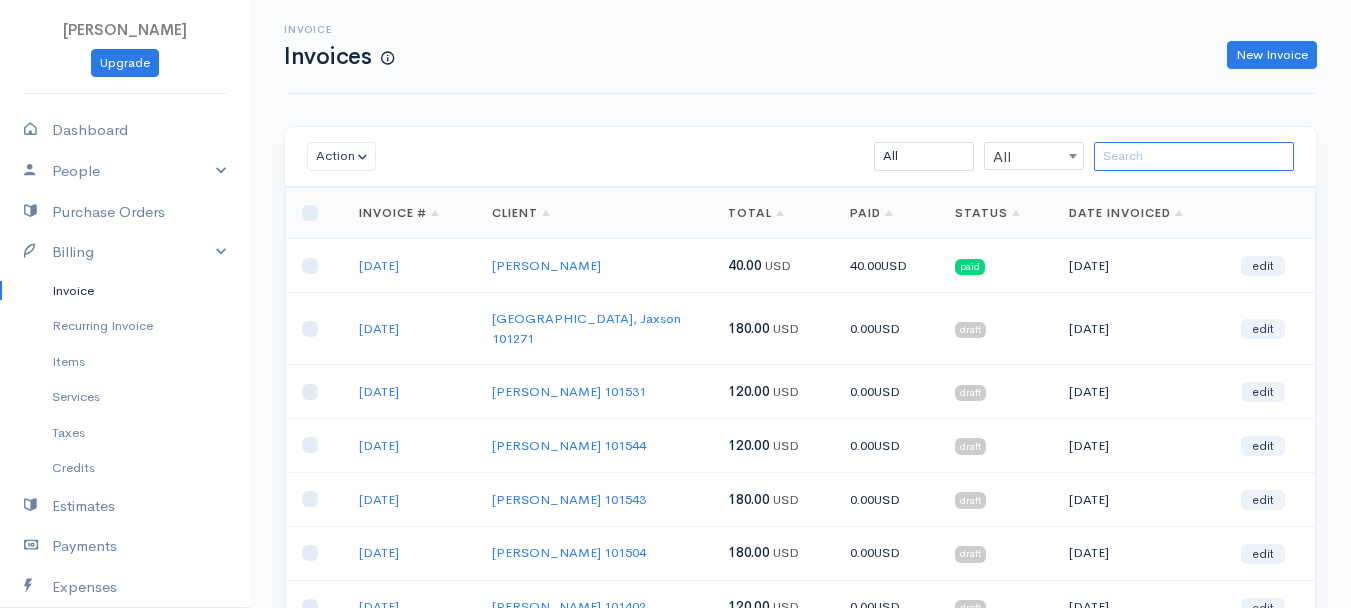click at bounding box center [1194, 156] 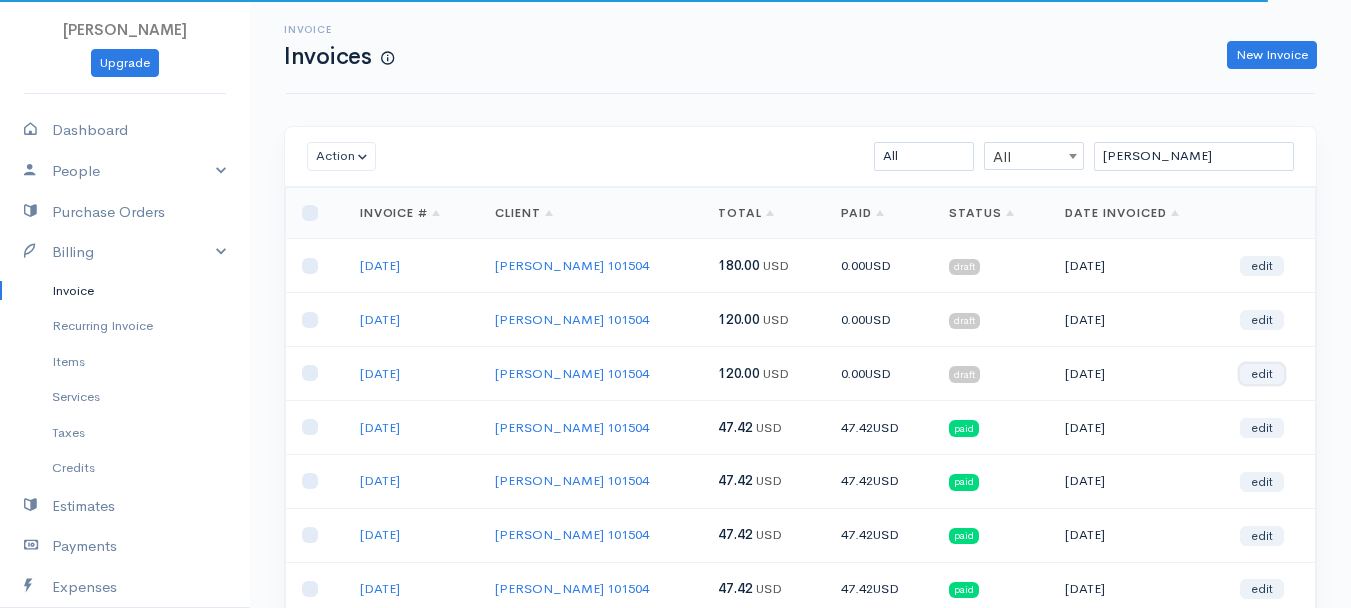 click on "edit" at bounding box center [1262, 374] 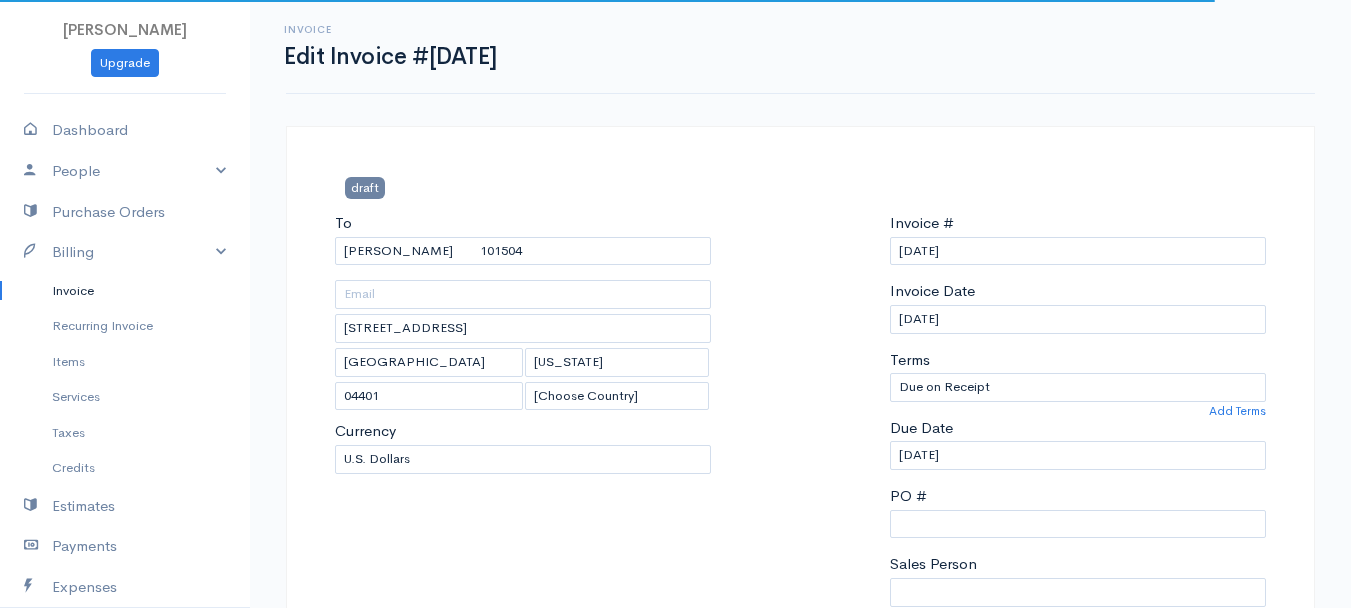 scroll, scrollTop: 400, scrollLeft: 0, axis: vertical 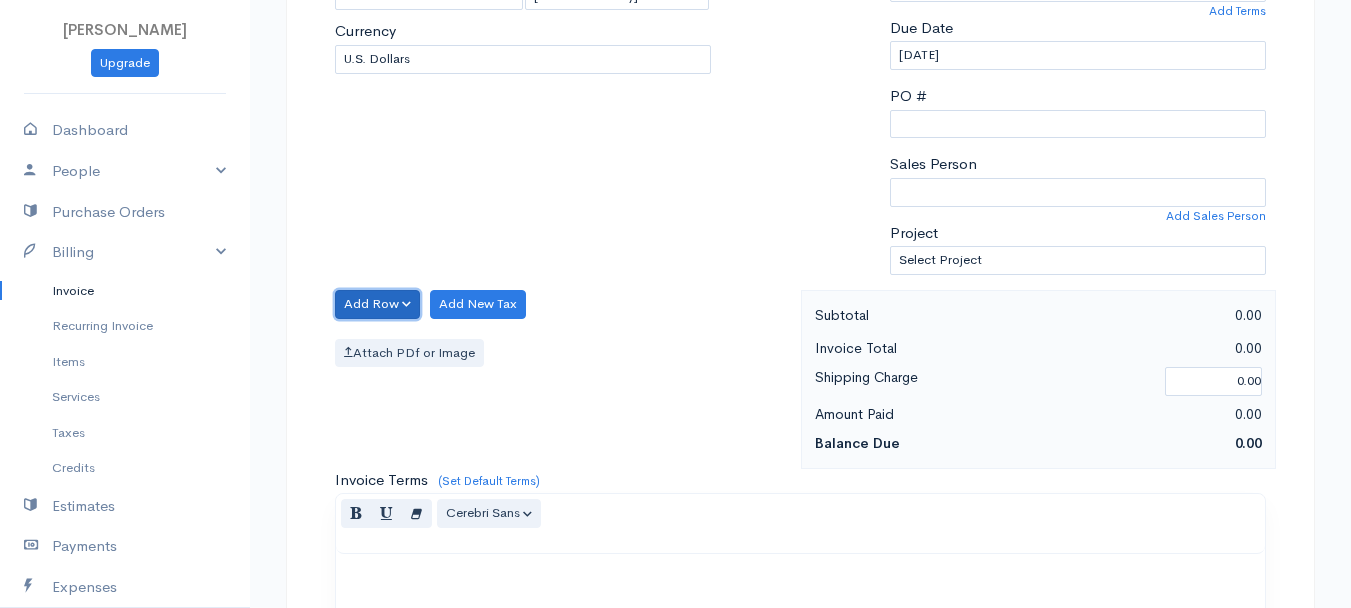 click on "Add Row" at bounding box center (377, 304) 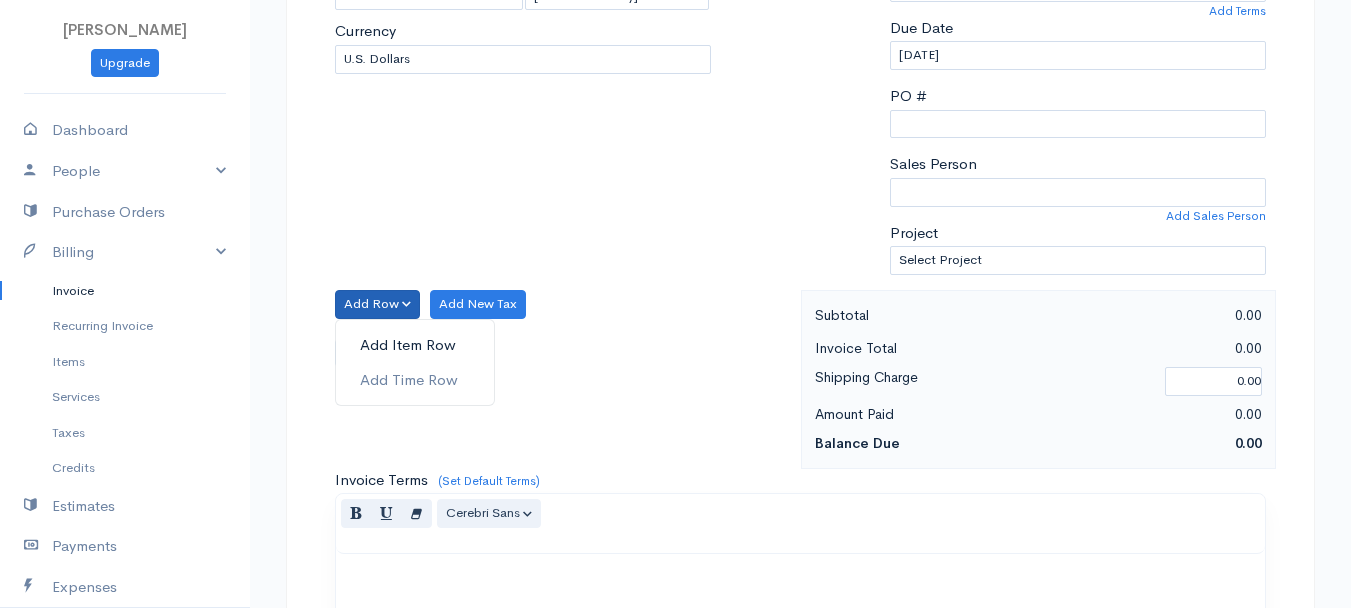 click on "Add Item Row" at bounding box center [415, 345] 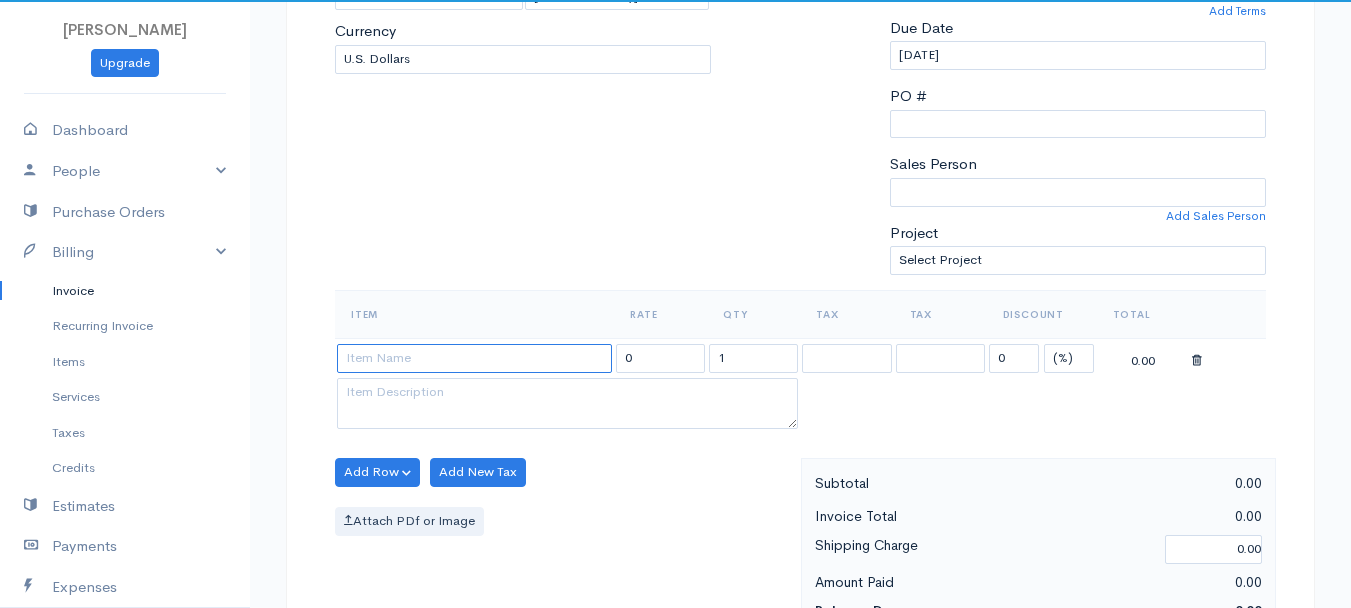 click at bounding box center [474, 358] 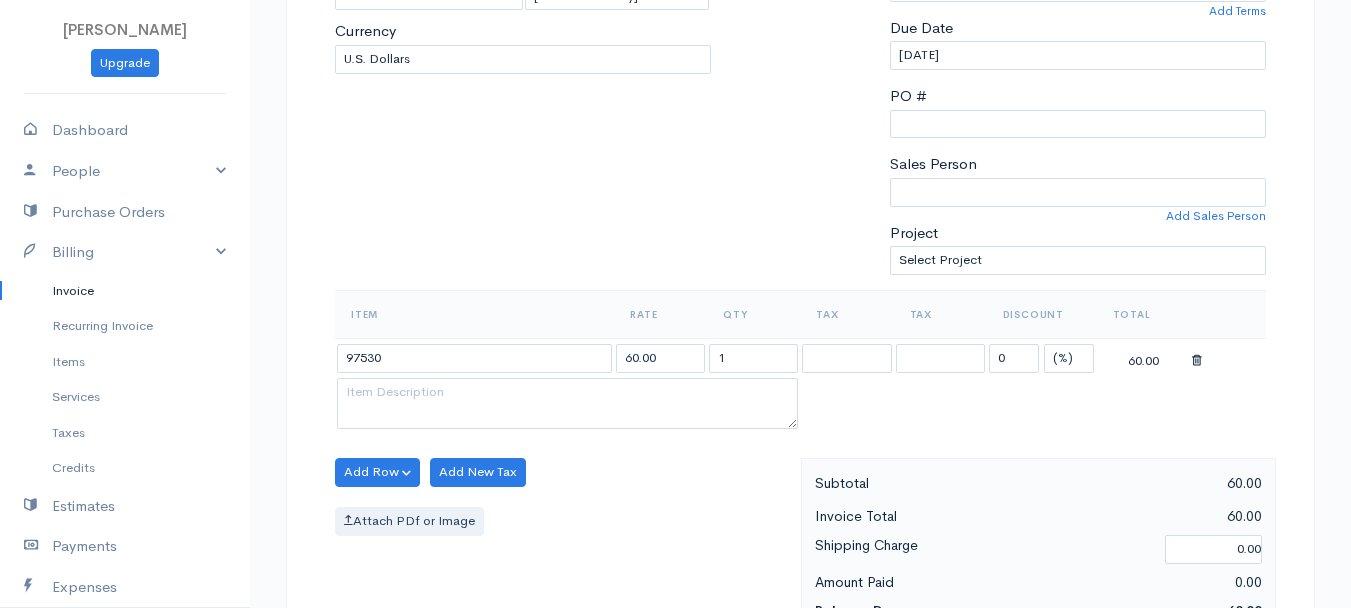 click on "[PERSON_NAME]
Upgrade
Dashboard
People
Clients
Vendors
Staff Users
Purchase Orders
Billing
Invoice
Recurring Invoice
Items
Services
Taxes
Credits
Estimates
Payments
Expenses
Track Time
Projects
Reports
Settings
My Organizations
Logout
Help
@CloudBooksApp 2022
Invoice
Edit Invoice #[DATE]
draft To [GEOGRAPHIC_DATA][PERSON_NAME]         [GEOGRAPHIC_DATA][STREET_ADDRESS][US_STATE] [Choose Country] [GEOGRAPHIC_DATA] [GEOGRAPHIC_DATA] [GEOGRAPHIC_DATA] [GEOGRAPHIC_DATA] [GEOGRAPHIC_DATA] [GEOGRAPHIC_DATA] [US_STATE] 1" at bounding box center (675, 464) 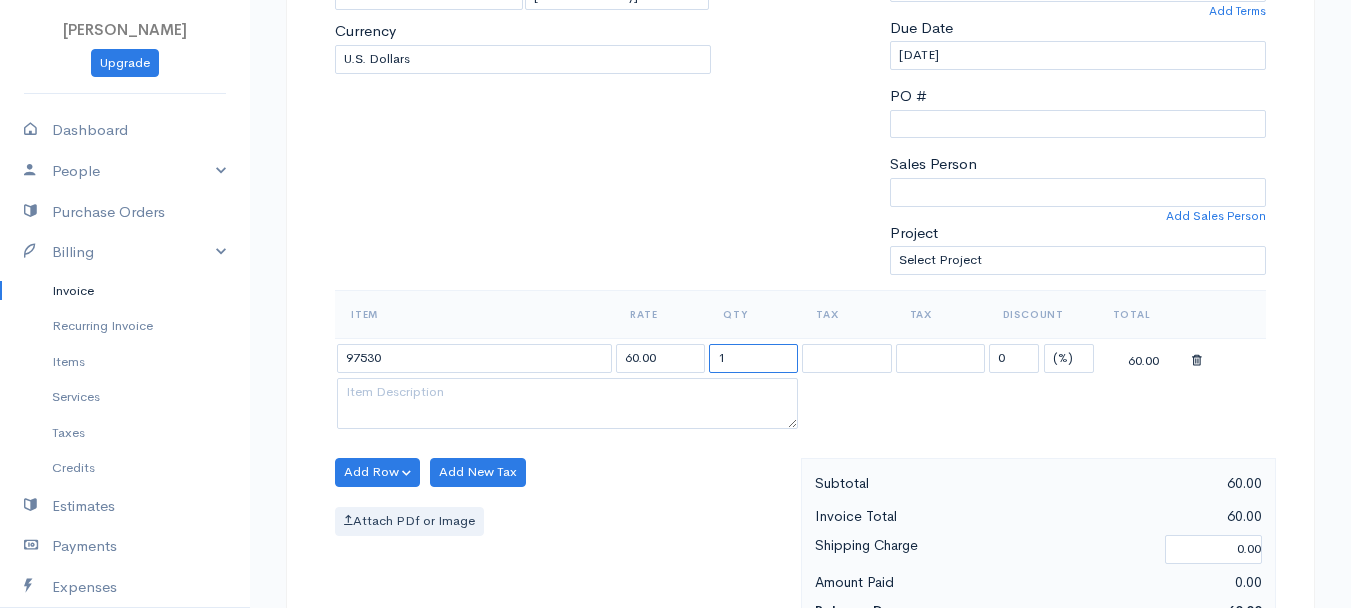 click on "1" at bounding box center [753, 358] 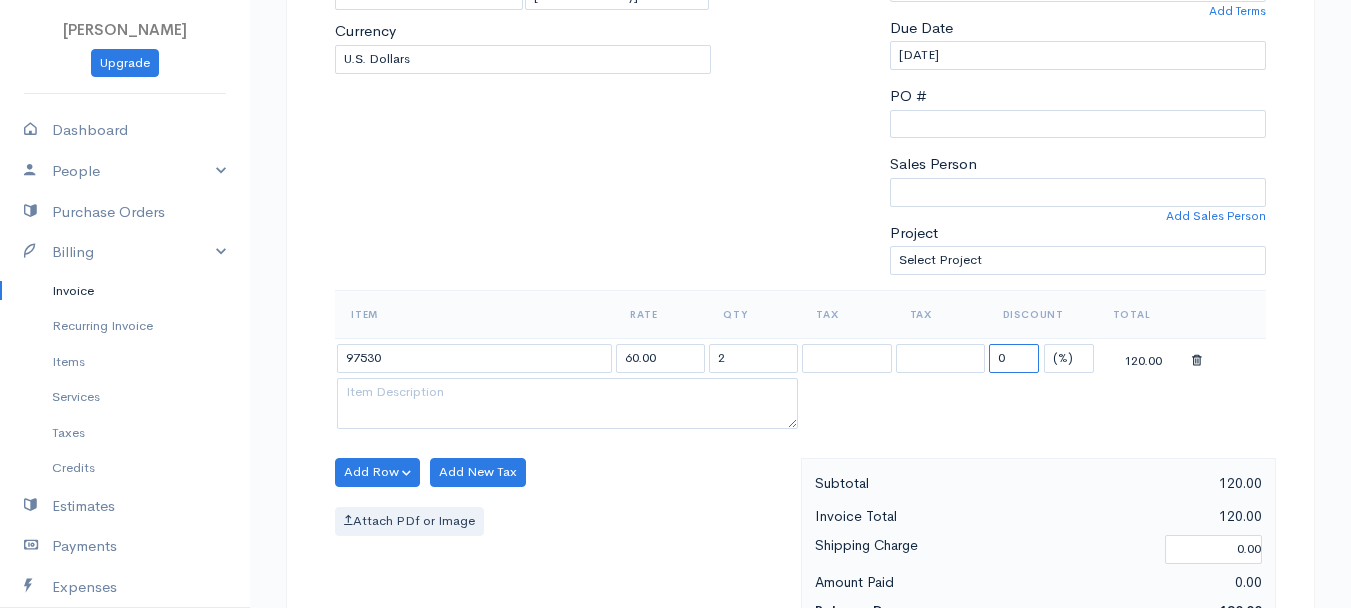 click on "0" at bounding box center (1014, 358) 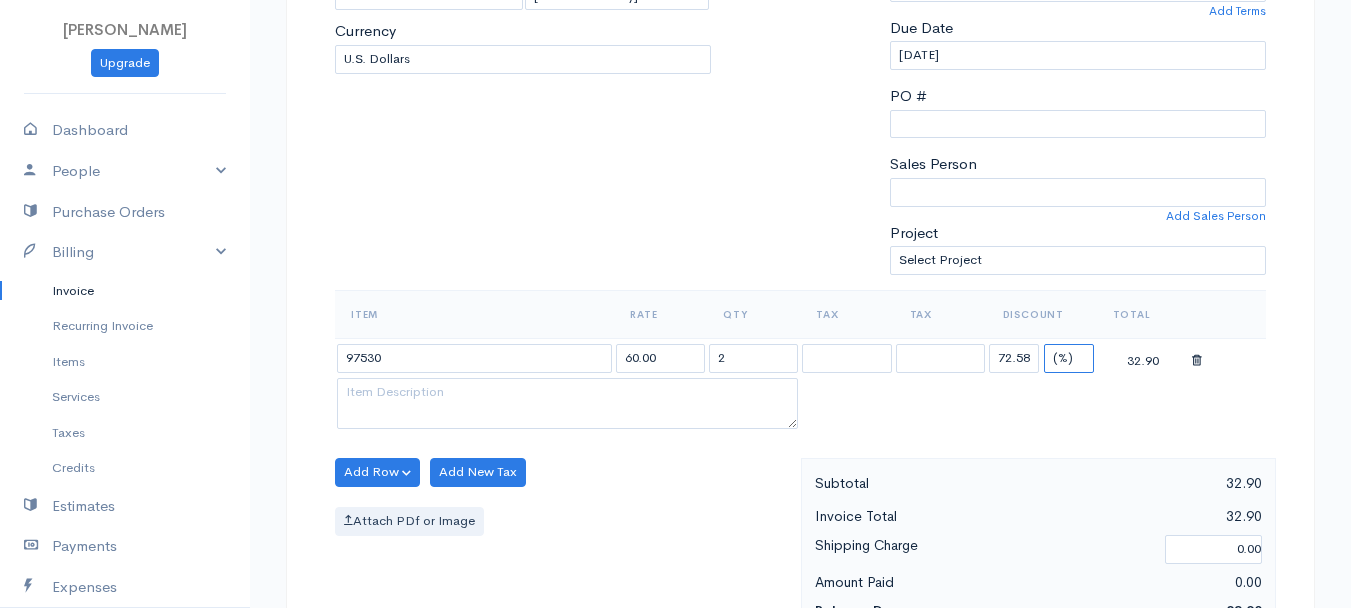drag, startPoint x: 1072, startPoint y: 357, endPoint x: 1072, endPoint y: 369, distance: 12 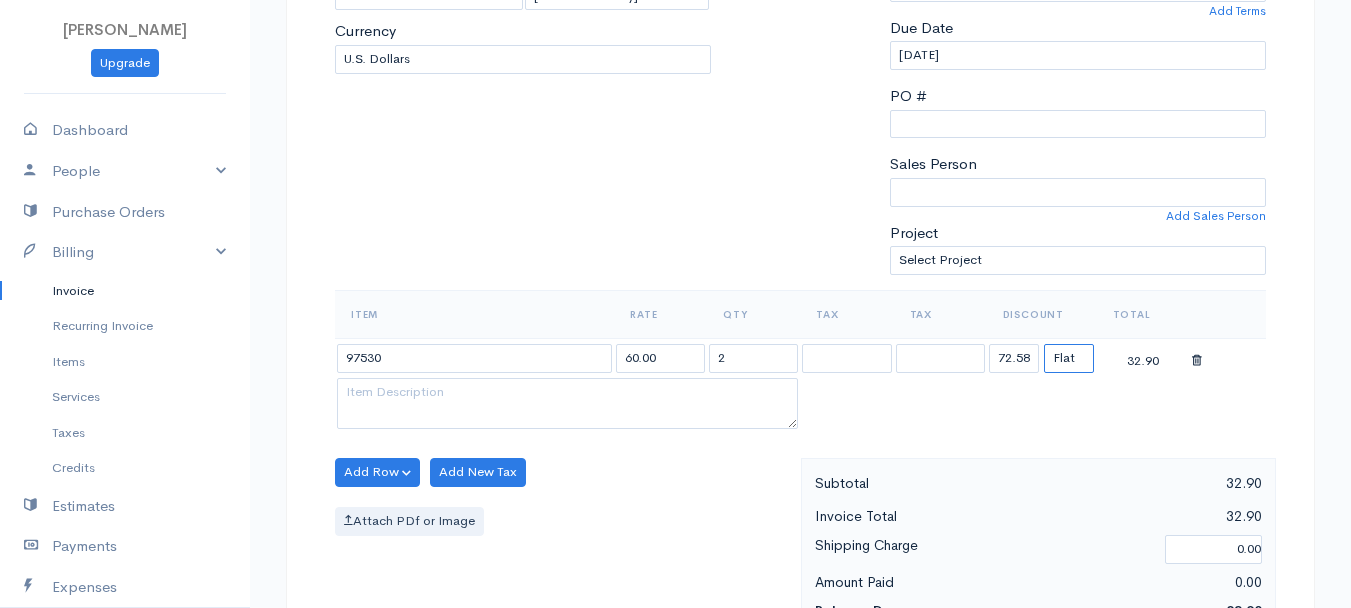 click on "(%) Flat" at bounding box center [1069, 358] 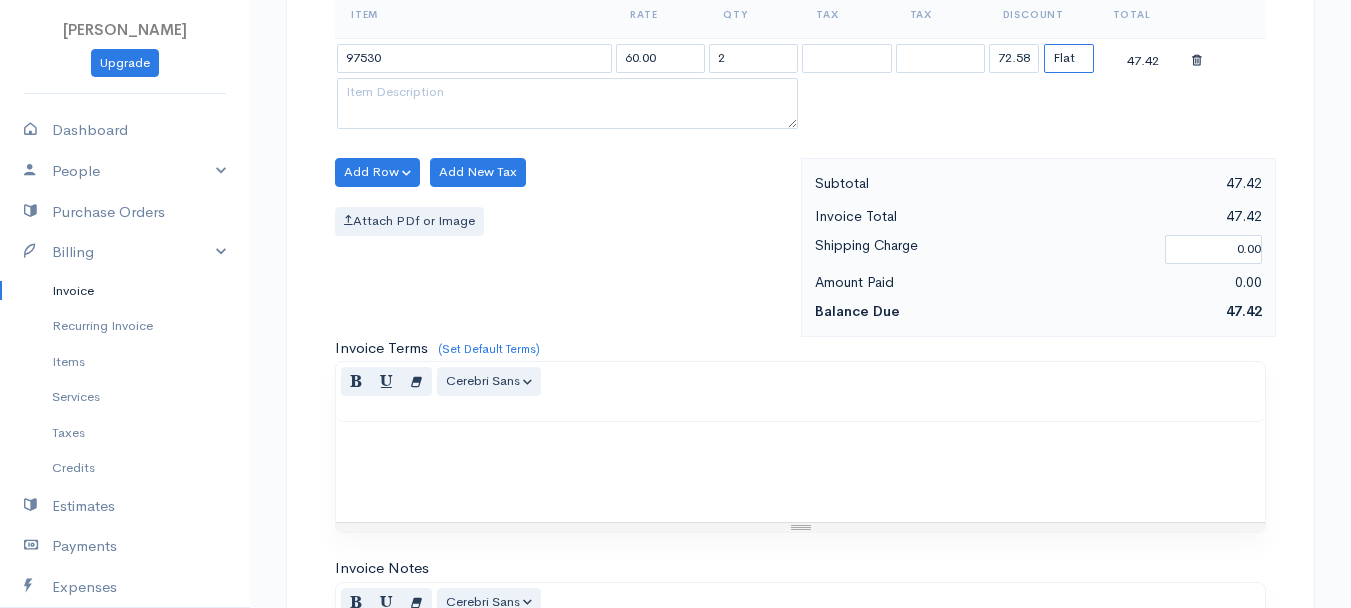 scroll, scrollTop: 1121, scrollLeft: 0, axis: vertical 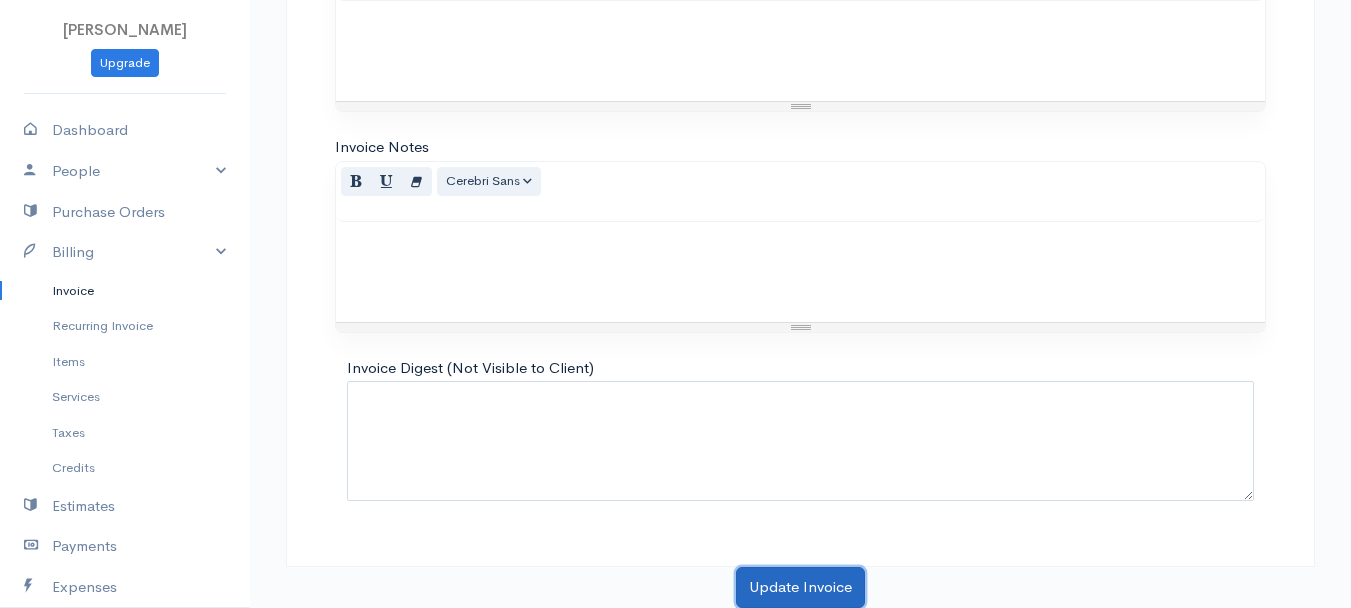 click on "Update Invoice" at bounding box center [800, 587] 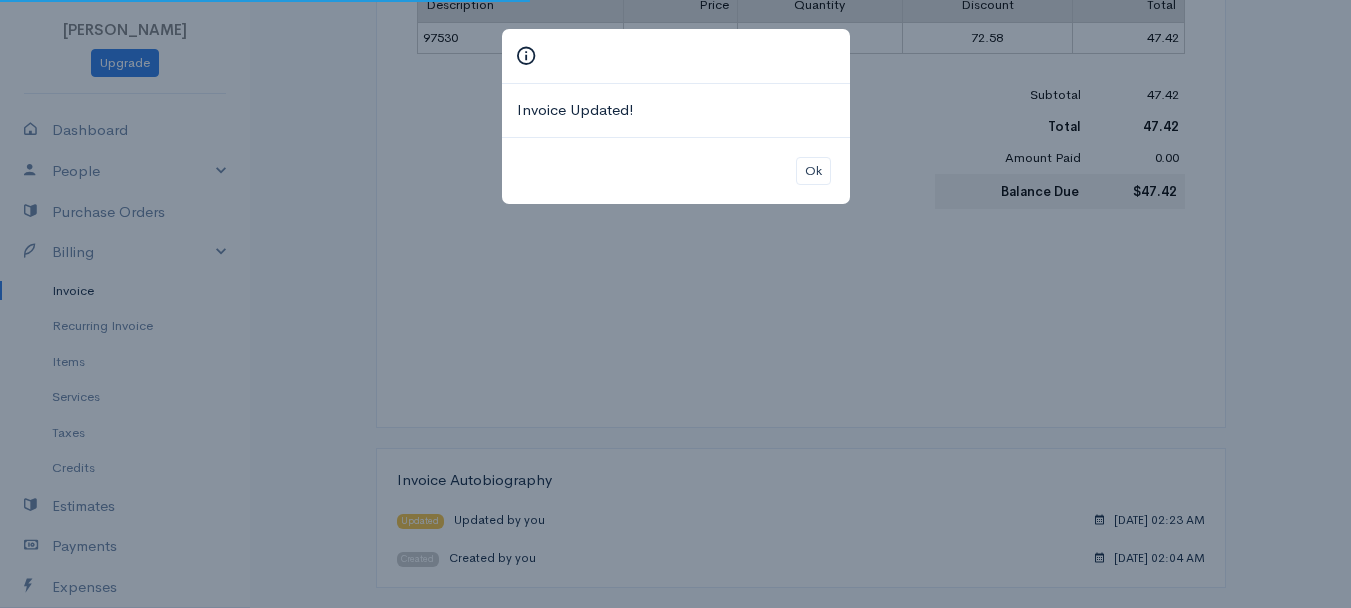 scroll, scrollTop: 0, scrollLeft: 0, axis: both 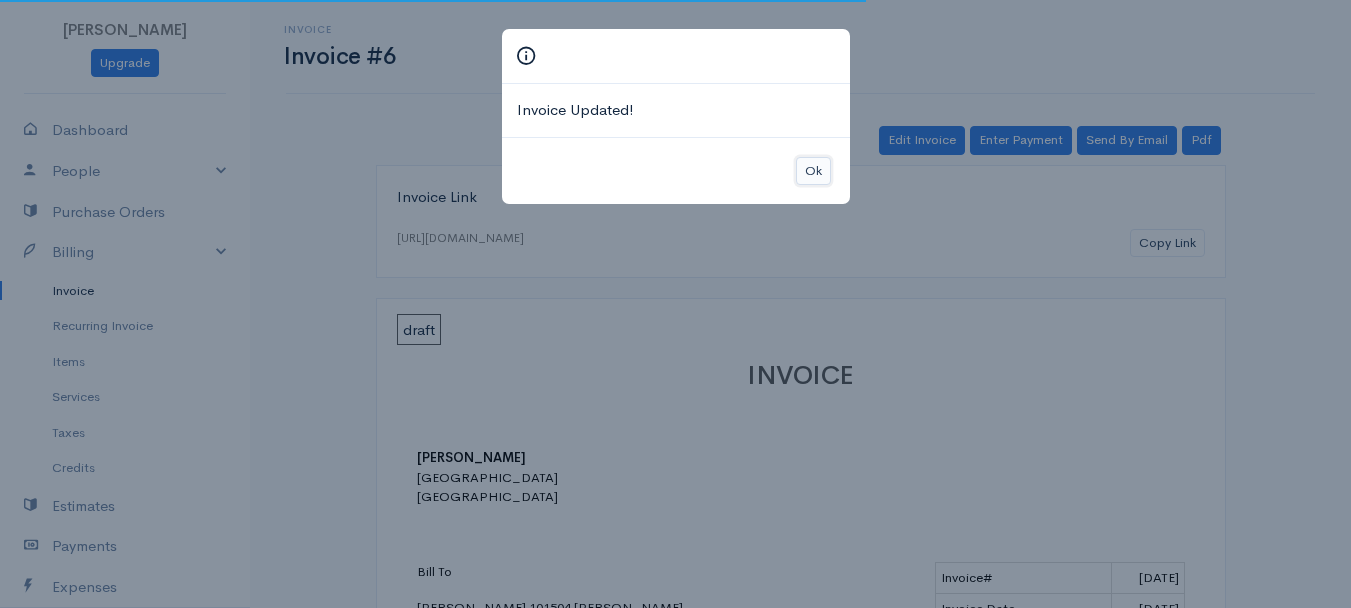 click on "Ok" at bounding box center (813, 171) 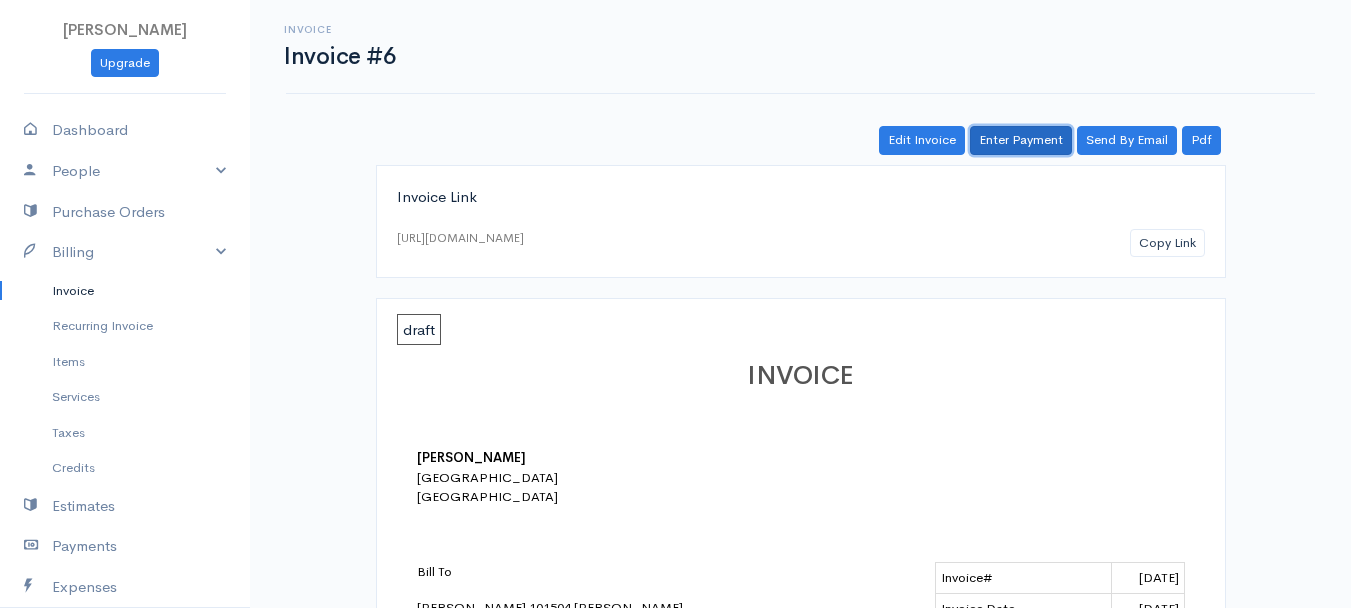 click on "Enter Payment" at bounding box center [1021, 140] 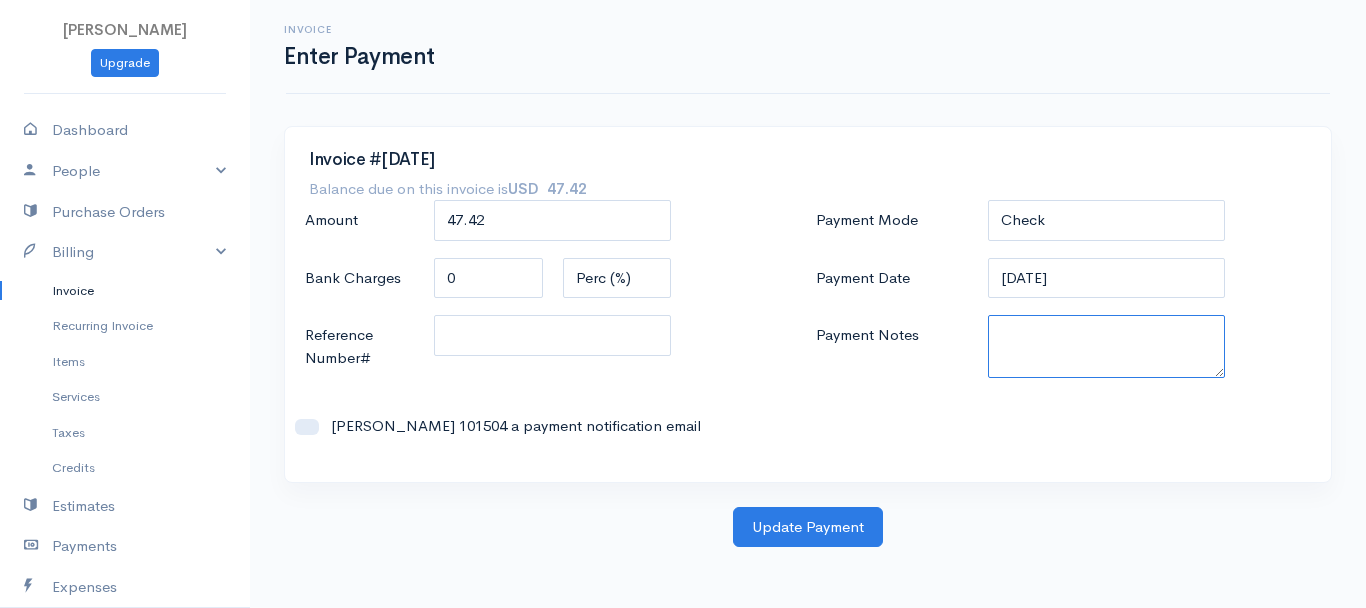 paste on "6250337284" 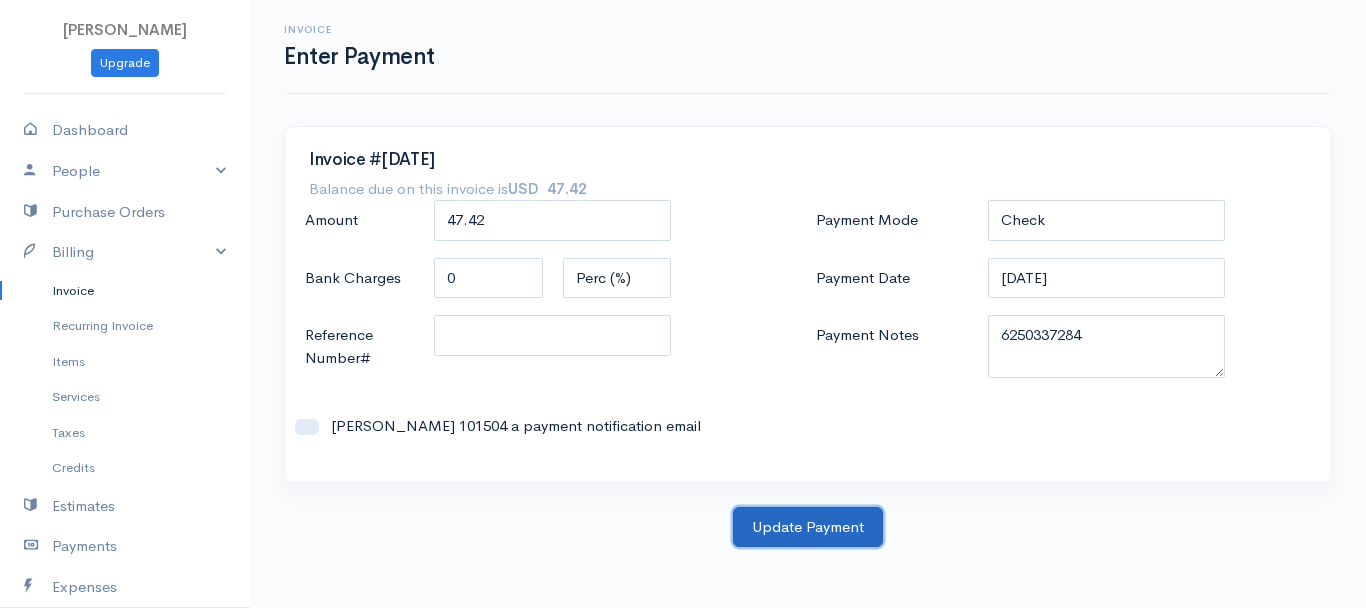 click on "Update Payment" at bounding box center [808, 527] 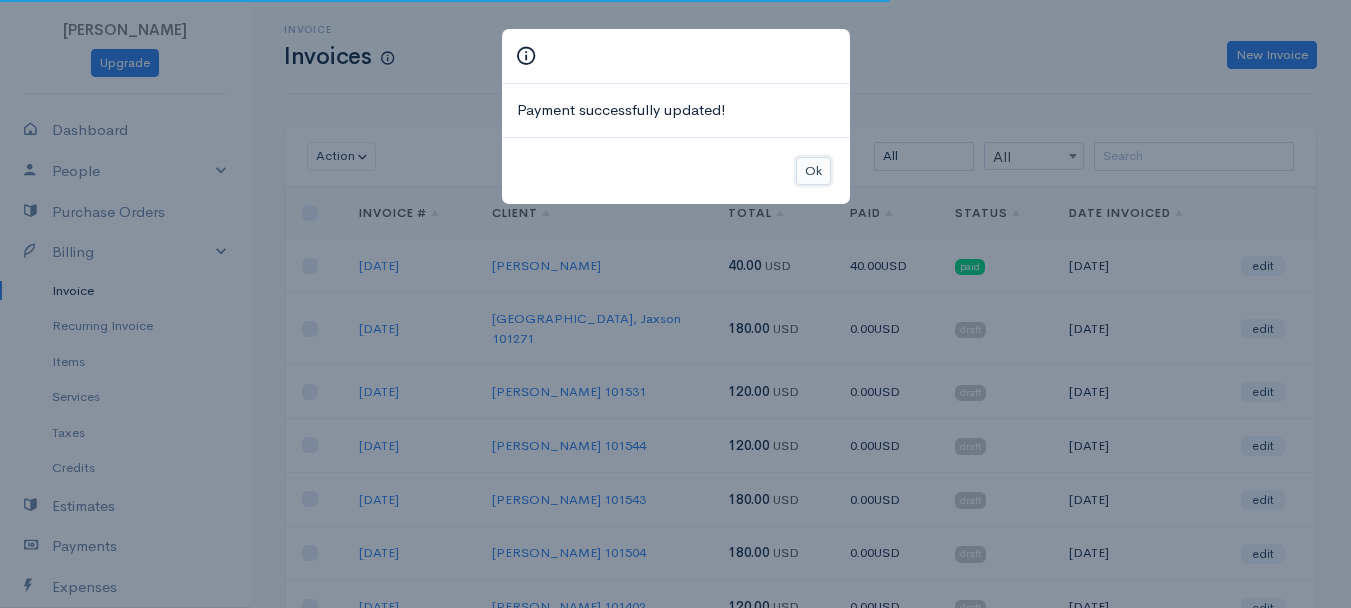 click on "Ok" at bounding box center [813, 171] 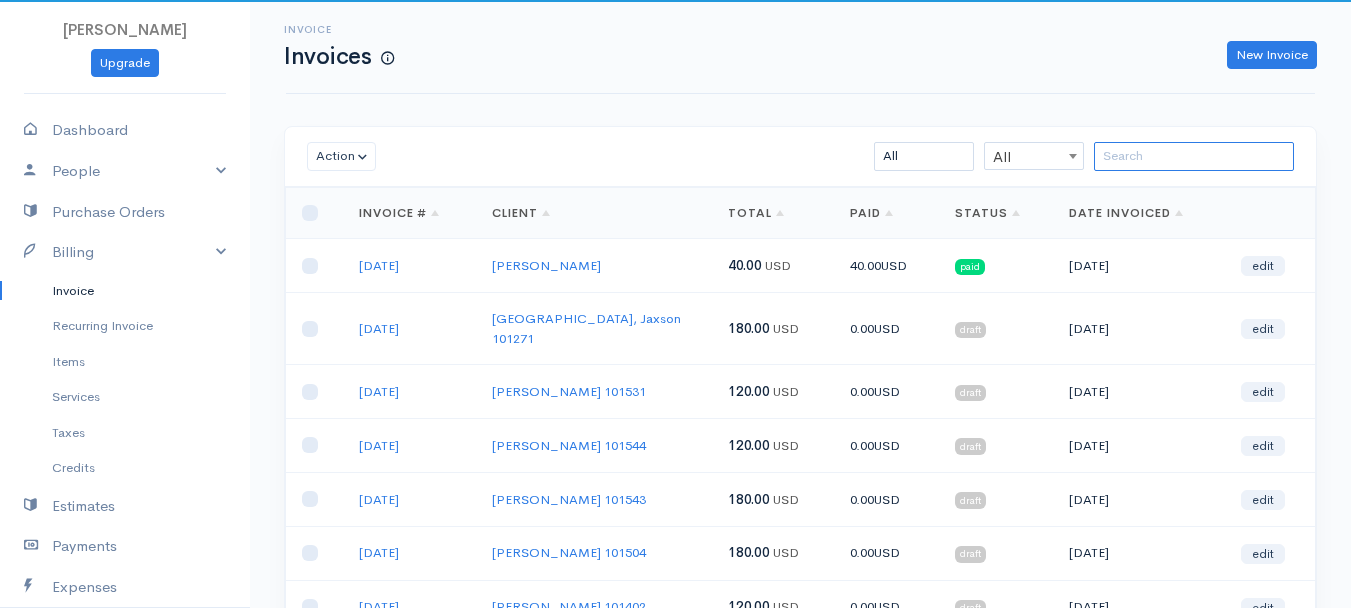 click at bounding box center (1194, 156) 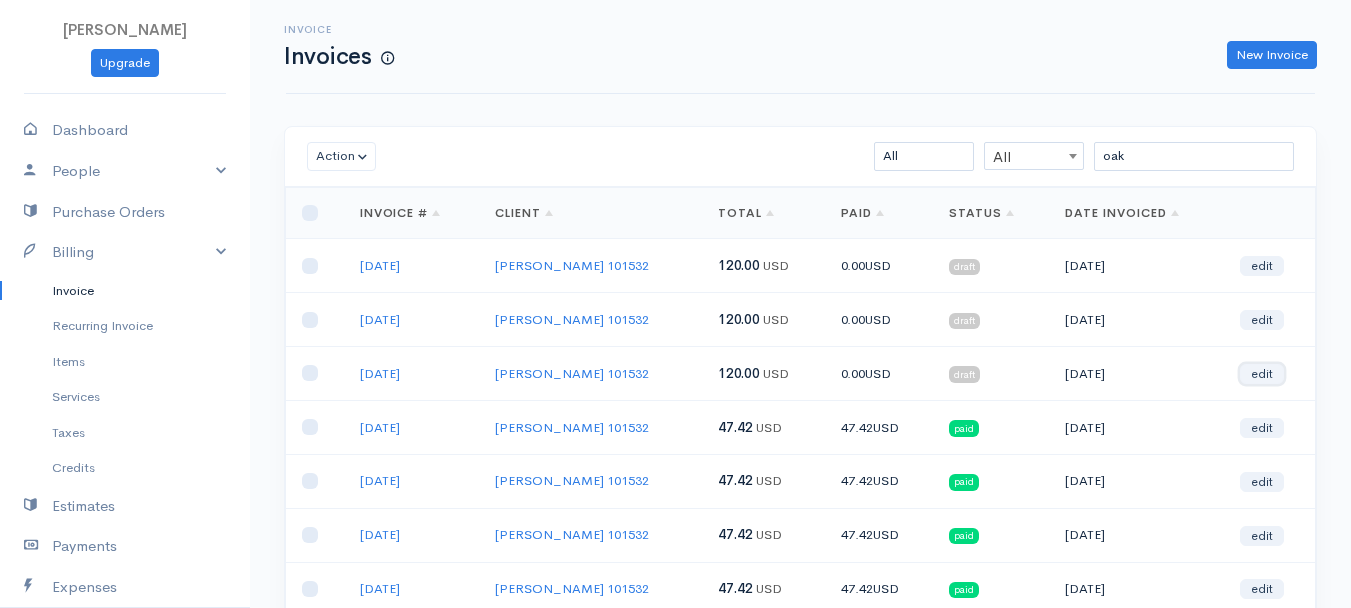 click on "edit" at bounding box center [1262, 374] 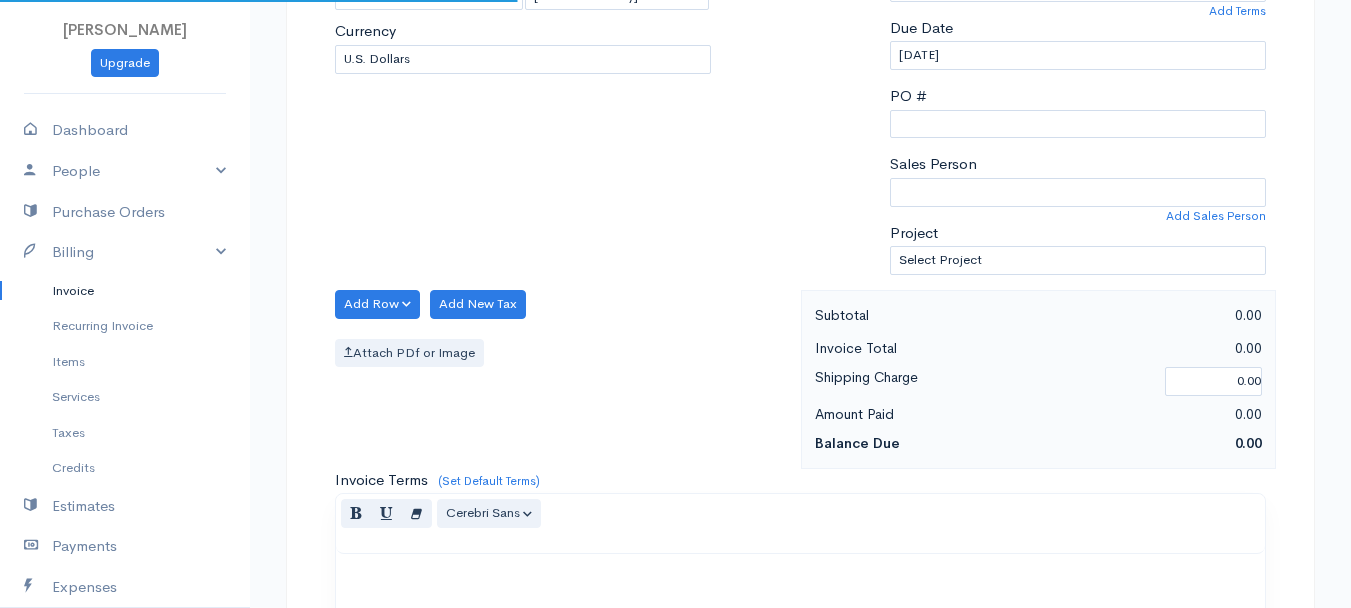 scroll, scrollTop: 500, scrollLeft: 0, axis: vertical 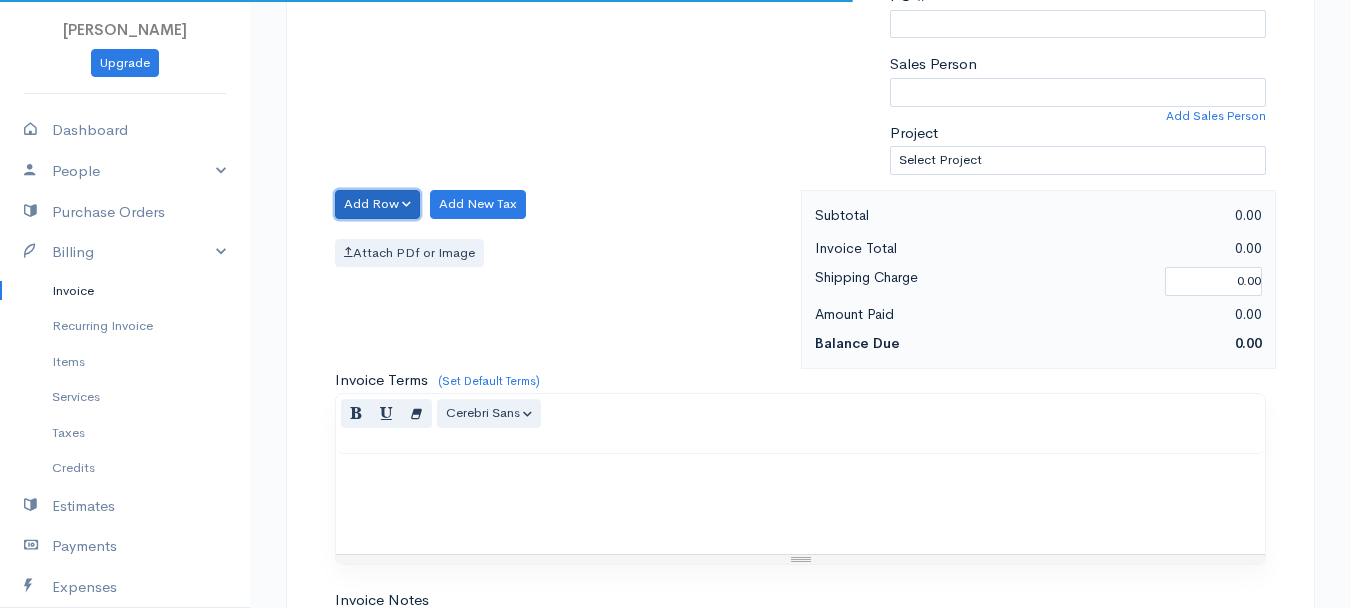click on "Add Row" at bounding box center (377, 204) 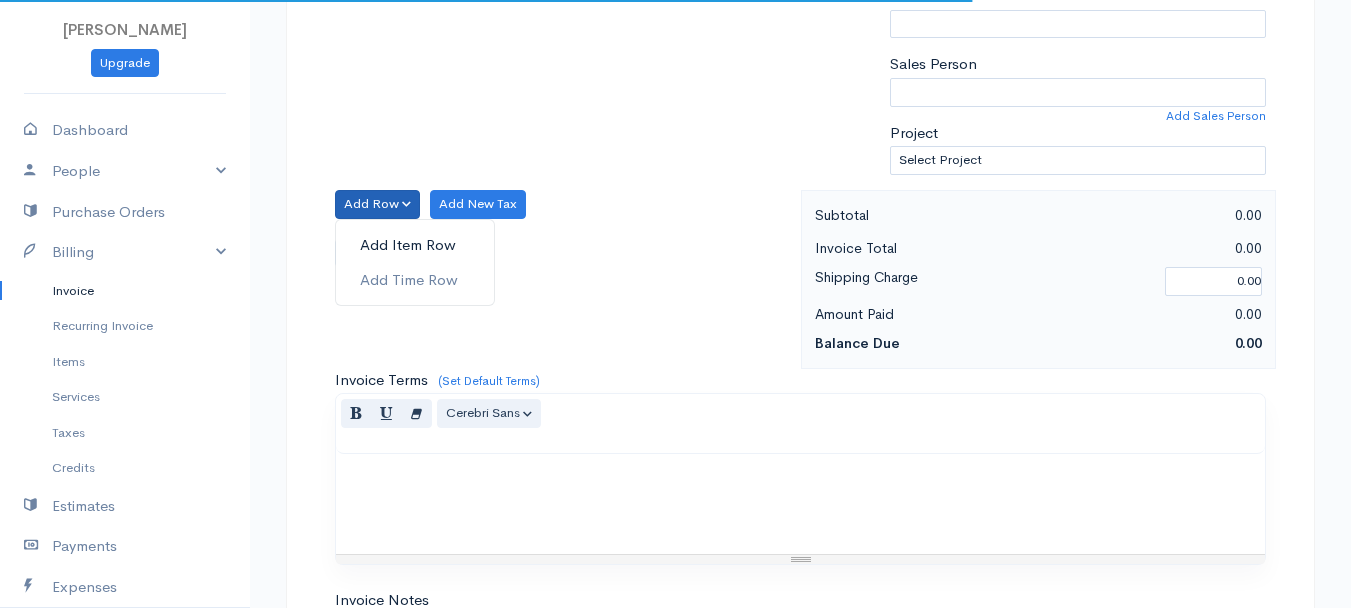 click on "Add Item Row" at bounding box center [415, 245] 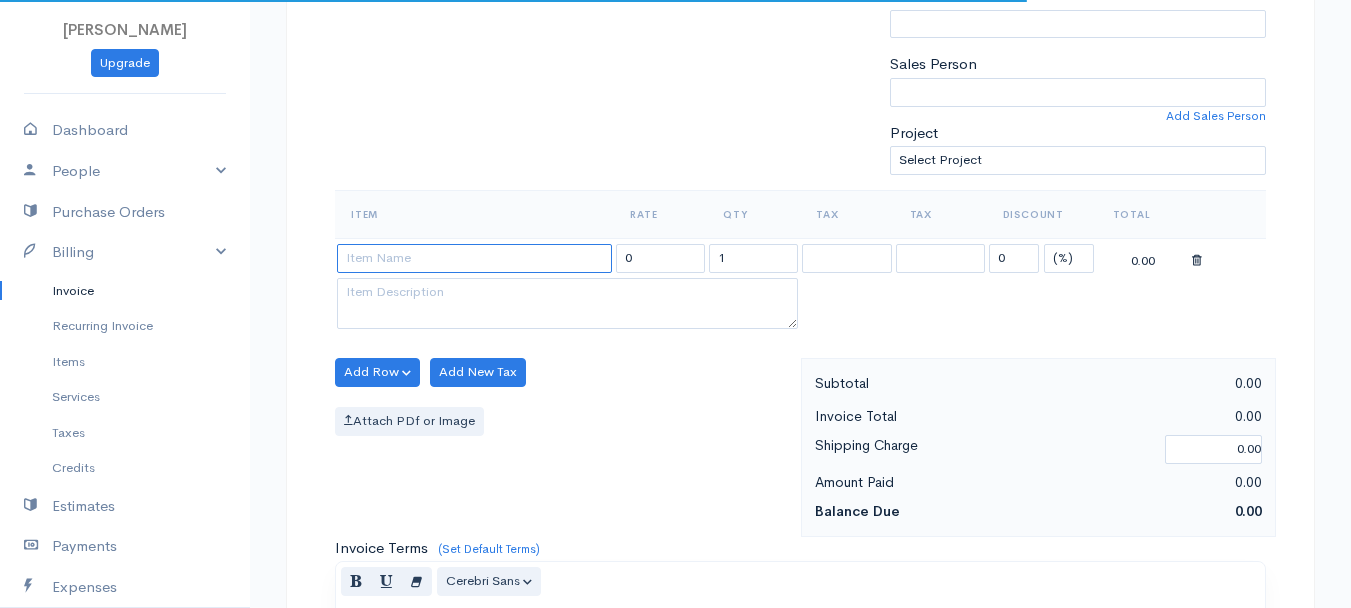 click at bounding box center (474, 258) 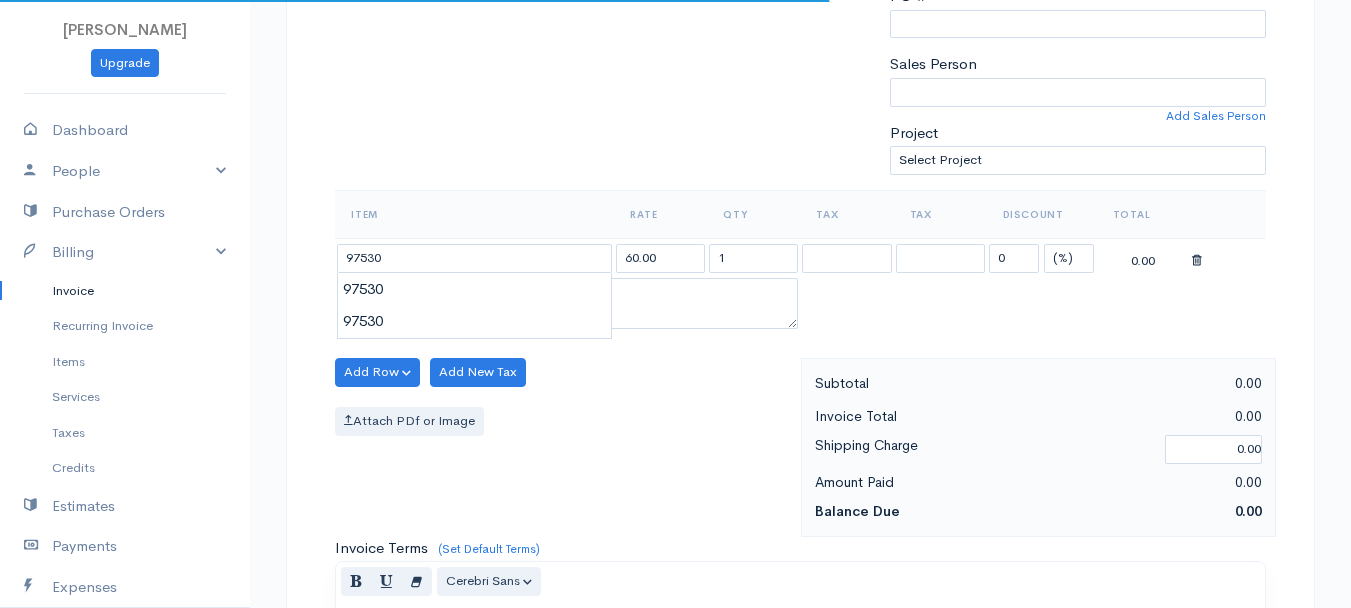 click on "[PERSON_NAME]
Upgrade
Dashboard
People
Clients
Vendors
Staff Users
Purchase Orders
Billing
Invoice
Recurring Invoice
Items
Services
Taxes
Credits
Estimates
Payments
Expenses
Track Time
Projects
Reports
Settings
My Organizations
Logout
Help
@CloudBooksApp 2022
Invoice
Edit Invoice #[DATE]
draft To [PERSON_NAME][GEOGRAPHIC_DATA][STREET_ADDRESS][PERSON_NAME][US_STATE] [Choose Country] [GEOGRAPHIC_DATA] [GEOGRAPHIC_DATA] [GEOGRAPHIC_DATA] [GEOGRAPHIC_DATA] [GEOGRAPHIC_DATA] [GEOGRAPHIC_DATA] [US_STATE] [GEOGRAPHIC_DATA]" at bounding box center [675, 364] 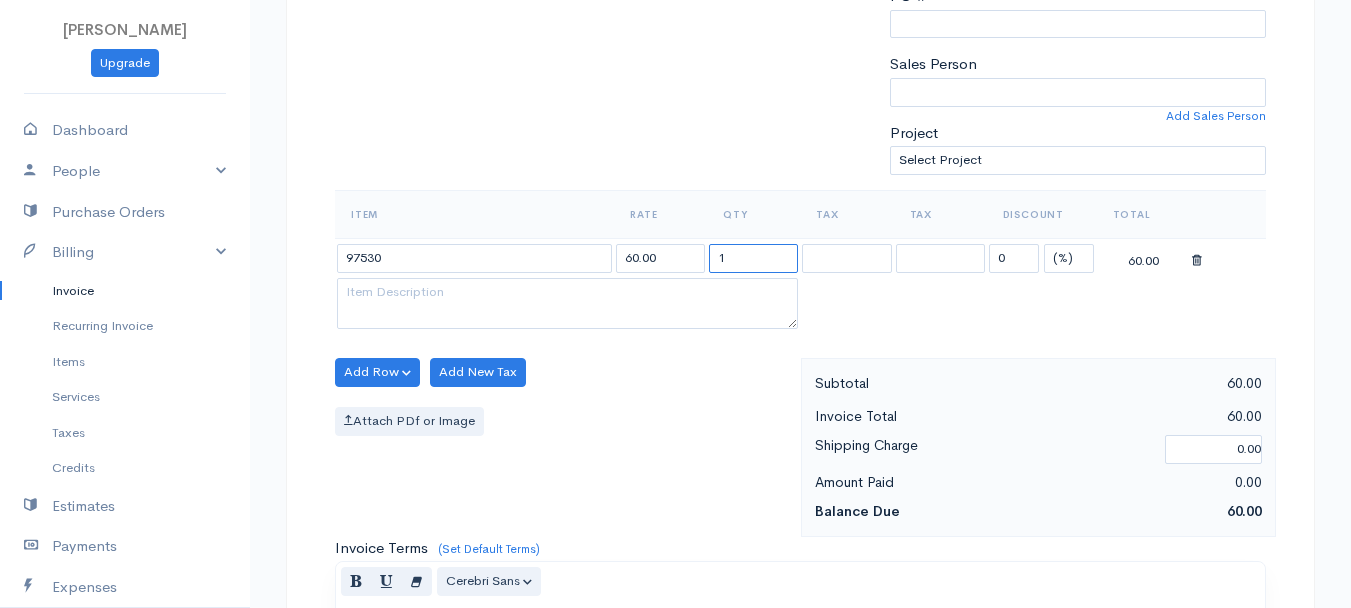 click on "1" at bounding box center [753, 258] 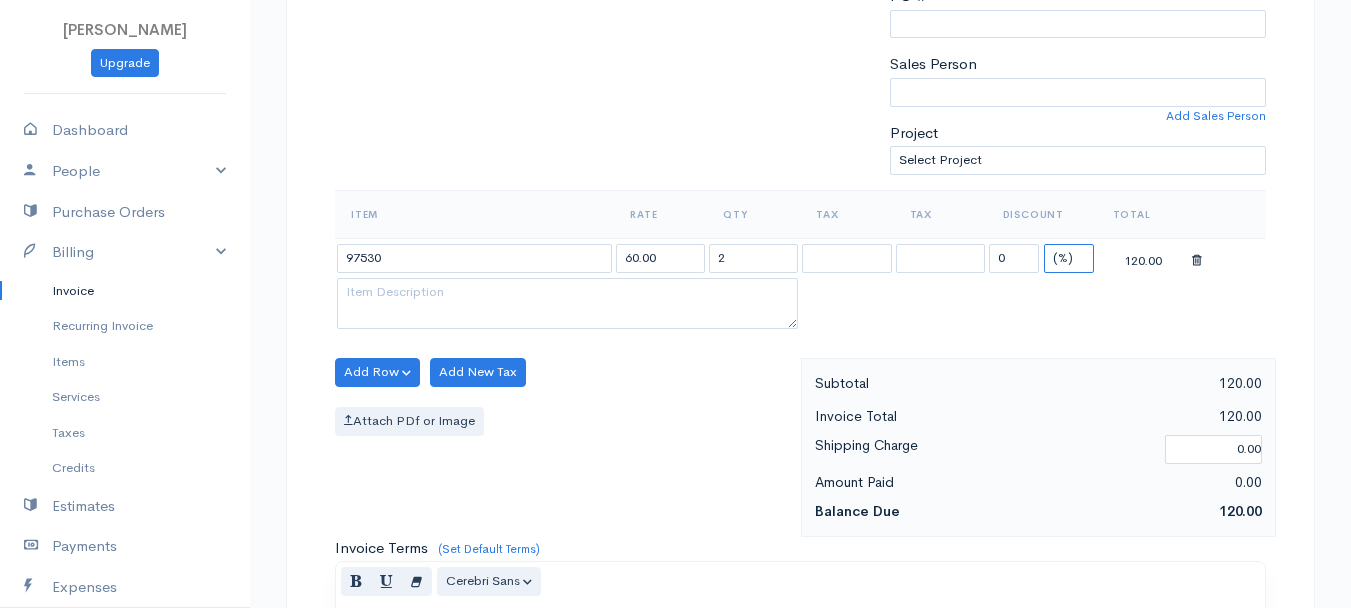 click on "(%) Flat" at bounding box center (1069, 258) 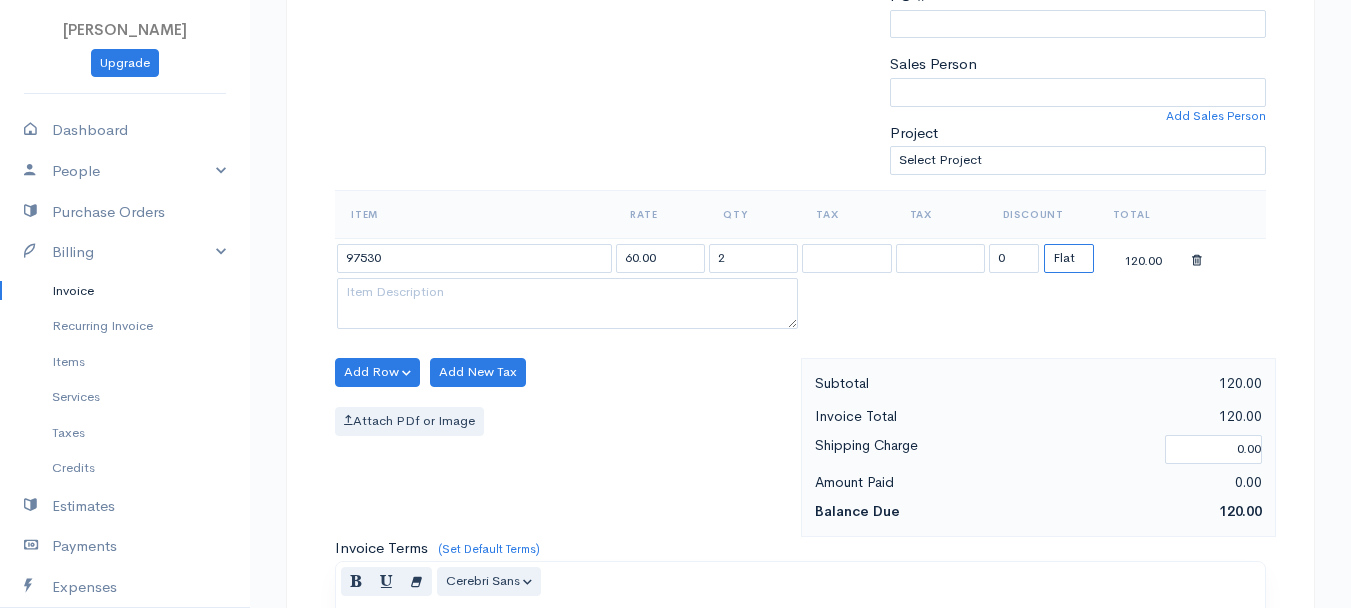 click on "(%) Flat" at bounding box center (1069, 258) 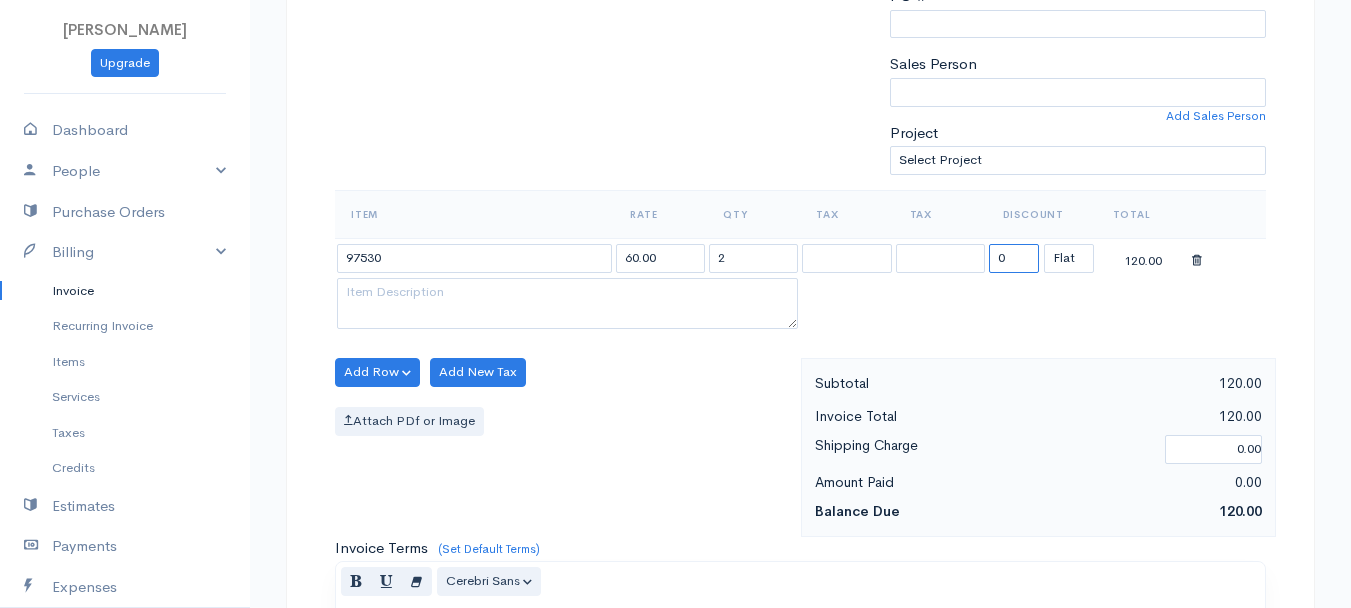 click on "0" at bounding box center [1014, 258] 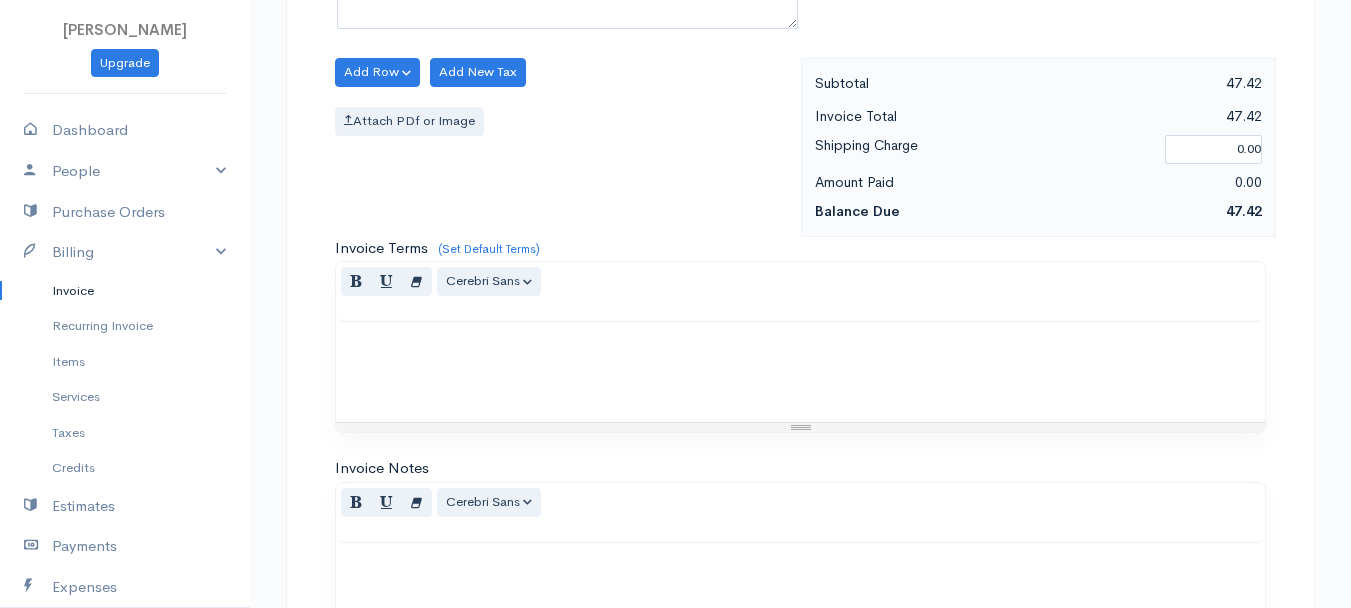 scroll, scrollTop: 1121, scrollLeft: 0, axis: vertical 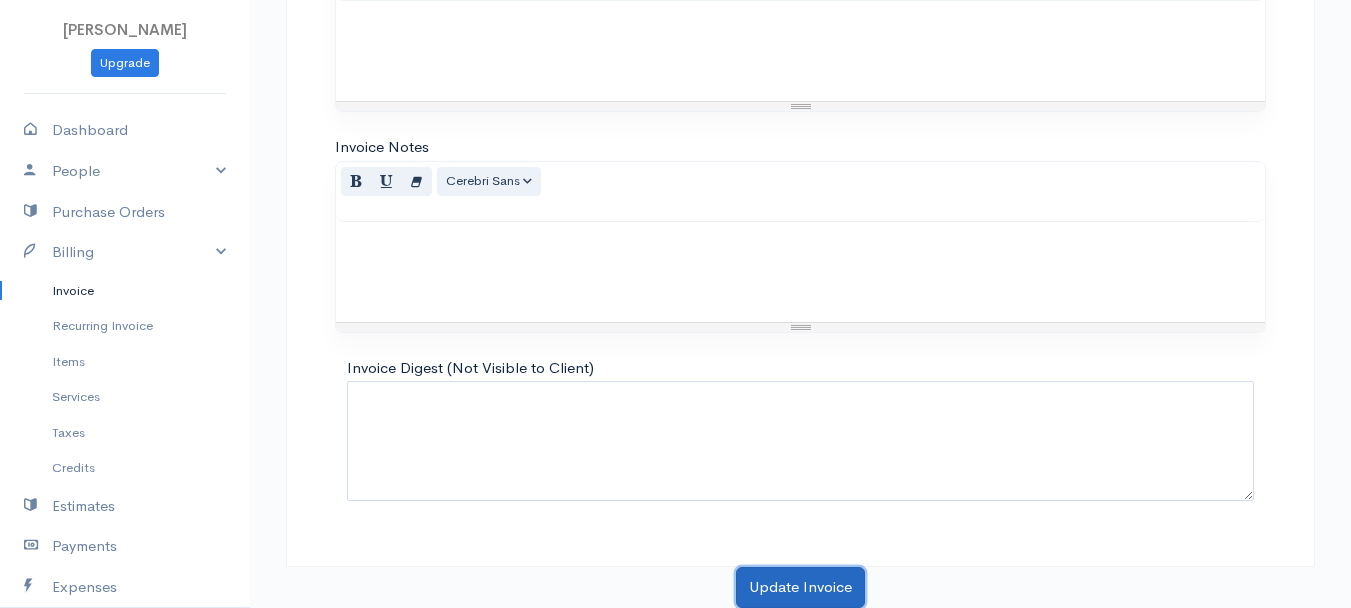 click on "Update Invoice" at bounding box center [800, 587] 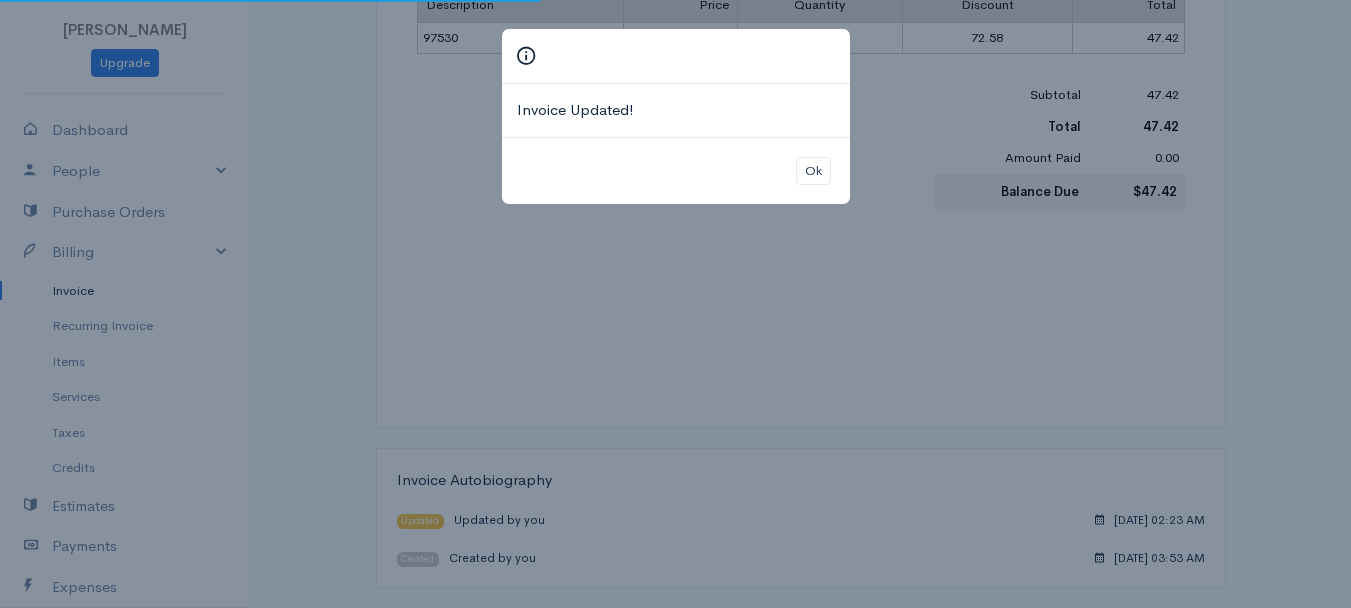 scroll, scrollTop: 0, scrollLeft: 0, axis: both 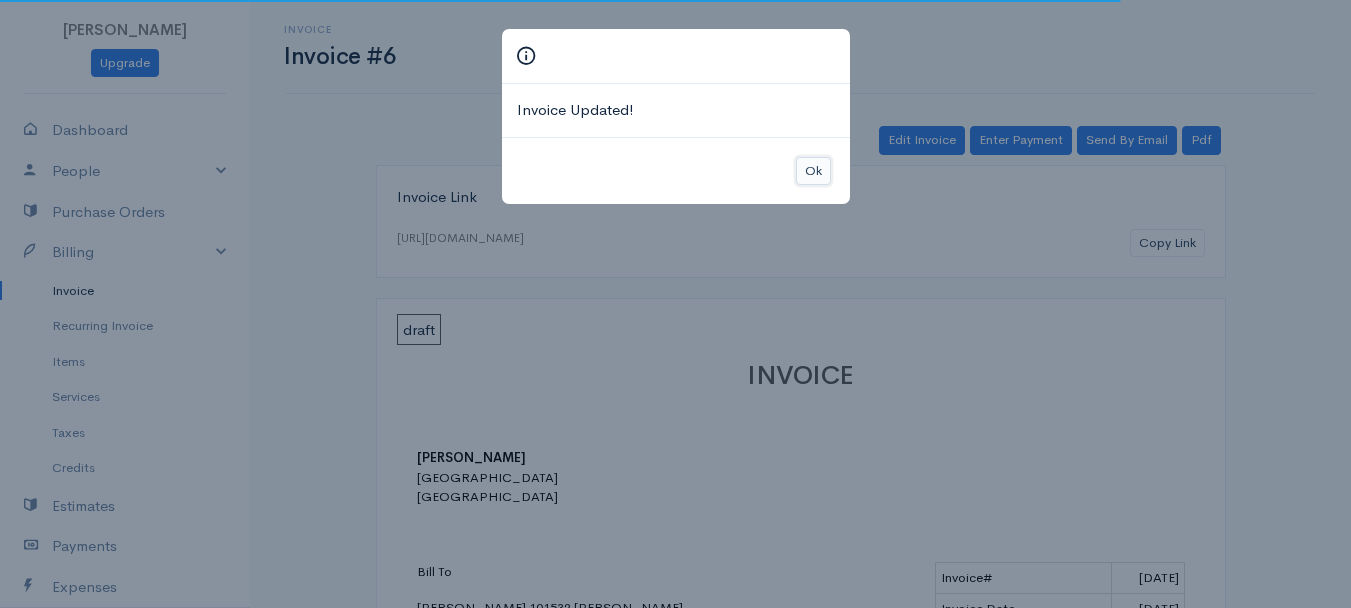 click on "Ok" at bounding box center [813, 171] 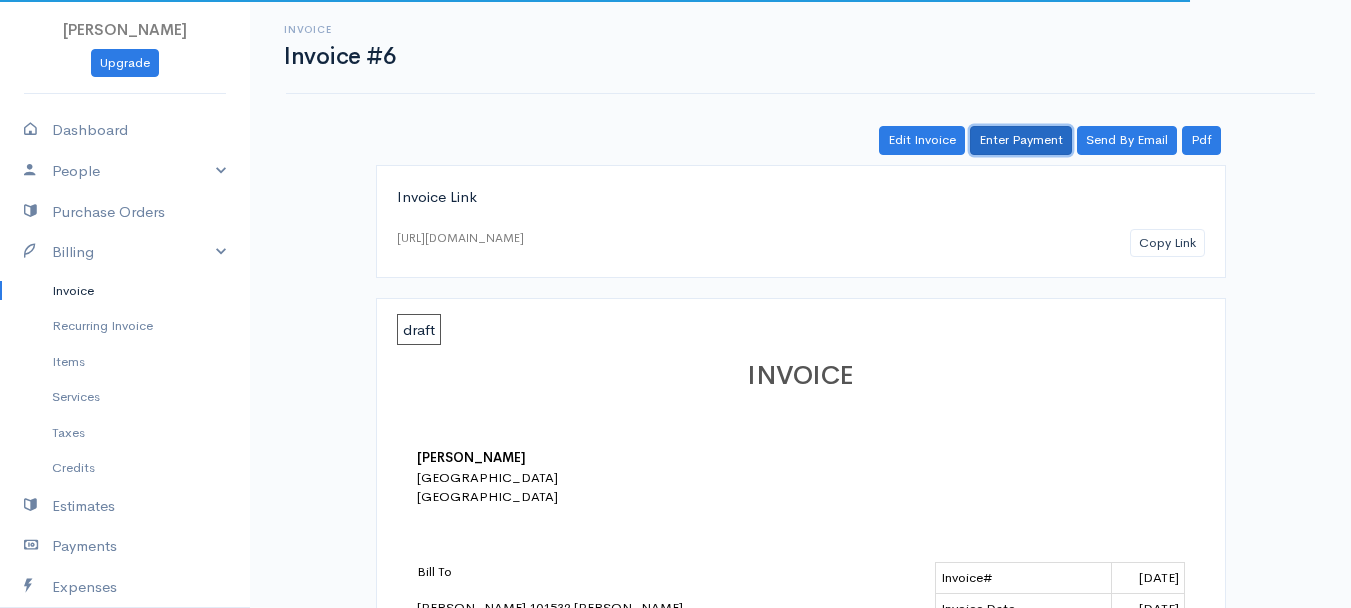 click on "Enter Payment" at bounding box center [1021, 140] 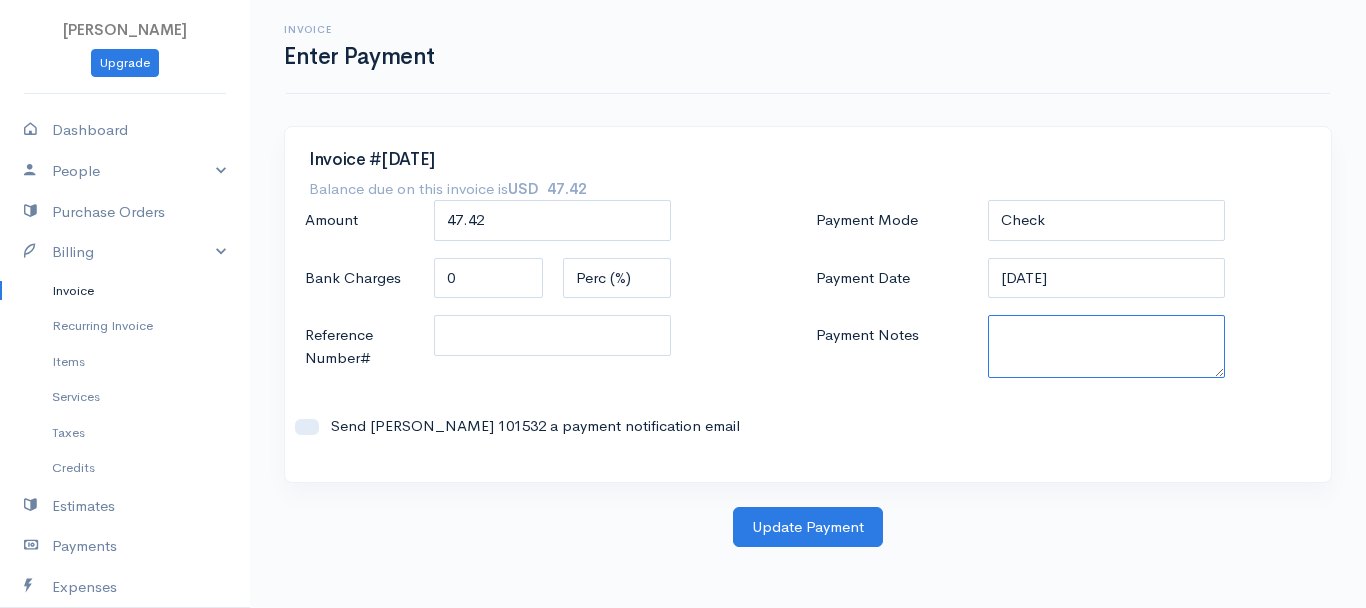 paste on "6250337284" 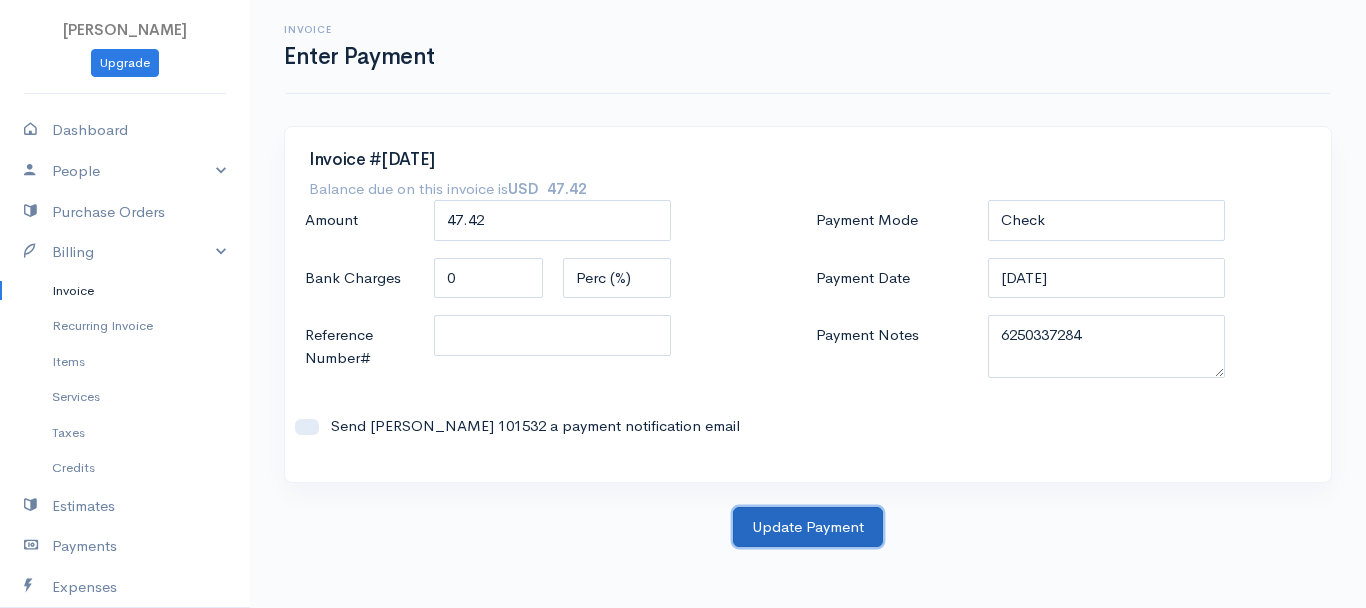 drag, startPoint x: 804, startPoint y: 524, endPoint x: 805, endPoint y: 514, distance: 10.049875 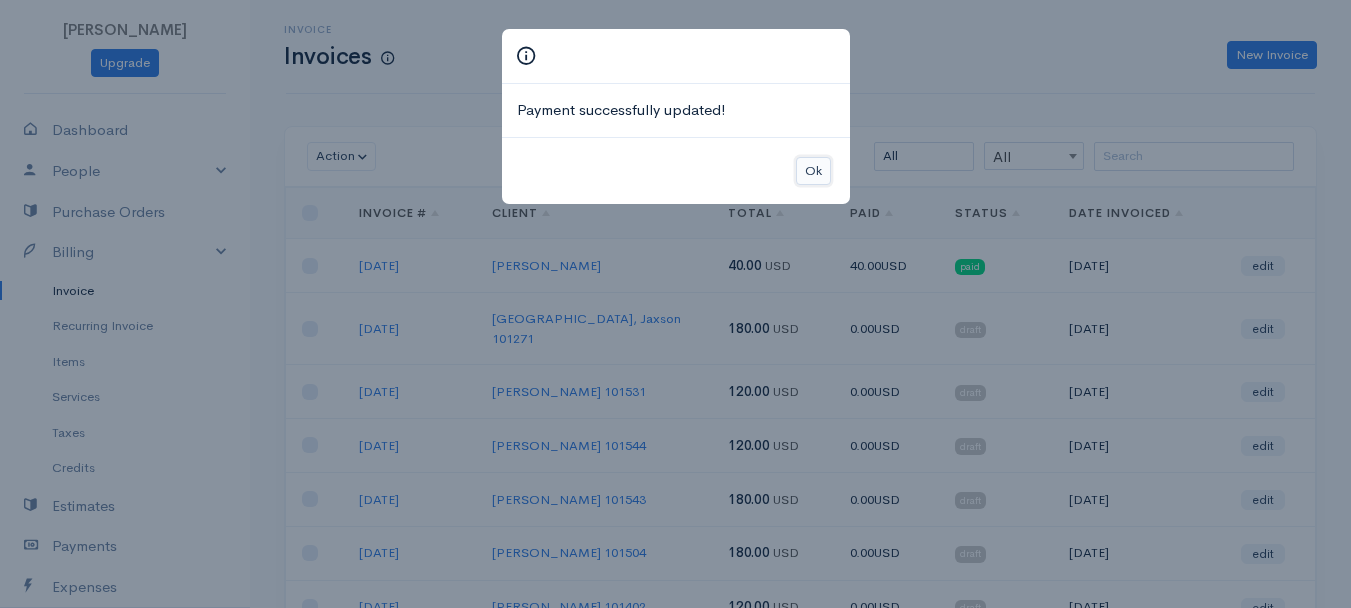 click on "Ok" at bounding box center [813, 171] 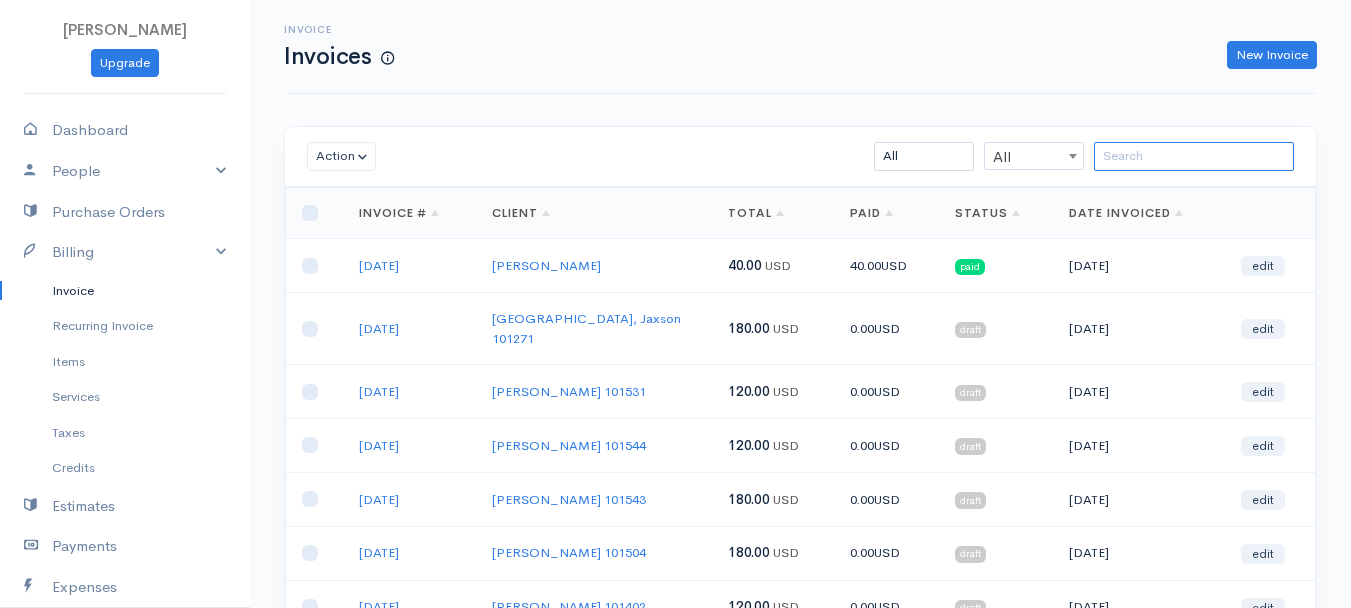 click at bounding box center (1194, 156) 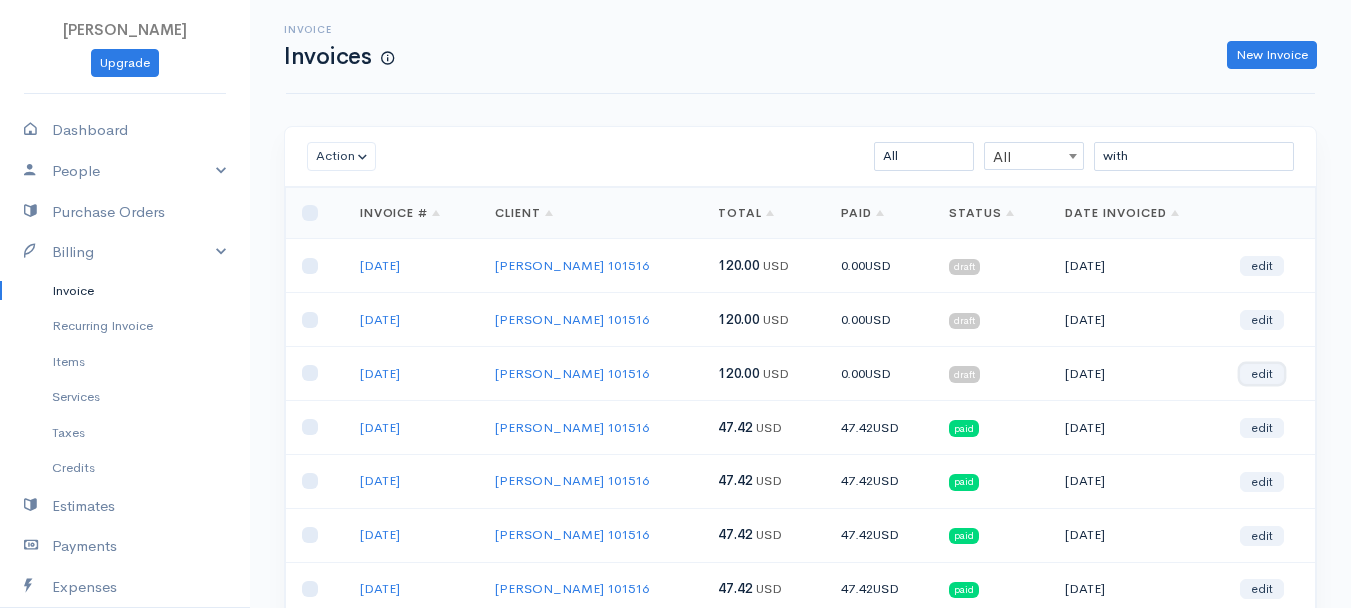 click on "edit" at bounding box center [1262, 374] 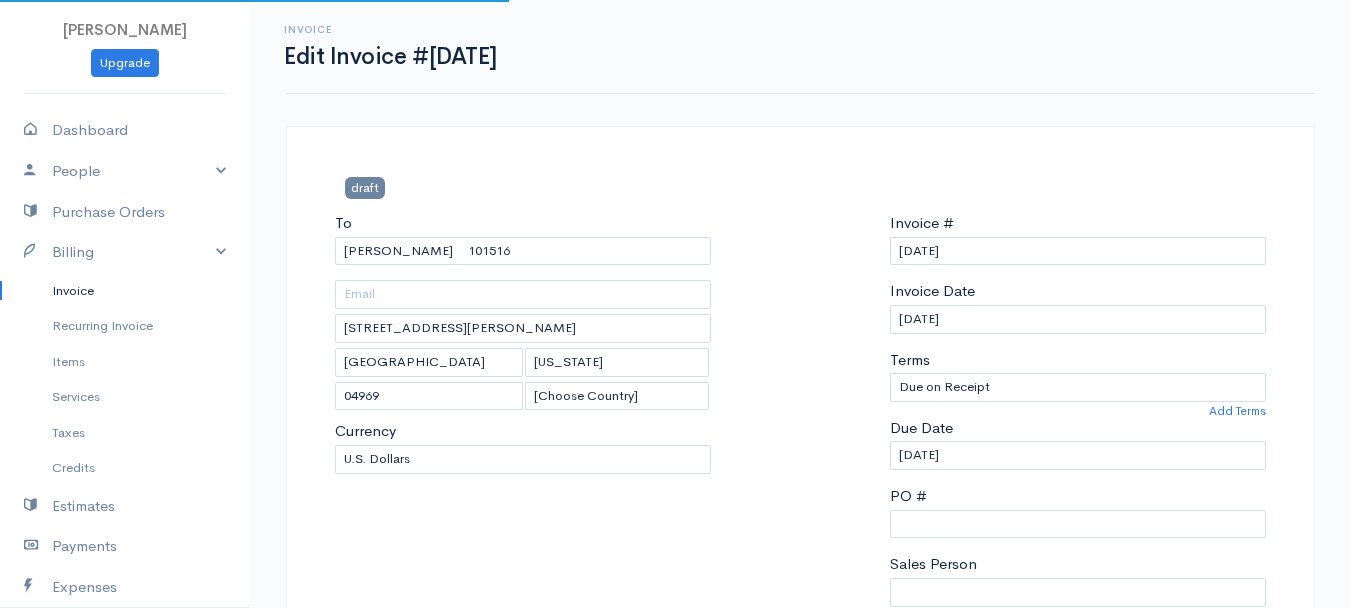 scroll, scrollTop: 400, scrollLeft: 0, axis: vertical 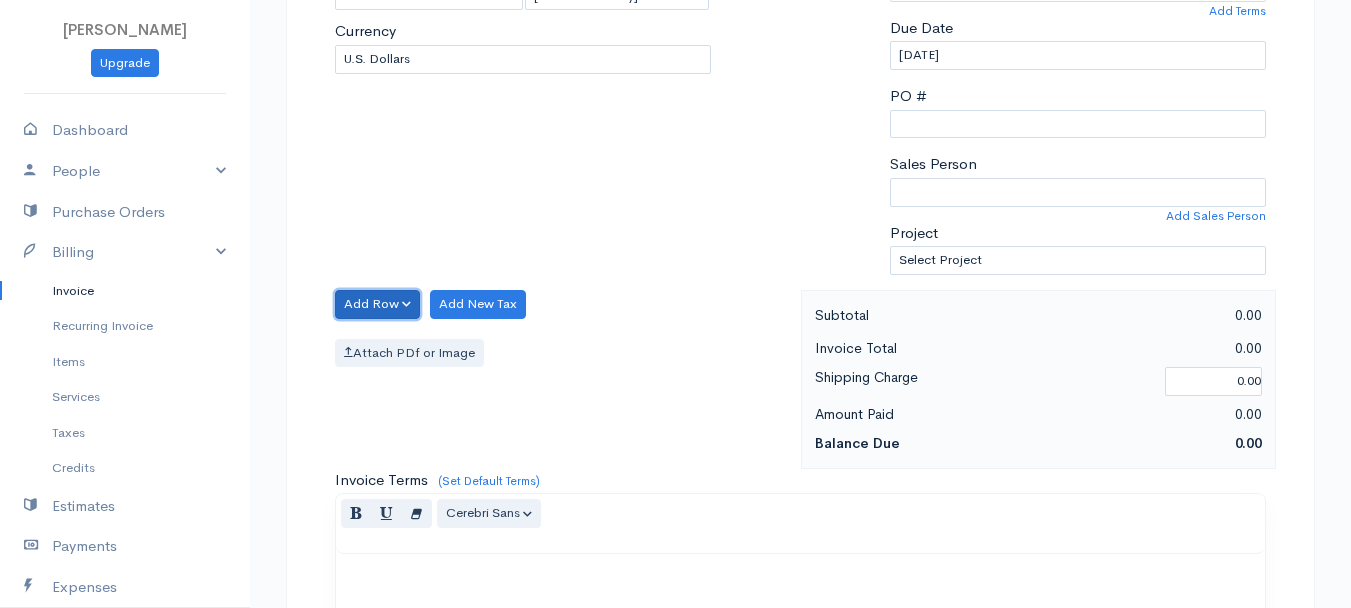 click on "Add Row" at bounding box center [377, 304] 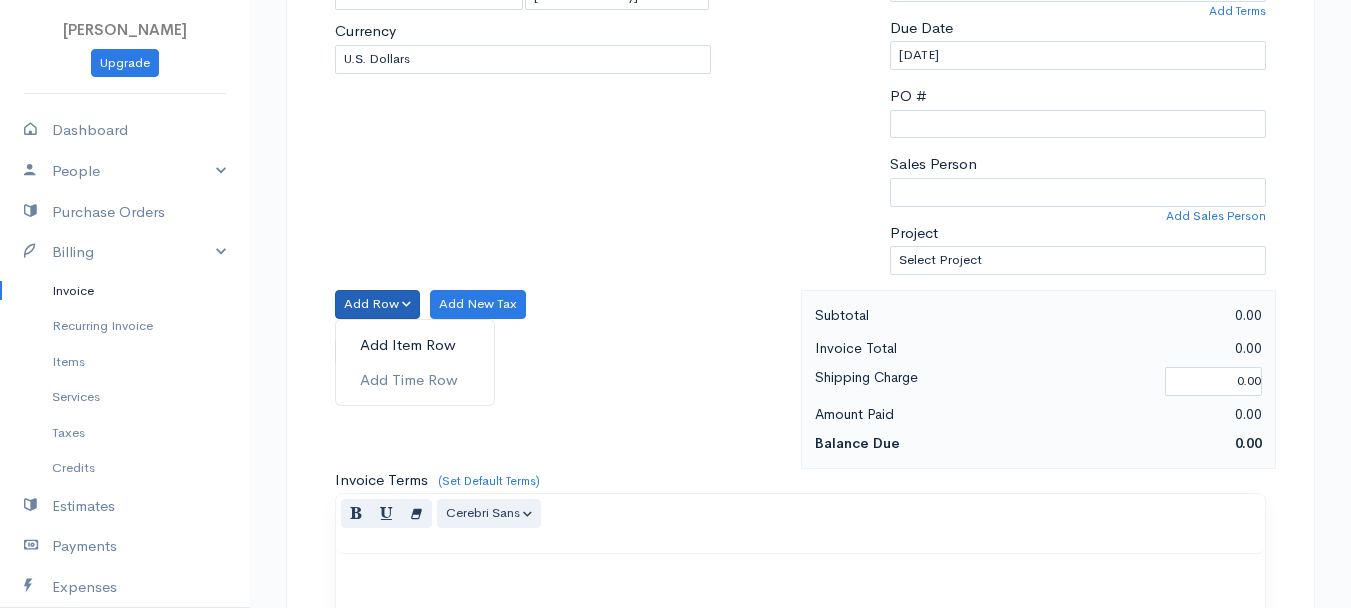 click on "Add Item Row" at bounding box center [415, 345] 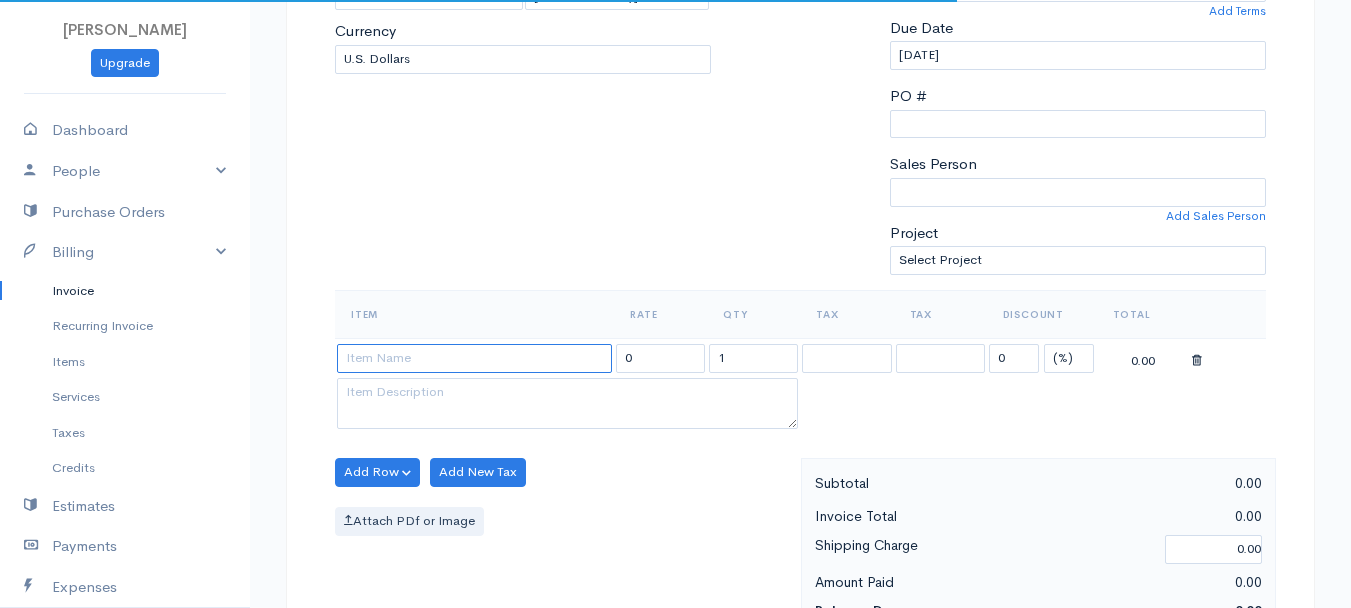 click at bounding box center (474, 358) 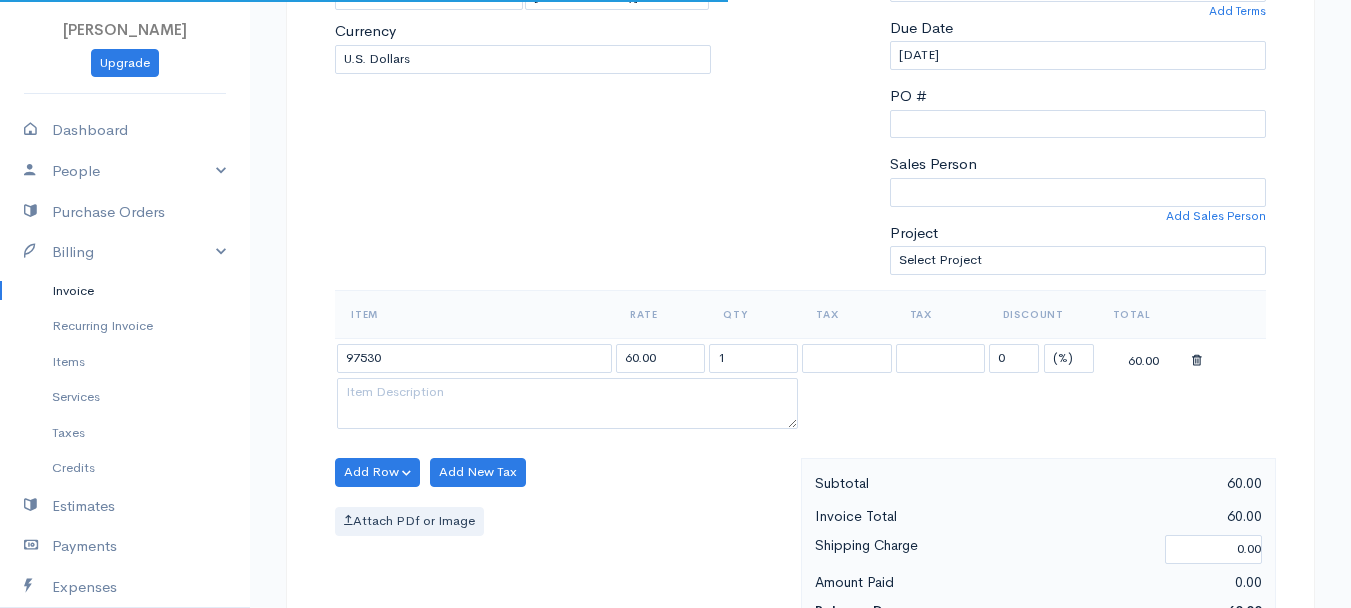 click on "[PERSON_NAME]
Upgrade
Dashboard
People
Clients
Vendors
Staff Users
Purchase Orders
Billing
Invoice
Recurring Invoice
Items
Services
Taxes
Credits
Estimates
Payments
Expenses
Track Time
Projects
Reports
Settings
My Organizations
Logout
Help
@CloudBooksApp 2022
Invoice
Edit Invoice #[DATE]
draft To [GEOGRAPHIC_DATA][PERSON_NAME]     101516 [STREET_ADDRESS][PERSON_NAME][US_STATE] [Choose Country] [GEOGRAPHIC_DATA] [GEOGRAPHIC_DATA] [GEOGRAPHIC_DATA] [GEOGRAPHIC_DATA] [GEOGRAPHIC_DATA] [GEOGRAPHIC_DATA] [US_STATE] [GEOGRAPHIC_DATA]" at bounding box center (675, 464) 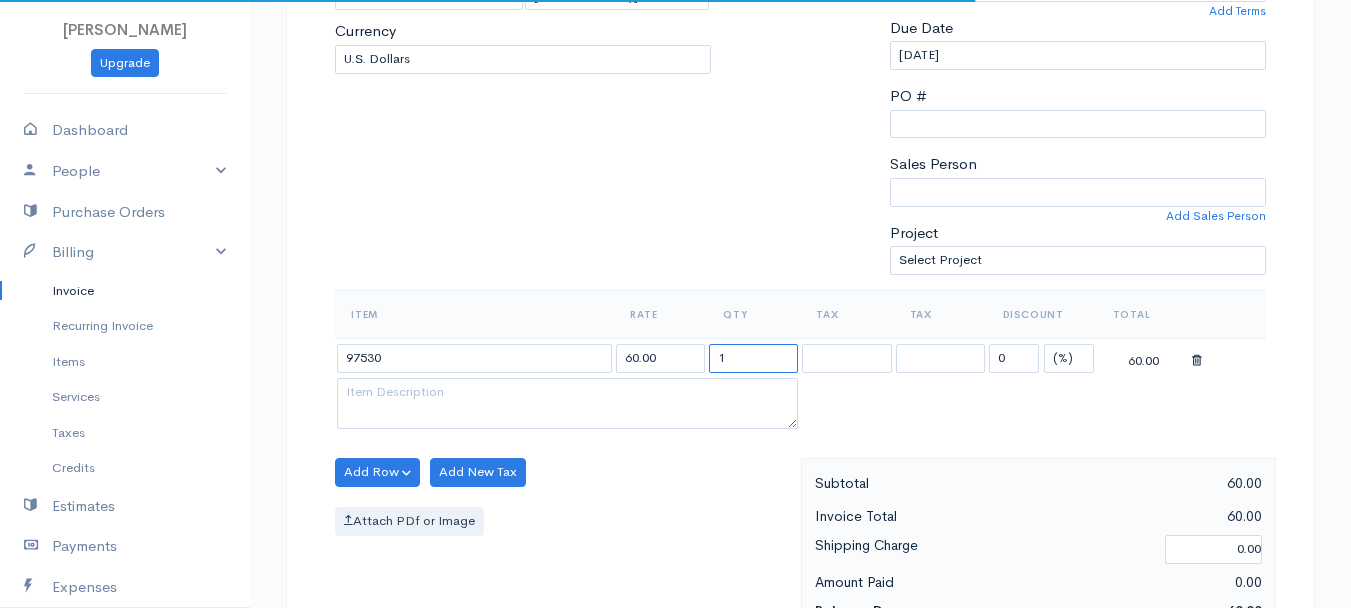 click on "1" at bounding box center (753, 358) 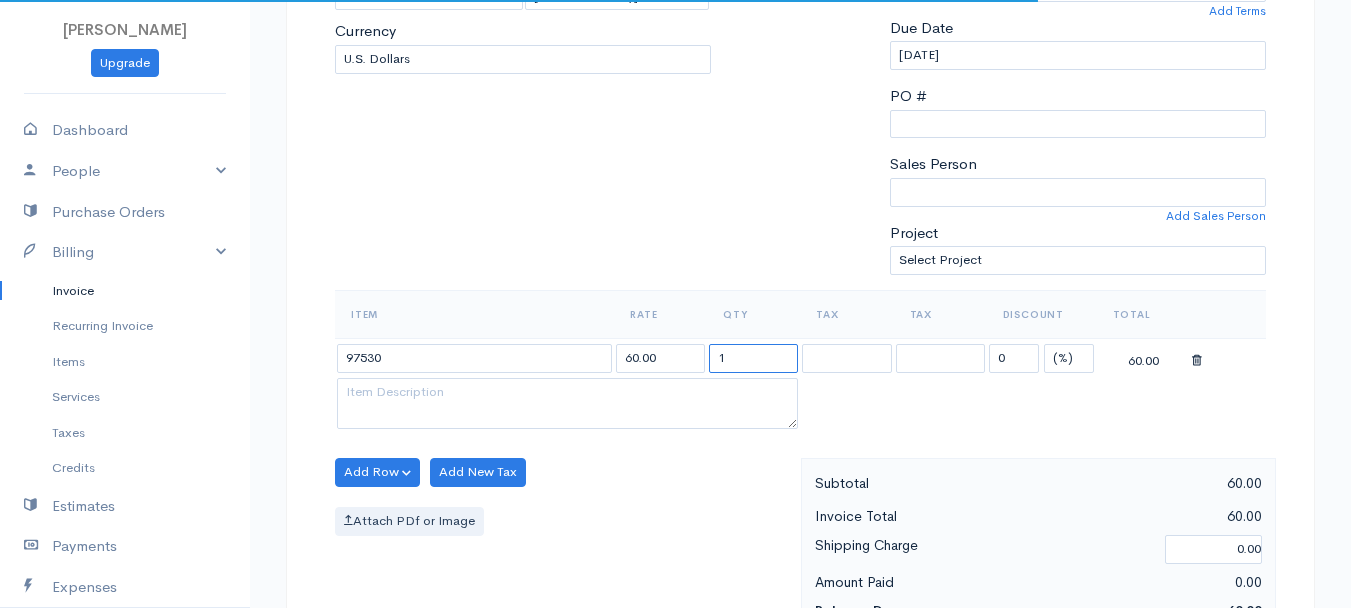 click on "1" at bounding box center (753, 358) 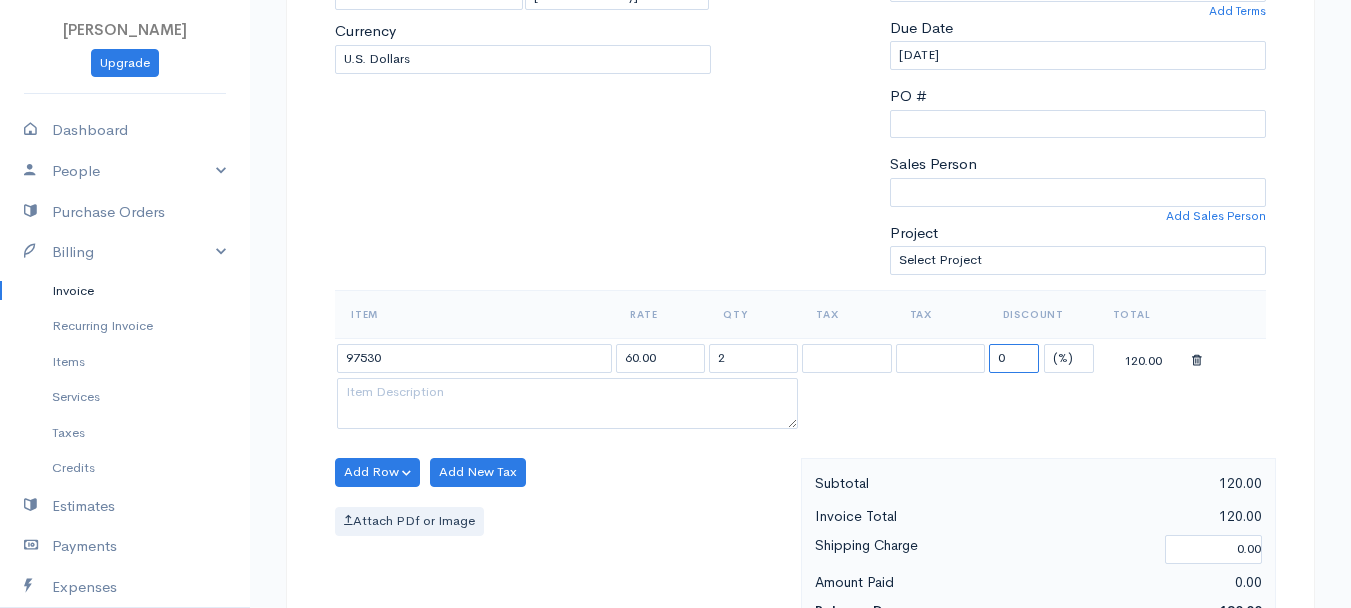 click on "0" at bounding box center [1014, 358] 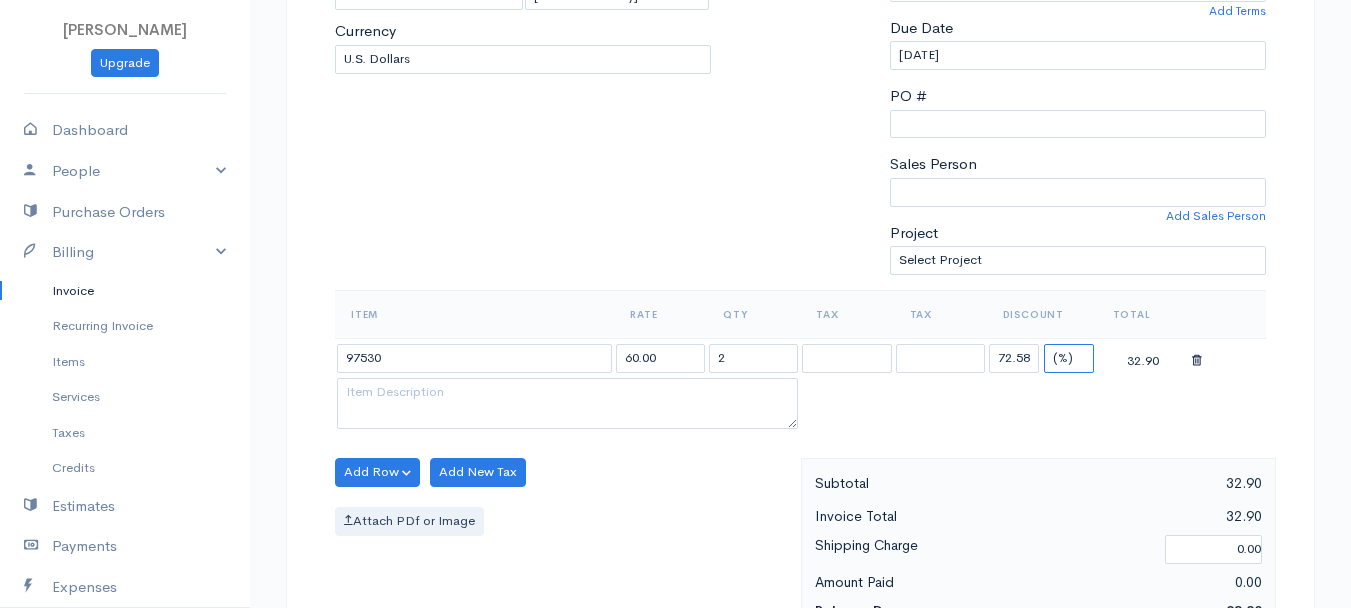 click on "(%) Flat" at bounding box center (1069, 358) 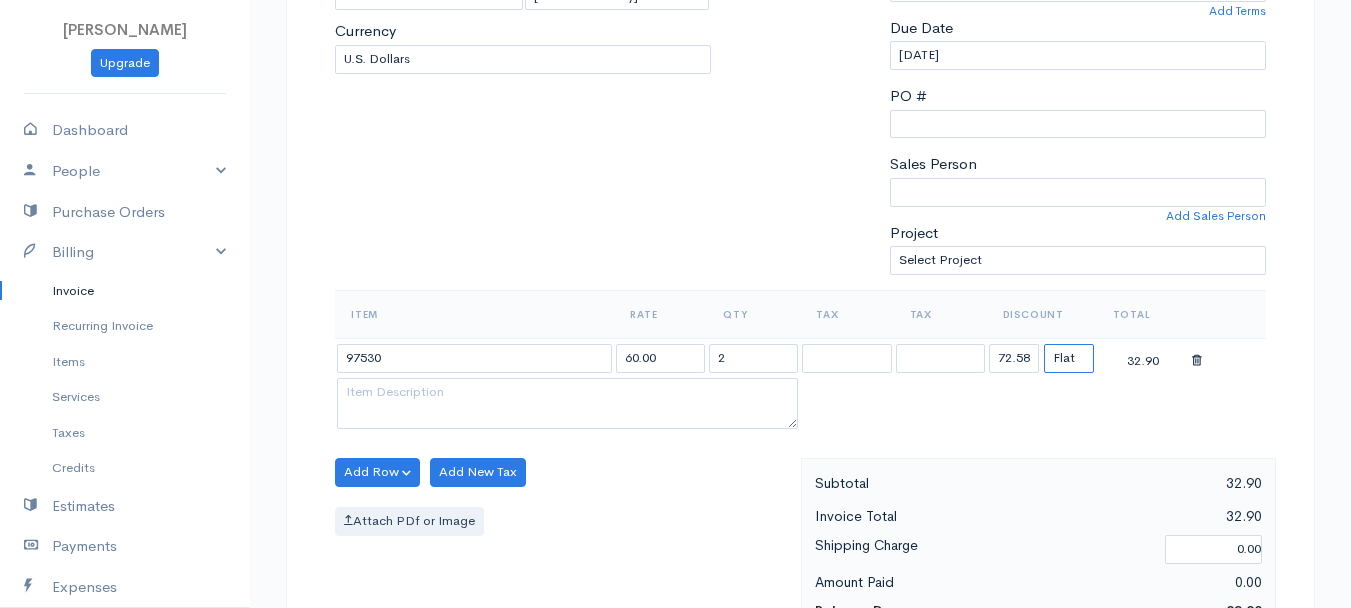 click on "(%) Flat" at bounding box center (1069, 358) 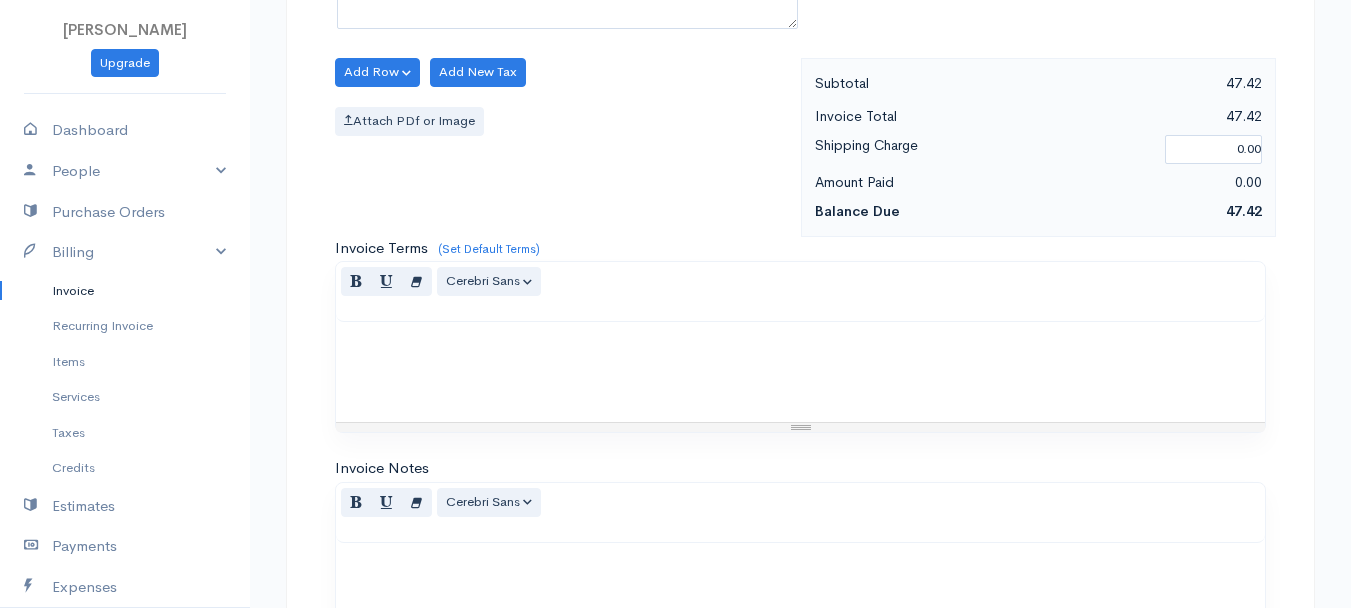 scroll, scrollTop: 1121, scrollLeft: 0, axis: vertical 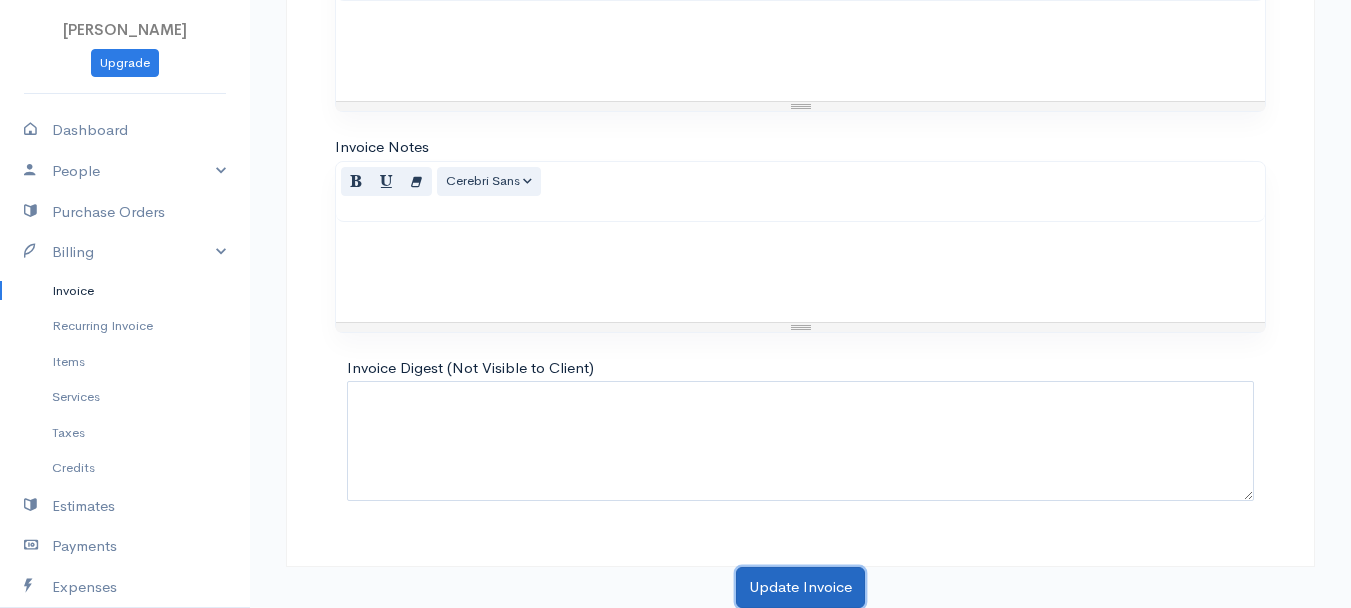 click on "Update Invoice" at bounding box center (800, 587) 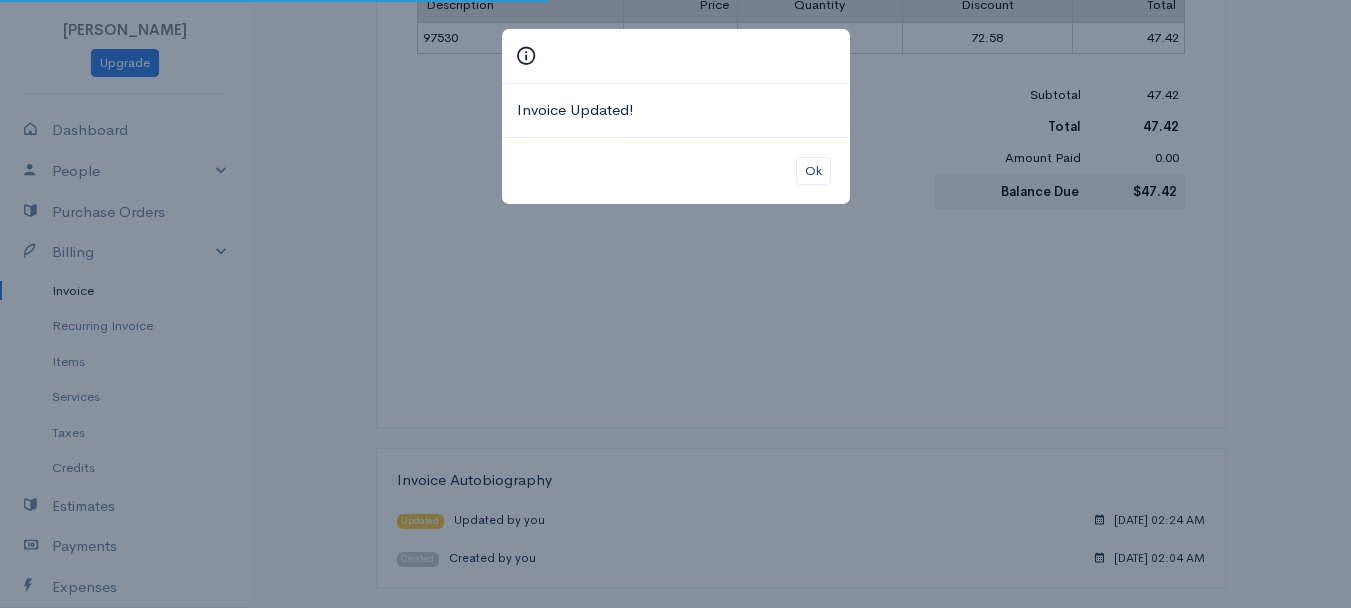 scroll, scrollTop: 0, scrollLeft: 0, axis: both 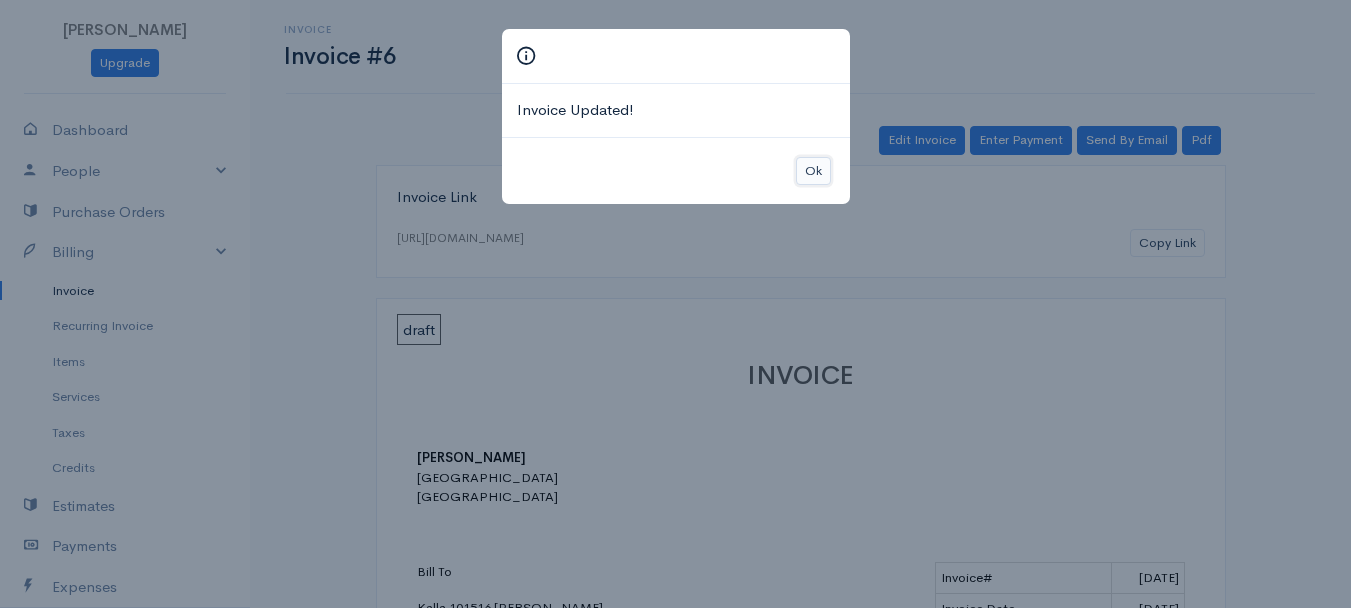 click on "Ok" at bounding box center (813, 171) 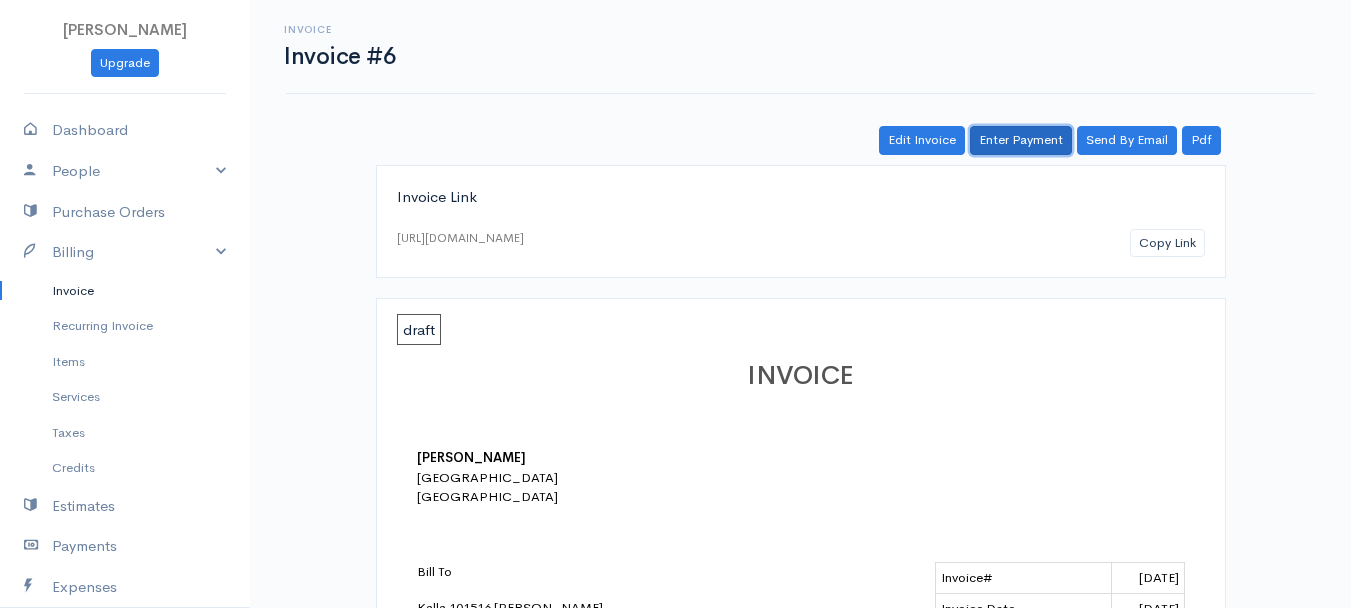 click on "Enter Payment" at bounding box center [1021, 140] 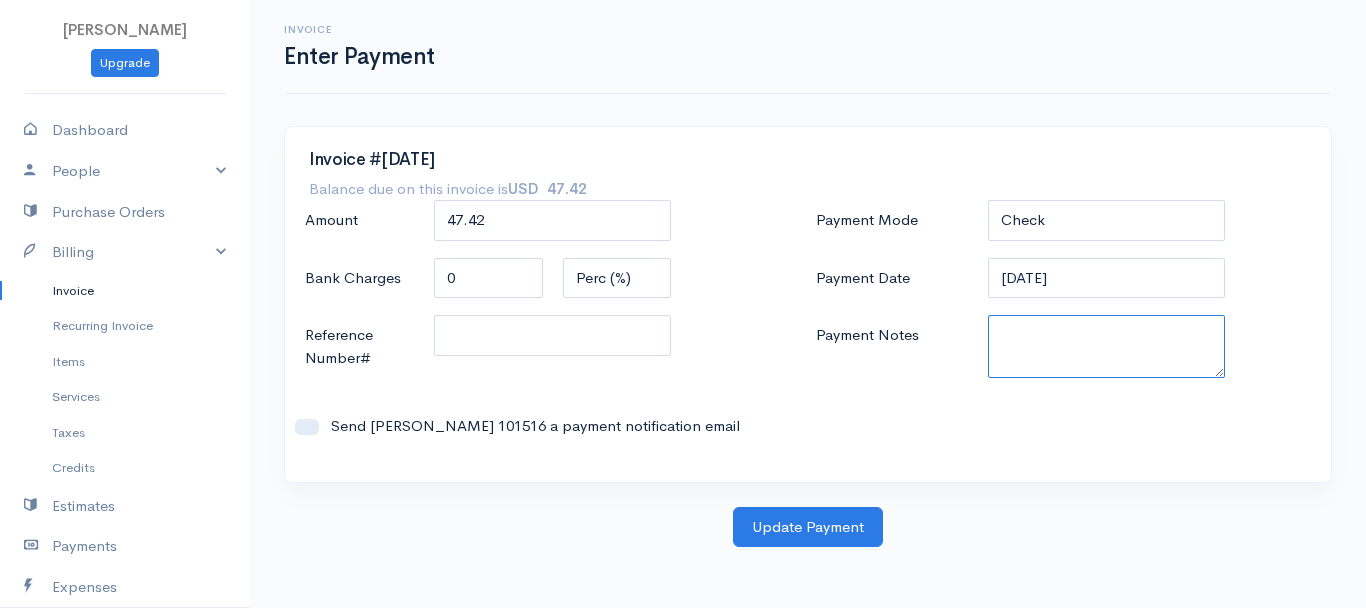 paste on "6250337284" 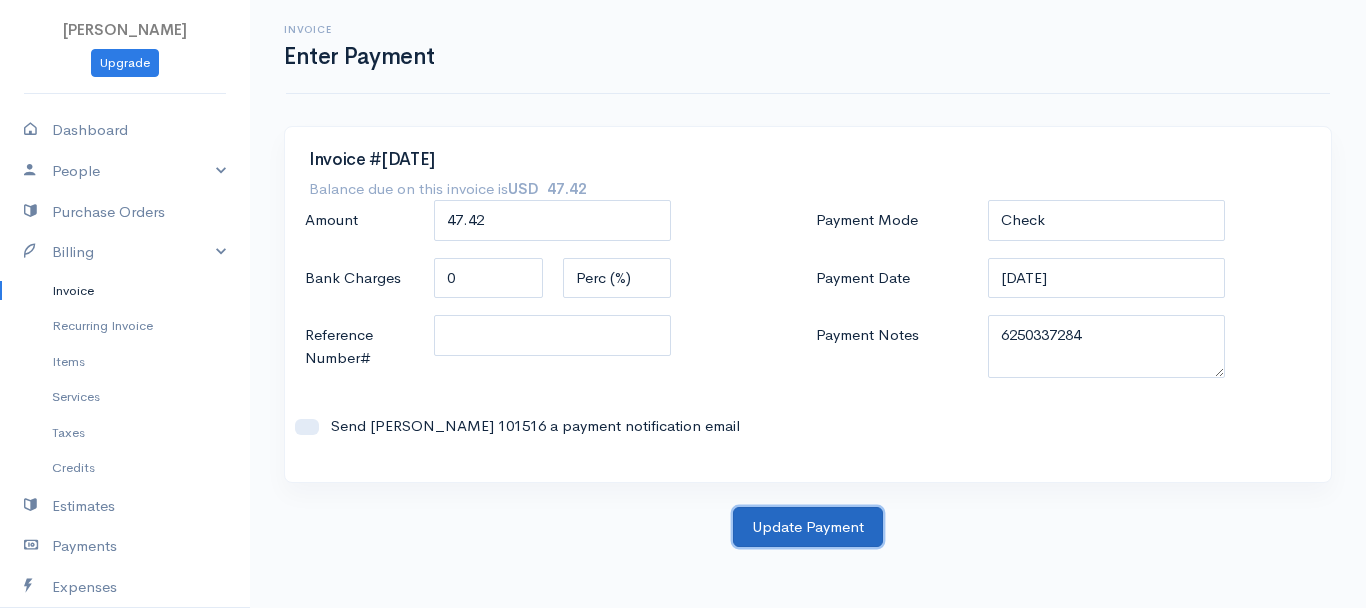 click on "Update Payment" at bounding box center (808, 527) 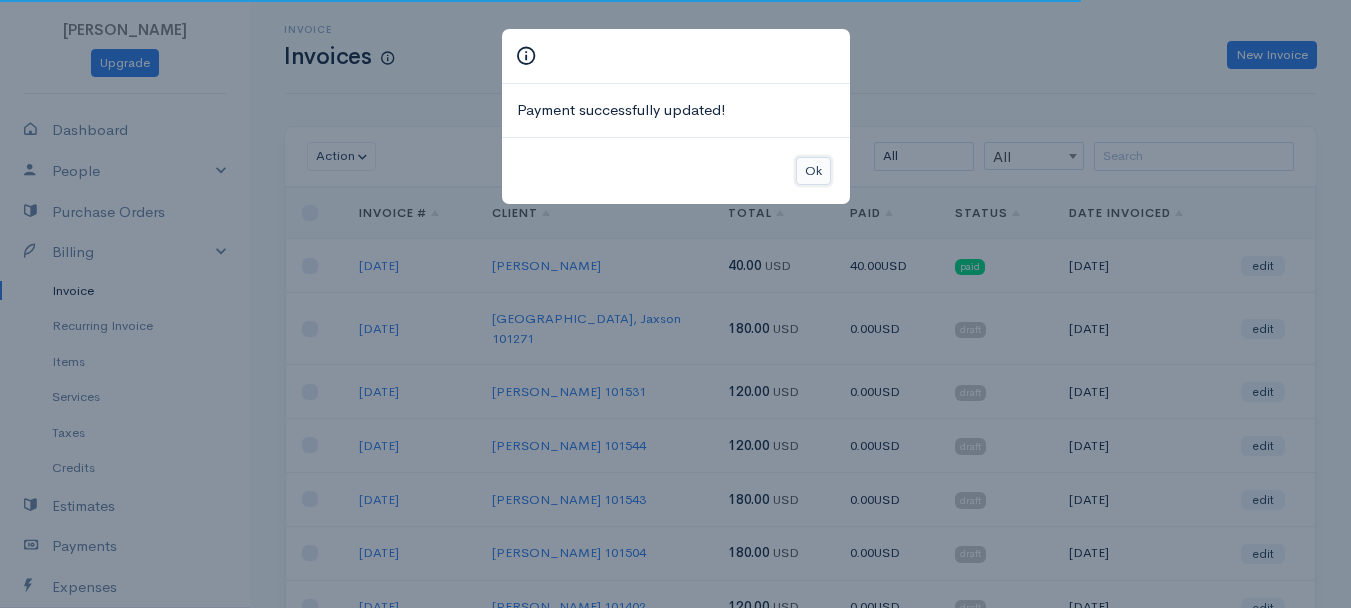 click on "Ok" at bounding box center (813, 171) 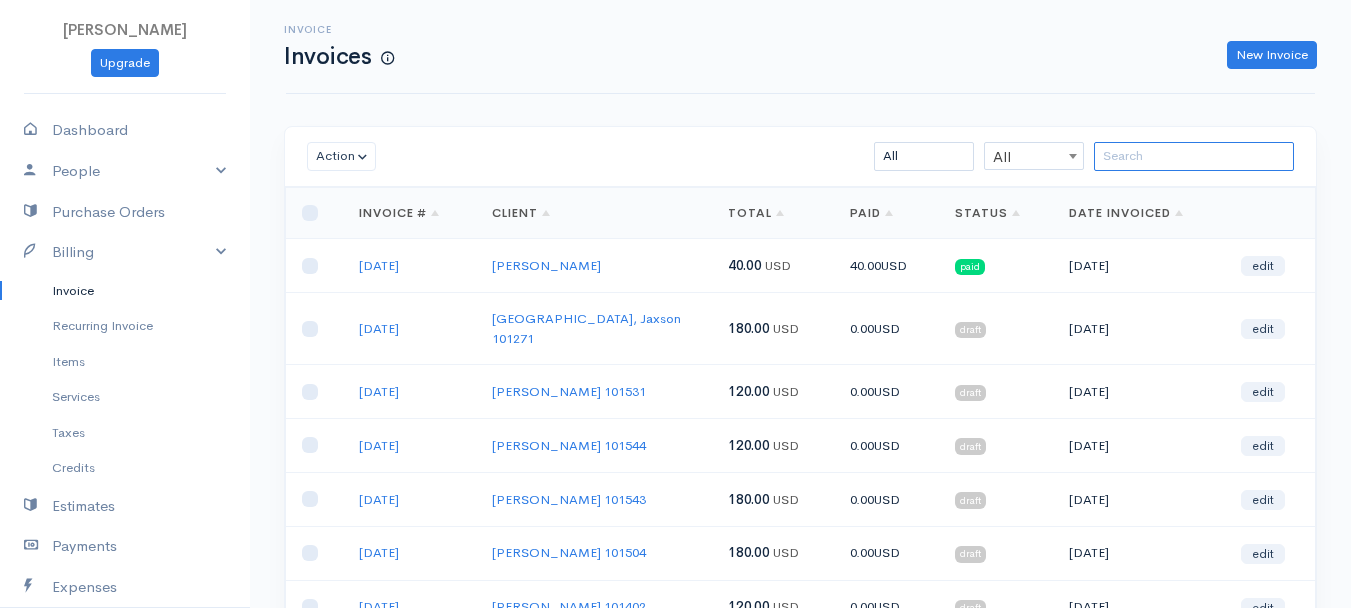 click at bounding box center [1194, 156] 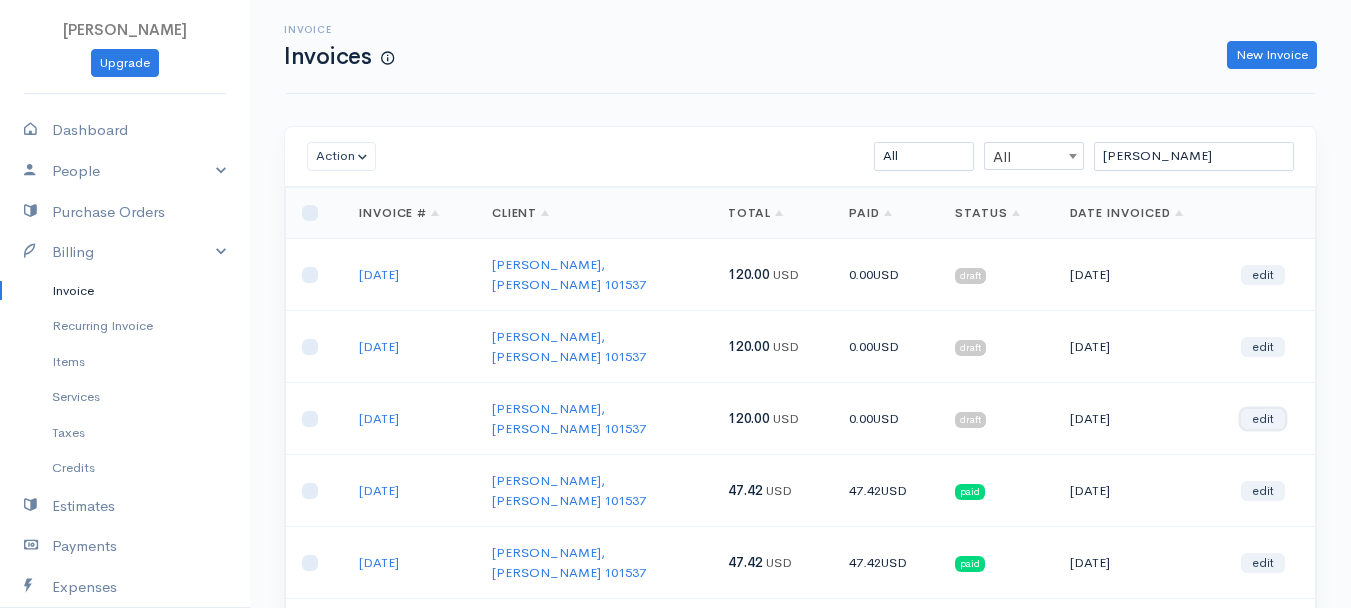 click on "edit" at bounding box center [1263, 419] 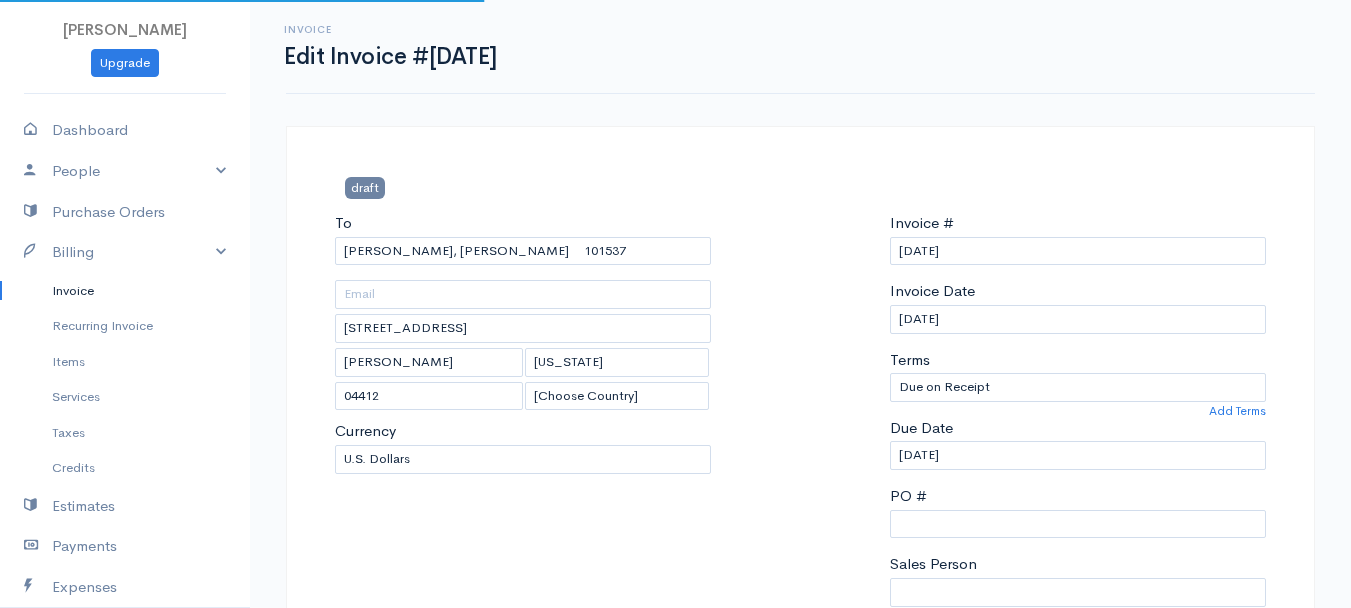 scroll, scrollTop: 400, scrollLeft: 0, axis: vertical 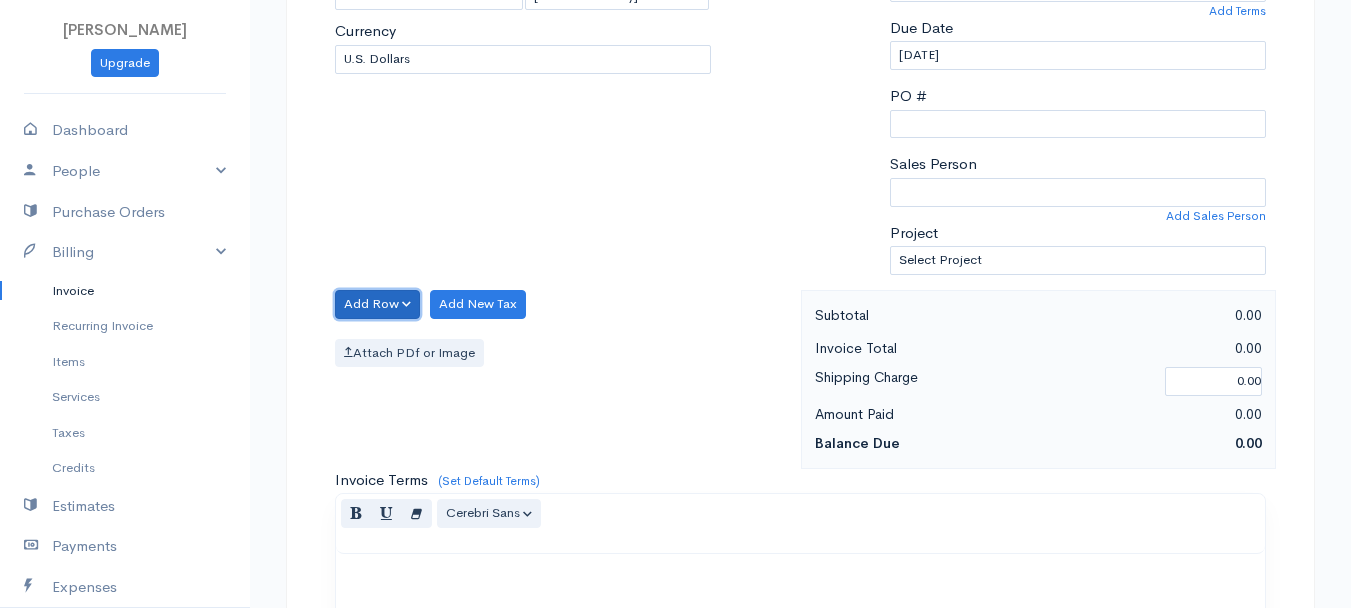 click on "Add Row" at bounding box center (377, 304) 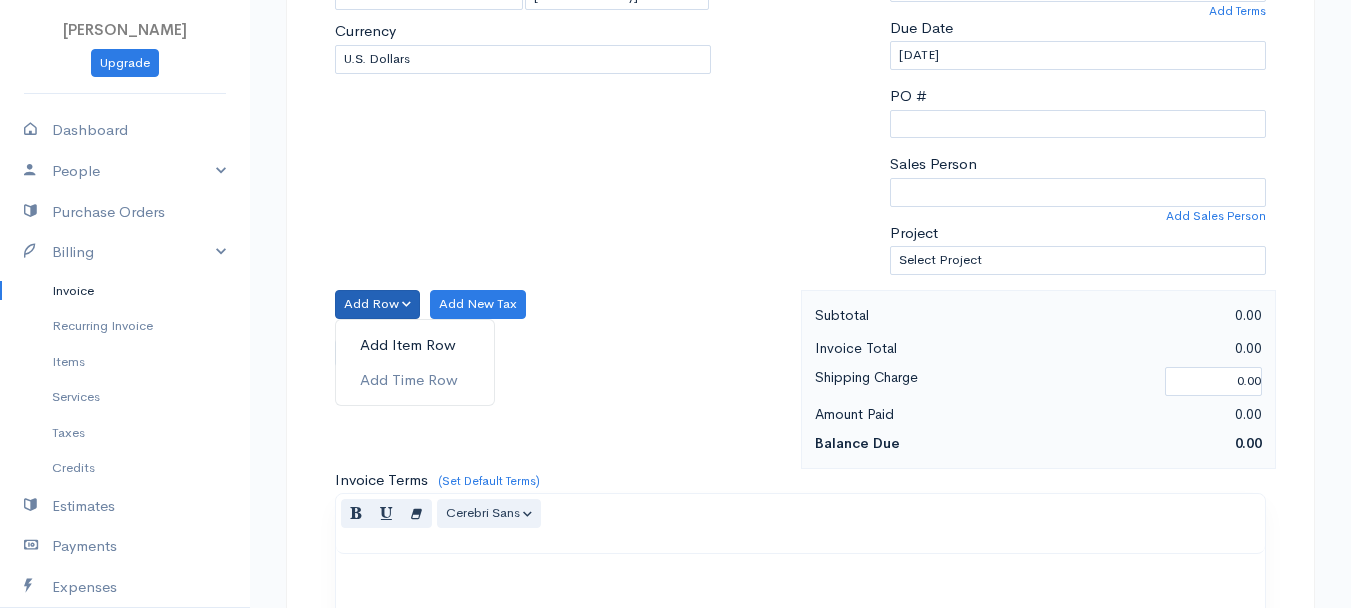 click on "Add Item Row" at bounding box center (415, 345) 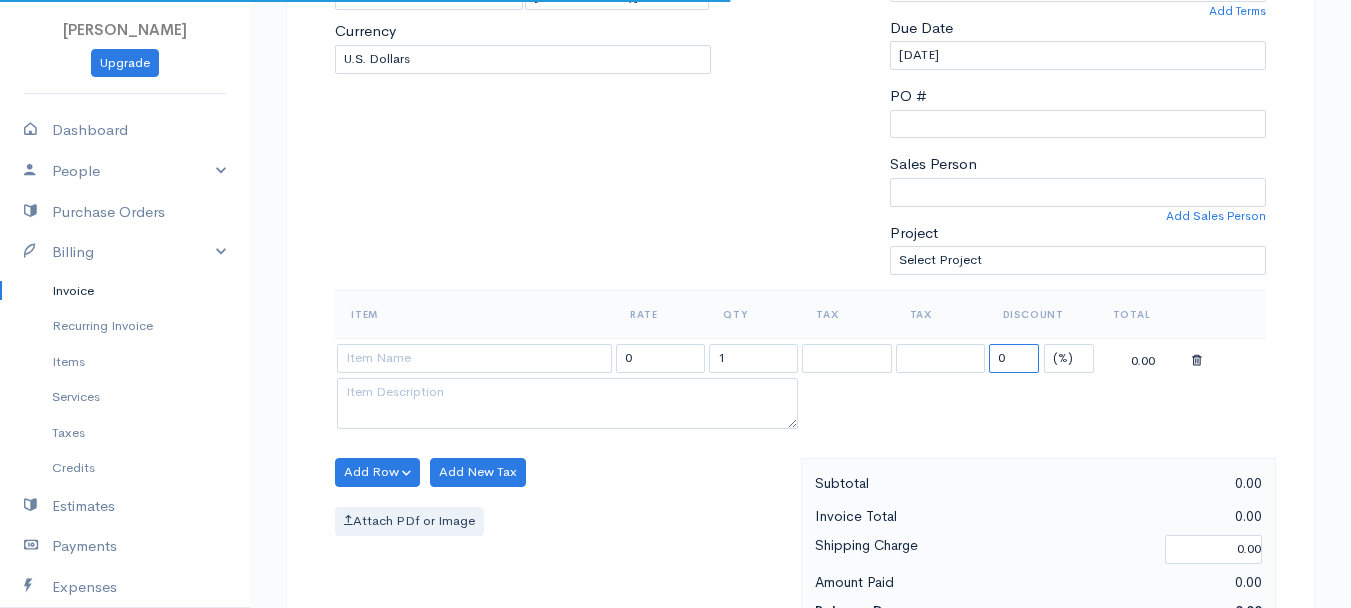 click on "0" at bounding box center (1014, 358) 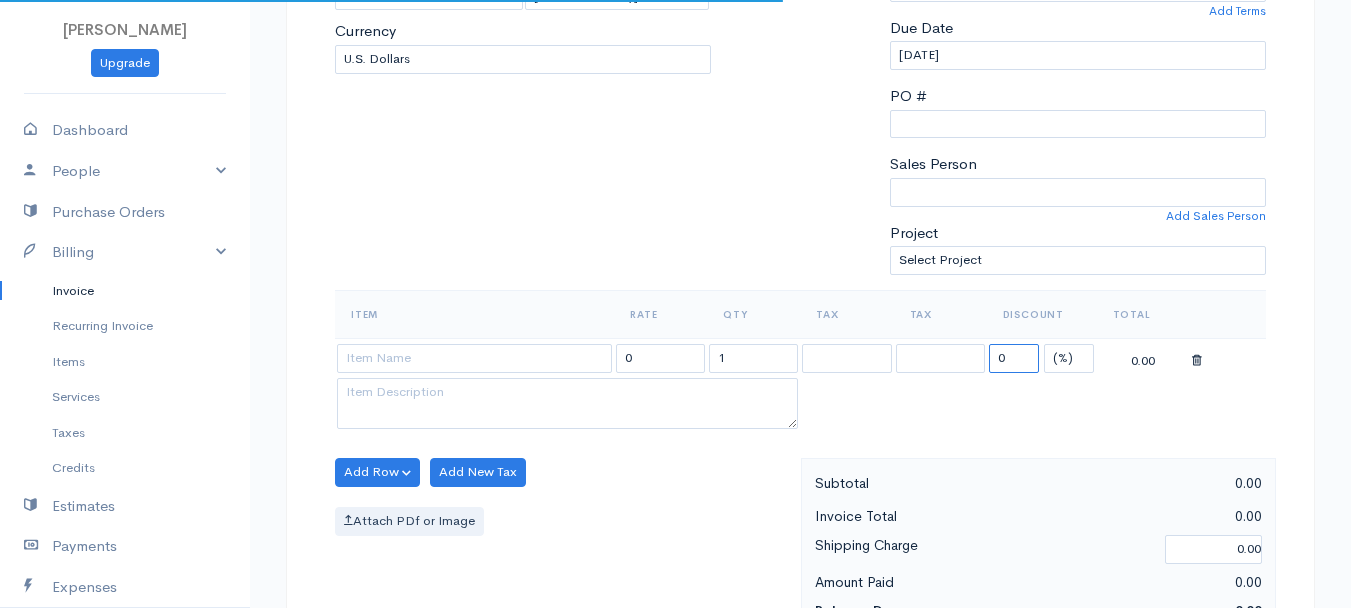 click on "0" at bounding box center (1014, 358) 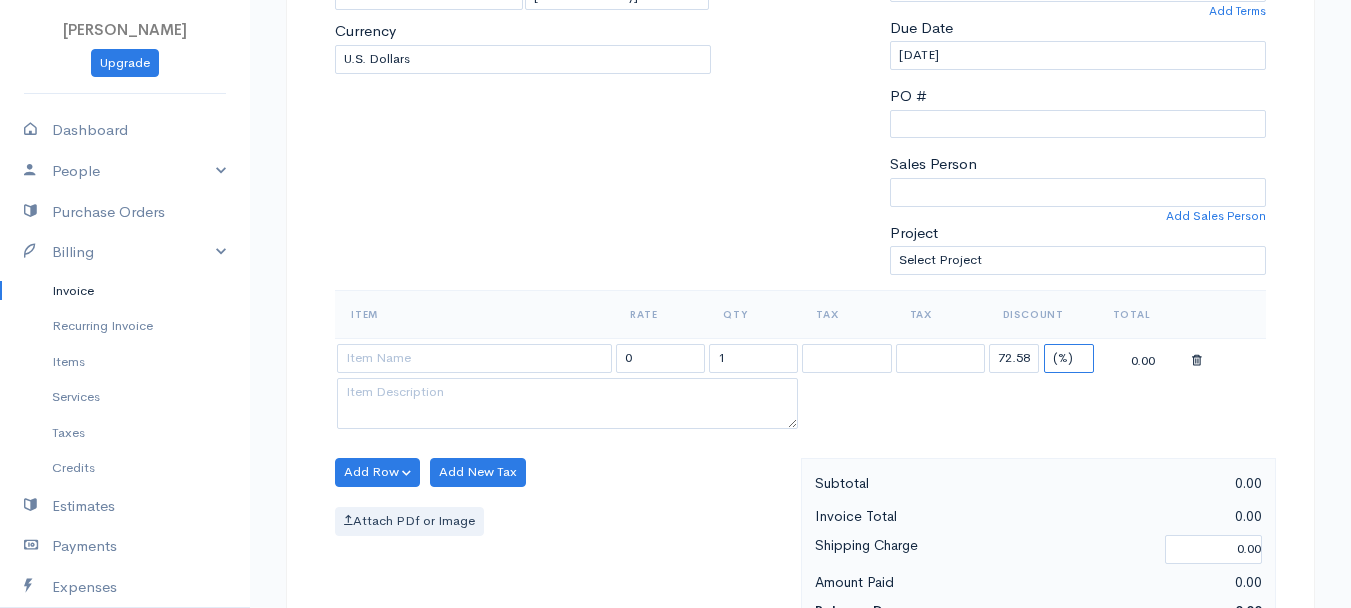 click on "(%) Flat" at bounding box center [1069, 358] 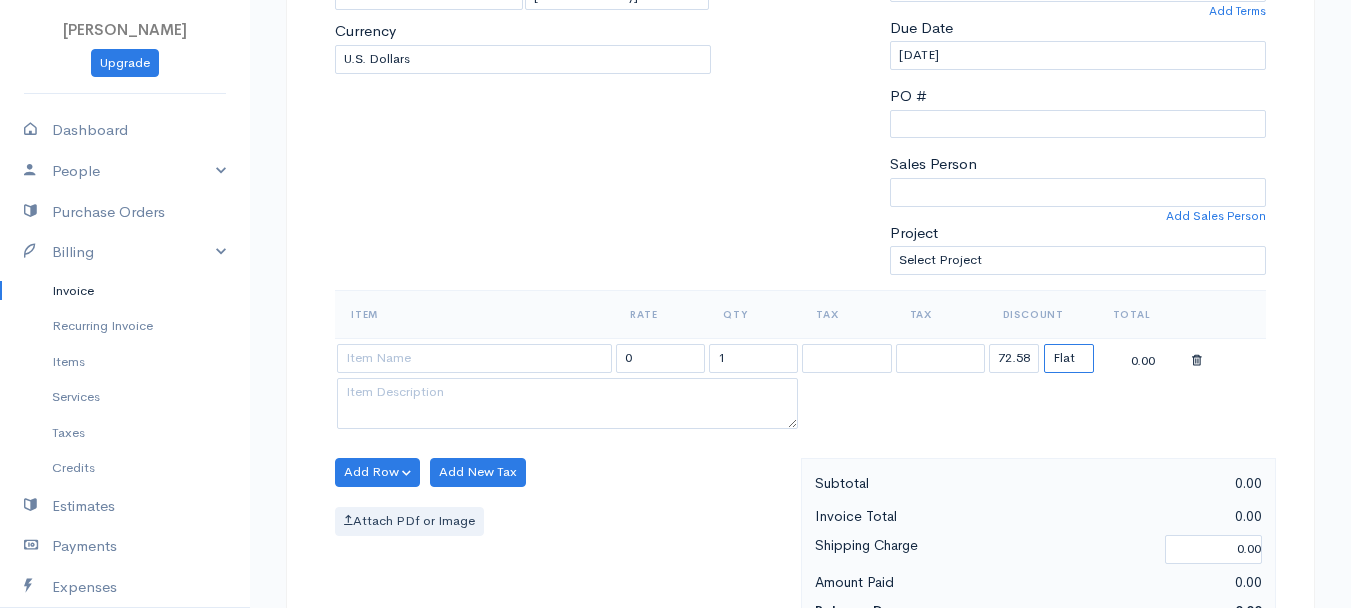 click on "(%) Flat" at bounding box center (1069, 358) 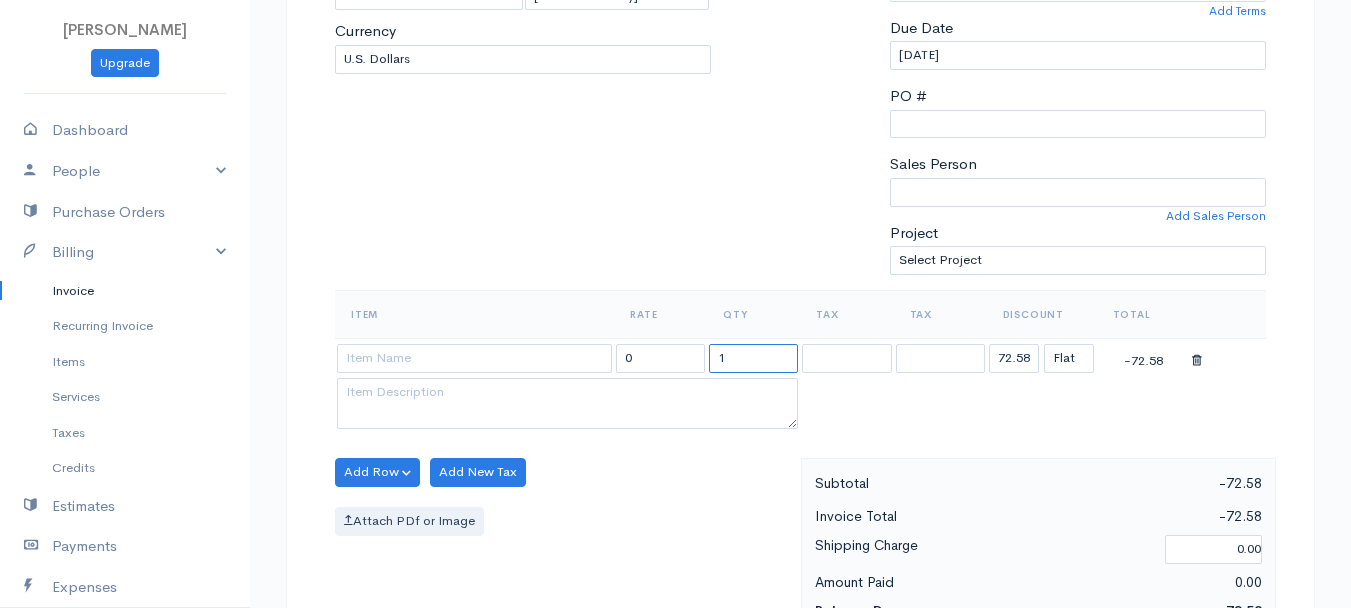 click on "1" at bounding box center [753, 358] 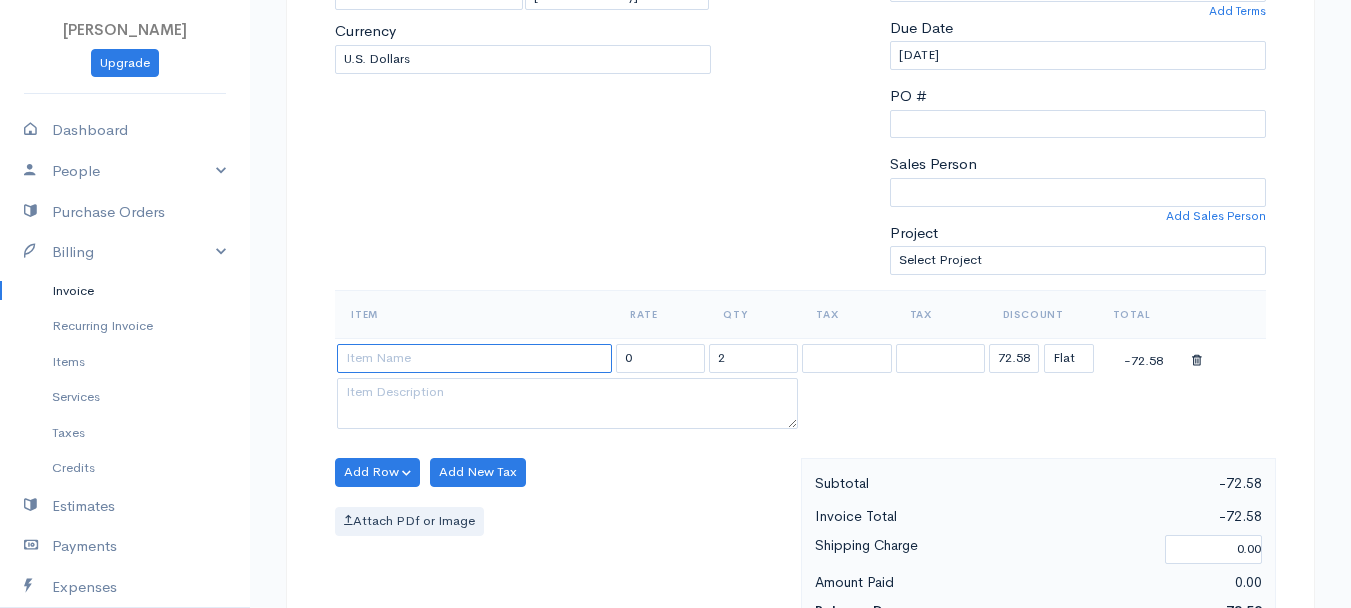 drag, startPoint x: 461, startPoint y: 361, endPoint x: 467, endPoint y: 381, distance: 20.880613 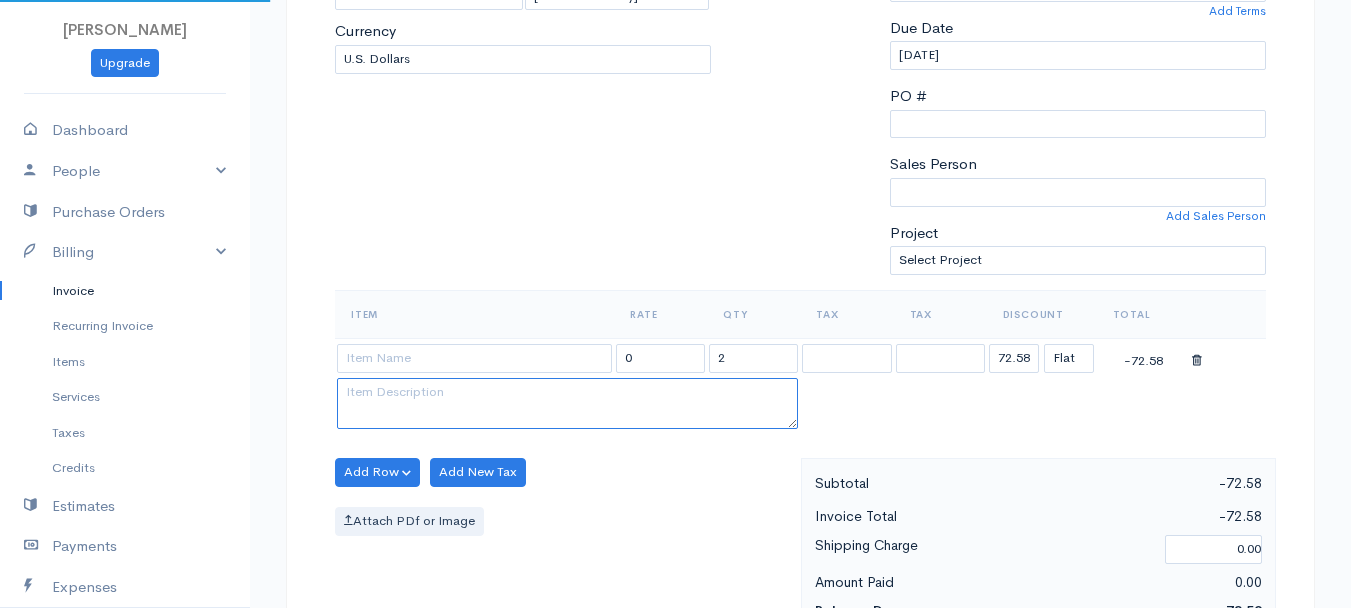 click at bounding box center [567, 404] 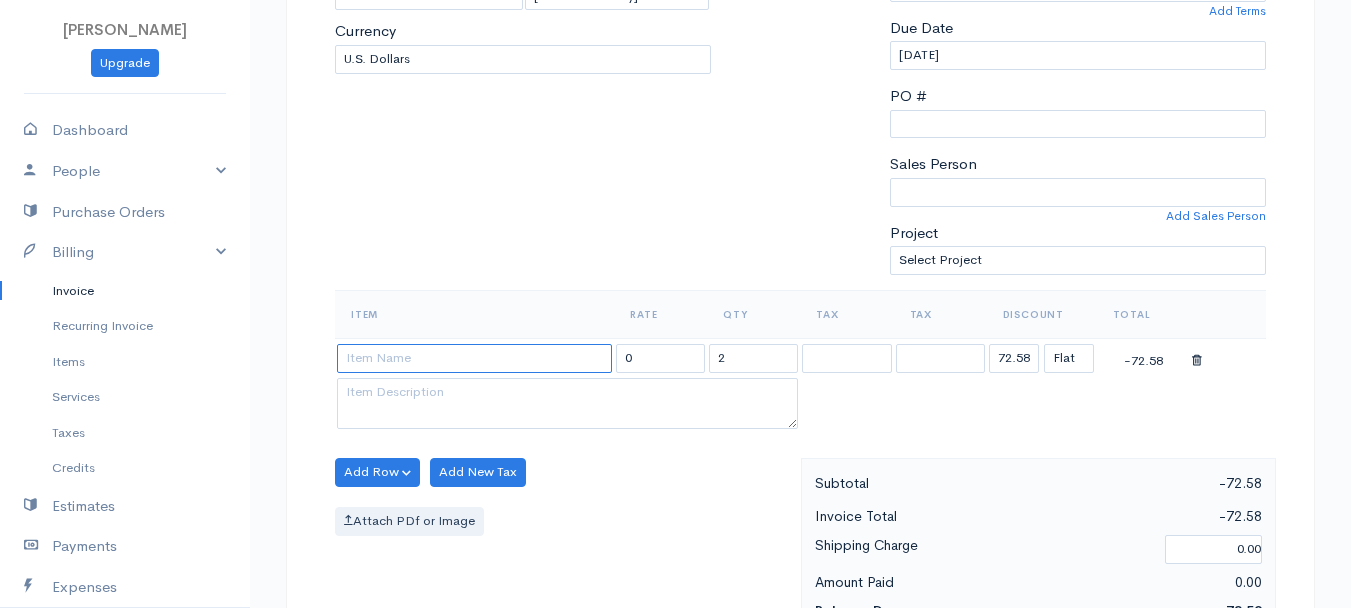 click at bounding box center [474, 358] 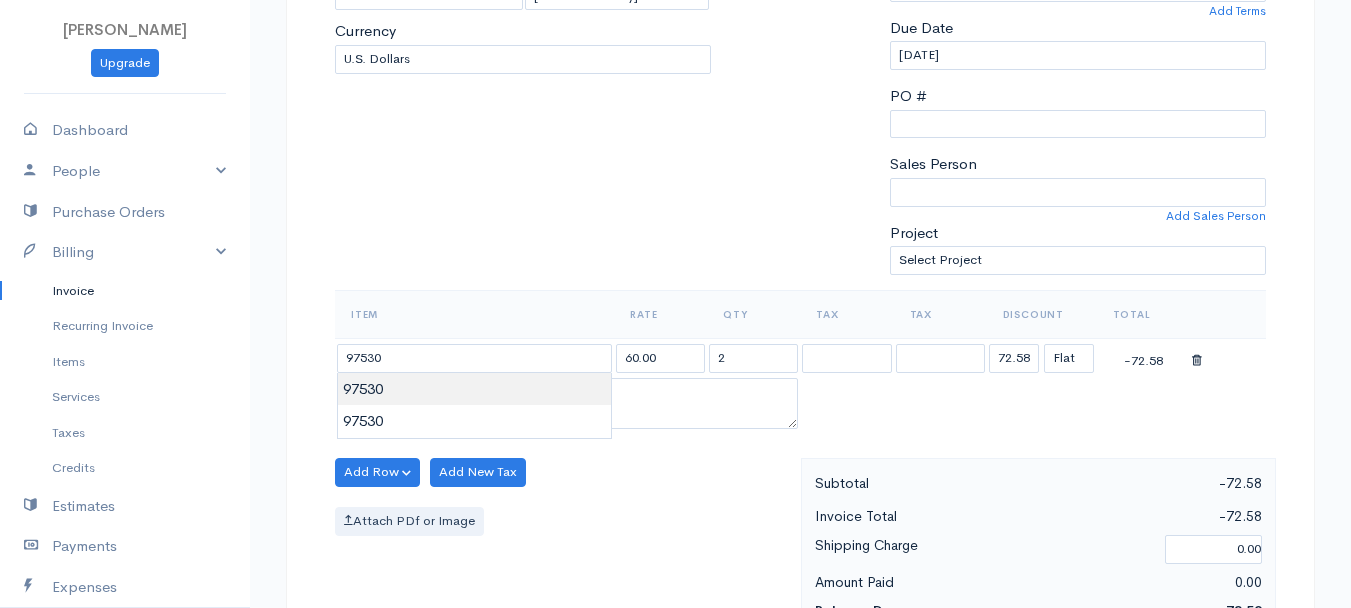 click on "[PERSON_NAME]
Upgrade
Dashboard
People
Clients
Vendors
Staff Users
Purchase Orders
Billing
Invoice
Recurring Invoice
Items
Services
Taxes
Credits
Estimates
Payments
Expenses
Track Time
Projects
Reports
Settings
My Organizations
Logout
Help
@CloudBooksApp 2022
Invoice
Edit Invoice #[DATE]
draft To [GEOGRAPHIC_DATA], [PERSON_NAME][GEOGRAPHIC_DATA][STREET_ADDRESS][PERSON_NAME][US_STATE] [Choose Country] [GEOGRAPHIC_DATA] [GEOGRAPHIC_DATA] [GEOGRAPHIC_DATA] [GEOGRAPHIC_DATA] [GEOGRAPHIC_DATA] [GEOGRAPHIC_DATA] [US_STATE] [GEOGRAPHIC_DATA]" at bounding box center [675, 464] 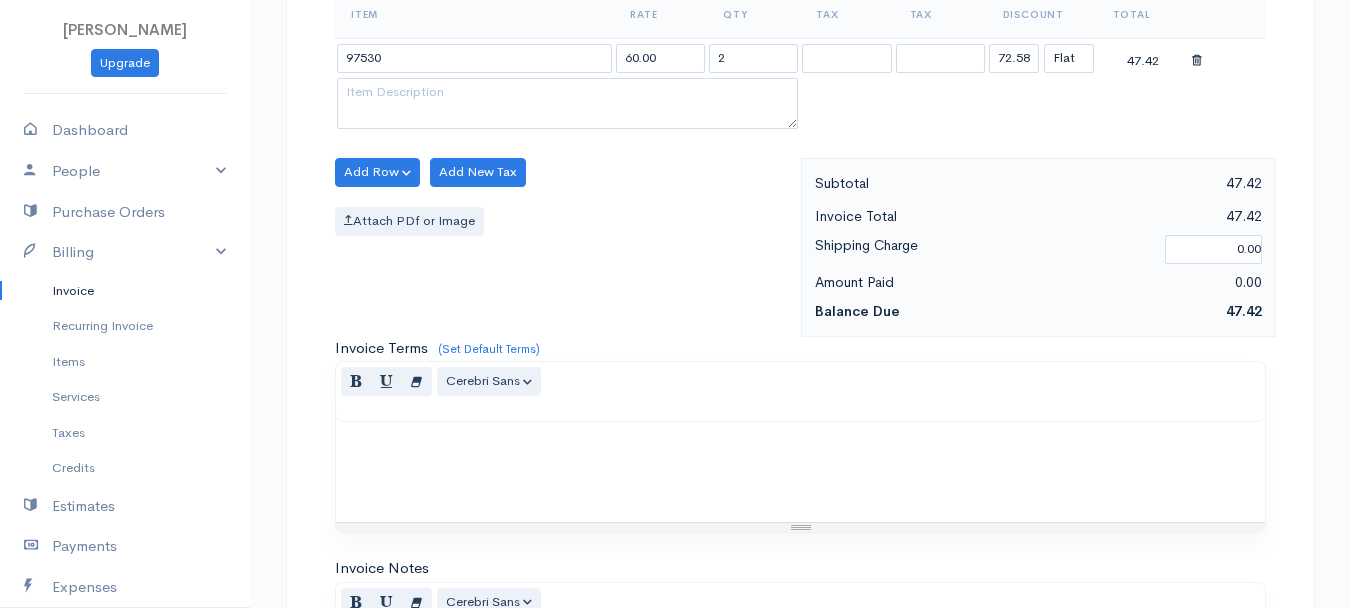 scroll, scrollTop: 1121, scrollLeft: 0, axis: vertical 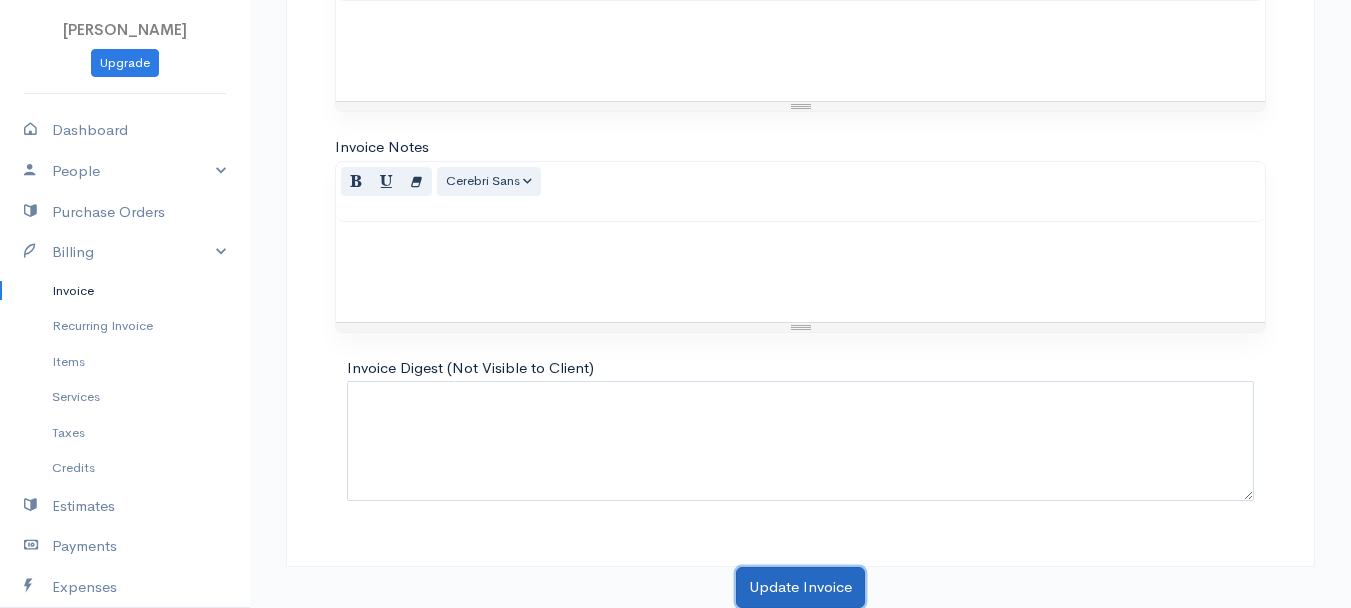 click on "Update Invoice" at bounding box center (800, 587) 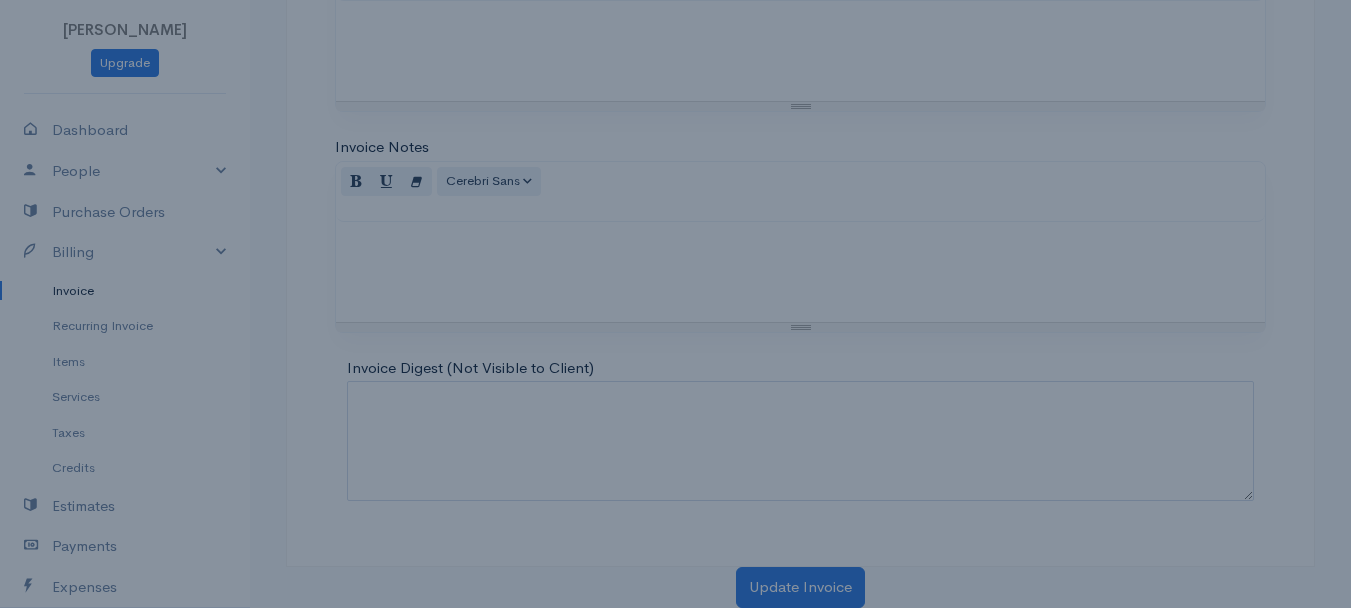 scroll, scrollTop: 0, scrollLeft: 0, axis: both 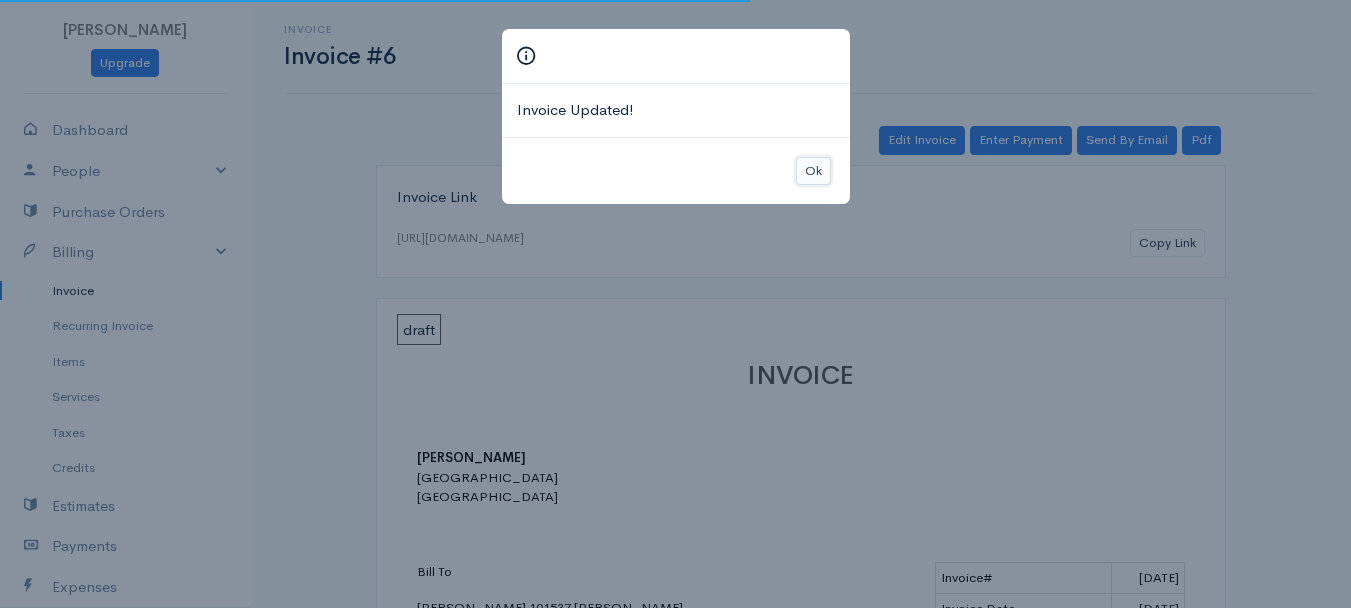 click on "Ok" at bounding box center [813, 171] 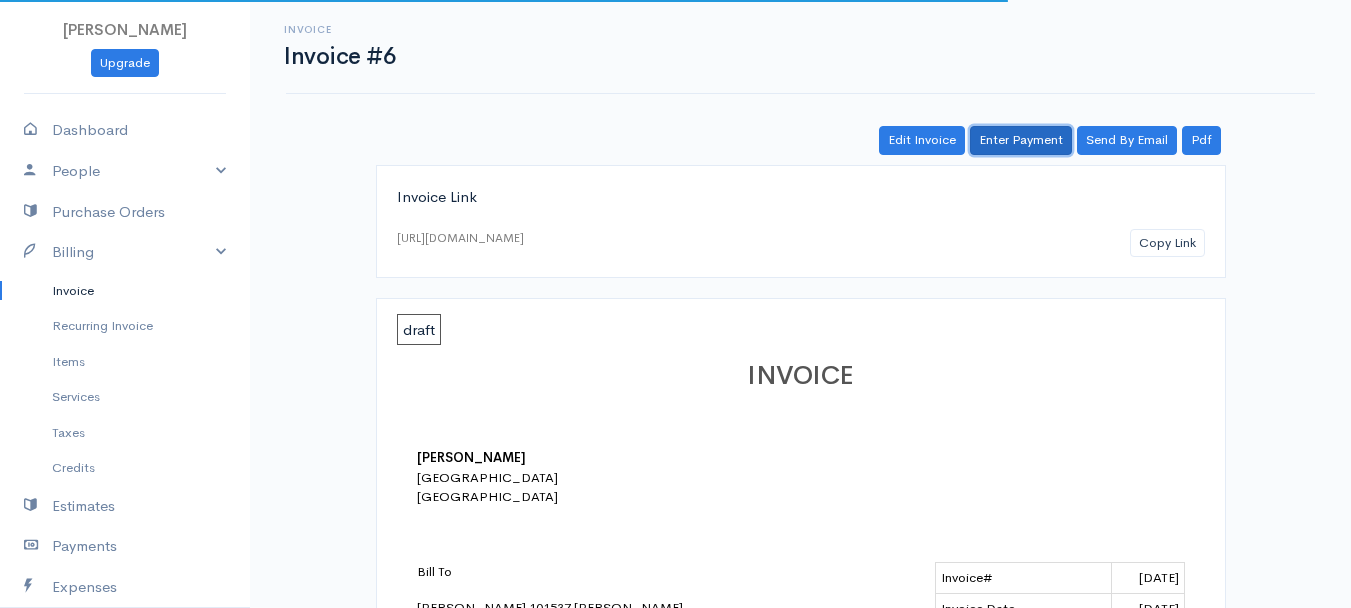 click on "Enter Payment" at bounding box center [1021, 140] 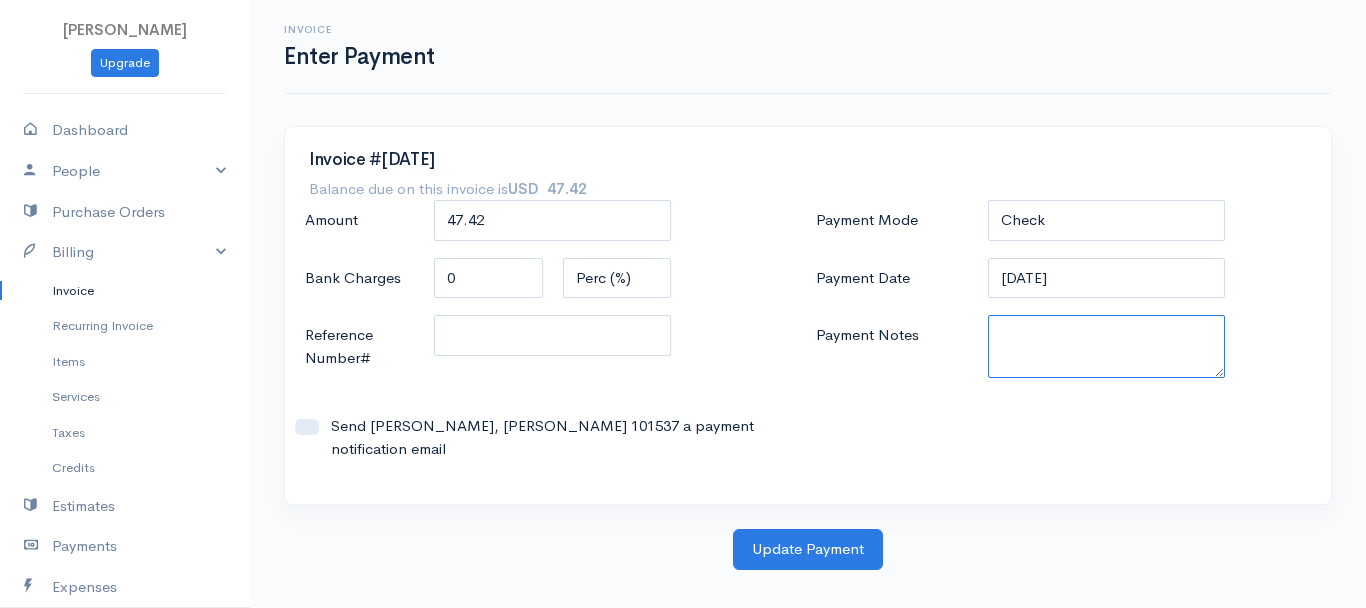 paste on "6250337284" 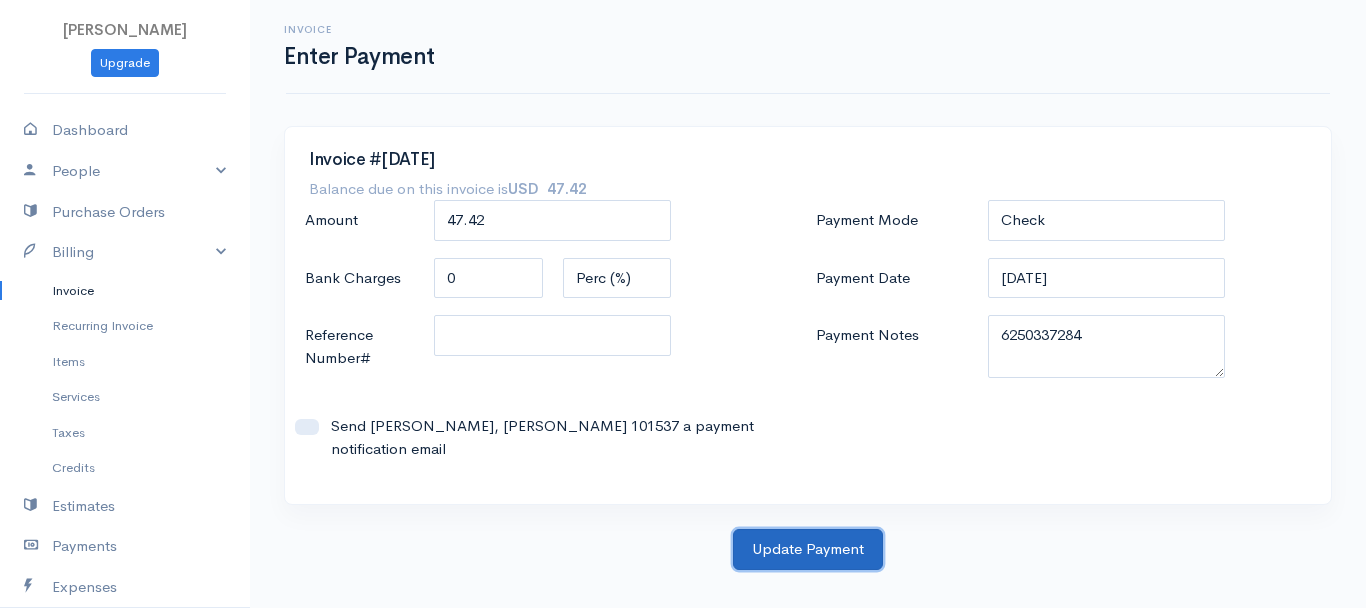 click on "Update Payment" at bounding box center (808, 549) 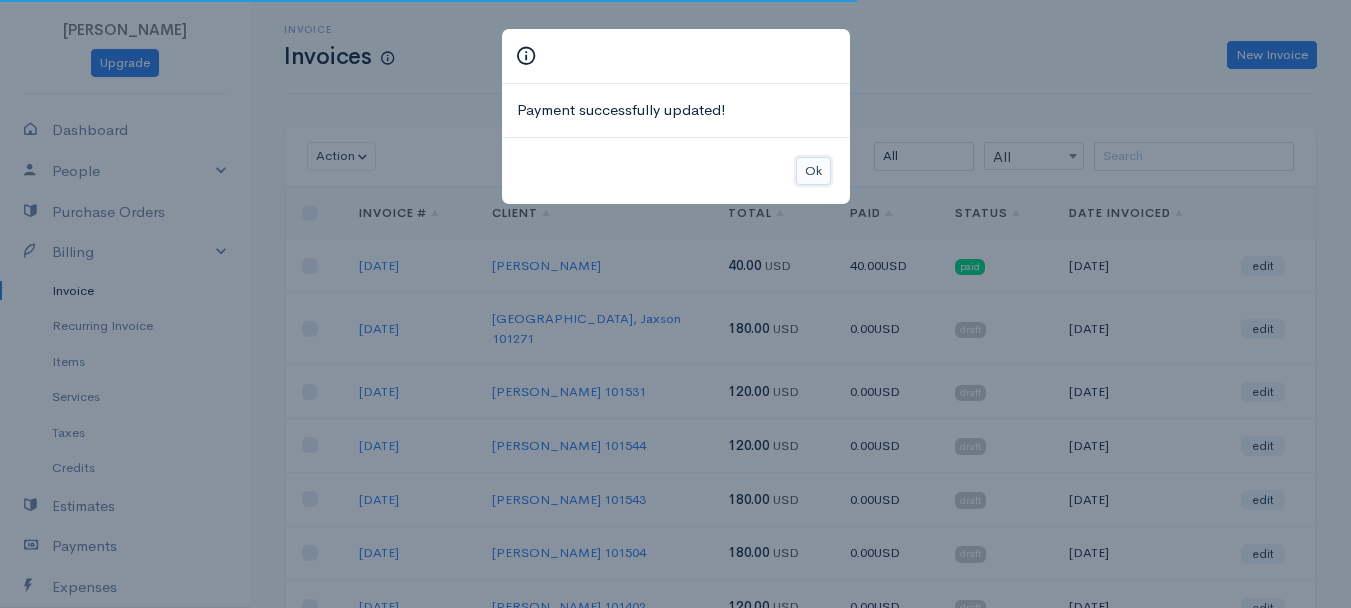click on "Ok" at bounding box center [813, 171] 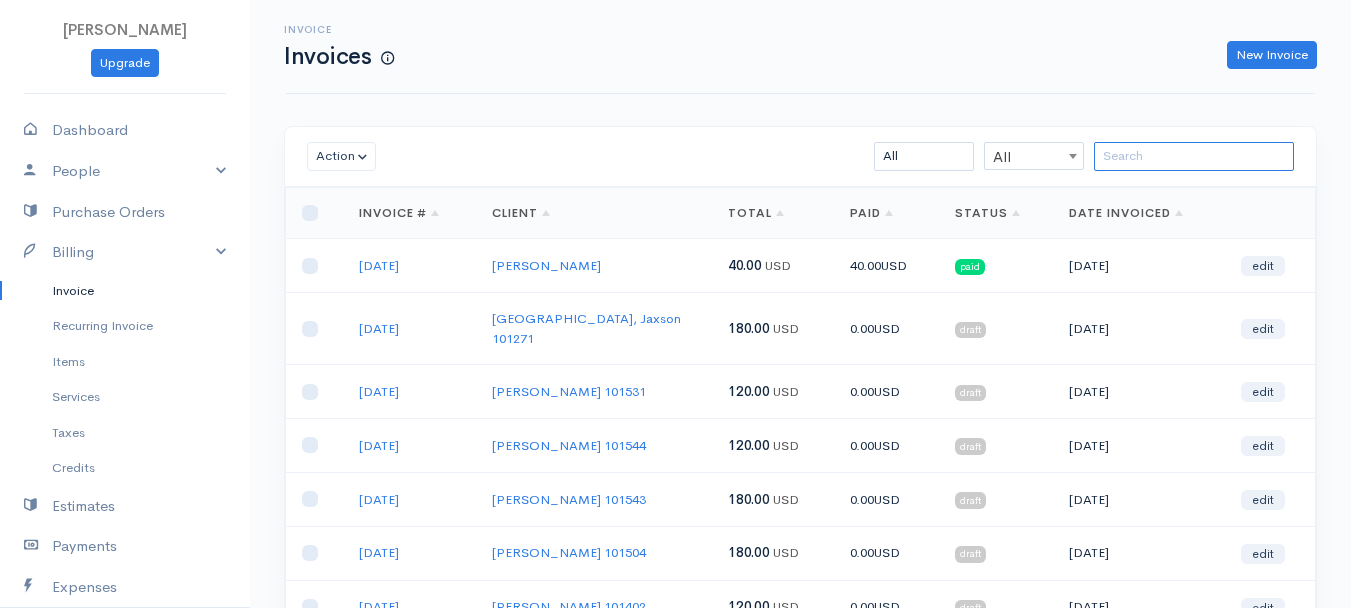 click at bounding box center [1194, 156] 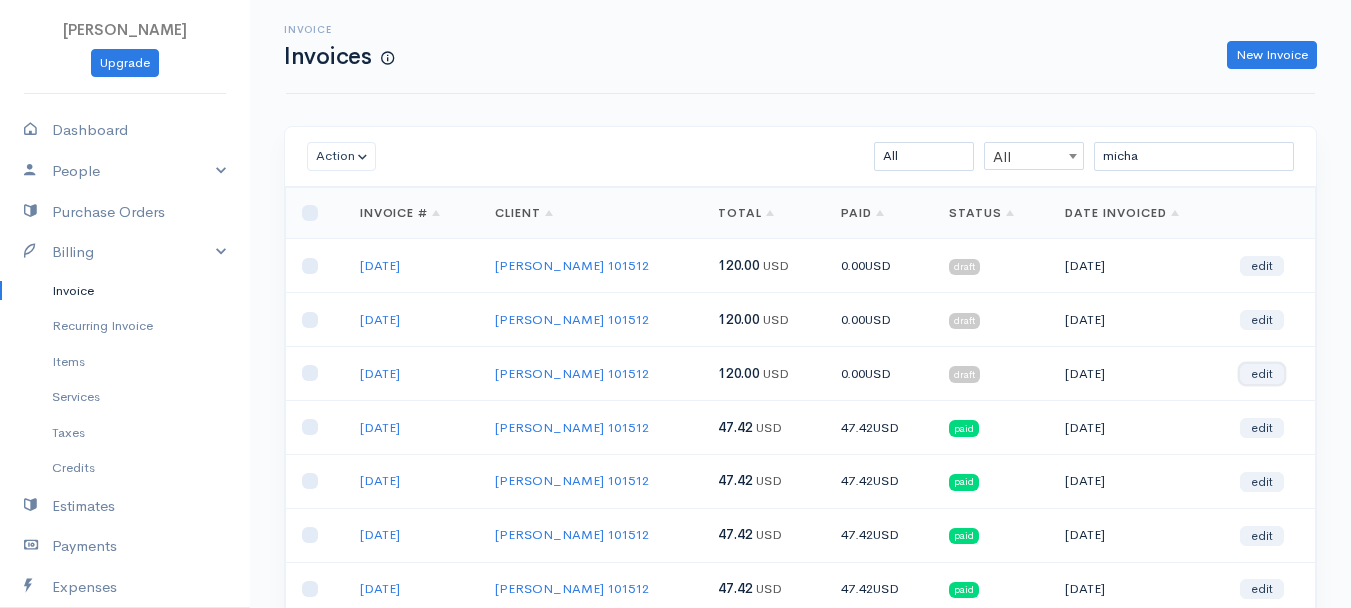 click on "edit" at bounding box center [1262, 374] 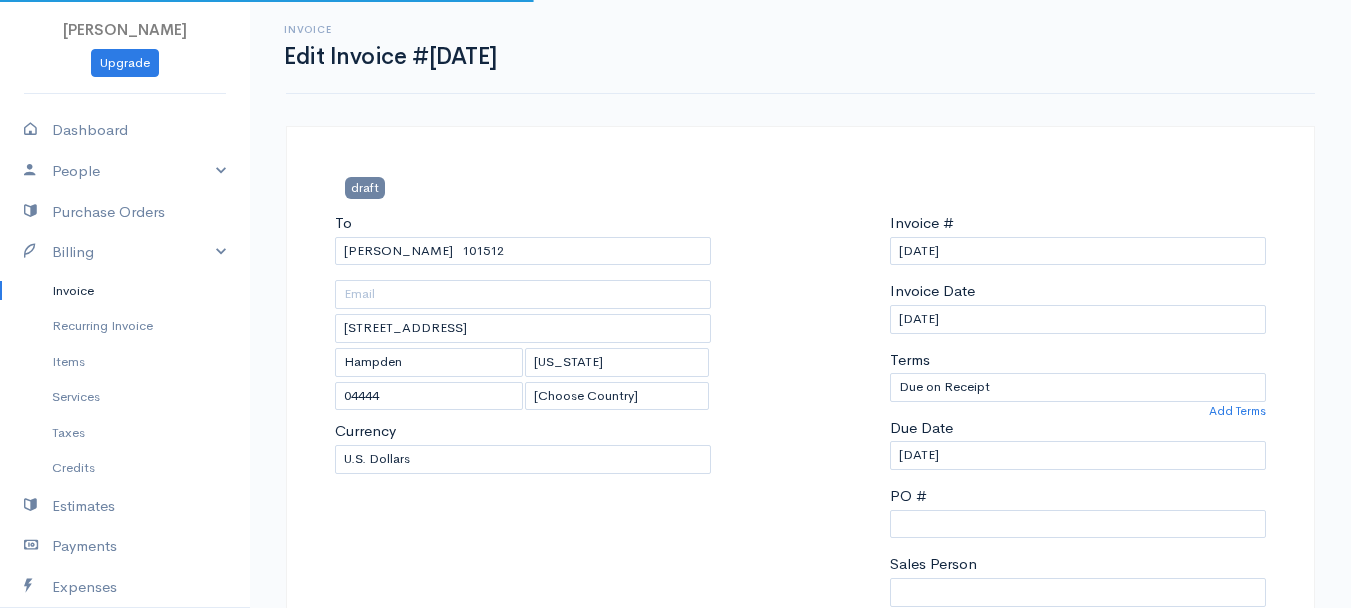 scroll, scrollTop: 400, scrollLeft: 0, axis: vertical 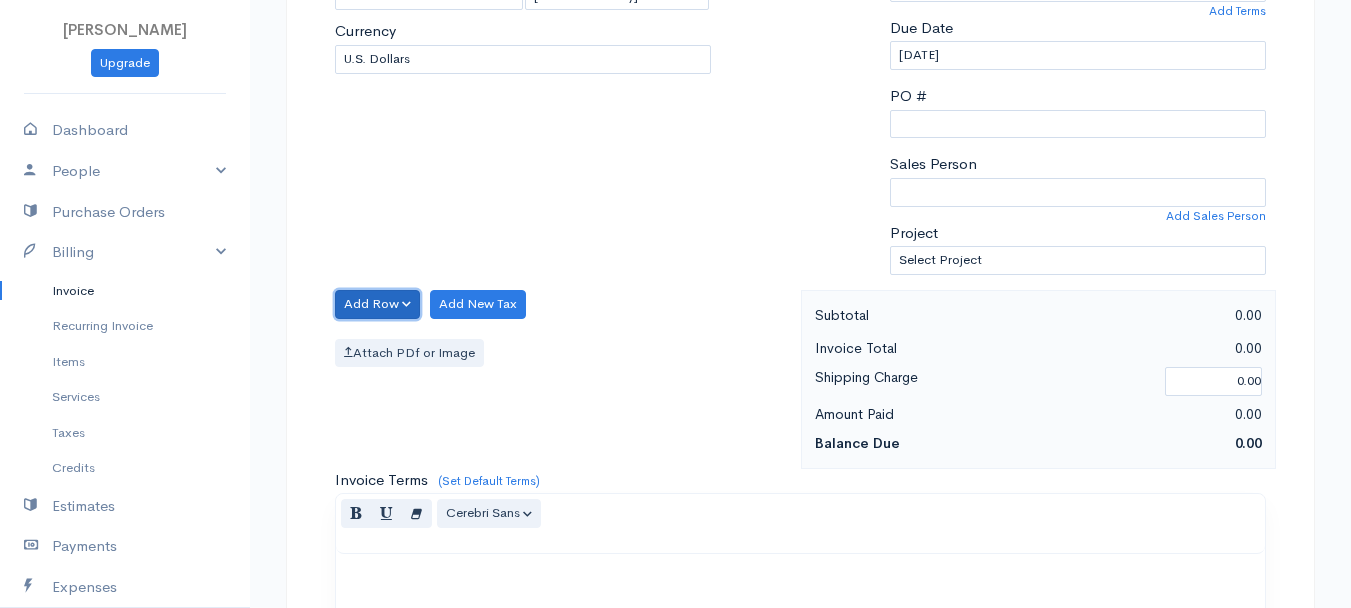 click on "Add Row" at bounding box center (377, 304) 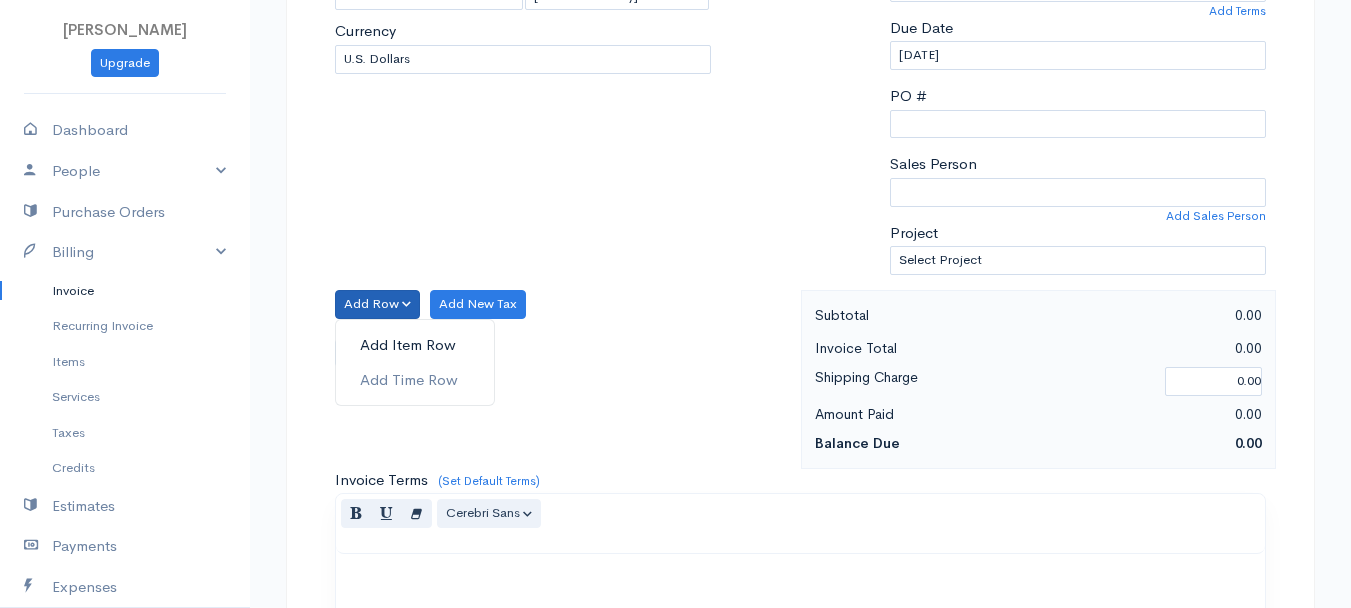 click on "Add Item Row" at bounding box center [415, 345] 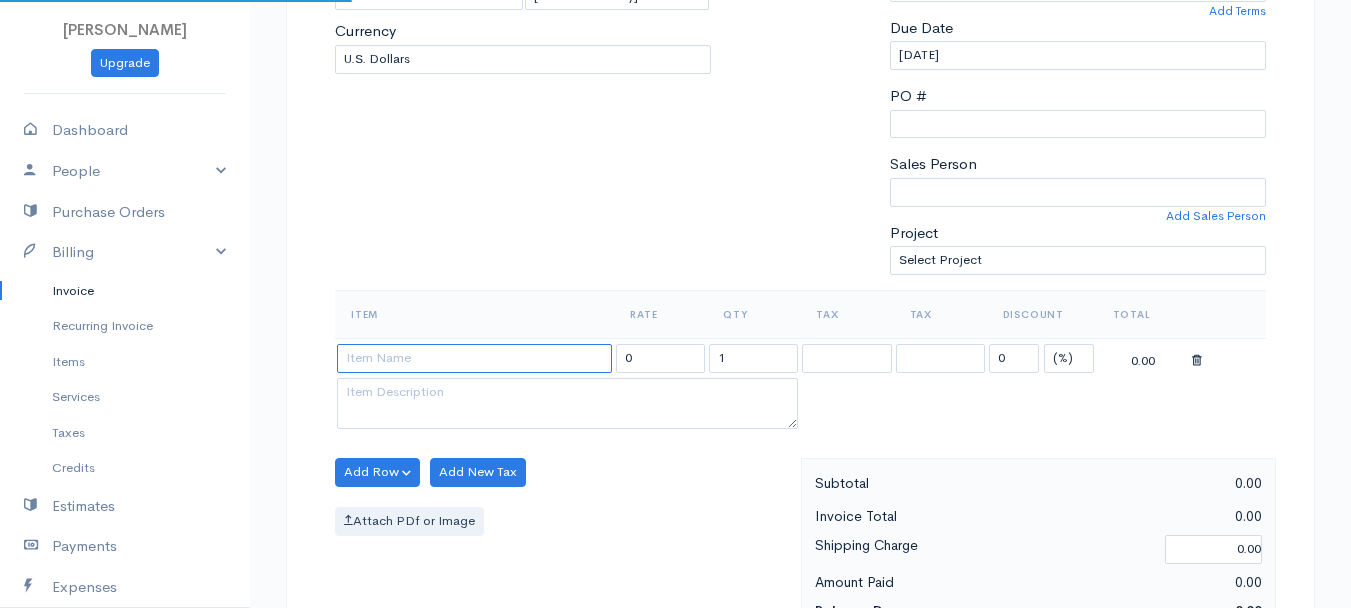 click at bounding box center (474, 358) 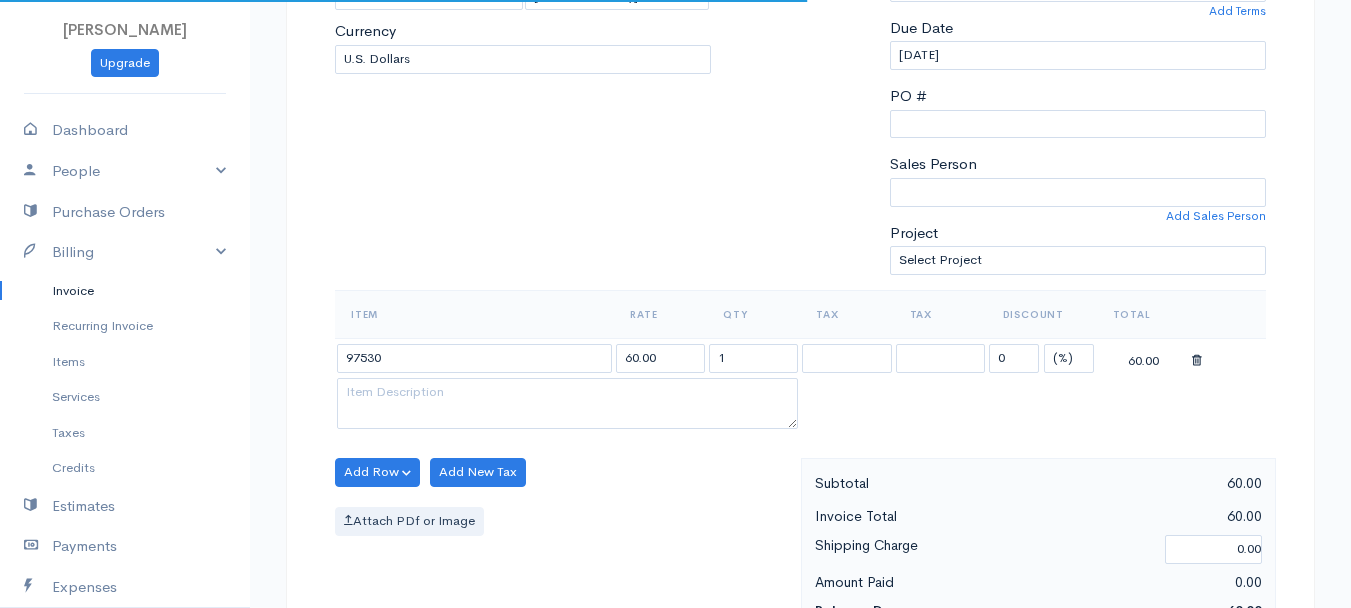 click on "[PERSON_NAME]
Upgrade
Dashboard
People
Clients
Vendors
Staff Users
Purchase Orders
Billing
Invoice
Recurring Invoice
Items
Services
Taxes
Credits
Estimates
Payments
Expenses
Track Time
Projects
Reports
Settings
My Organizations
Logout
Help
@CloudBooksApp 2022
Invoice
Edit Invoice #[DATE]
draft To [PERSON_NAME][GEOGRAPHIC_DATA][STREET_ADDRESS][US_STATE] [Choose Country] [GEOGRAPHIC_DATA] [GEOGRAPHIC_DATA] [GEOGRAPHIC_DATA] [GEOGRAPHIC_DATA] [GEOGRAPHIC_DATA] [GEOGRAPHIC_DATA] [US_STATE] [GEOGRAPHIC_DATA]" at bounding box center [675, 464] 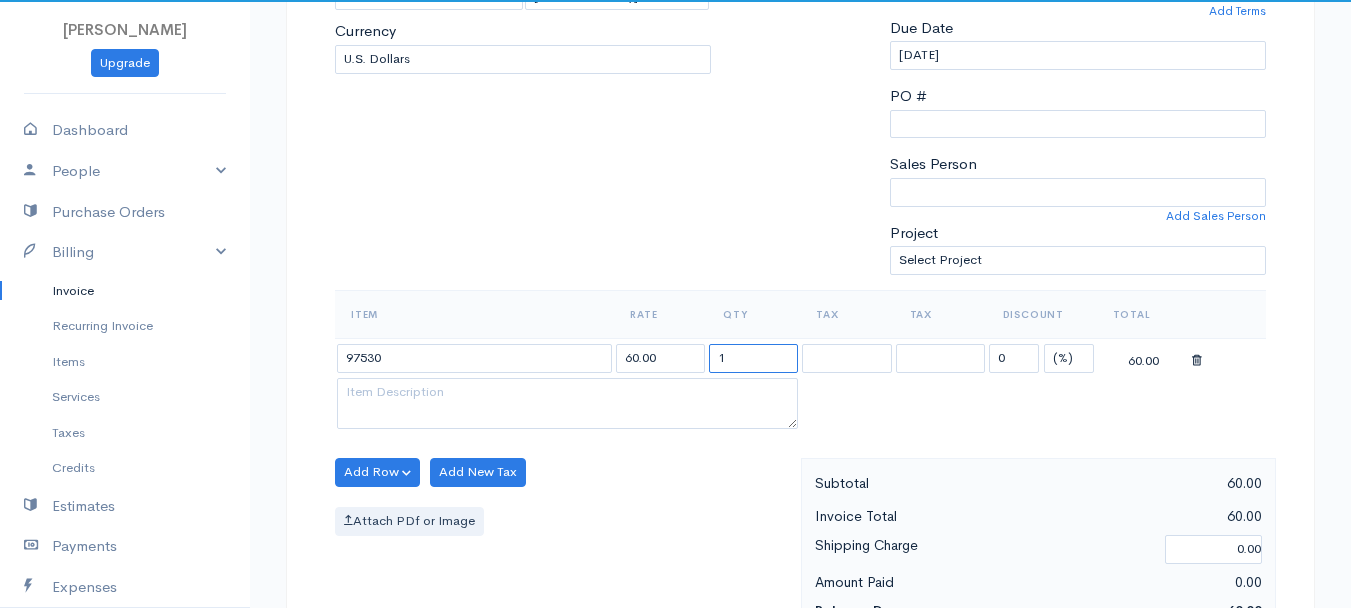 click on "1" at bounding box center [753, 358] 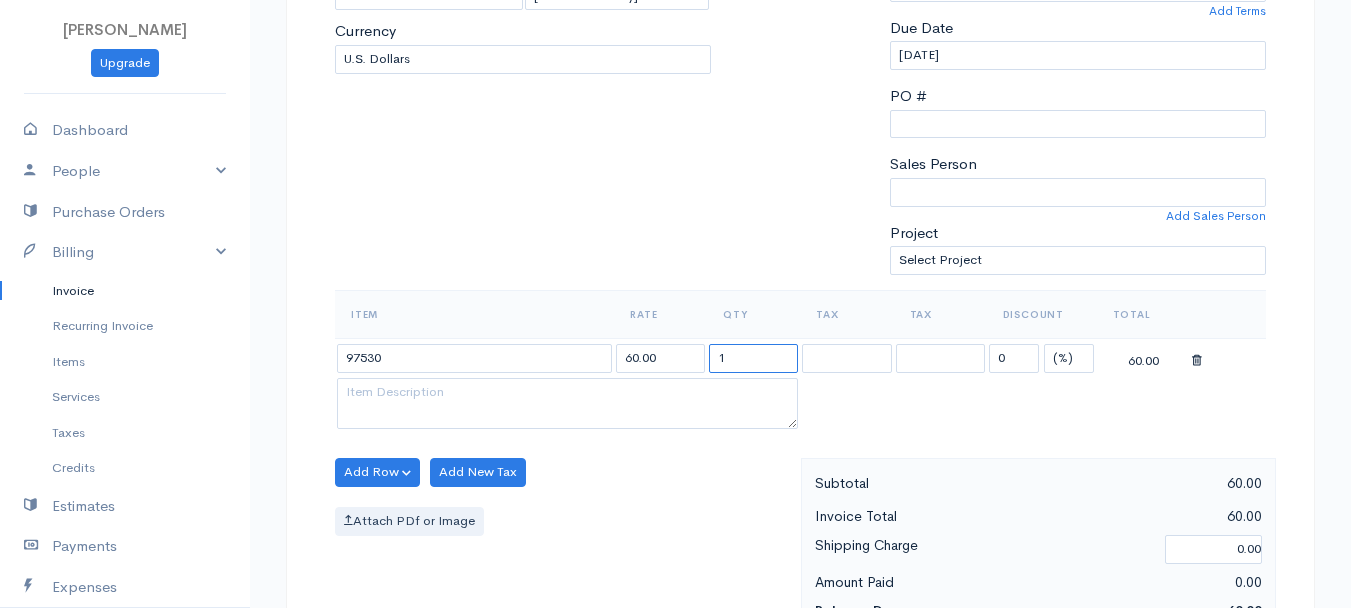 click on "1" at bounding box center (753, 358) 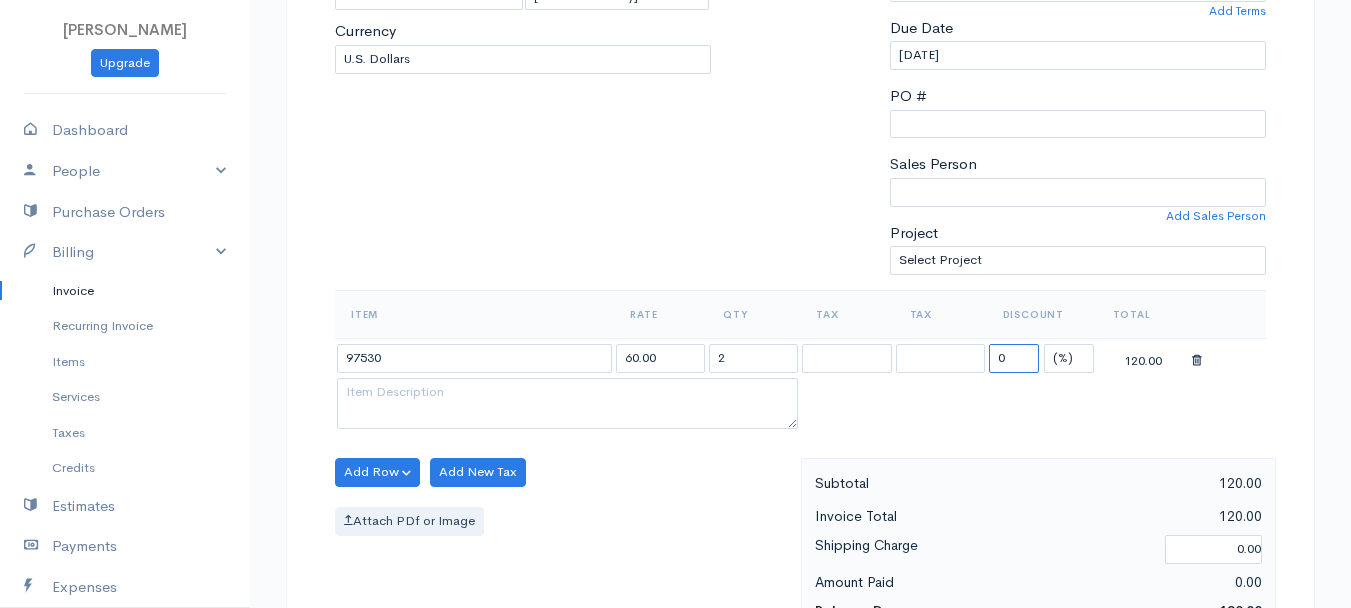 click on "0" at bounding box center (1014, 358) 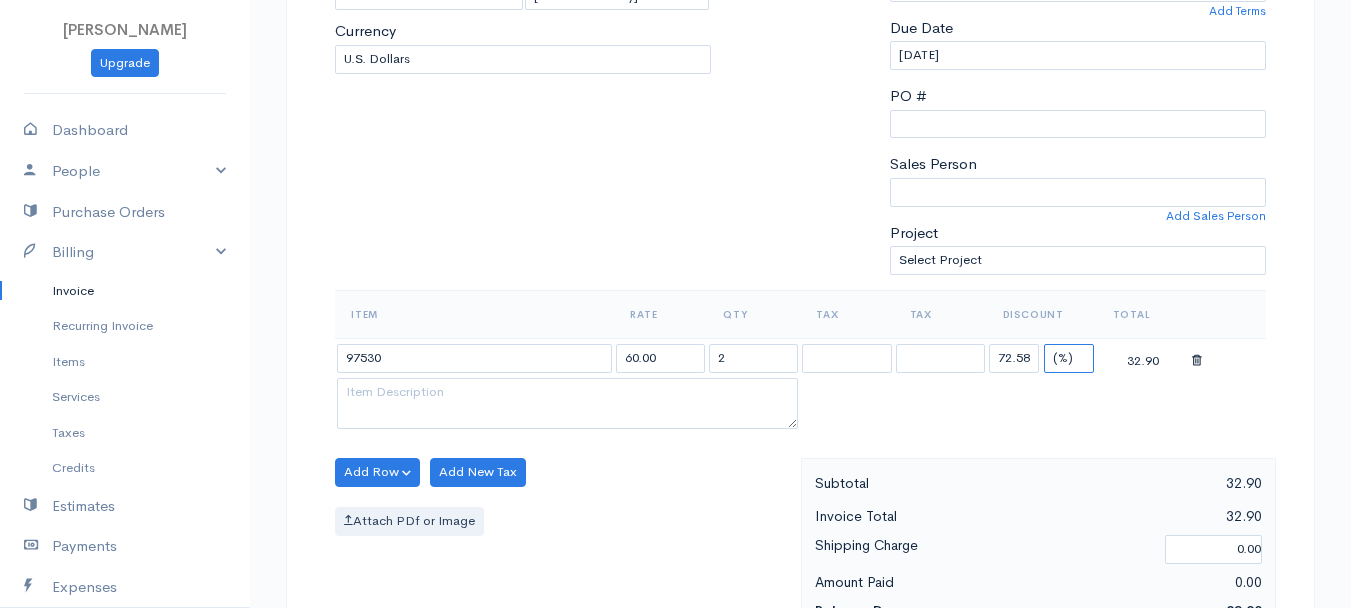 click on "(%) Flat" at bounding box center (1069, 358) 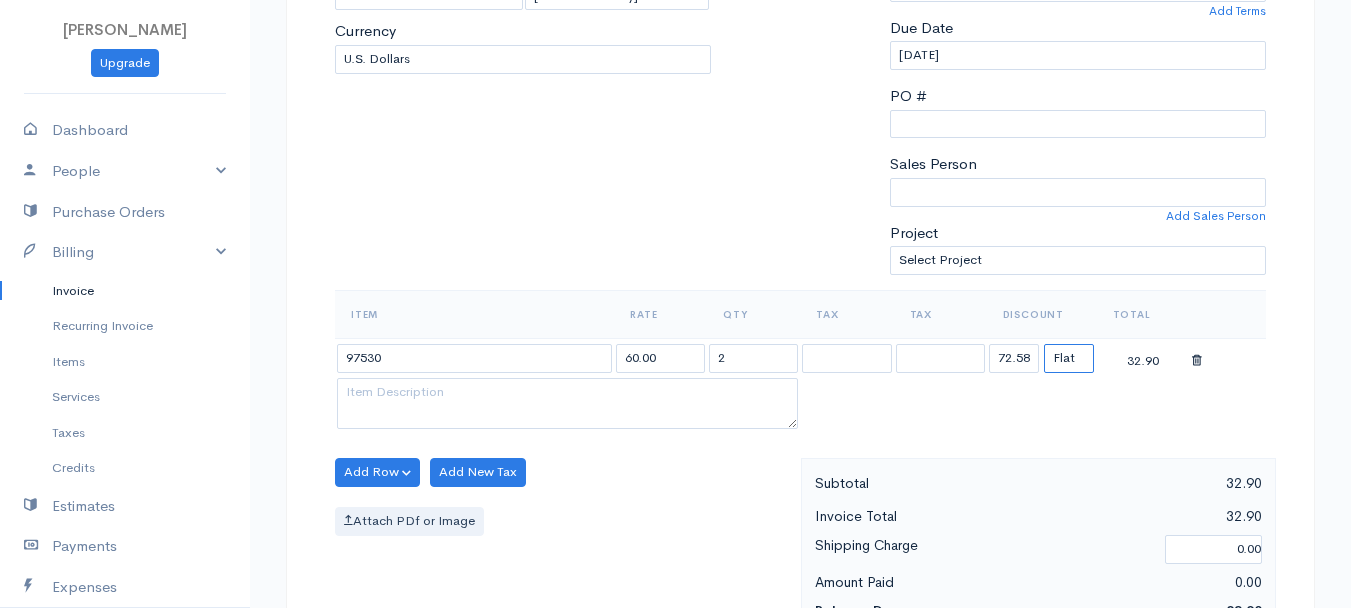 click on "(%) Flat" at bounding box center [1069, 358] 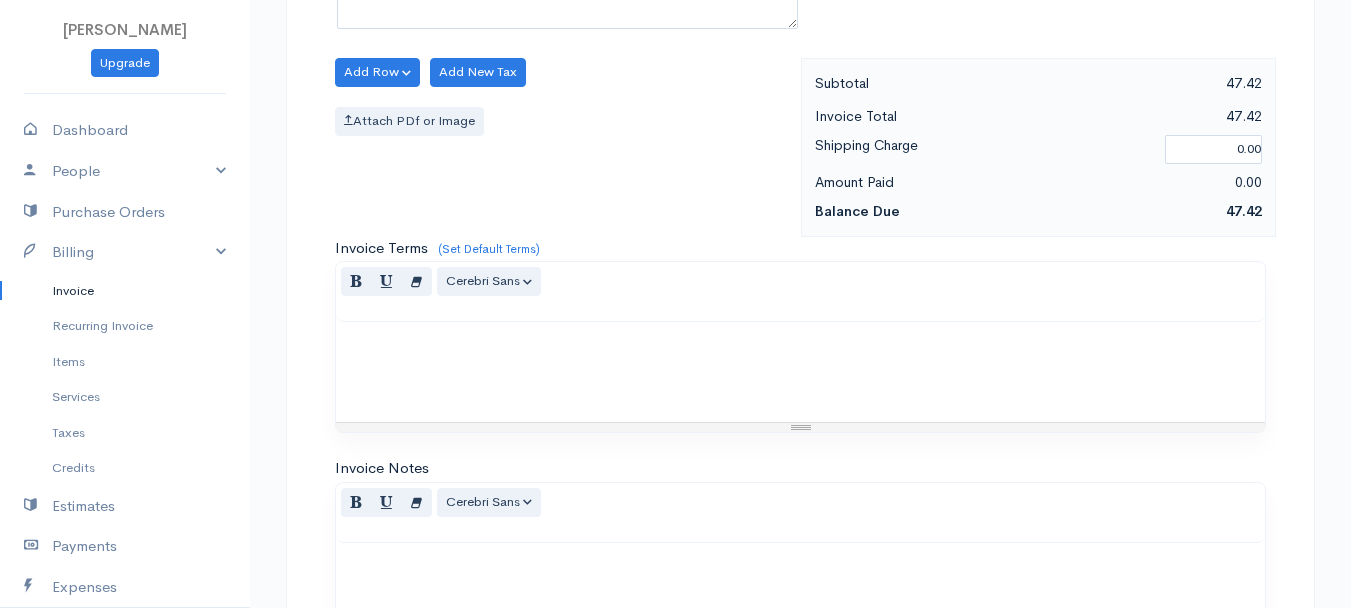 scroll, scrollTop: 1121, scrollLeft: 0, axis: vertical 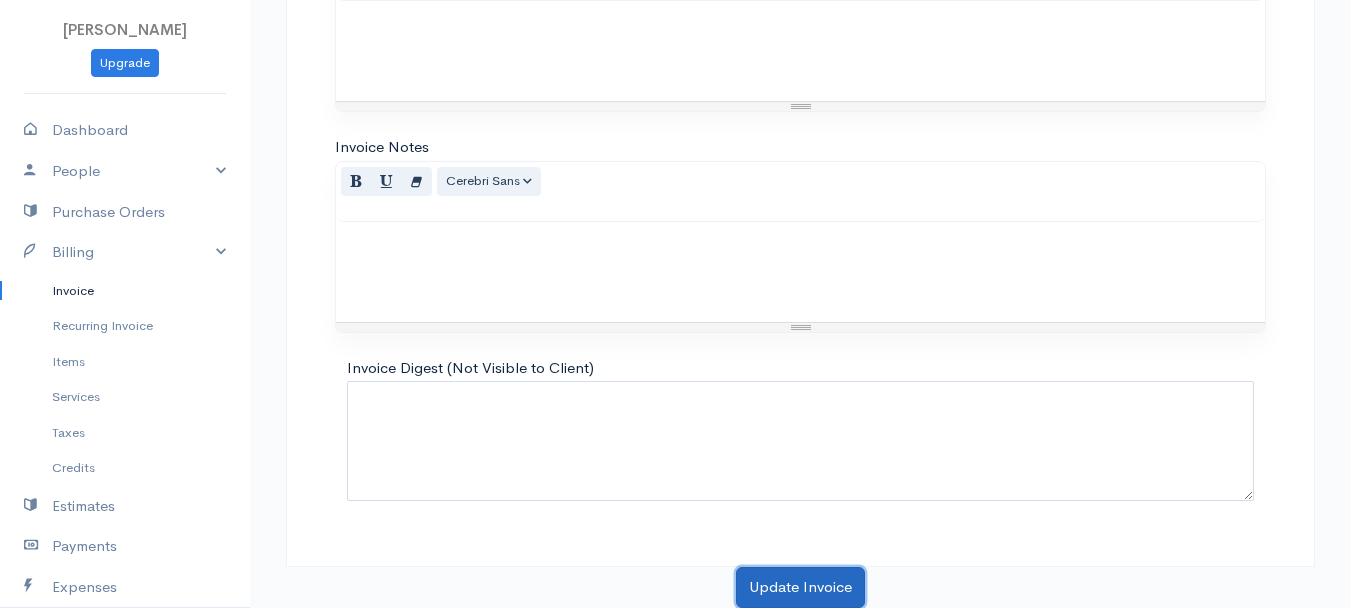 click on "Update Invoice" at bounding box center (800, 587) 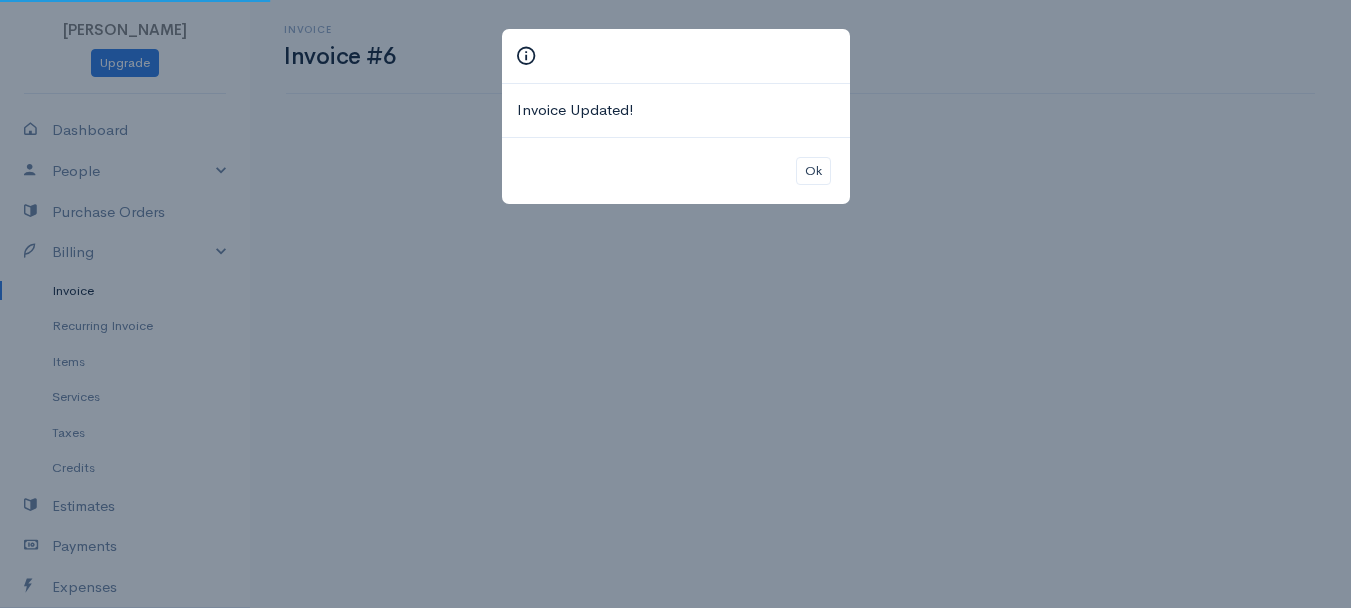 scroll, scrollTop: 0, scrollLeft: 0, axis: both 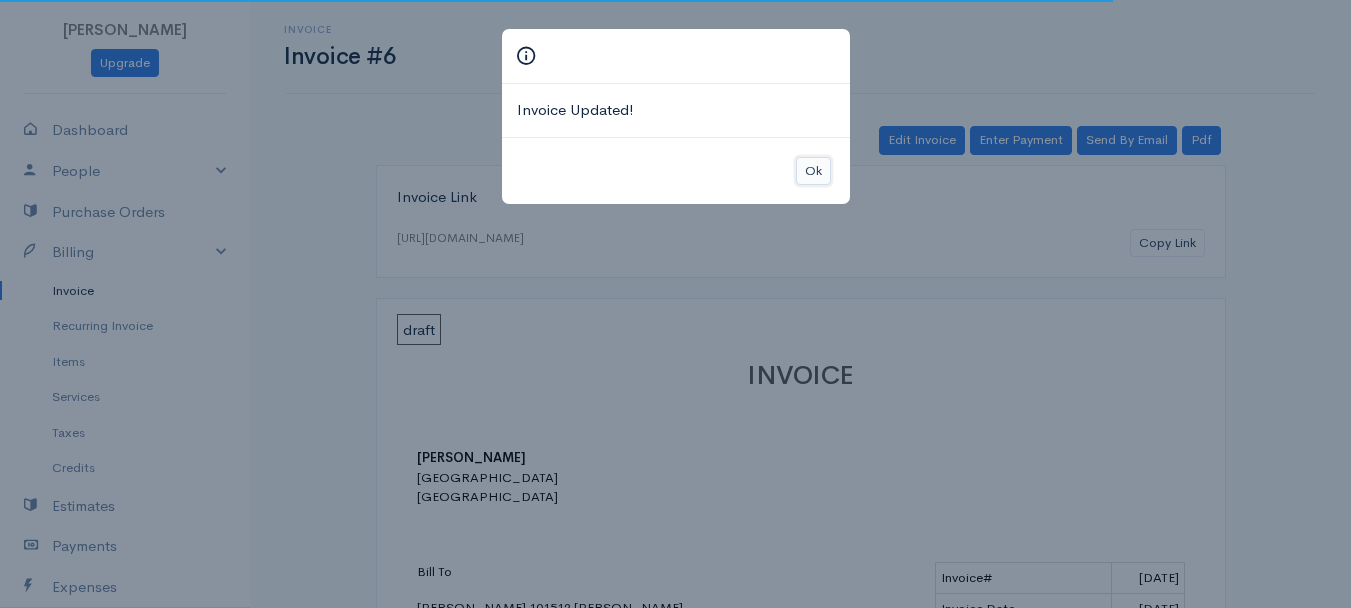 click on "Ok" at bounding box center [813, 171] 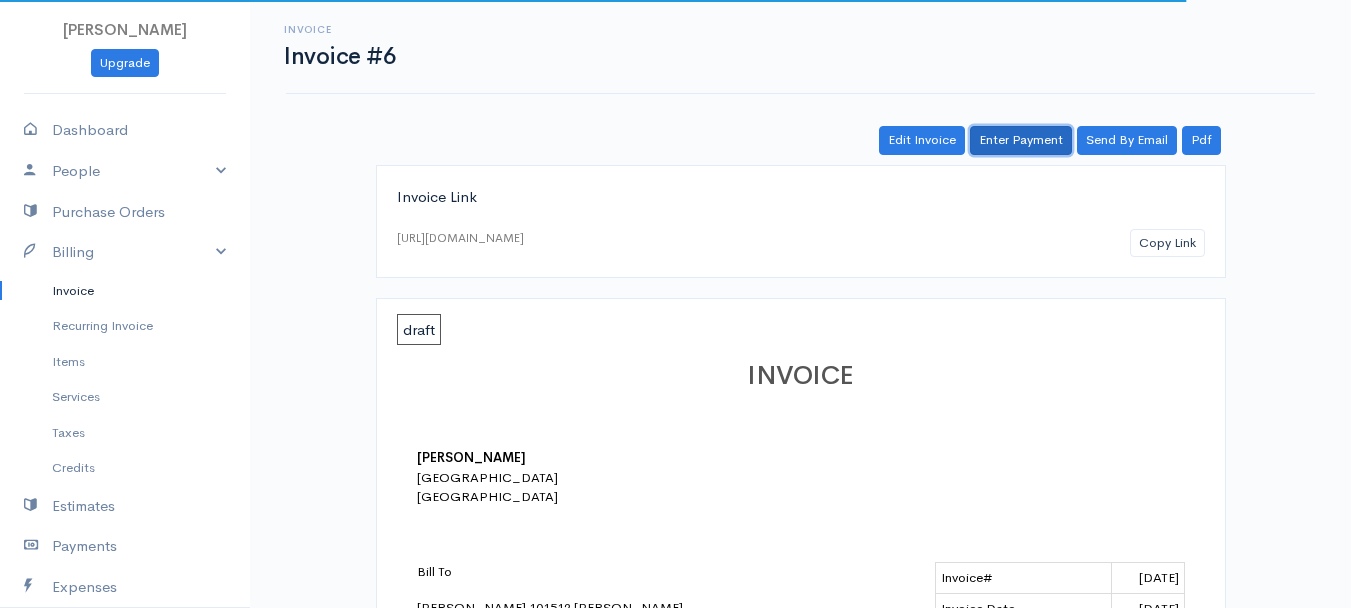 click on "Enter Payment" at bounding box center (1021, 140) 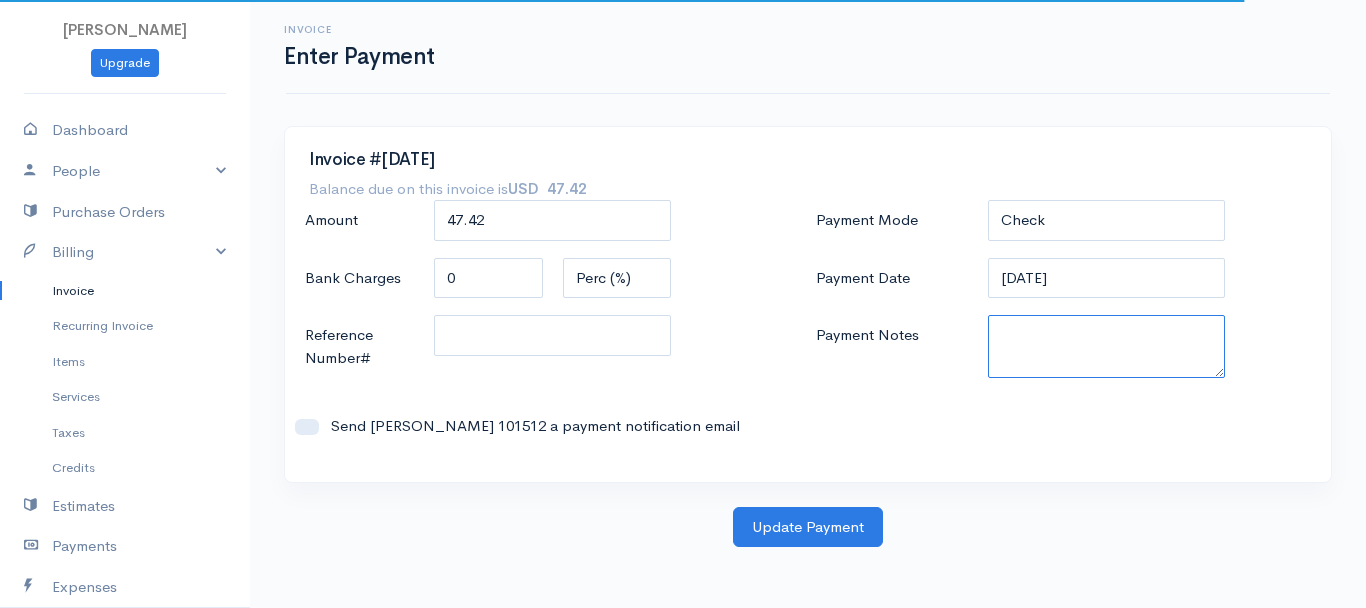 paste on "6250337284" 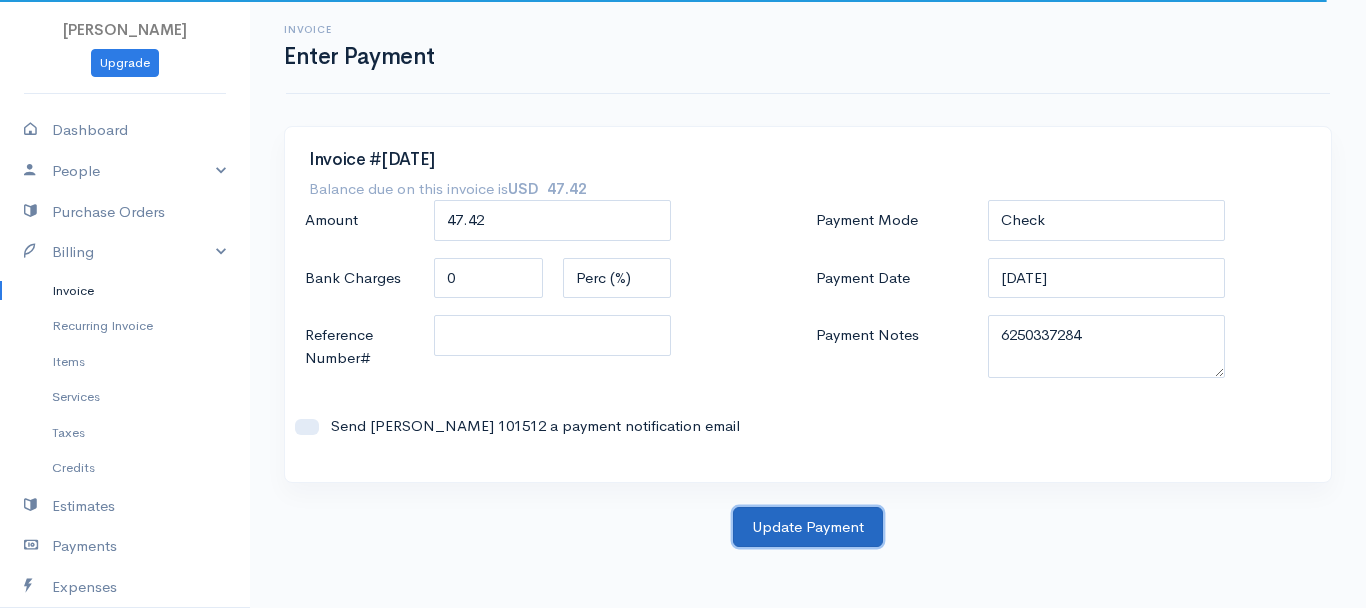 click on "Update Payment" at bounding box center (808, 527) 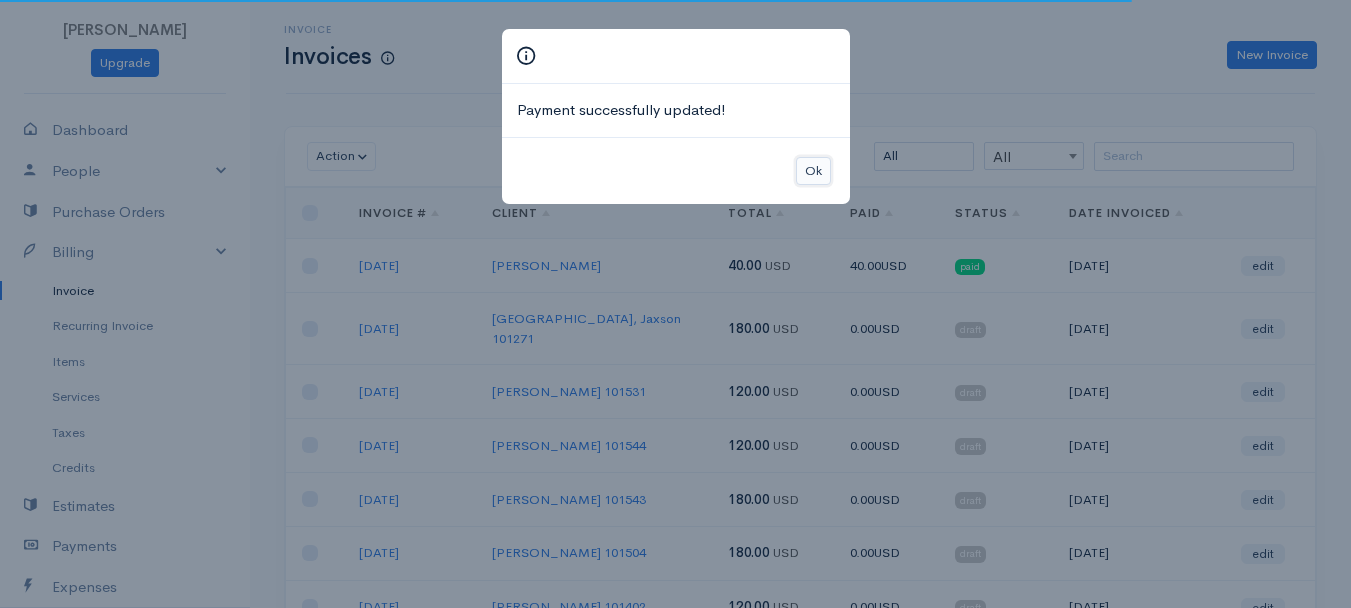 click on "Ok" at bounding box center (813, 171) 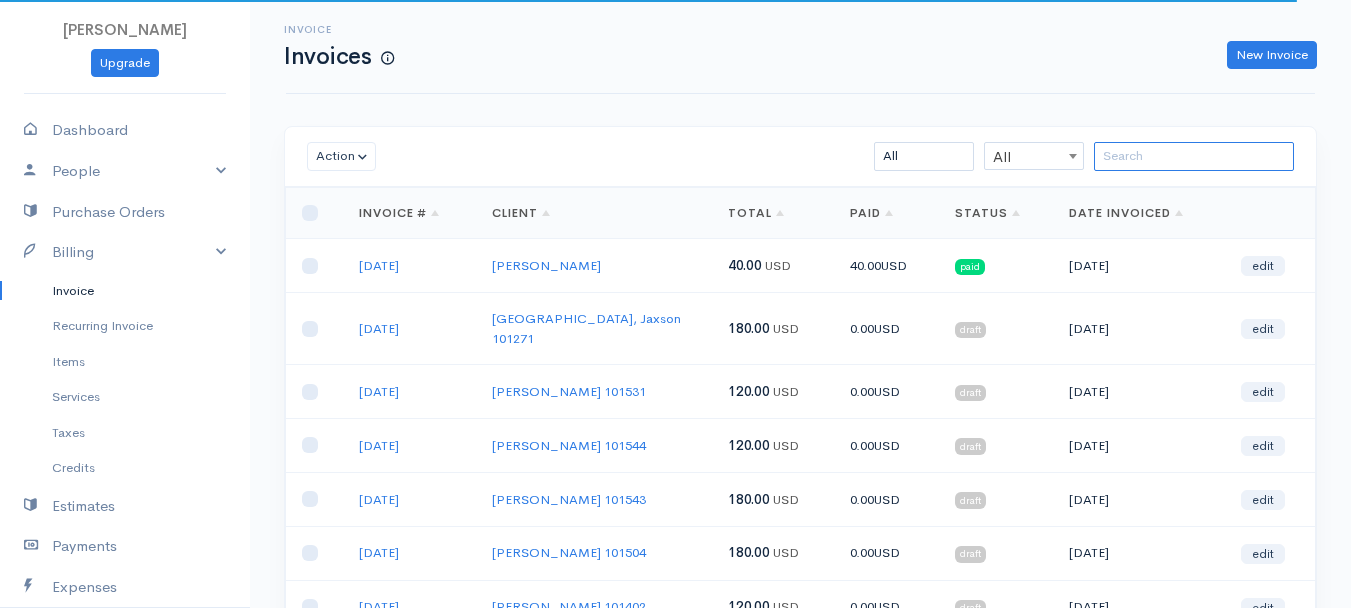 click at bounding box center (1194, 156) 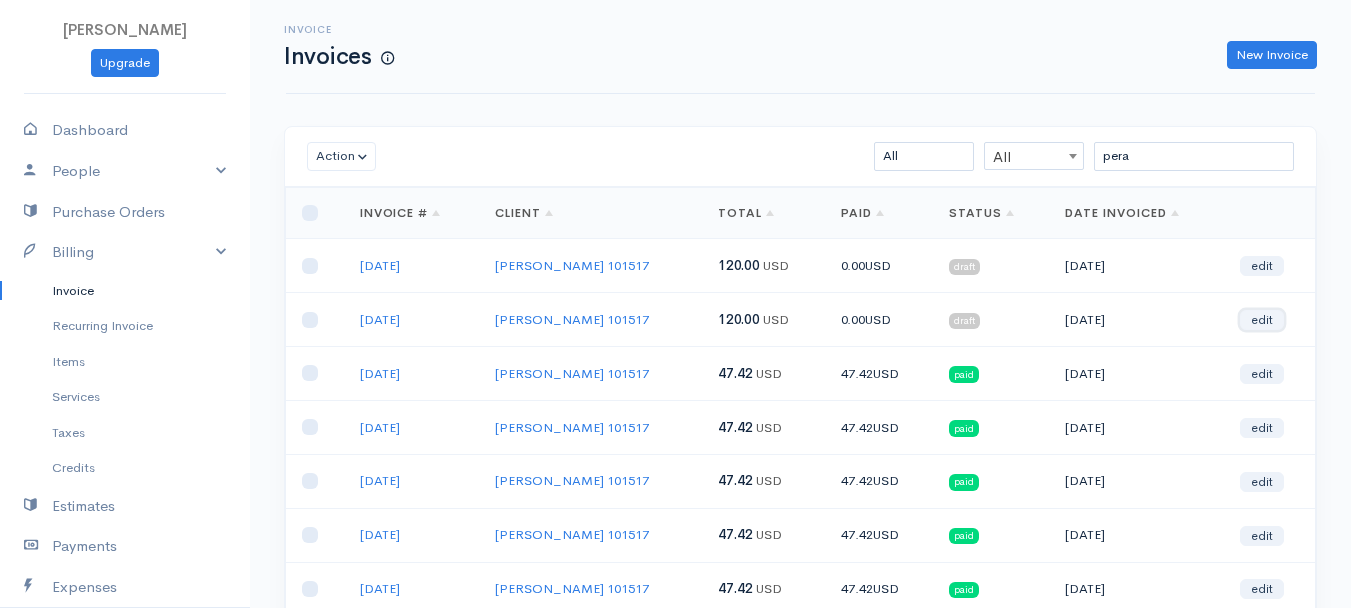 click on "edit" at bounding box center [1262, 320] 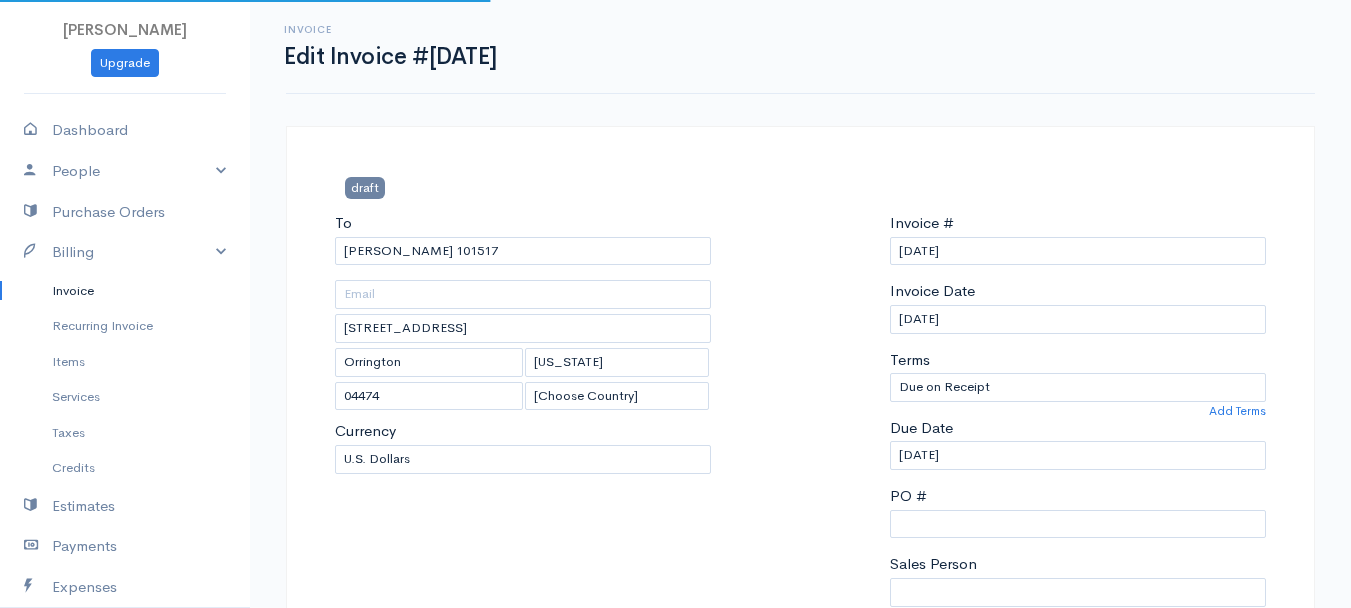 scroll, scrollTop: 500, scrollLeft: 0, axis: vertical 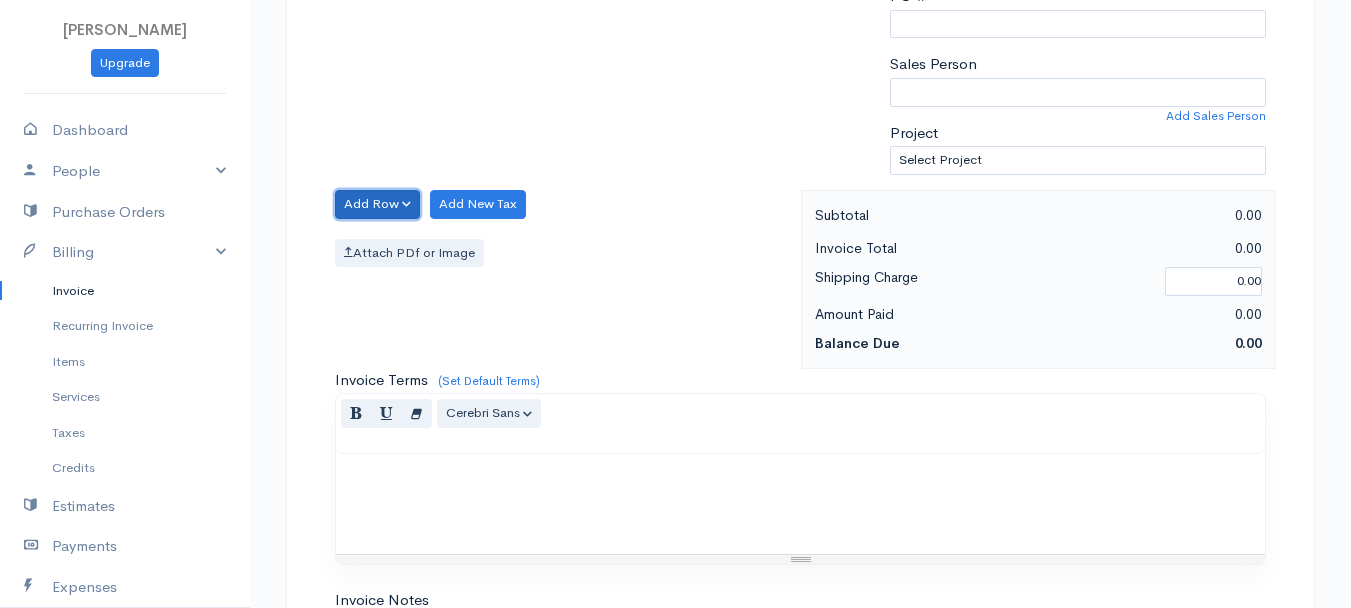 click on "Add Row" at bounding box center (377, 204) 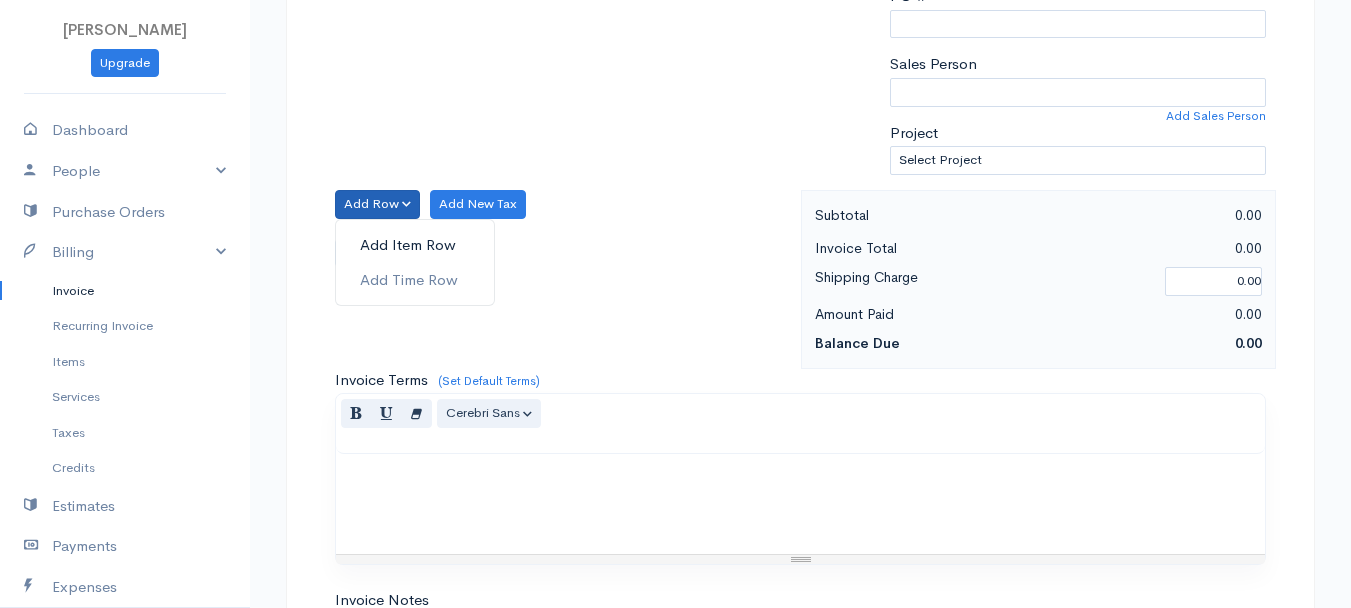 click on "Add Item Row" at bounding box center (415, 245) 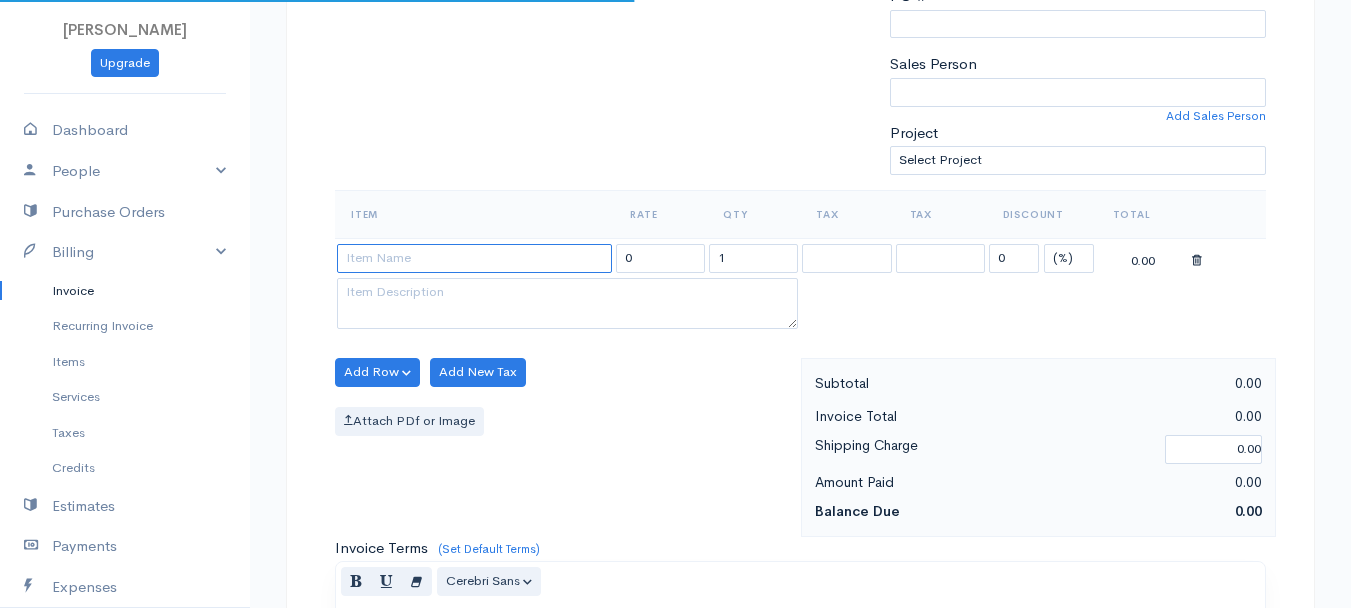 click at bounding box center [474, 258] 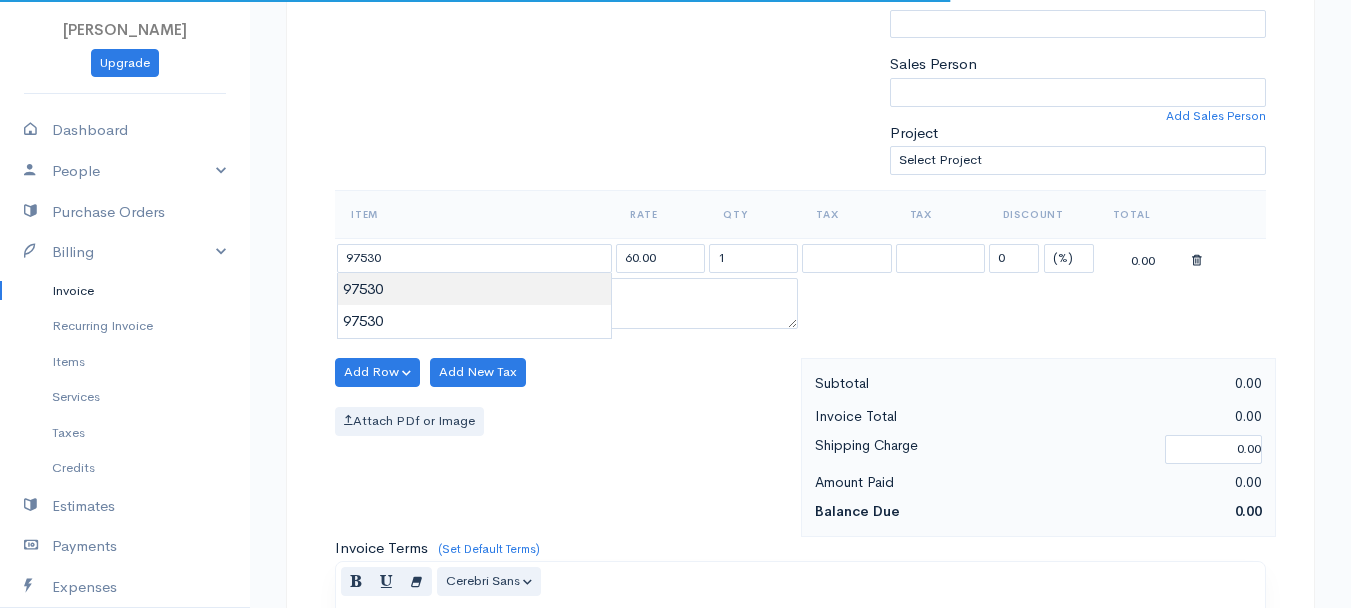 click on "[PERSON_NAME]
Upgrade
Dashboard
People
Clients
Vendors
Staff Users
Purchase Orders
Billing
Invoice
Recurring Invoice
Items
Services
Taxes
Credits
Estimates
Payments
Expenses
Track Time
Projects
Reports
Settings
My Organizations
Logout
Help
@CloudBooksApp 2022
Invoice
Edit Invoice #[DATE]
draft To [GEOGRAPHIC_DATA][PERSON_NAME] 101517 [STREET_ADDRESS][US_STATE] [Choose Country] [GEOGRAPHIC_DATA] [GEOGRAPHIC_DATA] [GEOGRAPHIC_DATA] [GEOGRAPHIC_DATA] [GEOGRAPHIC_DATA] [GEOGRAPHIC_DATA] [US_STATE] [GEOGRAPHIC_DATA]" at bounding box center (675, 364) 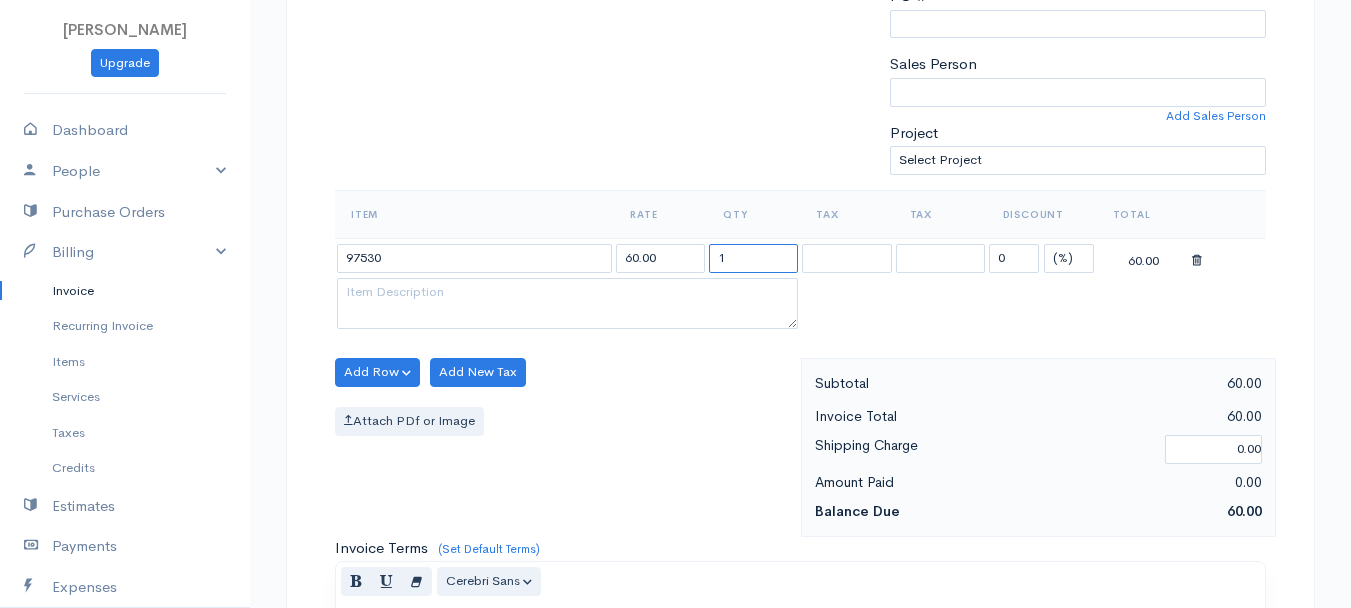click on "1" at bounding box center [753, 258] 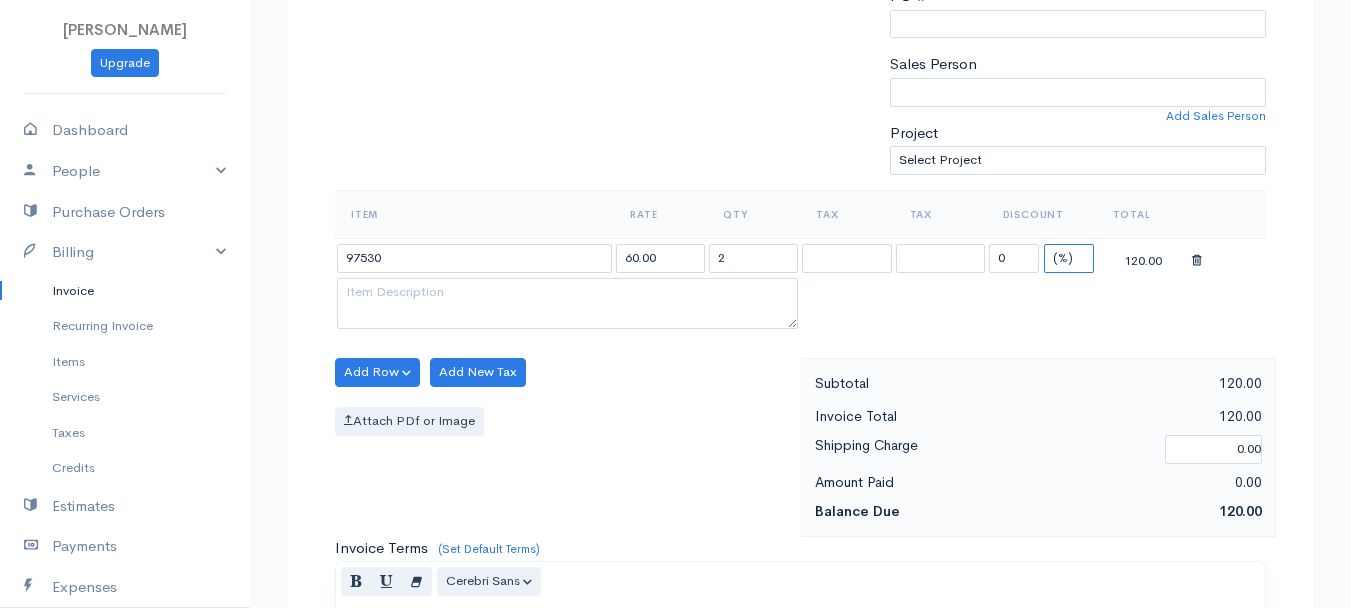 click on "(%) Flat" at bounding box center (1069, 258) 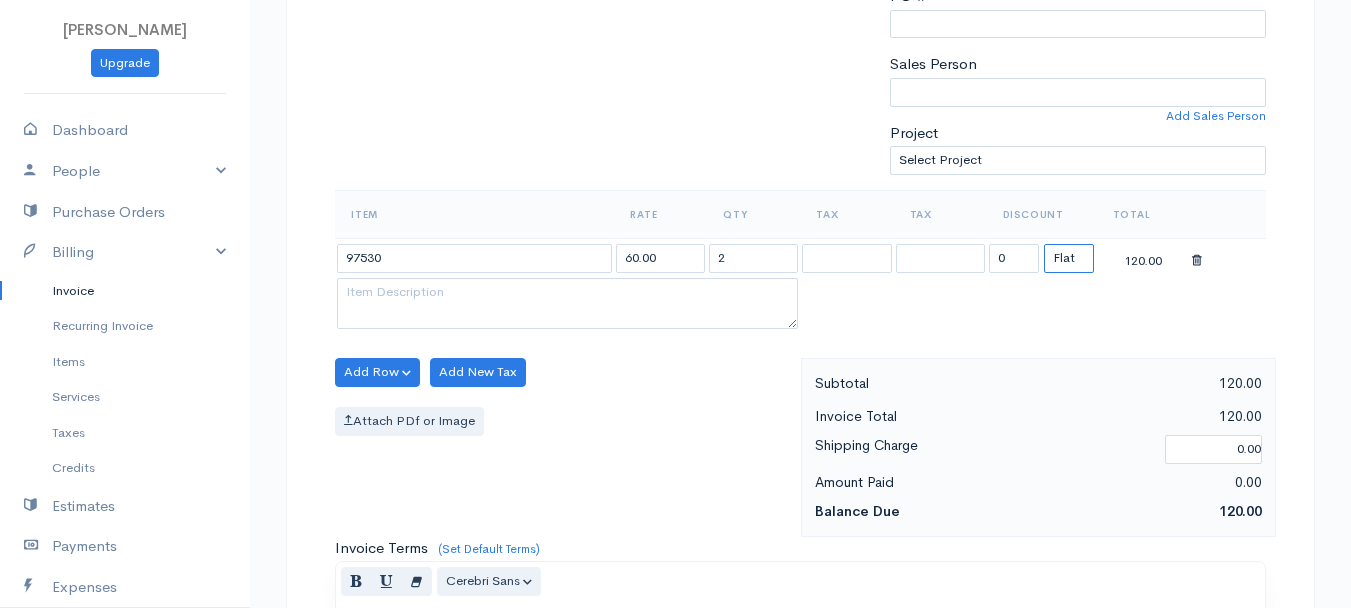 click on "(%) Flat" at bounding box center (1069, 258) 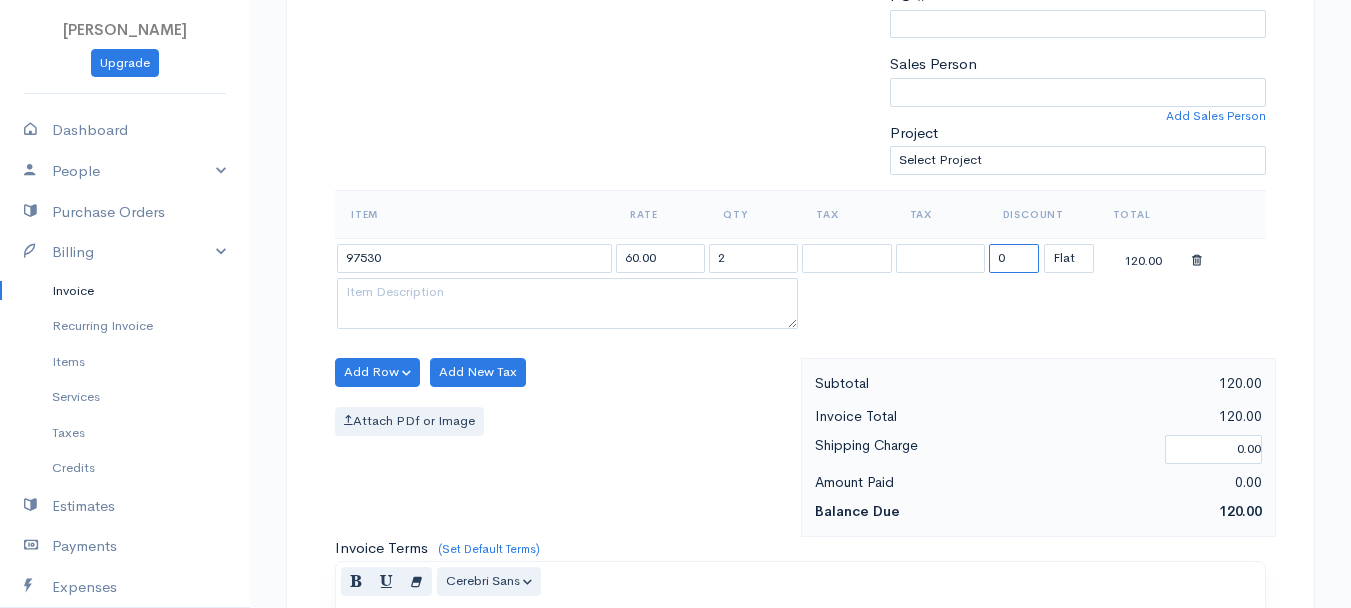 click on "0" at bounding box center (1014, 258) 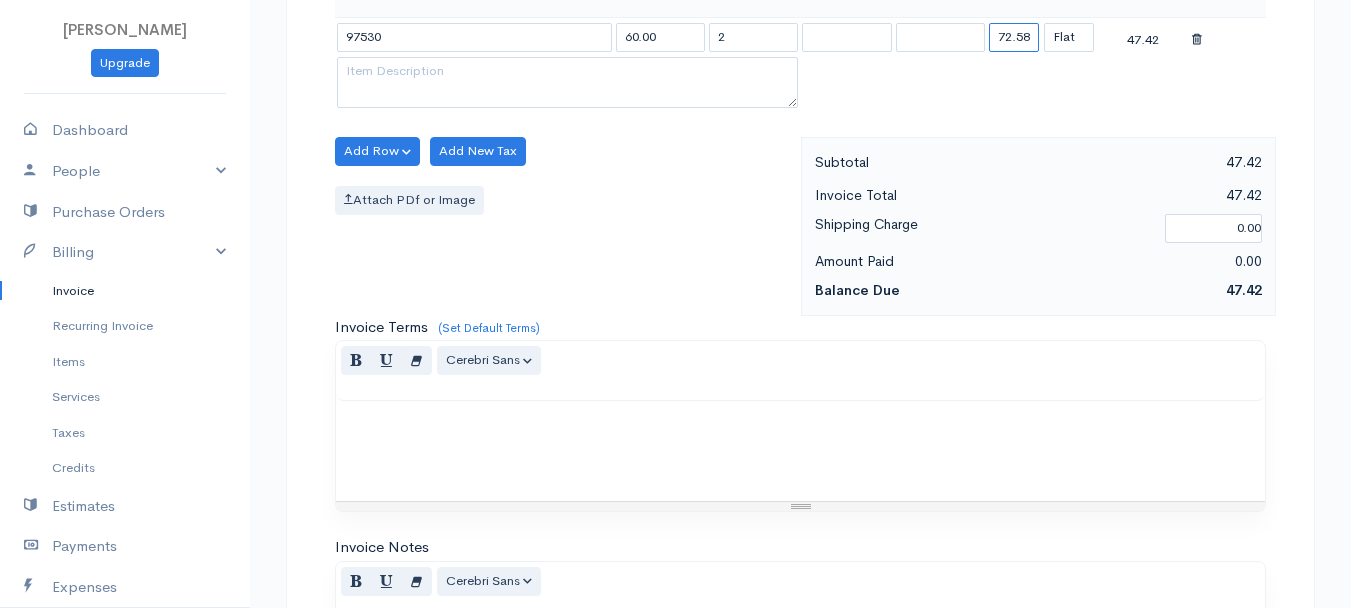 scroll, scrollTop: 1121, scrollLeft: 0, axis: vertical 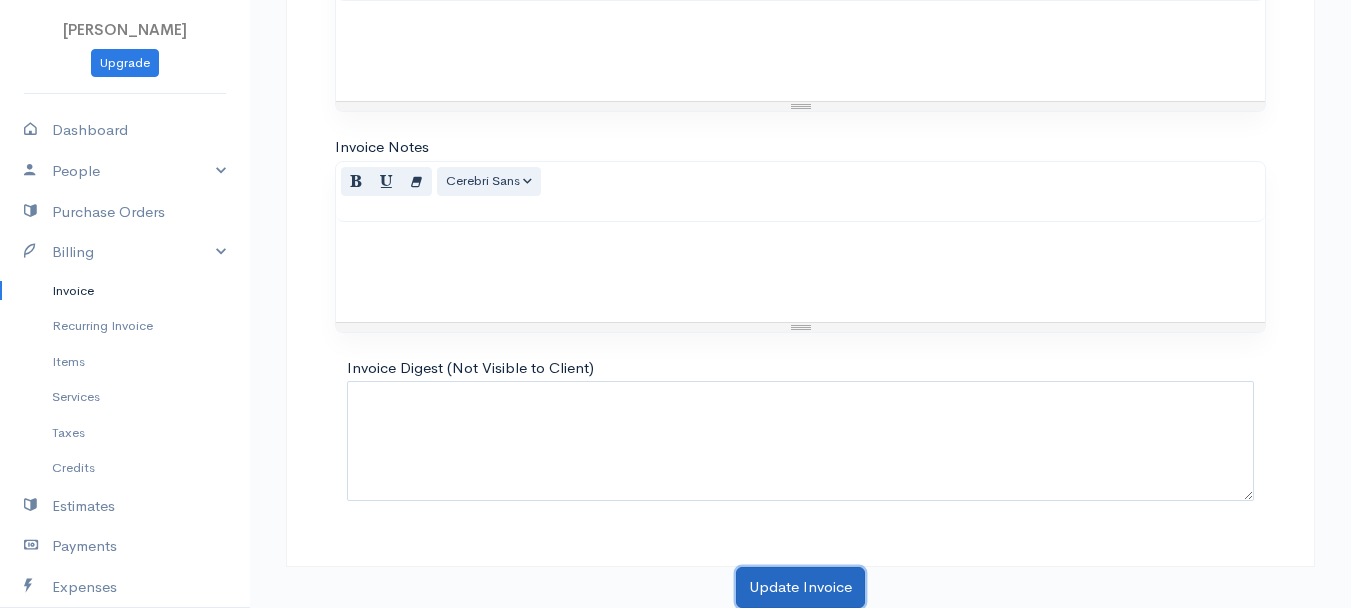 click on "Update Invoice" at bounding box center [800, 587] 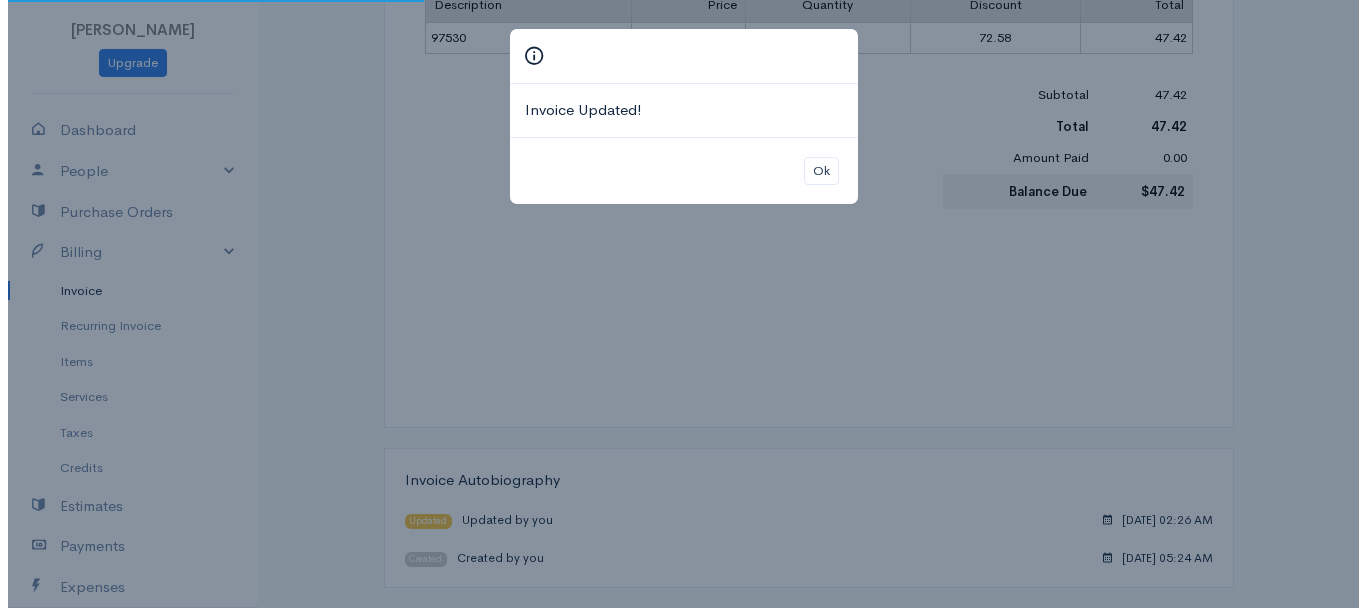 scroll, scrollTop: 0, scrollLeft: 0, axis: both 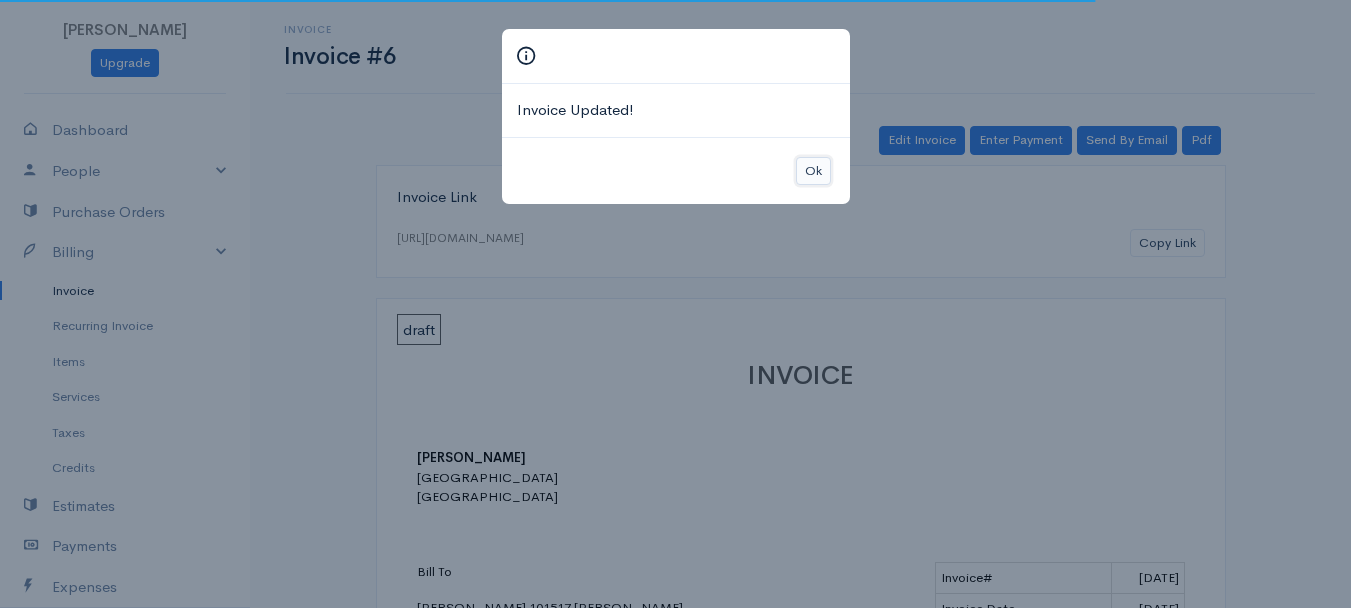 click on "Ok" at bounding box center (813, 171) 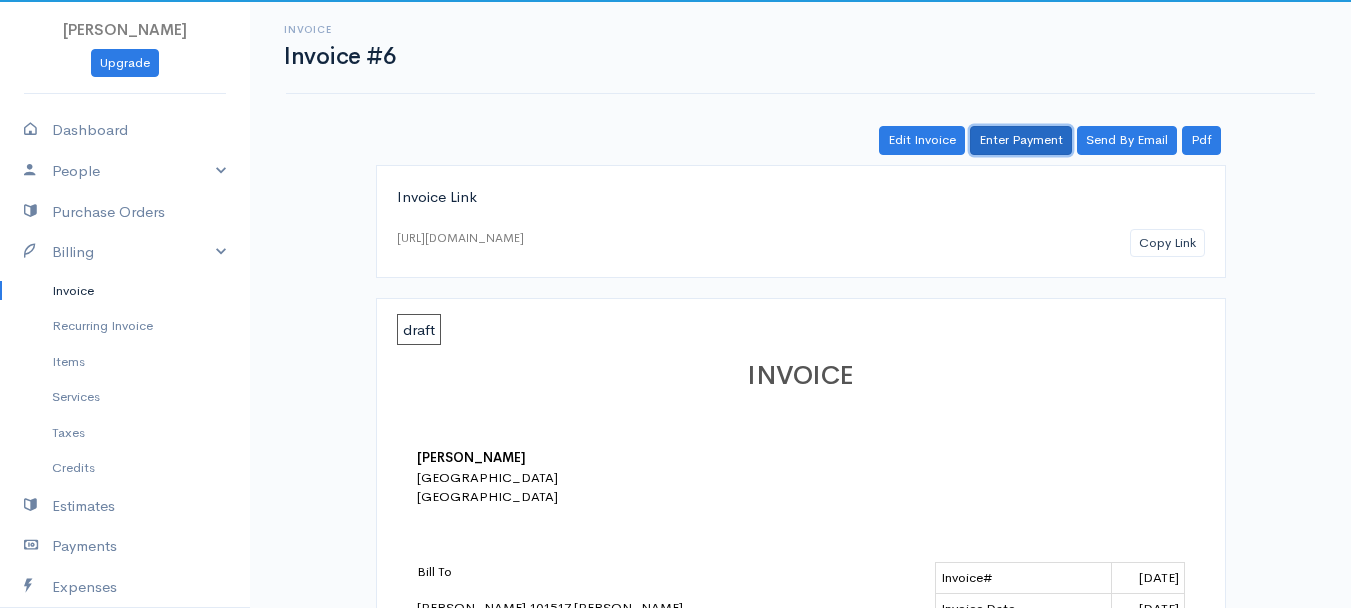 click on "Enter Payment" at bounding box center (1021, 140) 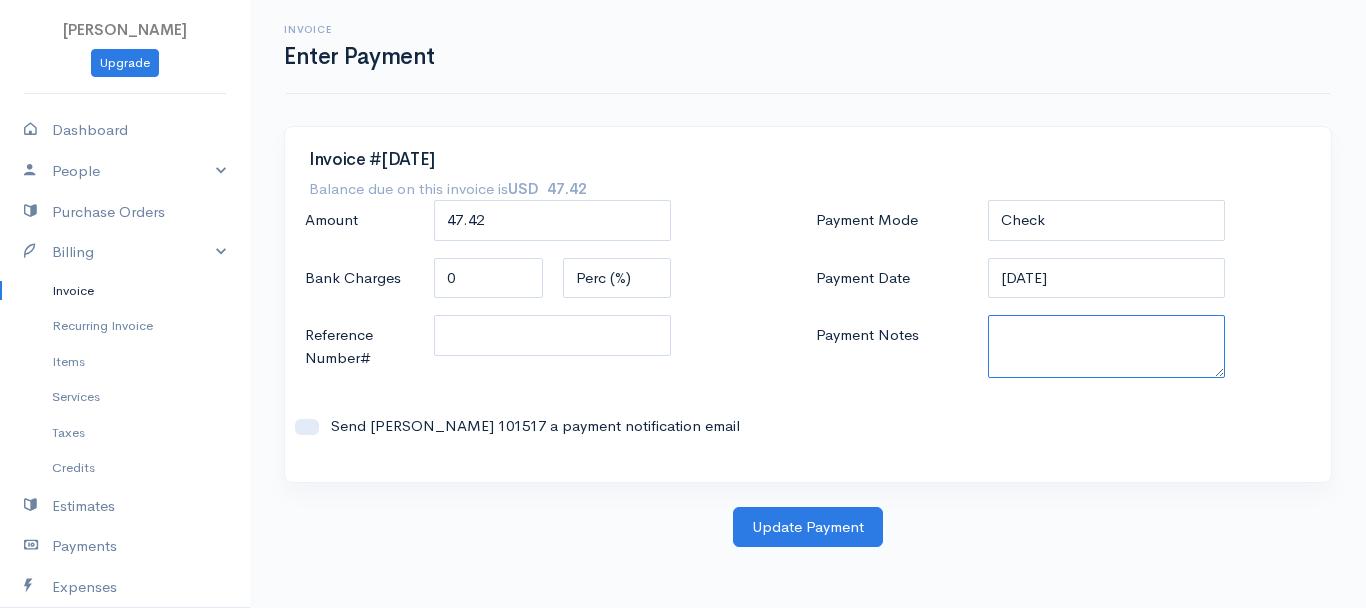 paste on "6250337284" 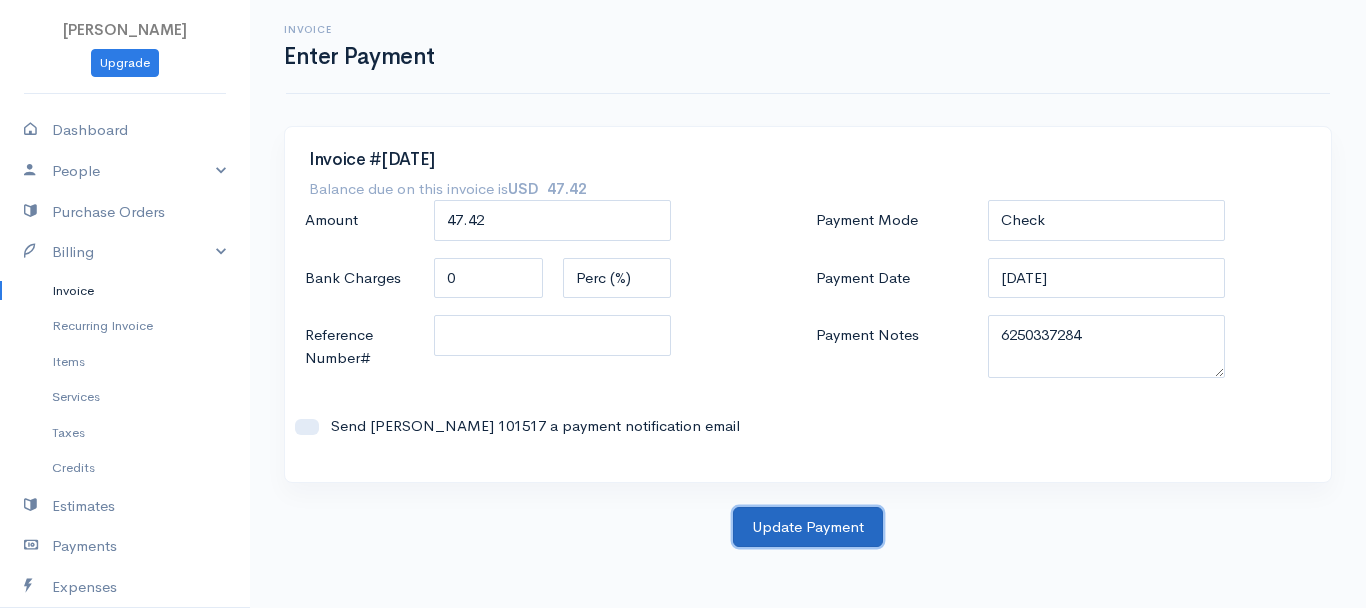 click on "Update Payment" at bounding box center [808, 527] 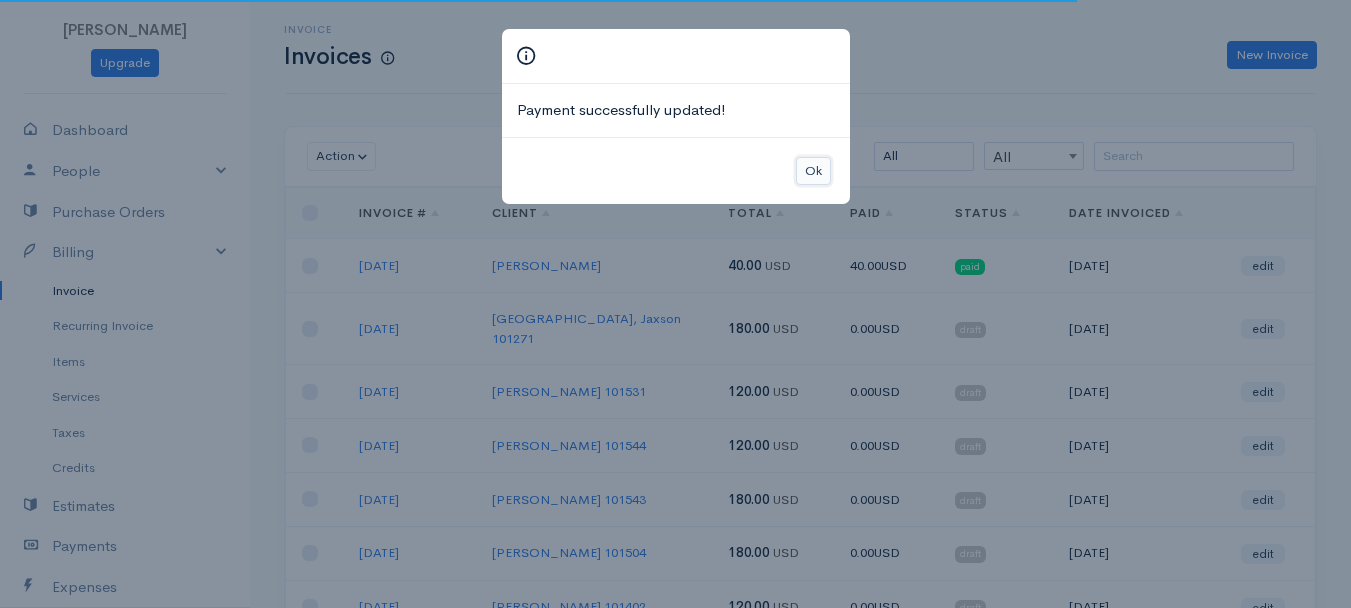 click on "Ok" at bounding box center [813, 171] 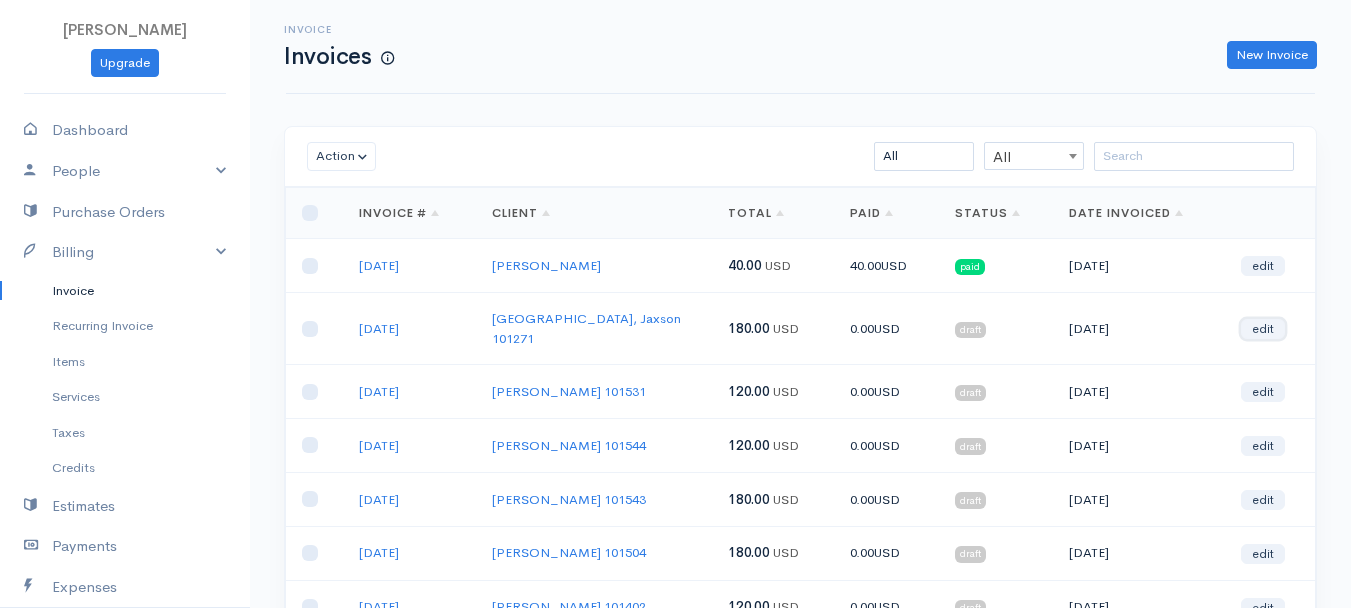 click on "edit" at bounding box center (1263, 329) 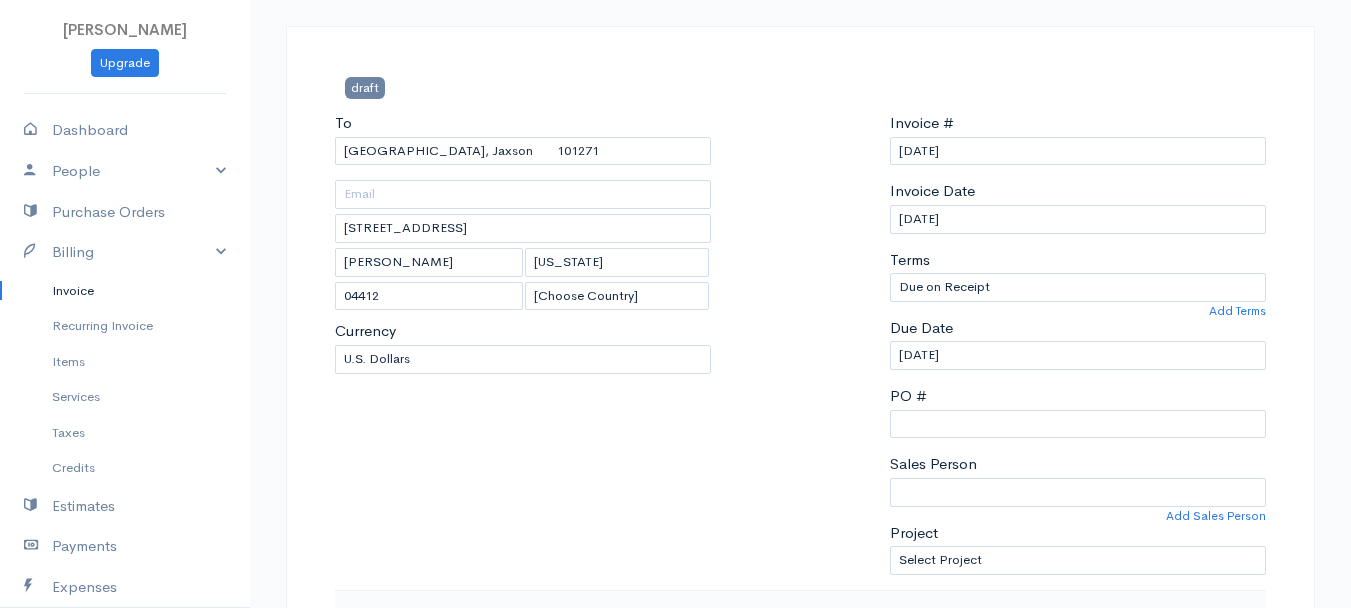 scroll, scrollTop: 0, scrollLeft: 0, axis: both 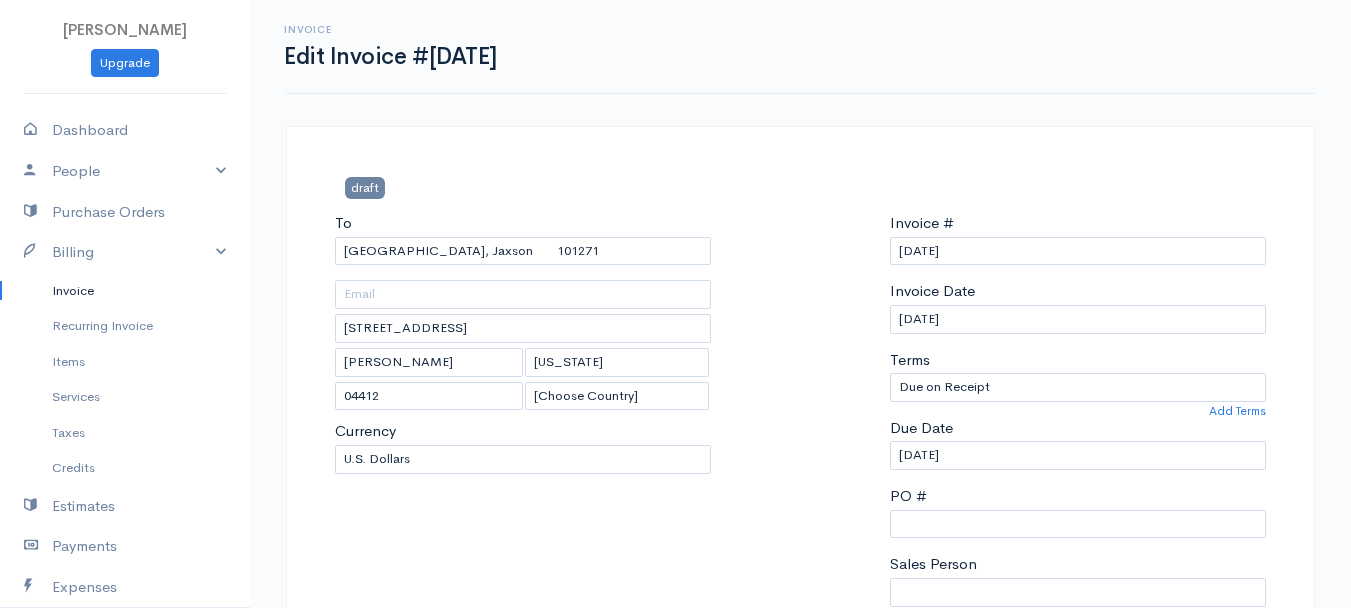 click on "Invoice" at bounding box center (125, 291) 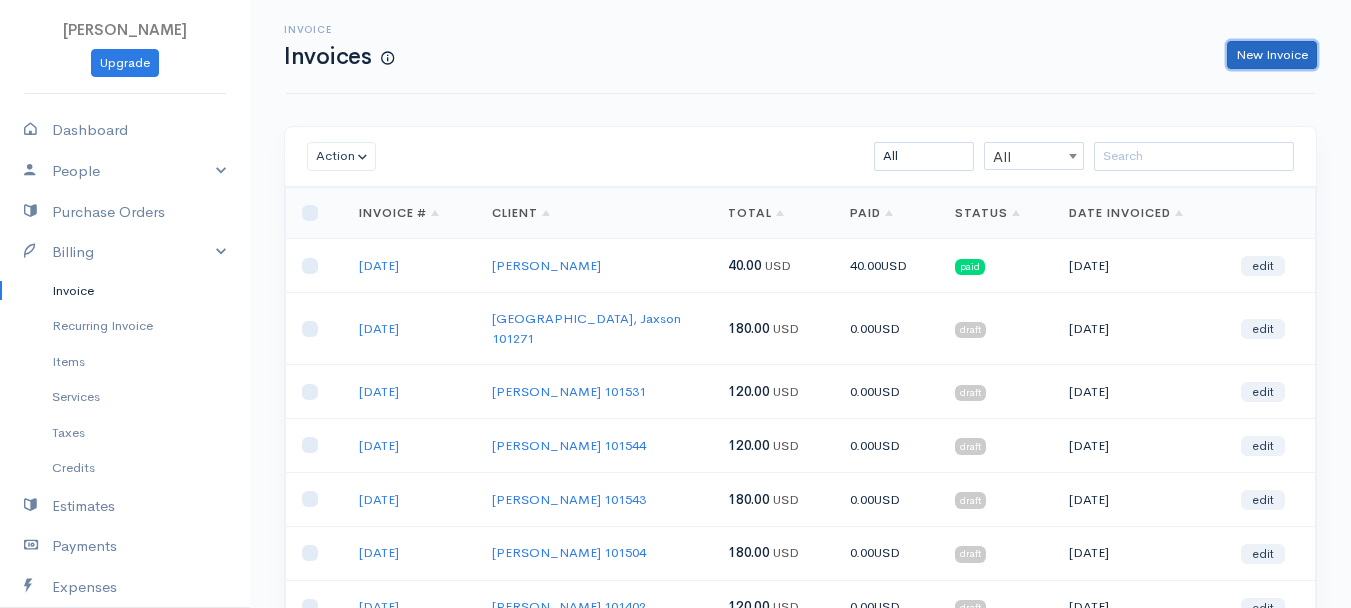 click on "New Invoice" at bounding box center [1272, 55] 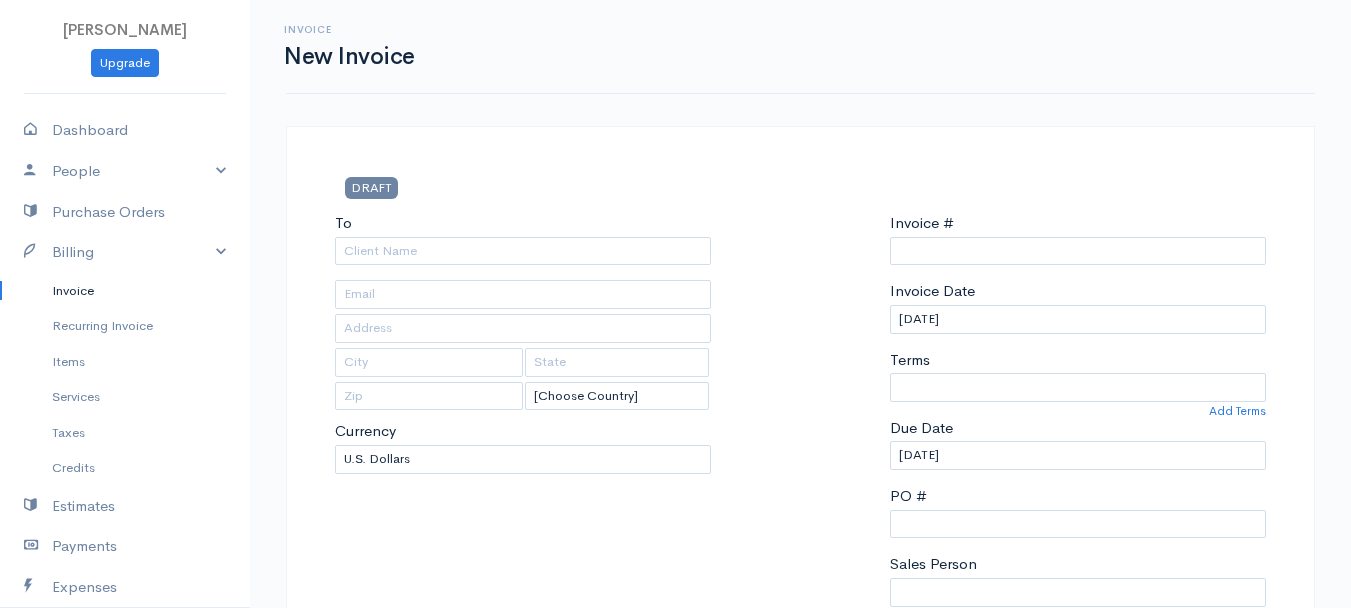 click on "Invoice" at bounding box center [125, 291] 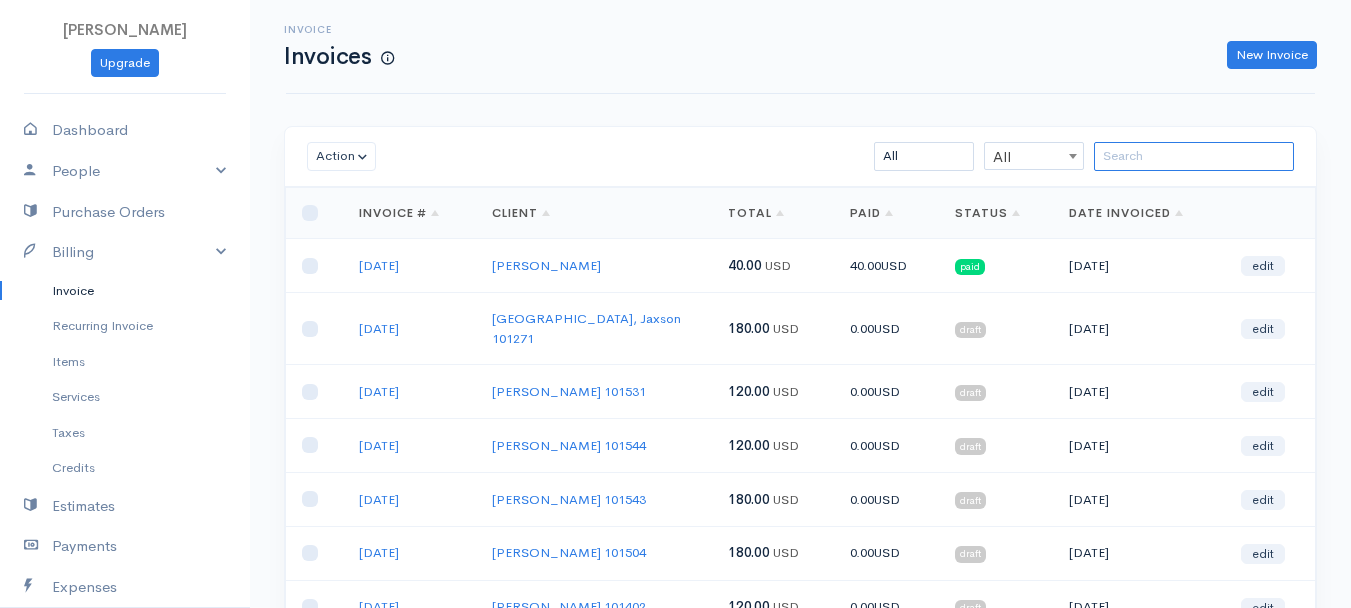 click at bounding box center (1194, 156) 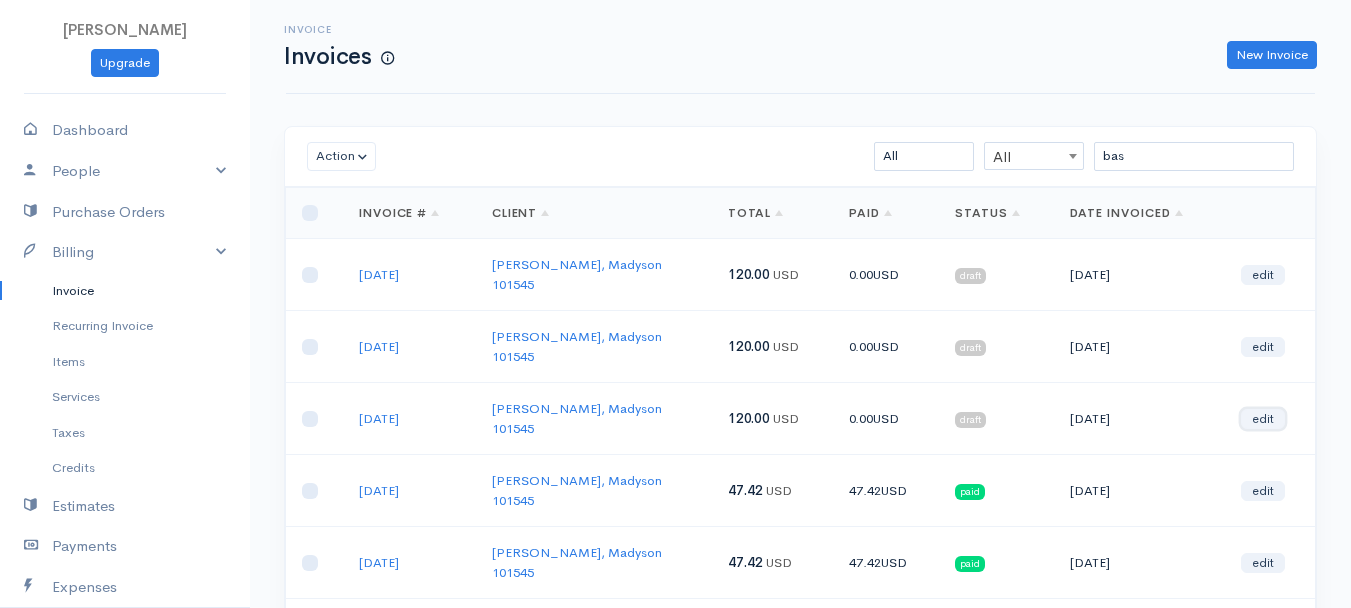 click on "edit" at bounding box center [1263, 419] 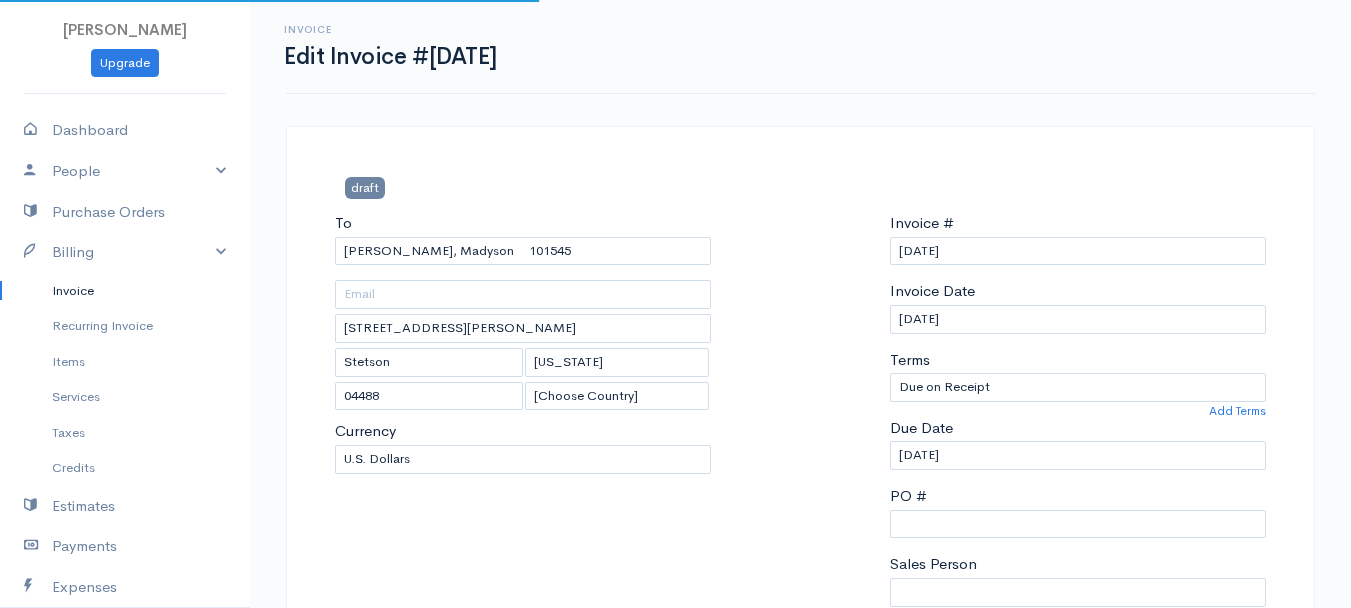 scroll, scrollTop: 300, scrollLeft: 0, axis: vertical 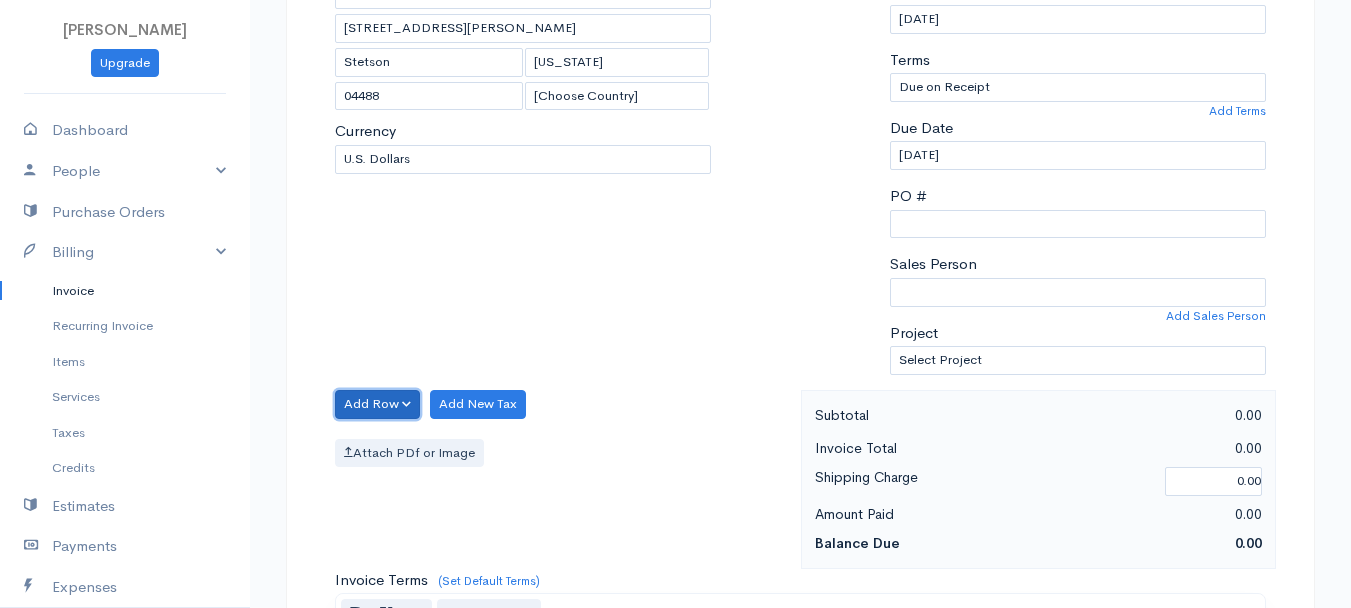 click on "Add Row" at bounding box center (377, 404) 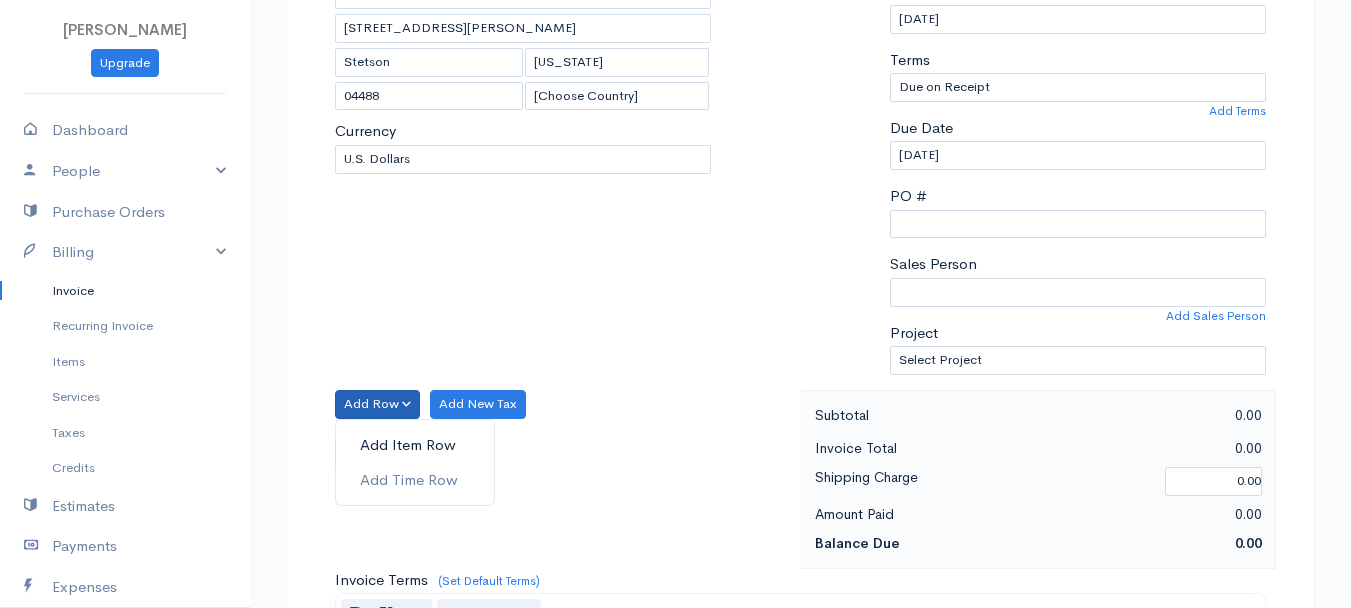 click on "Add Item Row" at bounding box center [415, 445] 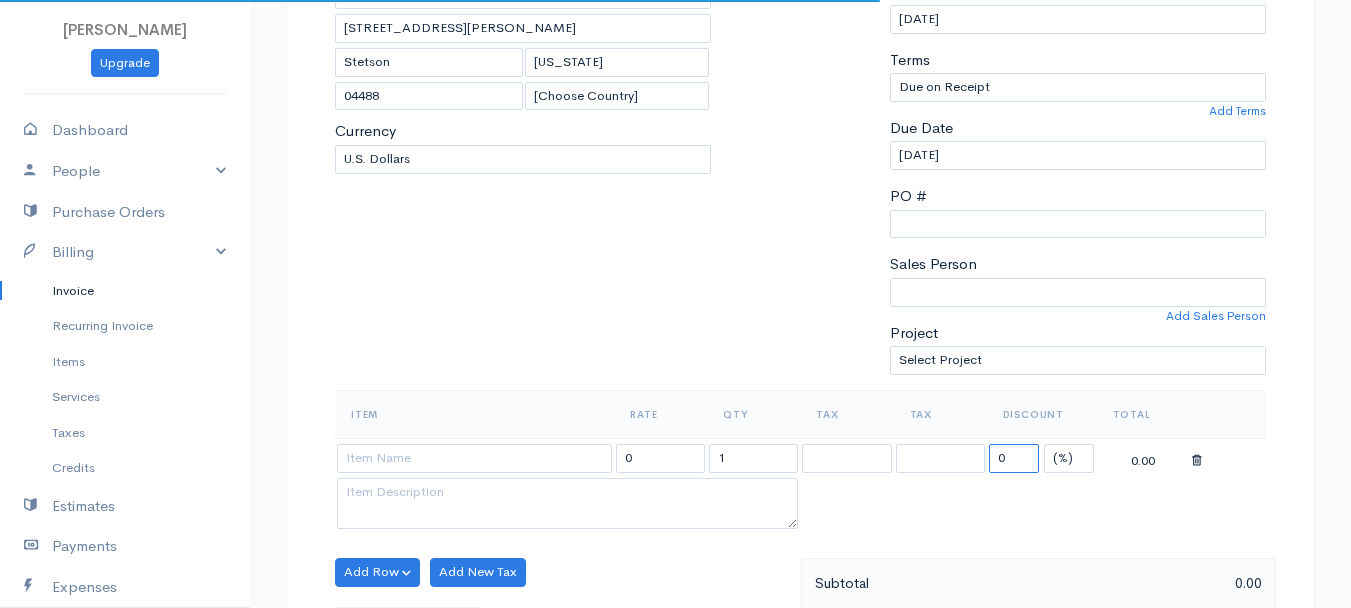 click on "0" at bounding box center (1014, 458) 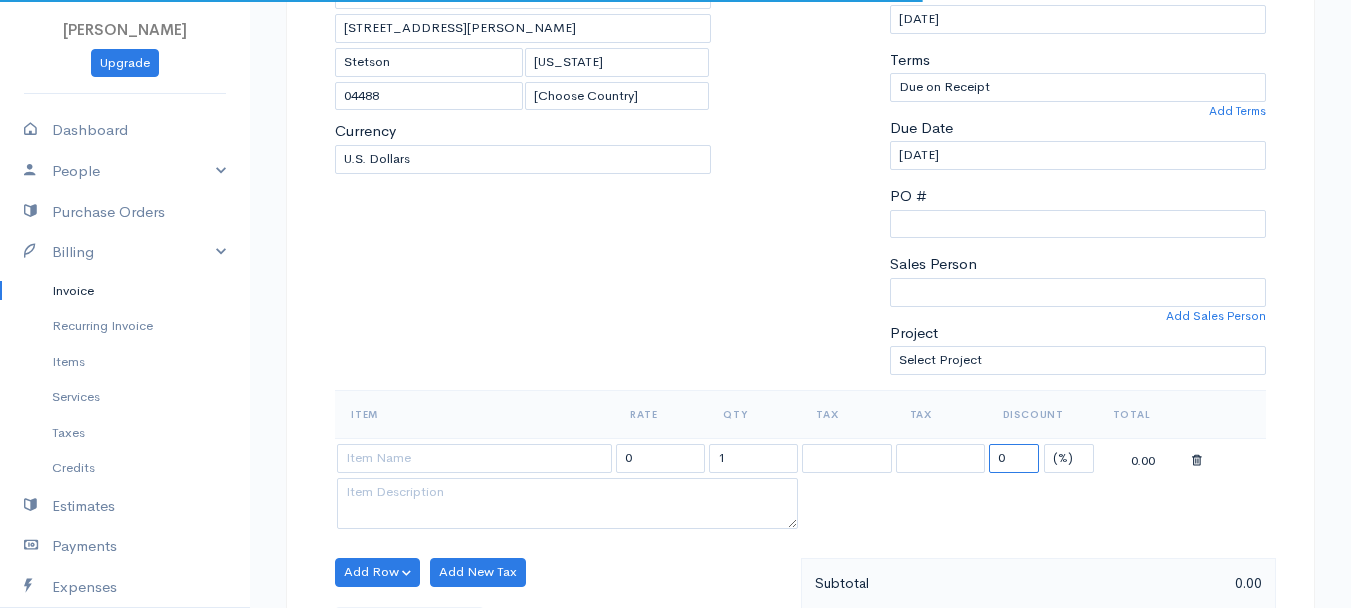 click on "0" at bounding box center (1014, 458) 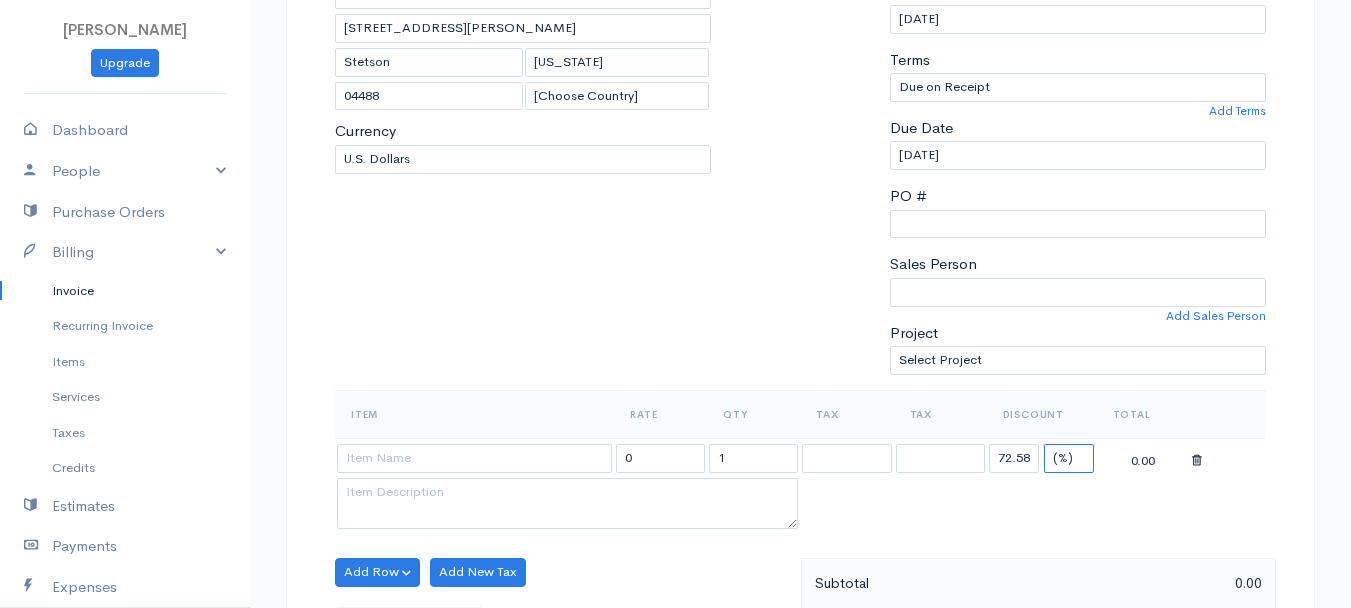 click on "(%) Flat" at bounding box center [1069, 458] 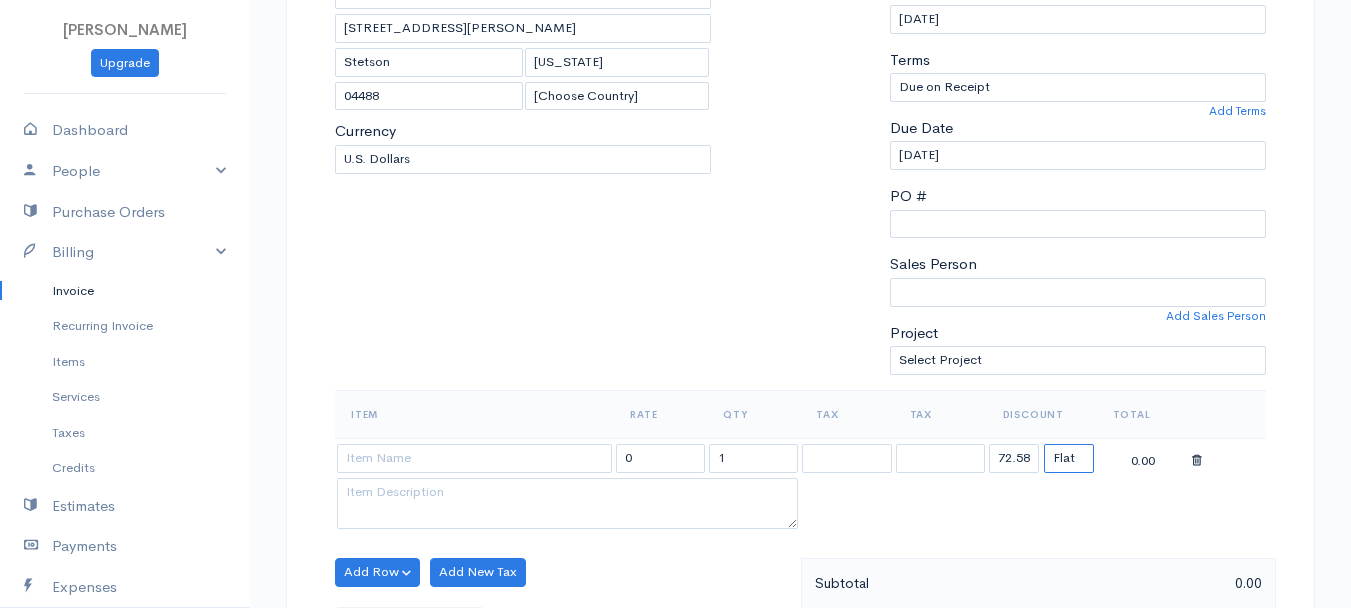 click on "(%) Flat" at bounding box center (1069, 458) 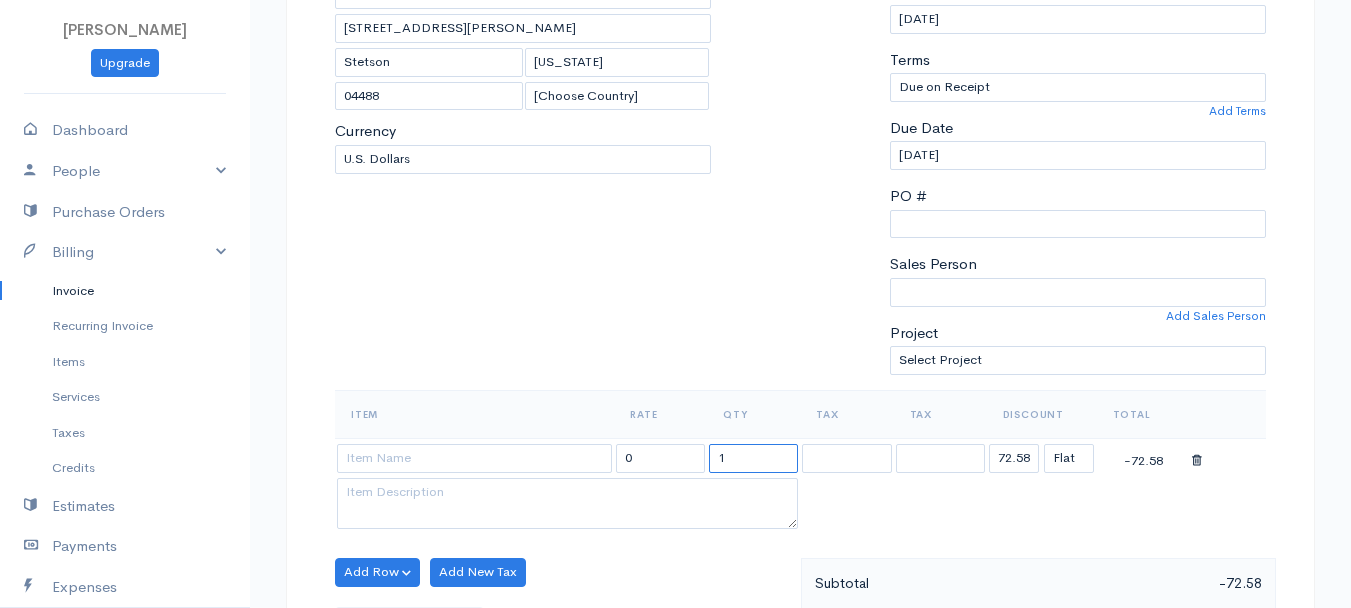 click on "1" at bounding box center (753, 458) 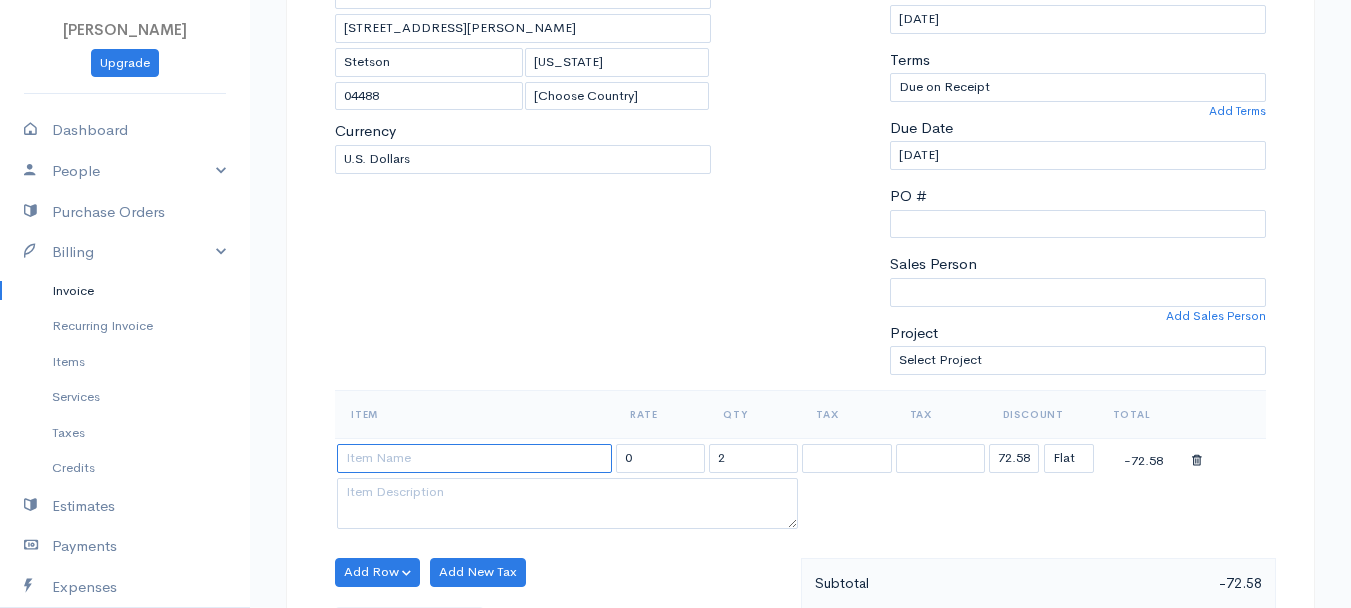 click at bounding box center (474, 458) 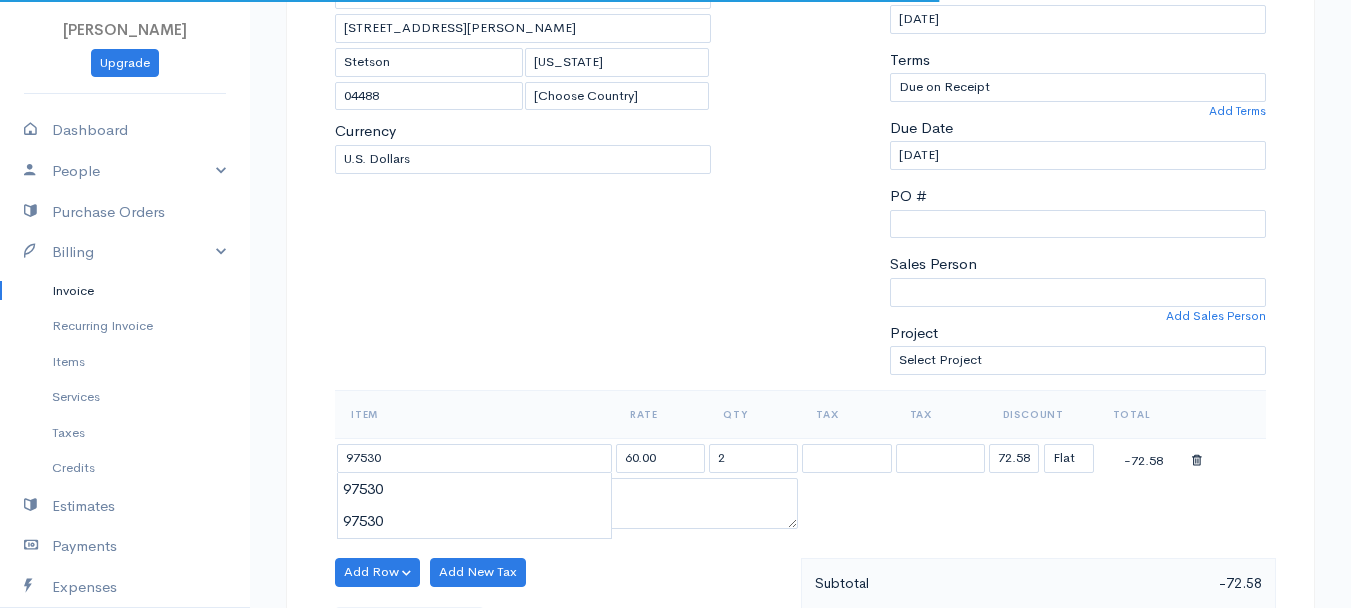 click on "[PERSON_NAME]
Upgrade
Dashboard
People
Clients
Vendors
Staff Users
Purchase Orders
Billing
Invoice
Recurring Invoice
Items
Services
Taxes
Credits
Estimates
Payments
Expenses
Track Time
Projects
Reports
Settings
My Organizations
Logout
Help
@CloudBooksApp 2022
Invoice
Edit Invoice #[DATE]
draft To [GEOGRAPHIC_DATA], [PERSON_NAME]     101545 [STREET_ADDRESS][PERSON_NAME][PERSON_NAME][US_STATE] [Choose Country] [GEOGRAPHIC_DATA] [GEOGRAPHIC_DATA] [GEOGRAPHIC_DATA] [GEOGRAPHIC_DATA] [GEOGRAPHIC_DATA] [GEOGRAPHIC_DATA] [US_STATE] [GEOGRAPHIC_DATA] 2" at bounding box center (675, 564) 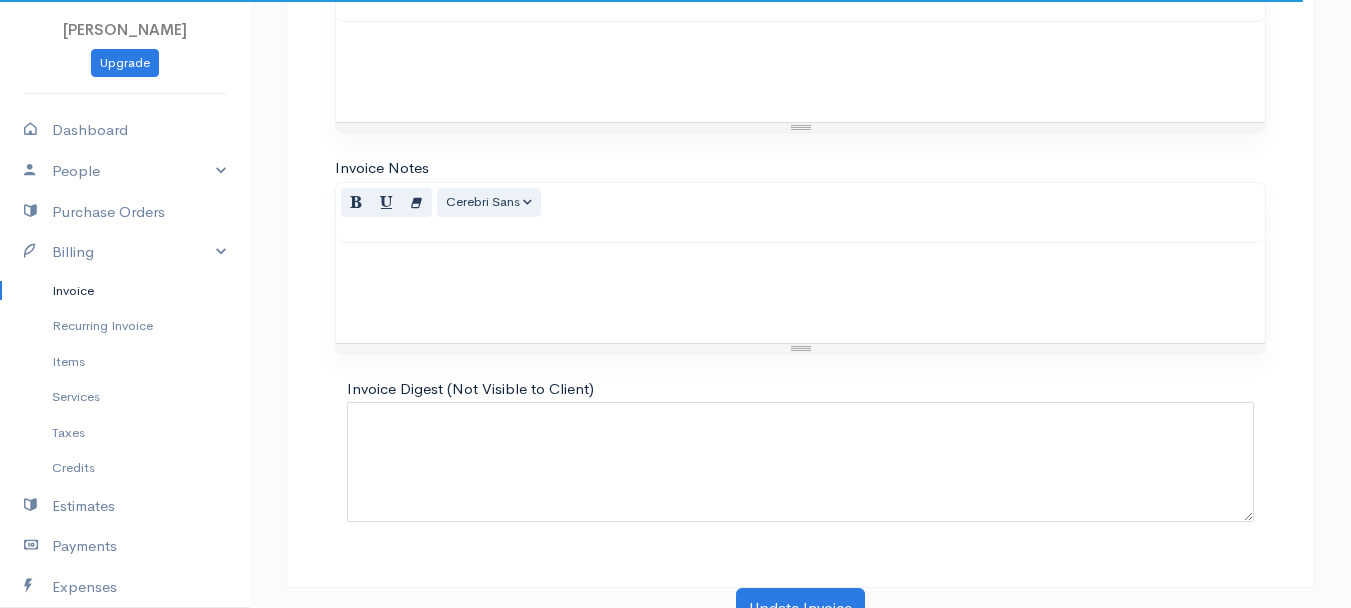 scroll, scrollTop: 1121, scrollLeft: 0, axis: vertical 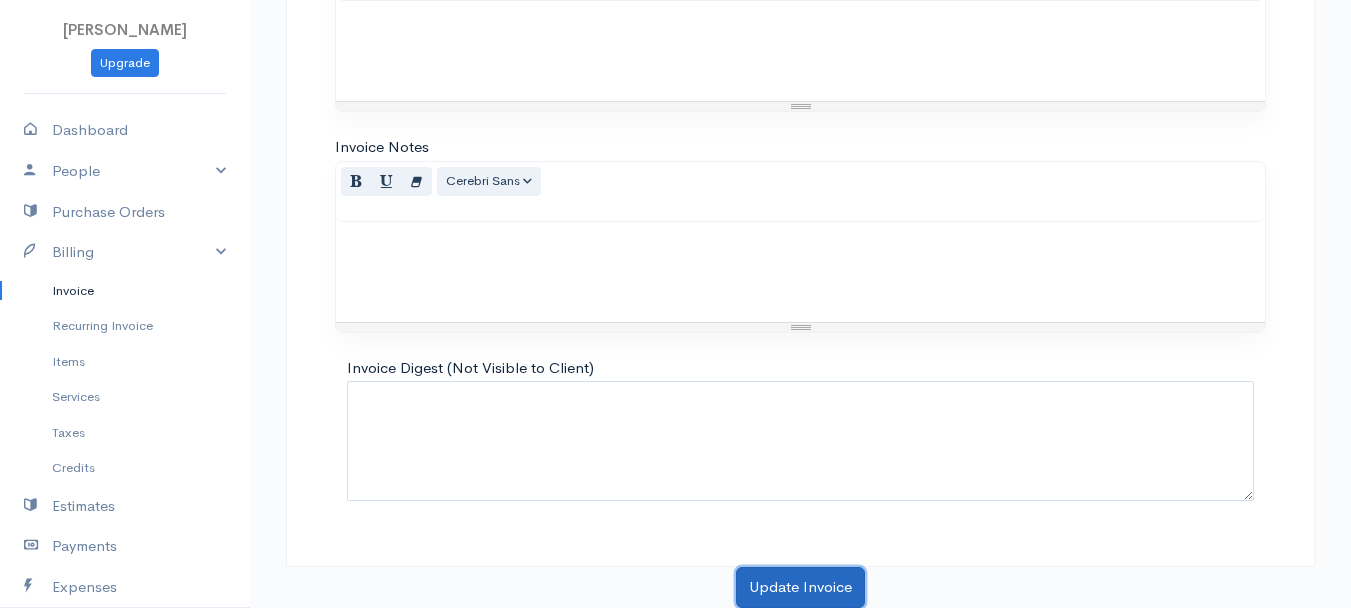 click on "Update Invoice" at bounding box center [800, 587] 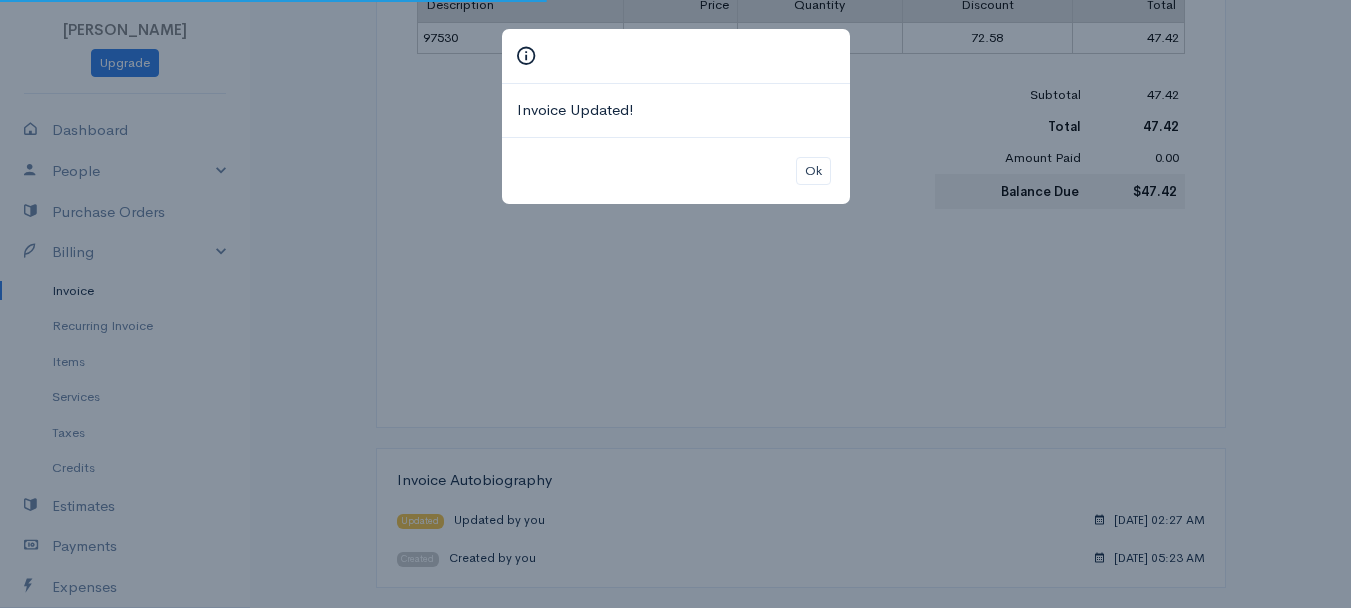 scroll, scrollTop: 0, scrollLeft: 0, axis: both 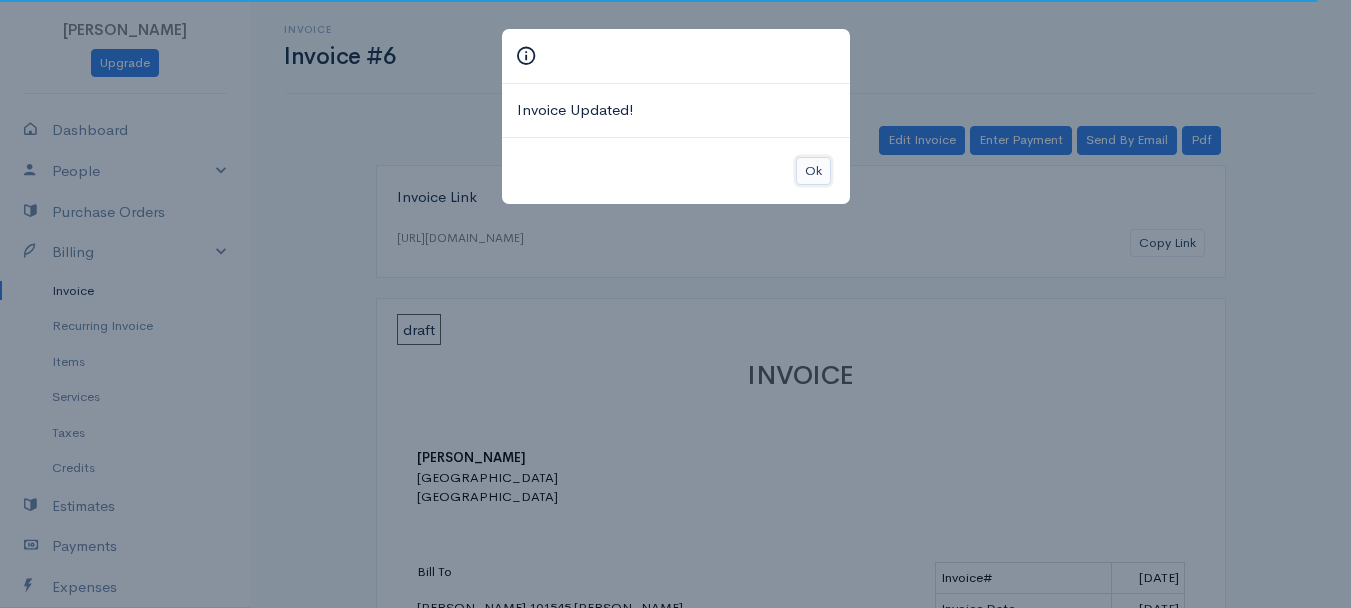 click on "Ok" at bounding box center (813, 171) 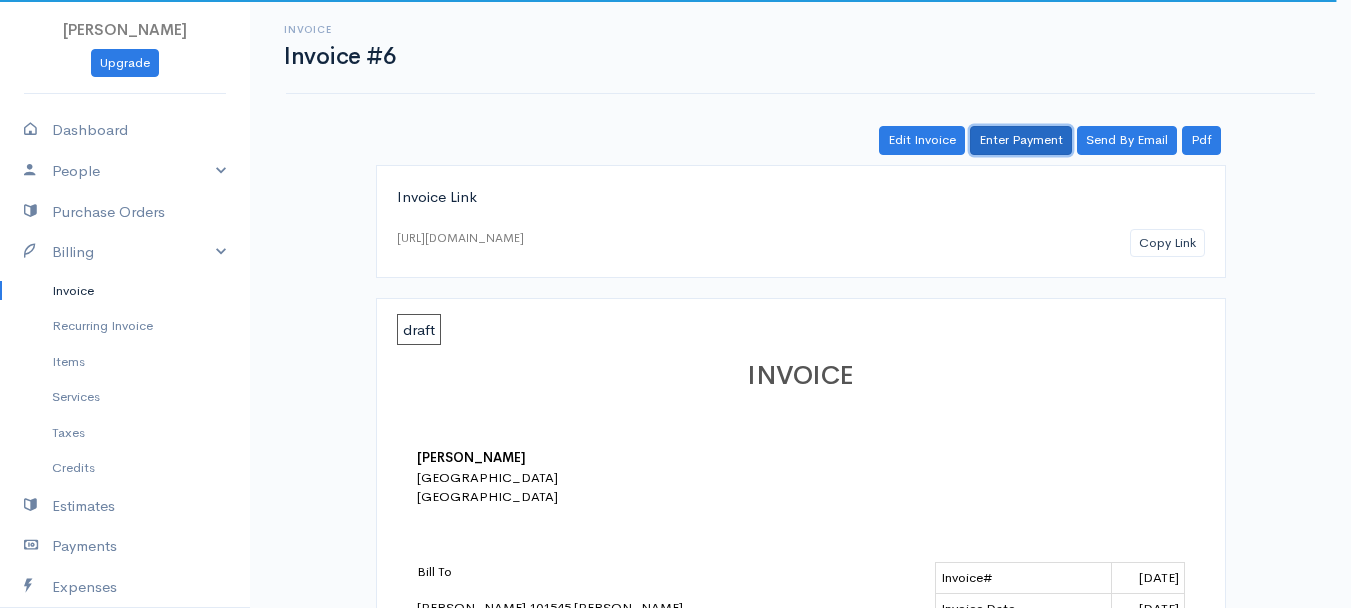 click on "Enter Payment" at bounding box center (1021, 140) 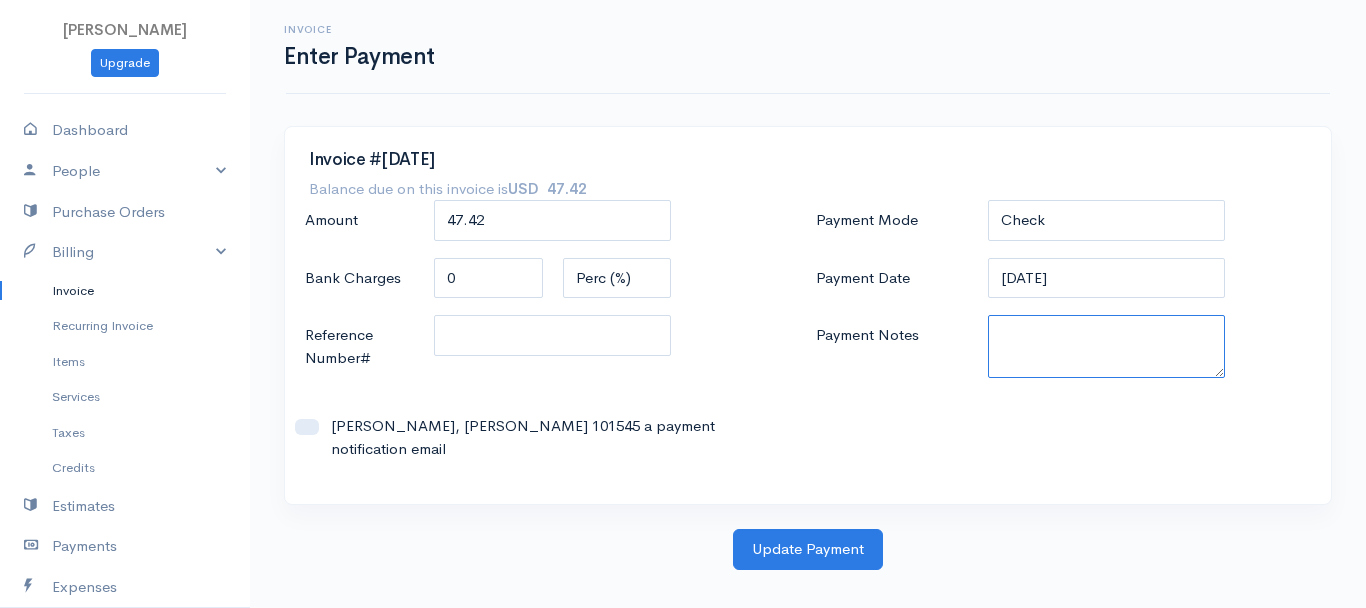 paste on "6250337284" 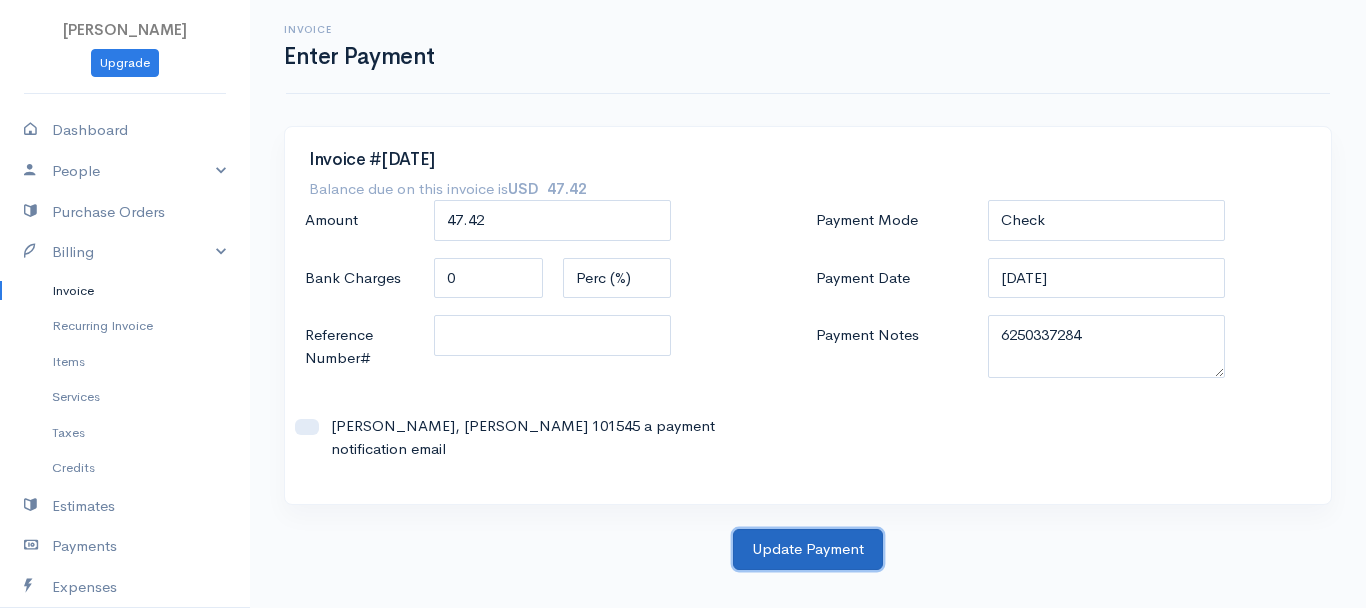click on "Update Payment" at bounding box center (808, 549) 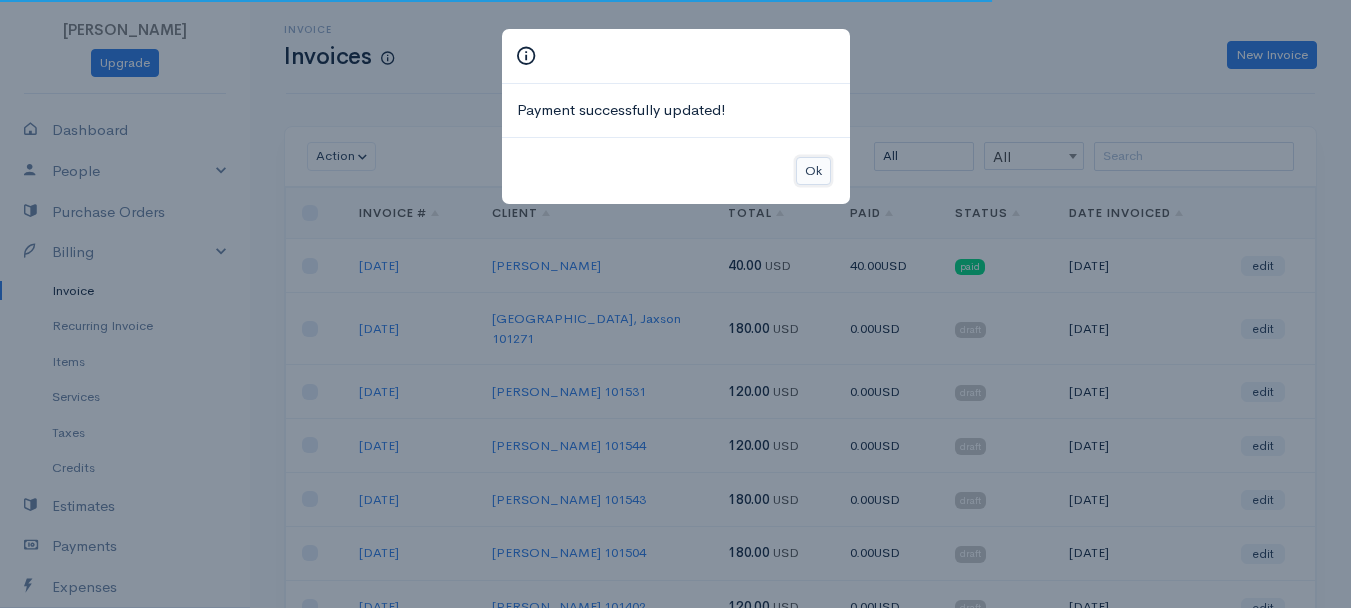 click on "Ok" at bounding box center [813, 171] 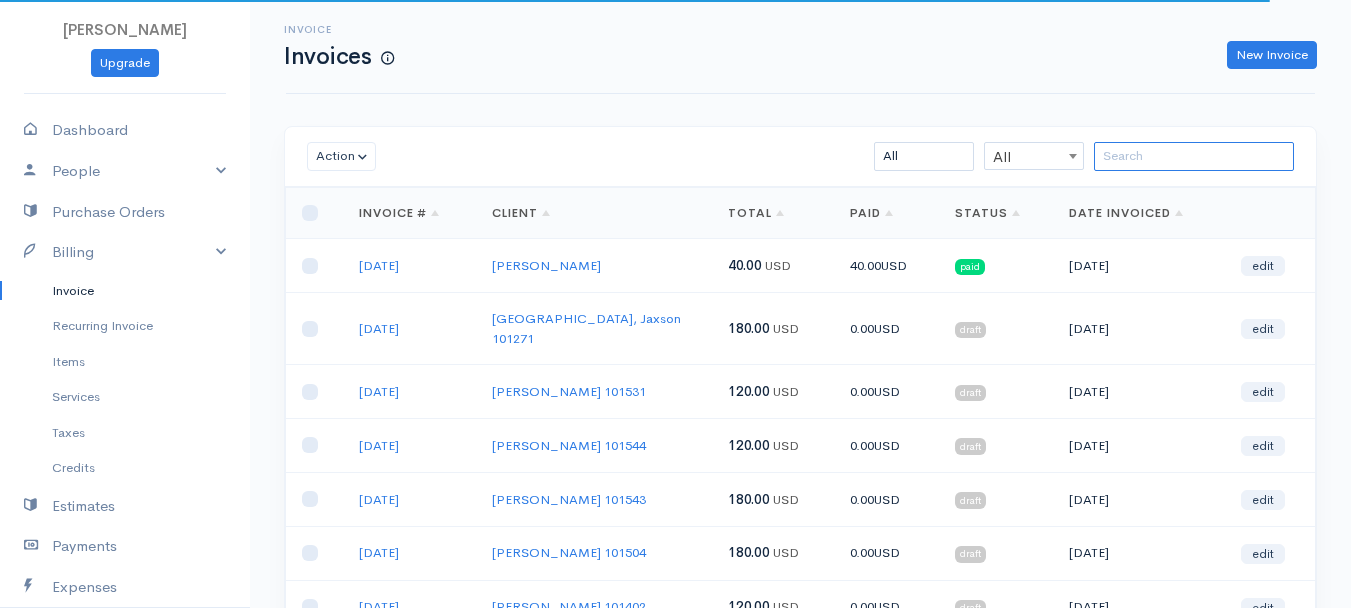click at bounding box center [1194, 156] 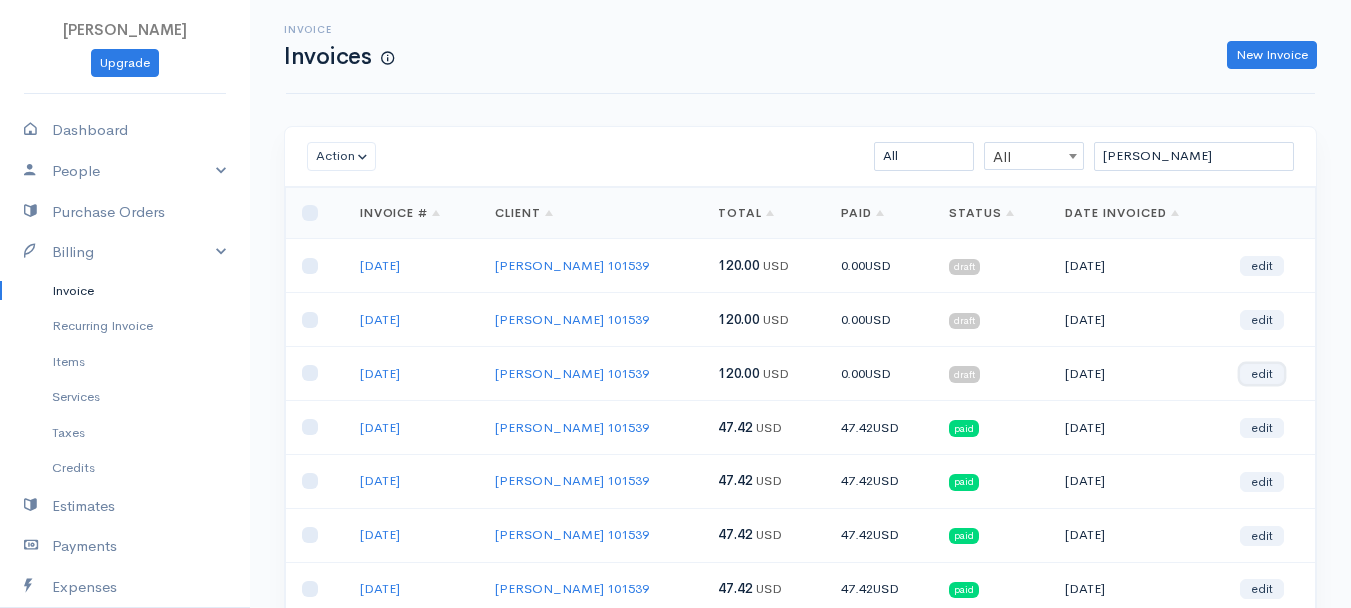 click on "edit" at bounding box center [1262, 374] 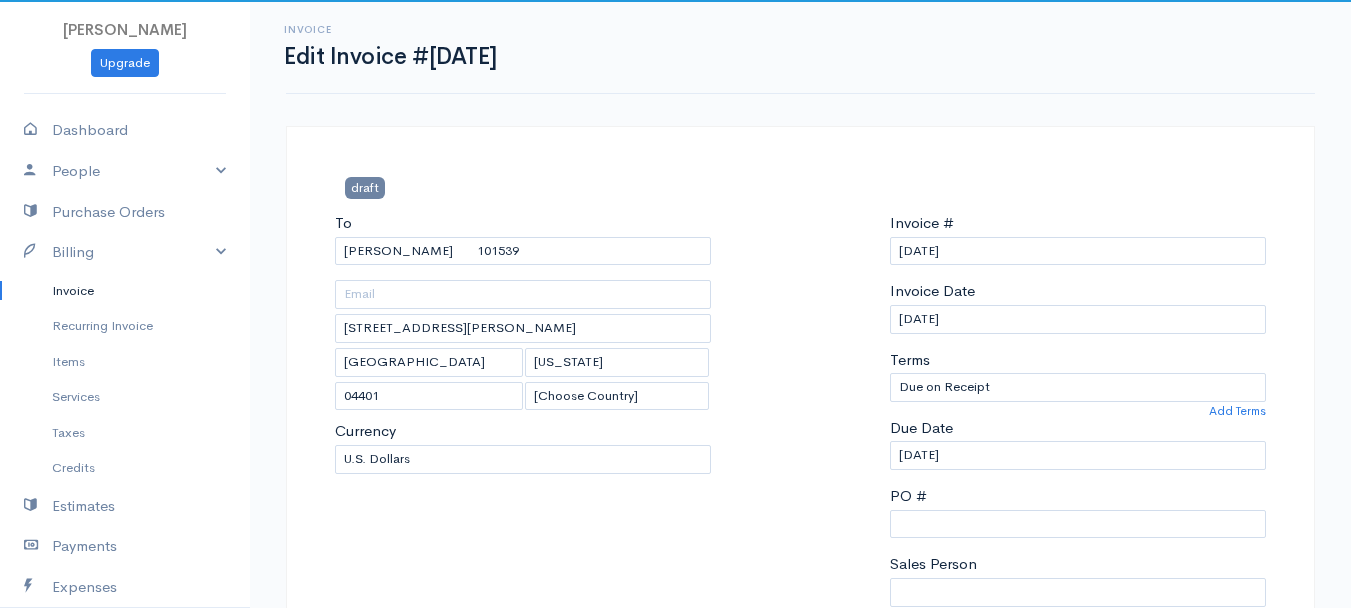 scroll, scrollTop: 400, scrollLeft: 0, axis: vertical 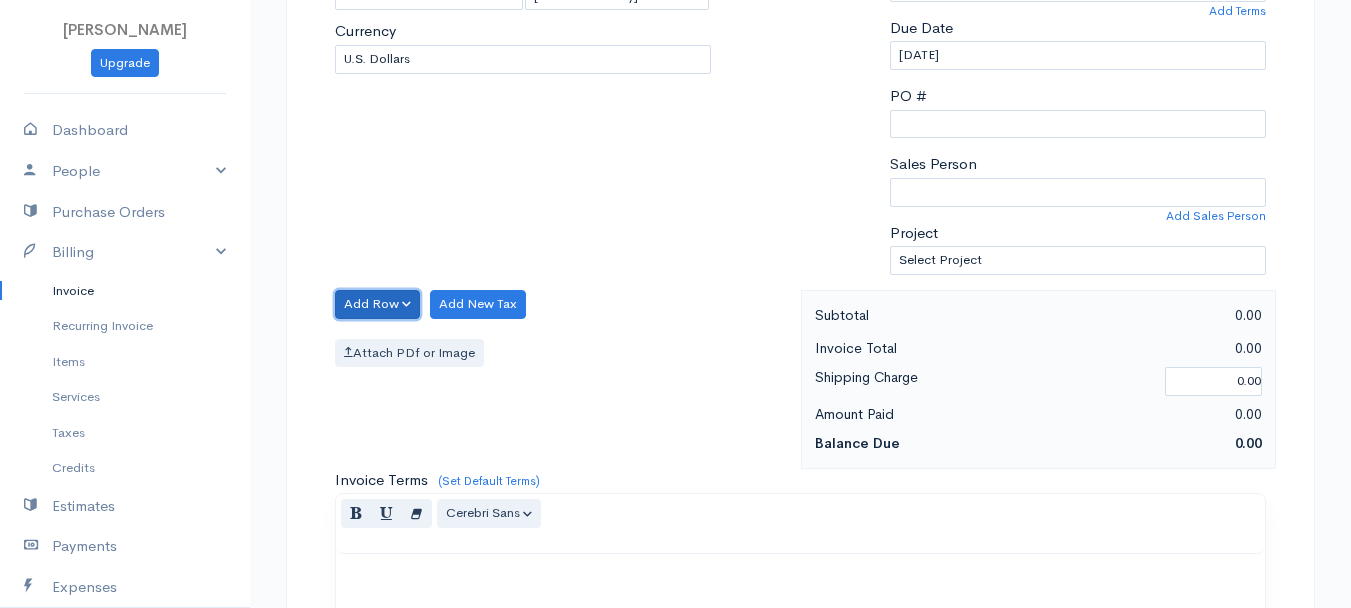click on "Add Row" at bounding box center [377, 304] 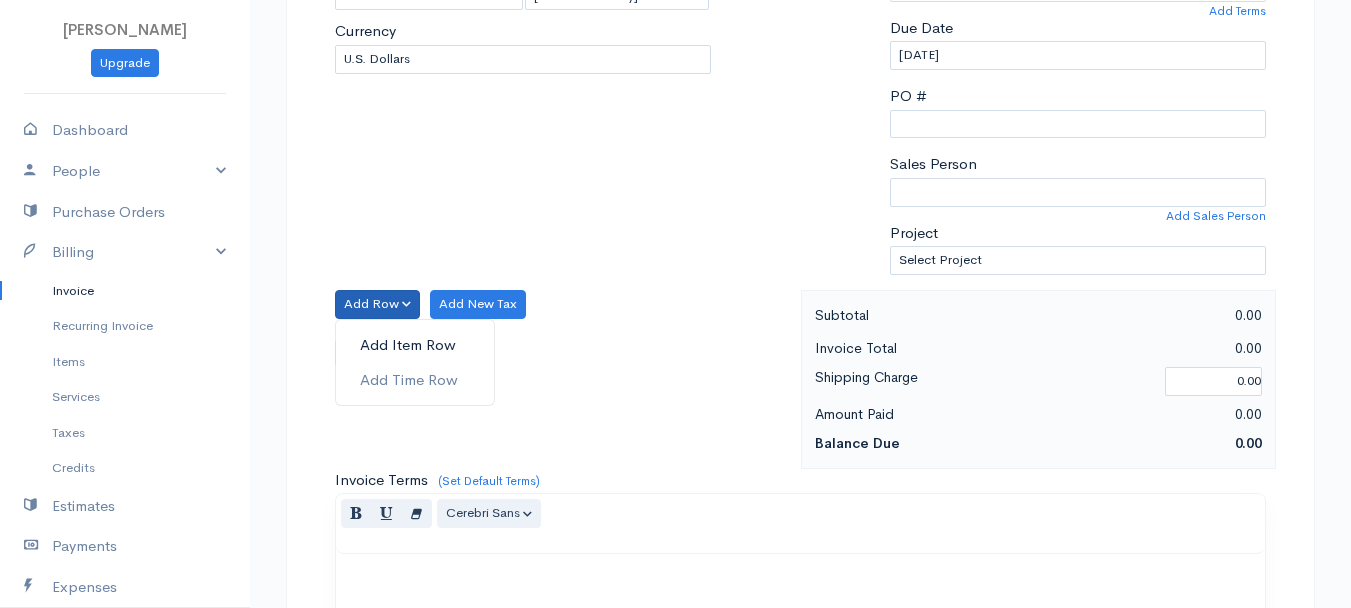 click on "Add Item Row" at bounding box center (415, 345) 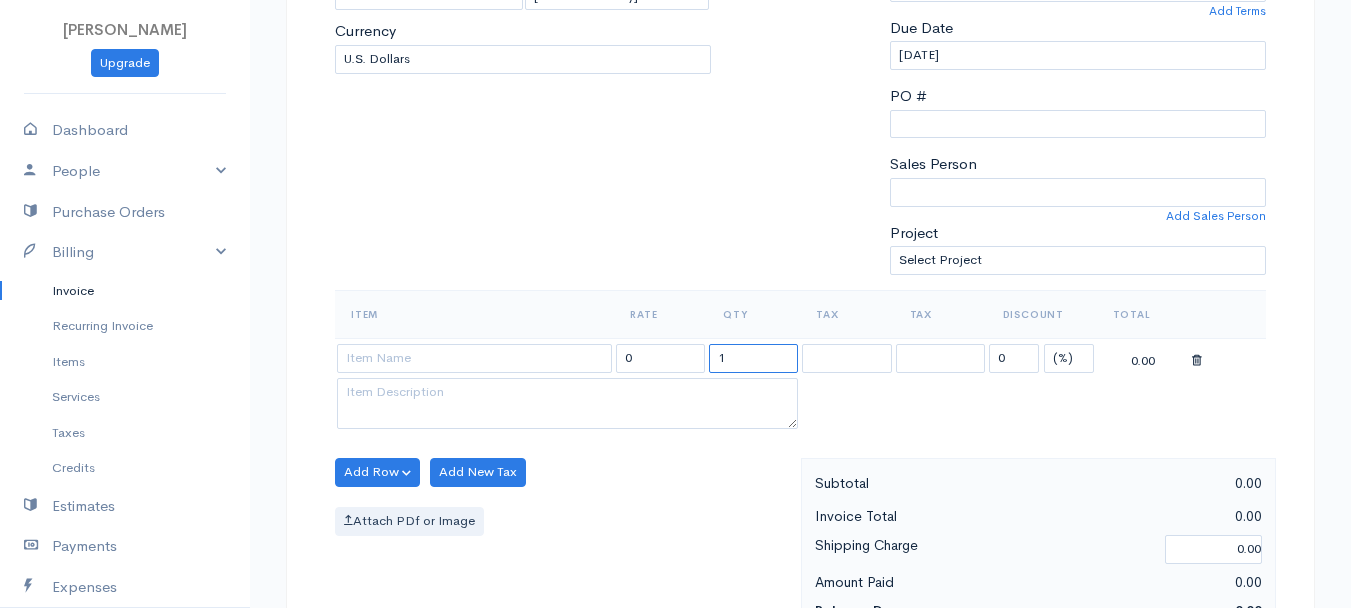 click on "1" at bounding box center [753, 358] 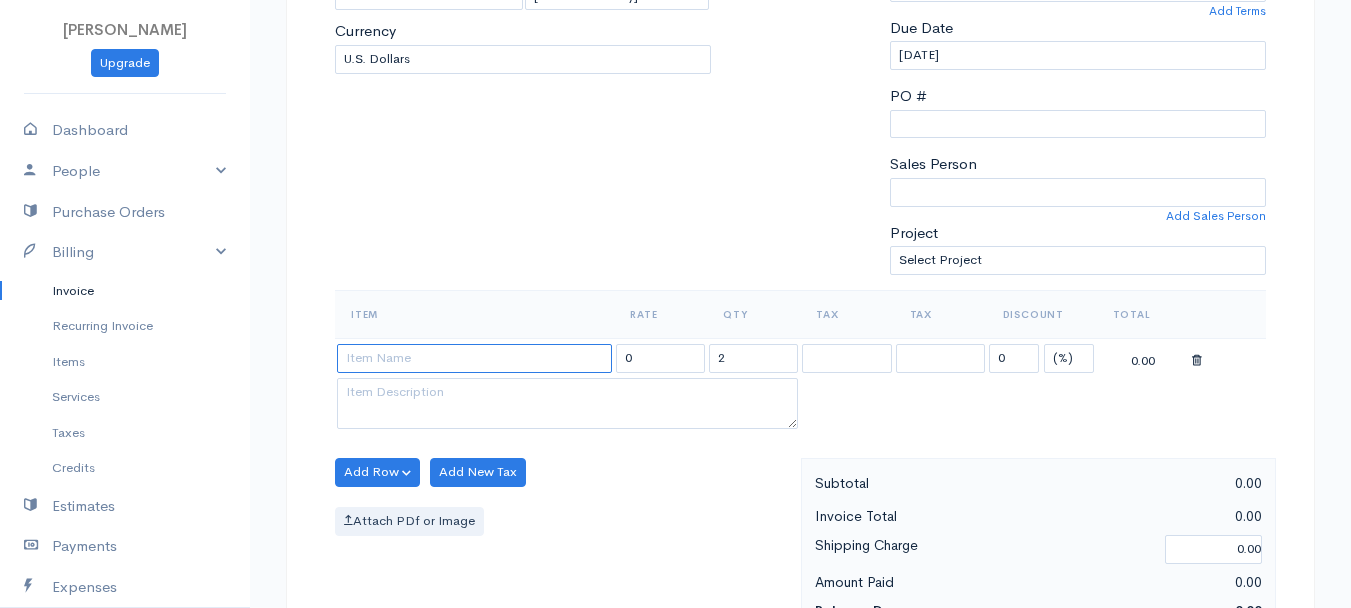 click at bounding box center (474, 358) 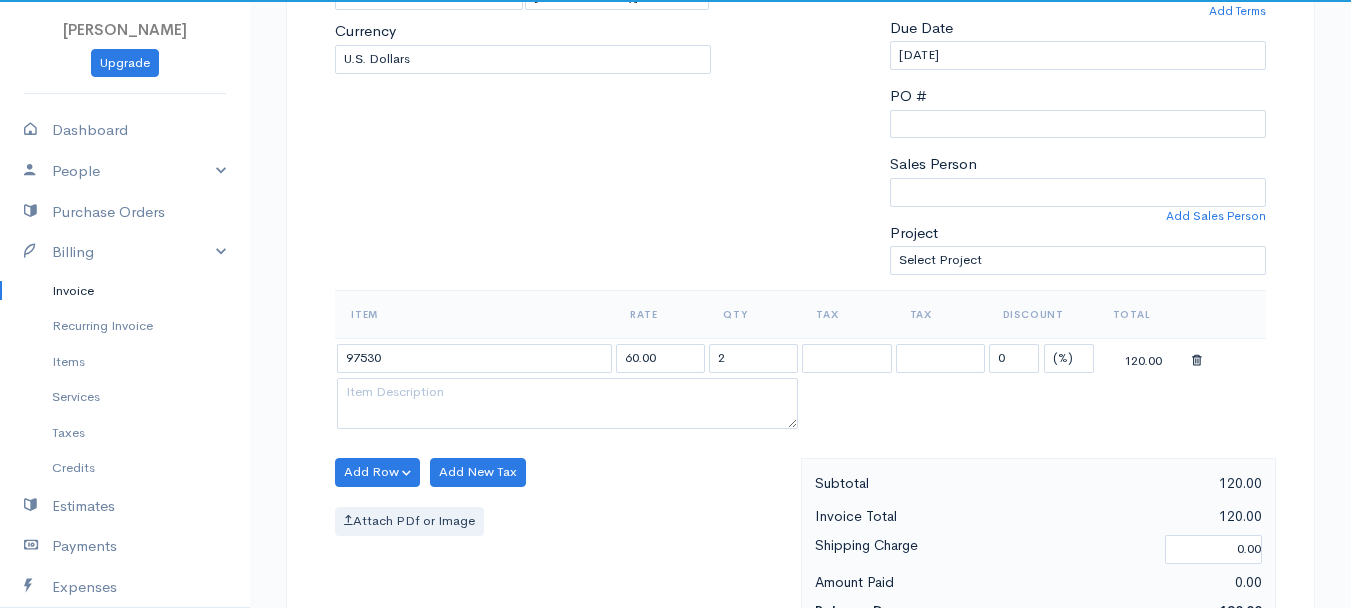 click on "[PERSON_NAME]
Upgrade
Dashboard
People
Clients
Vendors
Staff Users
Purchase Orders
Billing
Invoice
Recurring Invoice
Items
Services
Taxes
Credits
Estimates
Payments
Expenses
Track Time
Projects
Reports
Settings
My Organizations
Logout
Help
@CloudBooksApp 2022
Invoice
Edit Invoice #[DATE]
draft To [GEOGRAPHIC_DATA][PERSON_NAME]        101539 [STREET_ADDRESS][PERSON_NAME][US_STATE] [Choose Country] [GEOGRAPHIC_DATA] [GEOGRAPHIC_DATA] [GEOGRAPHIC_DATA] [GEOGRAPHIC_DATA] [GEOGRAPHIC_DATA] [GEOGRAPHIC_DATA] [US_STATE] 2" at bounding box center [675, 464] 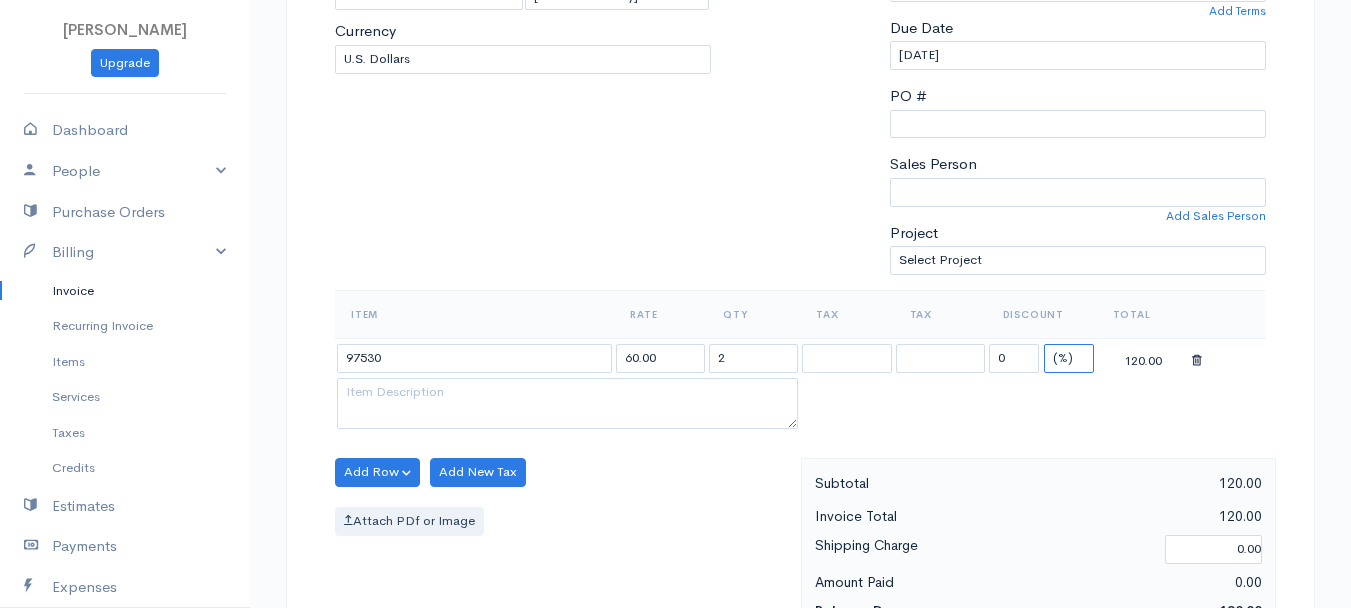 click on "(%) Flat" at bounding box center (1069, 358) 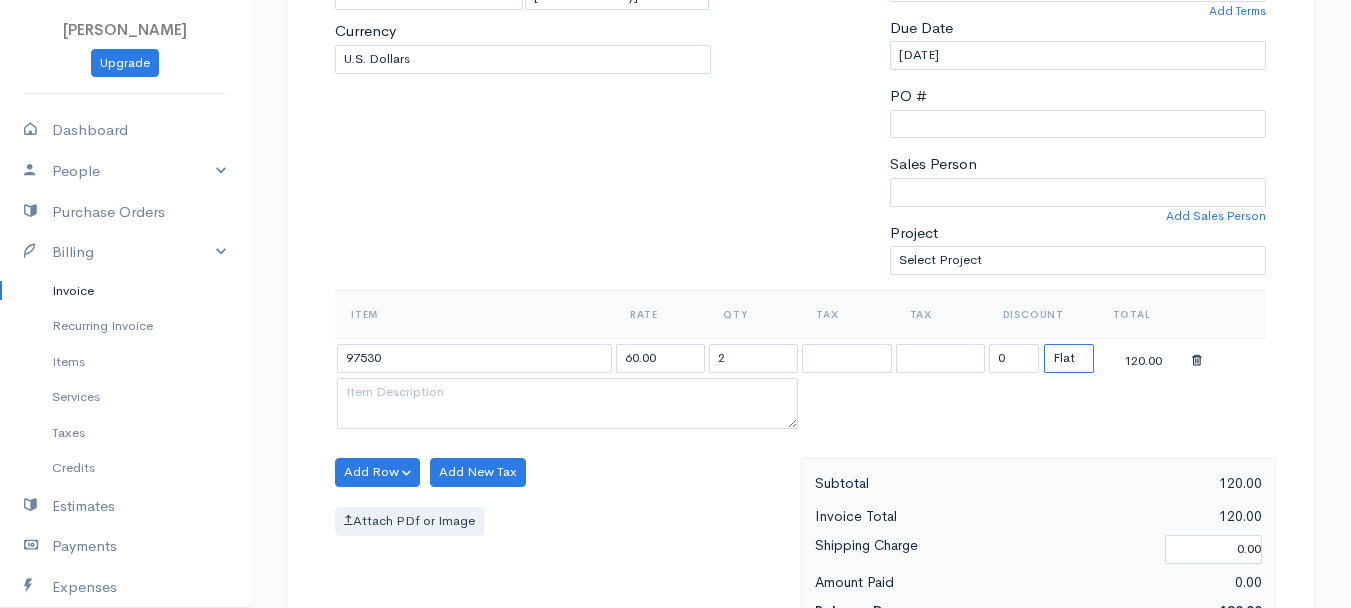 click on "(%) Flat" at bounding box center [1069, 358] 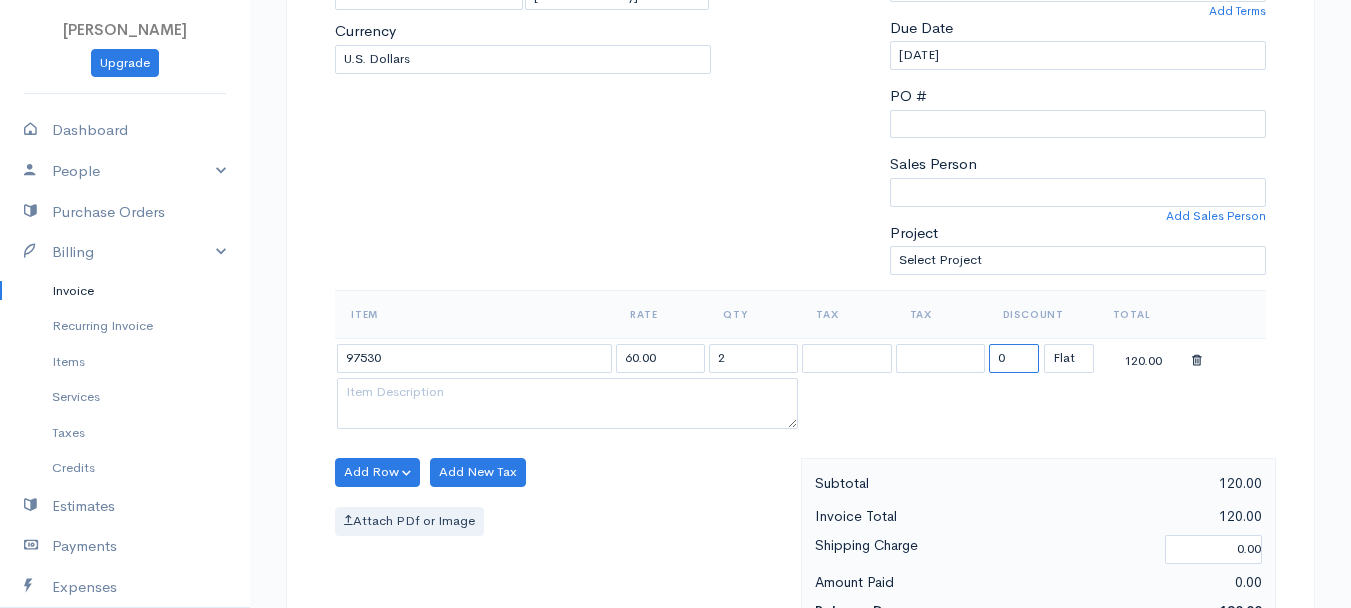 click on "0" at bounding box center [1014, 358] 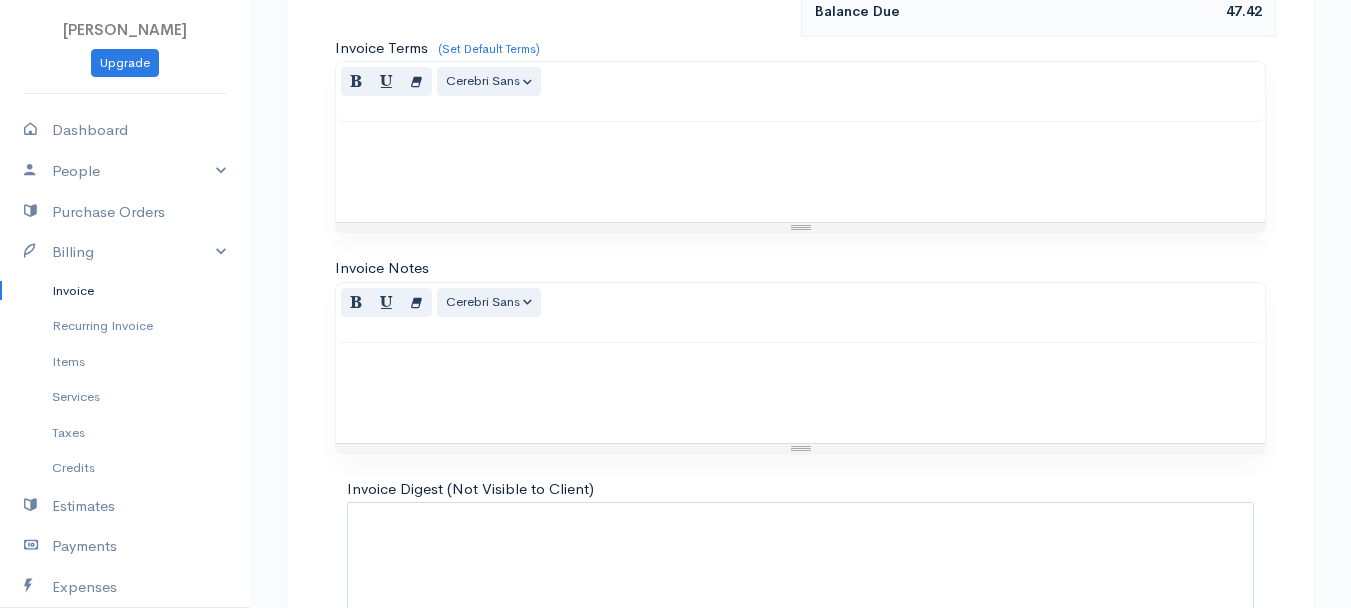 scroll, scrollTop: 1121, scrollLeft: 0, axis: vertical 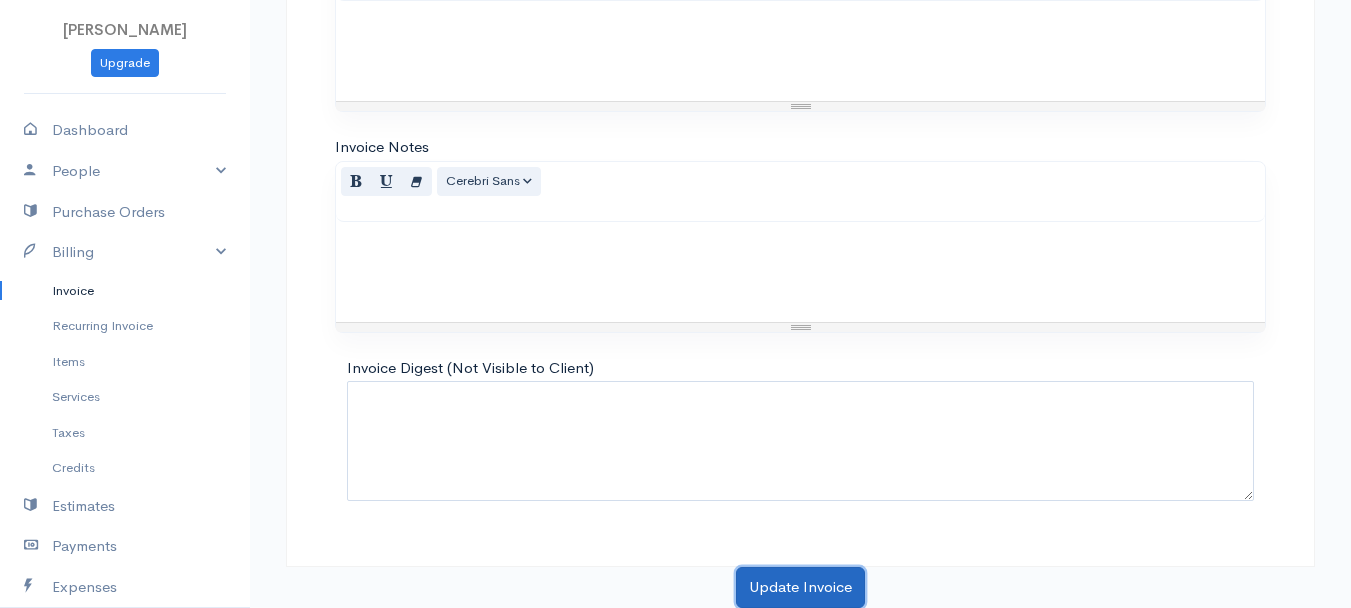 click on "Update Invoice" at bounding box center [800, 587] 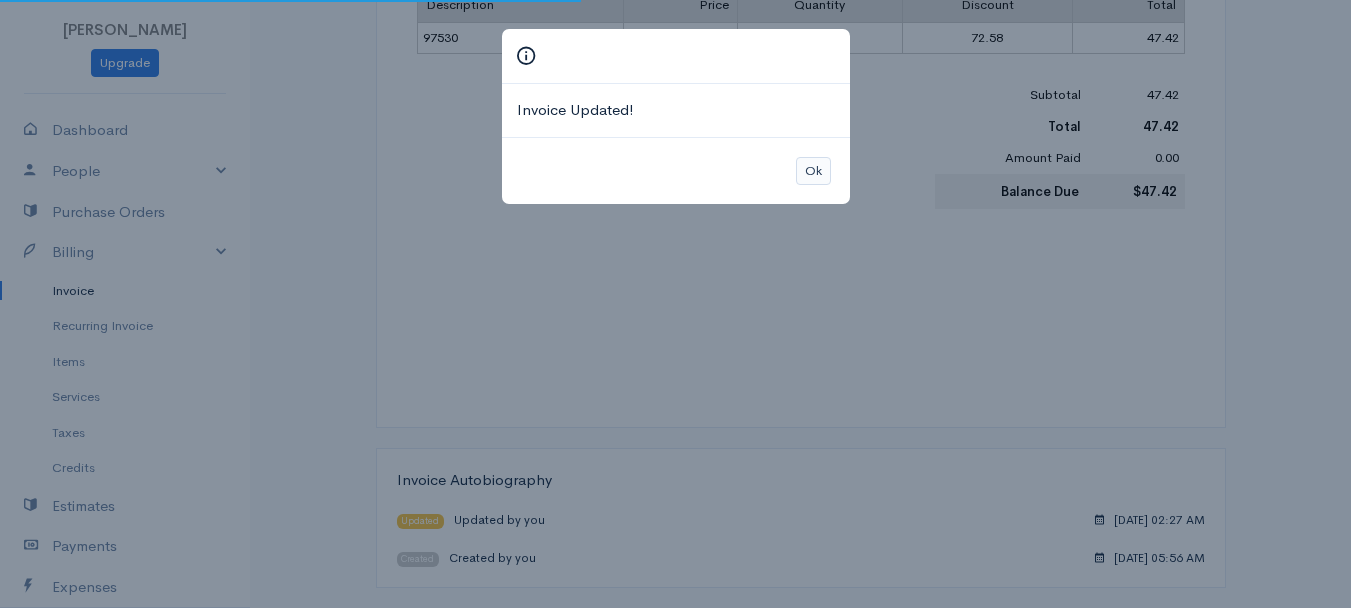 scroll, scrollTop: 0, scrollLeft: 0, axis: both 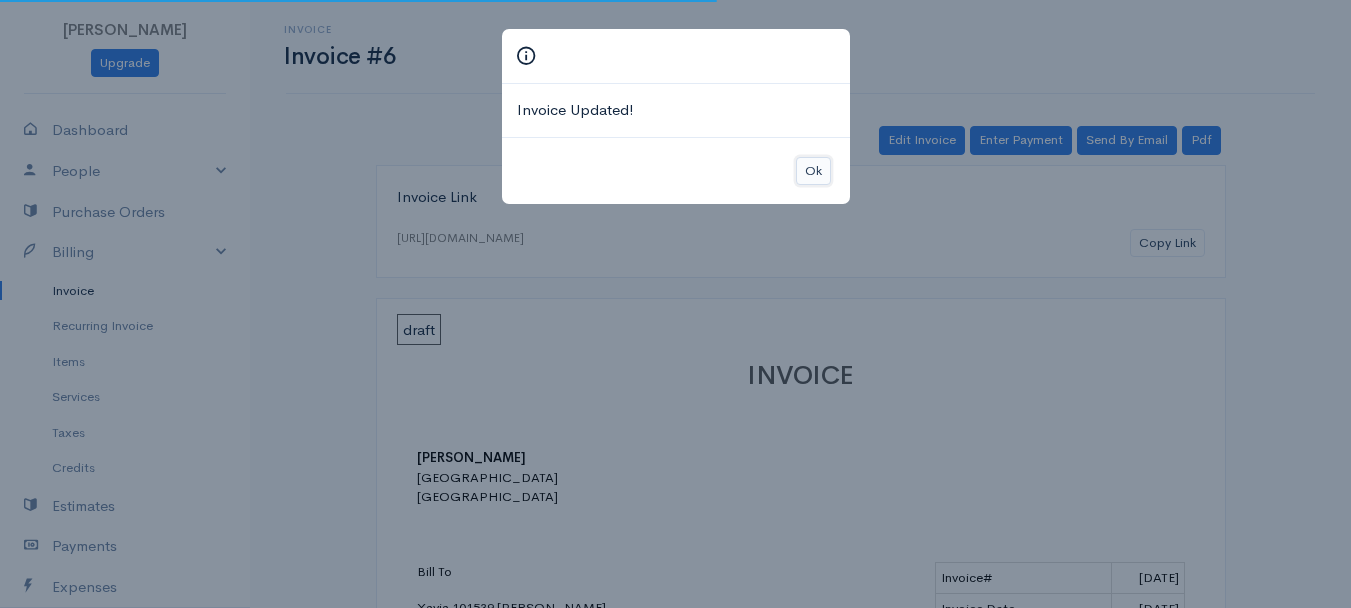click on "Ok" at bounding box center (813, 171) 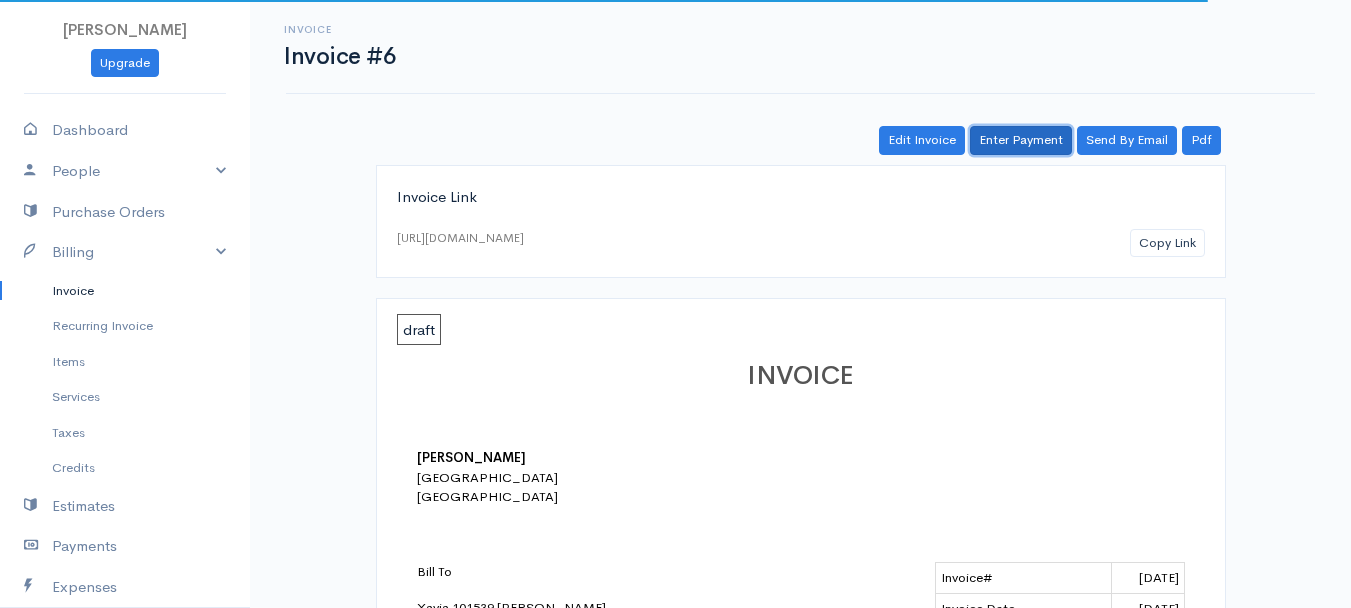 click on "Enter Payment" at bounding box center [1021, 140] 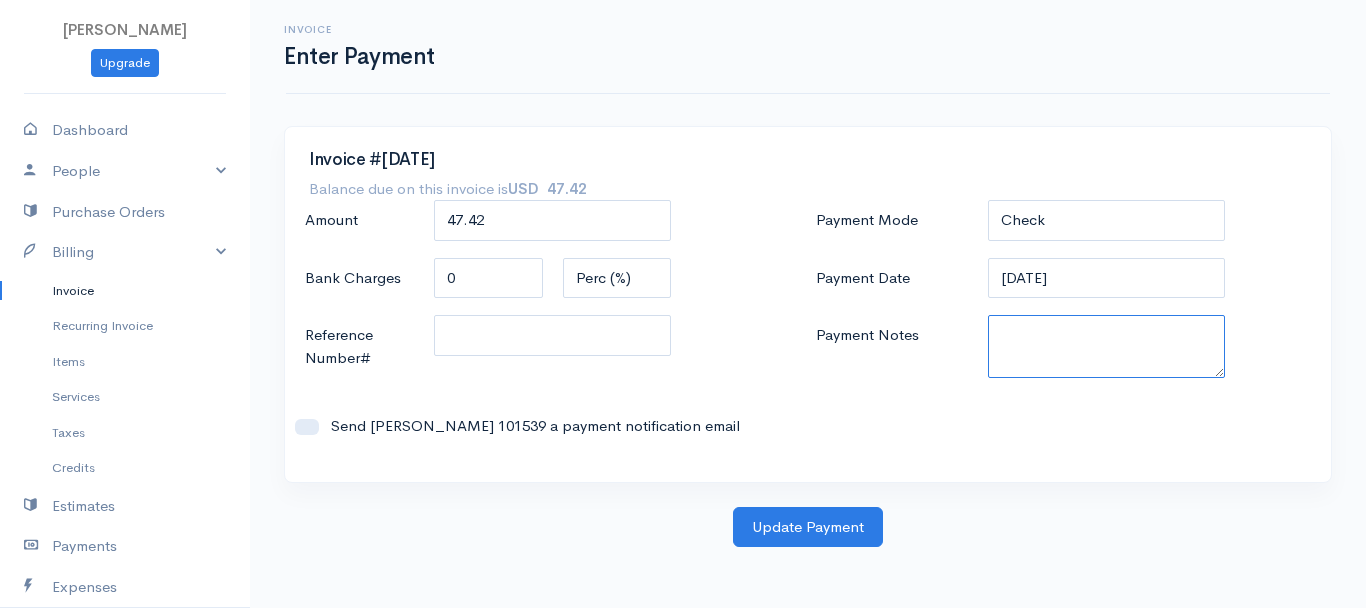 paste on "6250337284" 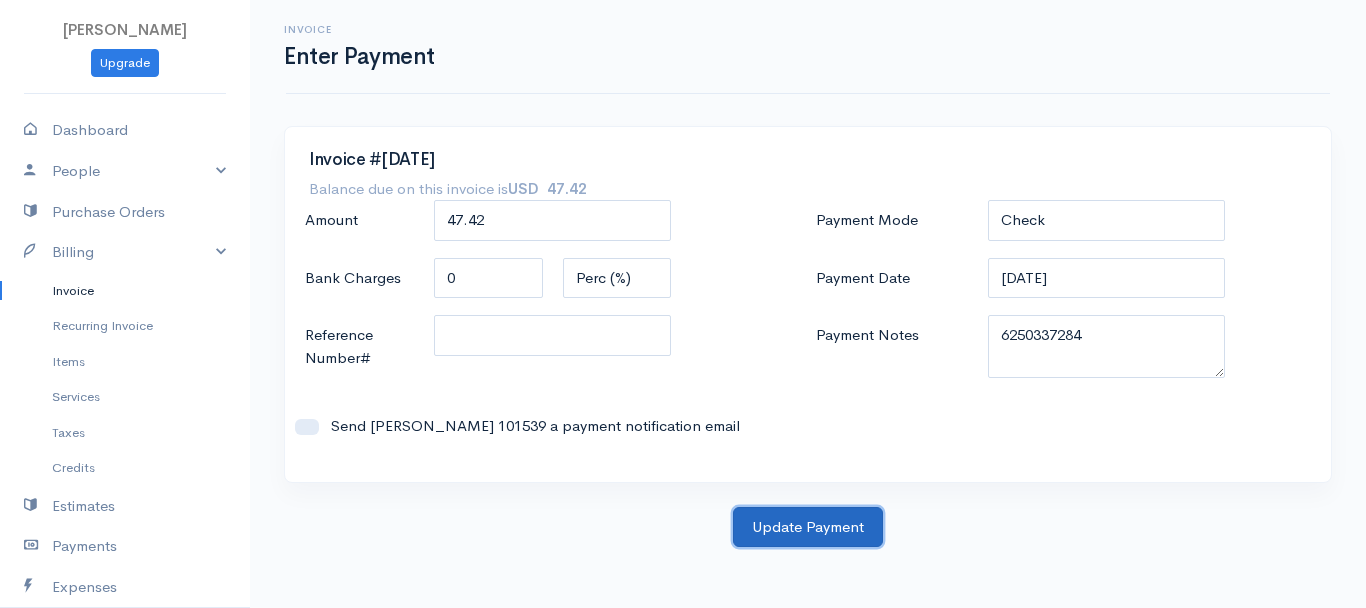 click on "Update Payment" at bounding box center [808, 527] 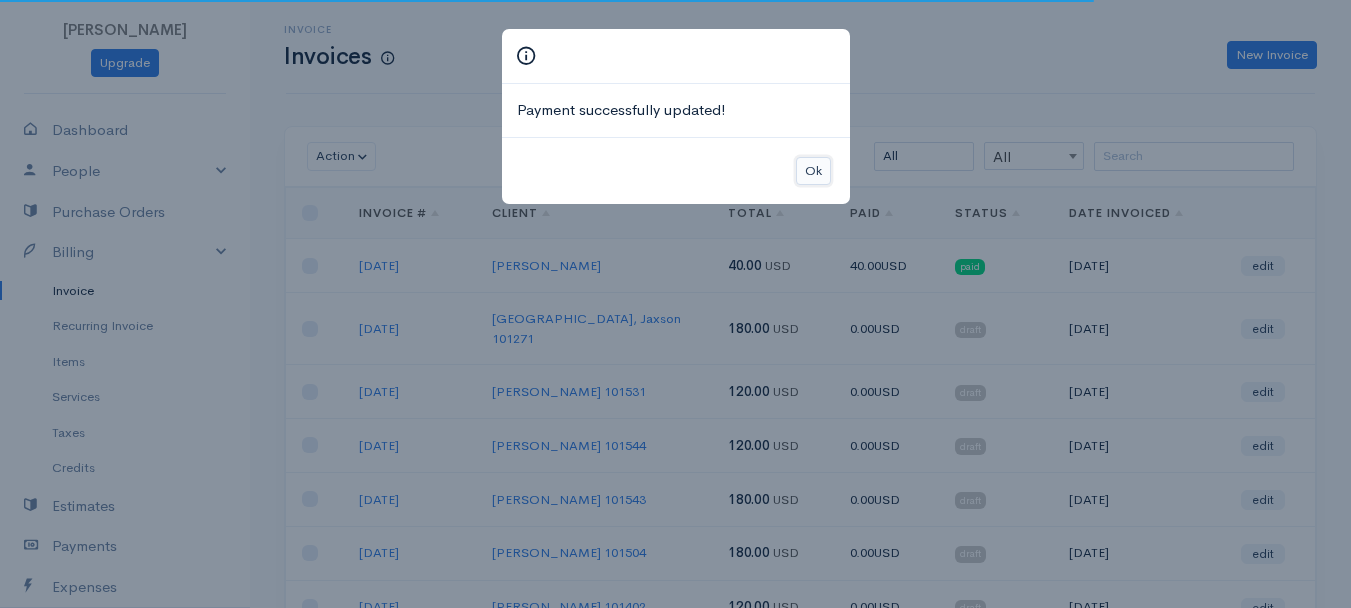 click on "Ok" at bounding box center (813, 171) 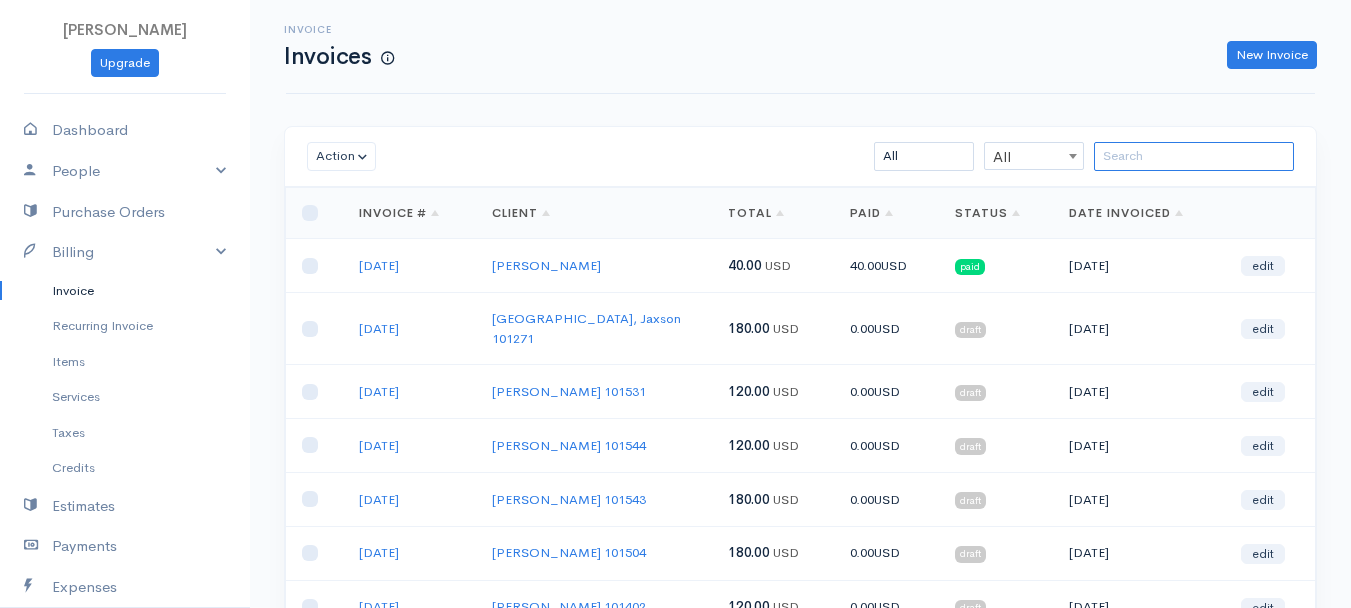 click at bounding box center [1194, 156] 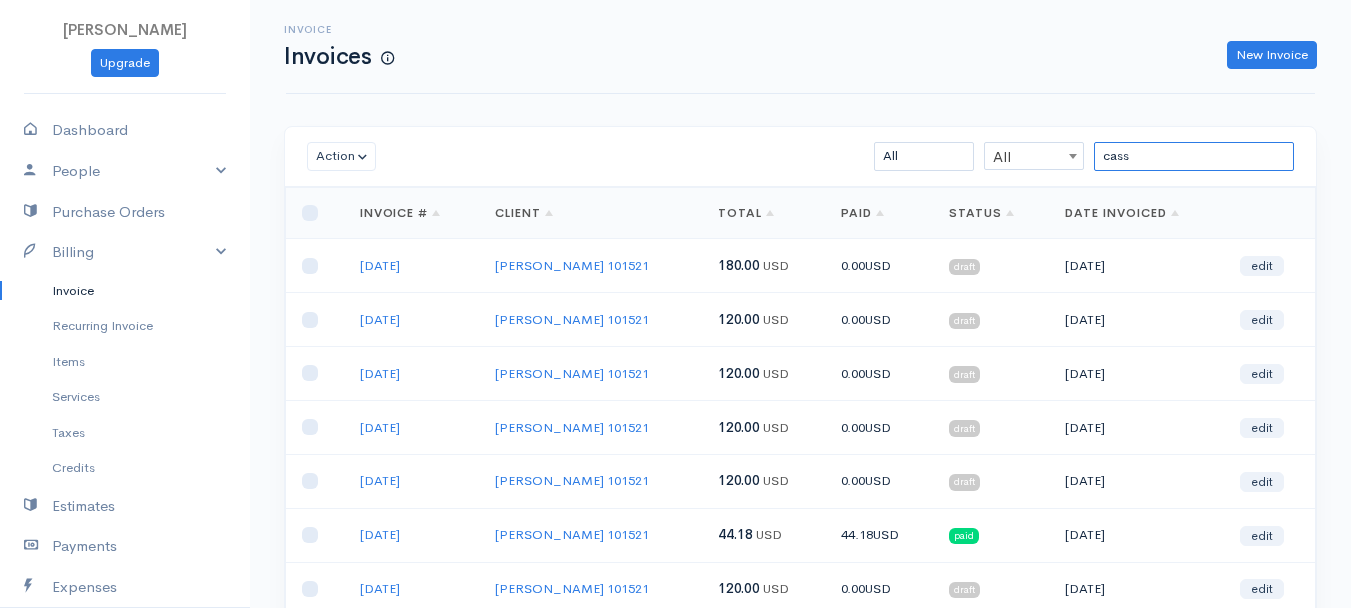 scroll, scrollTop: 354, scrollLeft: 0, axis: vertical 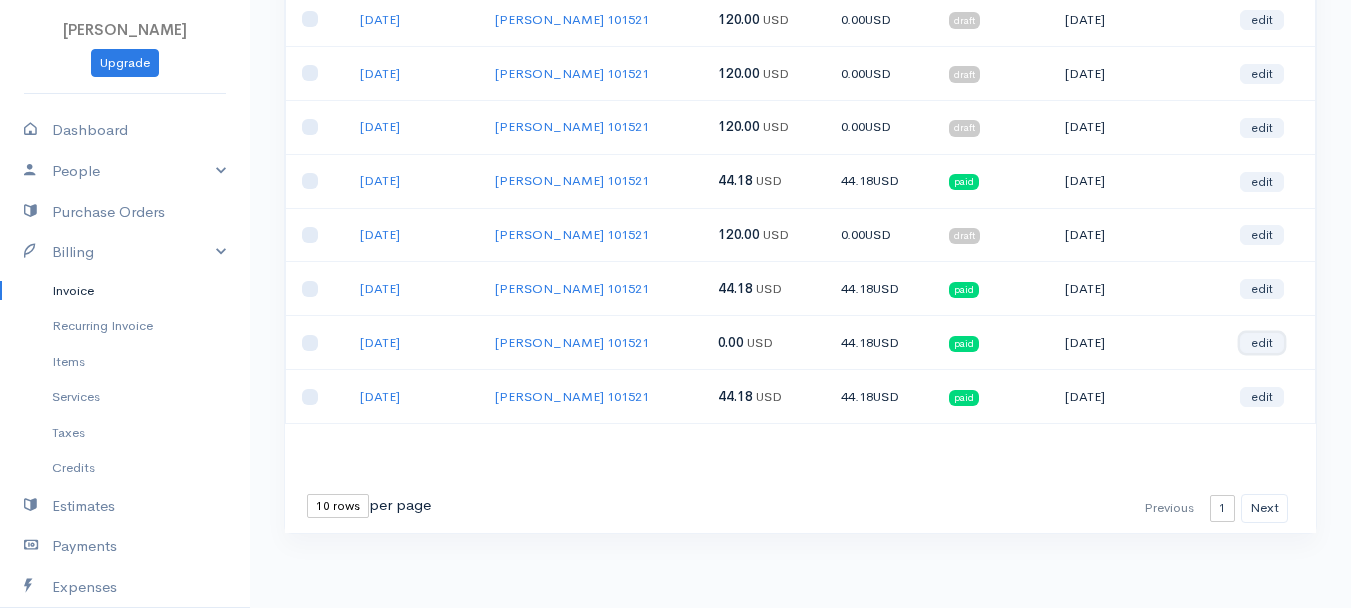 click on "edit" at bounding box center (1262, 343) 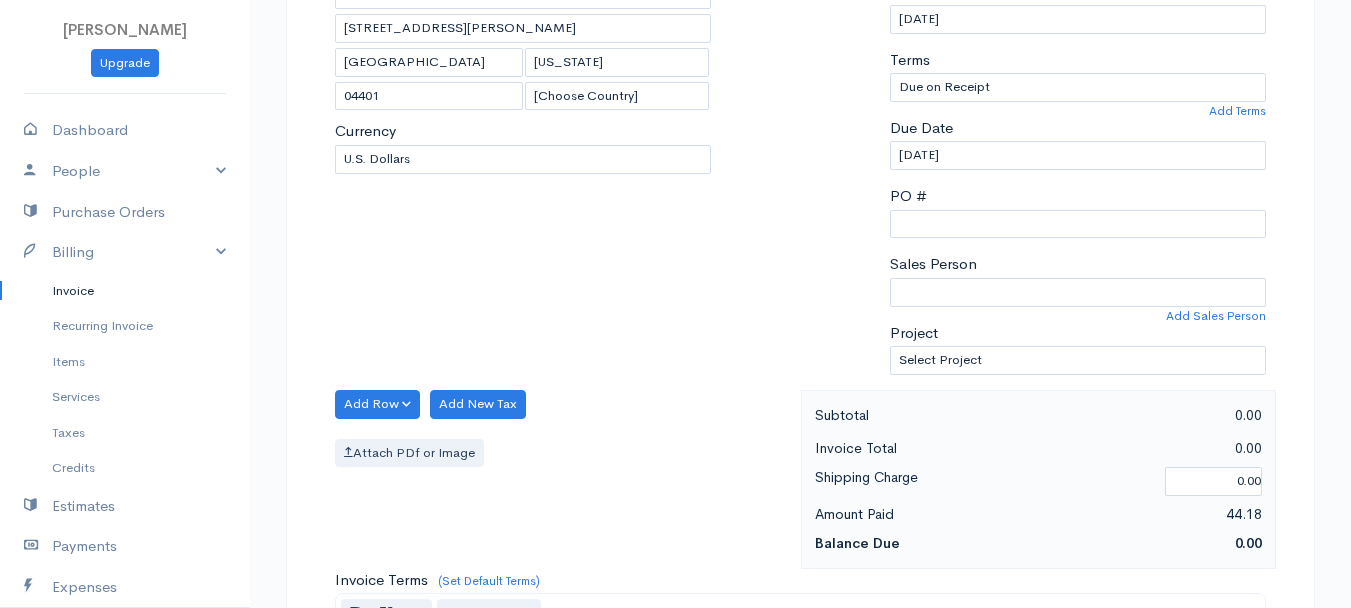 scroll, scrollTop: 400, scrollLeft: 0, axis: vertical 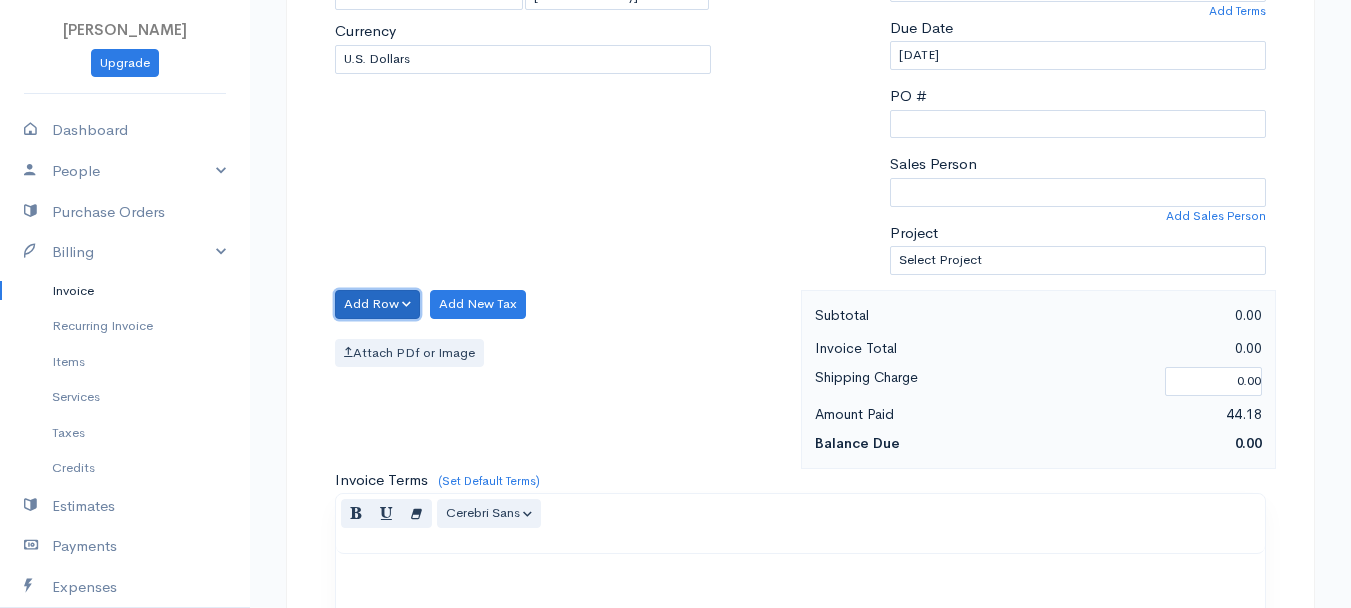 click on "Add Row" at bounding box center [377, 304] 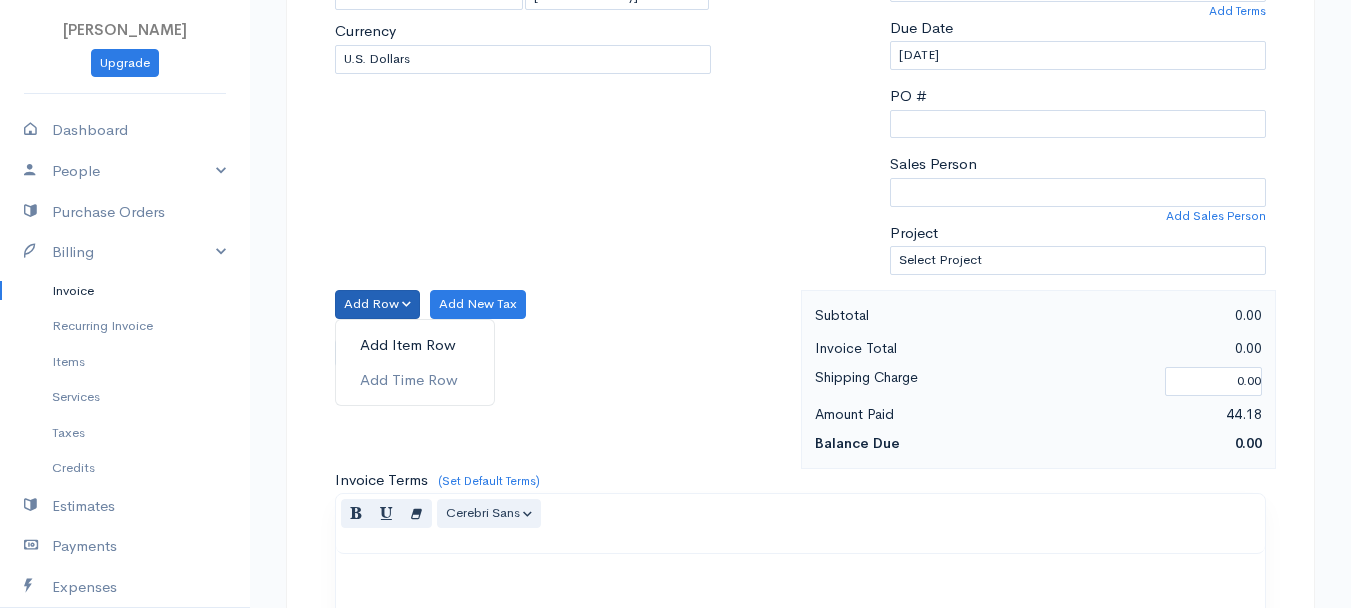 click on "Add Item Row" at bounding box center [415, 345] 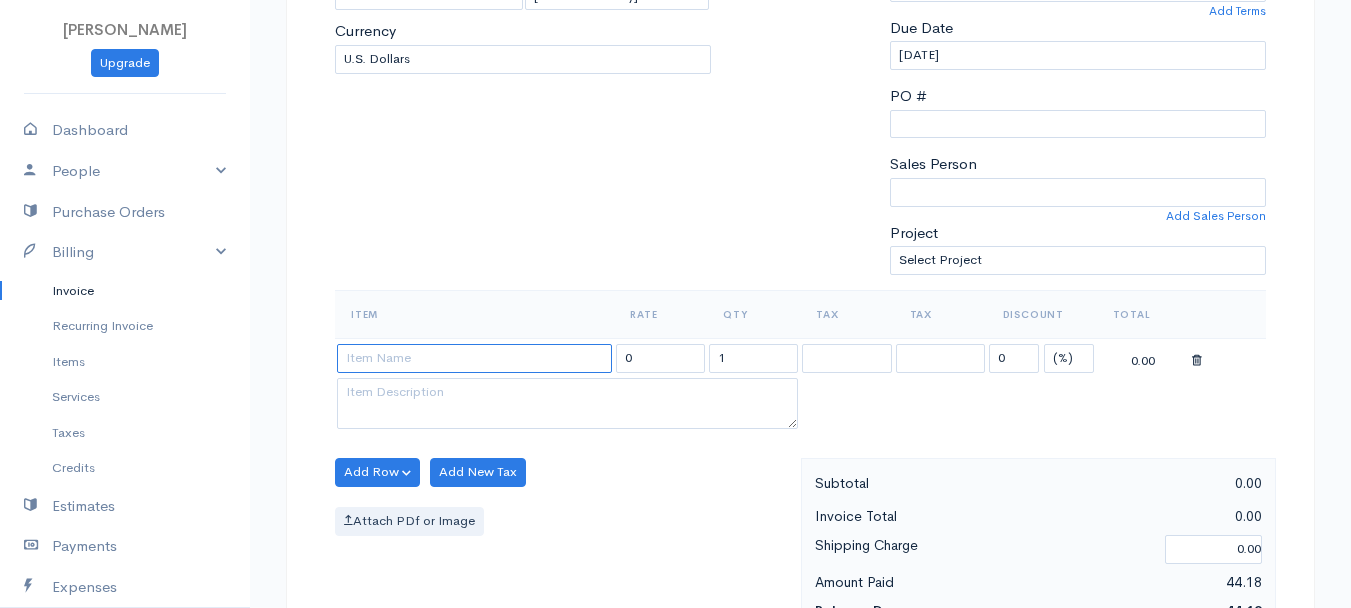 click at bounding box center (474, 358) 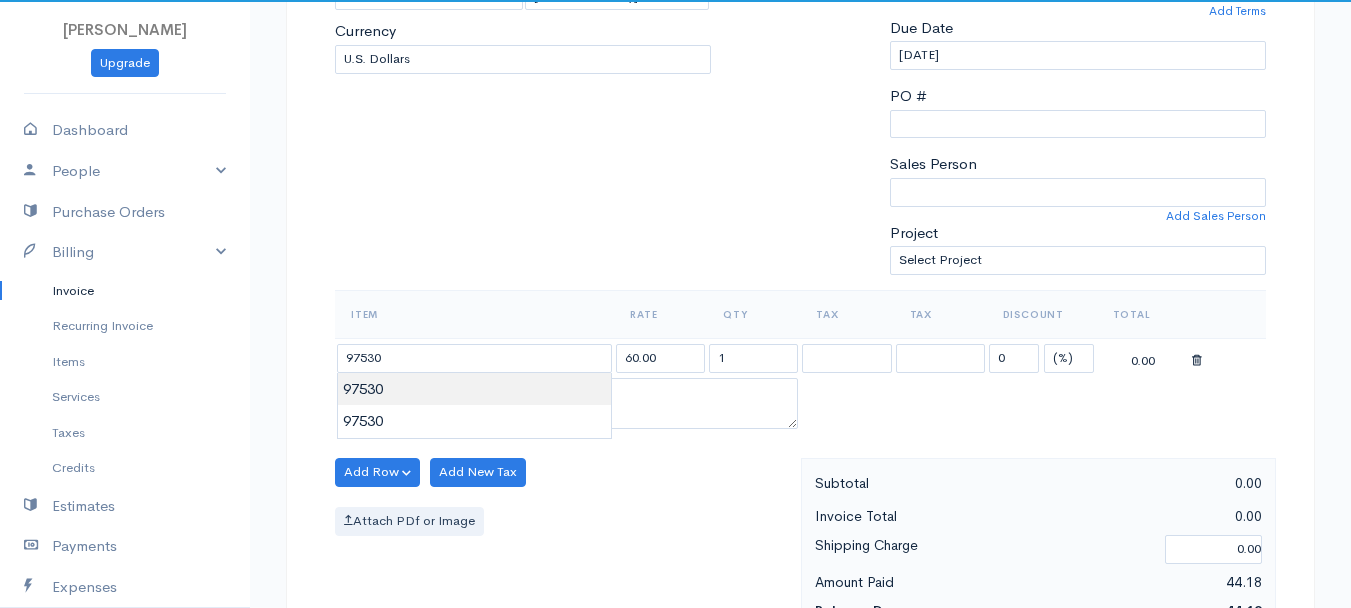 click on "[PERSON_NAME]
Upgrade
Dashboard
People
Clients
Vendors
Staff Users
Purchase Orders
Billing
Invoice
Recurring Invoice
Items
Services
Taxes
Credits
Estimates
Payments
Expenses
Track Time
Projects
Reports
Settings
My Organizations
Logout
Help
@CloudBooksApp 2022
Invoice
Edit Invoice #[DATE]
paid To [PERSON_NAME]        101521 [STREET_ADDRESS][PERSON_NAME][US_STATE] [Choose Country] [GEOGRAPHIC_DATA] [GEOGRAPHIC_DATA] [GEOGRAPHIC_DATA] [GEOGRAPHIC_DATA] [GEOGRAPHIC_DATA] [GEOGRAPHIC_DATA] [US_STATE] [GEOGRAPHIC_DATA]" at bounding box center (675, 464) 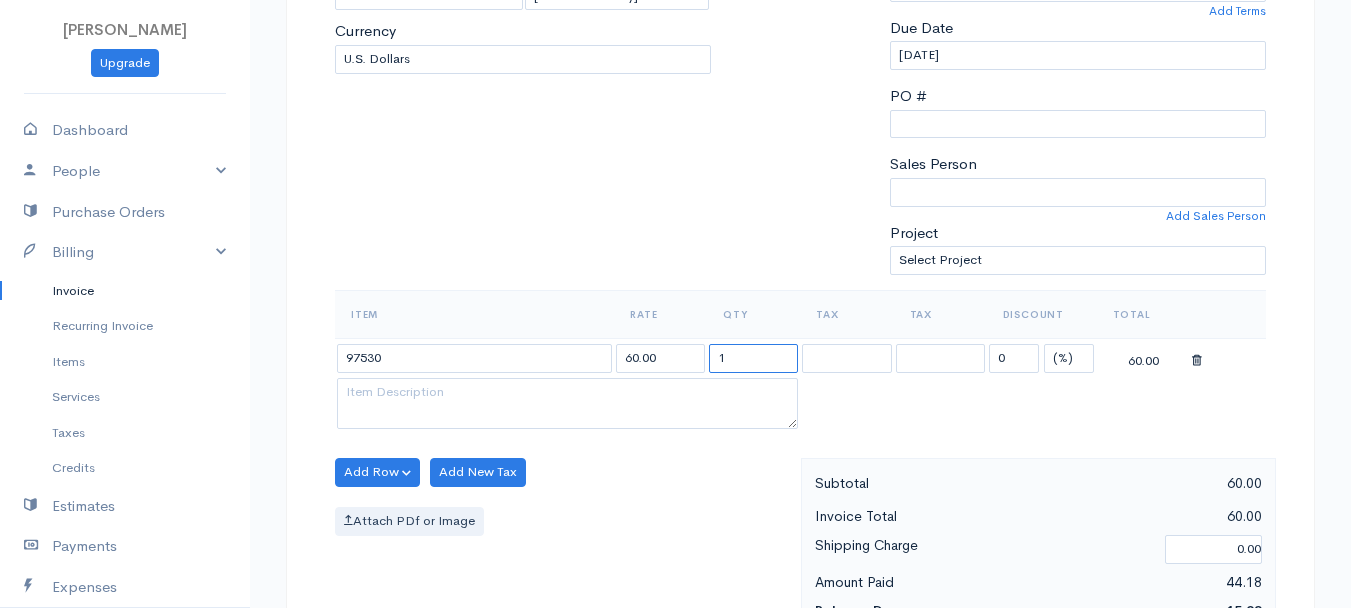 click on "1" at bounding box center [753, 358] 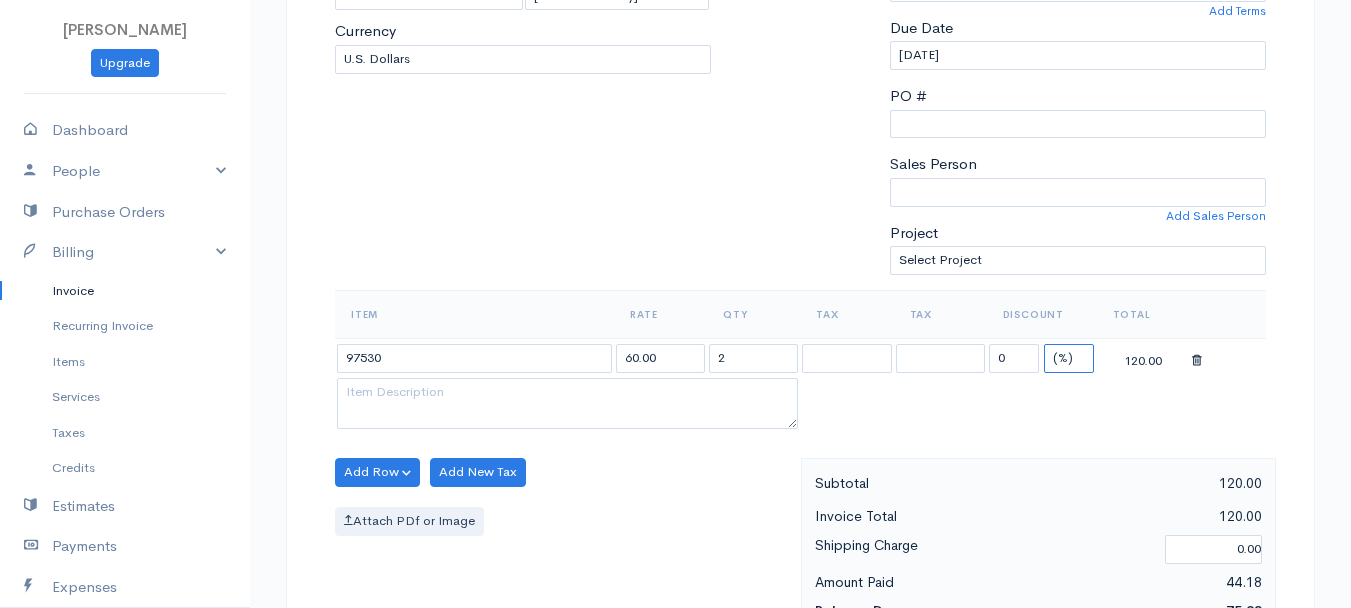 click on "(%) Flat" at bounding box center [1069, 358] 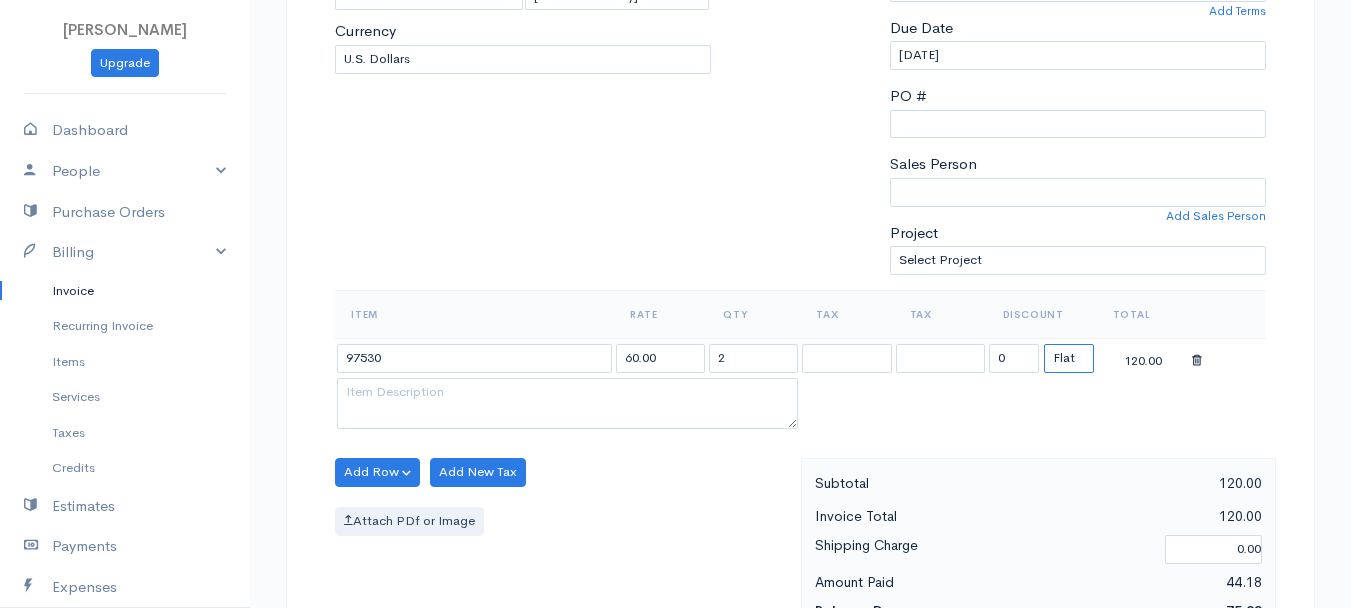 click on "(%) Flat" at bounding box center (1069, 358) 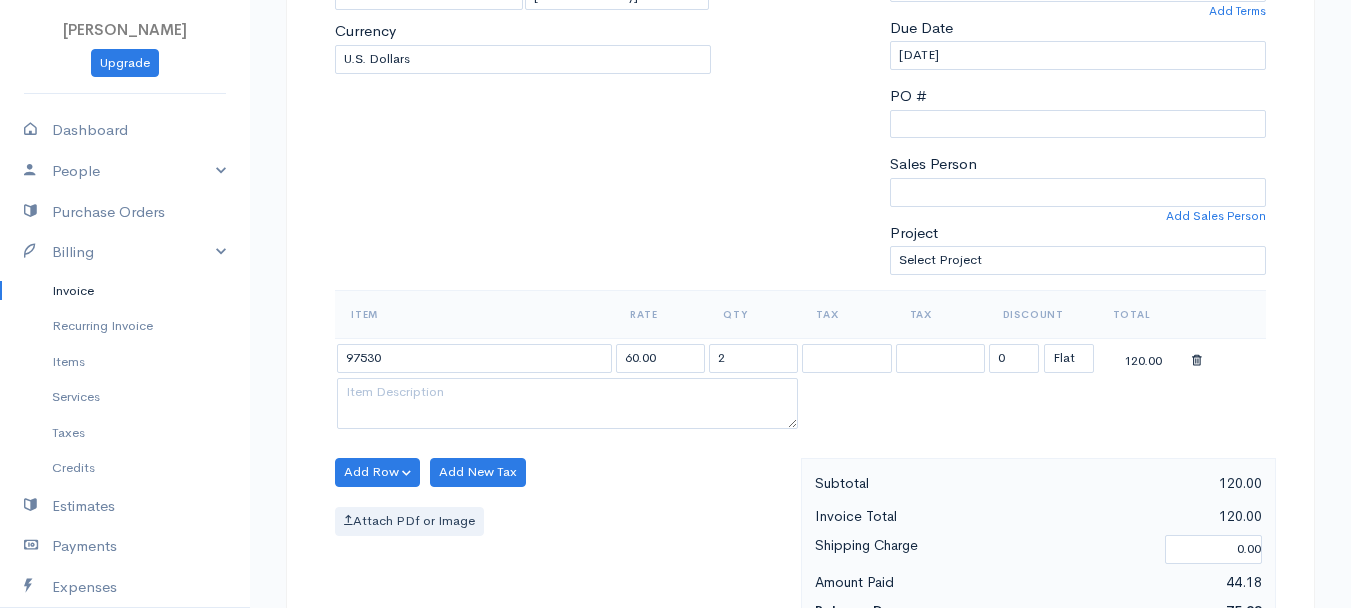 click on "Item Rate Qty Tax Tax Discount Total 97530 60.00 2 0 (%) Flat 120.00" at bounding box center [800, 362] 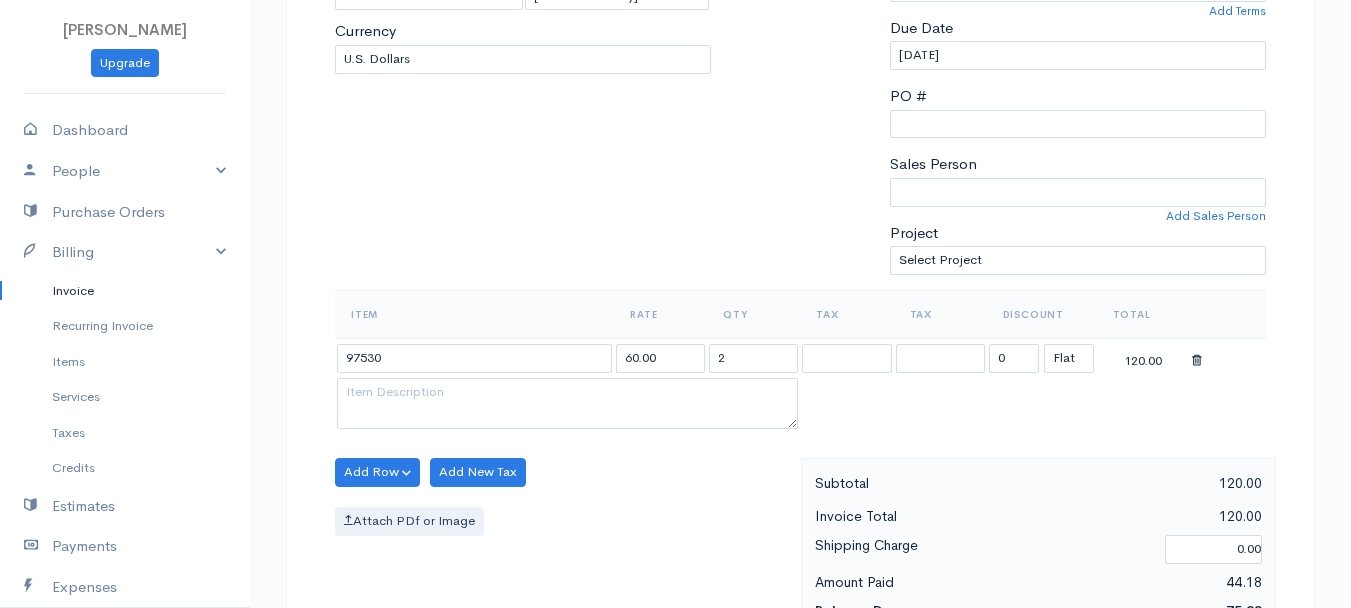 scroll, scrollTop: 600, scrollLeft: 0, axis: vertical 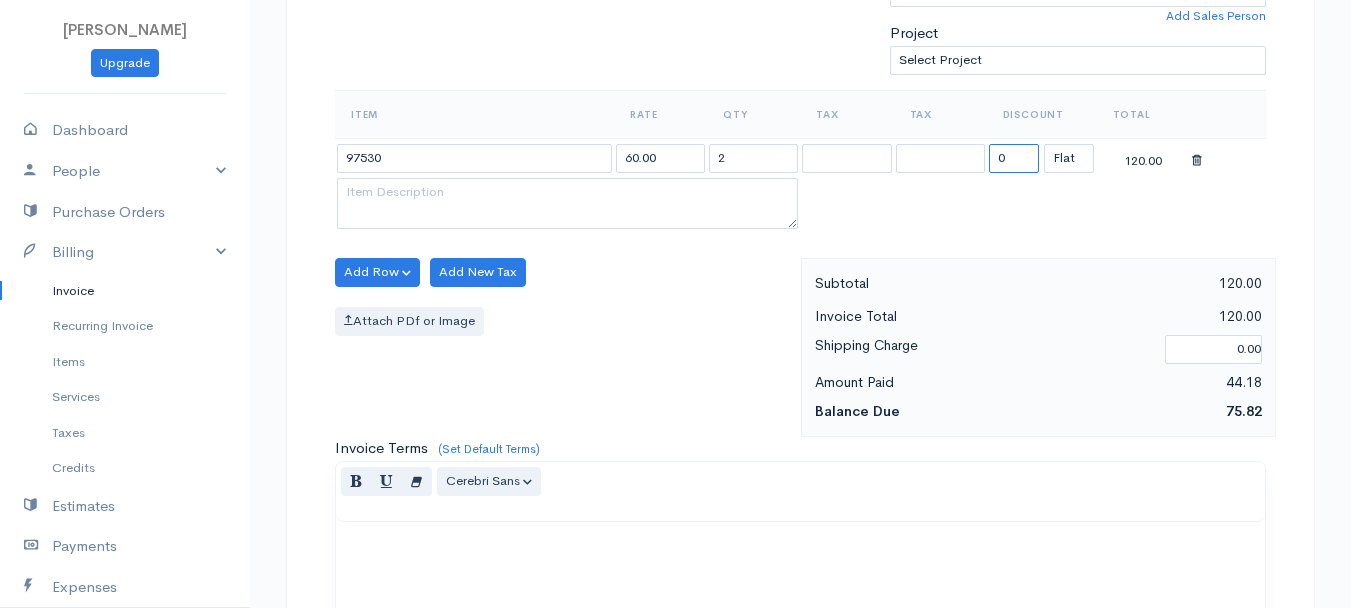 click on "0" at bounding box center (1014, 158) 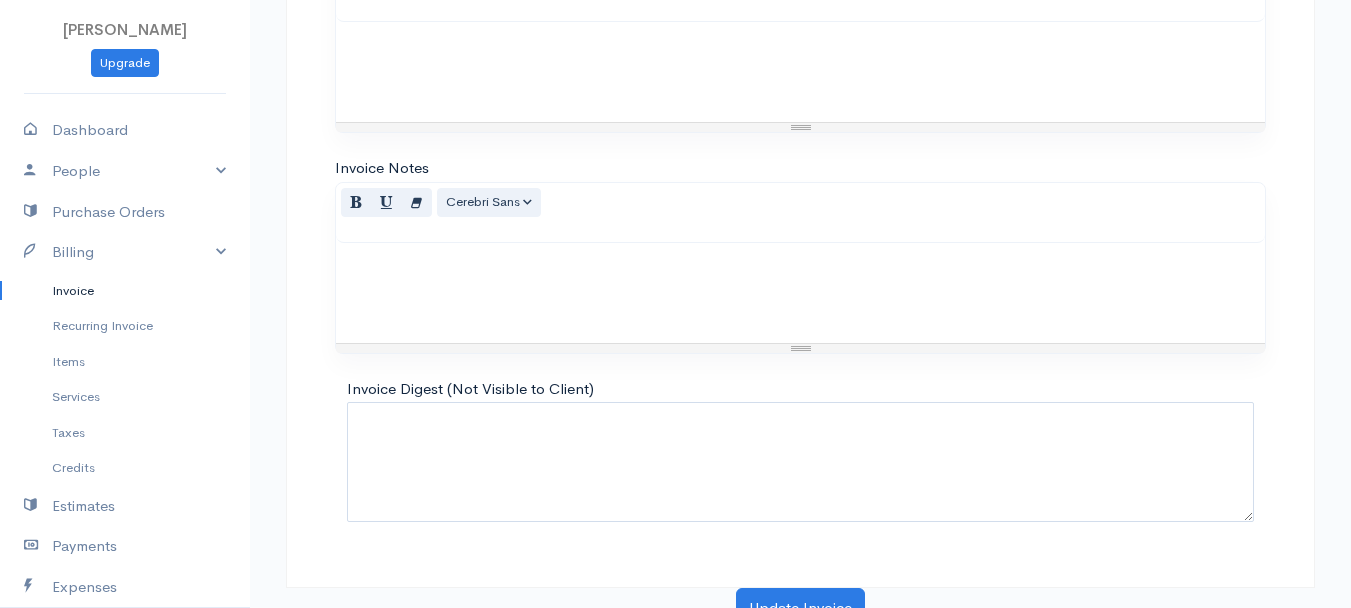 scroll, scrollTop: 1121, scrollLeft: 0, axis: vertical 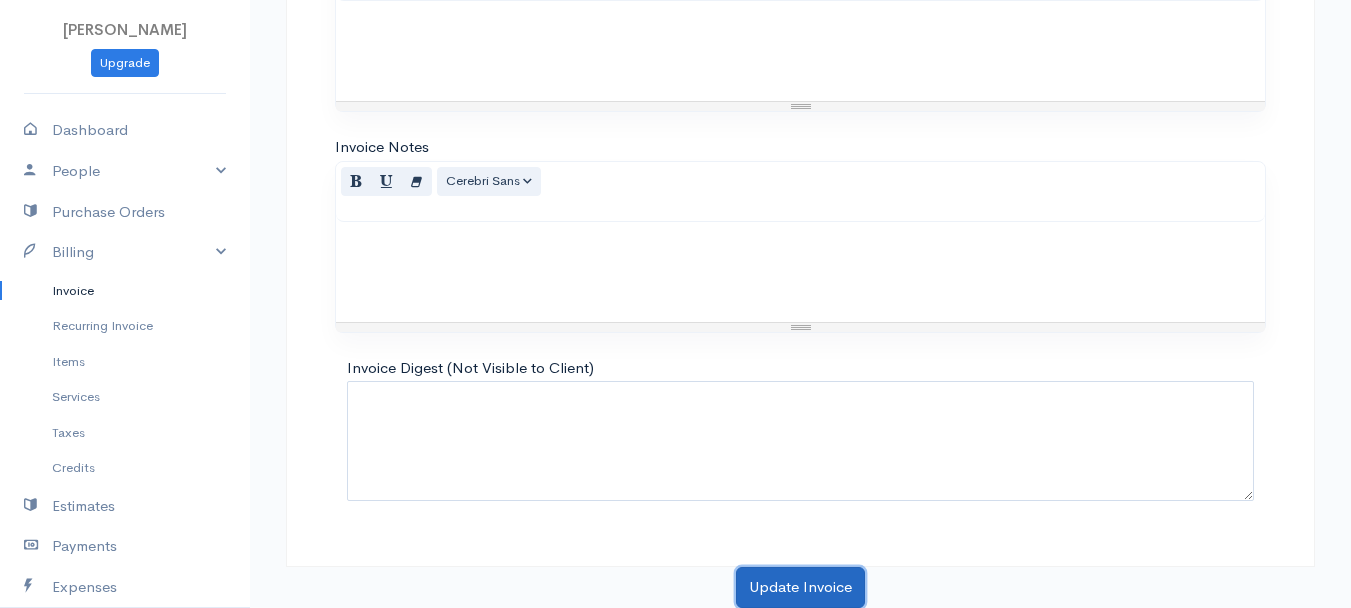 click on "Update Invoice" at bounding box center (800, 587) 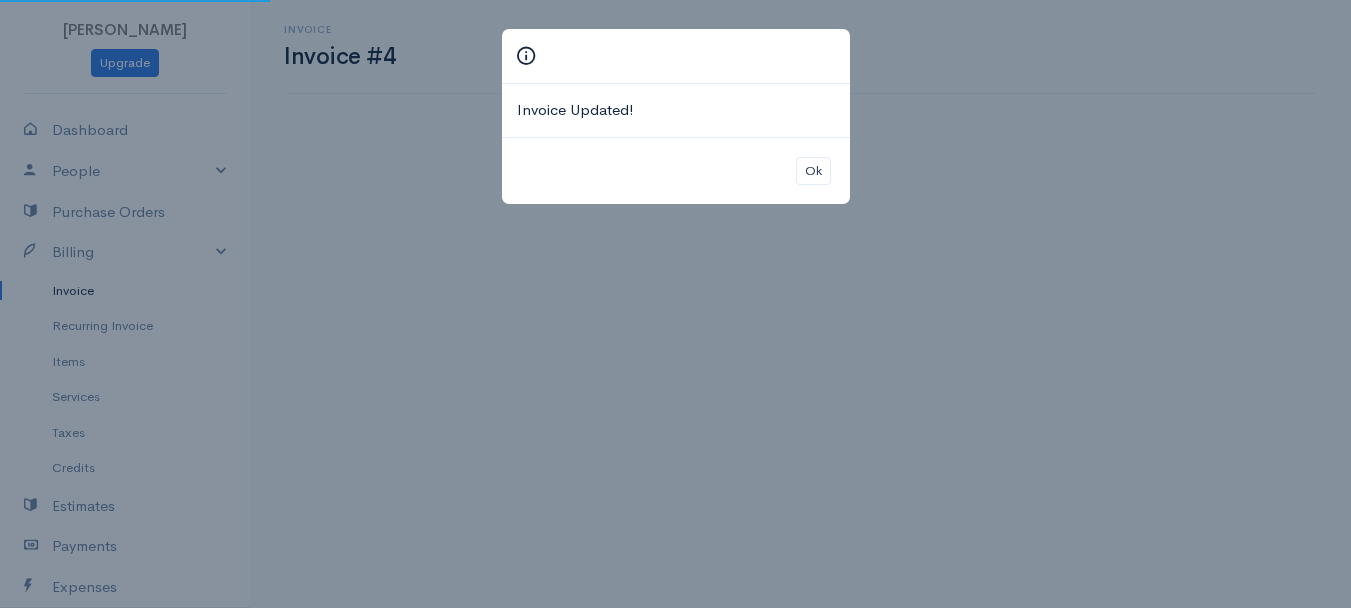 scroll, scrollTop: 0, scrollLeft: 0, axis: both 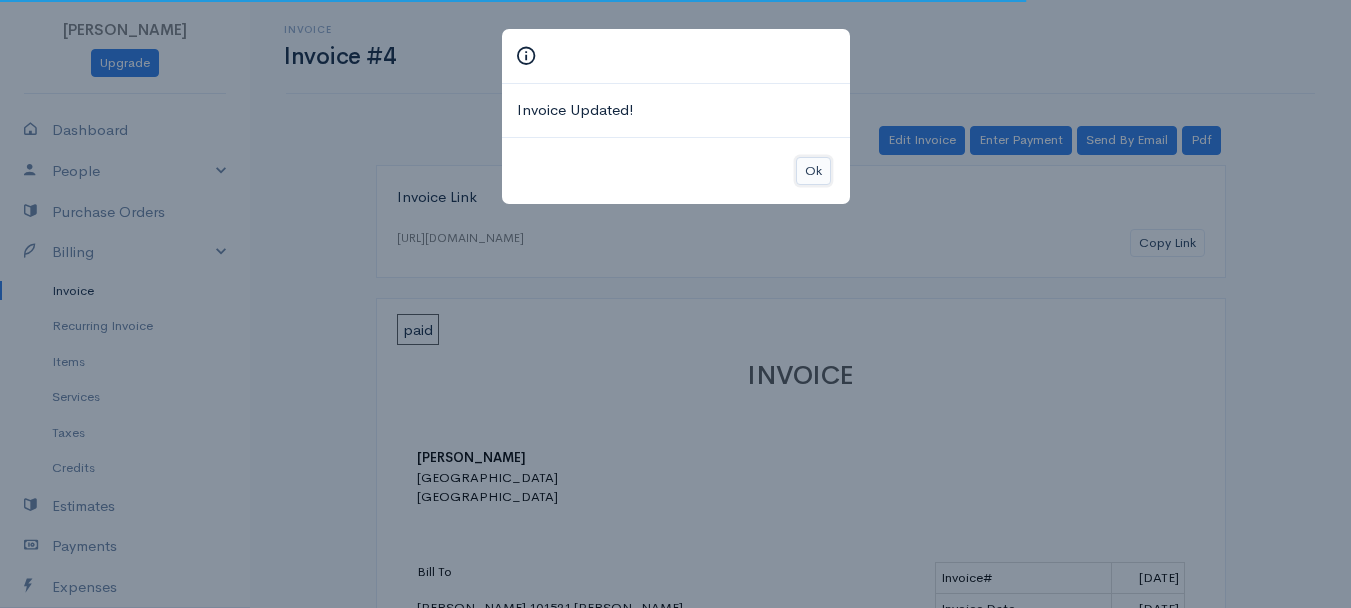 click on "Ok" at bounding box center (813, 171) 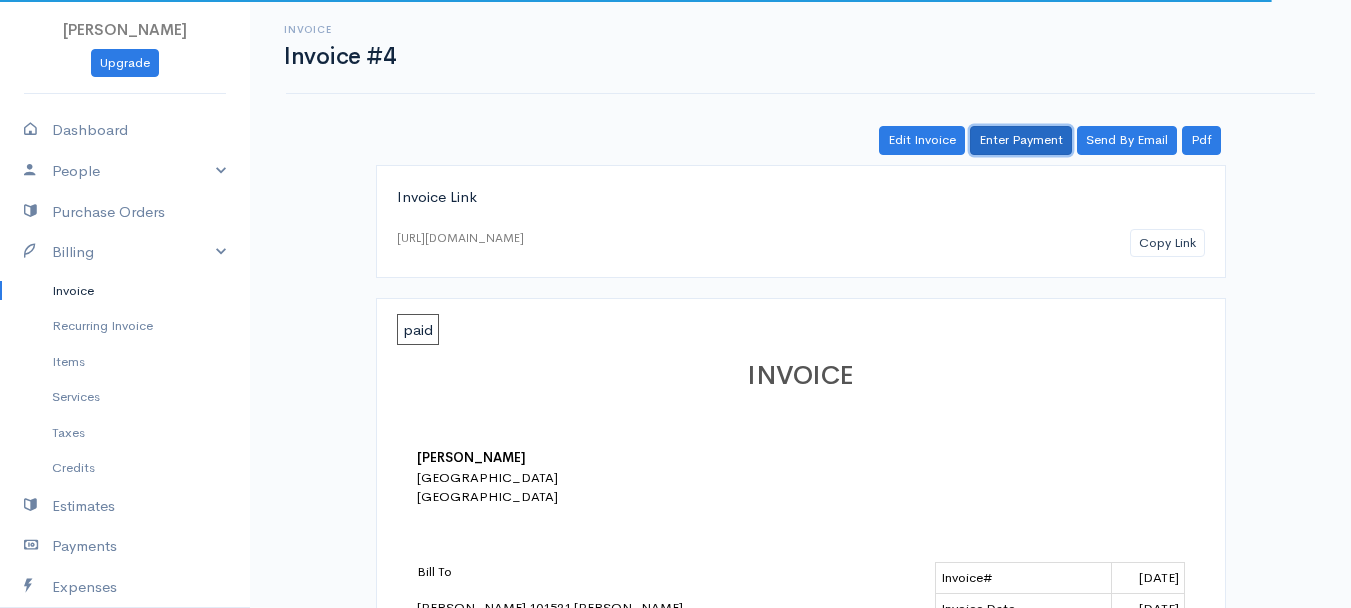 click on "Enter Payment" at bounding box center (1021, 140) 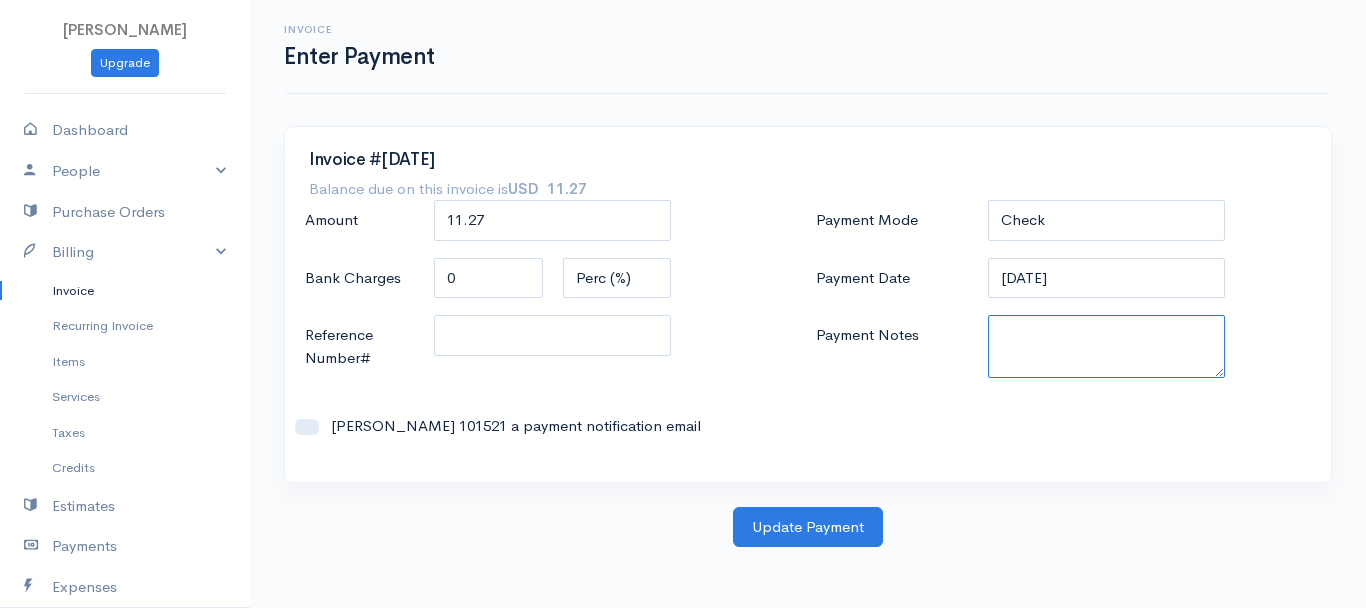 click on "Payment Notes" at bounding box center (1107, 346) 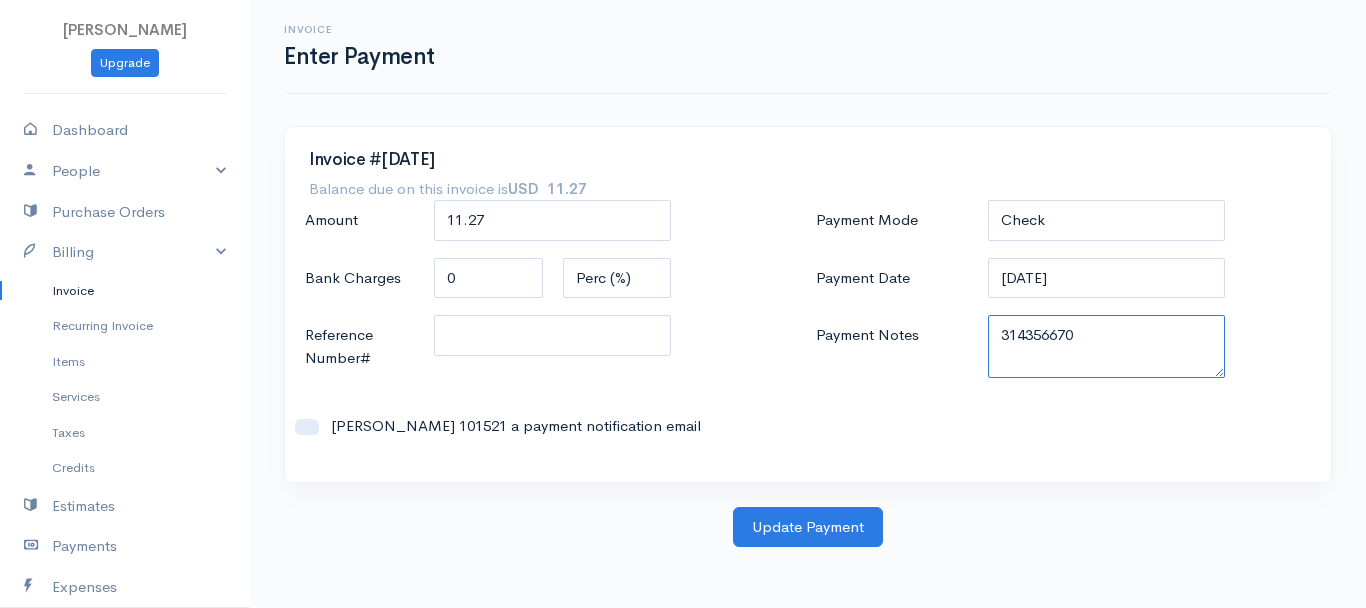 drag, startPoint x: 996, startPoint y: 336, endPoint x: 1201, endPoint y: 351, distance: 205.54805 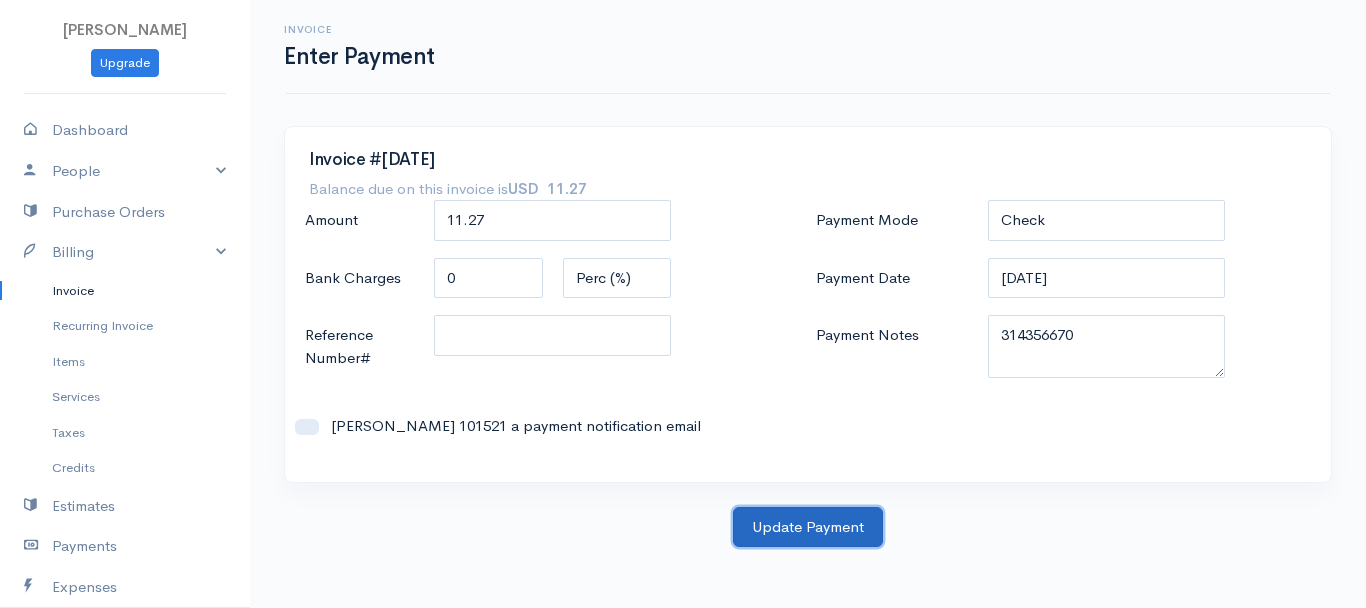 click on "Update Payment" at bounding box center [808, 527] 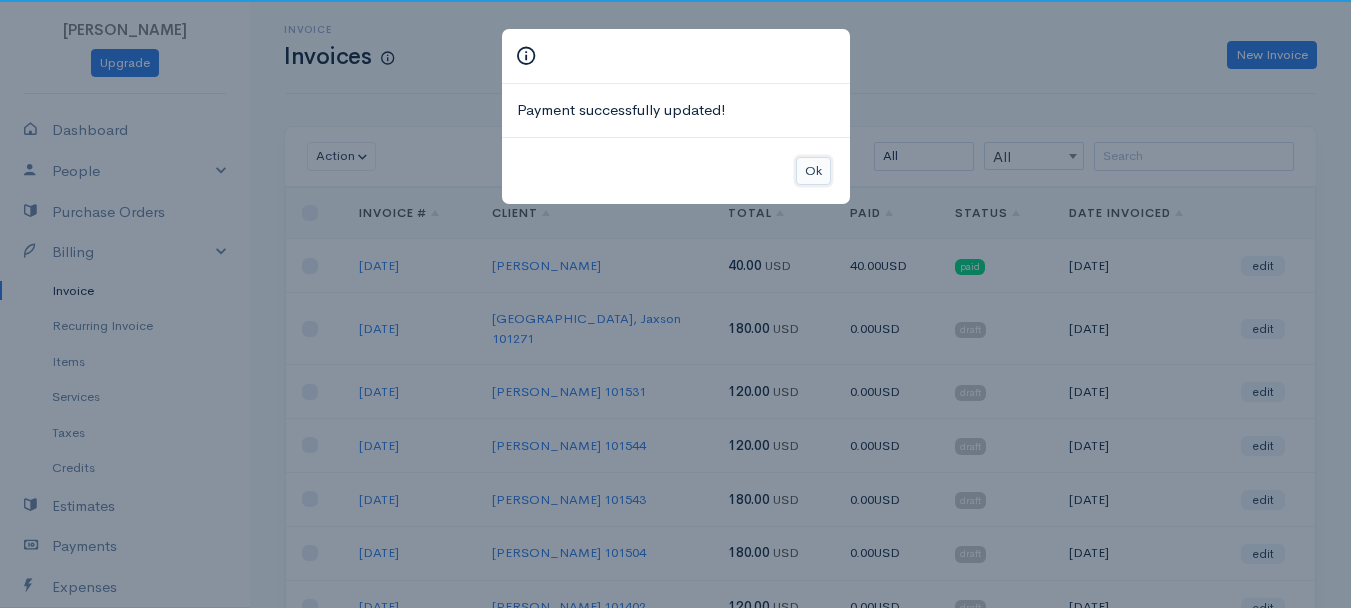 click on "Ok" at bounding box center [813, 171] 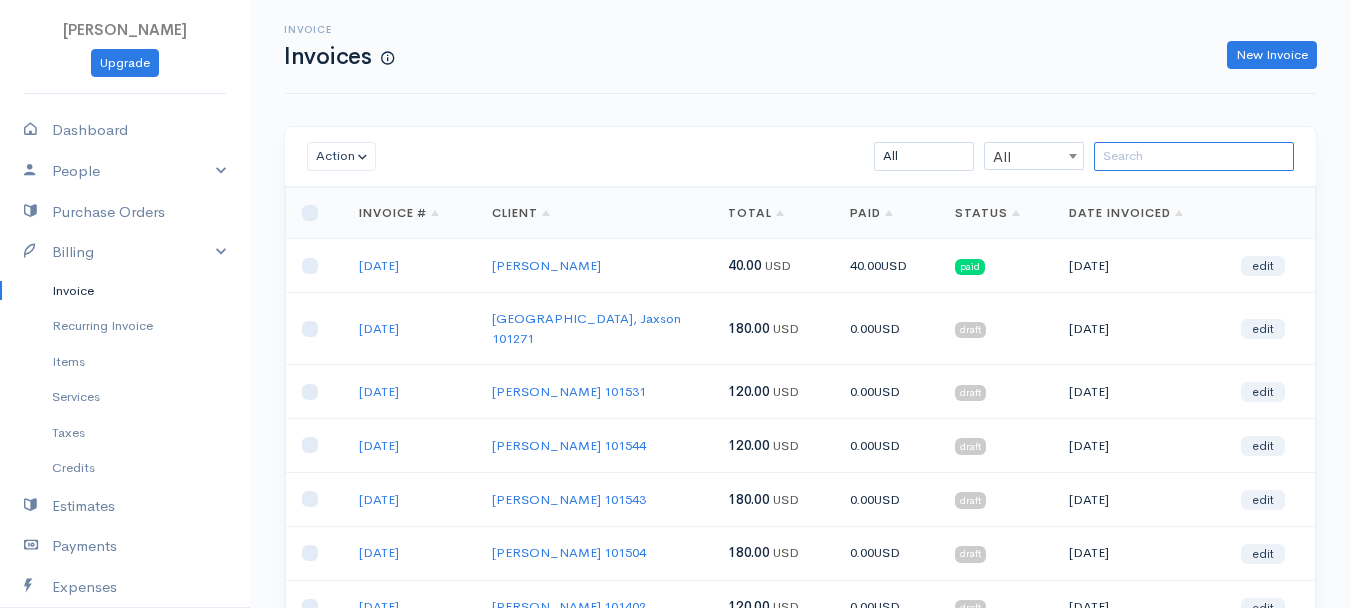 click at bounding box center [1194, 156] 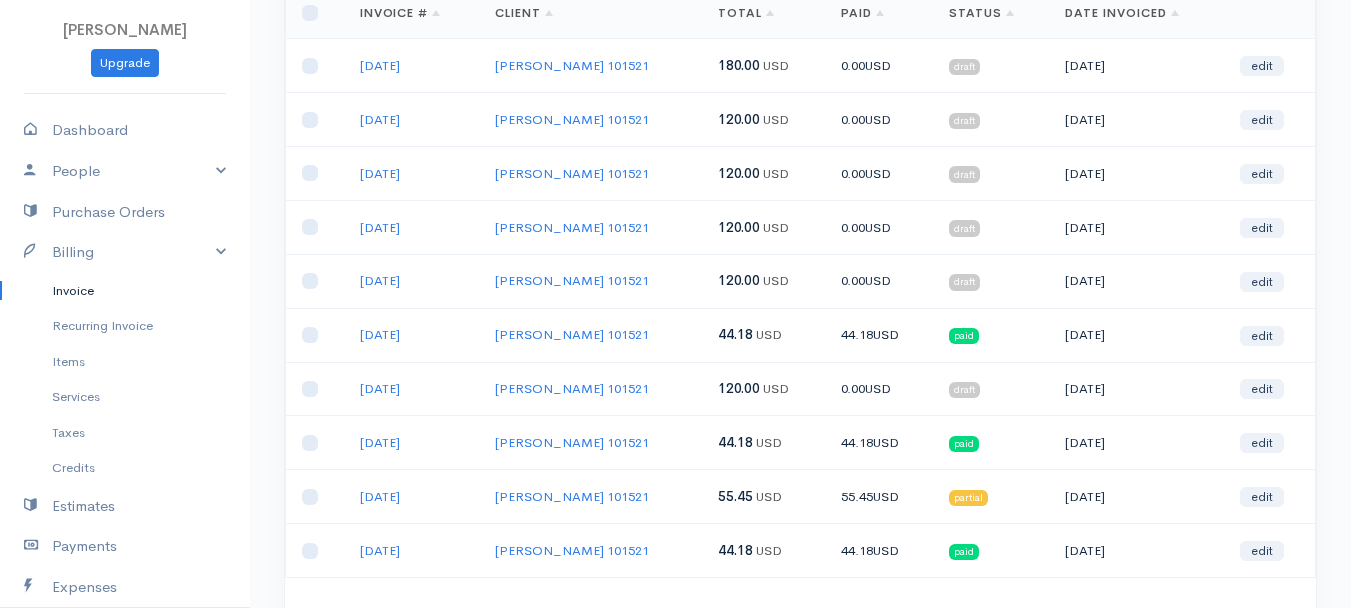 scroll, scrollTop: 300, scrollLeft: 0, axis: vertical 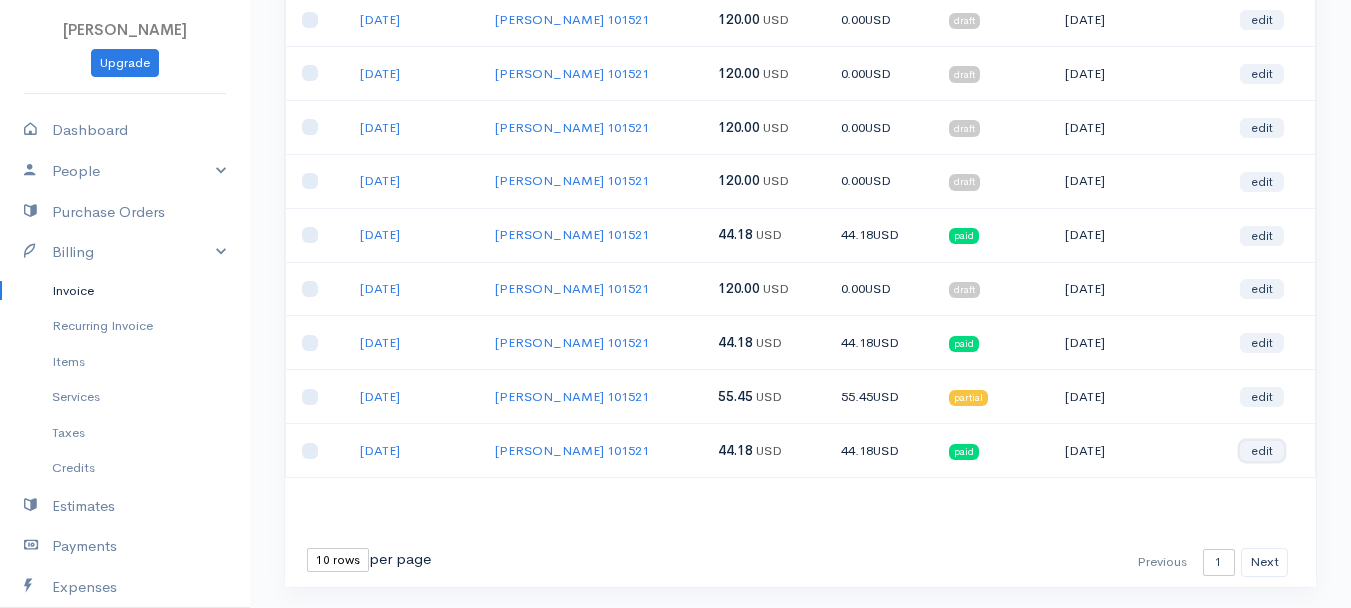 click on "edit" at bounding box center [1262, 451] 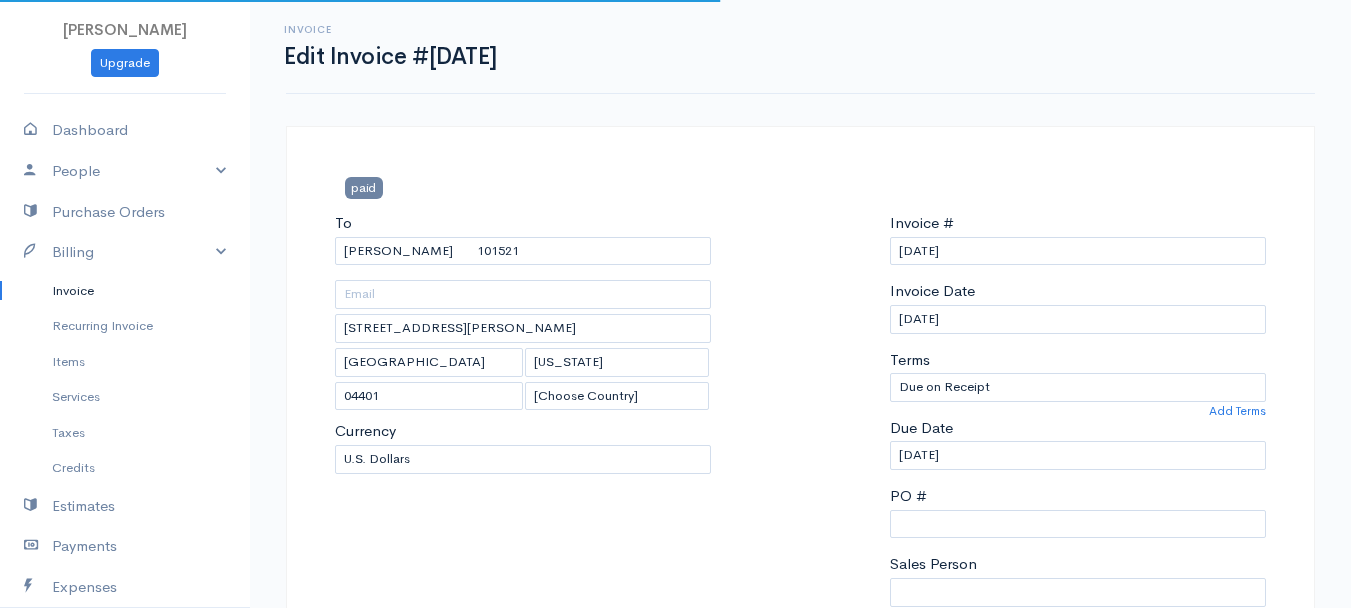 scroll, scrollTop: 500, scrollLeft: 0, axis: vertical 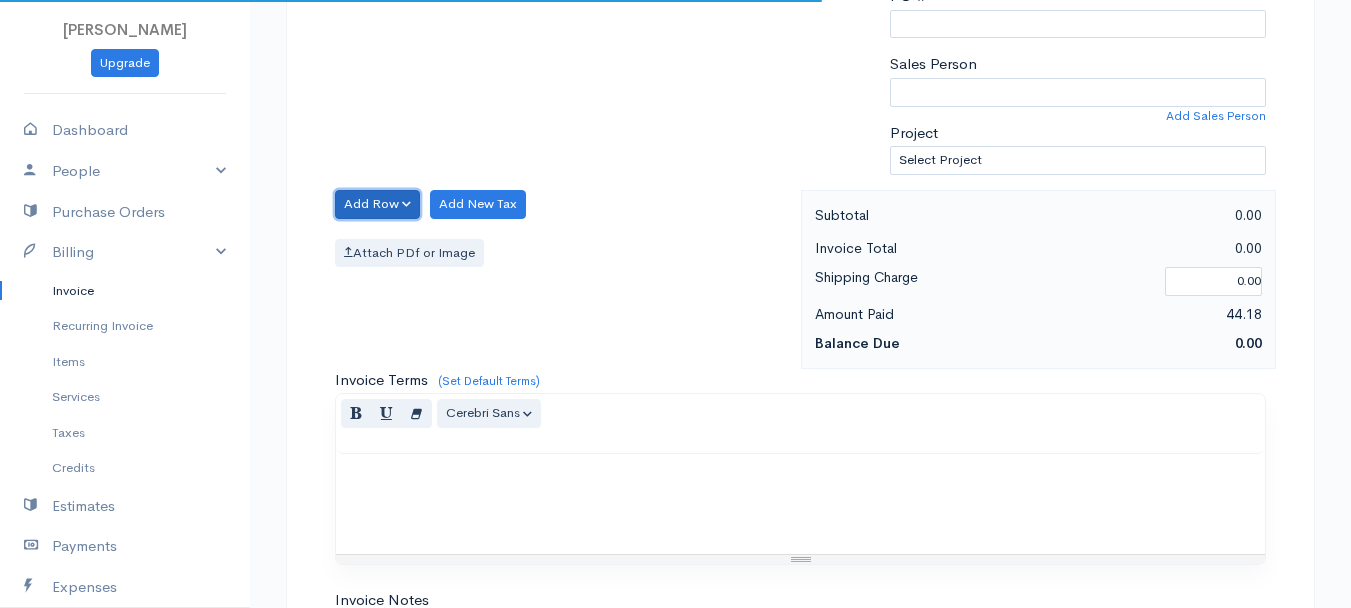 click on "Add Row" at bounding box center [377, 204] 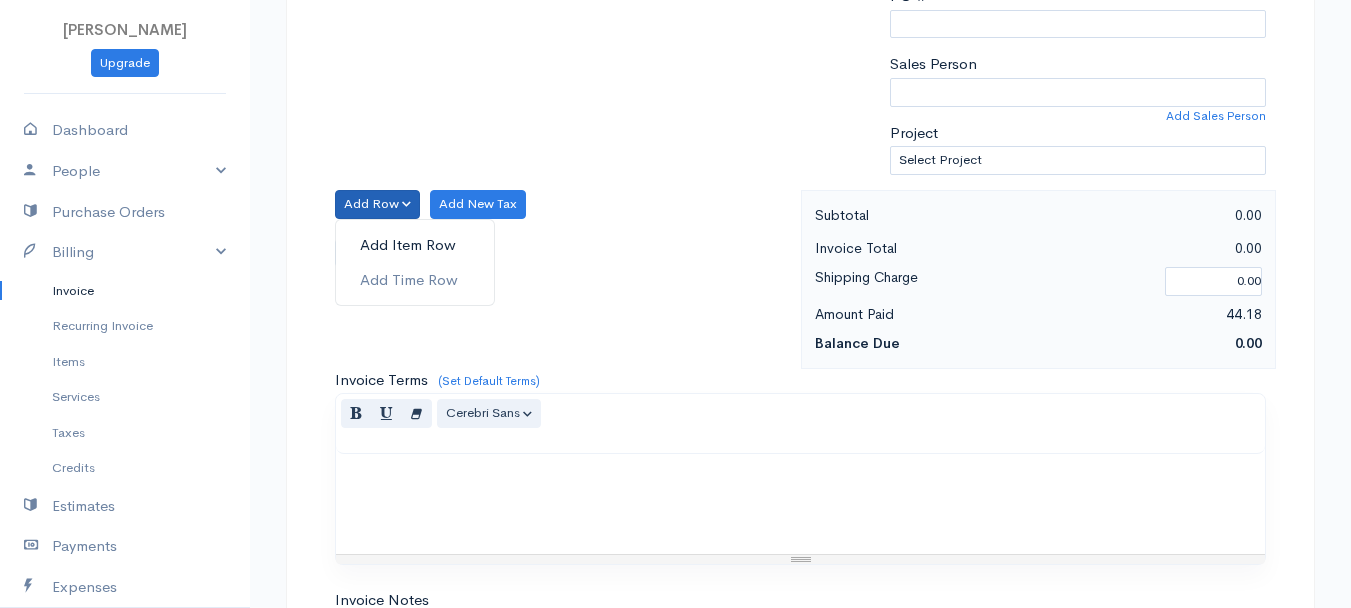 click on "Add Item Row" at bounding box center (415, 245) 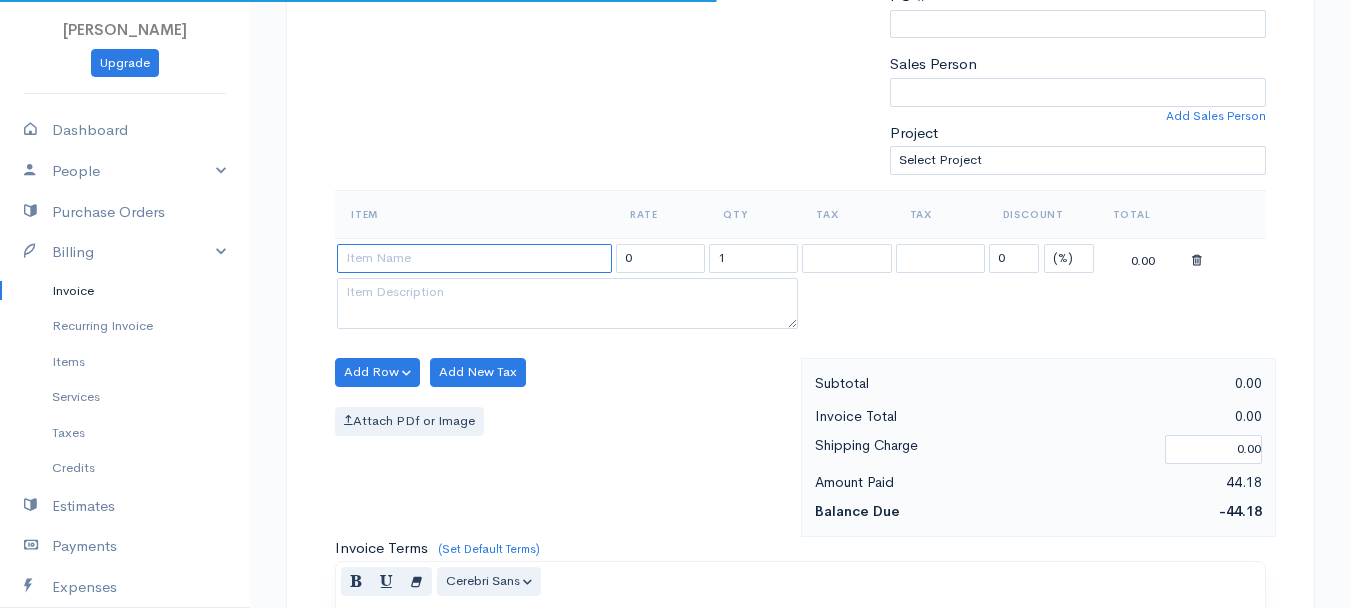 click at bounding box center [474, 258] 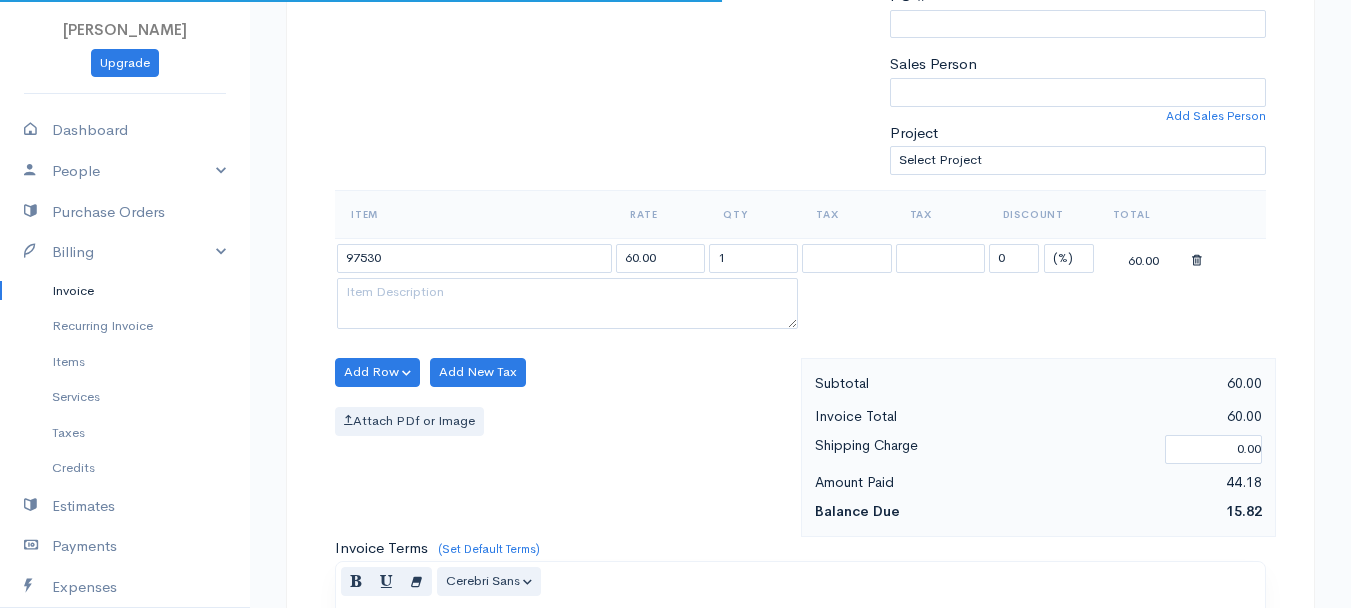 drag, startPoint x: 400, startPoint y: 287, endPoint x: 406, endPoint y: 299, distance: 13.416408 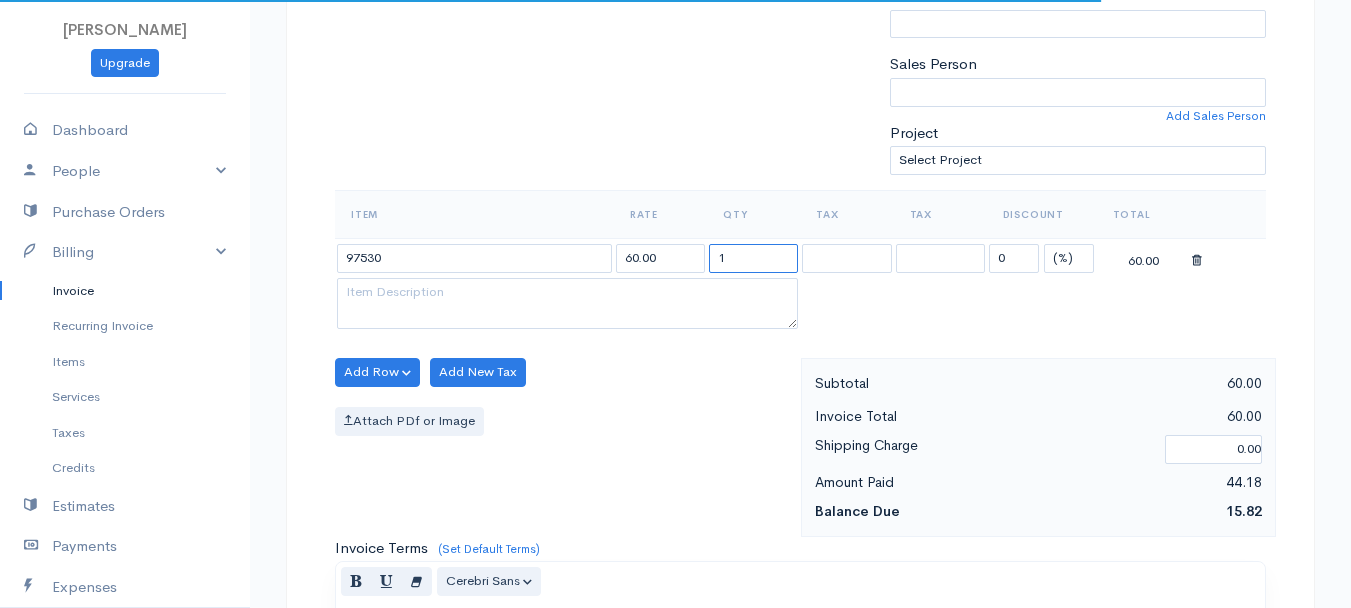 click on "1" at bounding box center (753, 258) 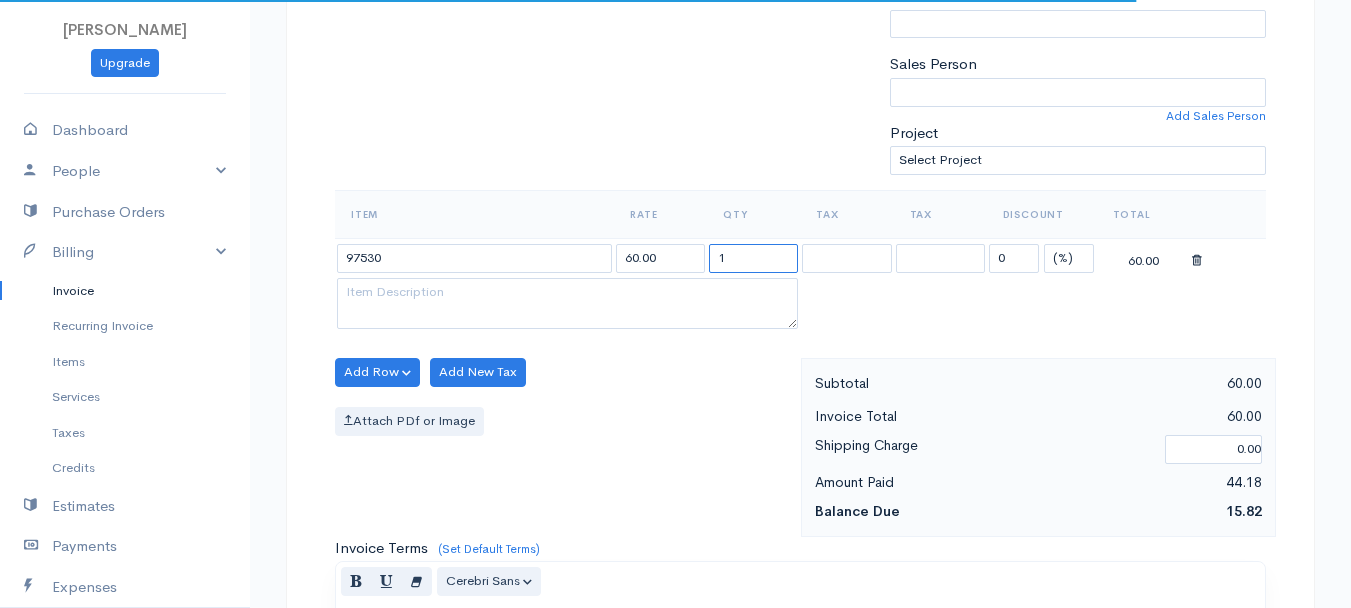 click on "1" at bounding box center (753, 258) 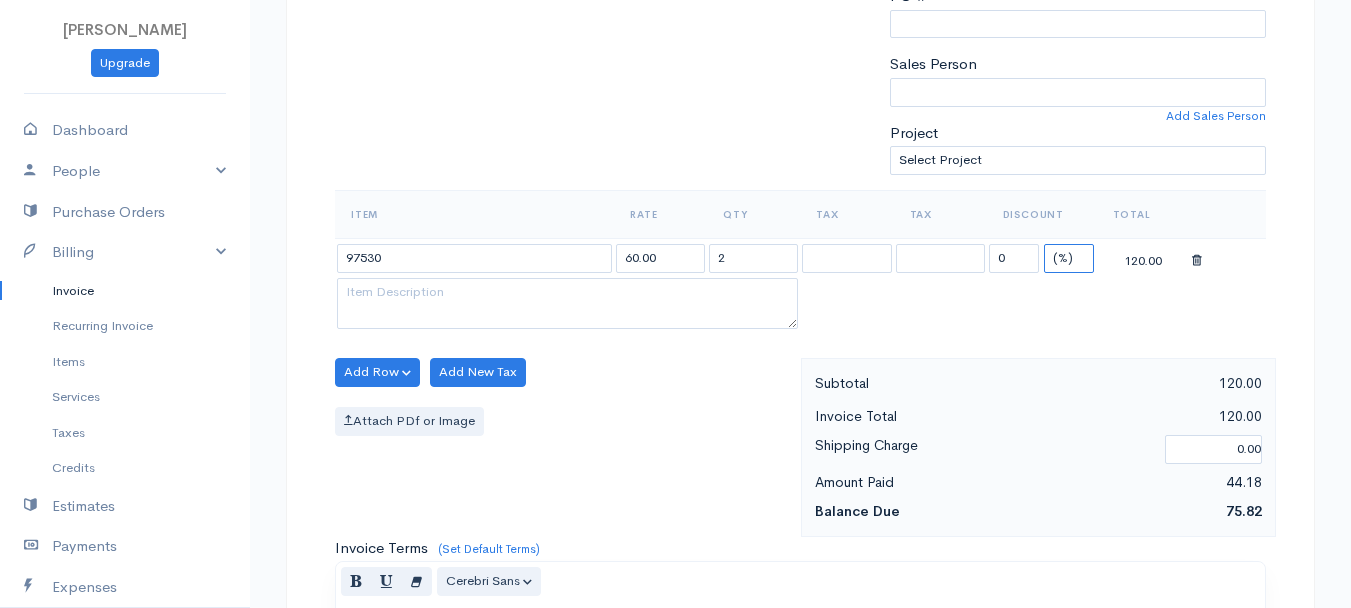click on "(%) Flat" at bounding box center (1069, 258) 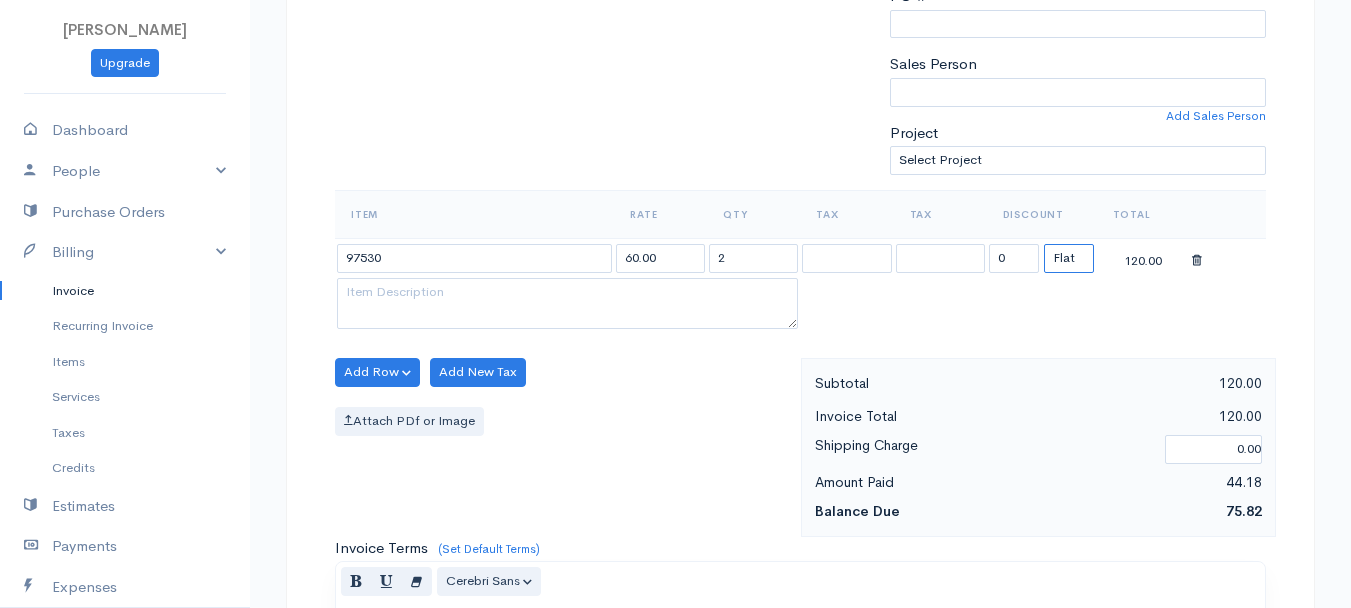 click on "(%) Flat" at bounding box center (1069, 258) 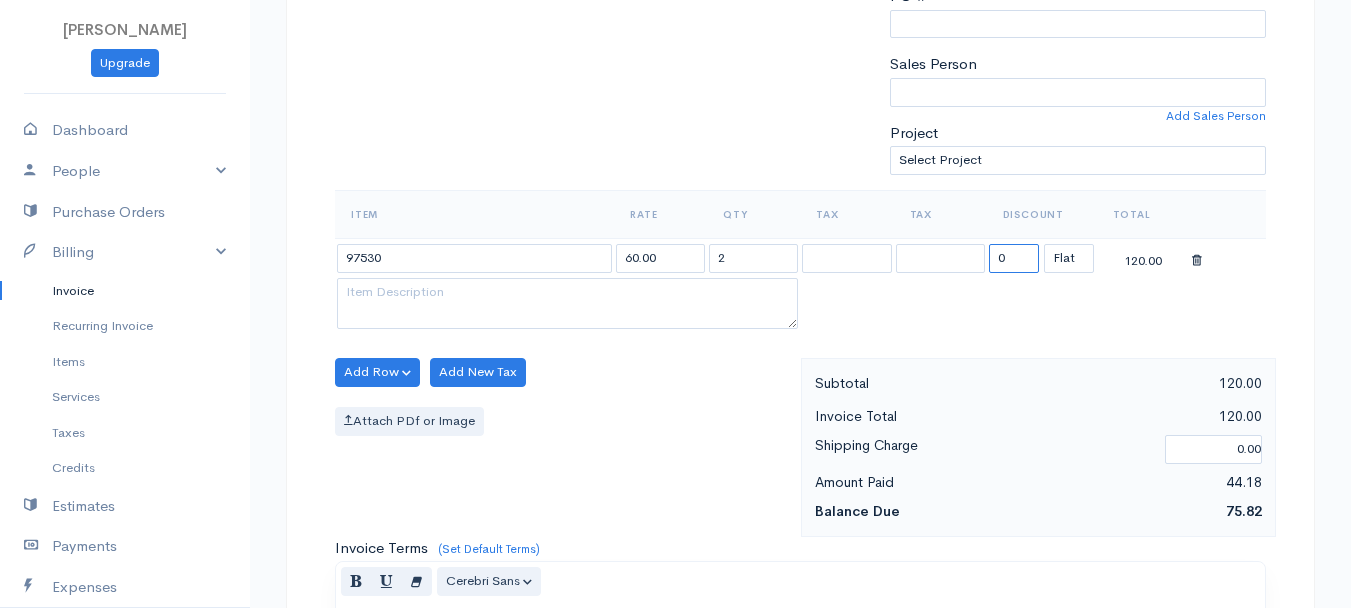 click on "0" at bounding box center (1014, 258) 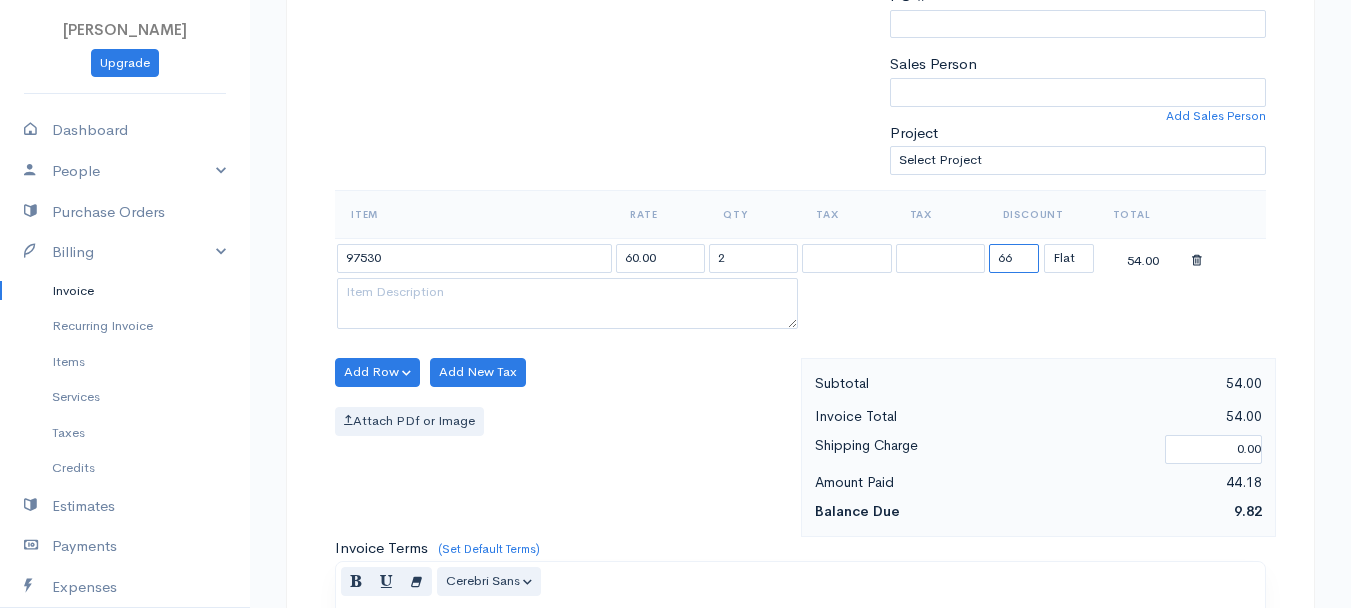 click on "66" at bounding box center (1014, 258) 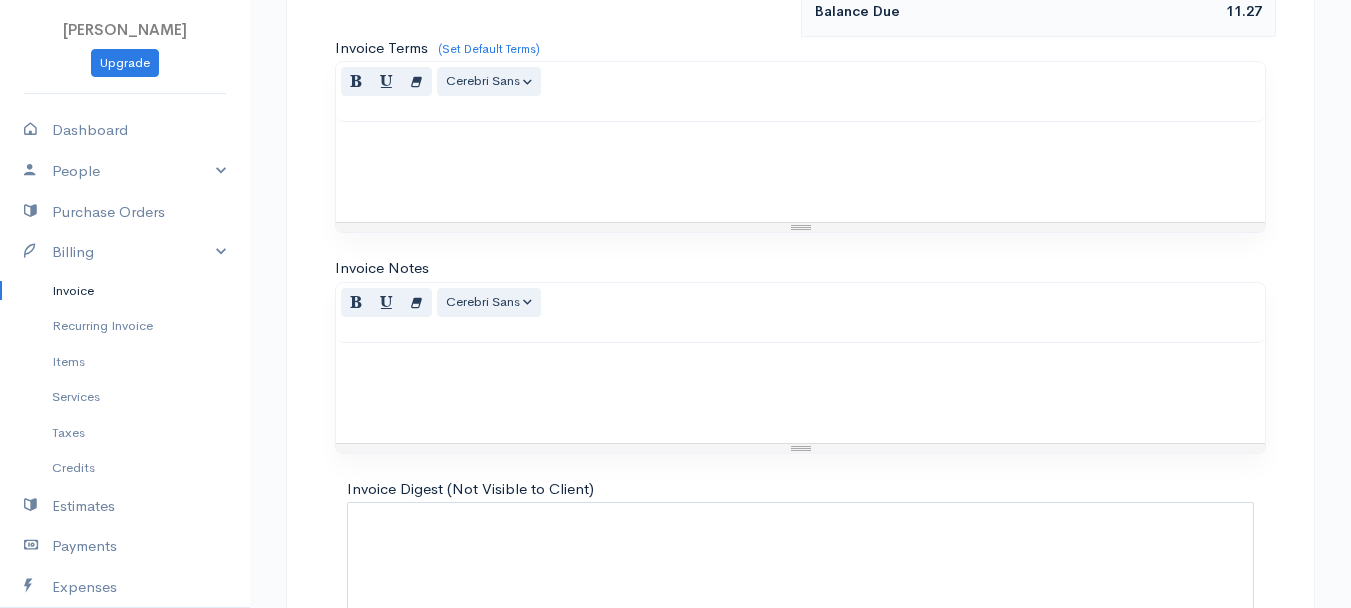 scroll, scrollTop: 1121, scrollLeft: 0, axis: vertical 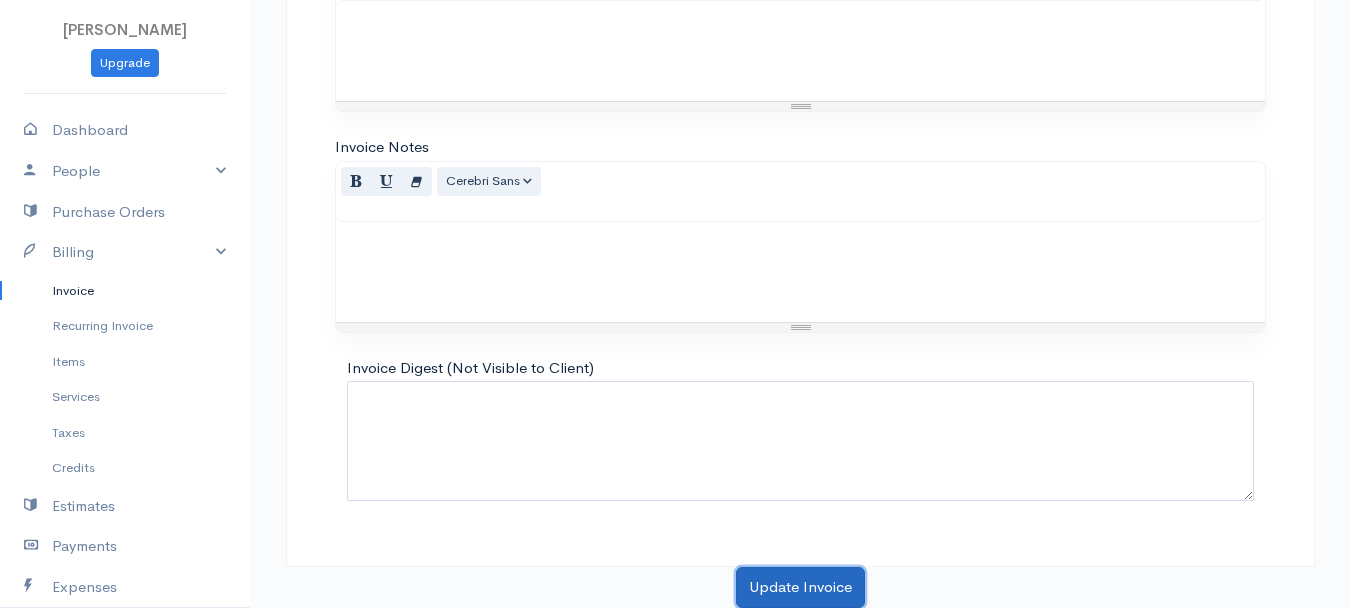 click on "Update Invoice" at bounding box center (800, 587) 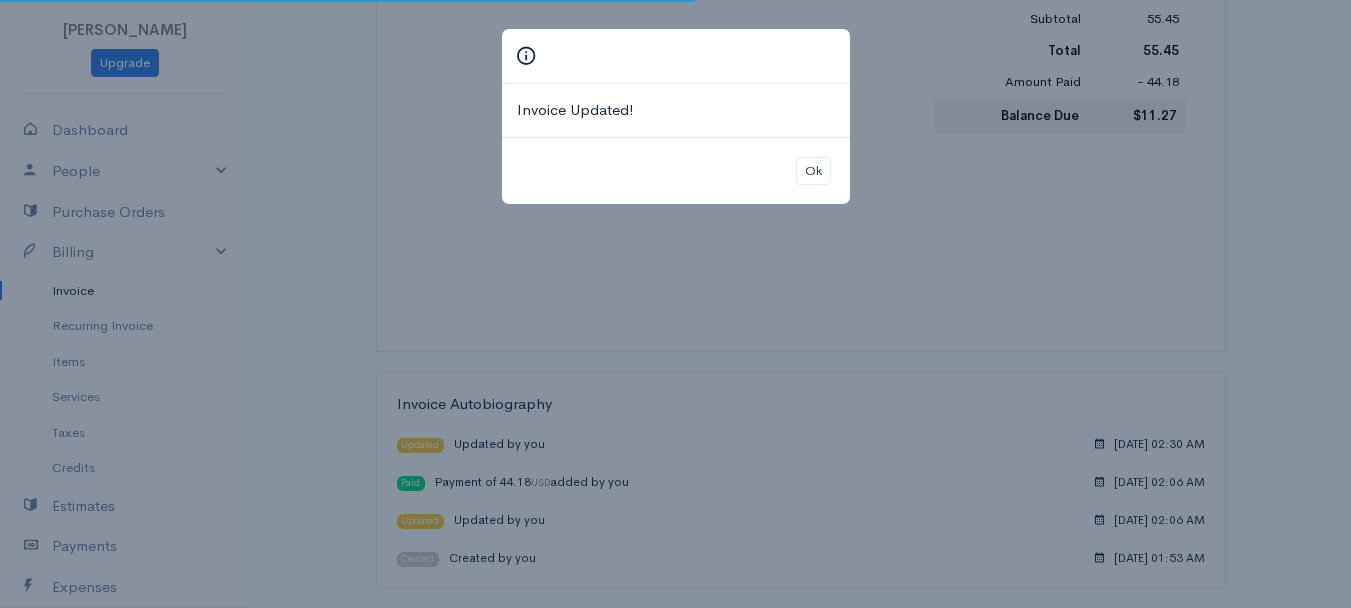 scroll, scrollTop: 0, scrollLeft: 0, axis: both 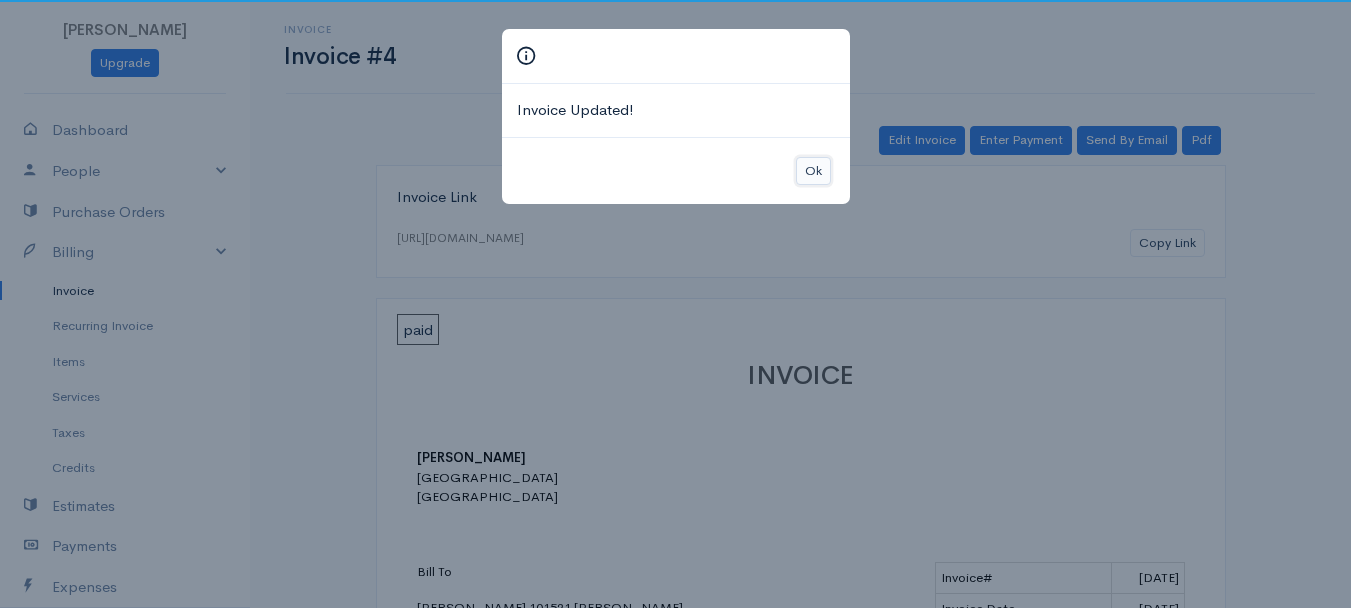 click on "Ok" at bounding box center [813, 171] 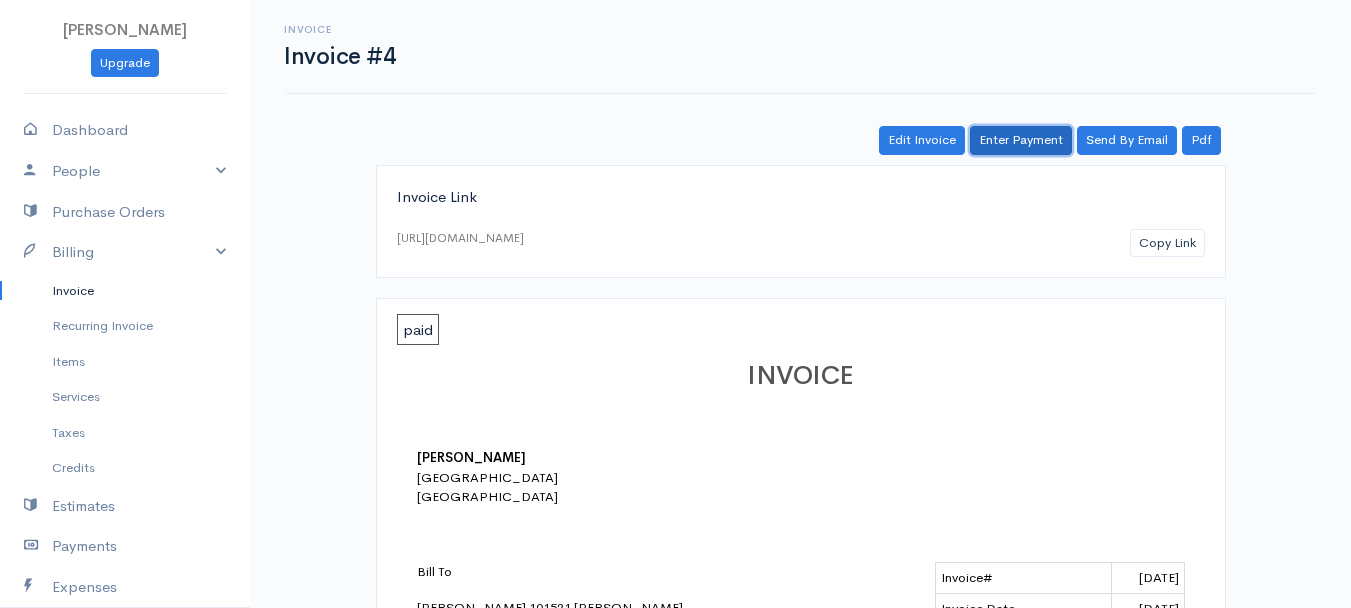 click on "Enter Payment" at bounding box center [1021, 140] 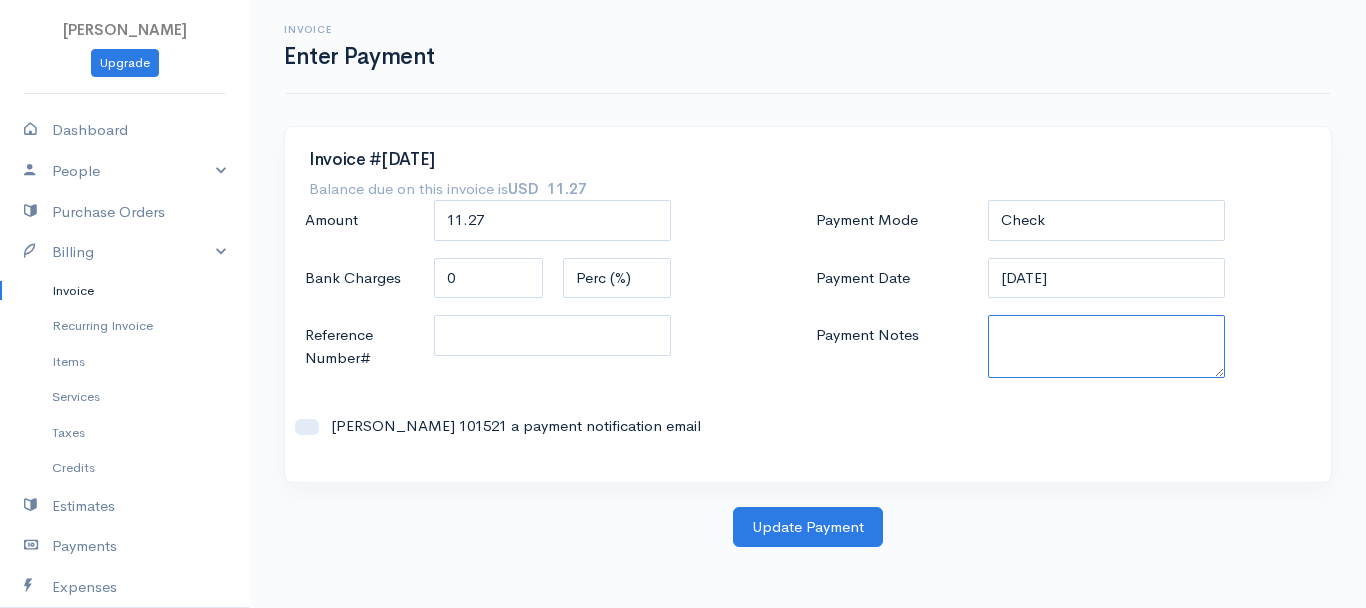 paste on "314356670" 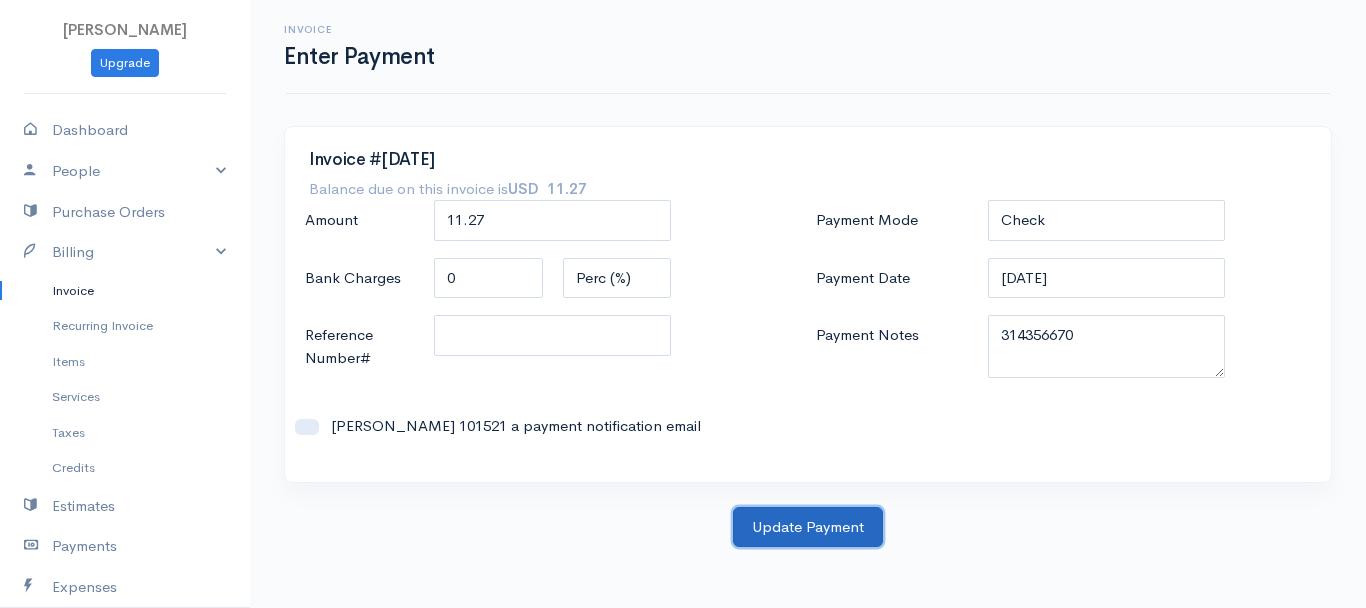 drag, startPoint x: 831, startPoint y: 526, endPoint x: 830, endPoint y: 504, distance: 22.022715 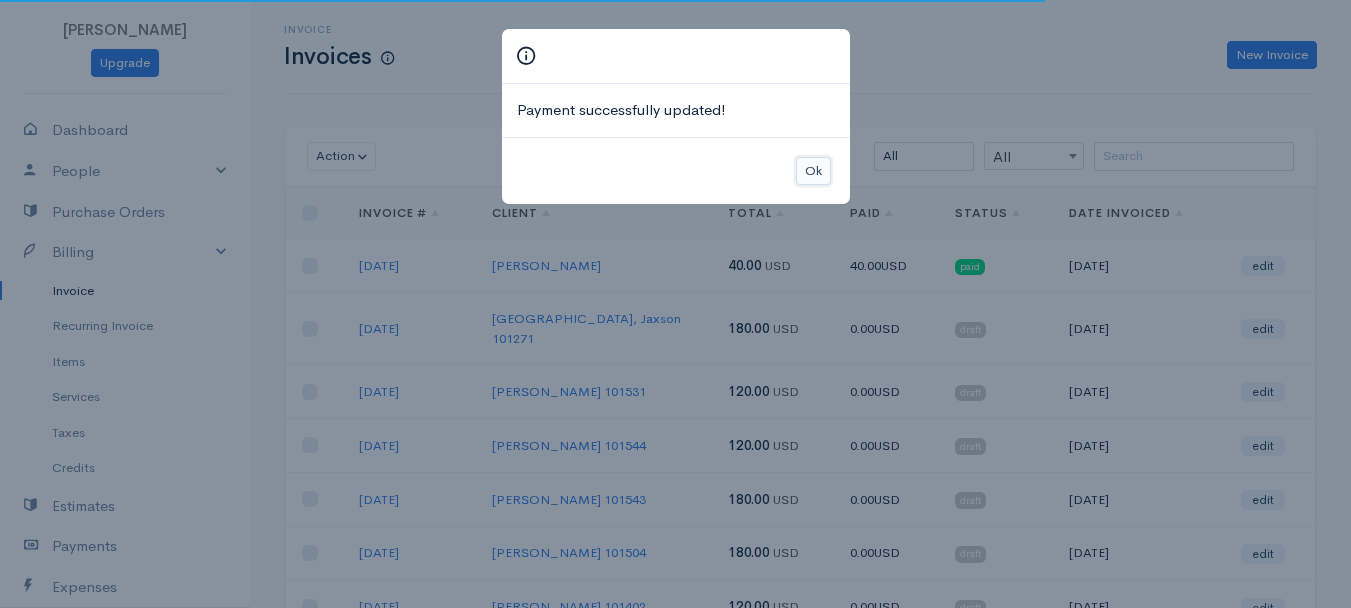 click on "Ok" at bounding box center (813, 171) 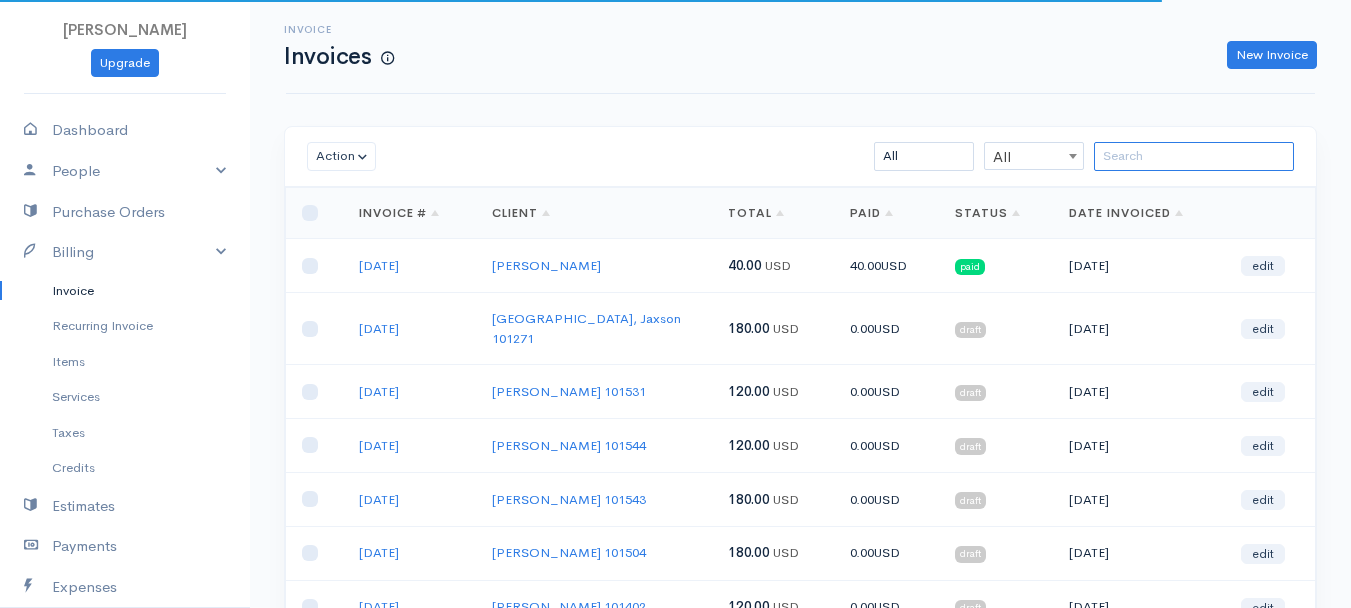 click at bounding box center (1194, 156) 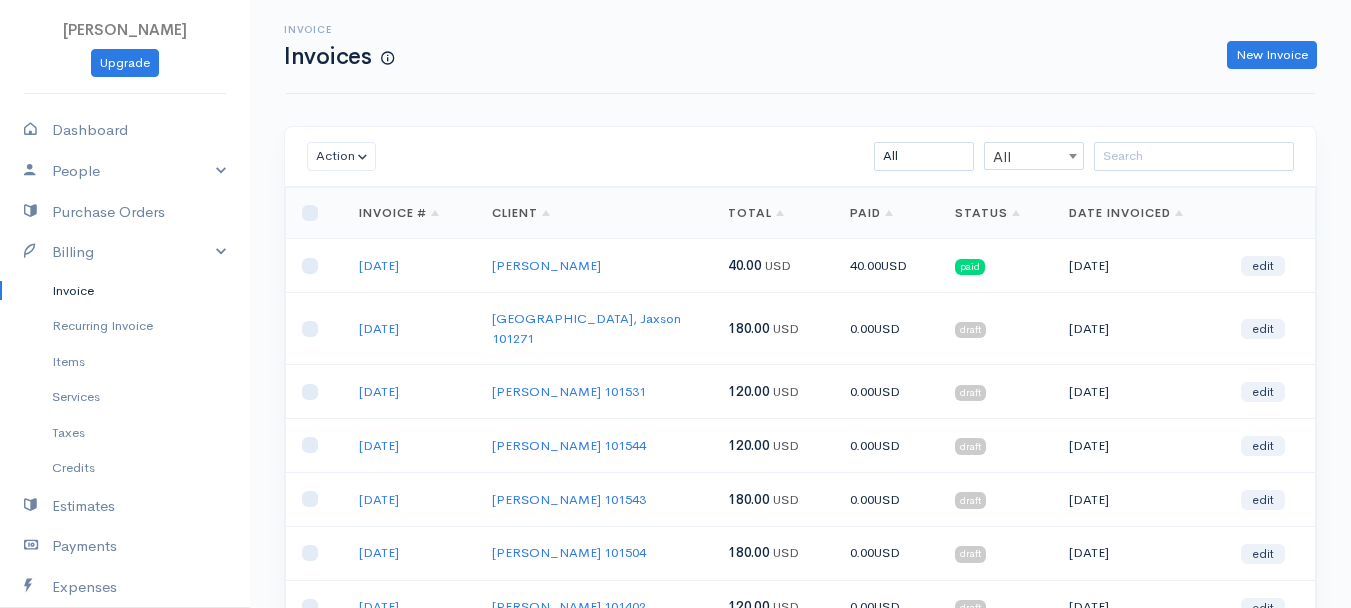 click on "Invoice
Invoices
New Invoice
Action Archive Delete Download PDF Send [PERSON_NAME] as Sent Mark Un-Sent Enter Payment Follow Up All All All Draft Viewed Sent Paid Partial Overdue Unpaid/Open Loading ... First Previous 1 2 3 4 5 6 7 8 9 10 11 12 13 14 15 16 17 18 19 20 21 22 23 24 25 26 27 28 29 30 31 32 33 34 35 36 37 38 39 40 41 42 43 44 45 46 47 48 49 50 51 52 53 54 55 56 57 58 59 60 61 62 63 64 65 66 67 68 69 70 71 72 73 74 75 76 77 78 79 80 81 82 83 84 85 86 87 88 89 90 91 92 93 94 95 96 97 98 99 100 101 102 103 104 105 106 107 108 109 110 111 112 113 114 115 116 117 118 119 120 121 122 123 124 125 126 127 128 129 130 131 132 133 134 135 136 137 138 139 140 141 142 143 144 145 146 147 148 149 150 151 152 153 154 155 156 157 158 159 160 161 162 163 164 165 166" at bounding box center [800, 508] 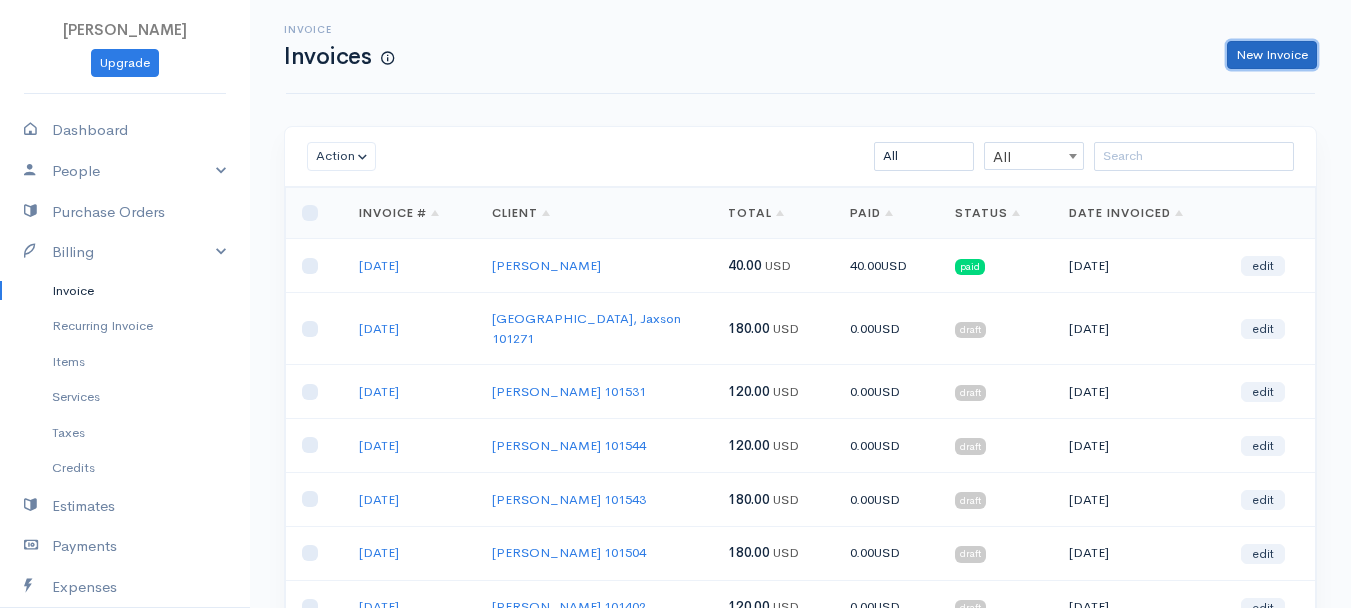 click on "New Invoice" at bounding box center [1272, 55] 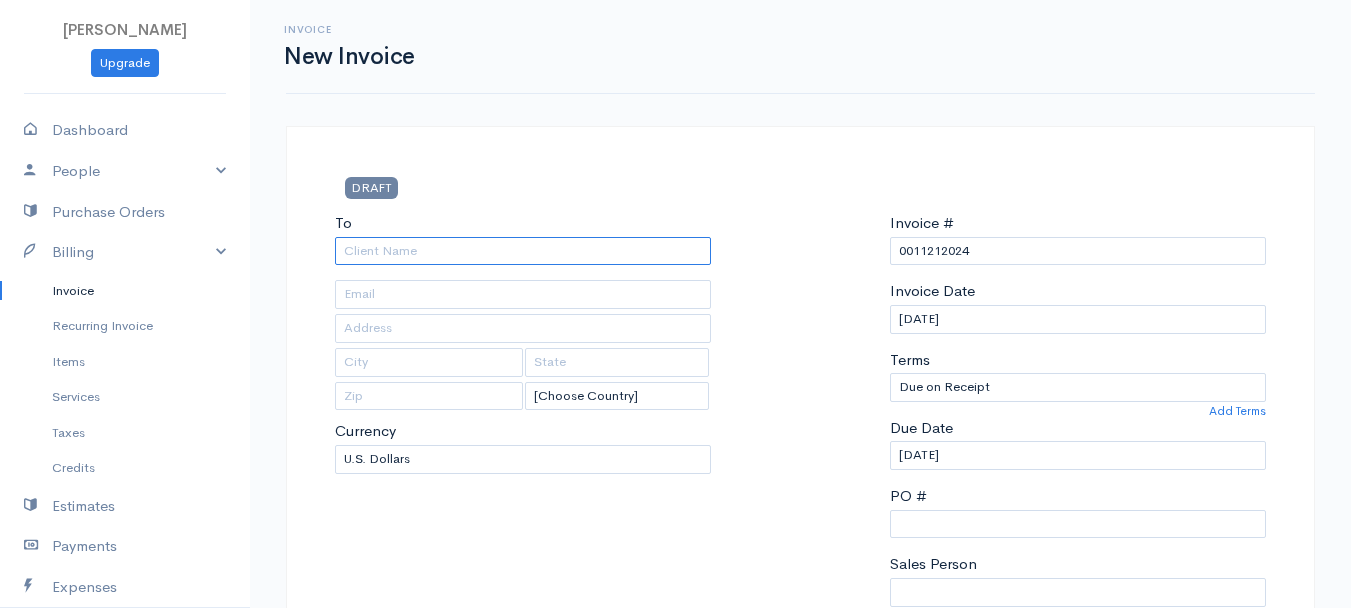 click on "To" at bounding box center [523, 251] 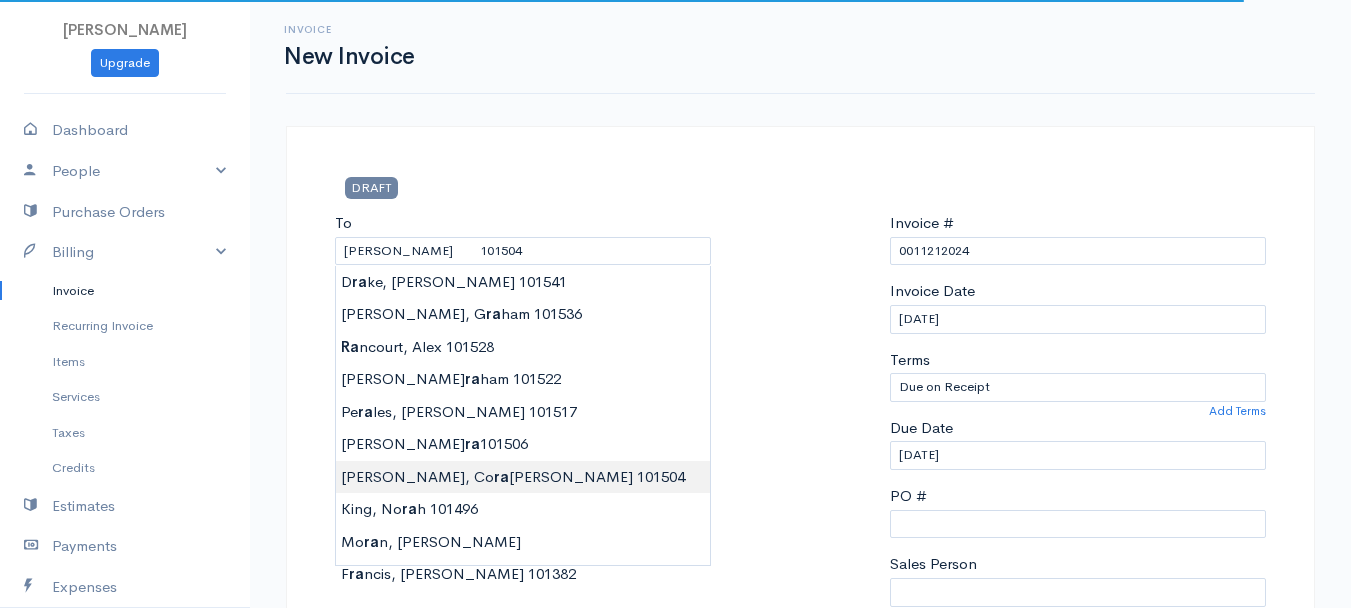 click on "[PERSON_NAME]
Upgrade
Dashboard
People
Clients
Vendors
Staff Users
Purchase Orders
Billing
Invoice
Recurring Invoice
Items
Services
Taxes
Credits
Estimates
Payments
Expenses
Track Time
Projects
Reports
Settings
My Organizations
Logout
Help
@CloudBooksApp 2022
Invoice
New Invoice
DRAFT To [GEOGRAPHIC_DATA][PERSON_NAME]         101504 [Choose Country] [GEOGRAPHIC_DATA] [GEOGRAPHIC_DATA] [GEOGRAPHIC_DATA] [GEOGRAPHIC_DATA] [GEOGRAPHIC_DATA] [GEOGRAPHIC_DATA] [US_STATE] [GEOGRAPHIC_DATA] [GEOGRAPHIC_DATA] [GEOGRAPHIC_DATA] [GEOGRAPHIC_DATA] [GEOGRAPHIC_DATA] [GEOGRAPHIC_DATA]" at bounding box center [675, 864] 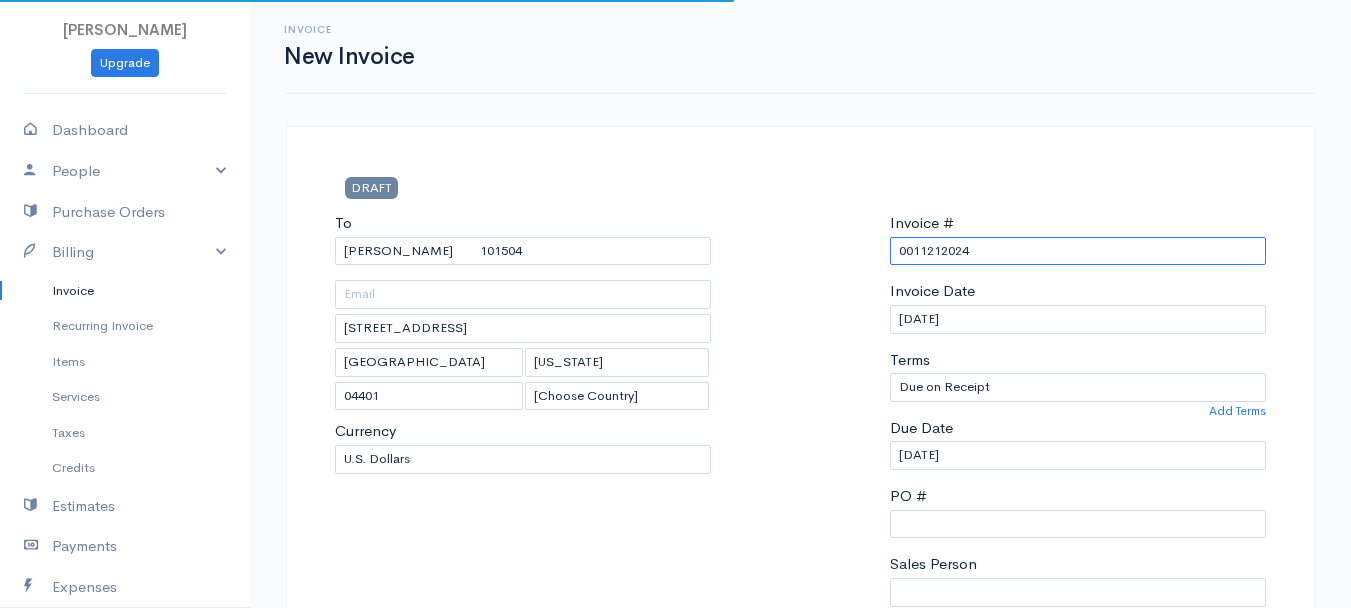 click on "0011212024" at bounding box center (1078, 251) 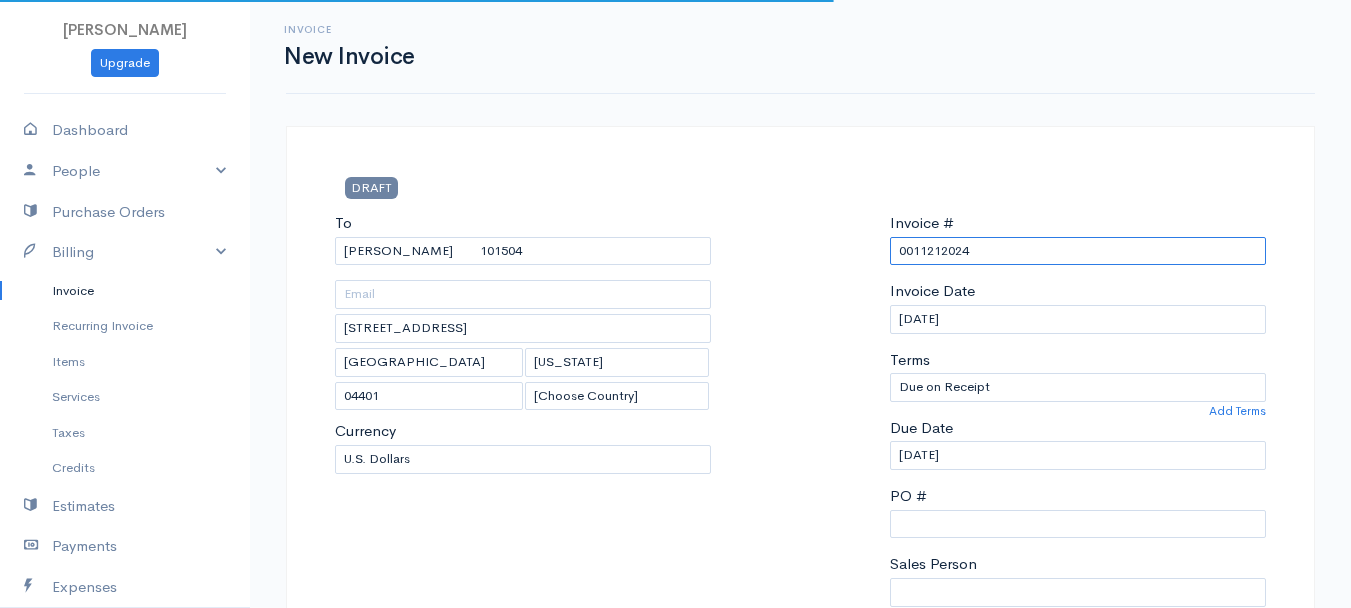 click on "0011212024" at bounding box center (1078, 251) 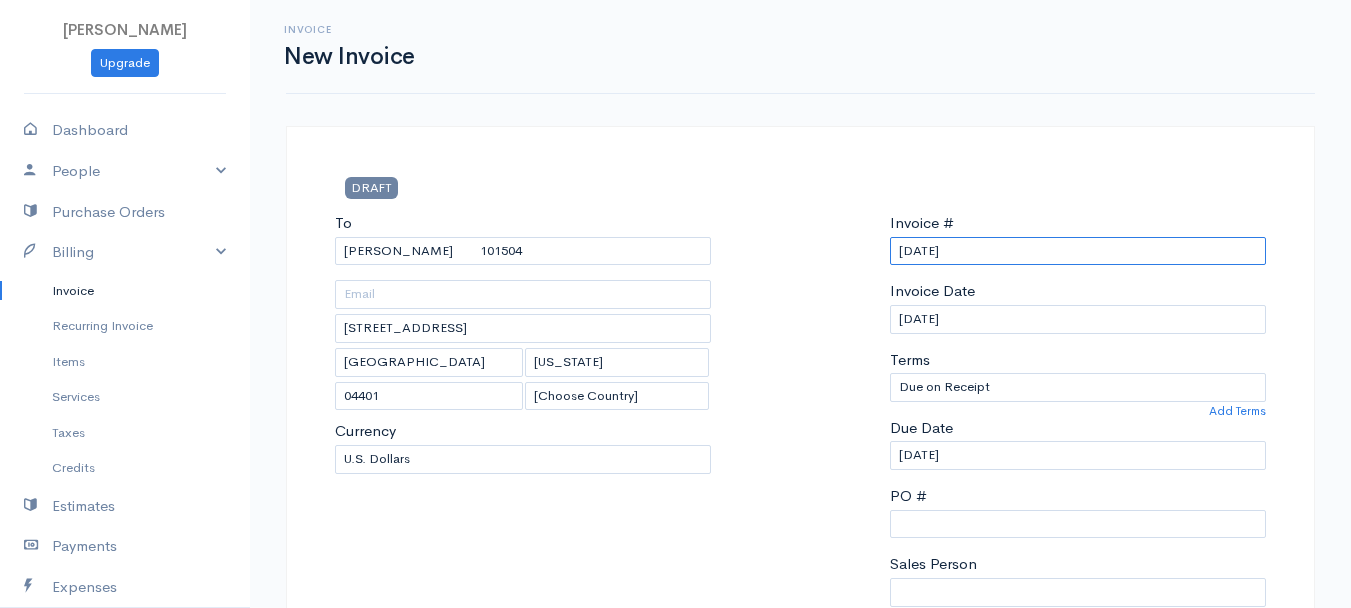 drag, startPoint x: 959, startPoint y: 250, endPoint x: 870, endPoint y: 250, distance: 89 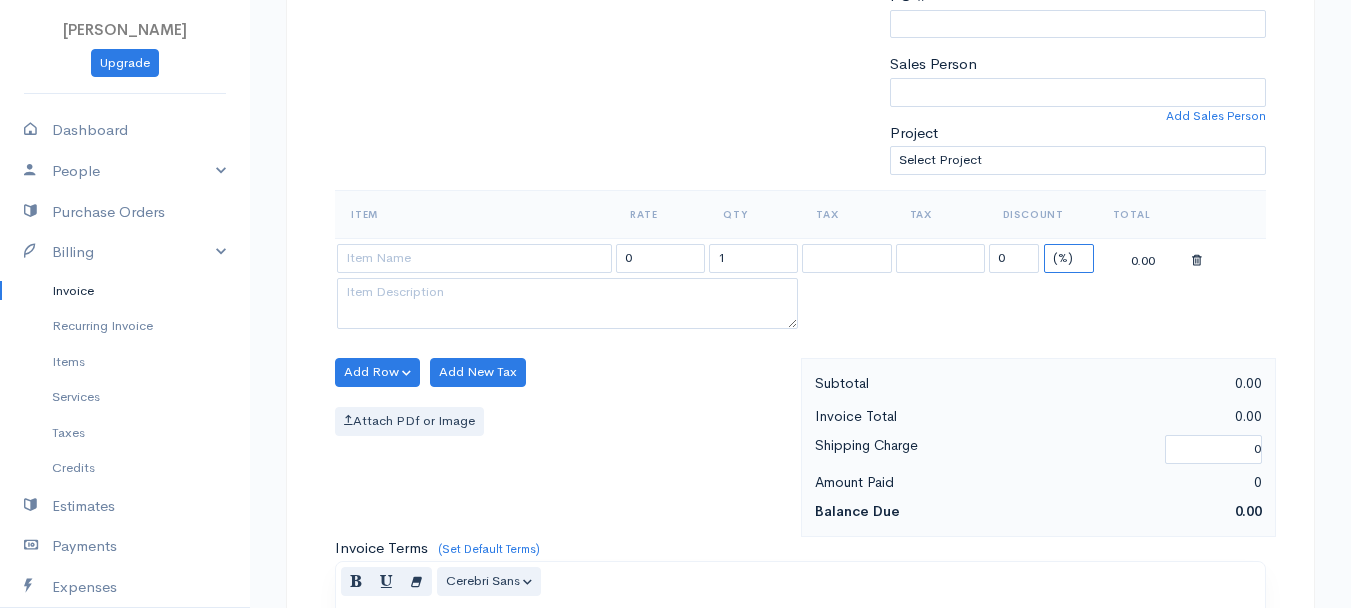 drag, startPoint x: 1061, startPoint y: 250, endPoint x: 1059, endPoint y: 270, distance: 20.09975 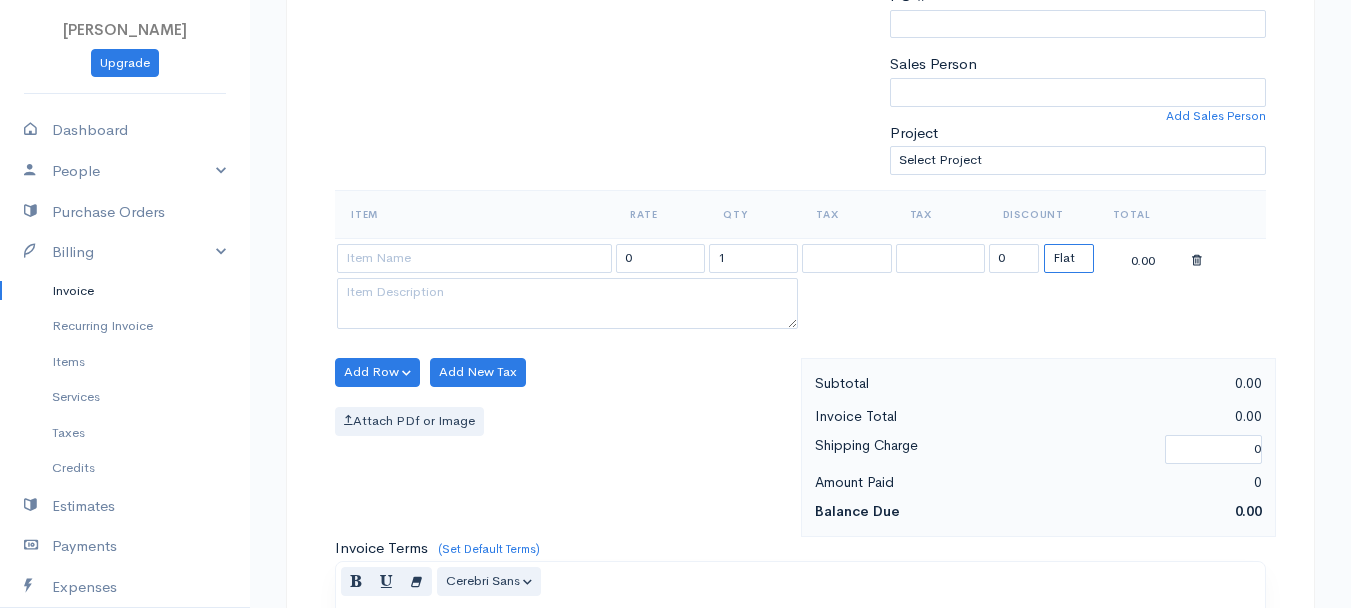click on "(%) Flat" at bounding box center [1069, 258] 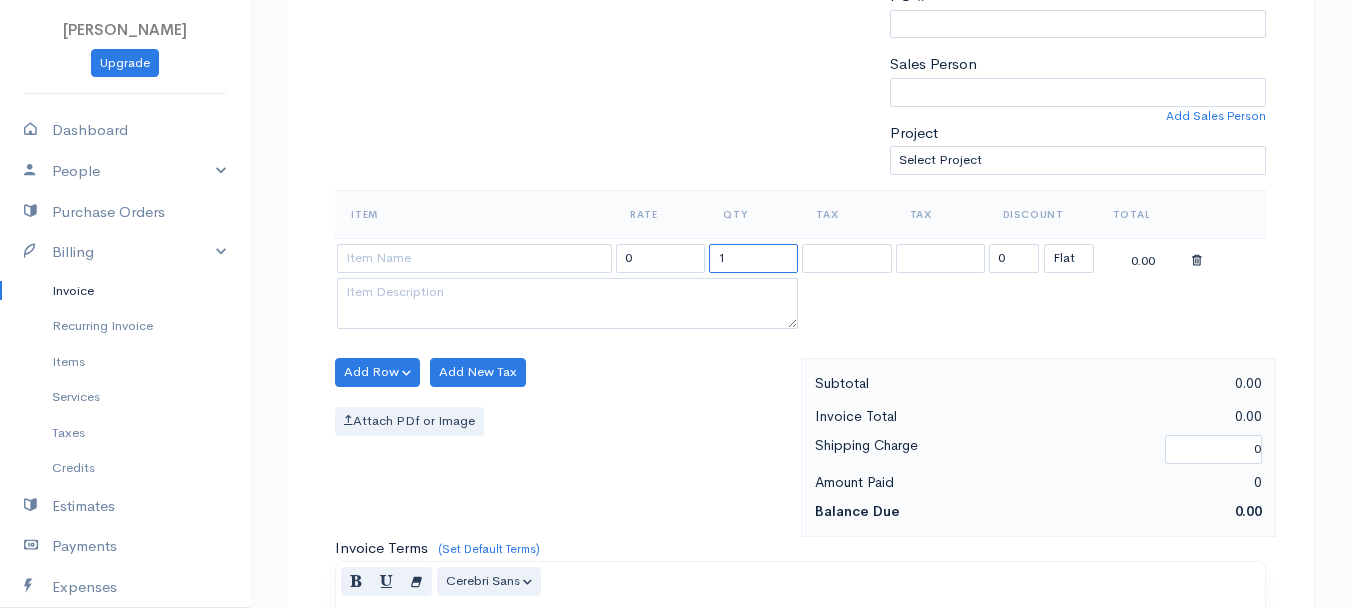 click on "1" at bounding box center (753, 258) 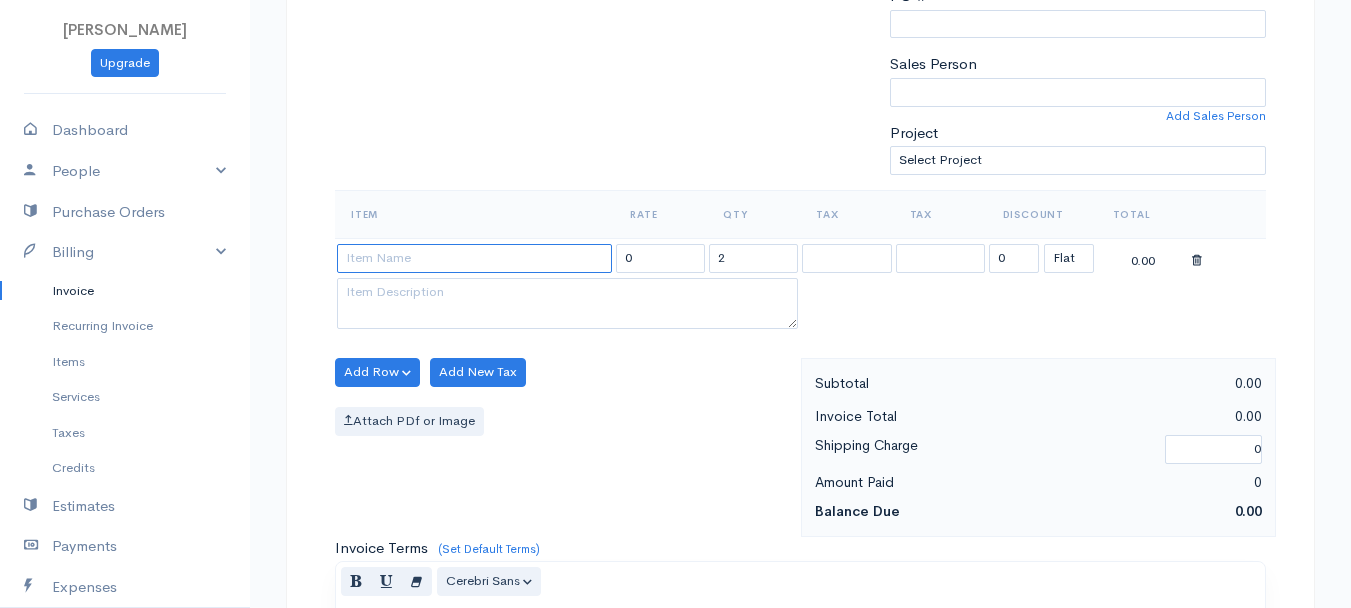 click at bounding box center (474, 258) 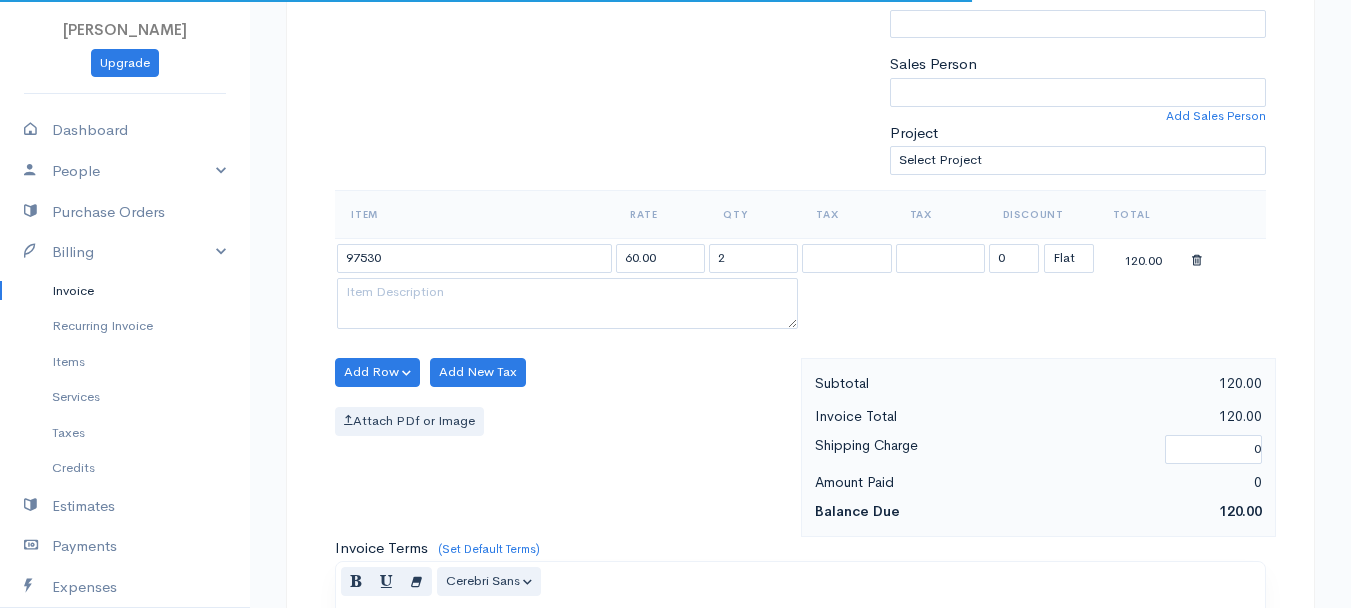 click on "[PERSON_NAME]
Upgrade
Dashboard
People
Clients
Vendors
Staff Users
Purchase Orders
Billing
Invoice
Recurring Invoice
Items
Services
Taxes
Credits
Estimates
Payments
Expenses
Track Time
Projects
Reports
Settings
My Organizations
Logout
Help
@CloudBooksApp 2022
Invoice
New Invoice
DRAFT To [GEOGRAPHIC_DATA][PERSON_NAME][GEOGRAPHIC_DATA]         [GEOGRAPHIC_DATA][STREET_ADDRESS][US_STATE] [Choose Country] [GEOGRAPHIC_DATA] [GEOGRAPHIC_DATA] [GEOGRAPHIC_DATA] [GEOGRAPHIC_DATA] [GEOGRAPHIC_DATA] [GEOGRAPHIC_DATA] [US_STATE] [GEOGRAPHIC_DATA] [GEOGRAPHIC_DATA]" at bounding box center (675, 364) 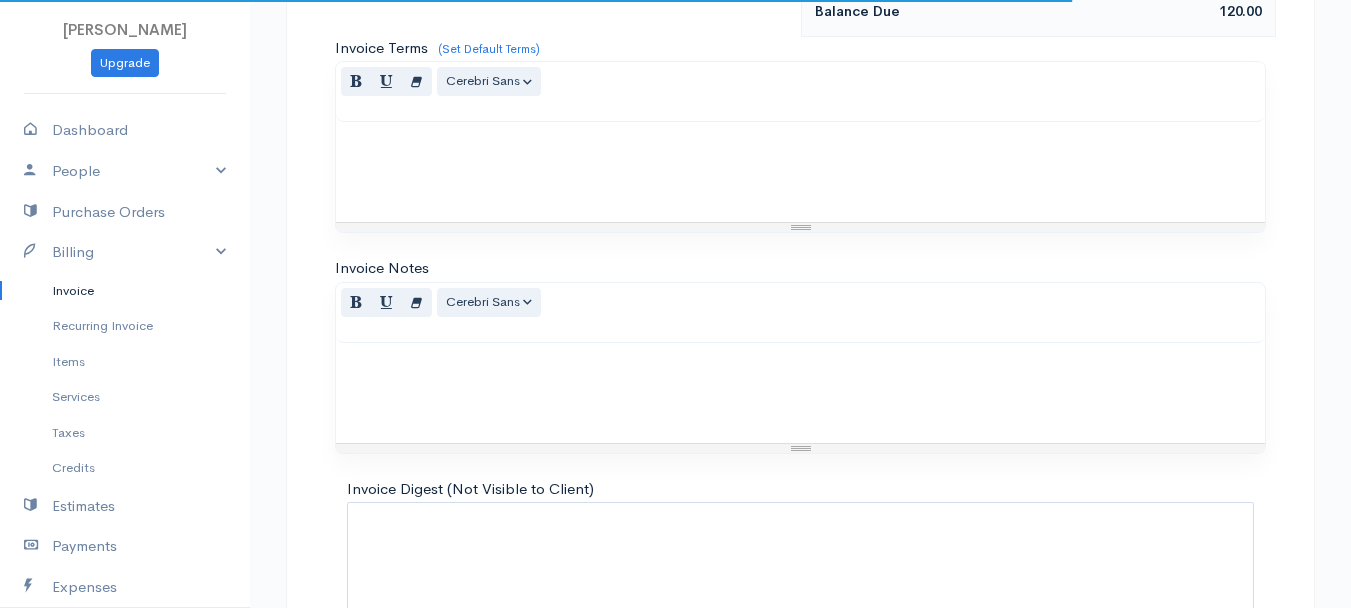 scroll, scrollTop: 1121, scrollLeft: 0, axis: vertical 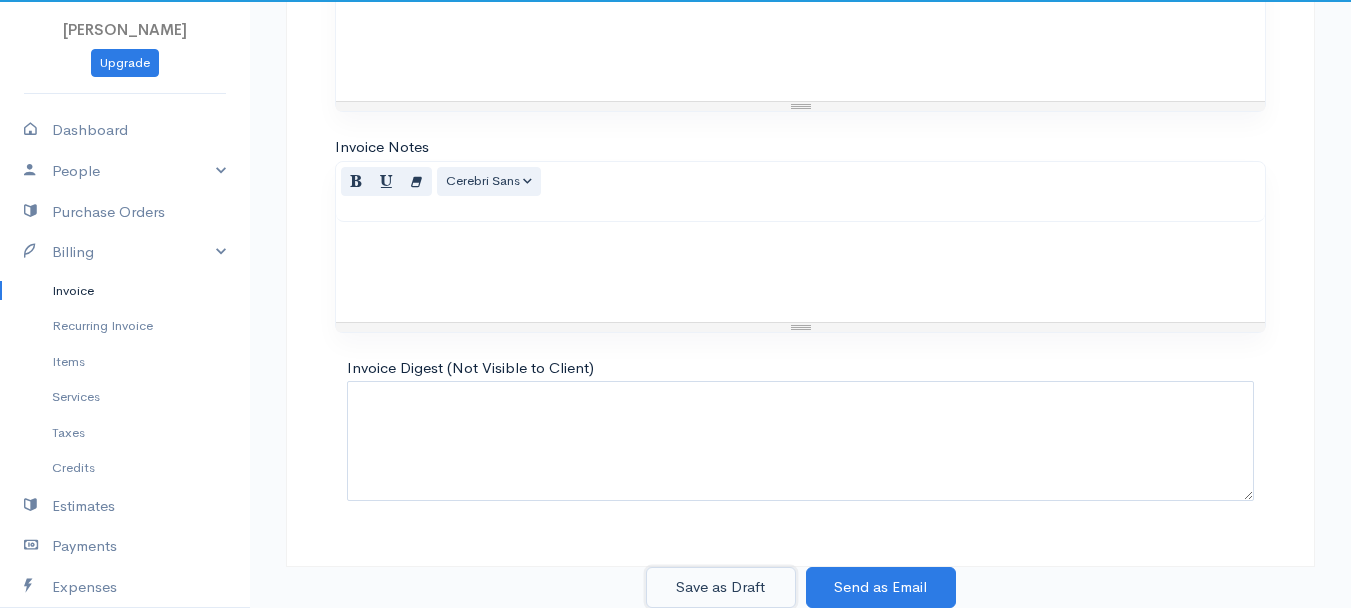 click on "Save as Draft" at bounding box center [721, 587] 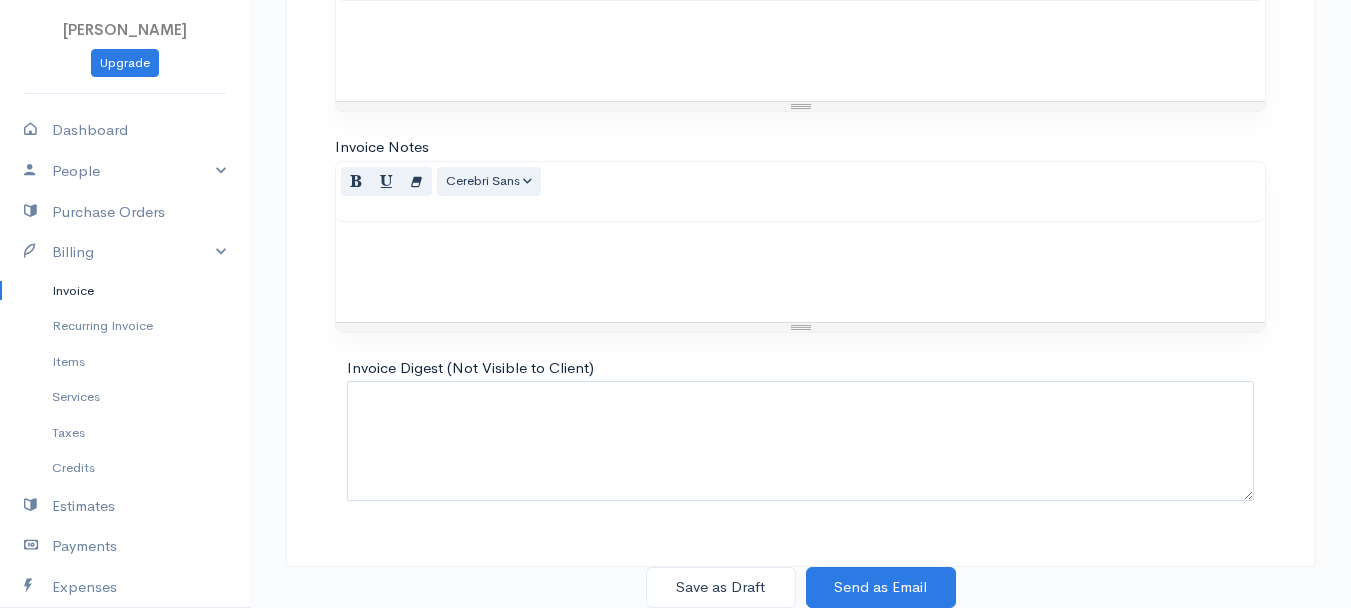 scroll, scrollTop: 0, scrollLeft: 0, axis: both 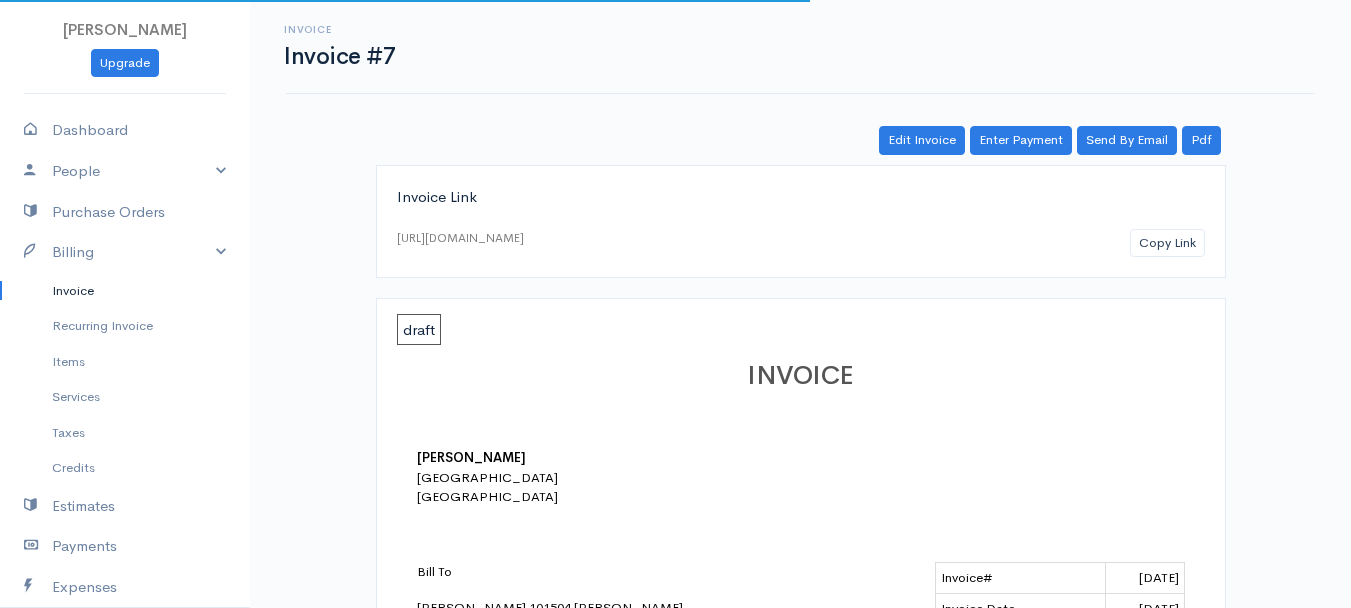 click on "Invoice" at bounding box center [125, 291] 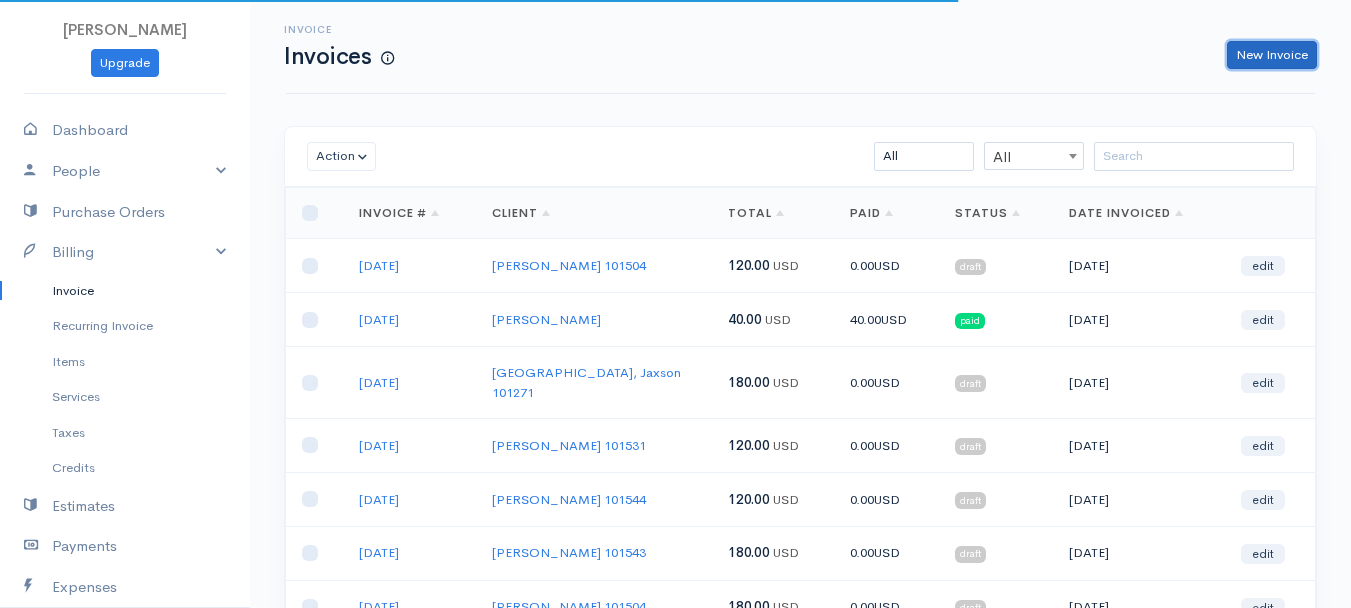 click on "New Invoice" at bounding box center (1272, 55) 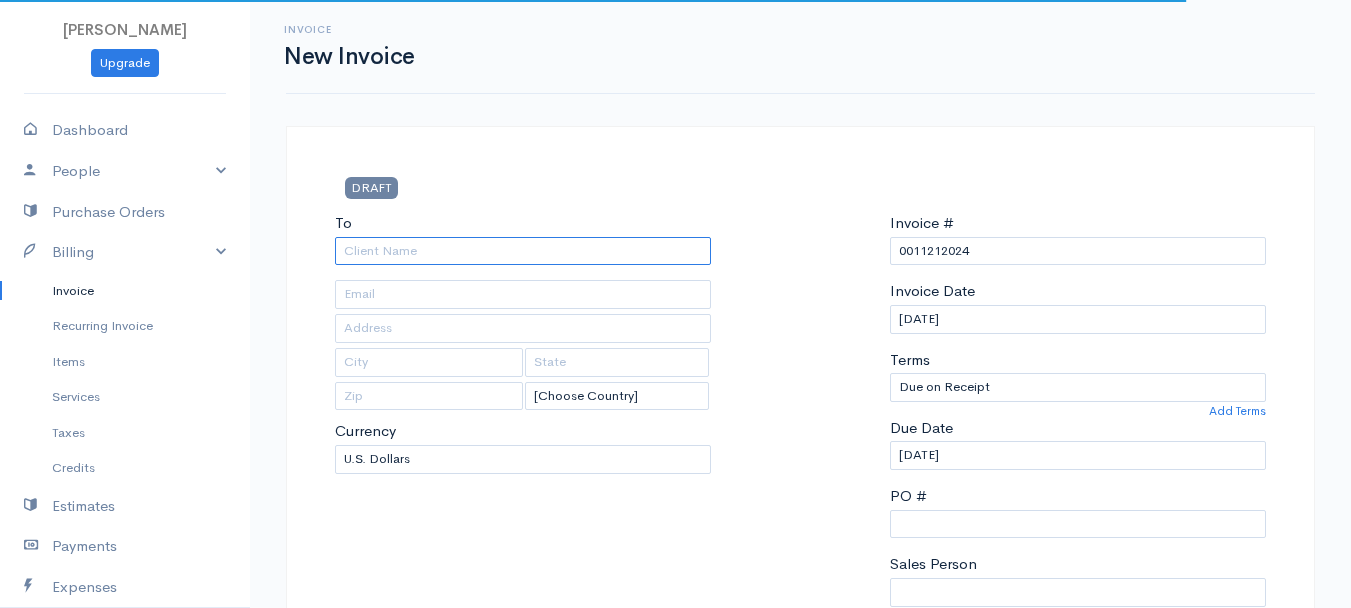 click on "To" at bounding box center [523, 251] 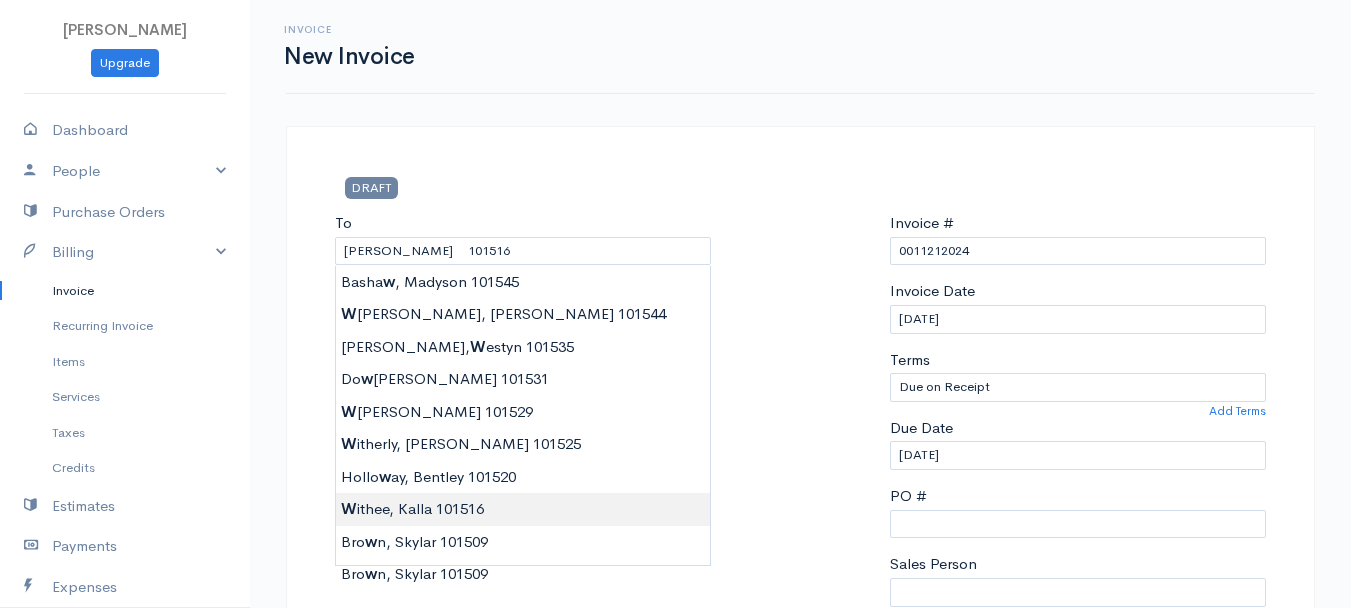 click on "[PERSON_NAME]
Upgrade
Dashboard
People
Clients
Vendors
Staff Users
Purchase Orders
Billing
Invoice
Recurring Invoice
Items
Services
Taxes
Credits
Estimates
Payments
Expenses
Track Time
Projects
Reports
Settings
My Organizations
Logout
Help
@CloudBooksApp 2022
Invoice
New Invoice
DRAFT To [GEOGRAPHIC_DATA][PERSON_NAME]     101516 [Choose Country] [GEOGRAPHIC_DATA] [GEOGRAPHIC_DATA] [GEOGRAPHIC_DATA] [GEOGRAPHIC_DATA] [GEOGRAPHIC_DATA] [GEOGRAPHIC_DATA] [US_STATE] [GEOGRAPHIC_DATA] [GEOGRAPHIC_DATA] [GEOGRAPHIC_DATA] [GEOGRAPHIC_DATA] [GEOGRAPHIC_DATA] [PERSON_NAME]" at bounding box center (675, 864) 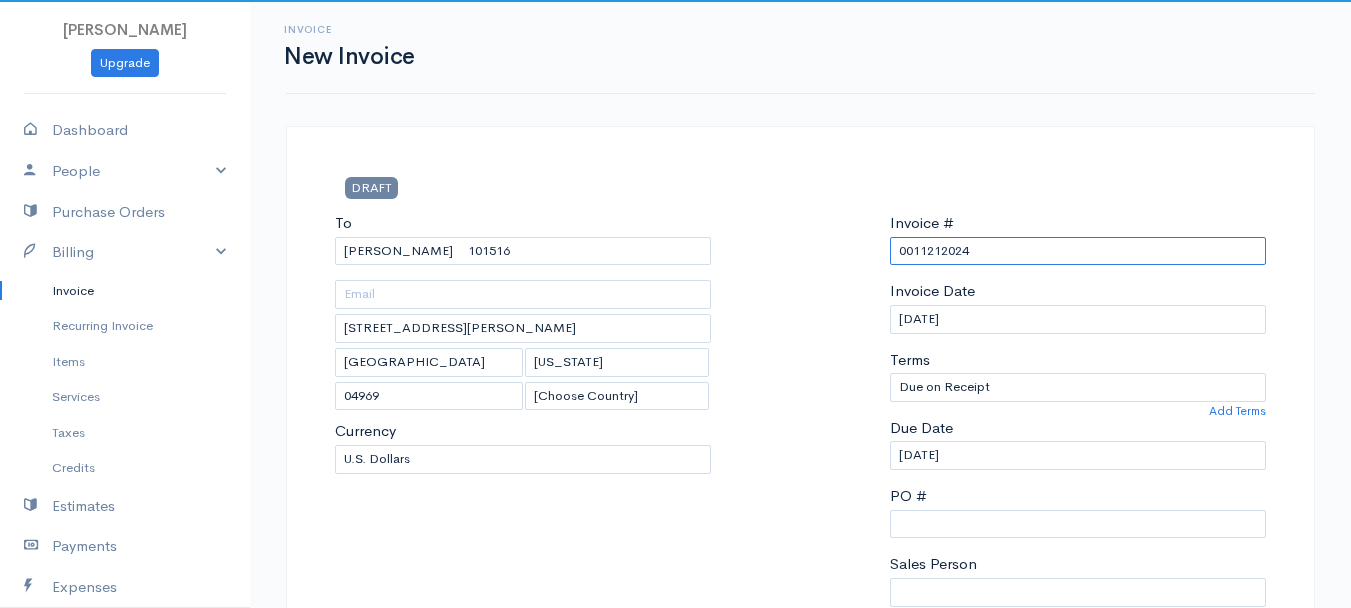 click on "0011212024" at bounding box center (1078, 251) 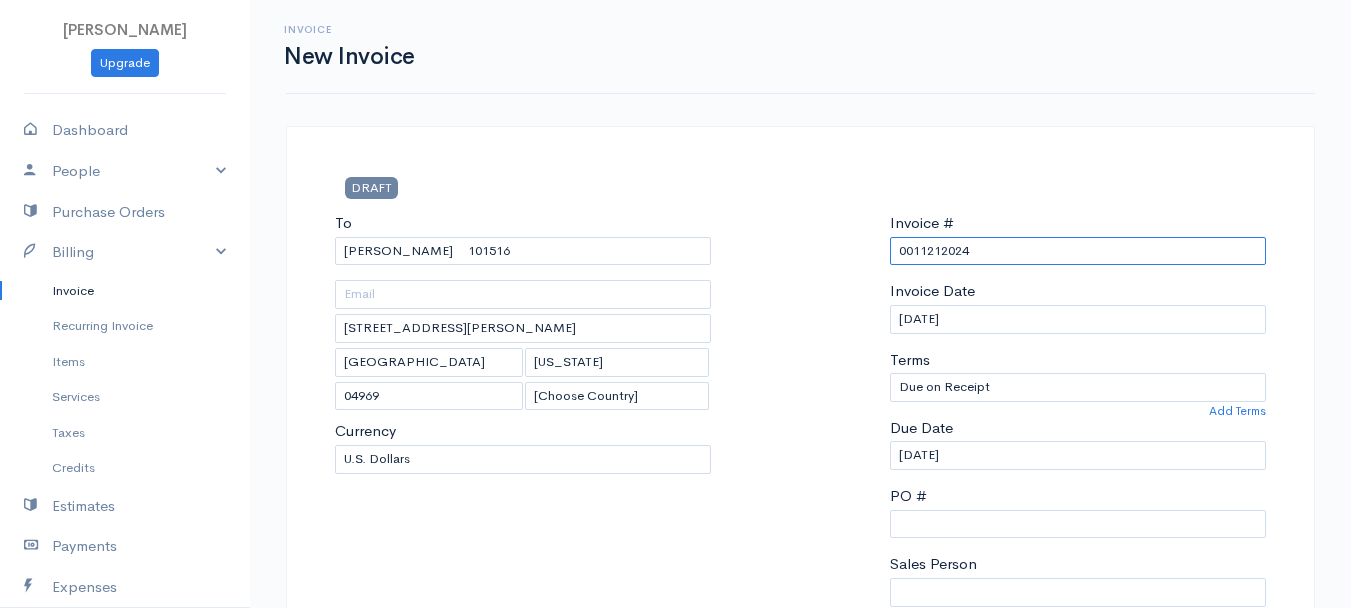 paste on "[DATE]" 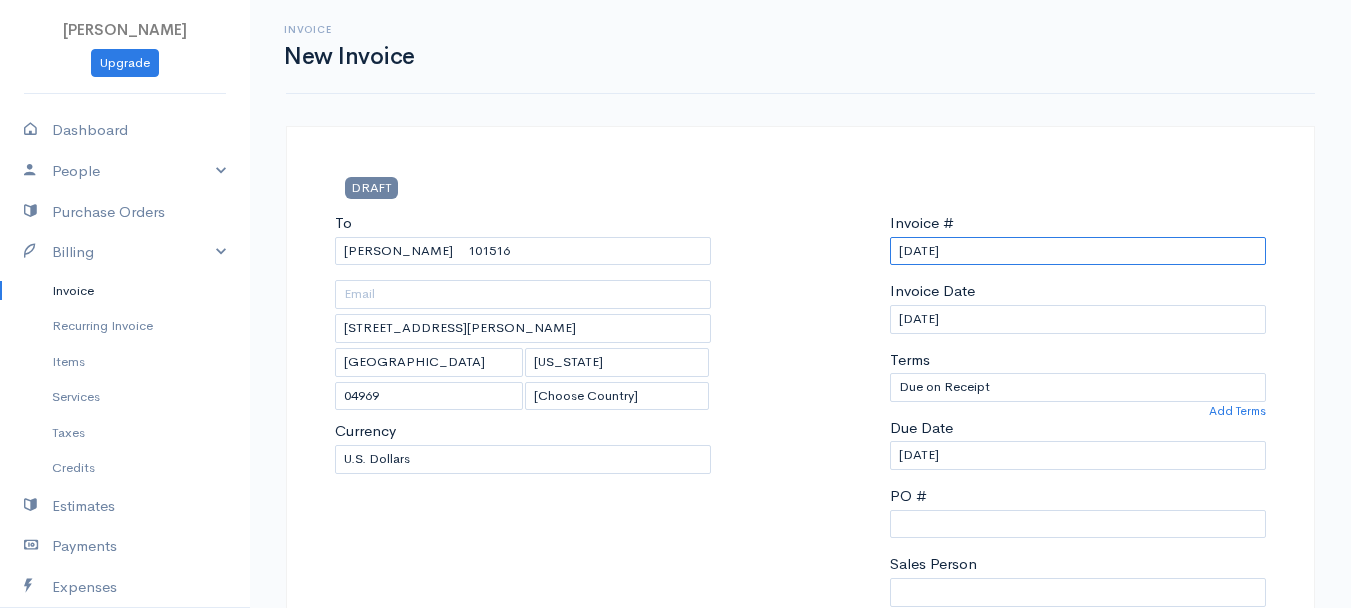 scroll, scrollTop: 400, scrollLeft: 0, axis: vertical 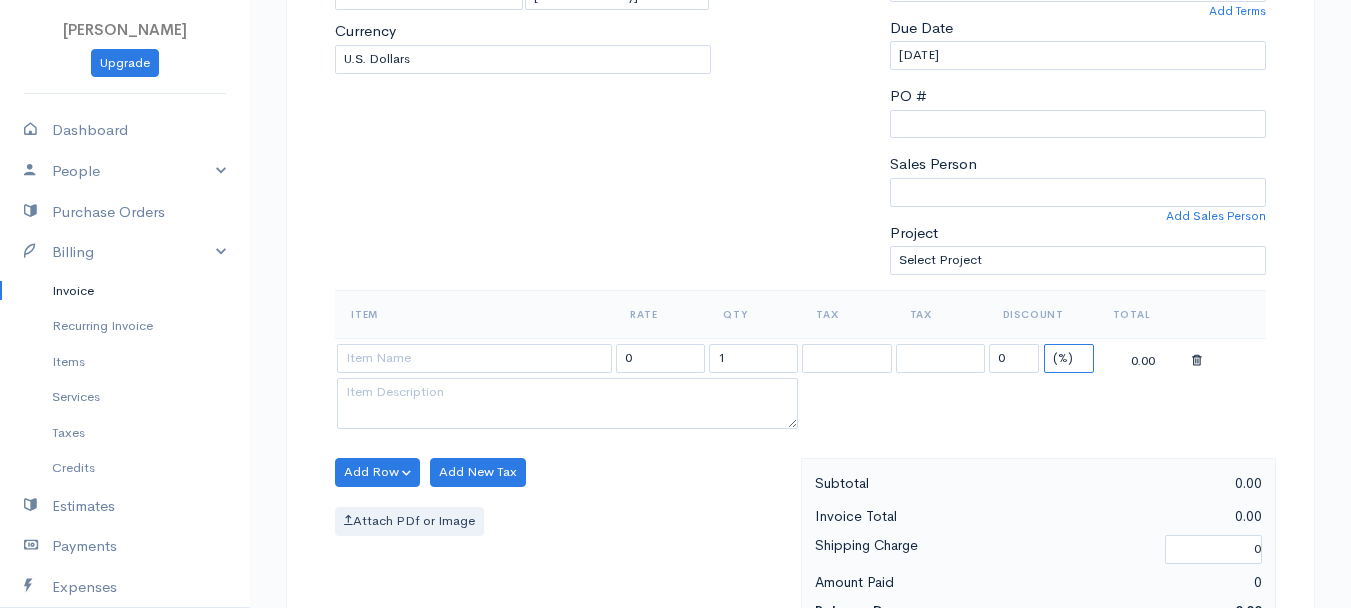 click on "(%) Flat" at bounding box center (1069, 358) 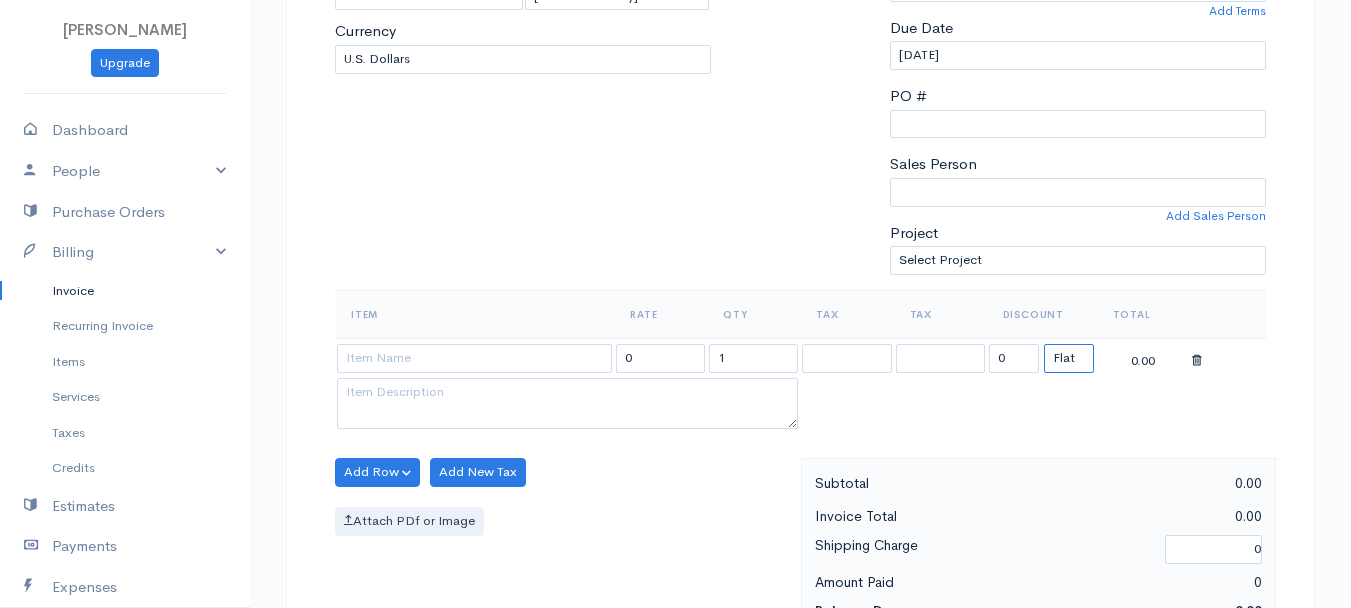 click on "(%) Flat" at bounding box center [1069, 358] 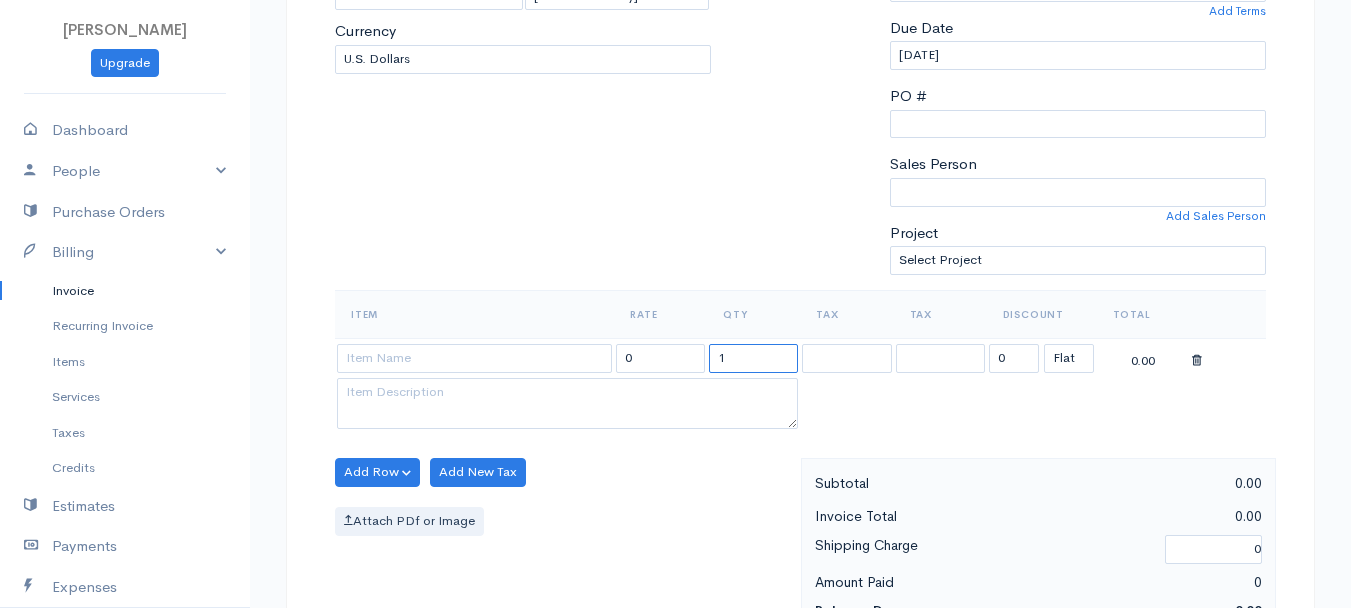 click on "1" at bounding box center [753, 358] 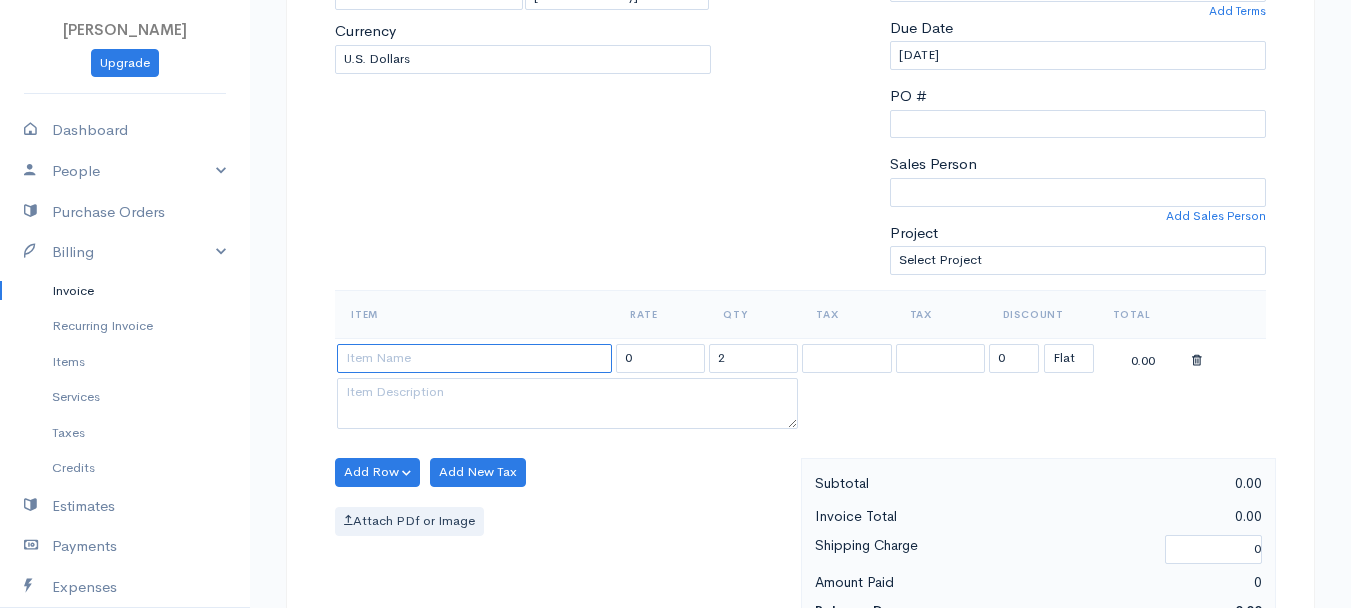 click at bounding box center [474, 358] 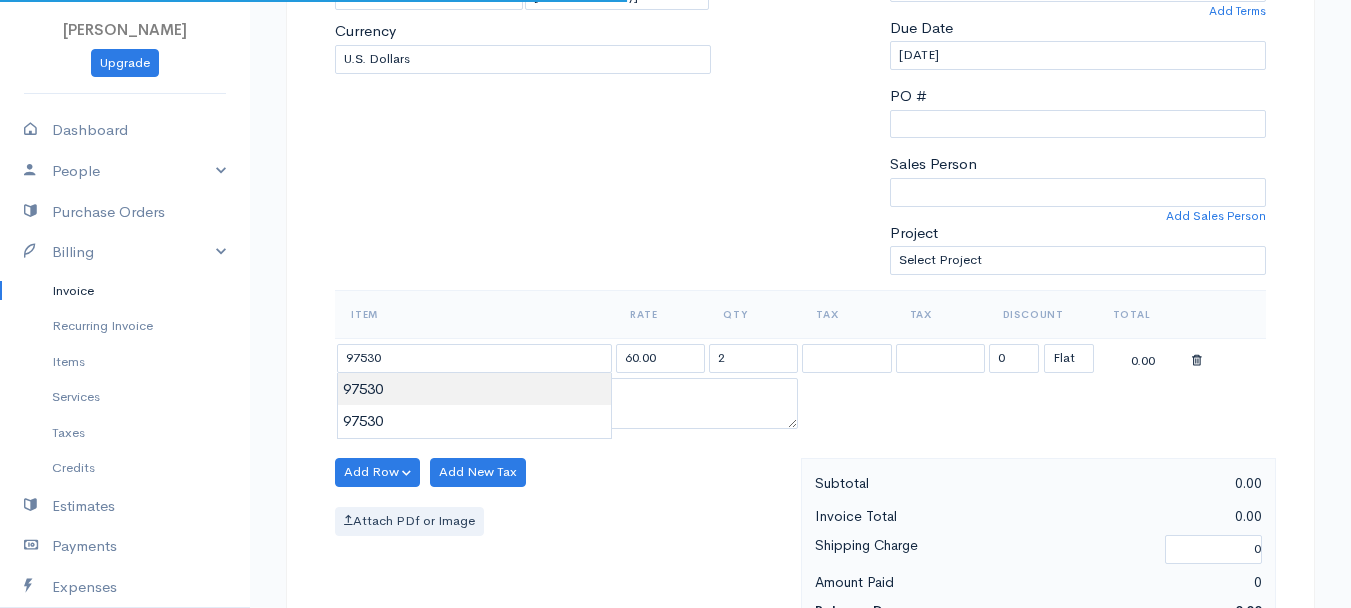 click on "[PERSON_NAME]
Upgrade
Dashboard
People
Clients
Vendors
Staff Users
Purchase Orders
Billing
Invoice
Recurring Invoice
Items
Services
Taxes
Credits
Estimates
Payments
Expenses
Track Time
Projects
Reports
Settings
My Organizations
Logout
Help
@CloudBooksApp 2022
Invoice
New Invoice
DRAFT To [GEOGRAPHIC_DATA][PERSON_NAME]     101516 [STREET_ADDRESS][PERSON_NAME][US_STATE] [Choose Country] [GEOGRAPHIC_DATA] [GEOGRAPHIC_DATA] [GEOGRAPHIC_DATA] [GEOGRAPHIC_DATA] [GEOGRAPHIC_DATA] [GEOGRAPHIC_DATA] [US_STATE] [GEOGRAPHIC_DATA] [GEOGRAPHIC_DATA] 2" at bounding box center (675, 464) 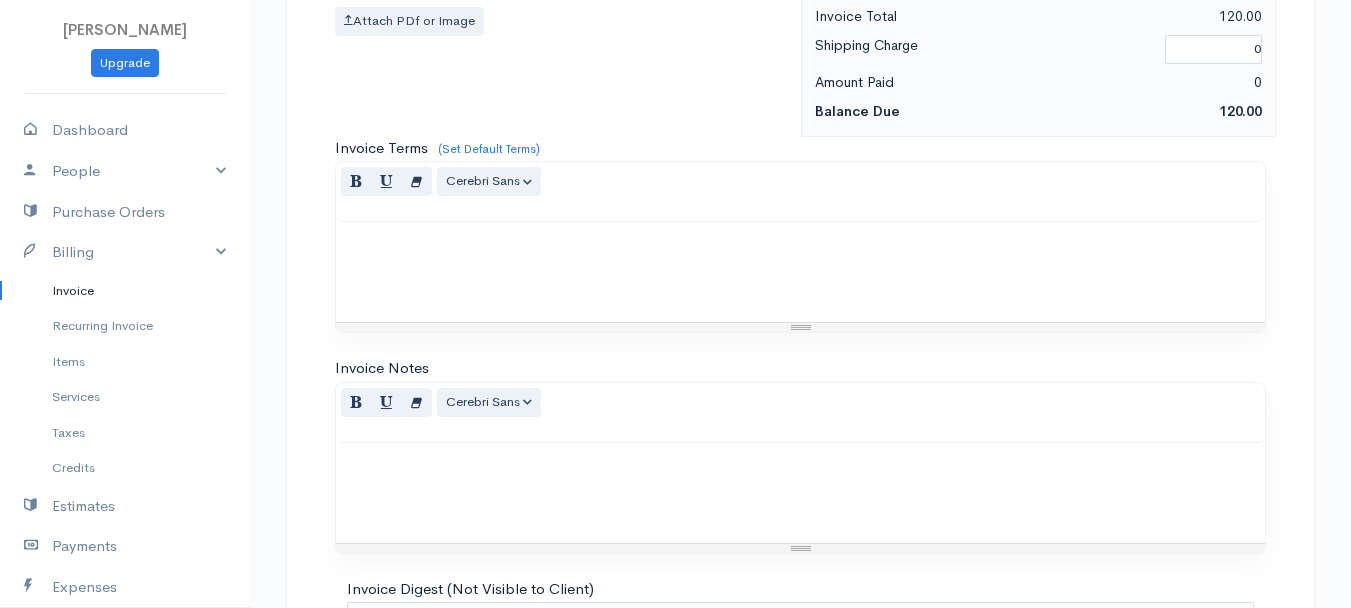 scroll, scrollTop: 1121, scrollLeft: 0, axis: vertical 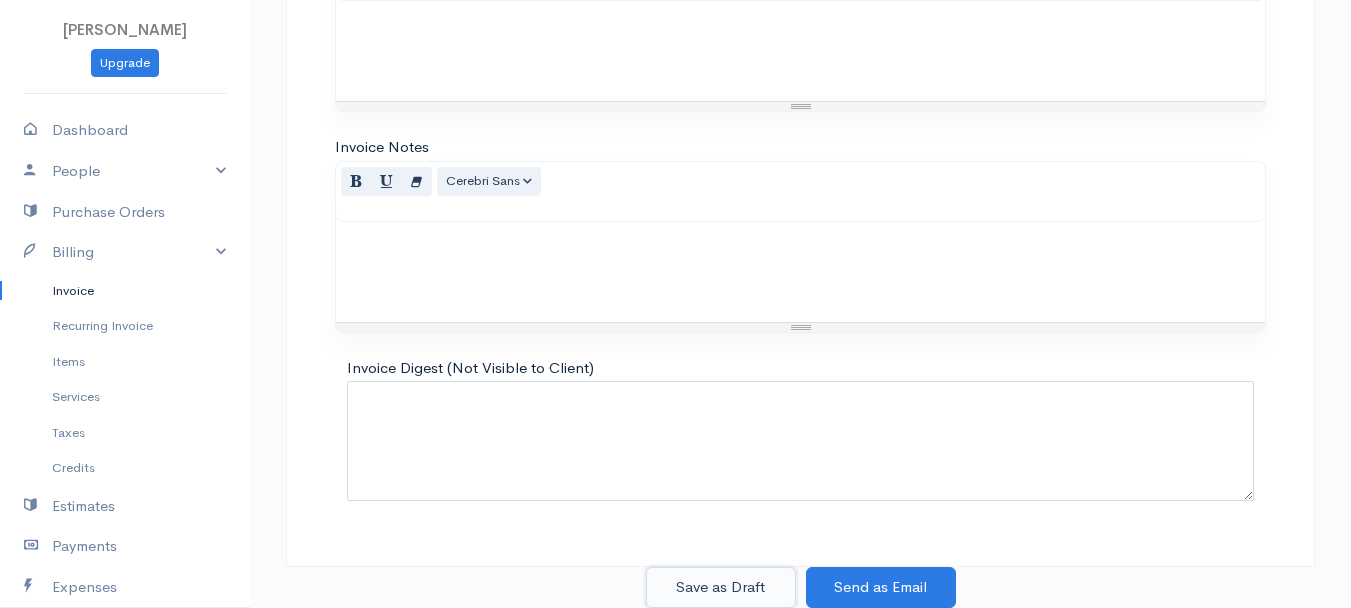 click on "Save as Draft" at bounding box center (721, 587) 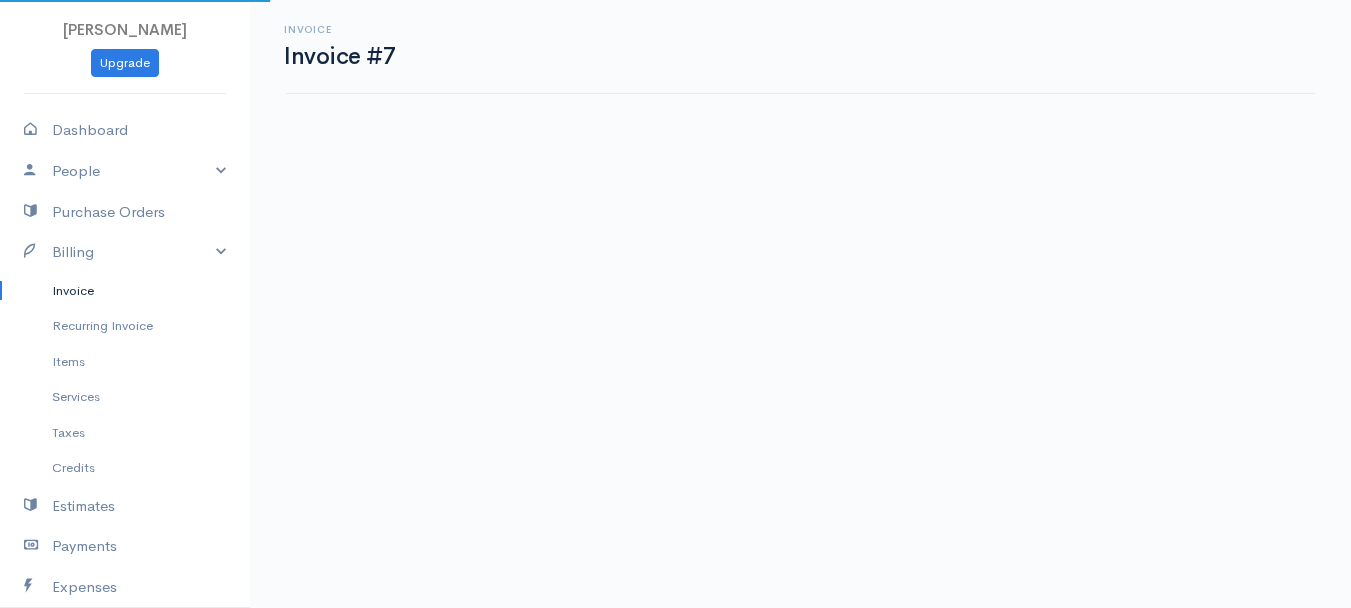 scroll, scrollTop: 0, scrollLeft: 0, axis: both 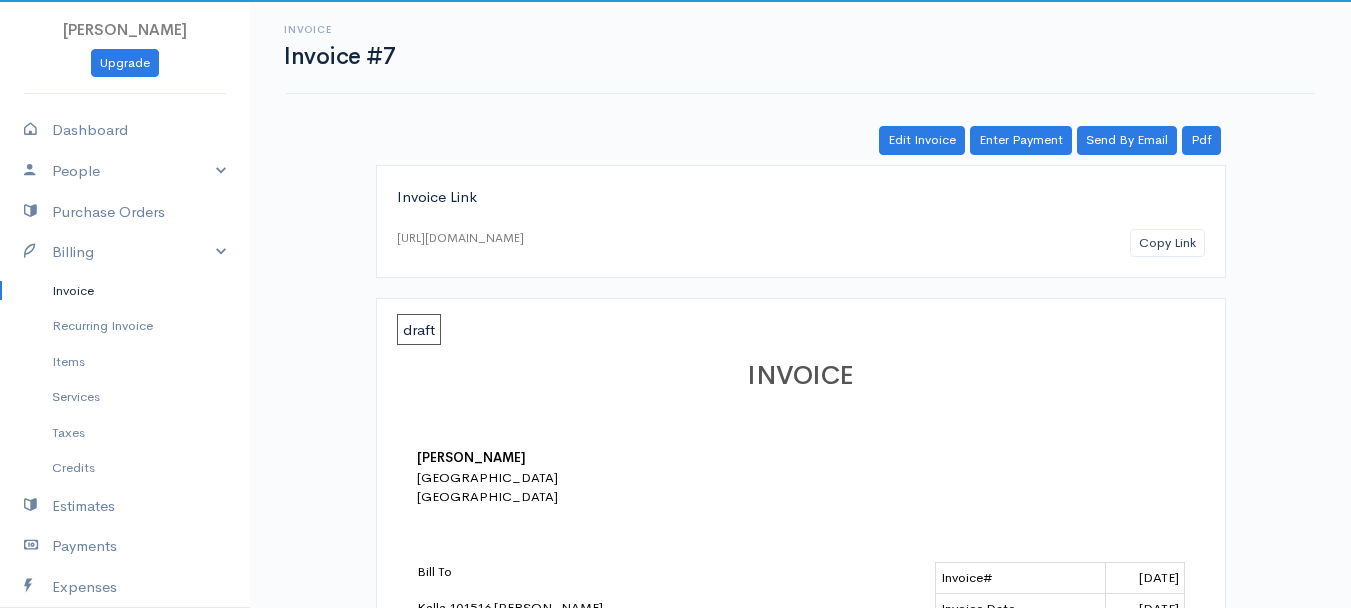 click on "Invoice" at bounding box center [125, 291] 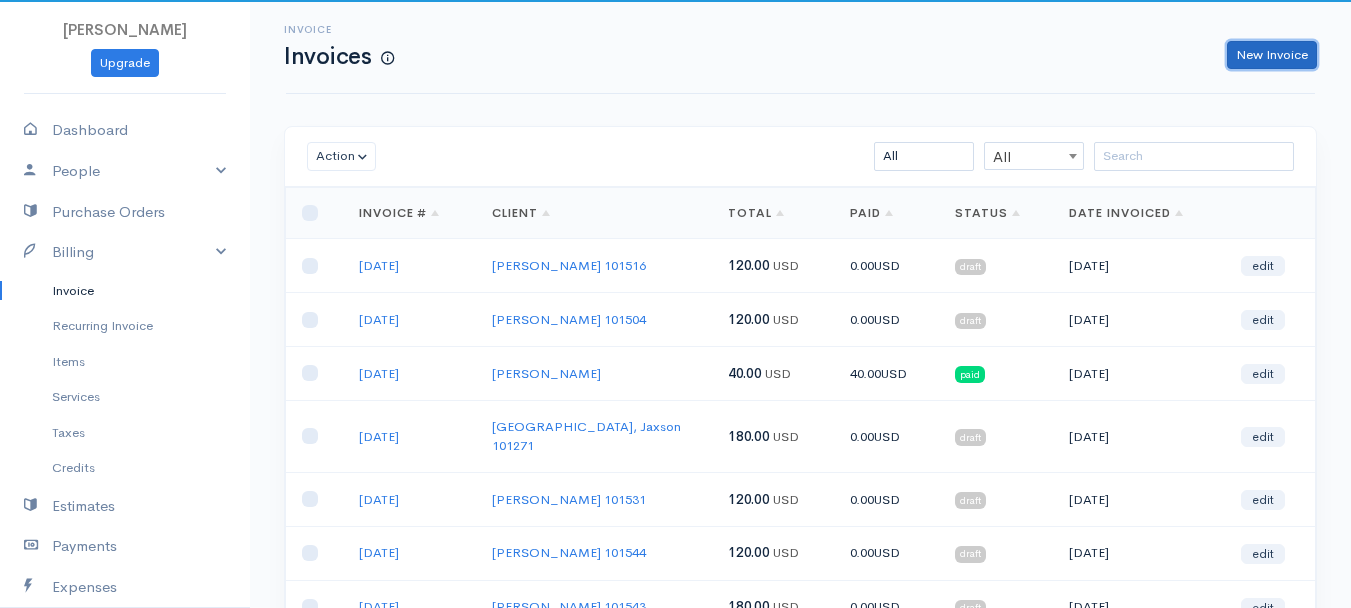 click on "New Invoice" at bounding box center [1272, 55] 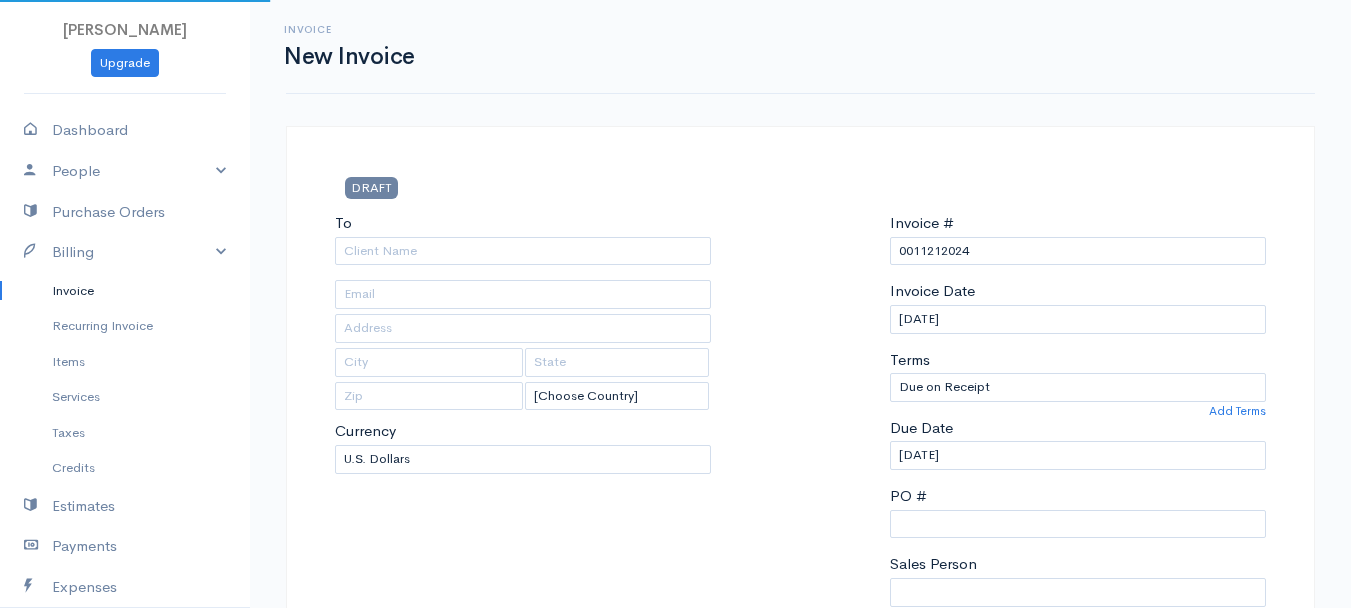 click on "To" at bounding box center [523, 251] 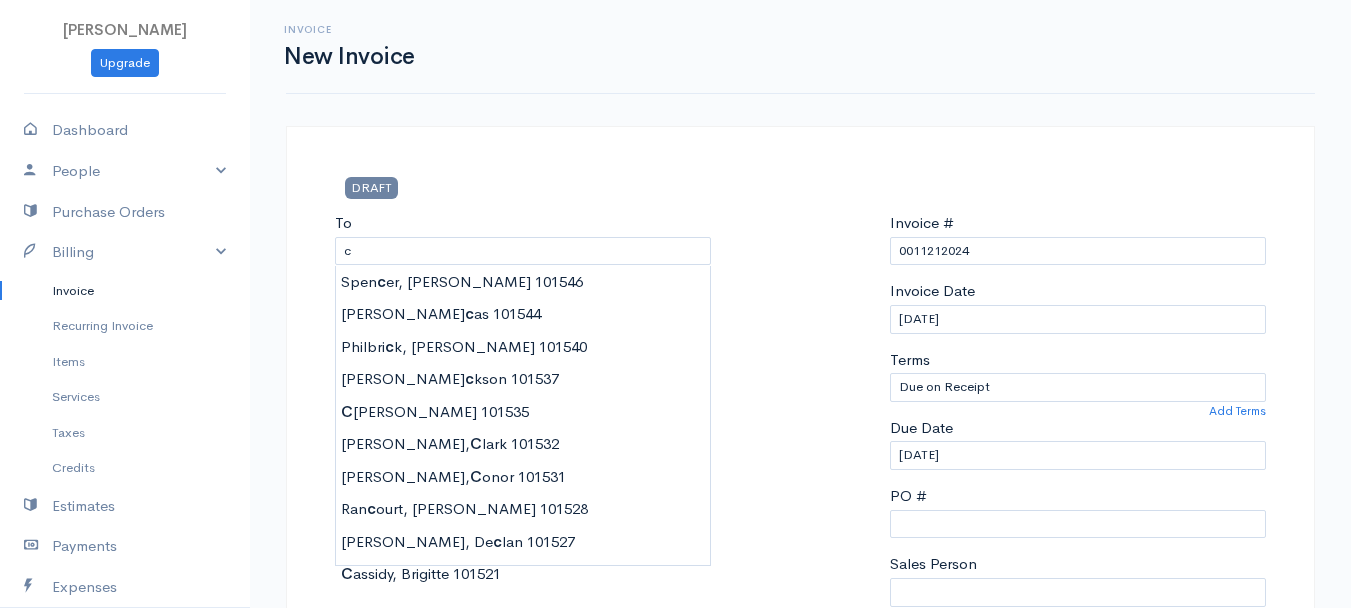 click on "c" at bounding box center (523, 251) 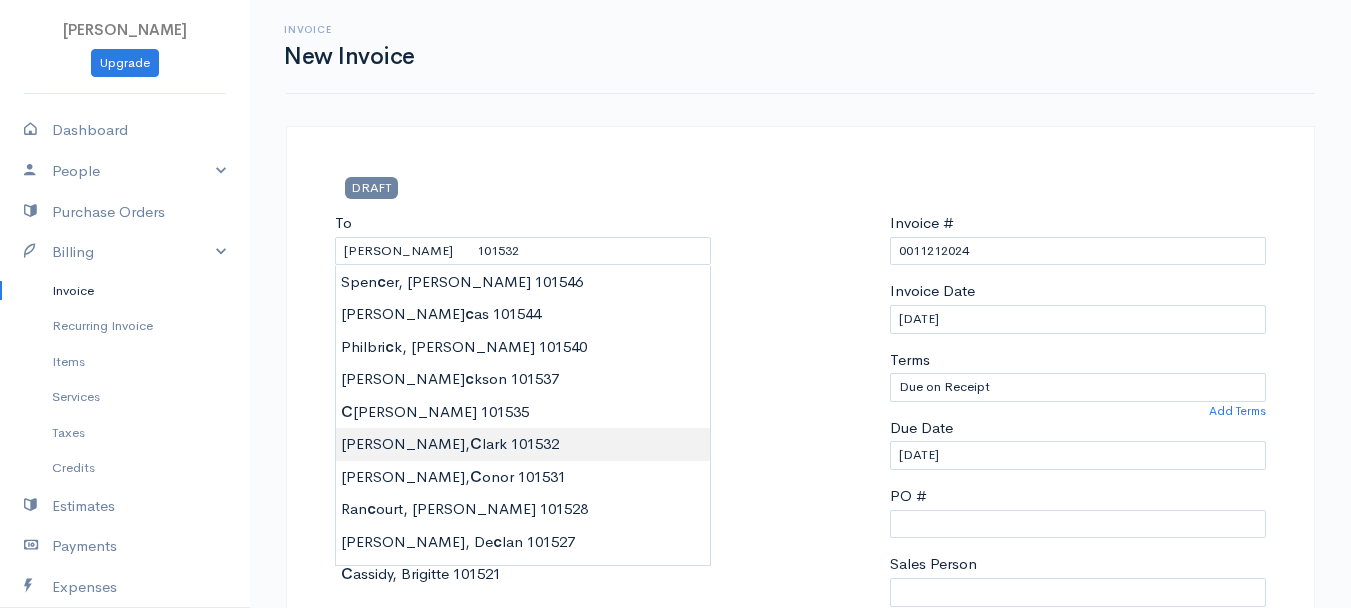 click on "[PERSON_NAME]
Upgrade
Dashboard
People
Clients
Vendors
Staff Users
Purchase Orders
Billing
Invoice
Recurring Invoice
Items
Services
Taxes
Credits
Estimates
Payments
Expenses
Track Time
Projects
Reports
Settings
My Organizations
Logout
Help
@CloudBooksApp 2022
Invoice
New Invoice
DRAFT To [GEOGRAPHIC_DATA][PERSON_NAME]        101532 [Choose Country] [GEOGRAPHIC_DATA] [GEOGRAPHIC_DATA] [GEOGRAPHIC_DATA] [GEOGRAPHIC_DATA] [GEOGRAPHIC_DATA] [GEOGRAPHIC_DATA] [US_STATE] [GEOGRAPHIC_DATA] [GEOGRAPHIC_DATA] [GEOGRAPHIC_DATA] [GEOGRAPHIC_DATA] [GEOGRAPHIC_DATA]" at bounding box center (675, 864) 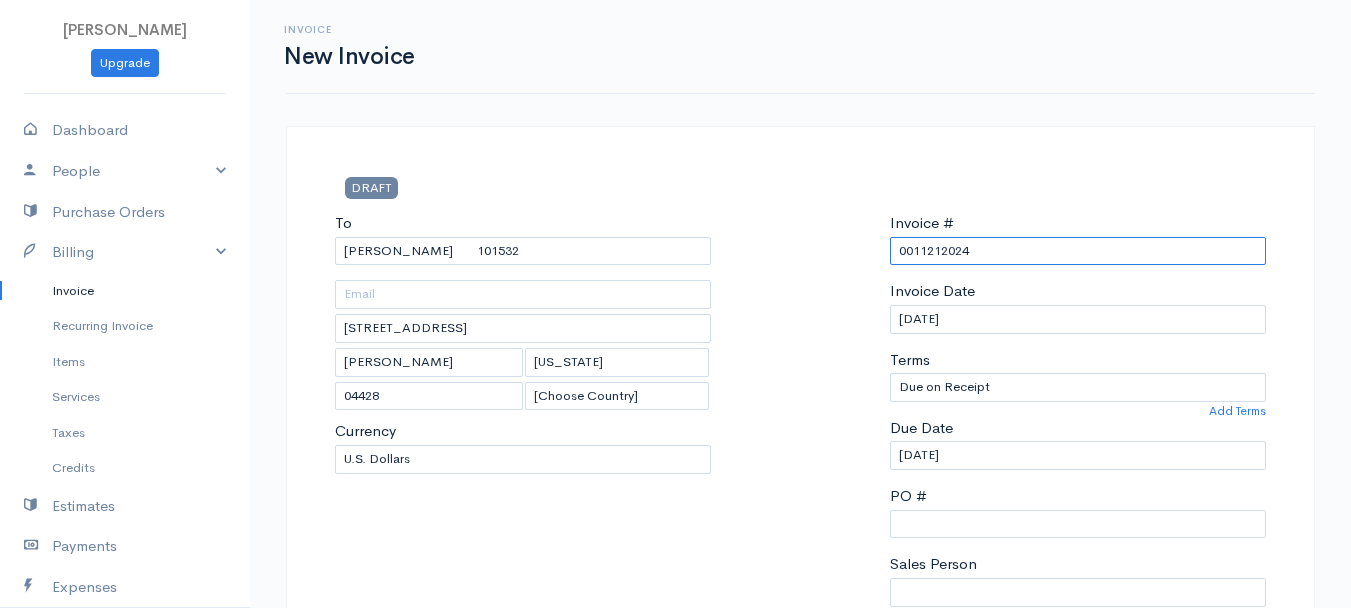 click on "0011212024" at bounding box center [1078, 251] 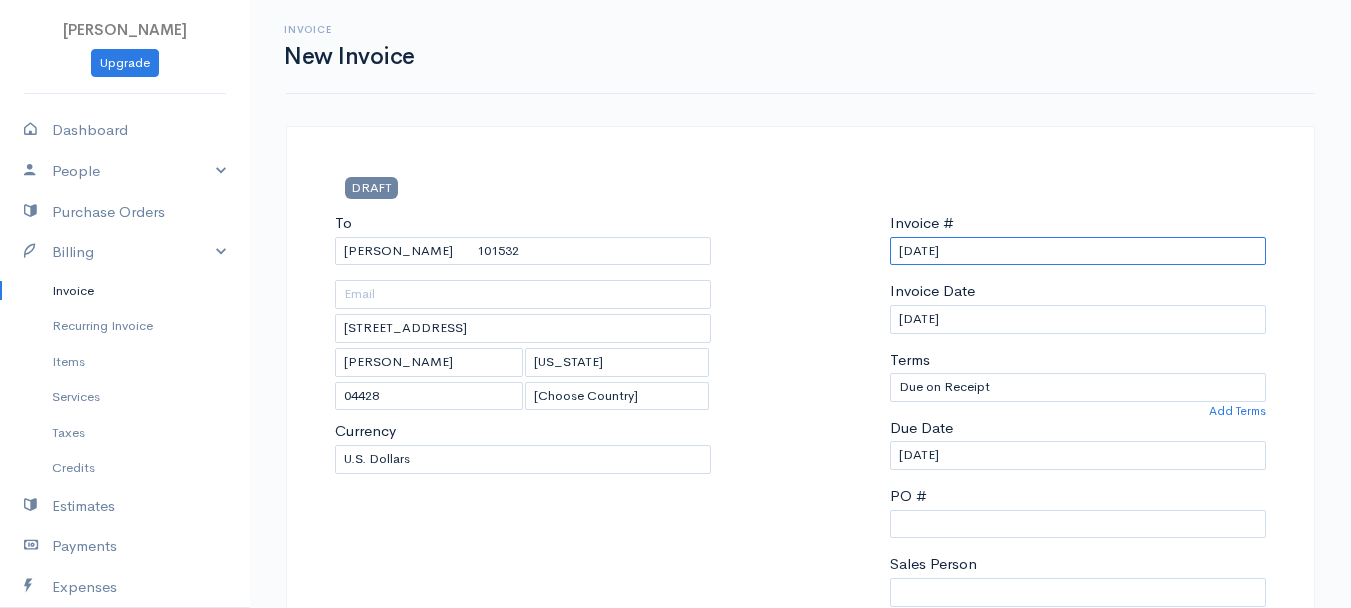 scroll, scrollTop: 500, scrollLeft: 0, axis: vertical 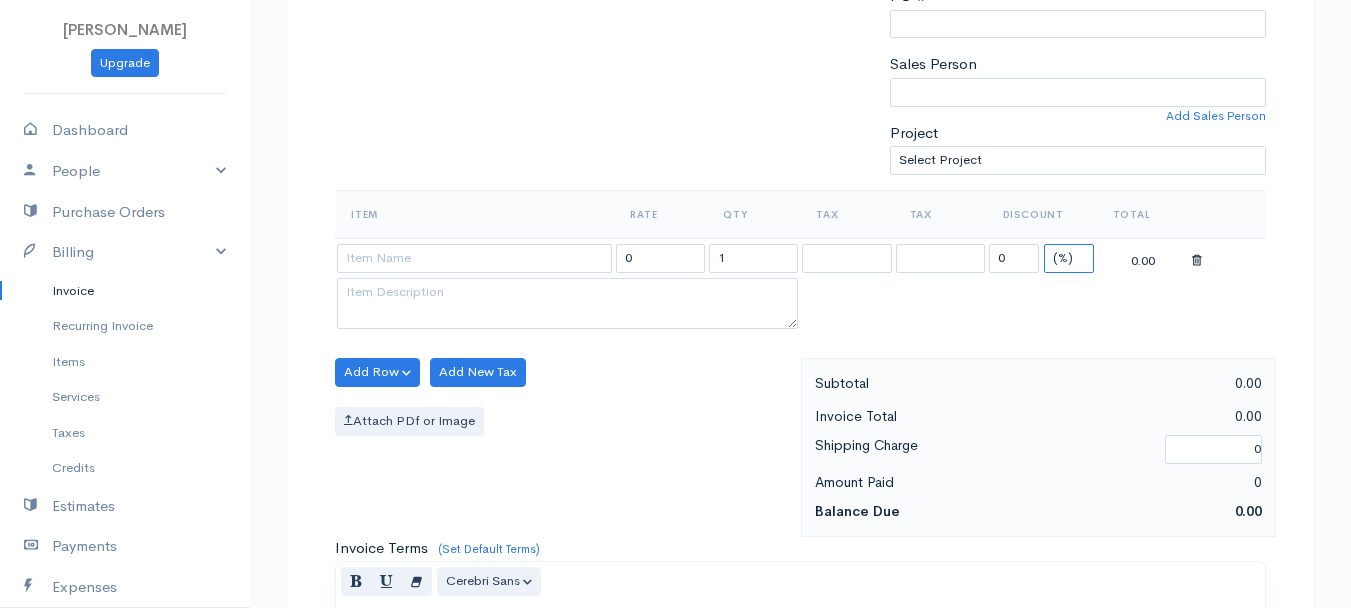 click on "(%) Flat" at bounding box center [1069, 258] 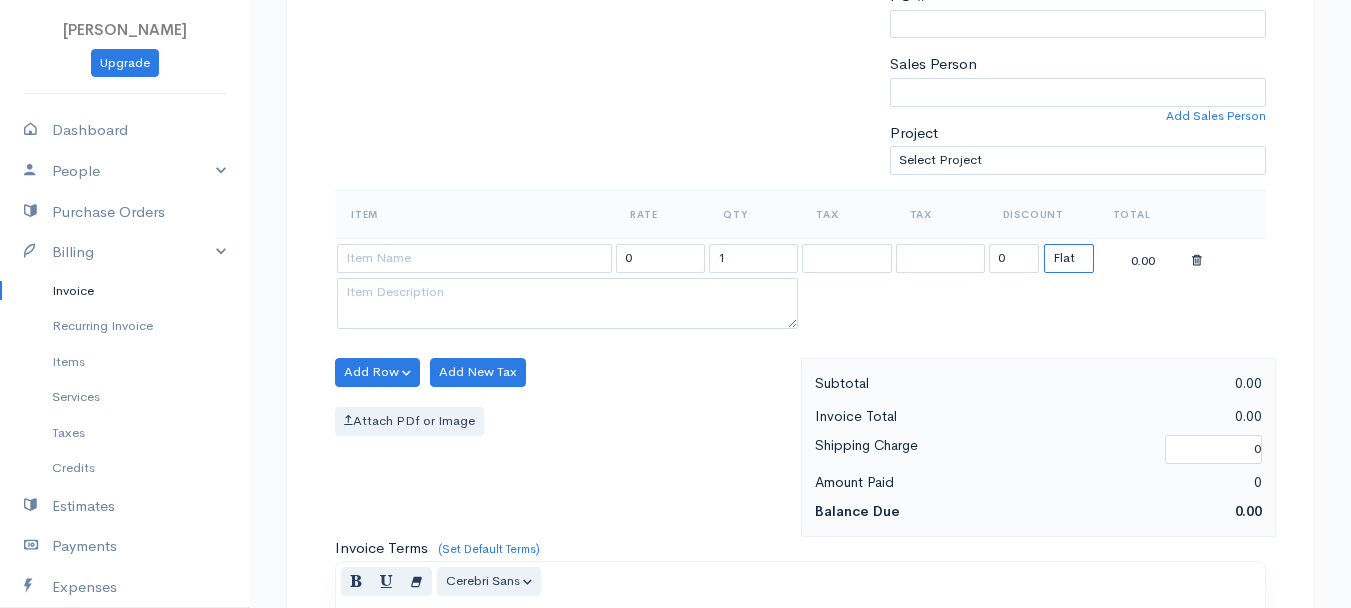 click on "(%) Flat" at bounding box center [1069, 258] 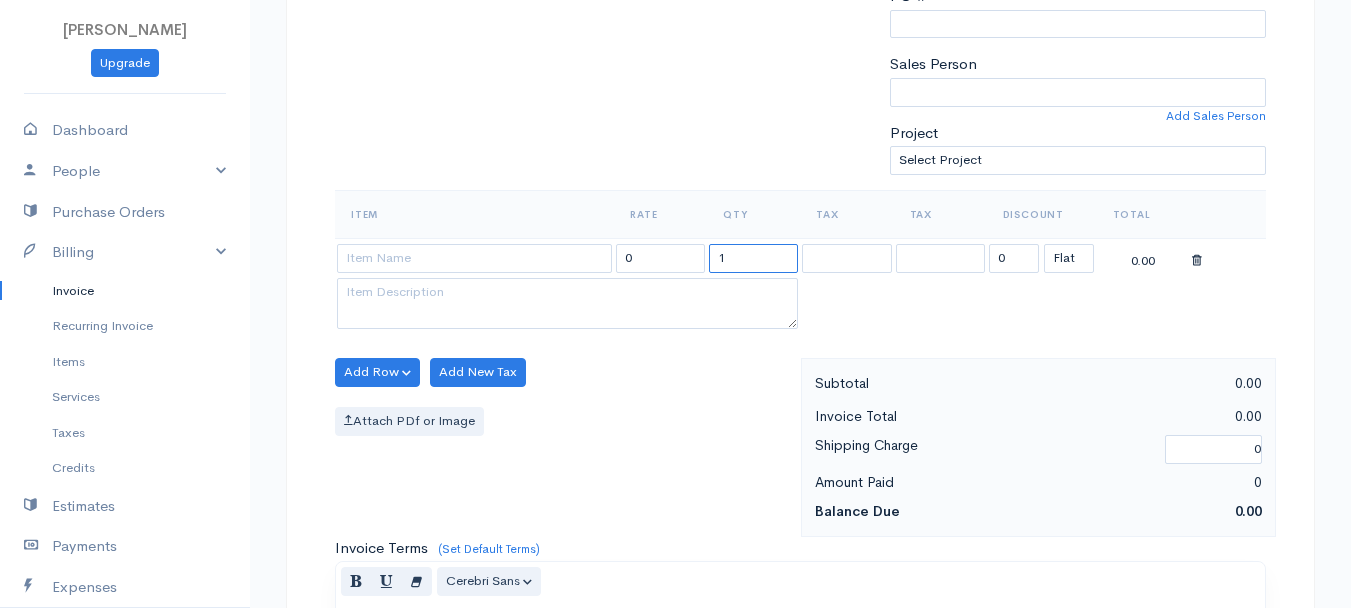 click on "1" at bounding box center [753, 258] 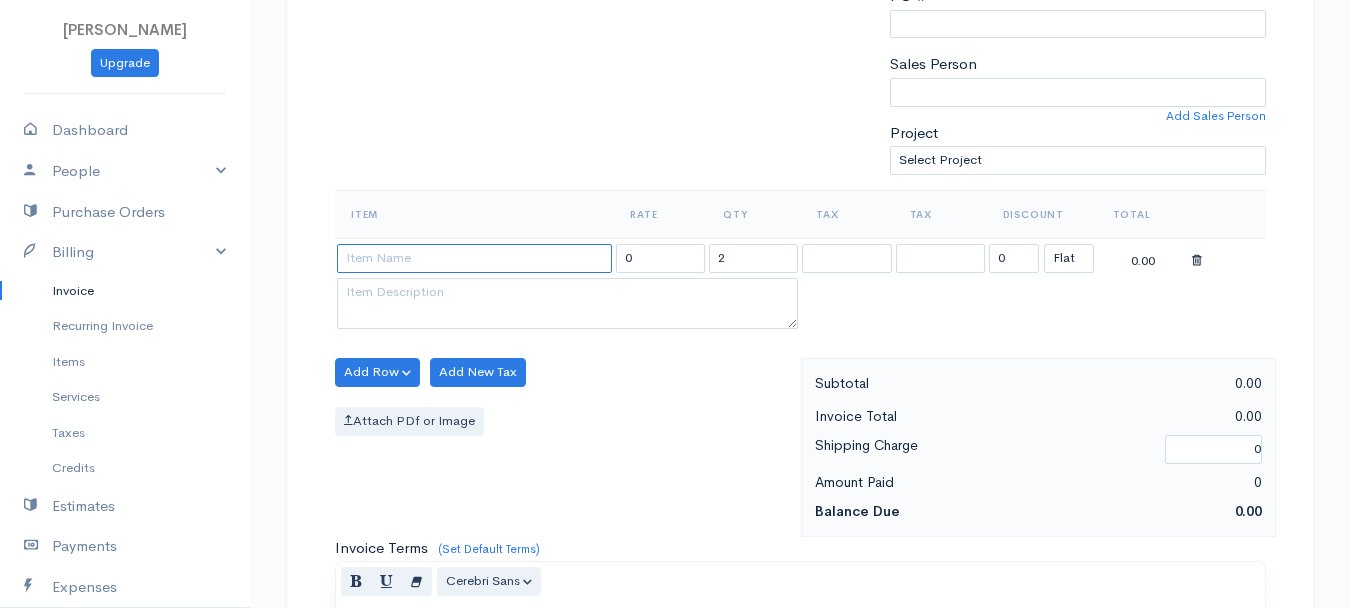 click at bounding box center (474, 258) 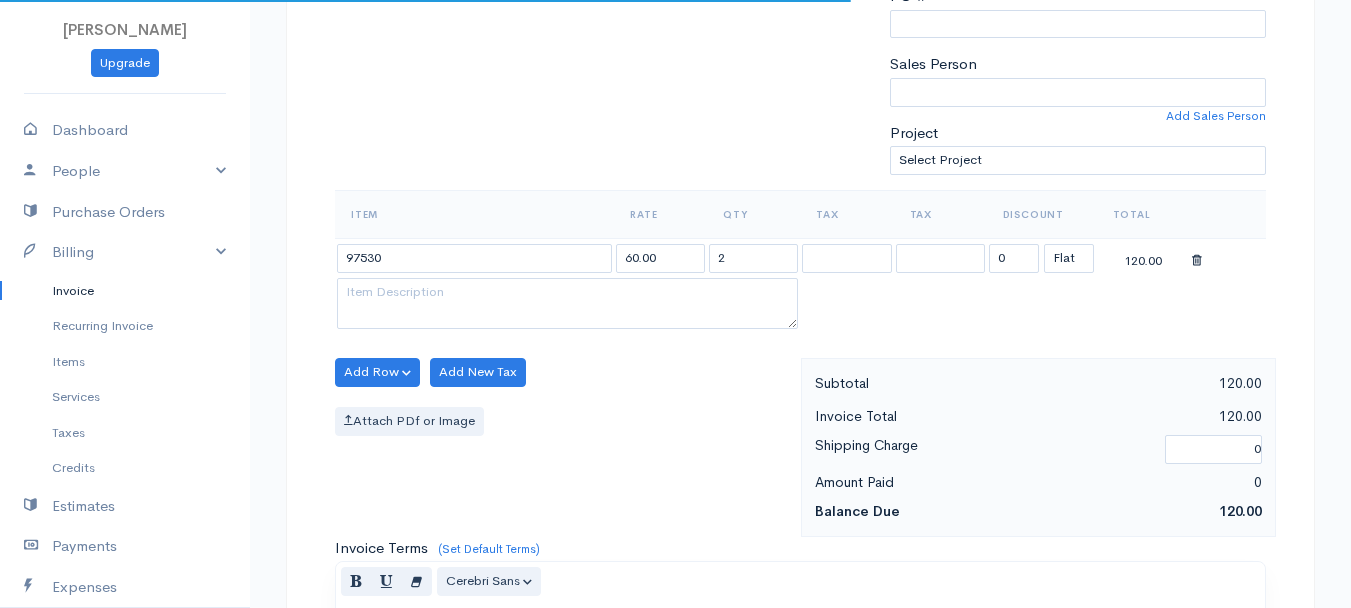 click on "[PERSON_NAME]
Upgrade
Dashboard
People
Clients
Vendors
Staff Users
Purchase Orders
Billing
Invoice
Recurring Invoice
Items
Services
Taxes
Credits
Estimates
Payments
Expenses
Track Time
Projects
Reports
Settings
My Organizations
Logout
Help
@CloudBooksApp 2022
Invoice
New Invoice
DRAFT To [PERSON_NAME][GEOGRAPHIC_DATA][STREET_ADDRESS][PERSON_NAME][US_STATE] [Choose Country] [GEOGRAPHIC_DATA] [GEOGRAPHIC_DATA] [GEOGRAPHIC_DATA] [GEOGRAPHIC_DATA] [GEOGRAPHIC_DATA] [GEOGRAPHIC_DATA] [US_STATE] [GEOGRAPHIC_DATA] [GEOGRAPHIC_DATA] 2" at bounding box center [675, 364] 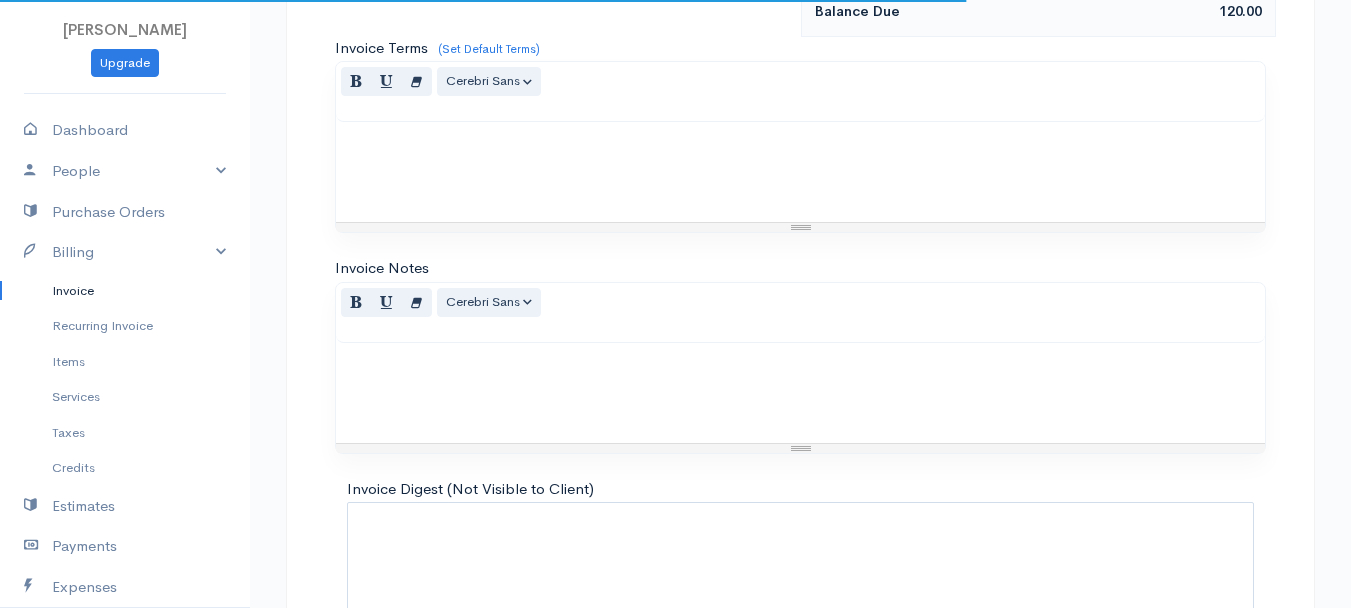 scroll, scrollTop: 1121, scrollLeft: 0, axis: vertical 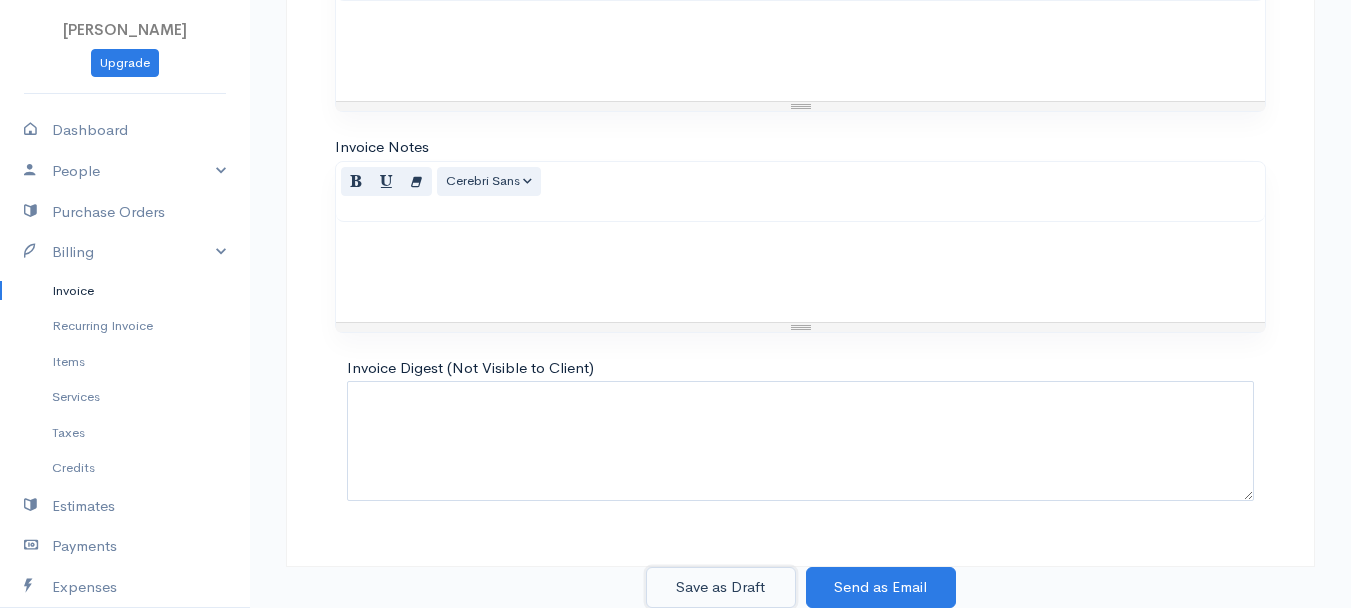 drag, startPoint x: 686, startPoint y: 578, endPoint x: 289, endPoint y: 415, distance: 429.15964 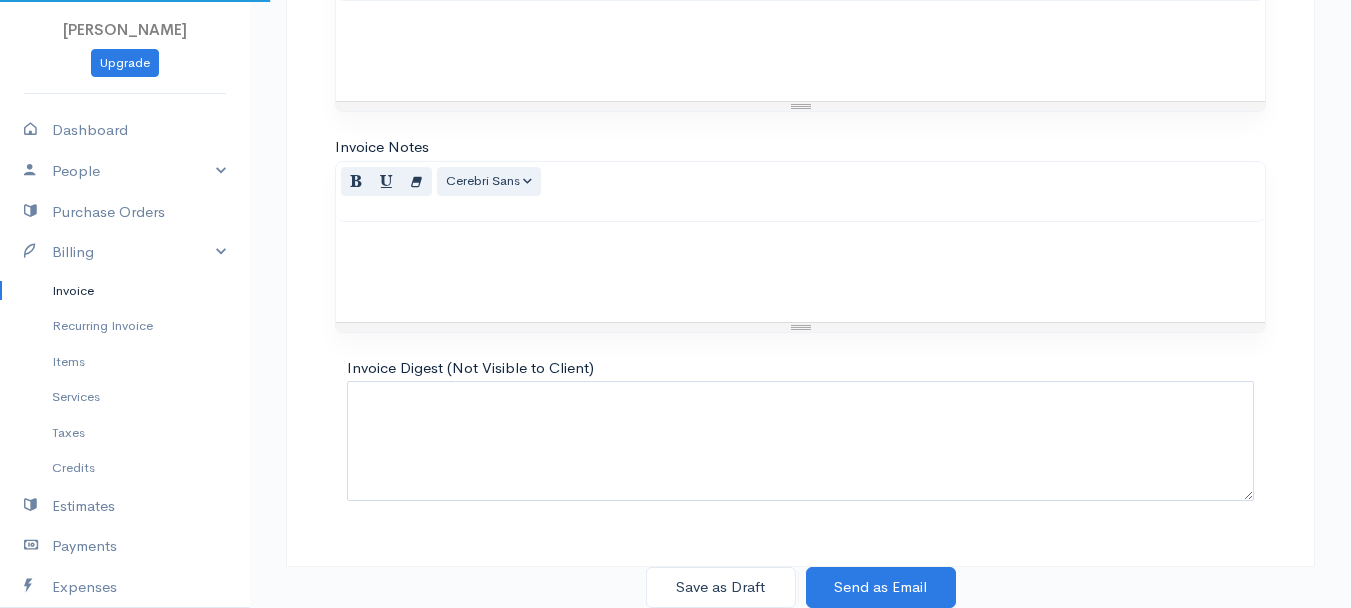 scroll, scrollTop: 0, scrollLeft: 0, axis: both 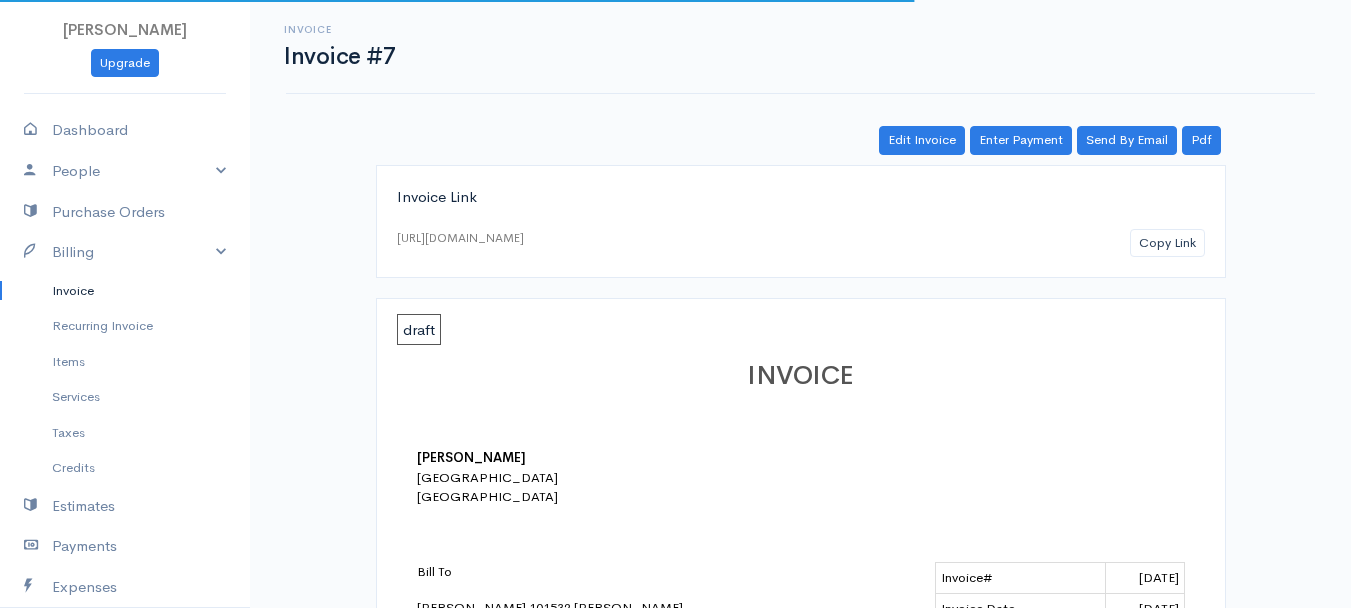 click on "Invoice" at bounding box center [125, 291] 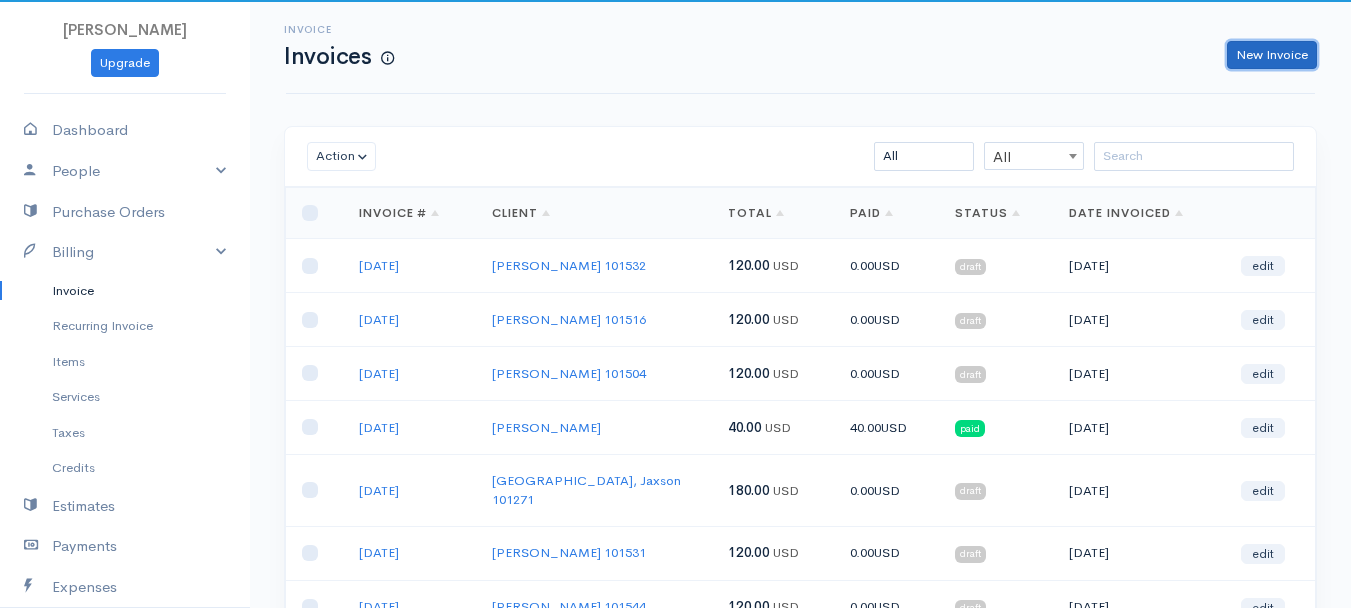 click on "New Invoice" at bounding box center [1272, 55] 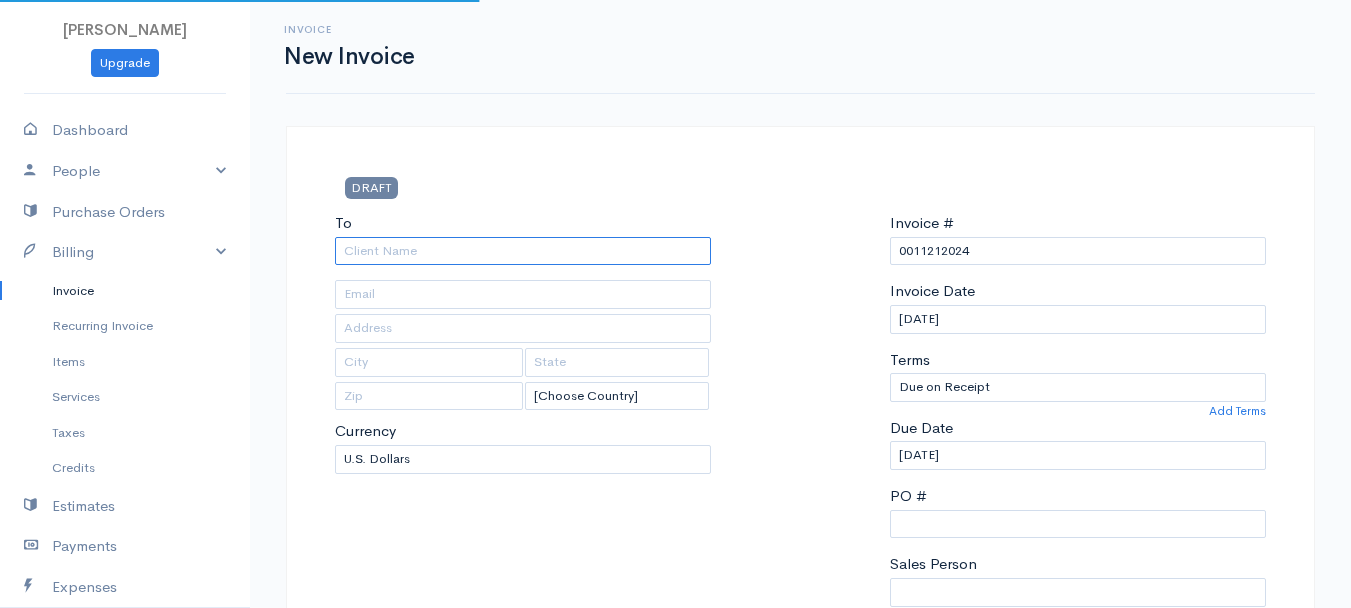 click on "To" at bounding box center [523, 251] 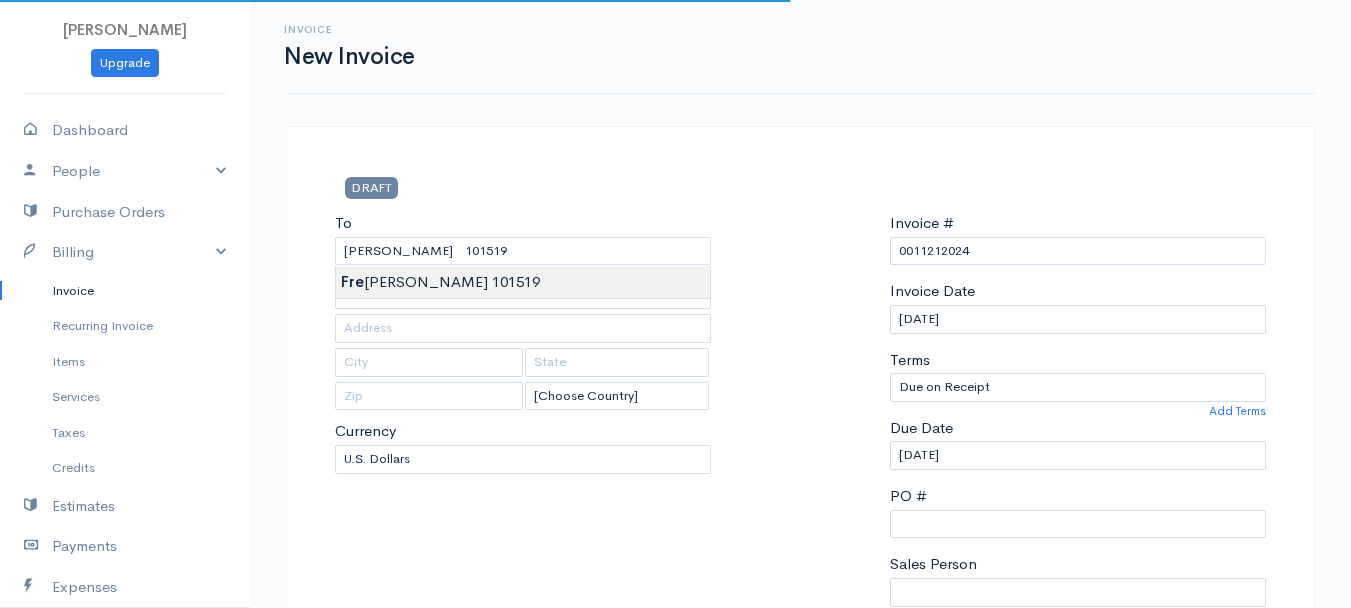 click on "[PERSON_NAME]
Upgrade
Dashboard
People
Clients
Vendors
Staff Users
Purchase Orders
Billing
Invoice
Recurring Invoice
Items
Services
Taxes
Credits
Estimates
Payments
Expenses
Track Time
Projects
Reports
Settings
My Organizations
Logout
Help
@CloudBooksApp 2022
Invoice
New Invoice
DRAFT To [GEOGRAPHIC_DATA][PERSON_NAME]    101519 [Choose Country] [GEOGRAPHIC_DATA] [GEOGRAPHIC_DATA] [GEOGRAPHIC_DATA] [GEOGRAPHIC_DATA] [GEOGRAPHIC_DATA] [GEOGRAPHIC_DATA] [US_STATE] [GEOGRAPHIC_DATA] [GEOGRAPHIC_DATA] [GEOGRAPHIC_DATA] [GEOGRAPHIC_DATA] [GEOGRAPHIC_DATA] [PERSON_NAME]" at bounding box center [675, 864] 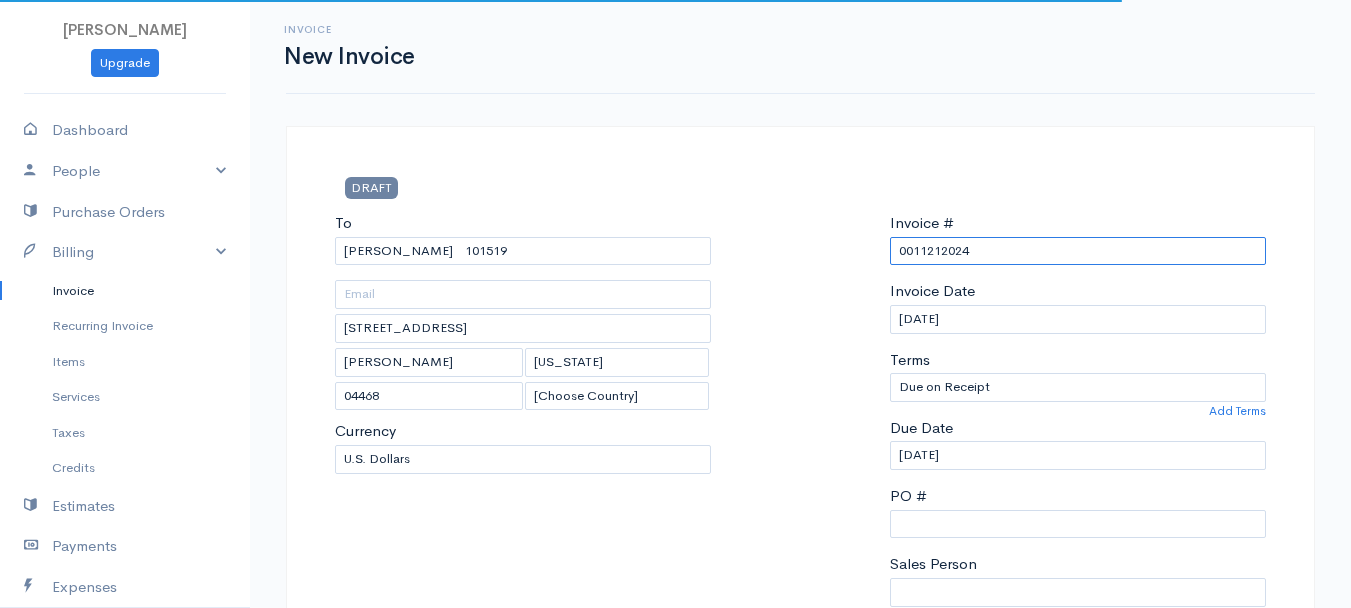 click on "0011212024" at bounding box center [1078, 251] 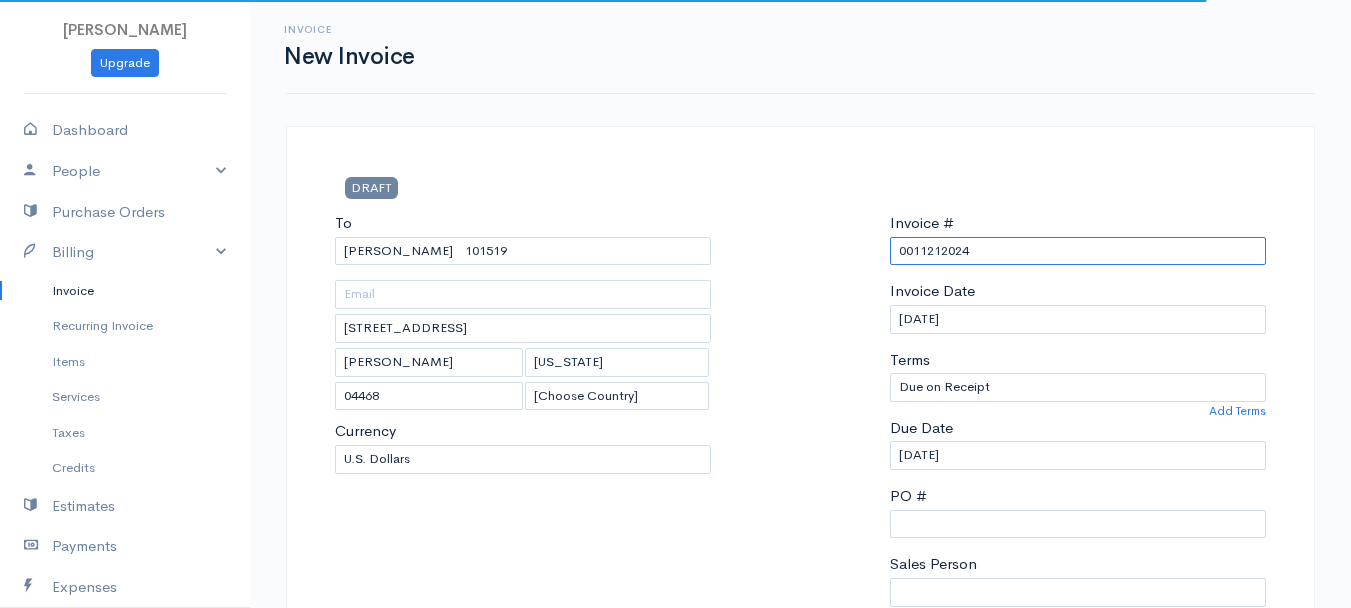 click on "0011212024" at bounding box center (1078, 251) 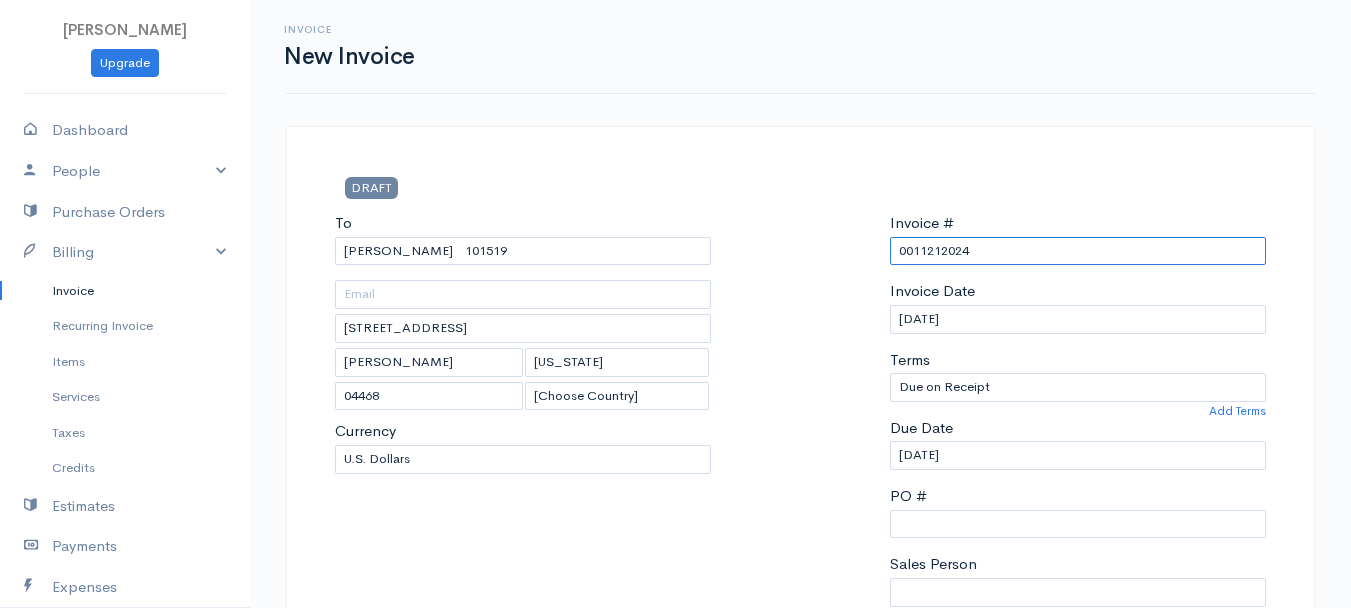 paste on "[DATE]" 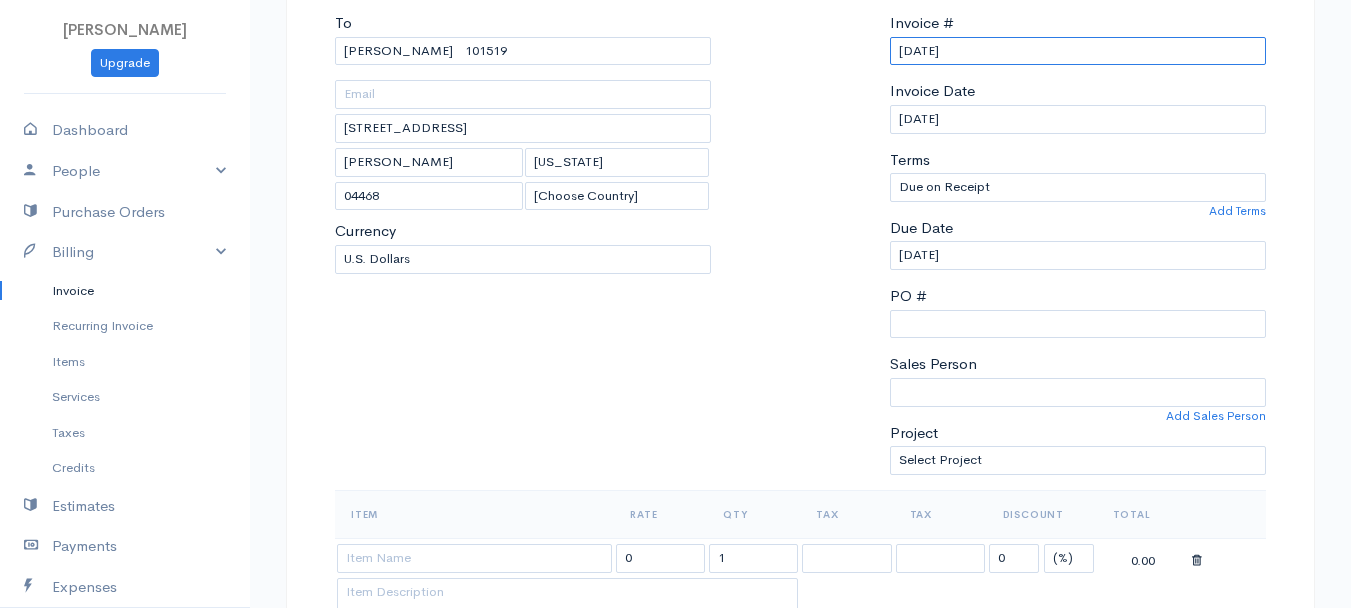 scroll, scrollTop: 500, scrollLeft: 0, axis: vertical 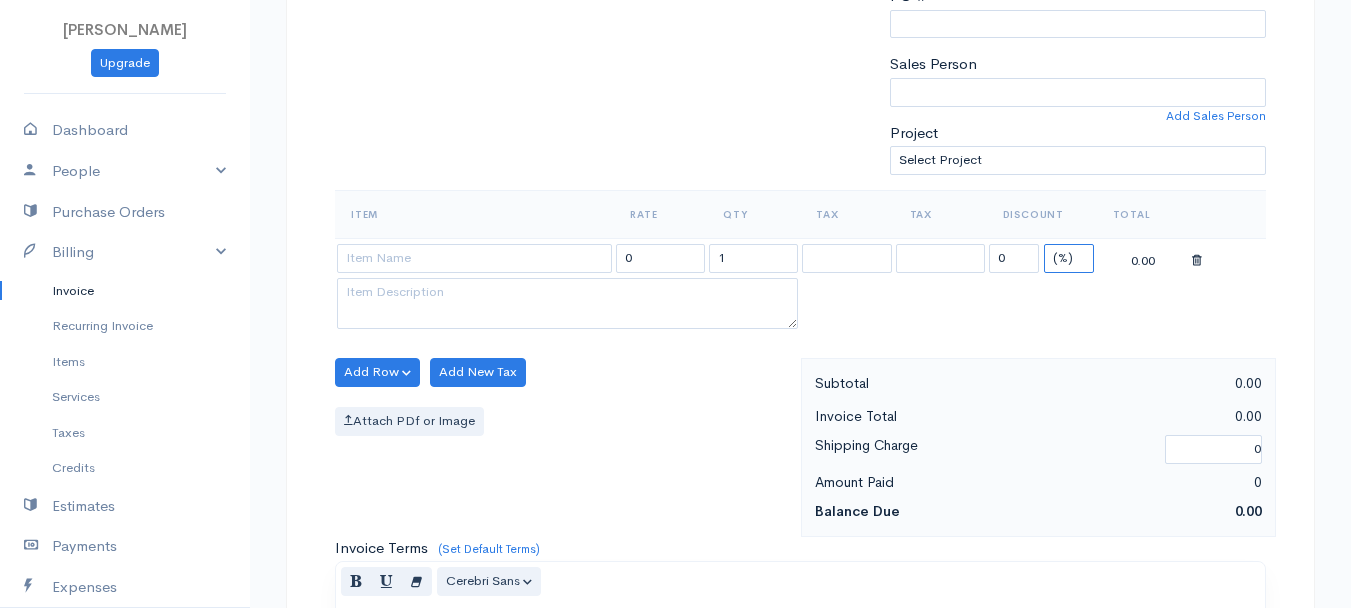 click on "(%) Flat" at bounding box center (1069, 258) 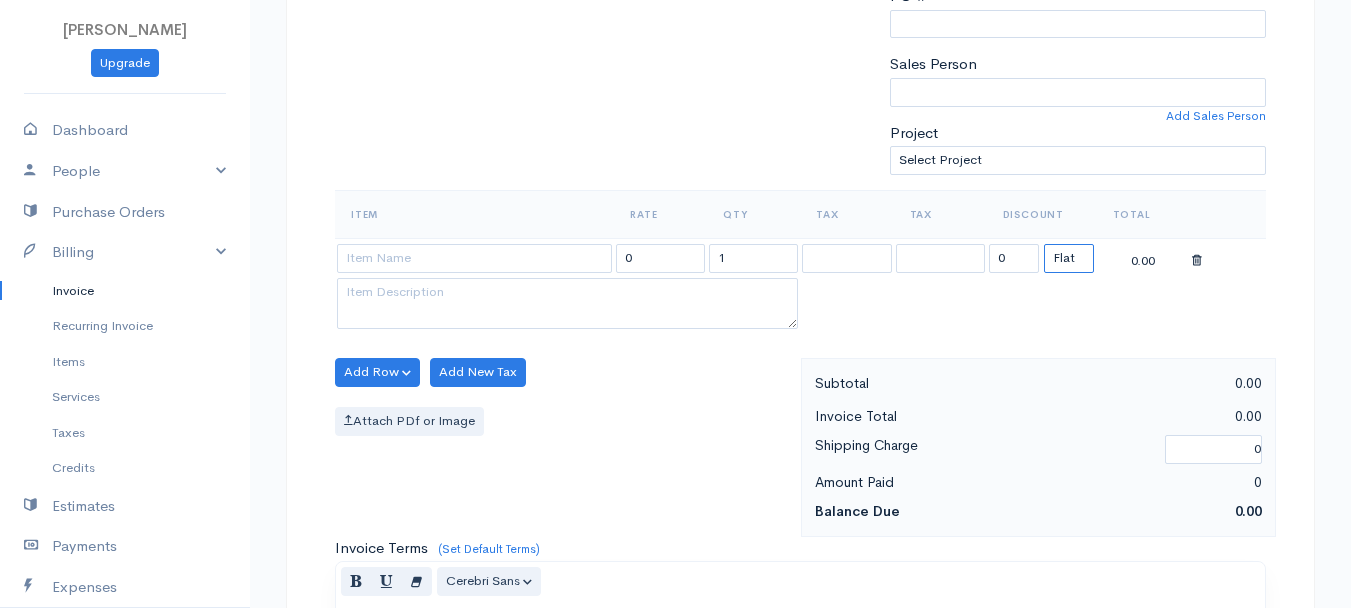 click on "(%) Flat" at bounding box center [1069, 258] 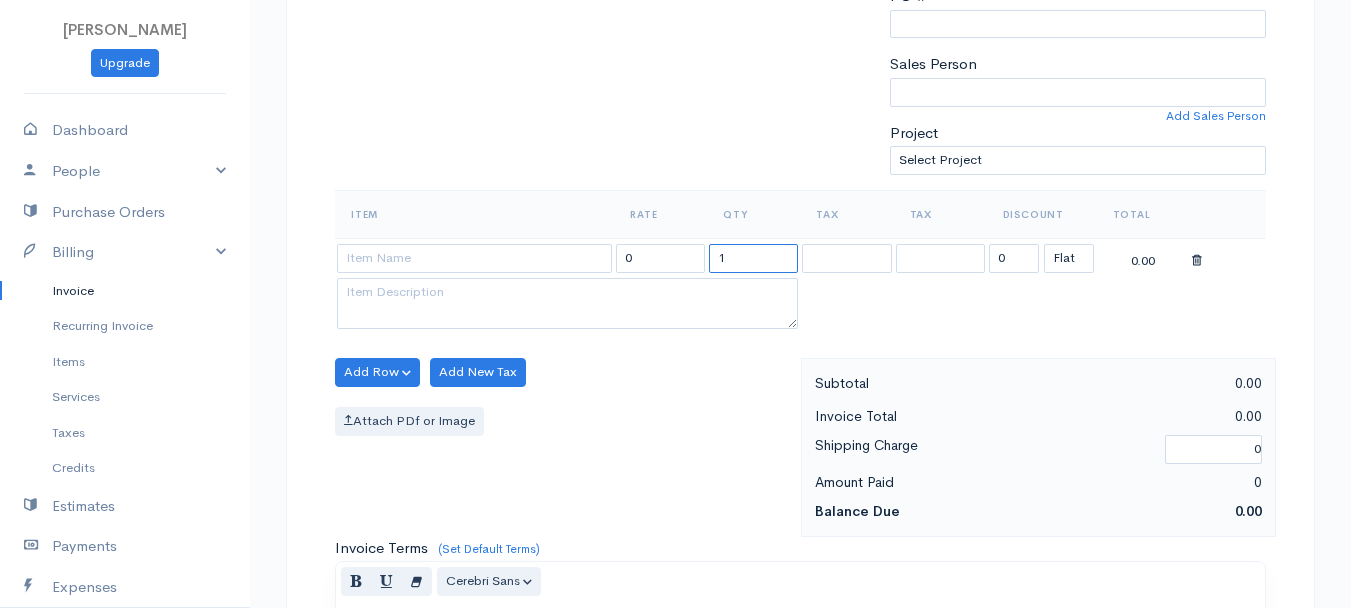 click on "1" at bounding box center [753, 258] 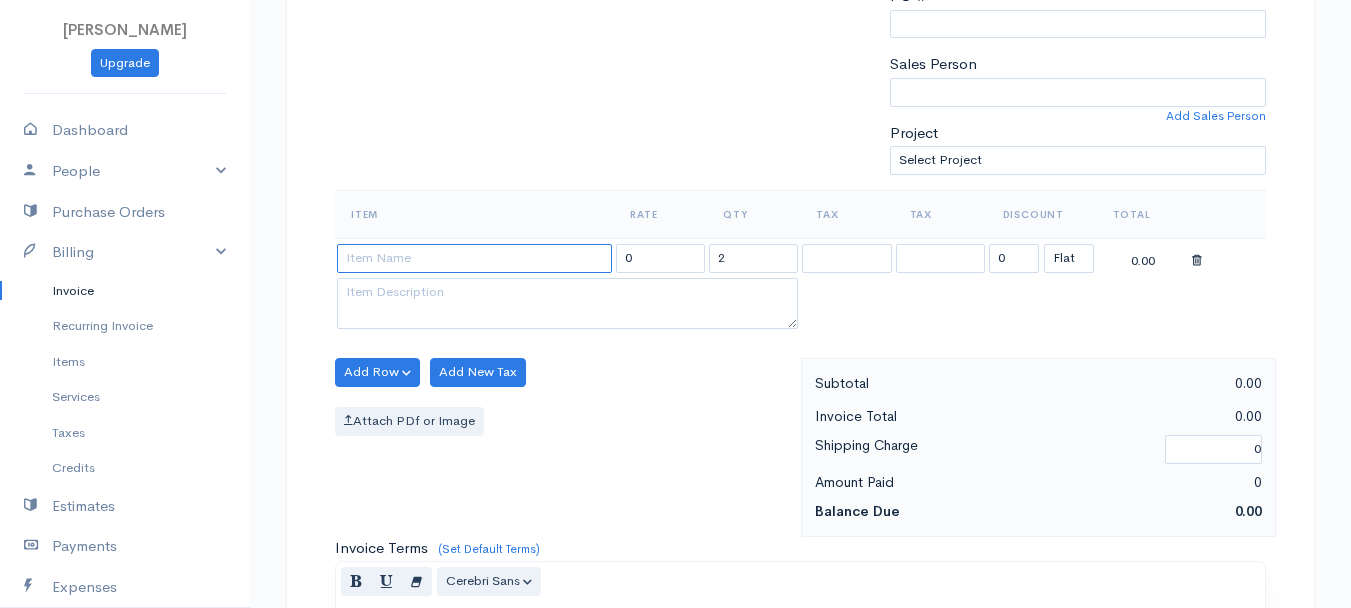 click at bounding box center (474, 258) 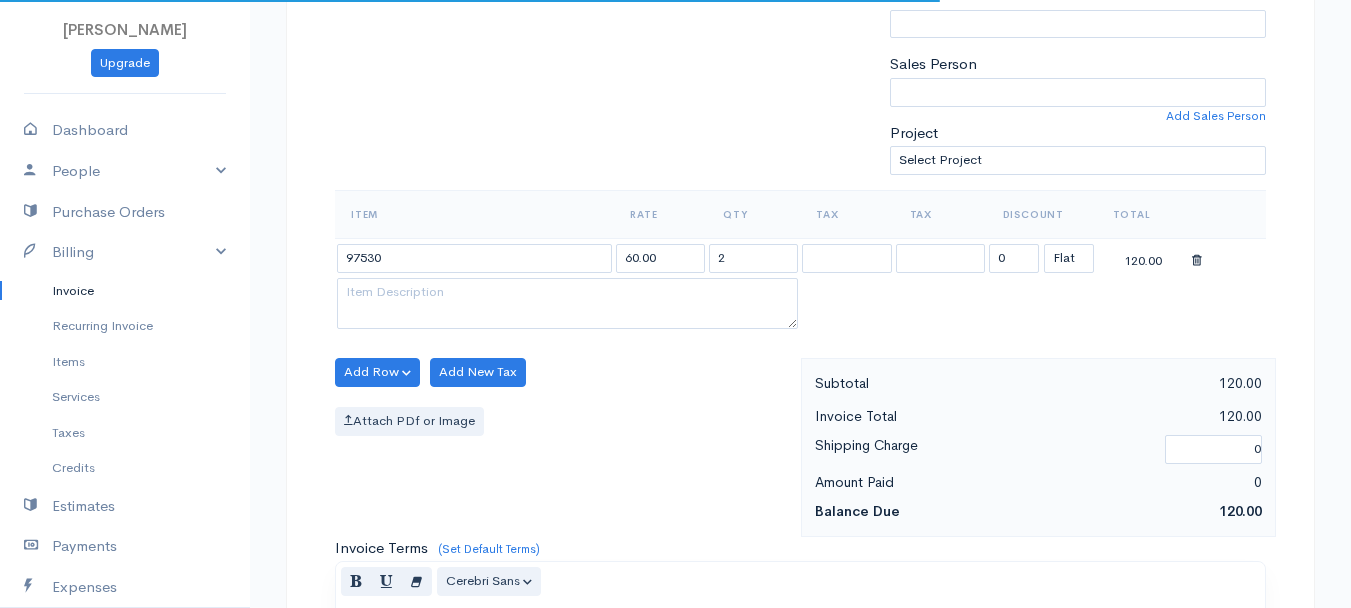 click on "[PERSON_NAME]
Upgrade
Dashboard
People
Clients
Vendors
Staff Users
Purchase Orders
Billing
Invoice
Recurring Invoice
Items
Services
Taxes
Credits
Estimates
Payments
Expenses
Track Time
Projects
Reports
Settings
My Organizations
Logout
Help
@CloudBooksApp 2022
Invoice
New Invoice
DRAFT To [GEOGRAPHIC_DATA][PERSON_NAME]    101519 [STREET_ADDRESS][PERSON_NAME][US_STATE] [Choose Country] [GEOGRAPHIC_DATA] [GEOGRAPHIC_DATA] [GEOGRAPHIC_DATA] [GEOGRAPHIC_DATA] [GEOGRAPHIC_DATA] [GEOGRAPHIC_DATA] [US_STATE] [GEOGRAPHIC_DATA] [GEOGRAPHIC_DATA] [GEOGRAPHIC_DATA]" at bounding box center (675, 364) 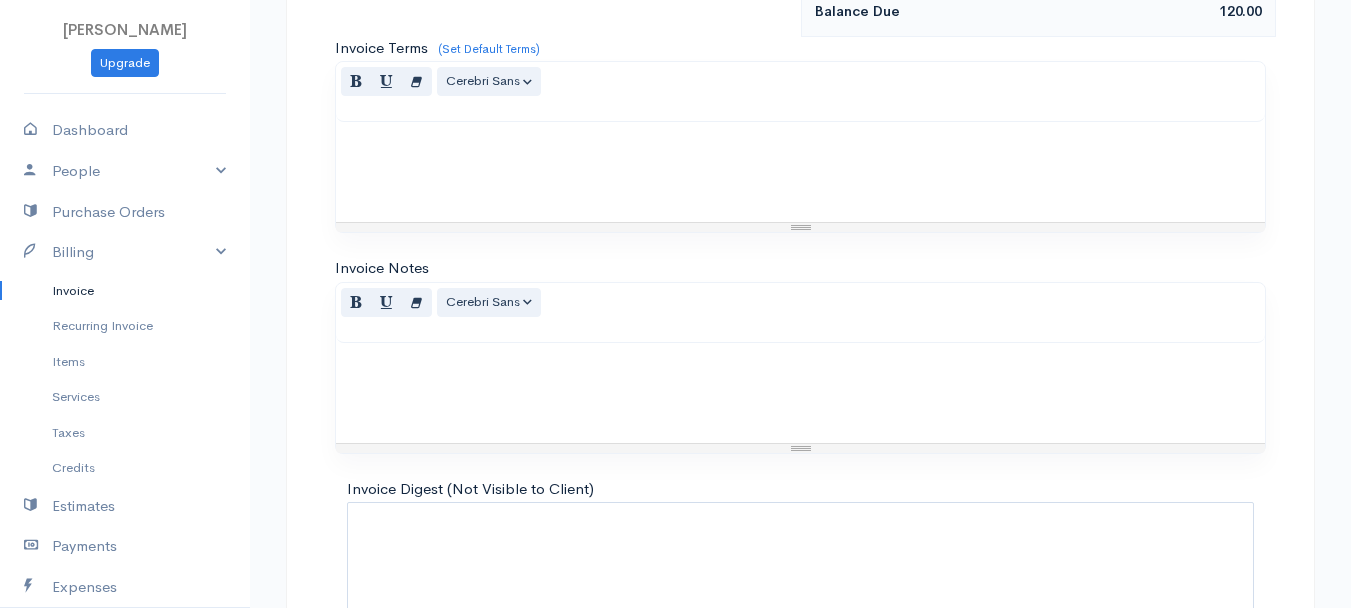 scroll, scrollTop: 1121, scrollLeft: 0, axis: vertical 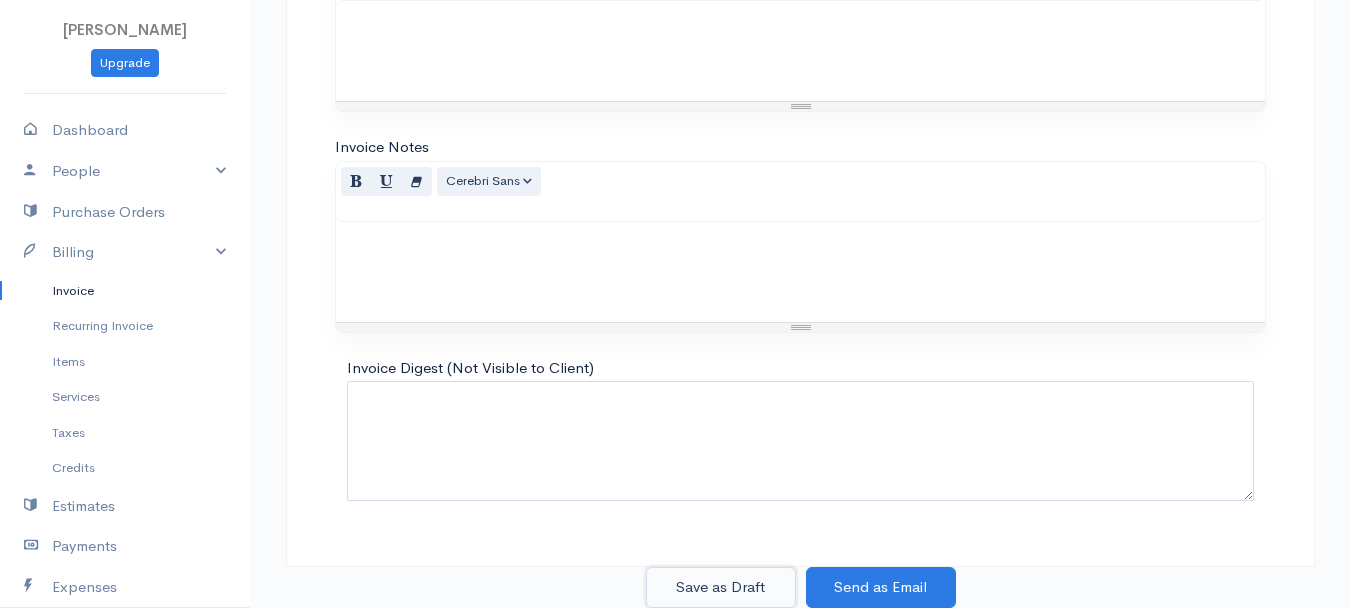 click on "Save as Draft" at bounding box center [721, 587] 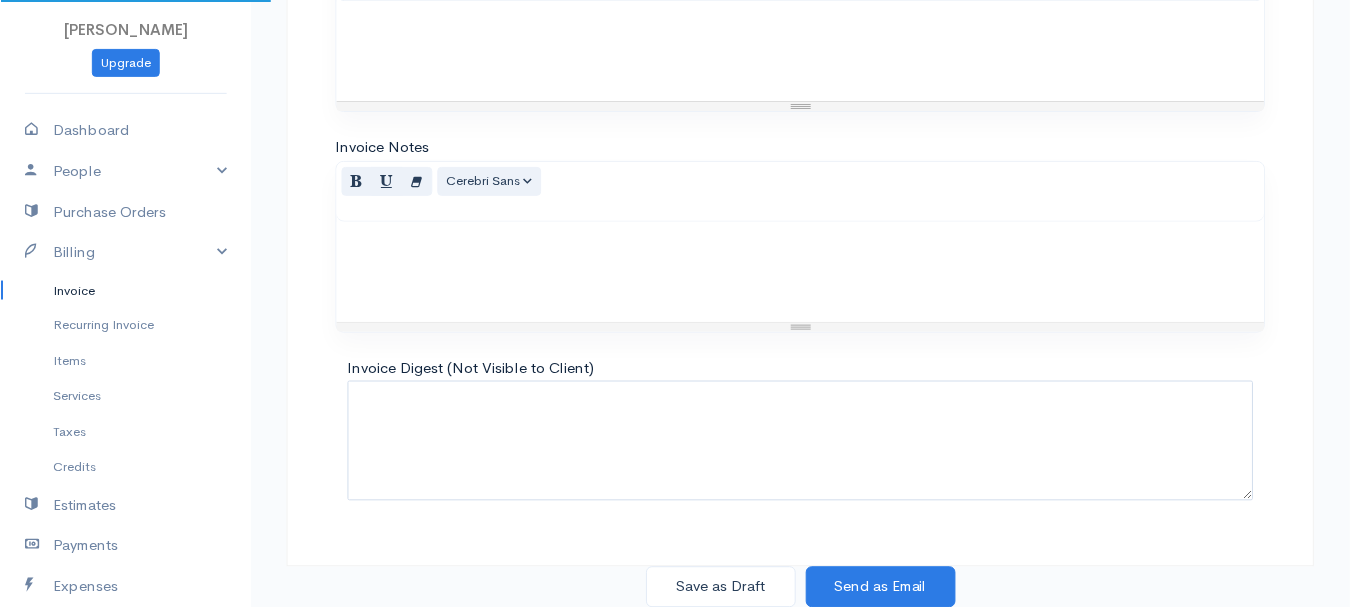 scroll, scrollTop: 0, scrollLeft: 0, axis: both 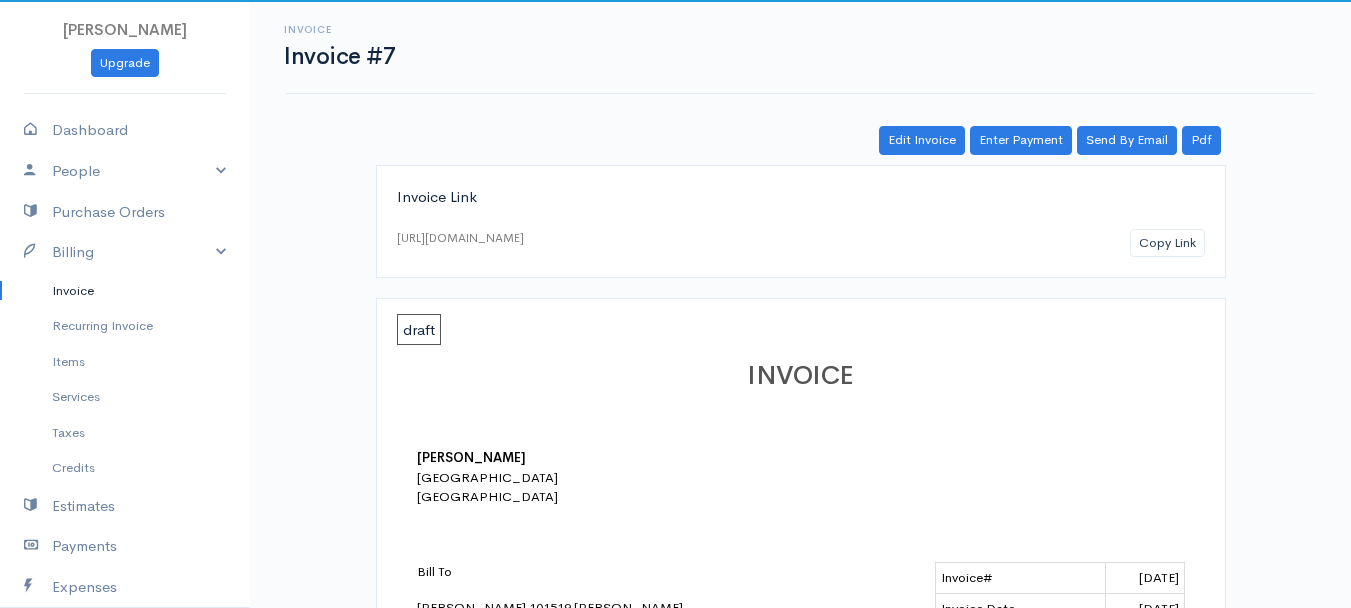 click on "Invoice" at bounding box center (125, 291) 